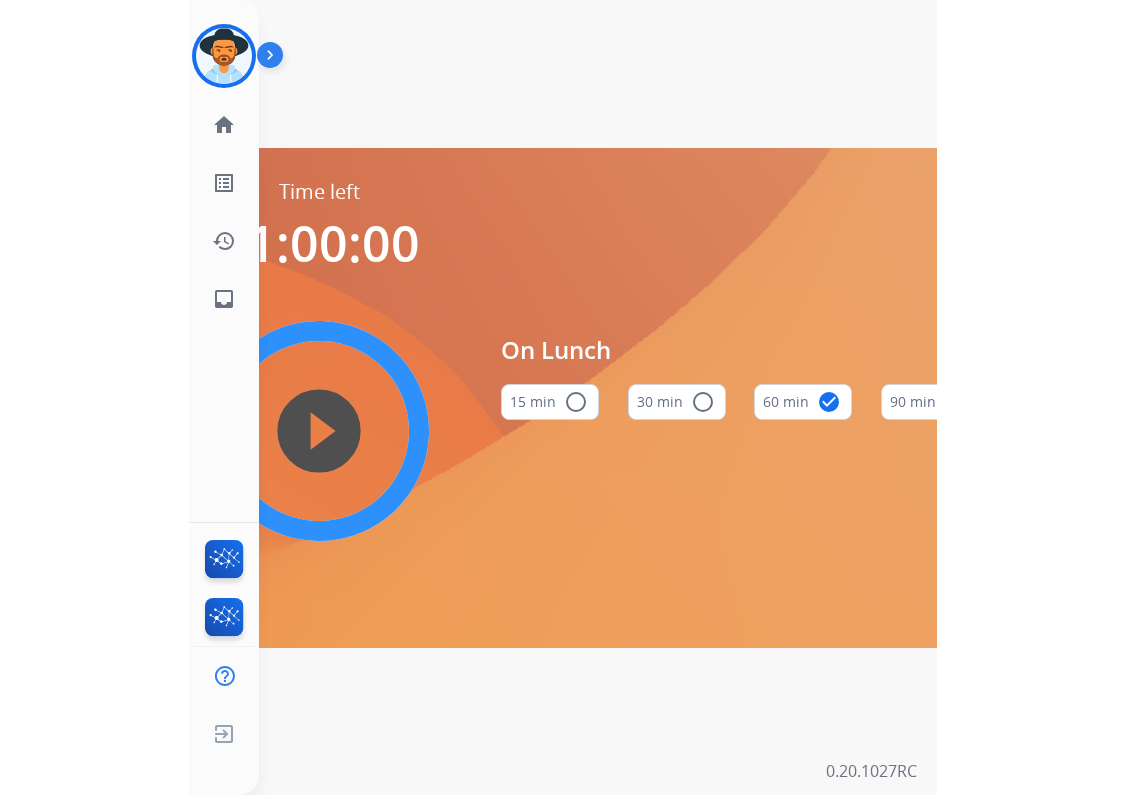 scroll, scrollTop: 0, scrollLeft: 0, axis: both 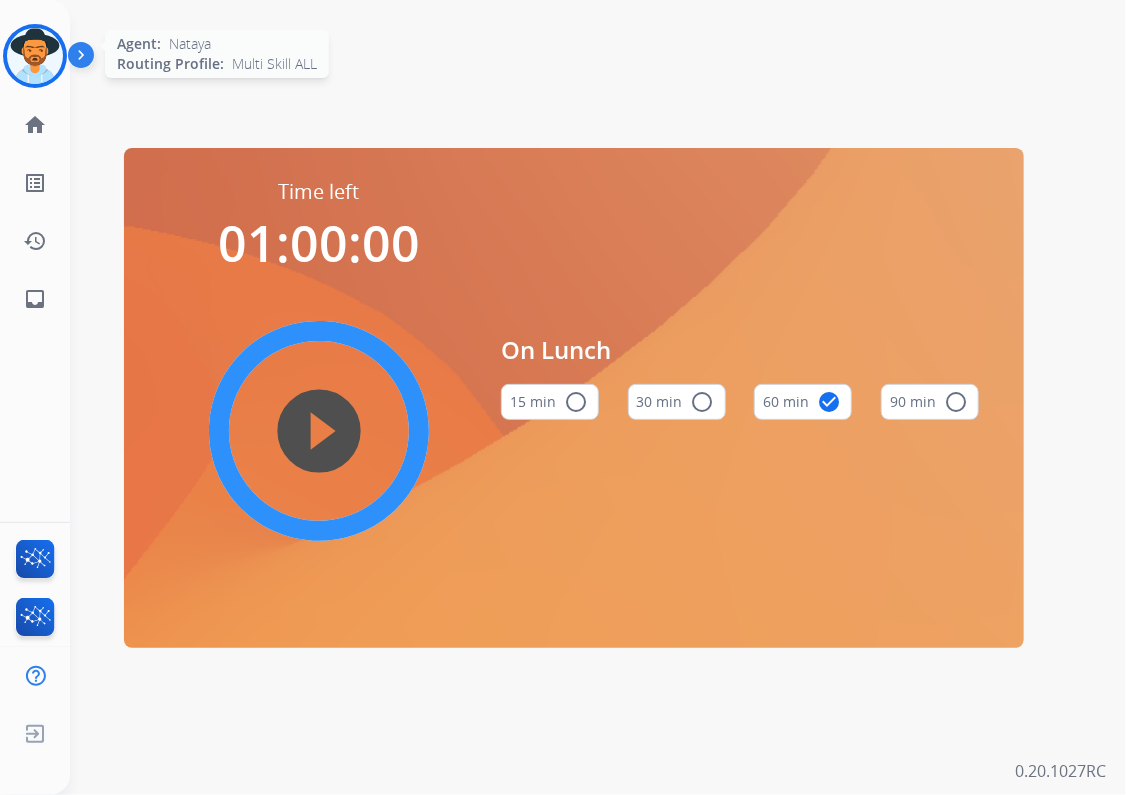 click at bounding box center [35, 56] 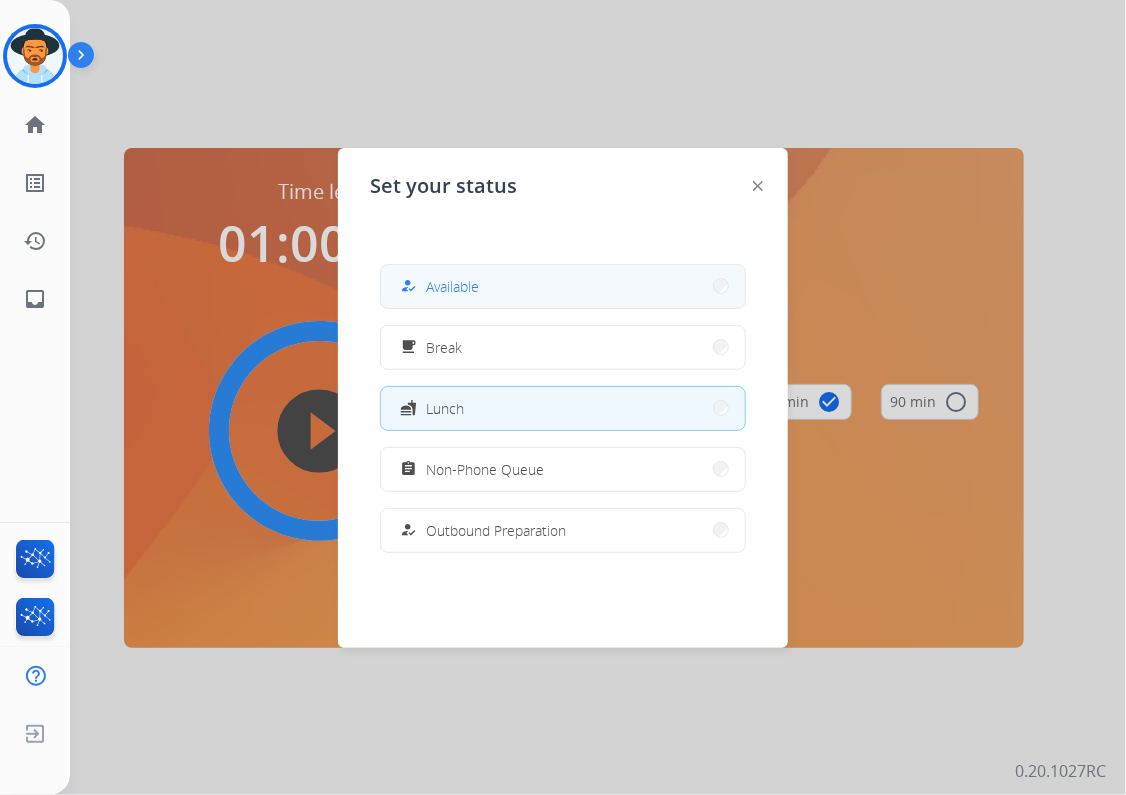 click on "how_to_reg Available" at bounding box center [563, 286] 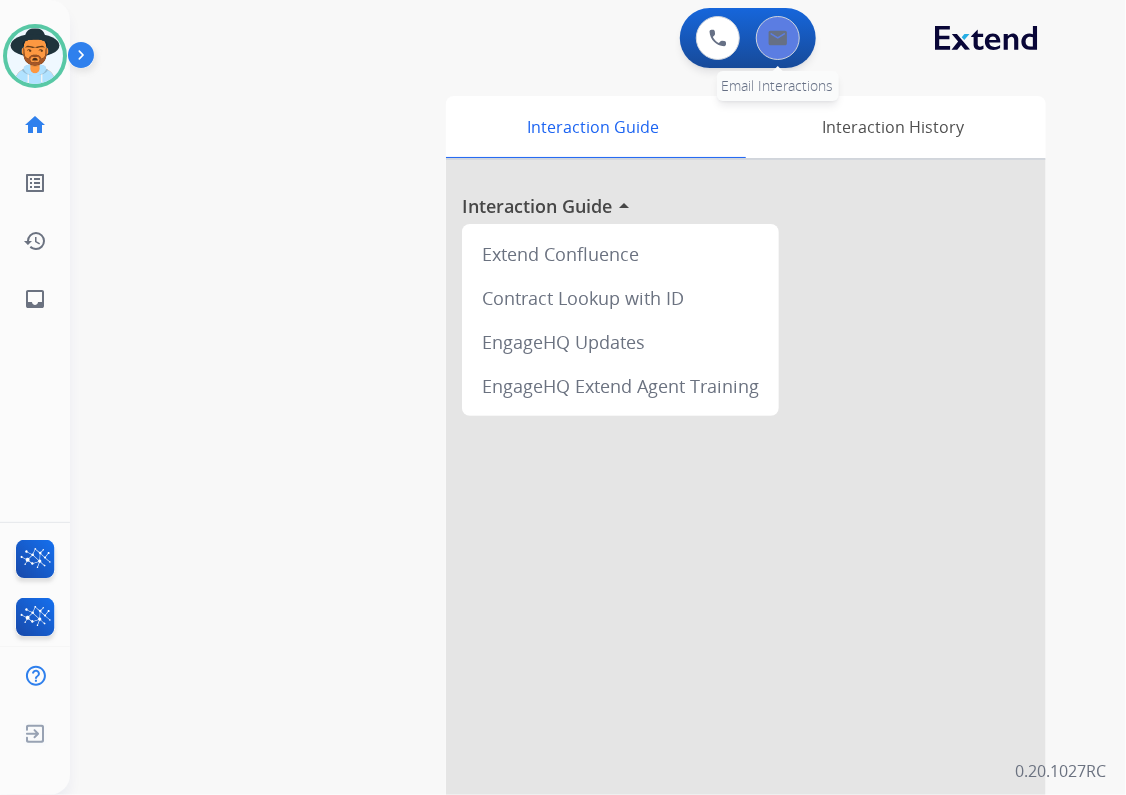 click at bounding box center [778, 38] 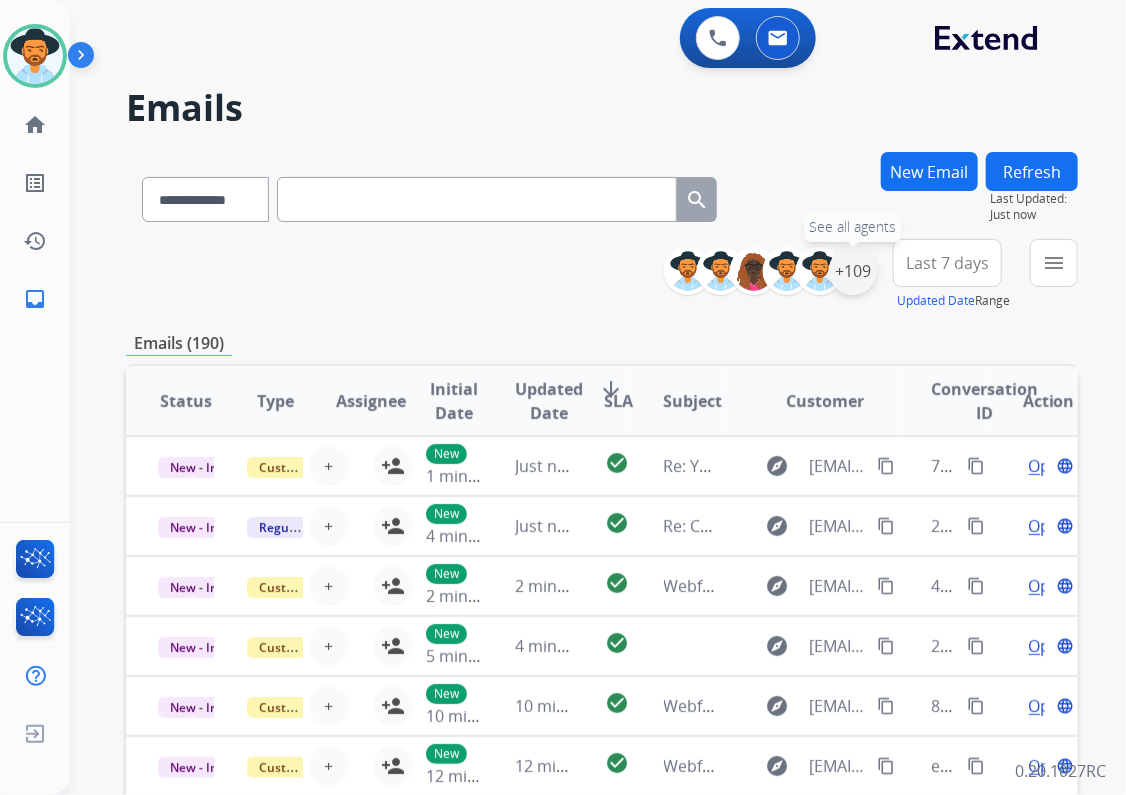 click on "+109" at bounding box center [853, 271] 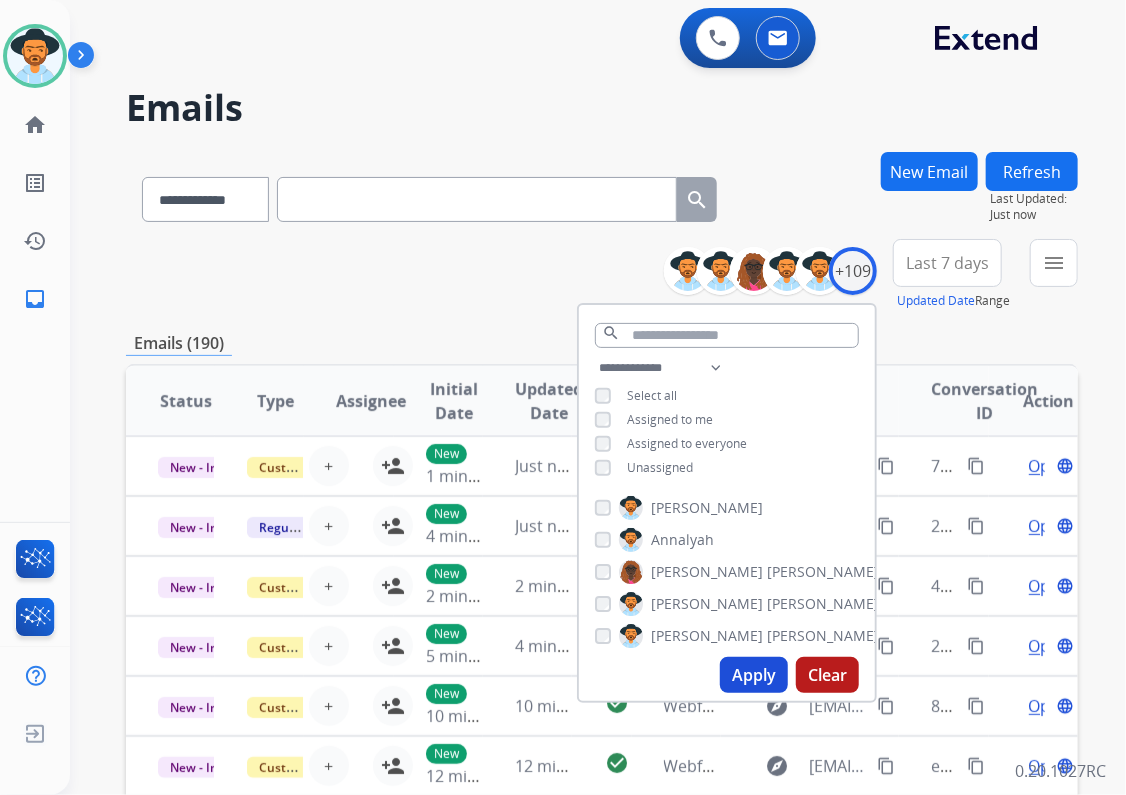 click on "**********" at bounding box center [727, 420] 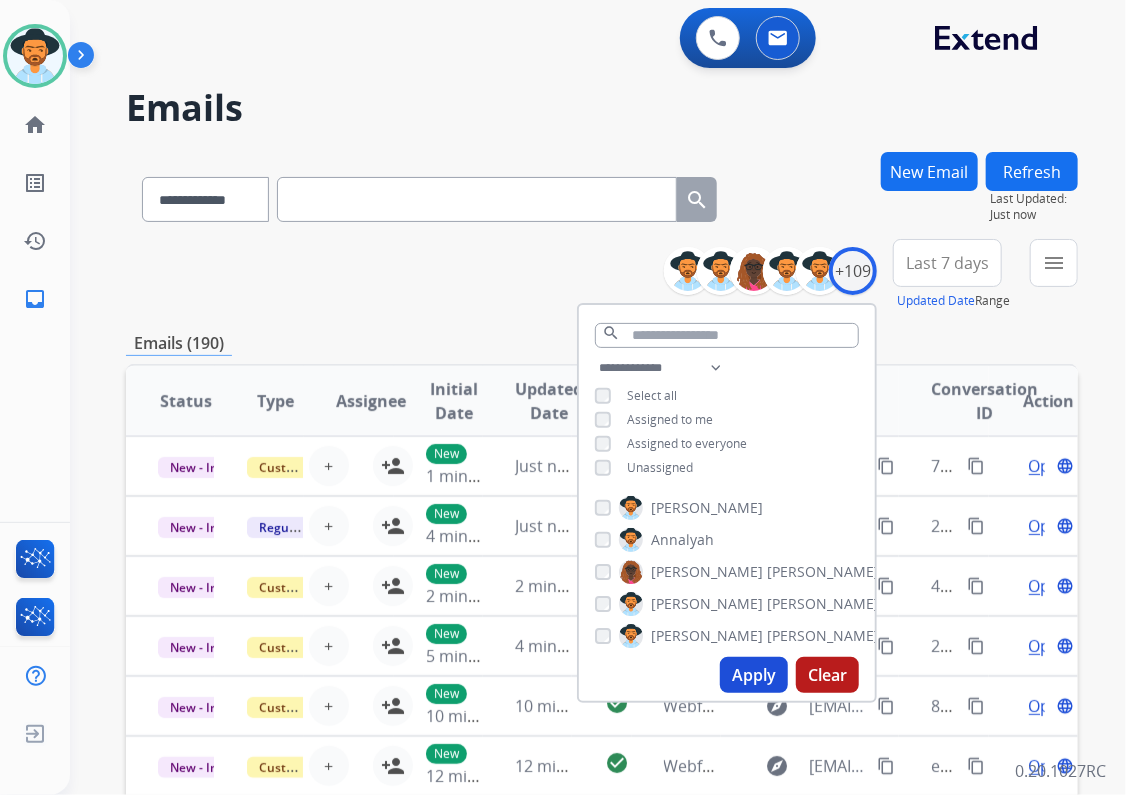 click on "Apply" at bounding box center [754, 675] 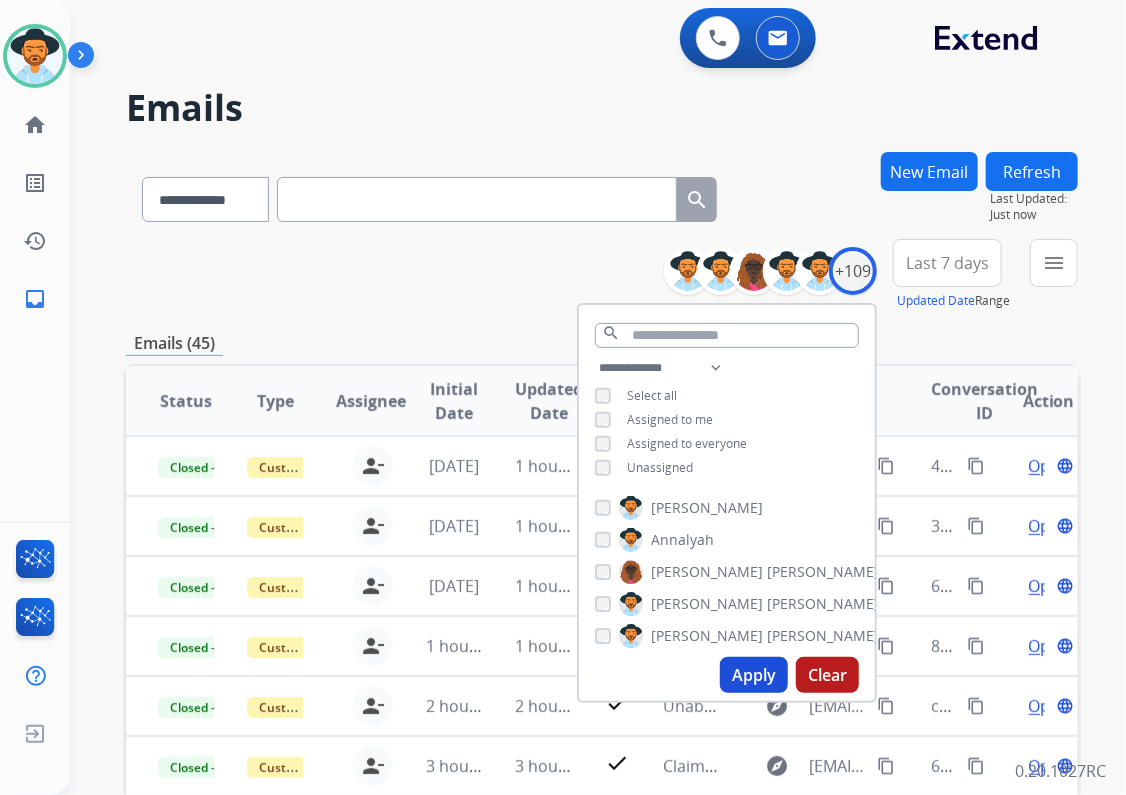 click on "**********" at bounding box center [602, 645] 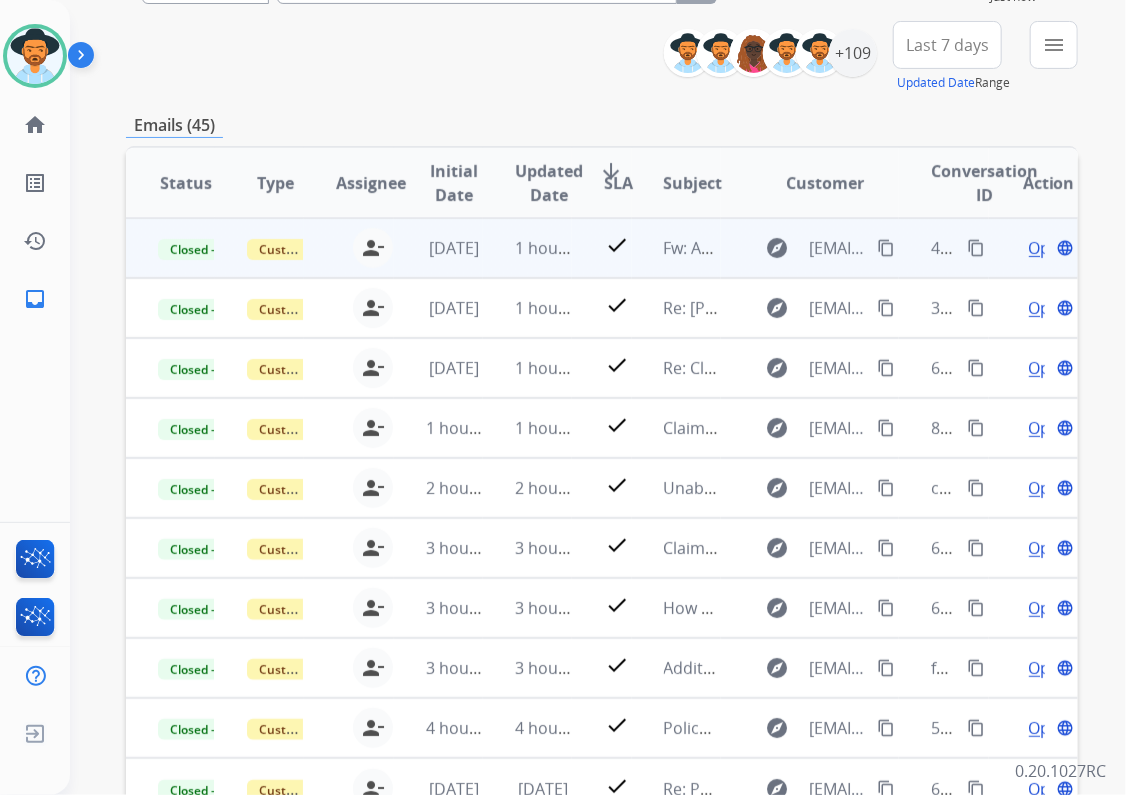 scroll, scrollTop: 240, scrollLeft: 0, axis: vertical 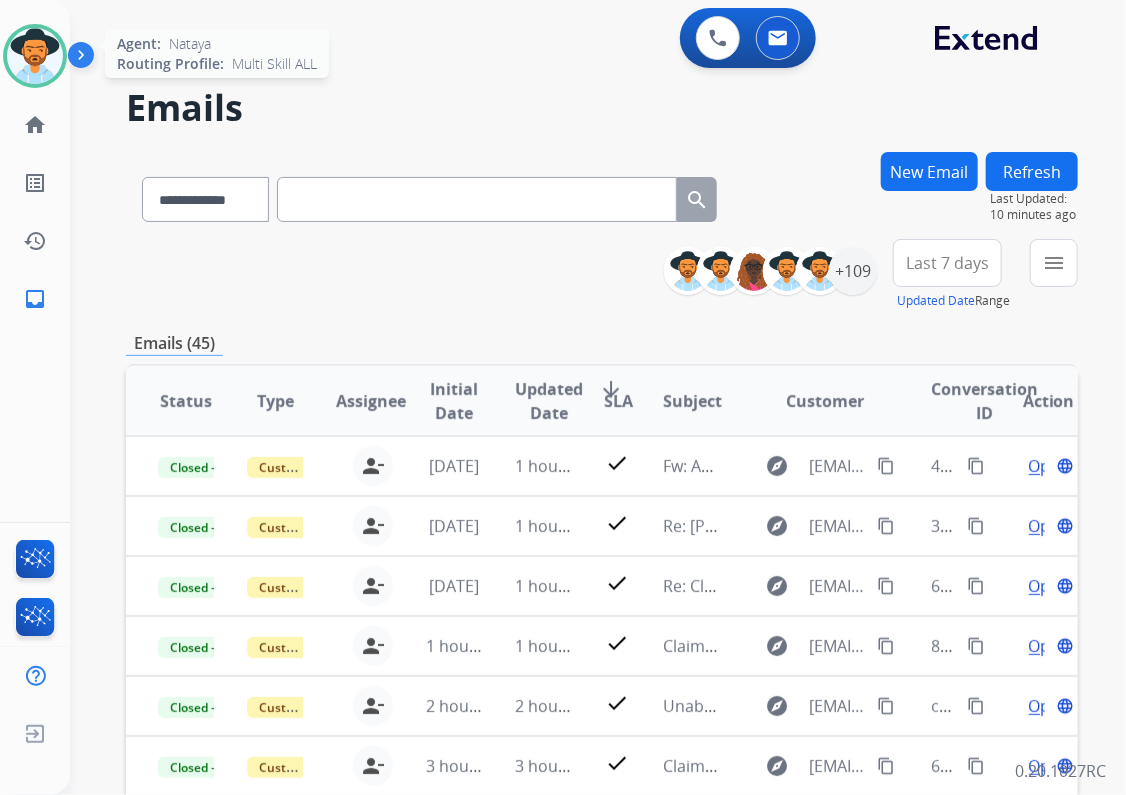 click at bounding box center [35, 56] 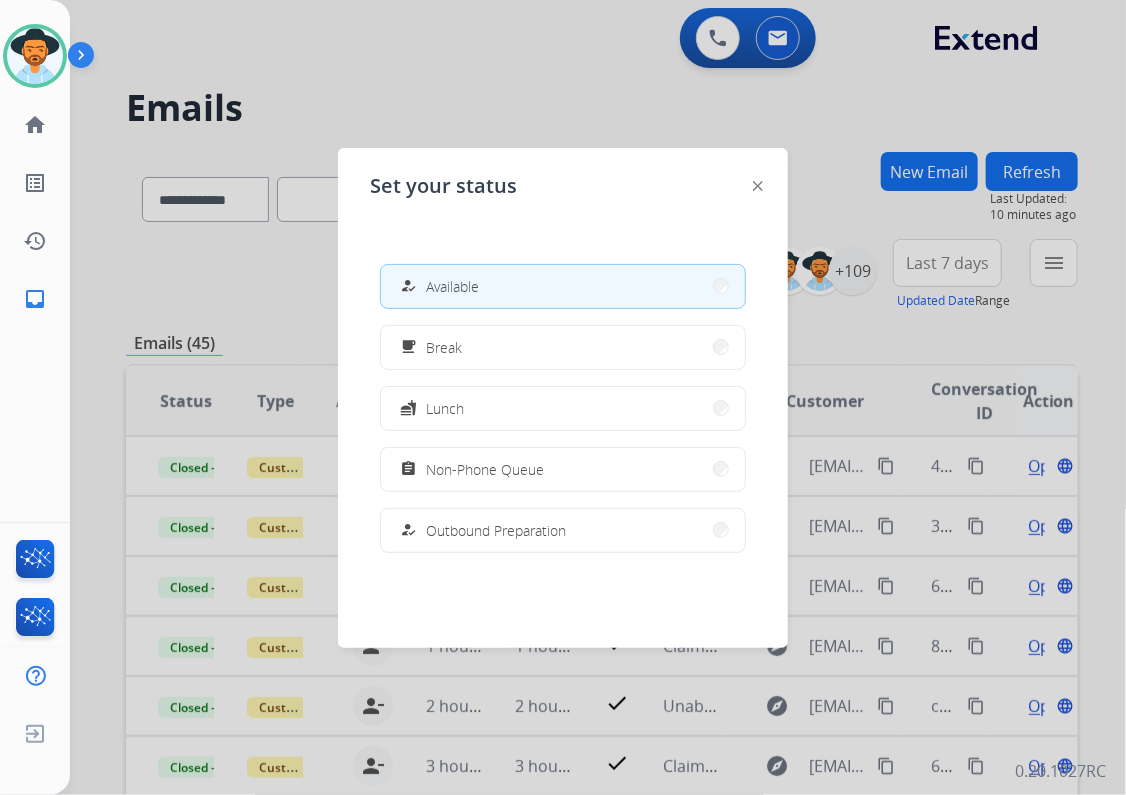 click at bounding box center (563, 397) 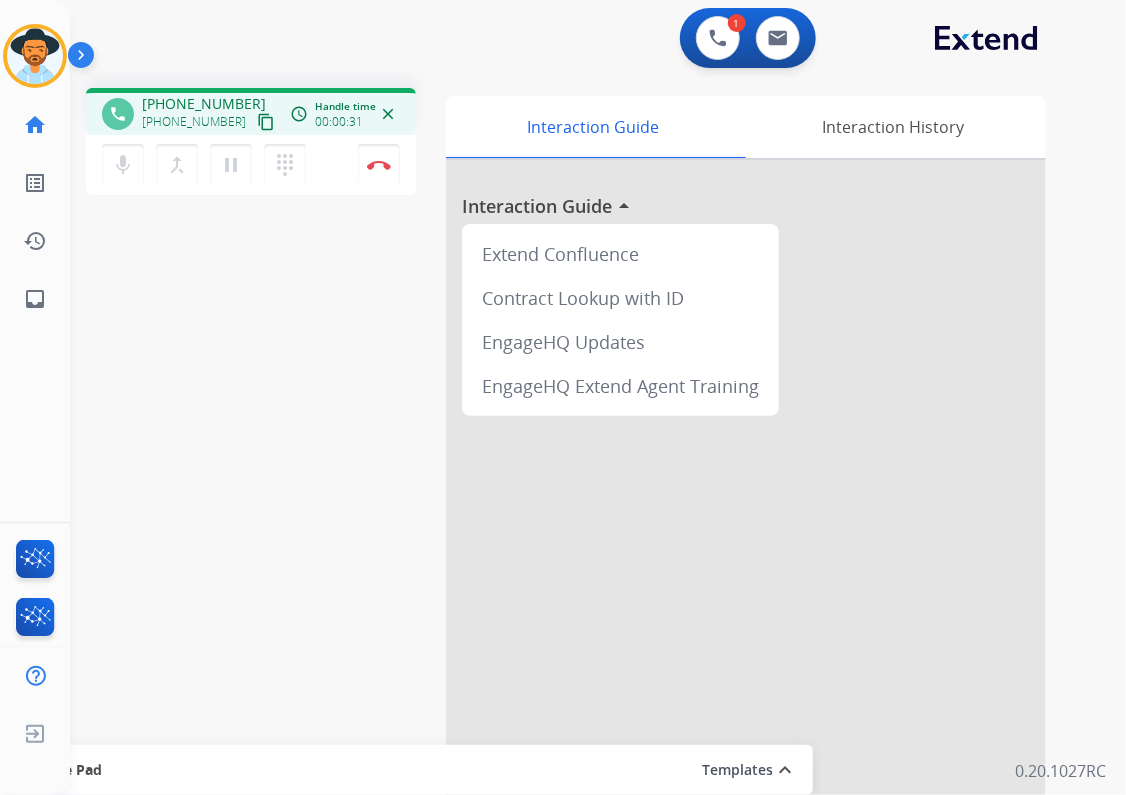click on "content_copy" at bounding box center (266, 122) 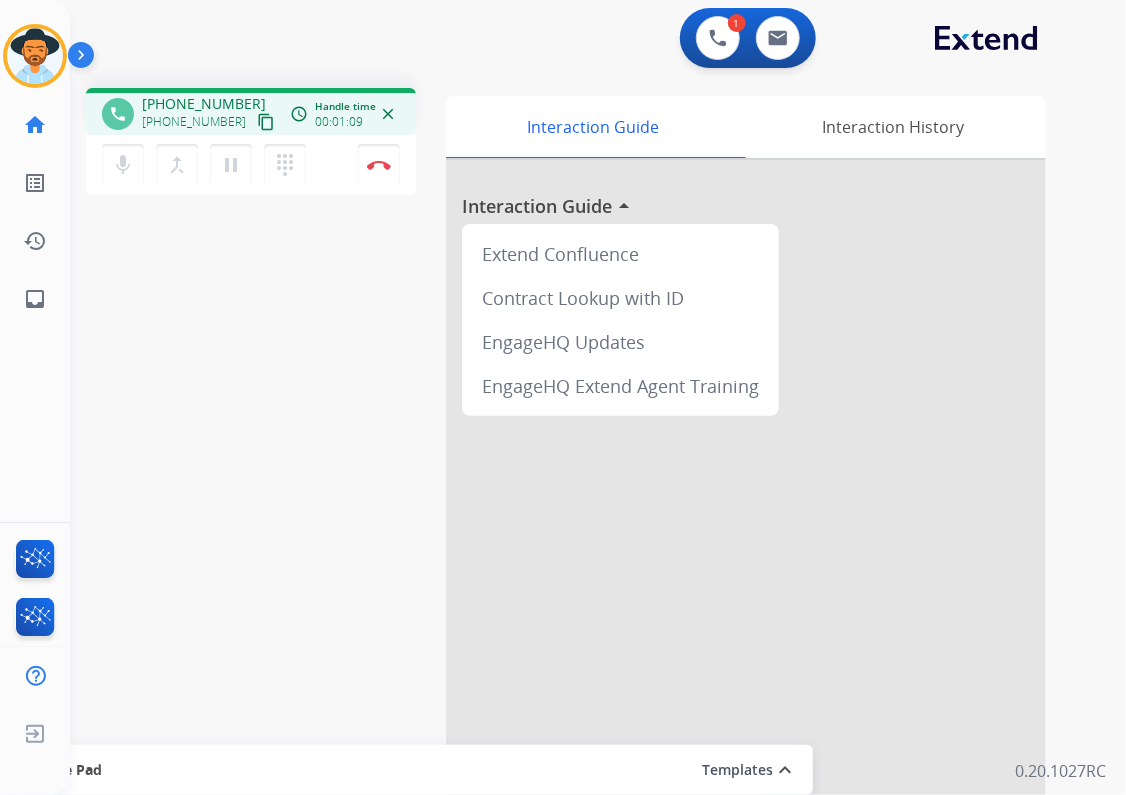 click on "content_copy" at bounding box center [266, 122] 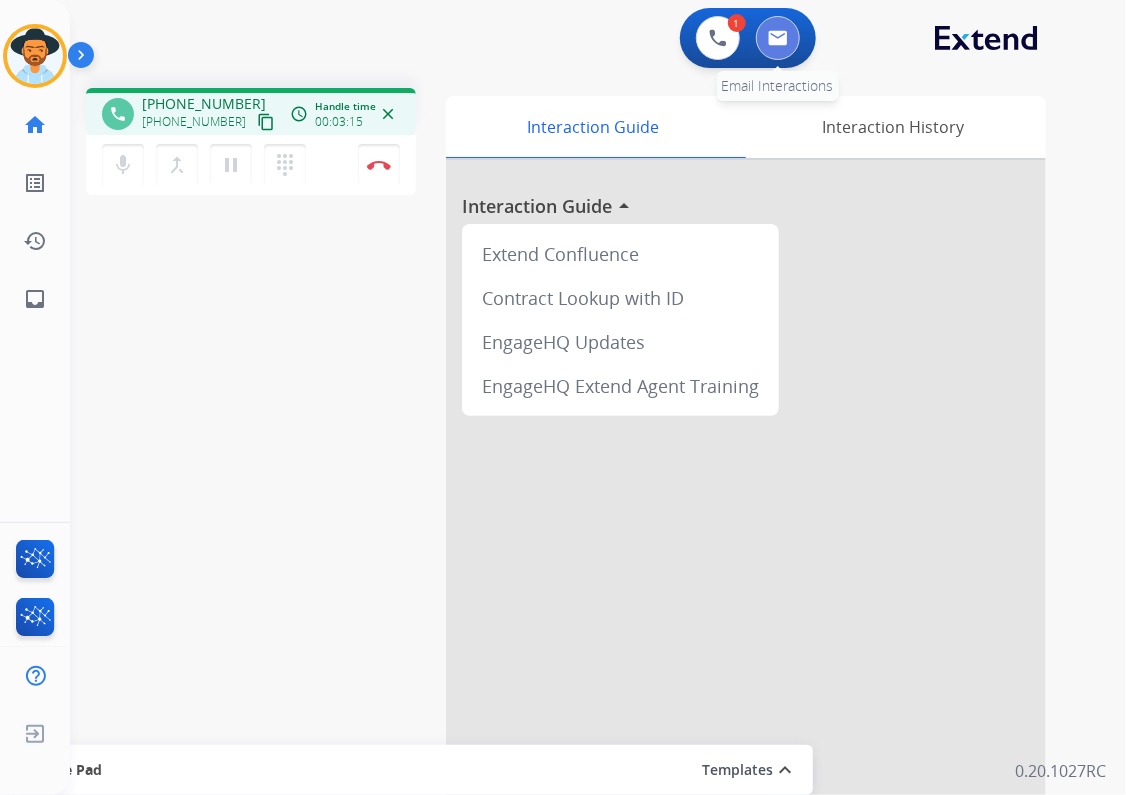 click at bounding box center [778, 38] 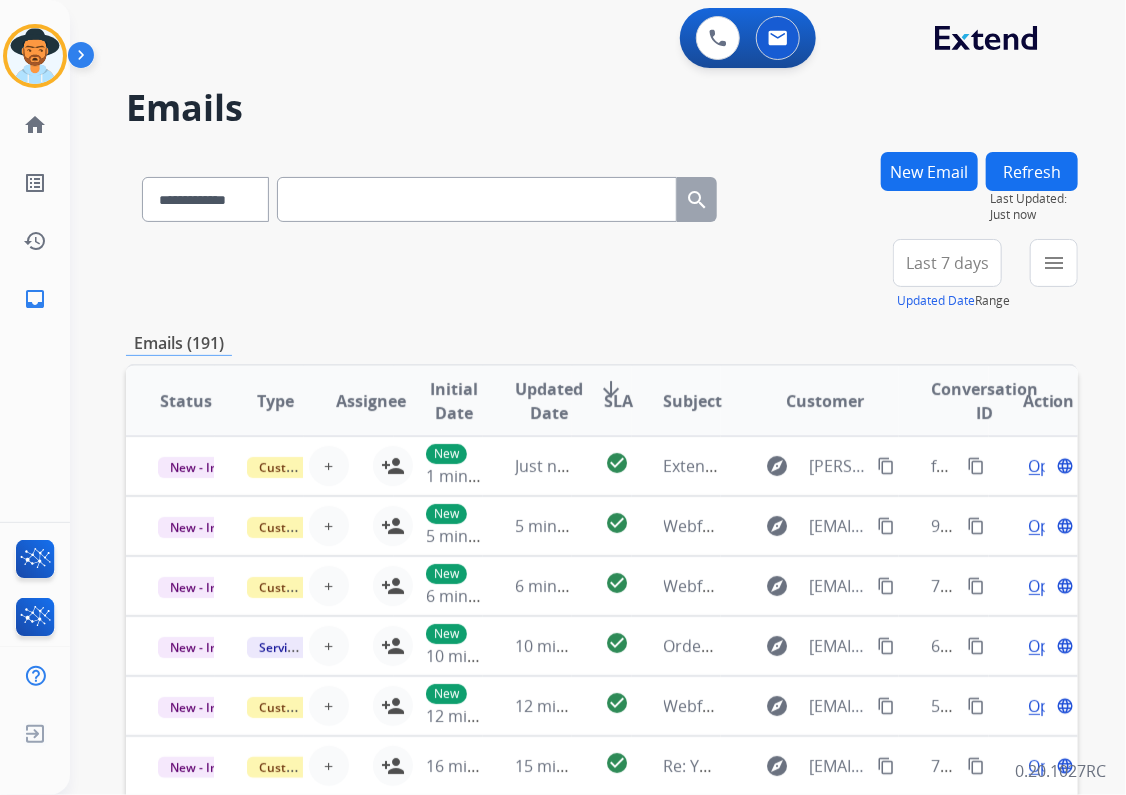click on "New Email" at bounding box center (929, 171) 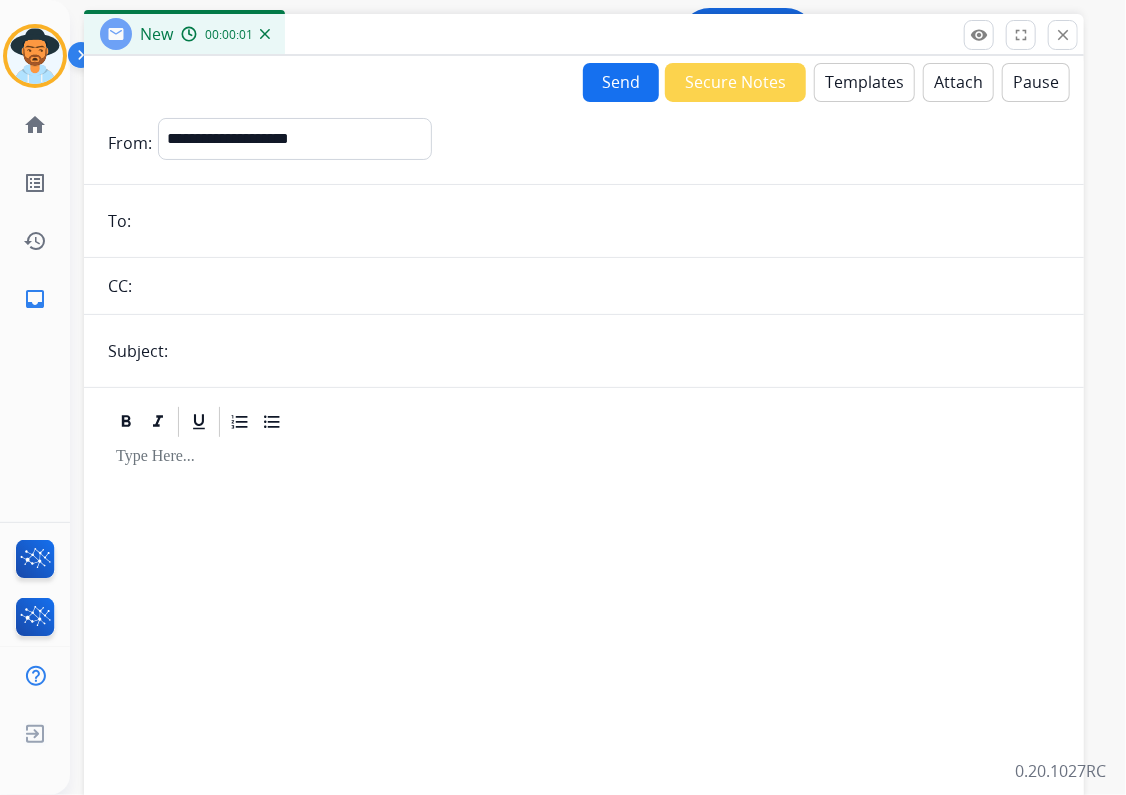 drag, startPoint x: 412, startPoint y: 156, endPoint x: 418, endPoint y: 48, distance: 108.16654 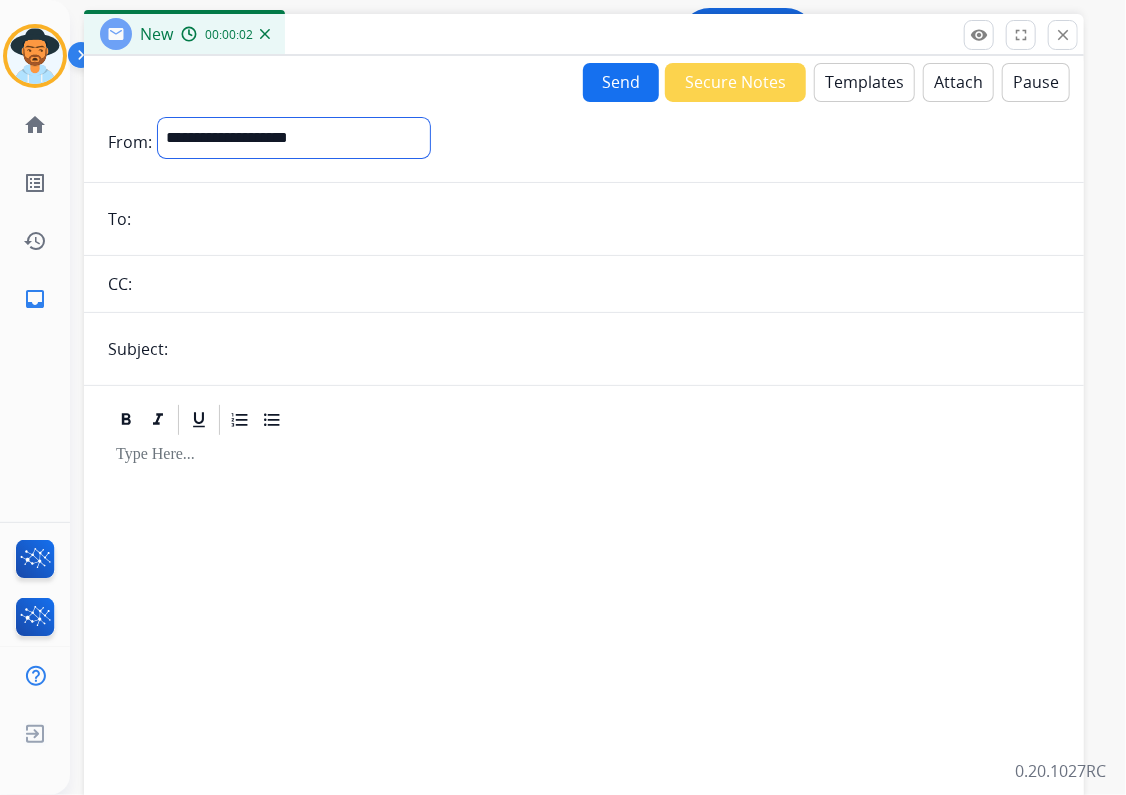 click on "**********" at bounding box center (294, 138) 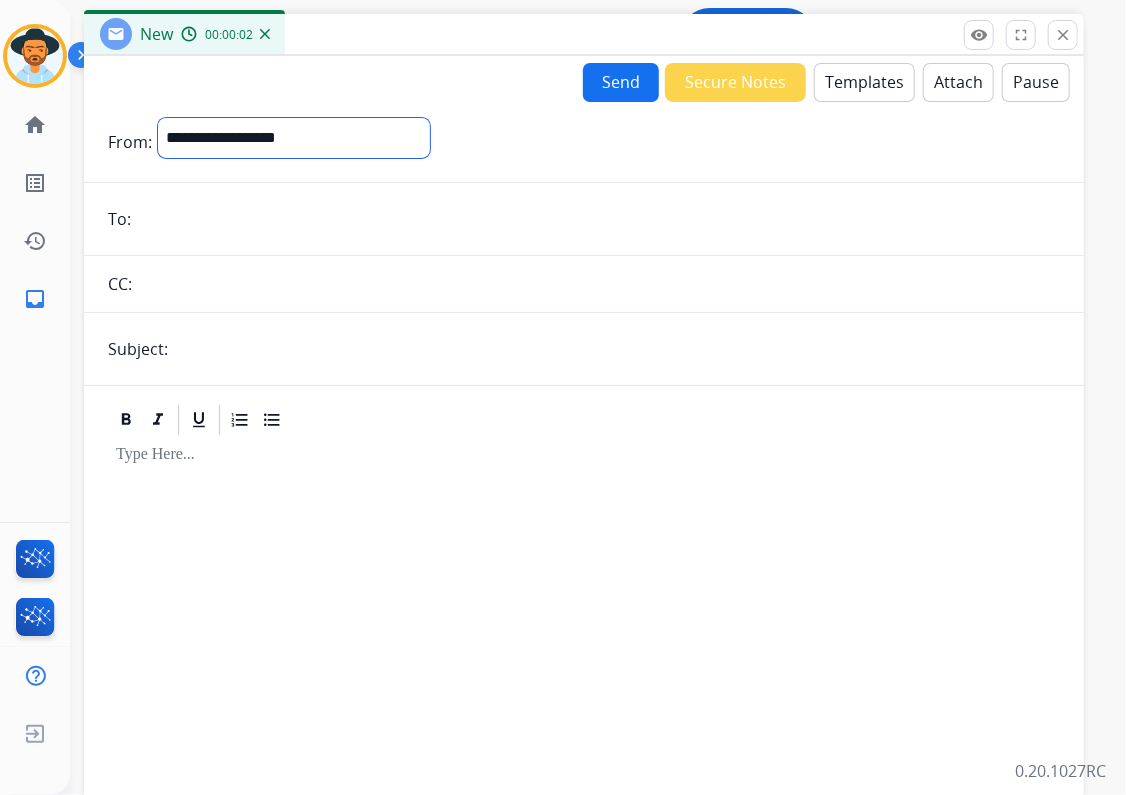 click on "**********" at bounding box center [294, 138] 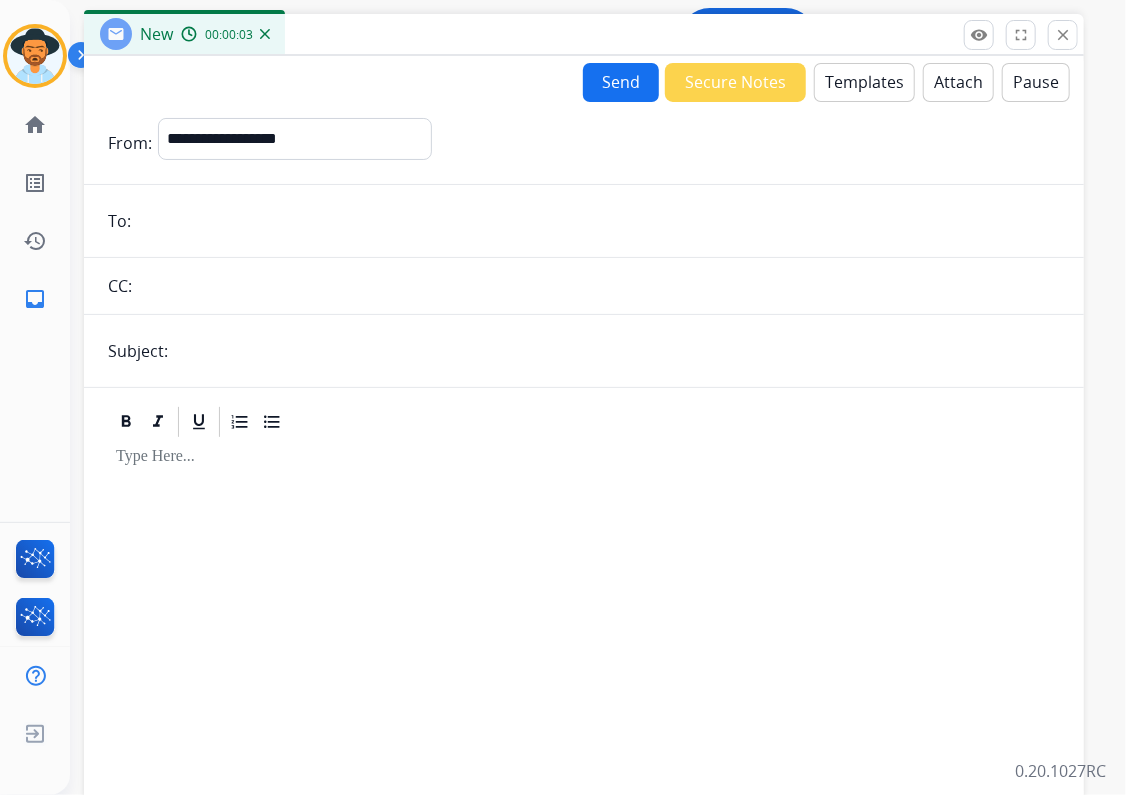 click at bounding box center [598, 221] 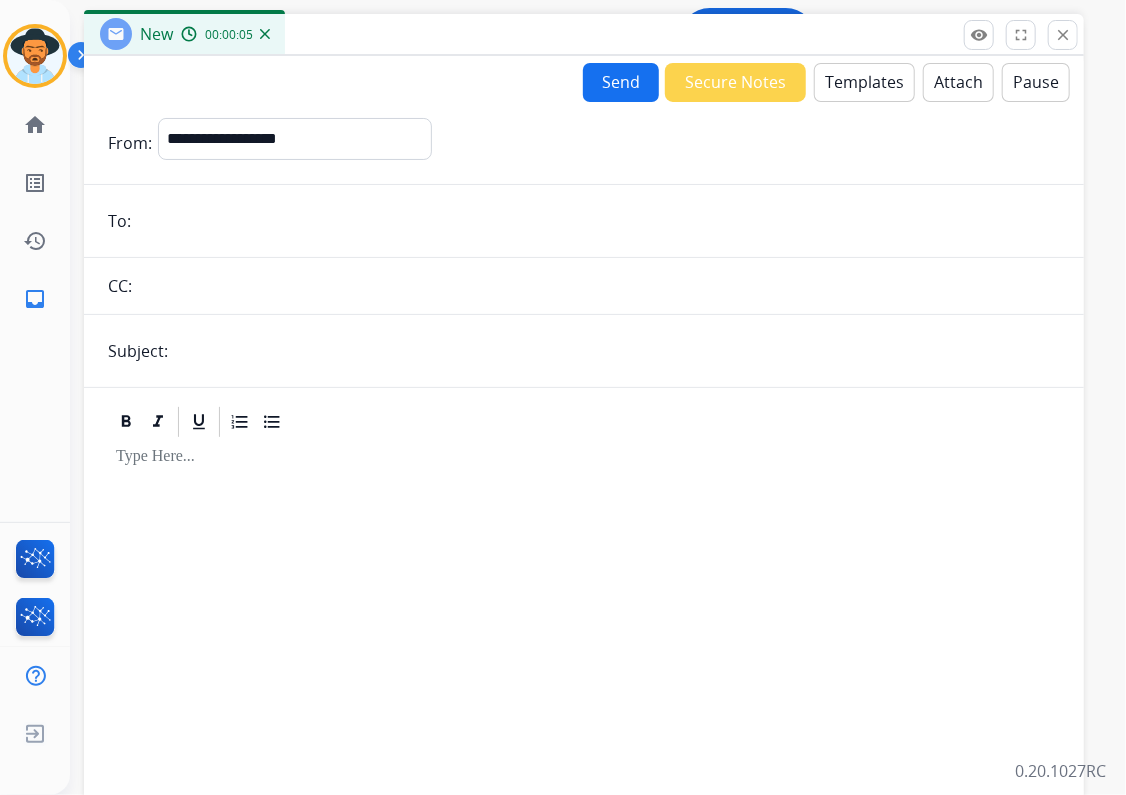 paste on "**********" 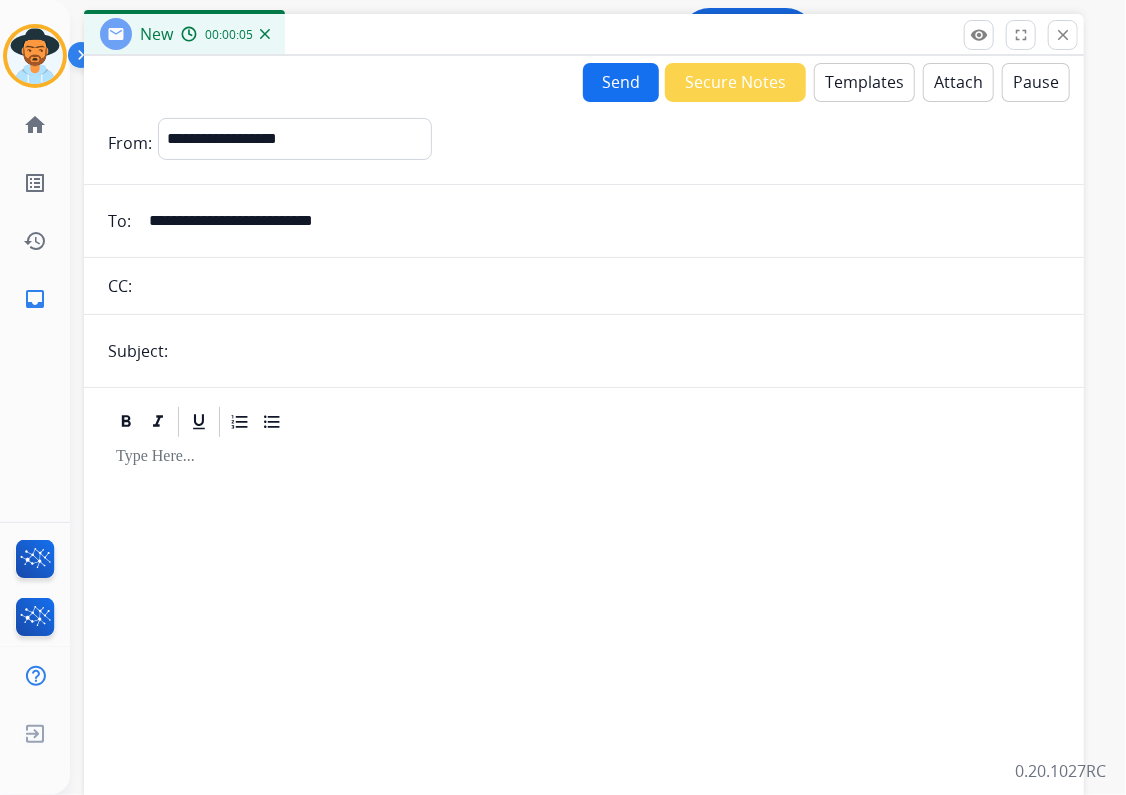 type on "**********" 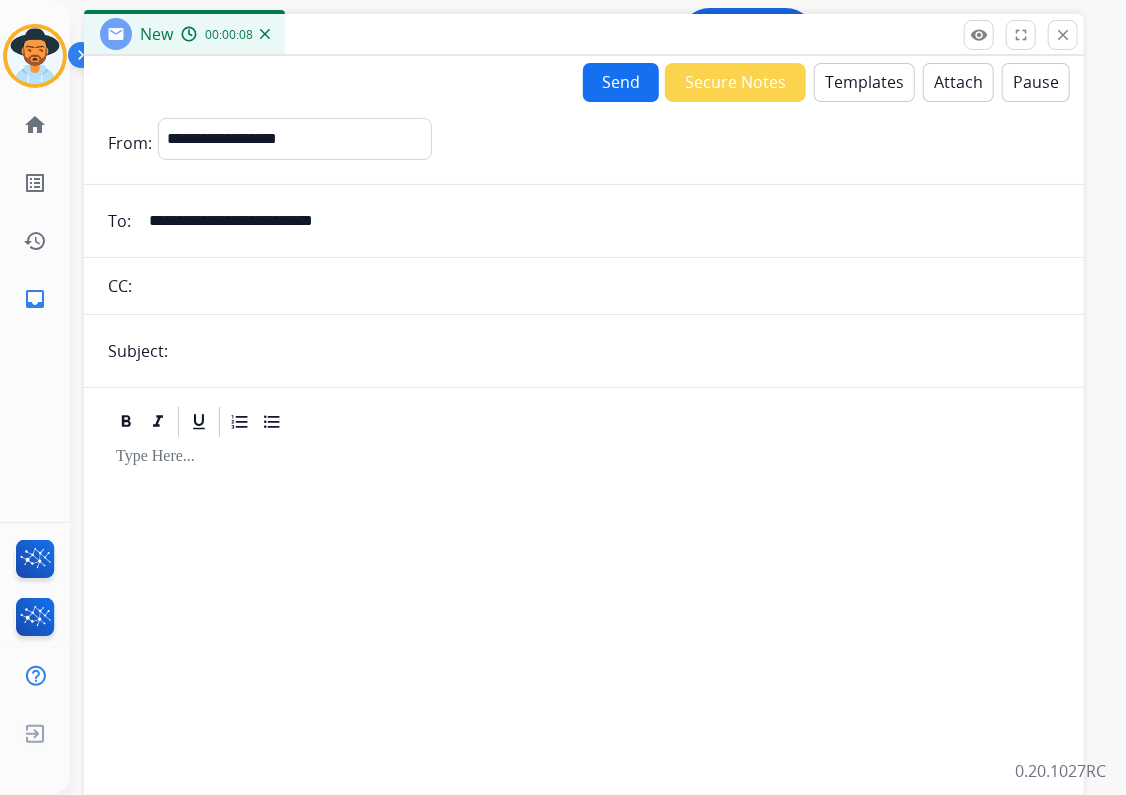 type on "**********" 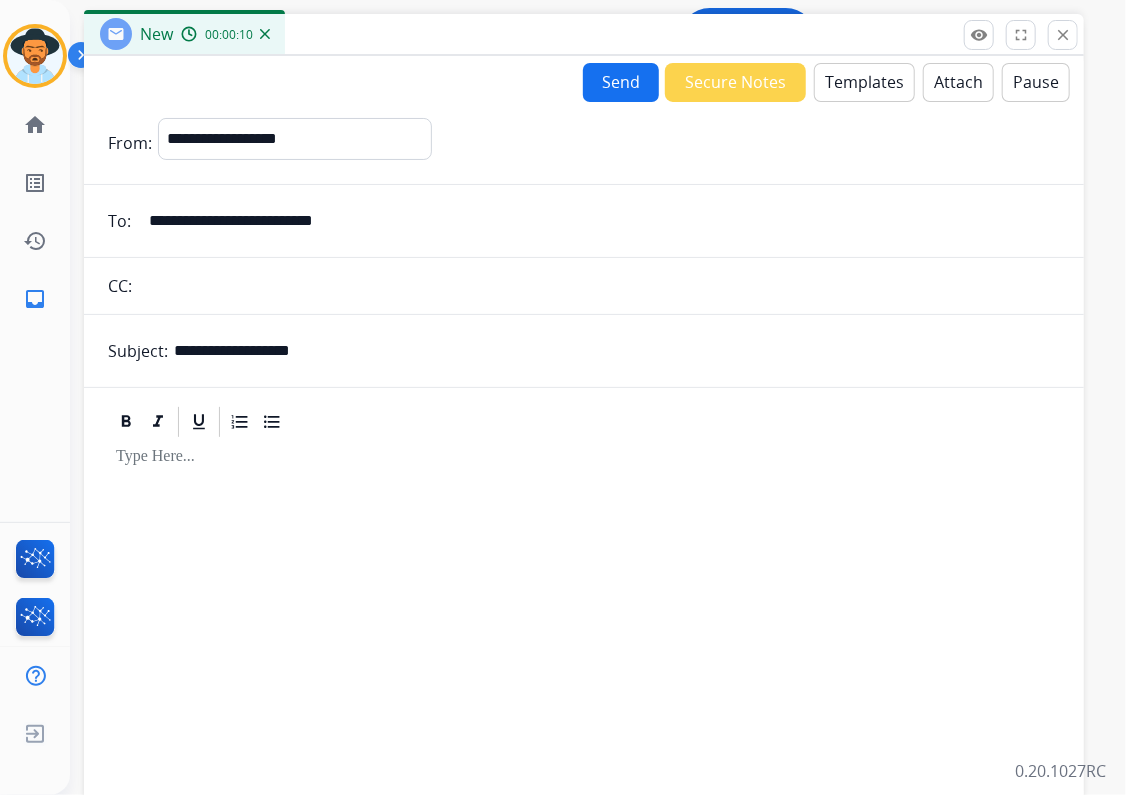 click on "Templates" at bounding box center [864, 82] 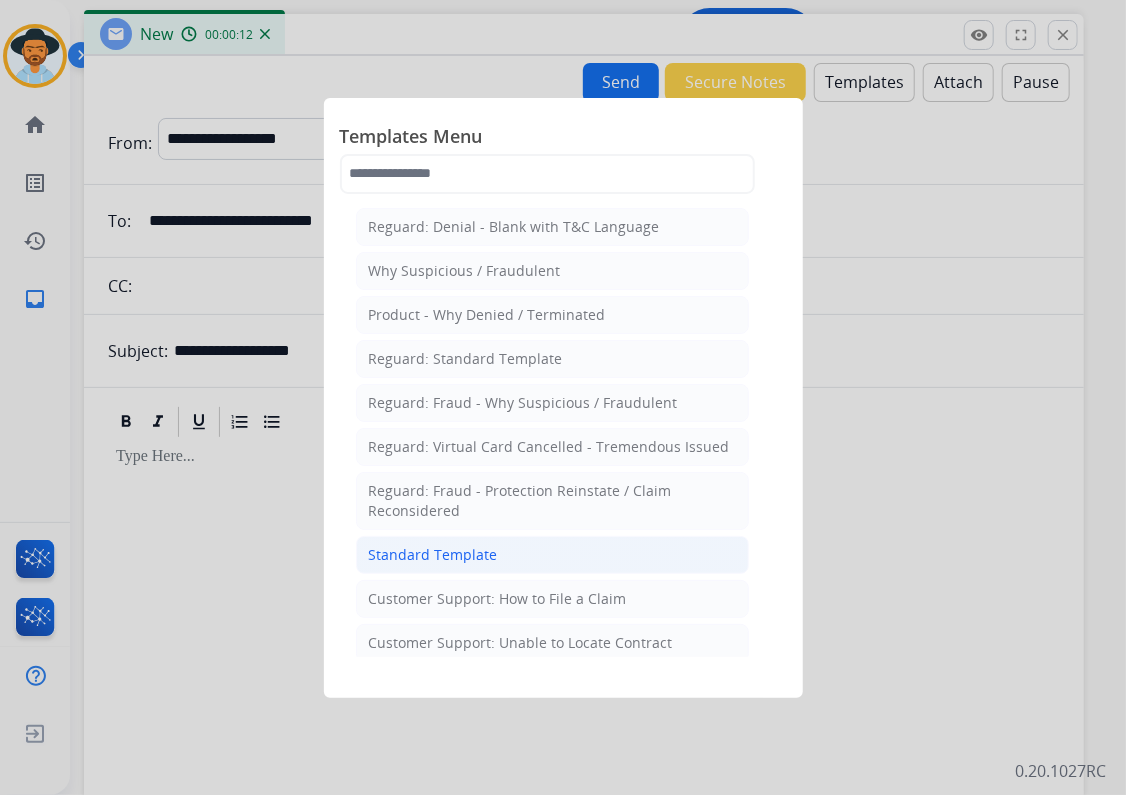 click on "Standard Template" 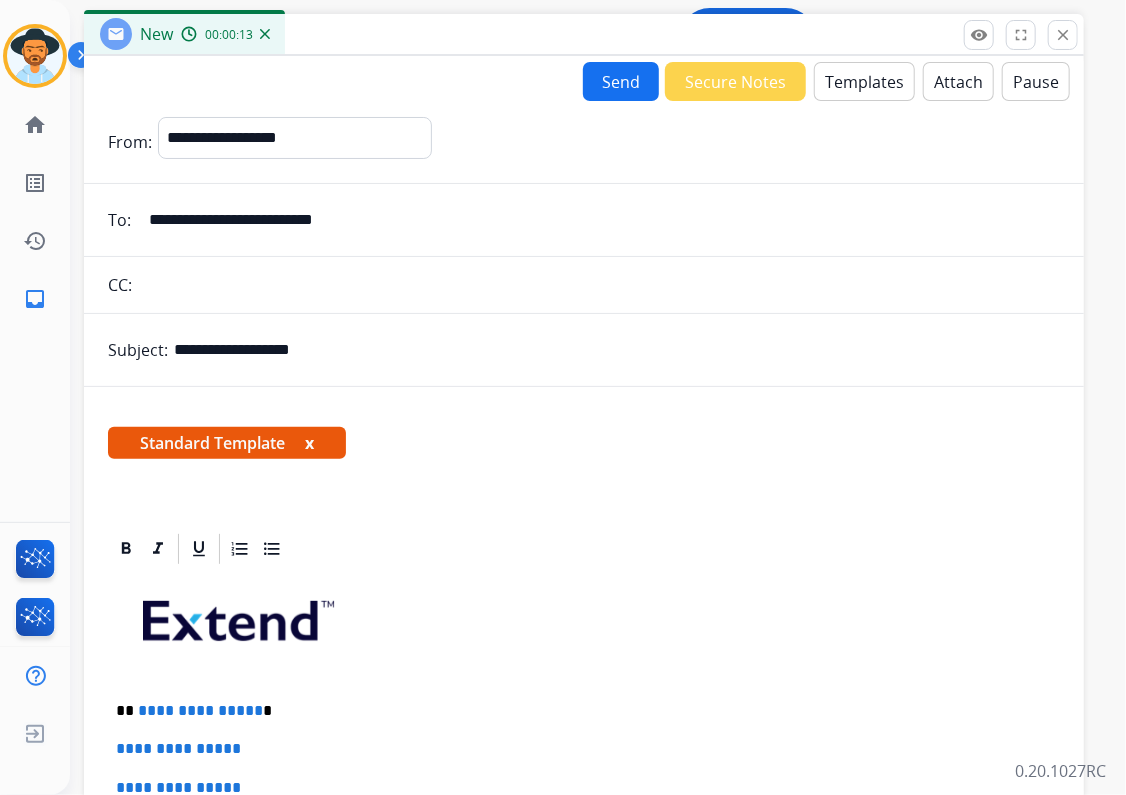 click on "x" at bounding box center [309, 443] 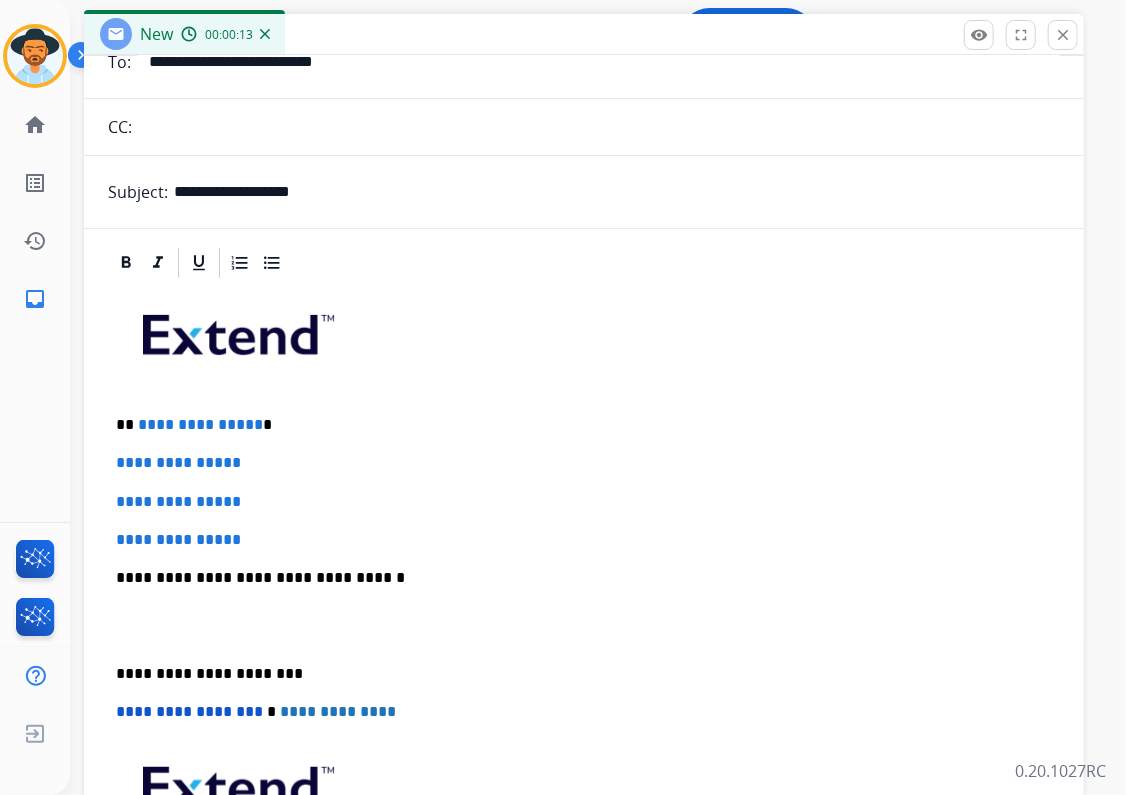 scroll, scrollTop: 160, scrollLeft: 0, axis: vertical 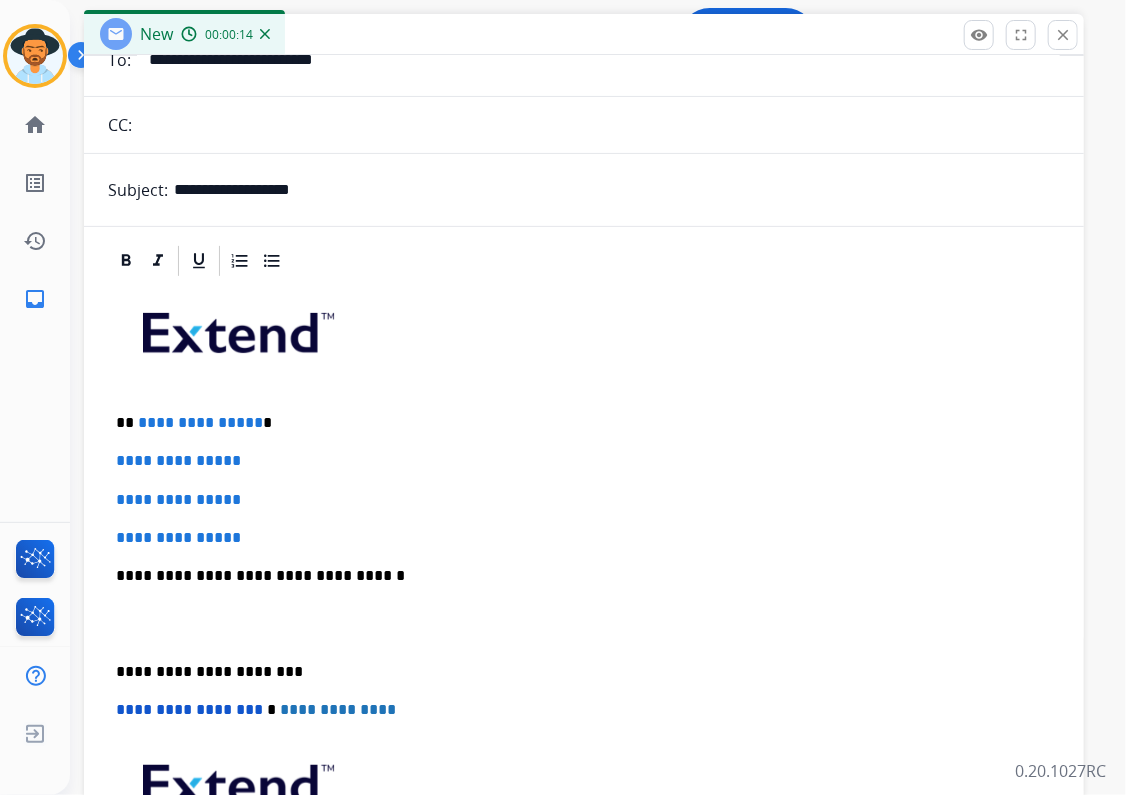 click on "**********" at bounding box center (576, 423) 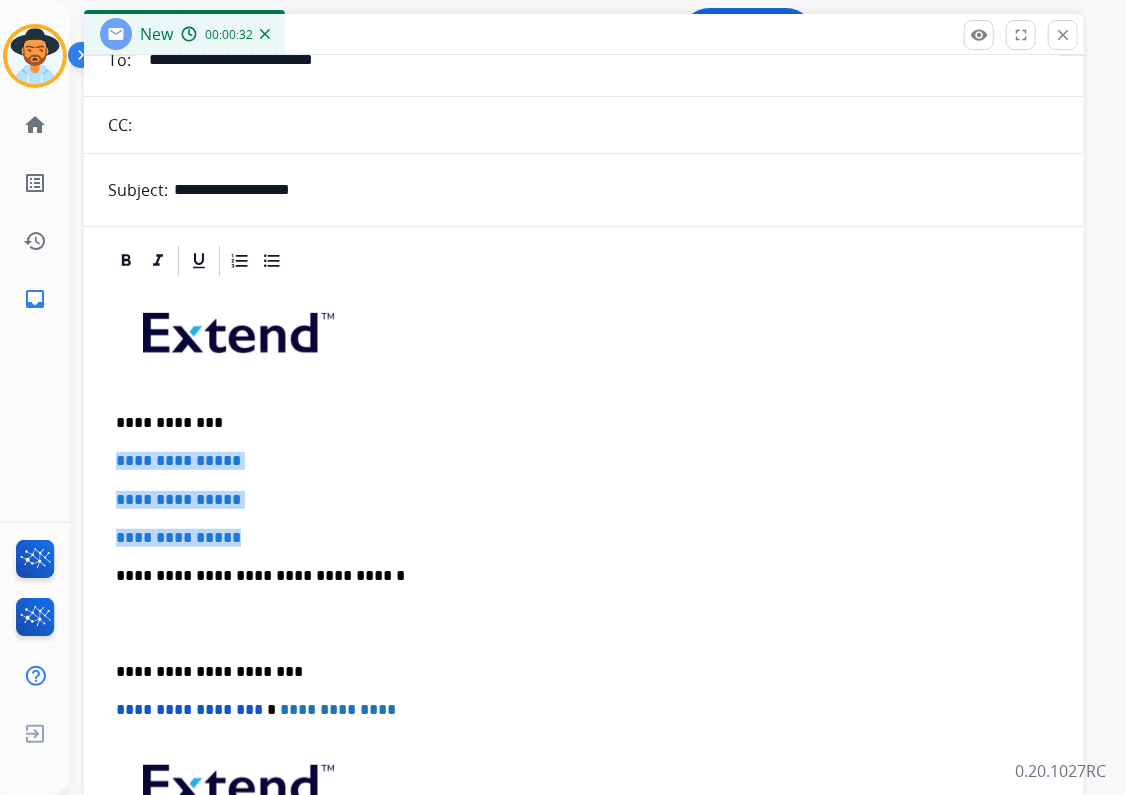 drag, startPoint x: 260, startPoint y: 544, endPoint x: 106, endPoint y: 448, distance: 181.47176 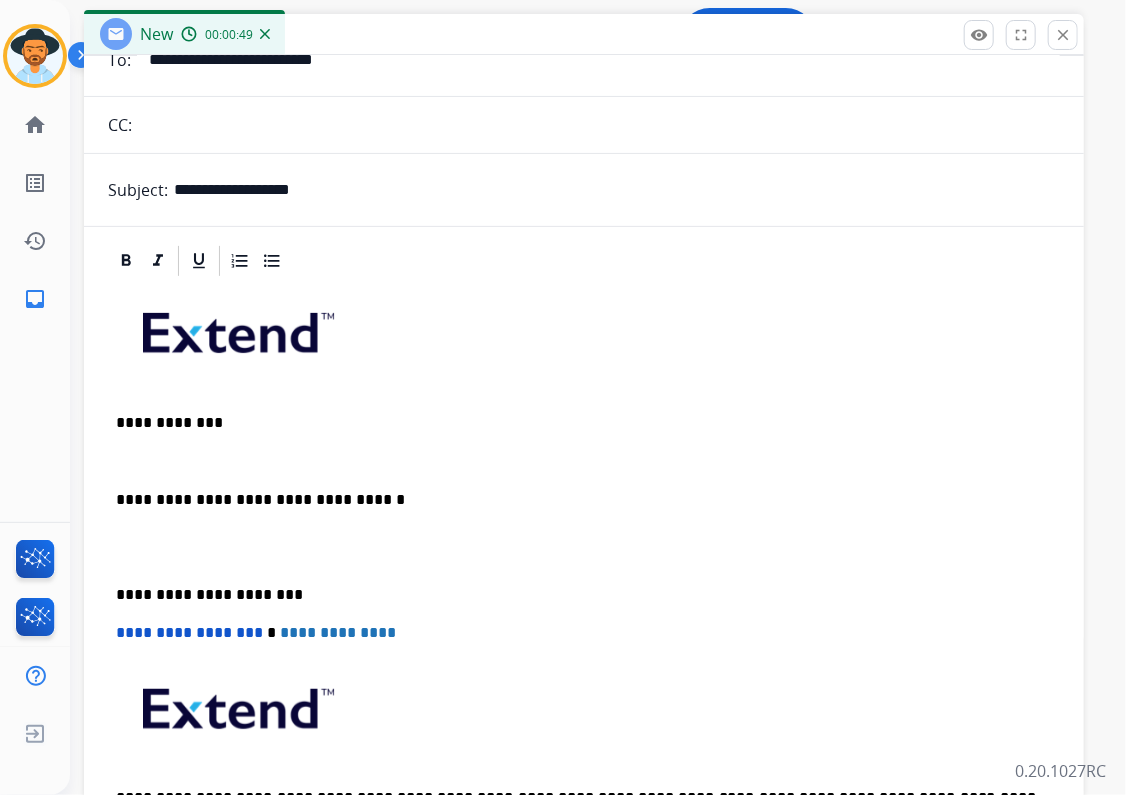 click at bounding box center (584, 461) 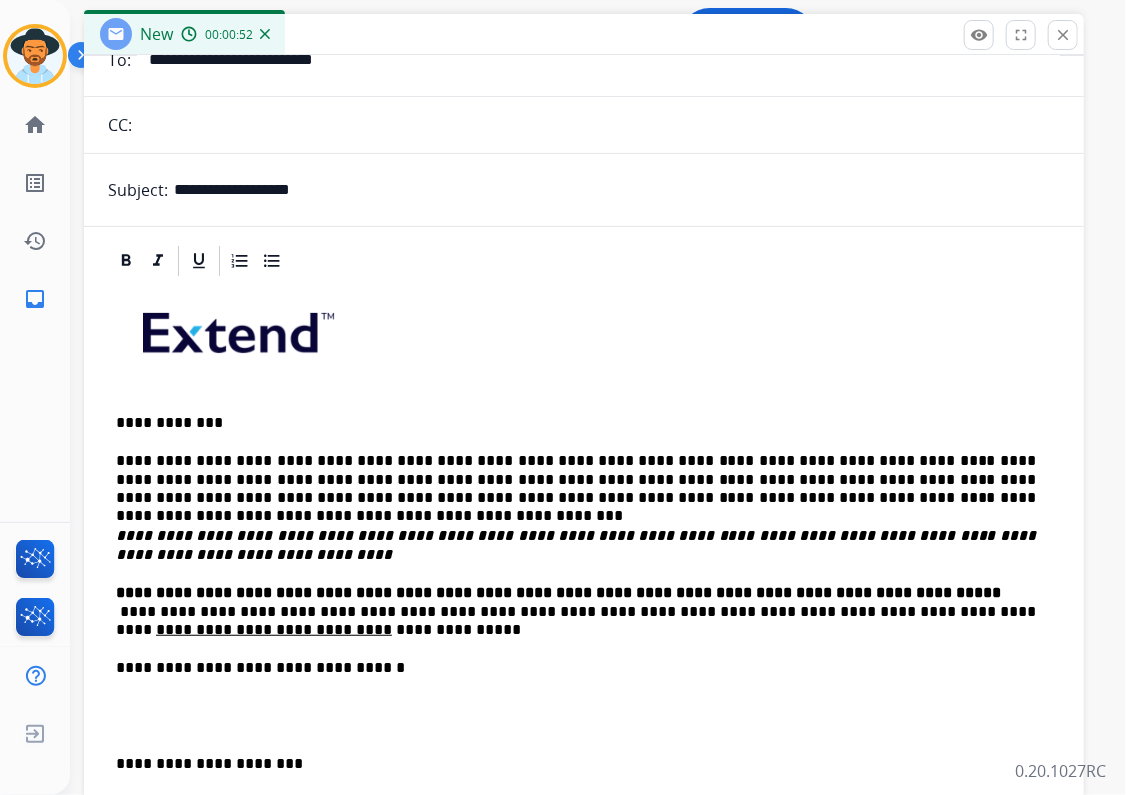 click on "**********" at bounding box center [576, 611] 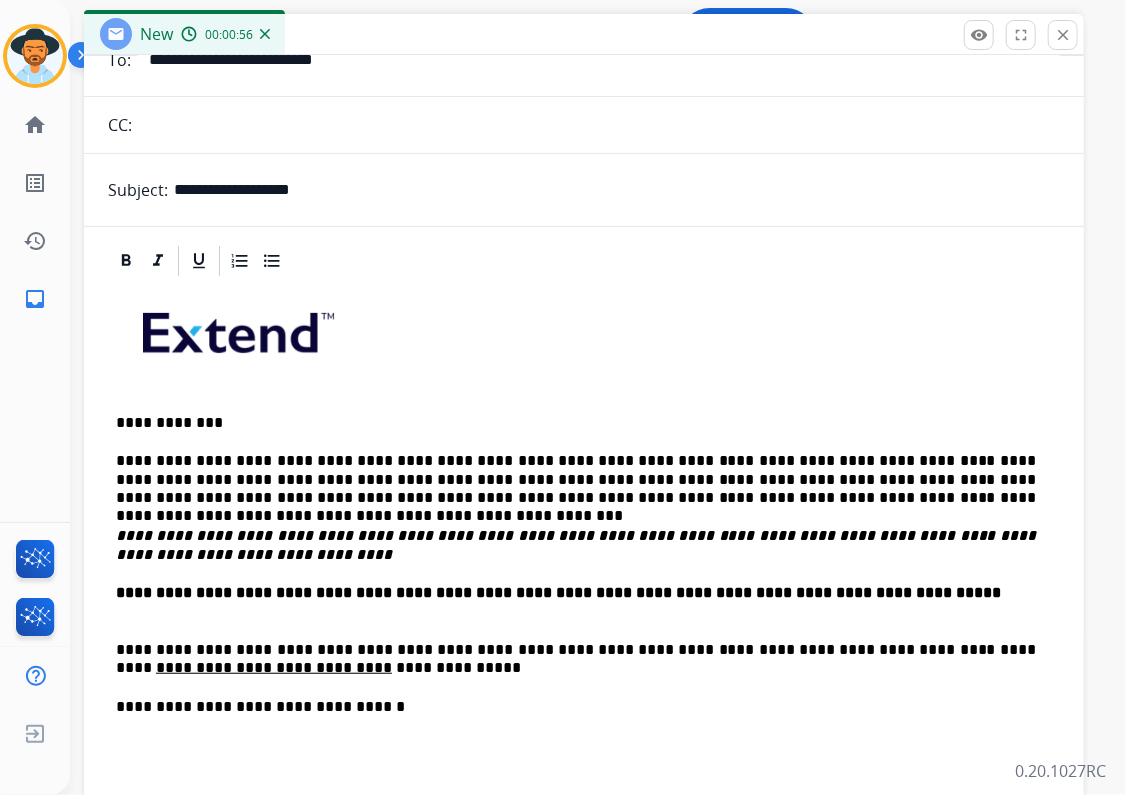 scroll, scrollTop: 400, scrollLeft: 0, axis: vertical 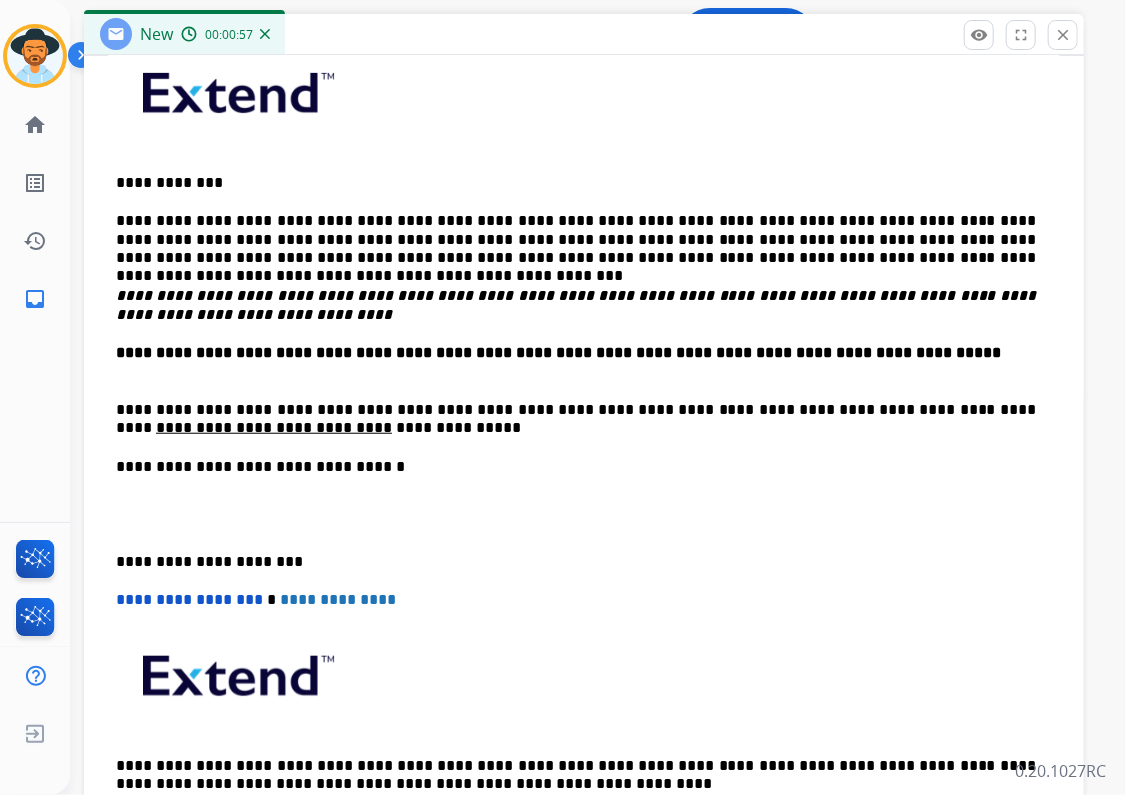 click on "**********" at bounding box center [576, 562] 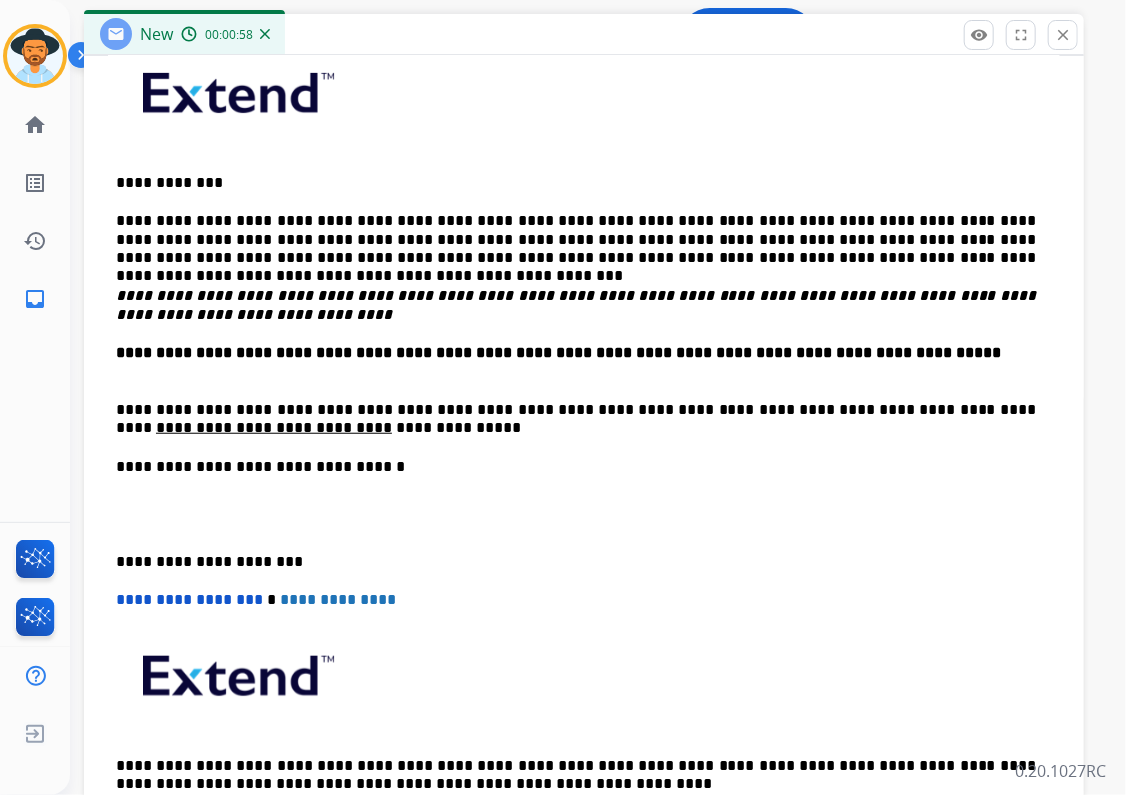 click on "**********" at bounding box center (584, 448) 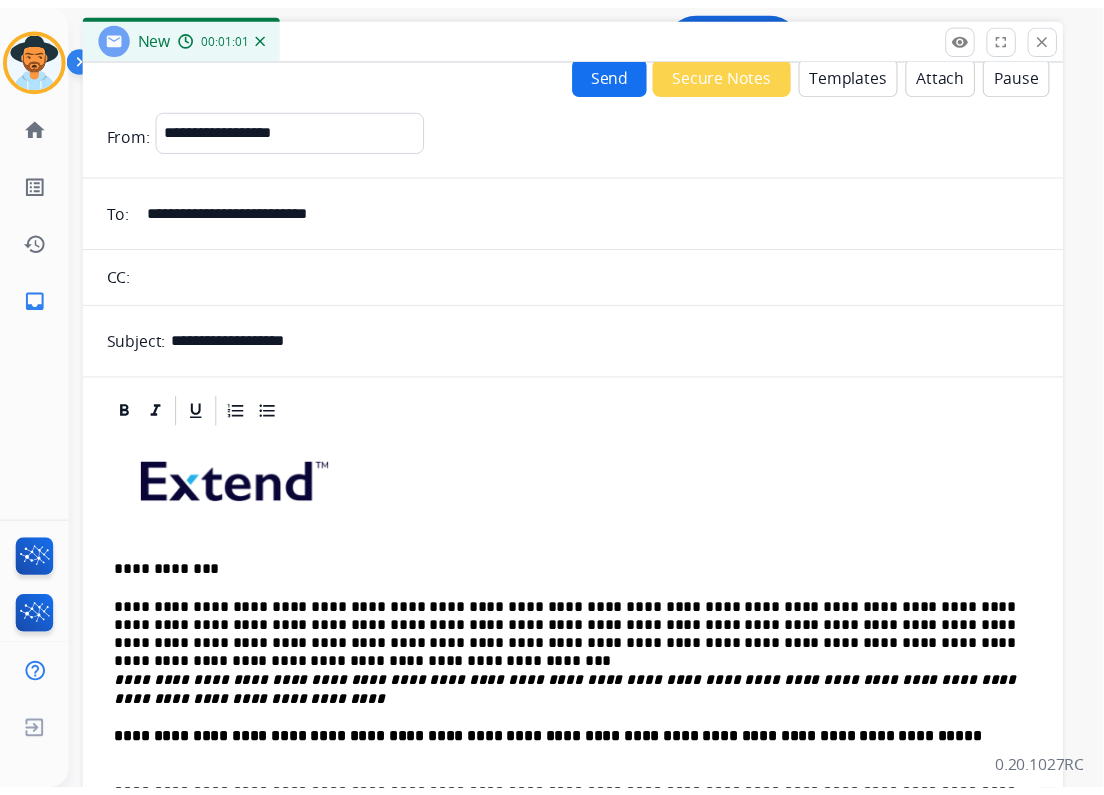 scroll, scrollTop: 0, scrollLeft: 0, axis: both 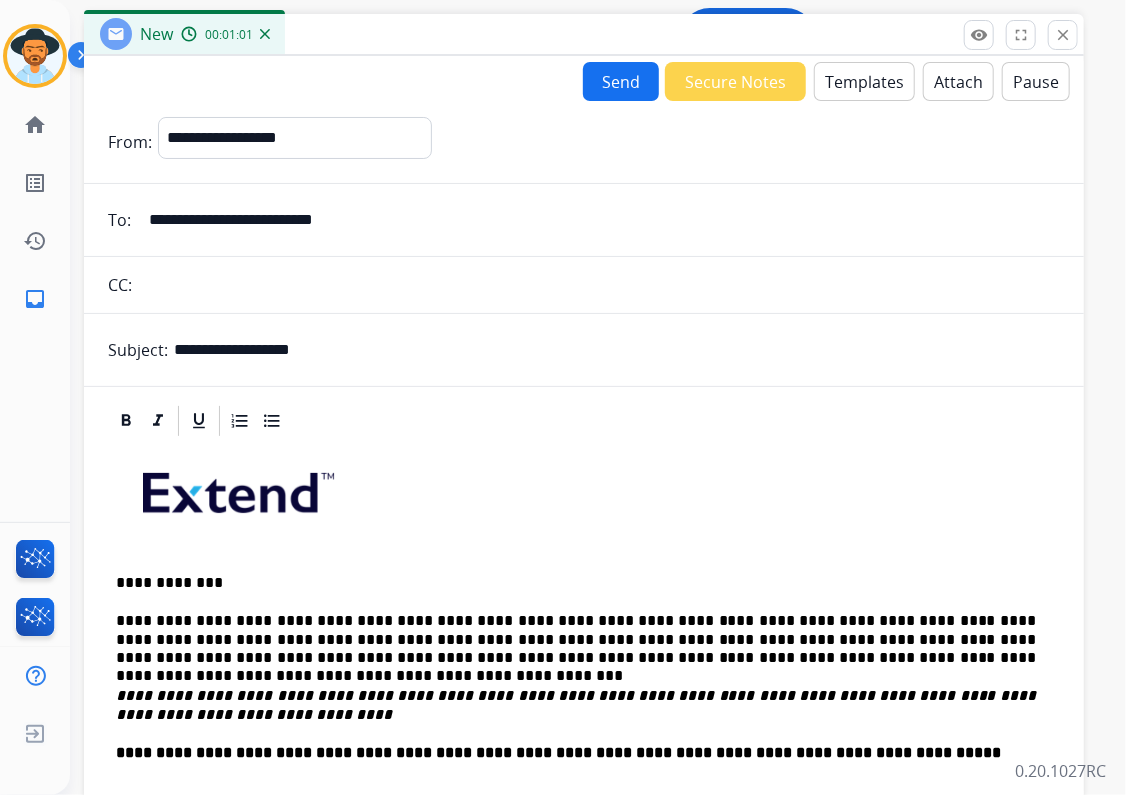 click on "Send" at bounding box center (621, 81) 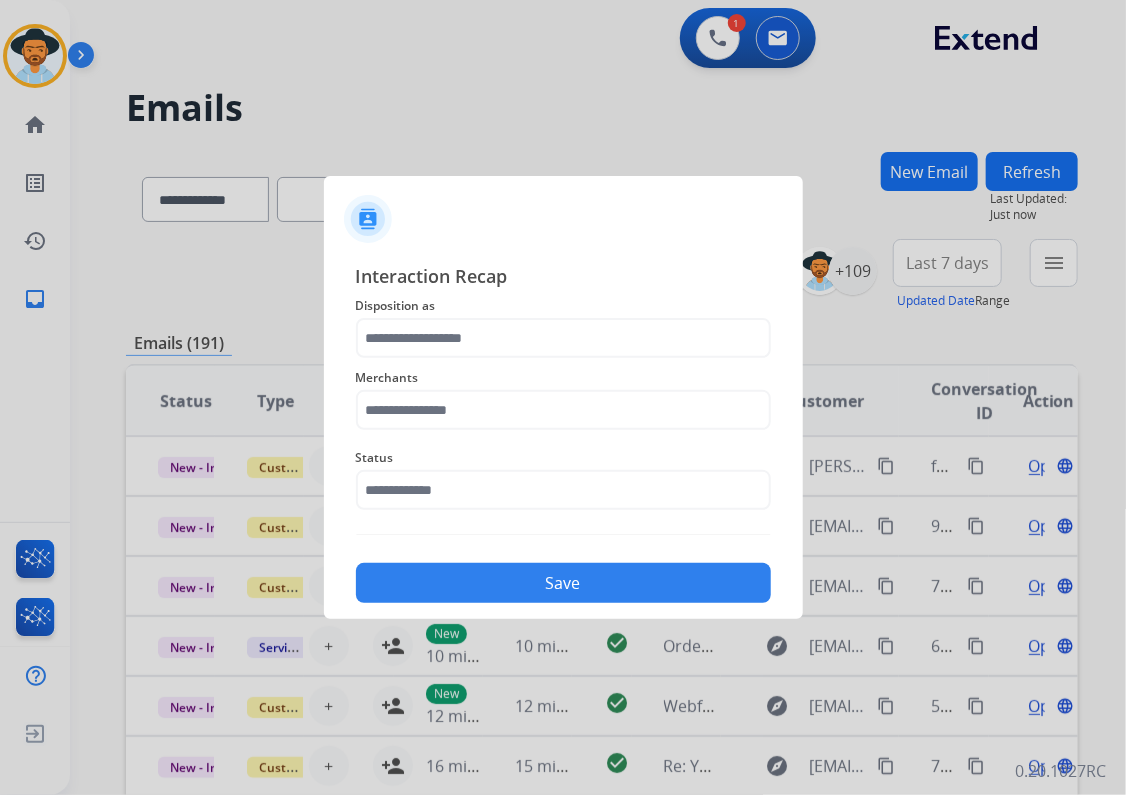 click on "Disposition as" 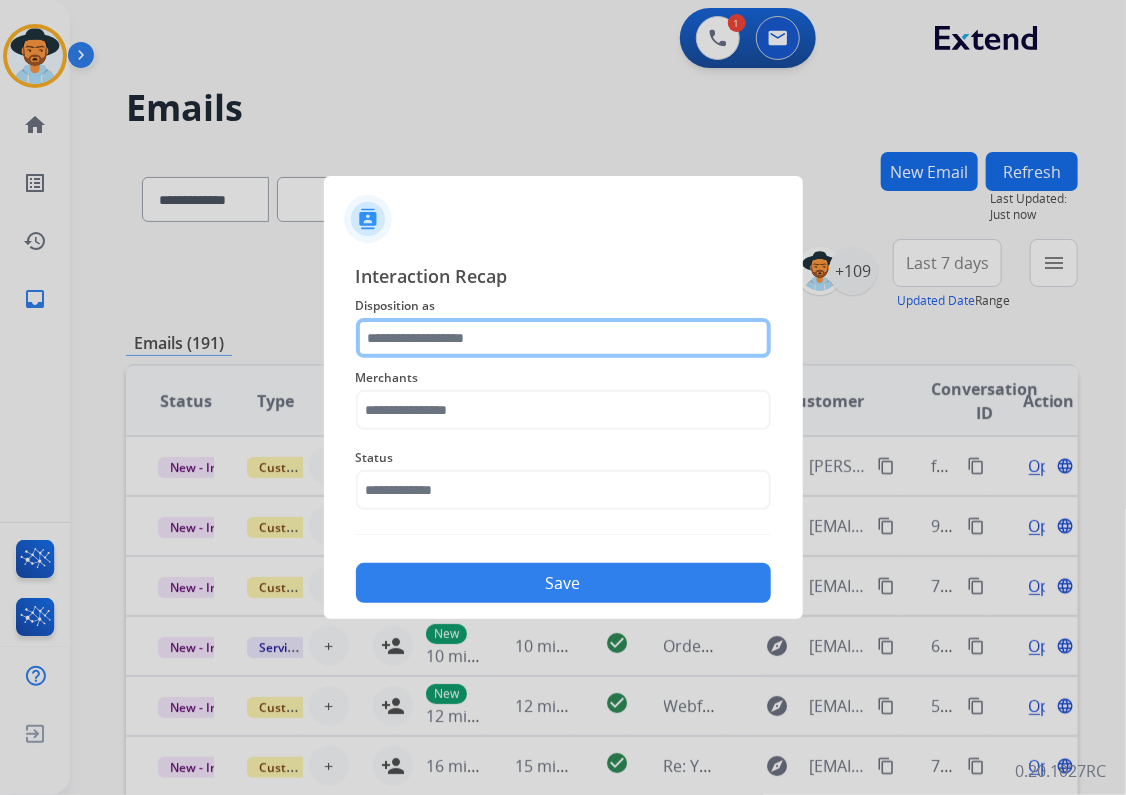 click 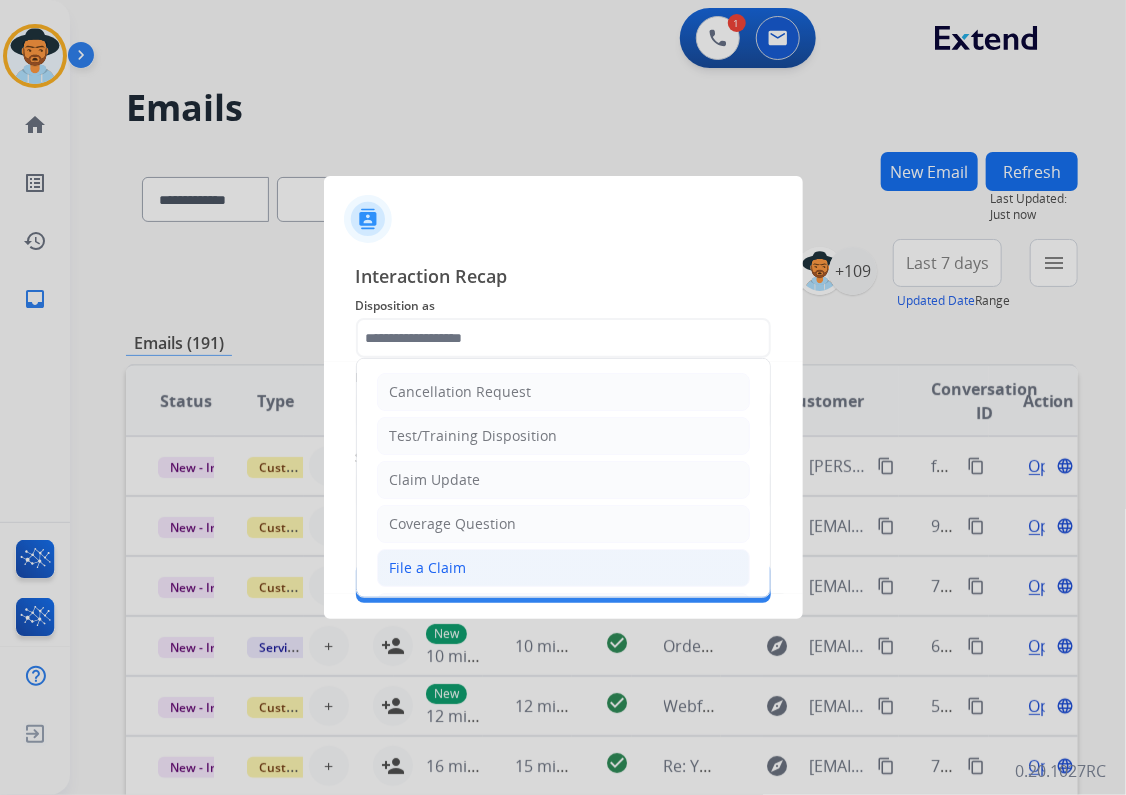 click on "File a Claim" 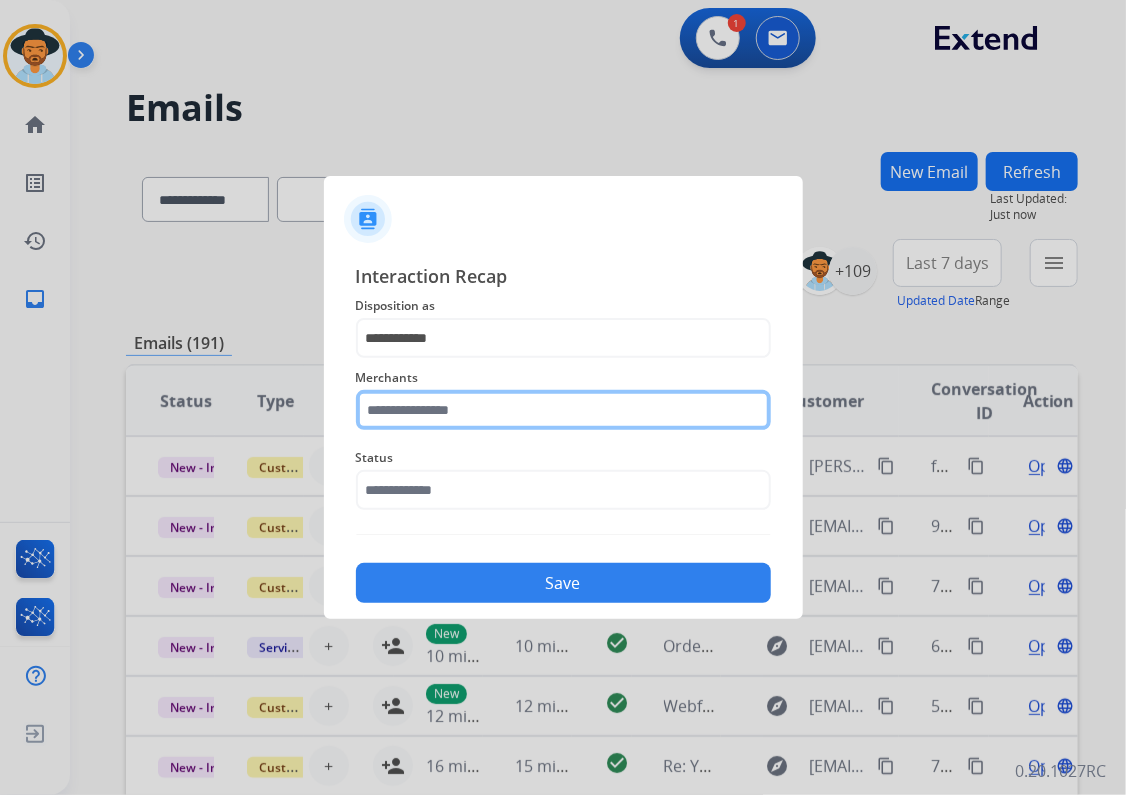 click 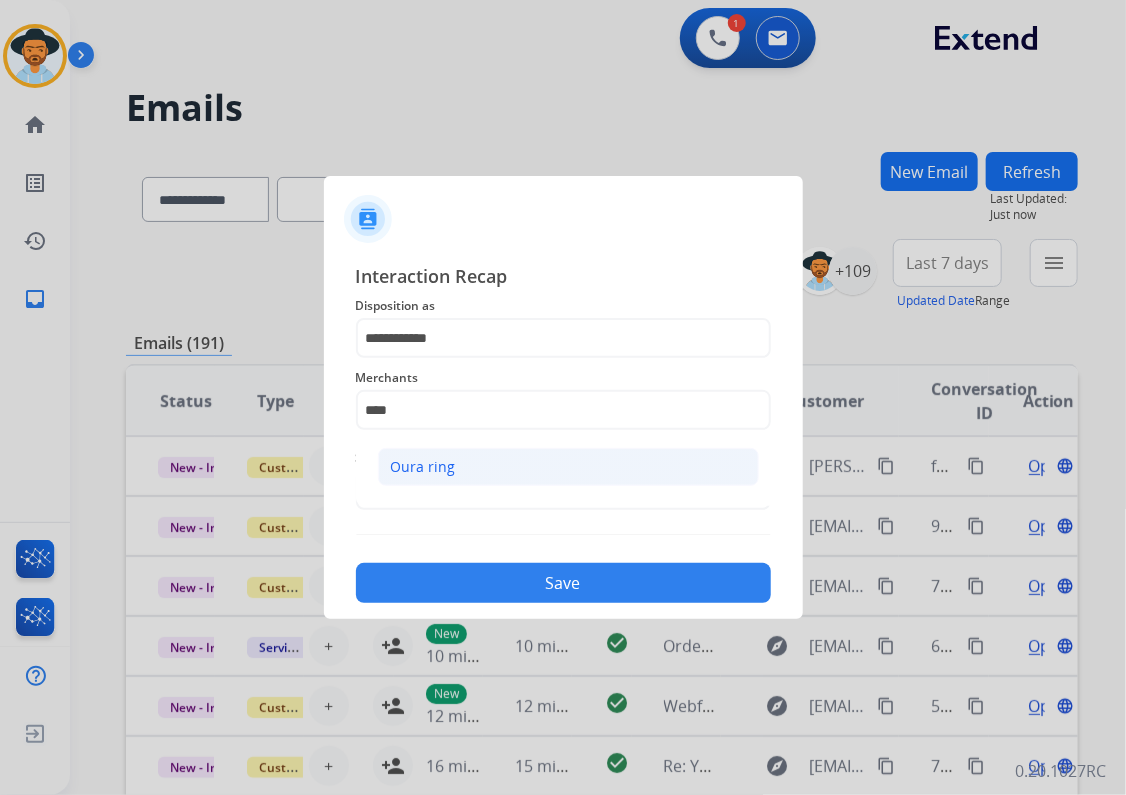 click on "Oura ring" 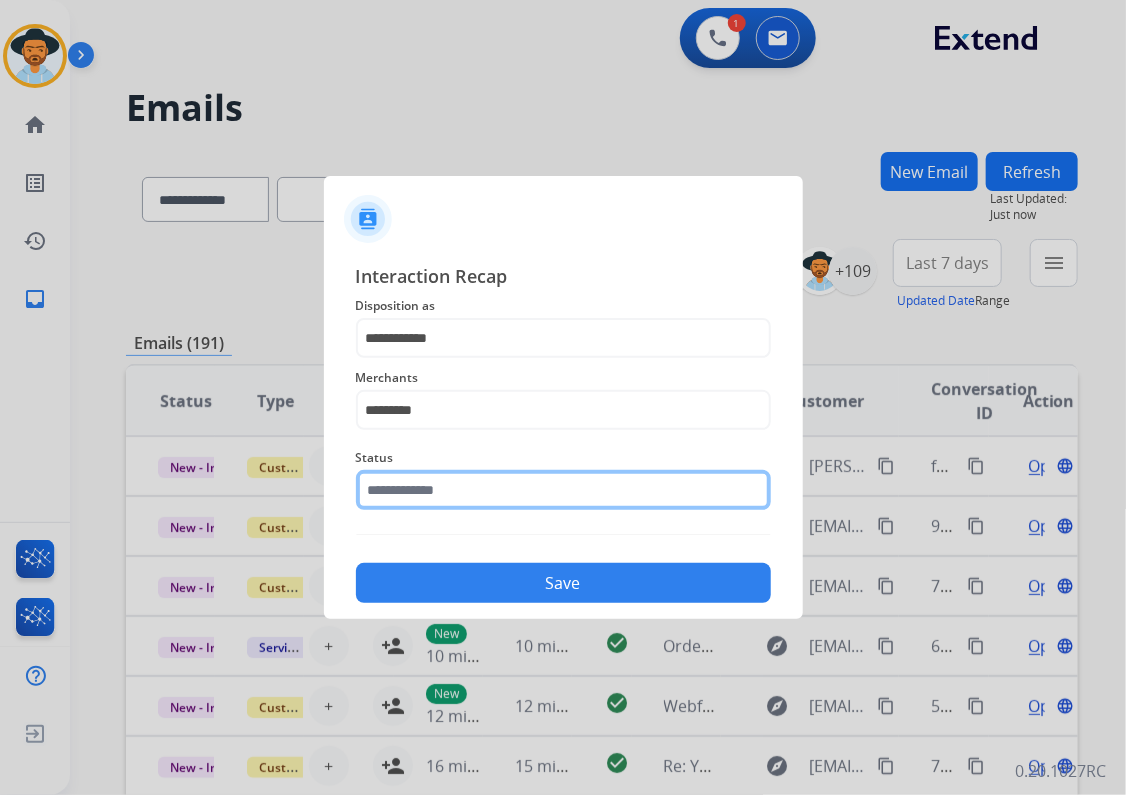 click on "Status" 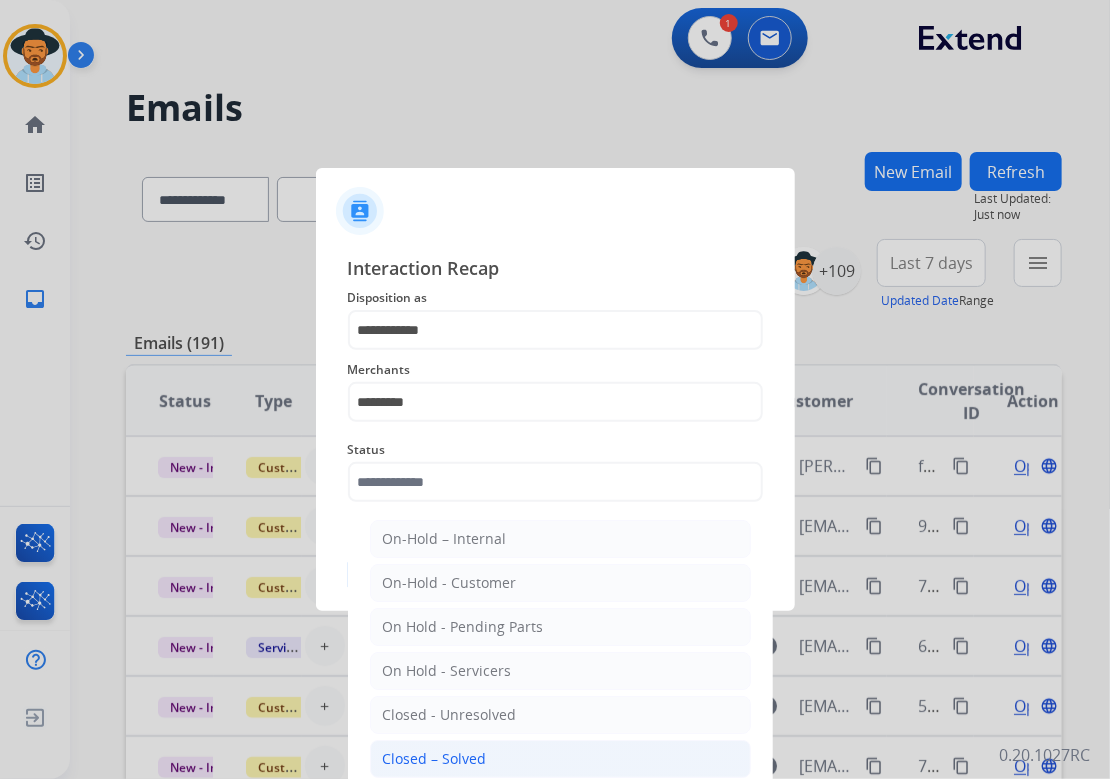 drag, startPoint x: 468, startPoint y: 748, endPoint x: 490, endPoint y: 616, distance: 133.82077 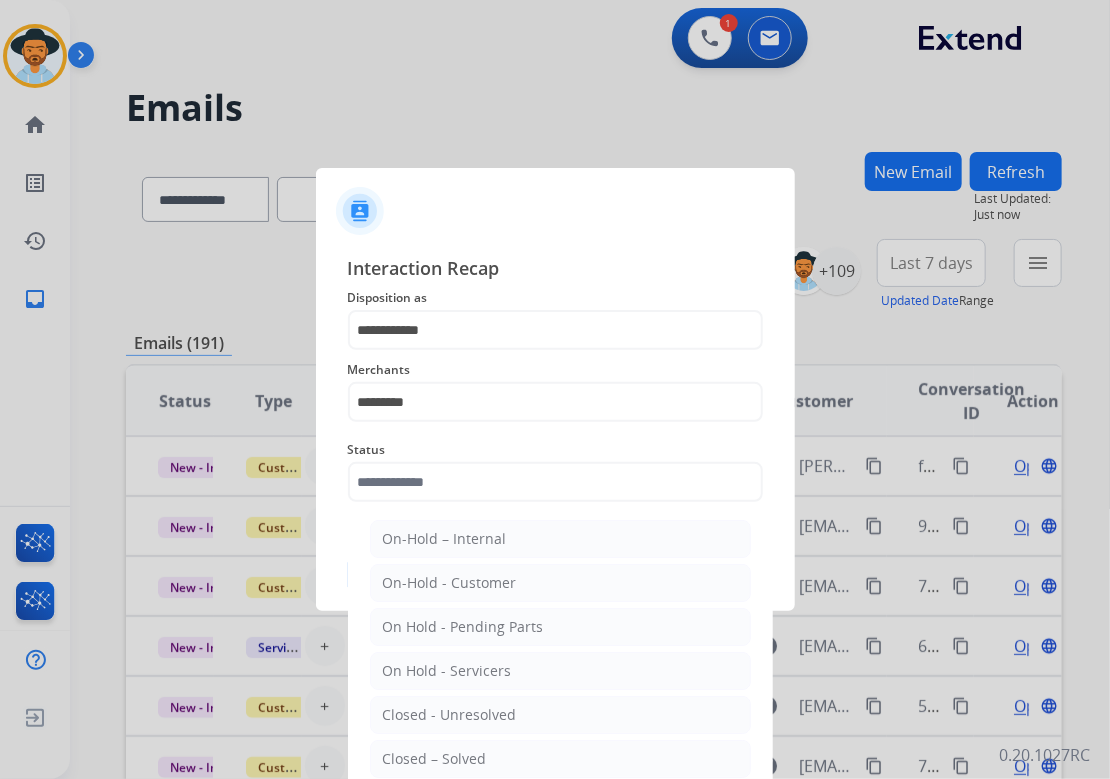 type on "**********" 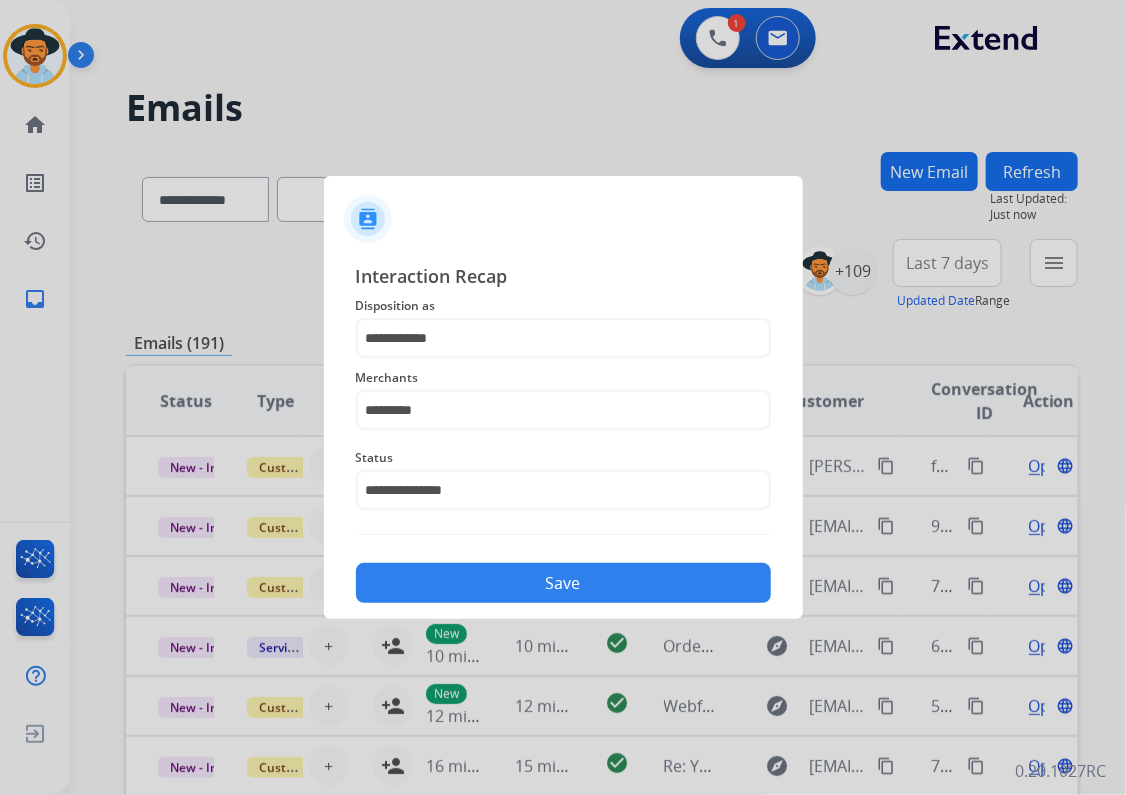 click on "Save" 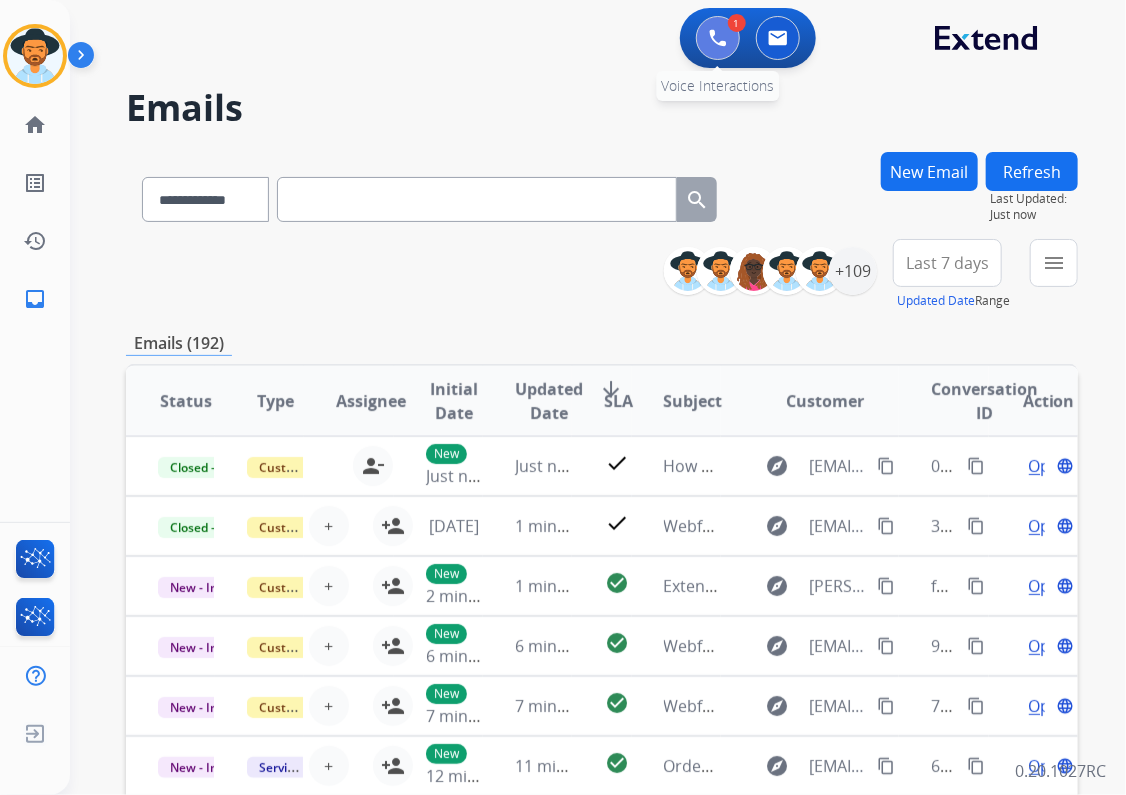 click at bounding box center (718, 38) 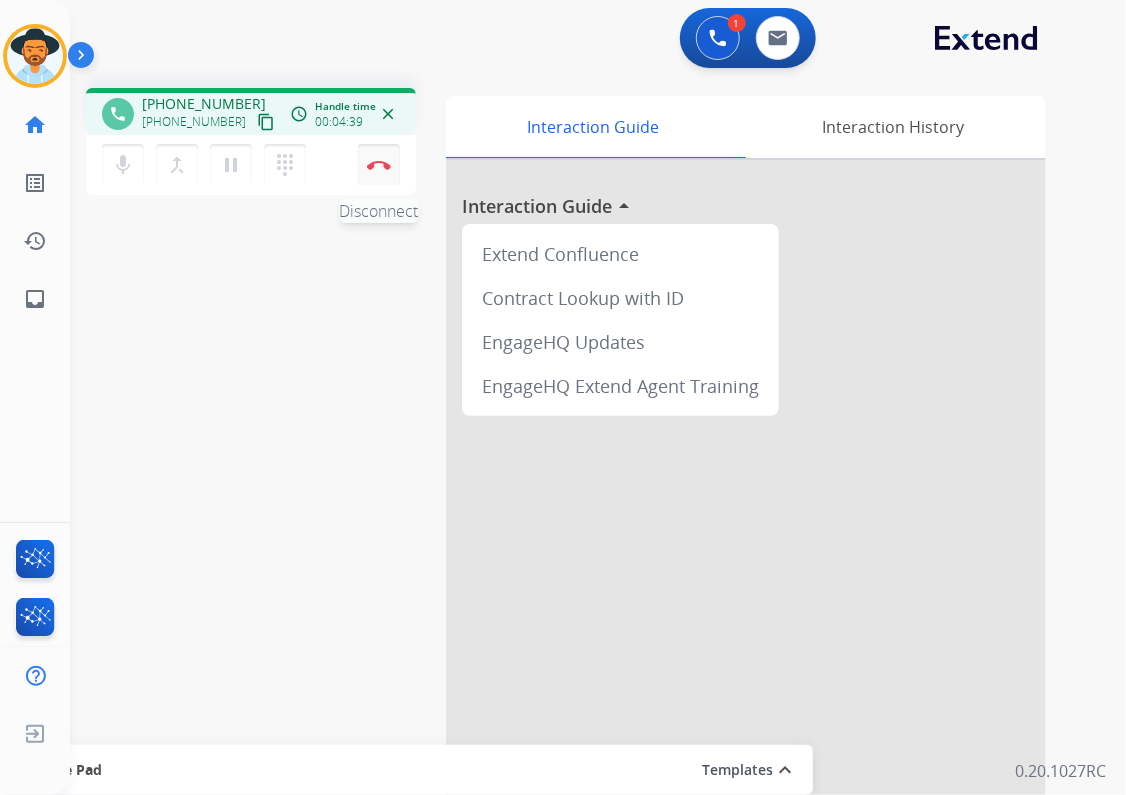 click on "Disconnect" at bounding box center (379, 165) 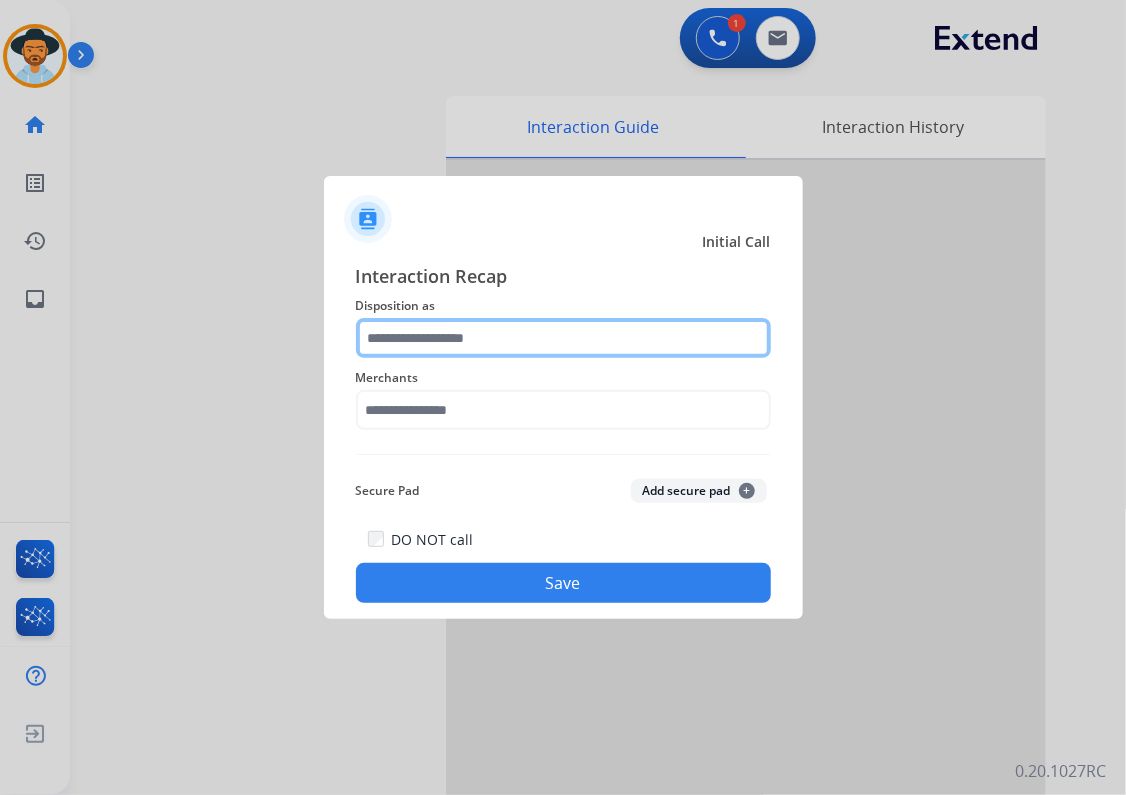 click 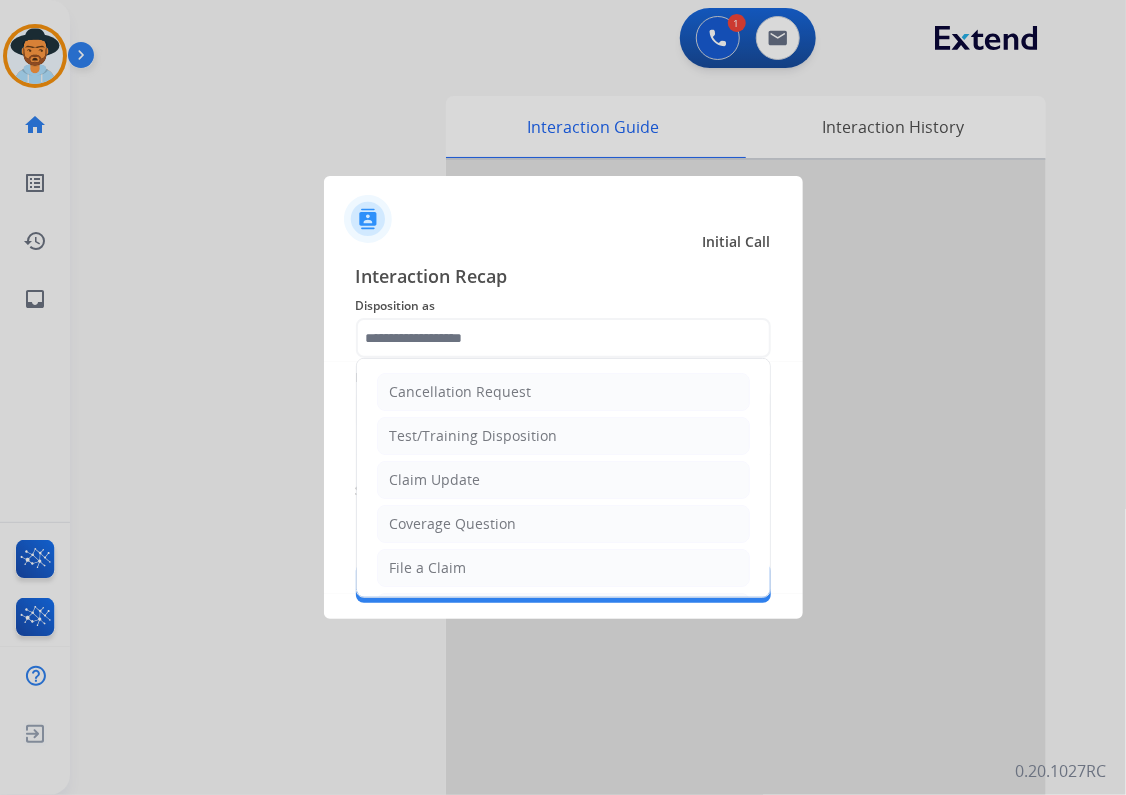 drag, startPoint x: 465, startPoint y: 556, endPoint x: 462, endPoint y: 519, distance: 37.12142 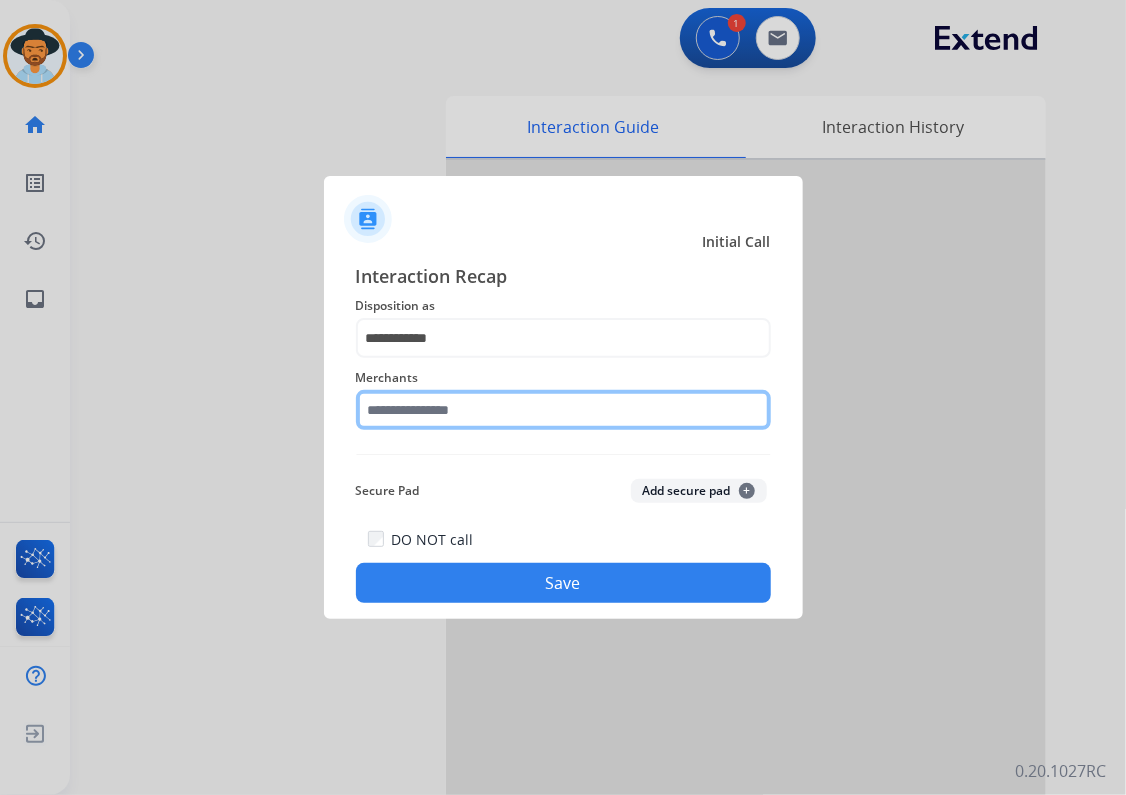 click 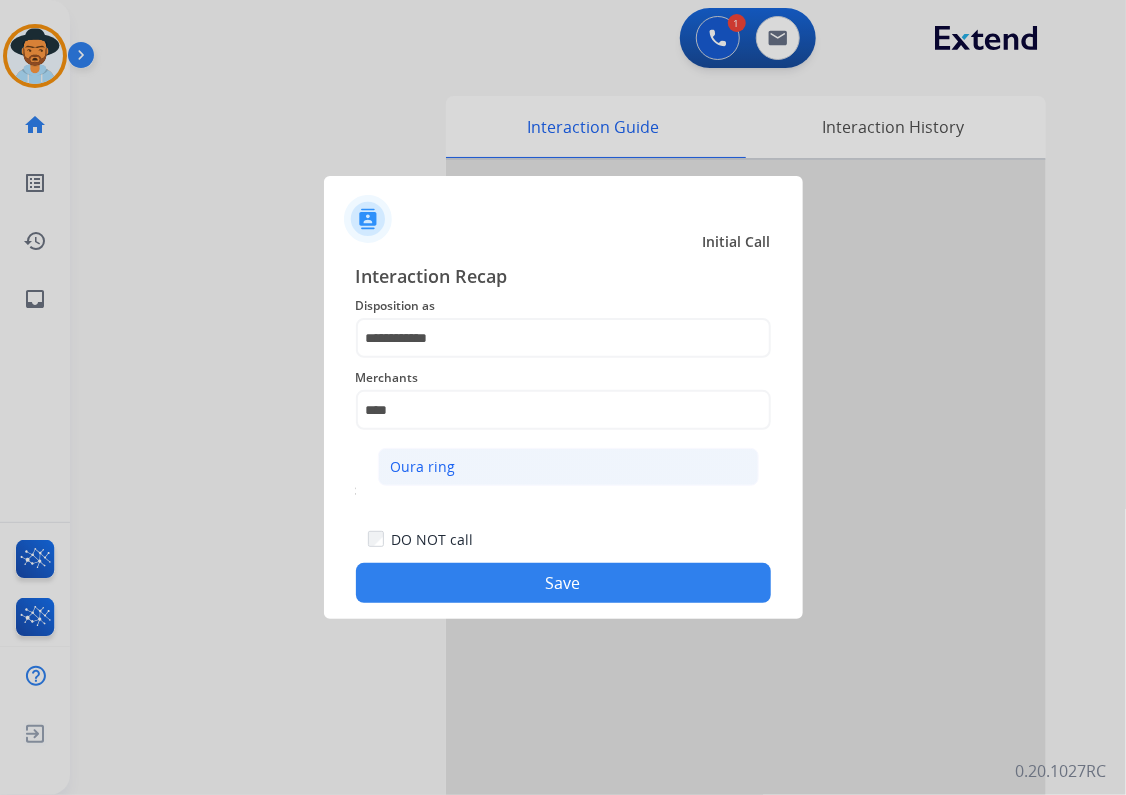 click on "Oura ring" 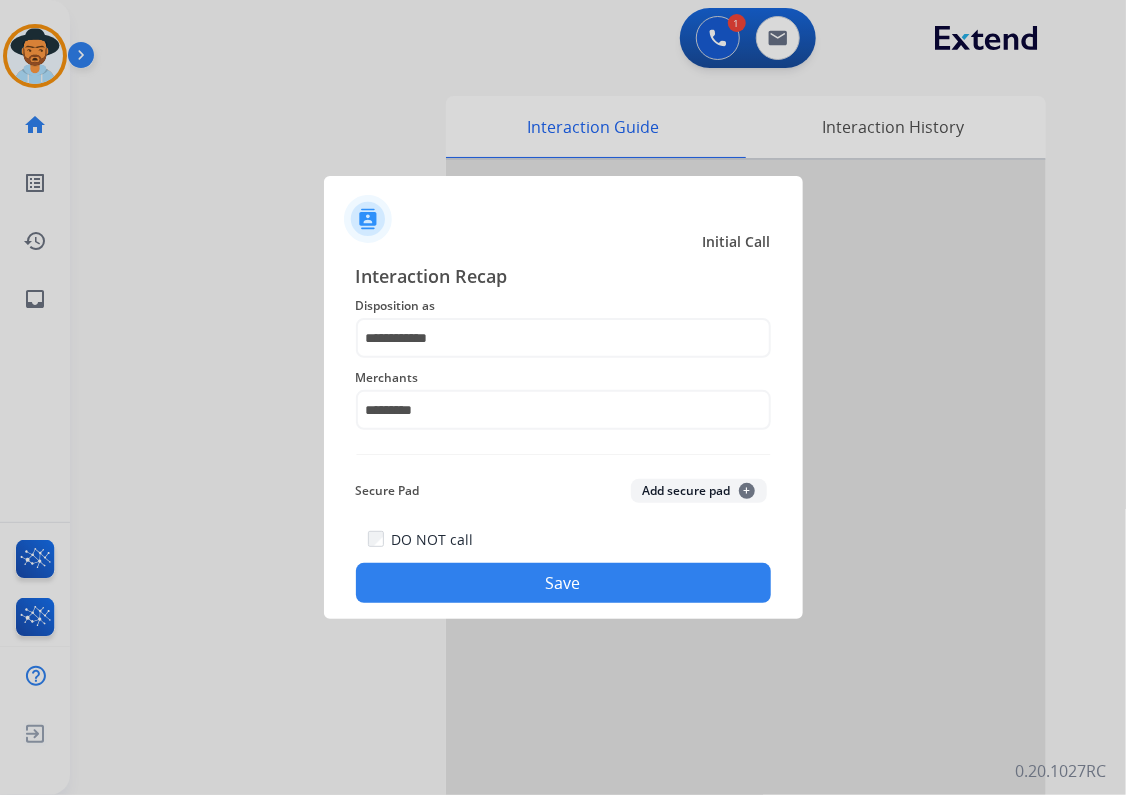 click on "Save" 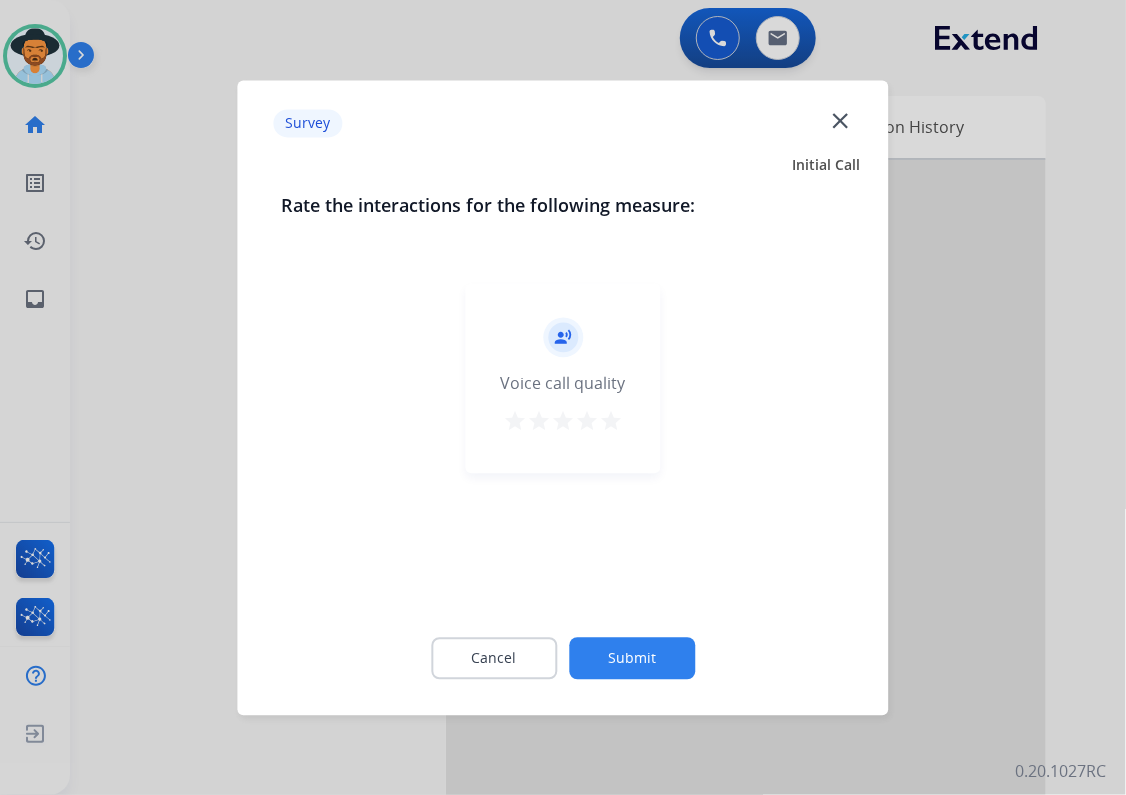 click on "star" at bounding box center (611, 421) 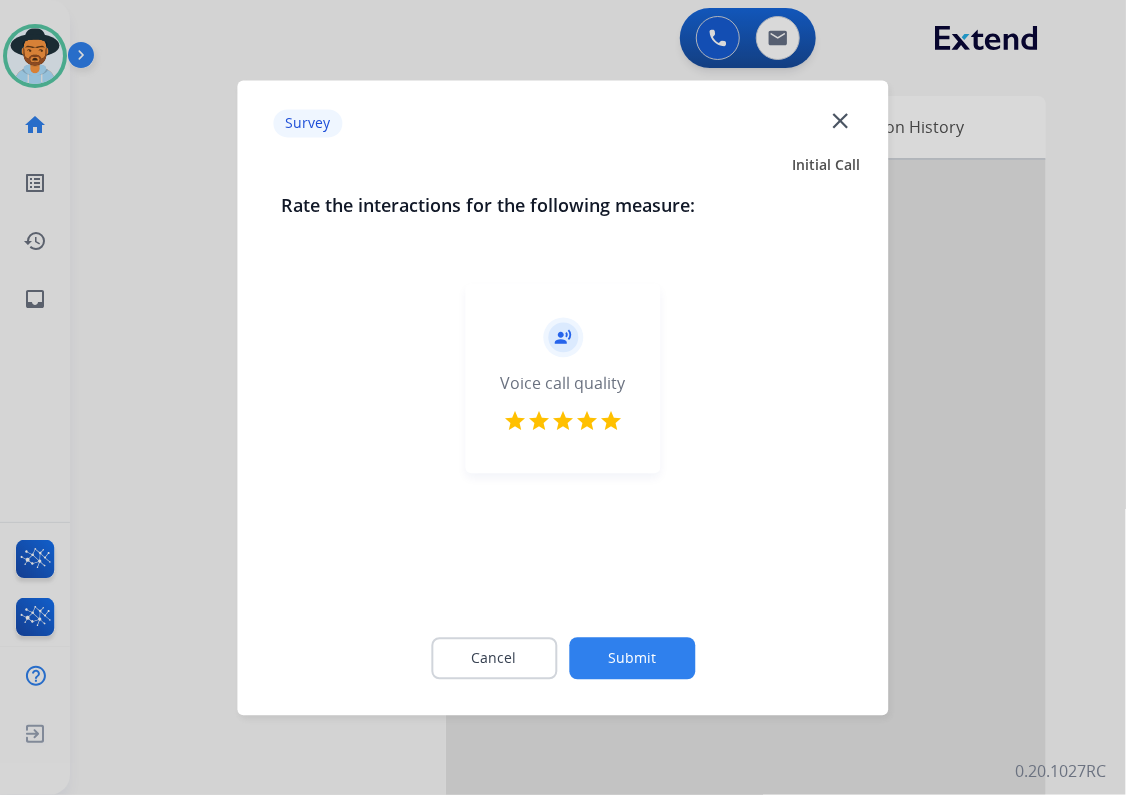 click on "Submit" 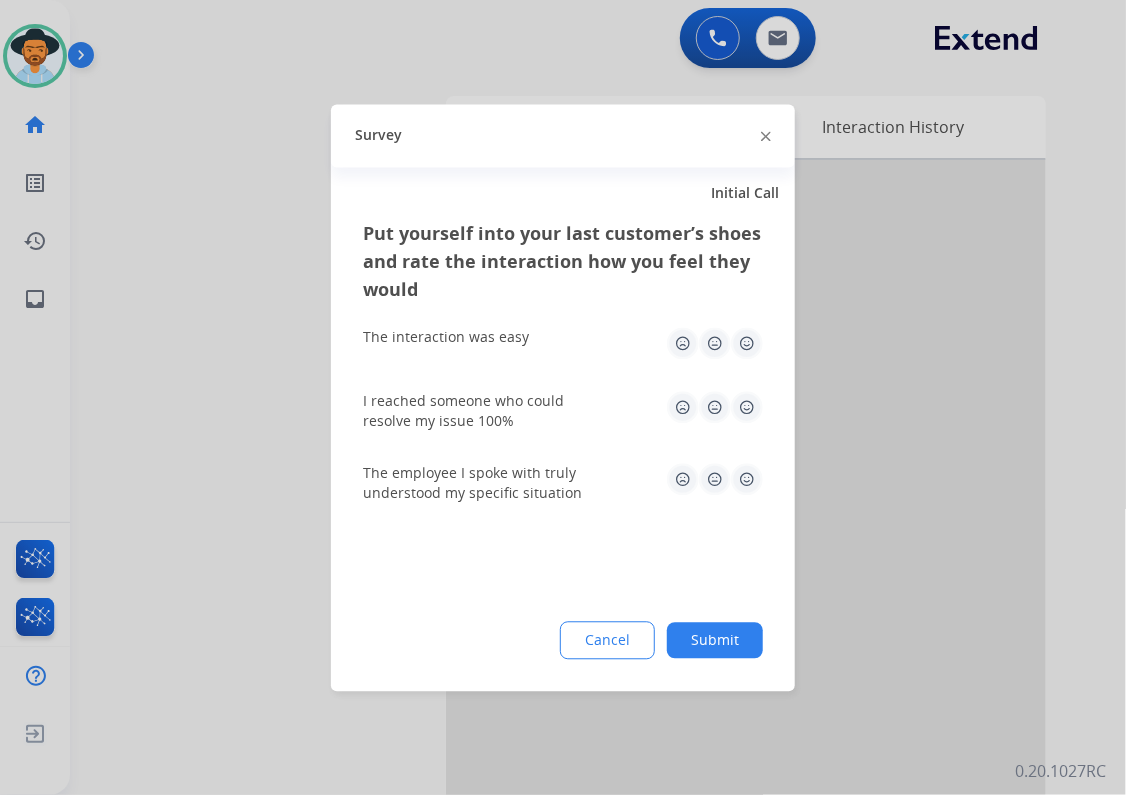 drag, startPoint x: 743, startPoint y: 346, endPoint x: 729, endPoint y: 424, distance: 79.24645 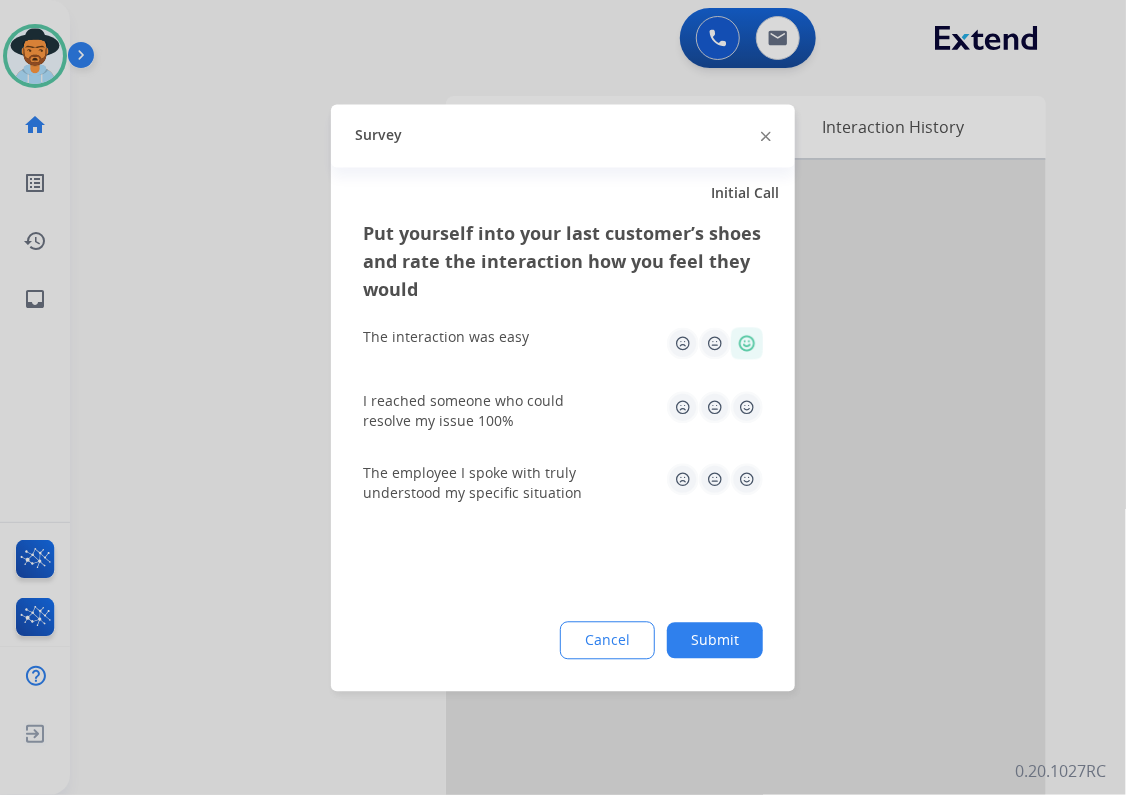 click 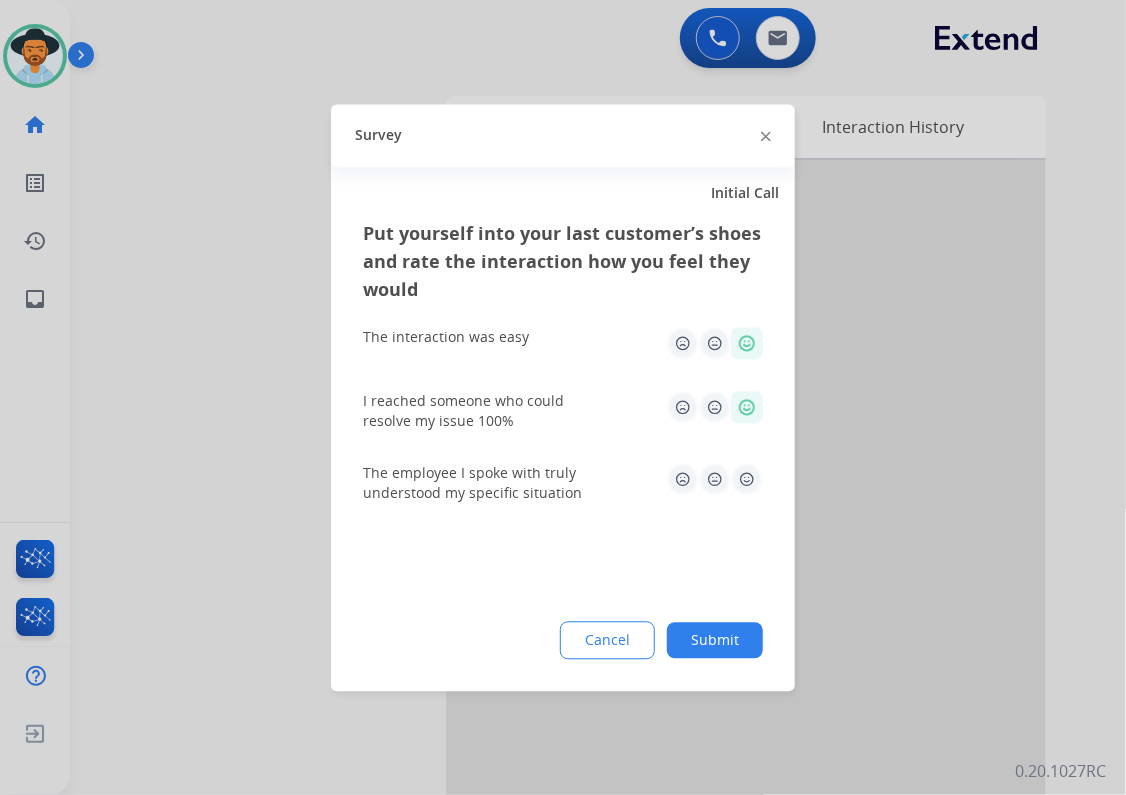 click 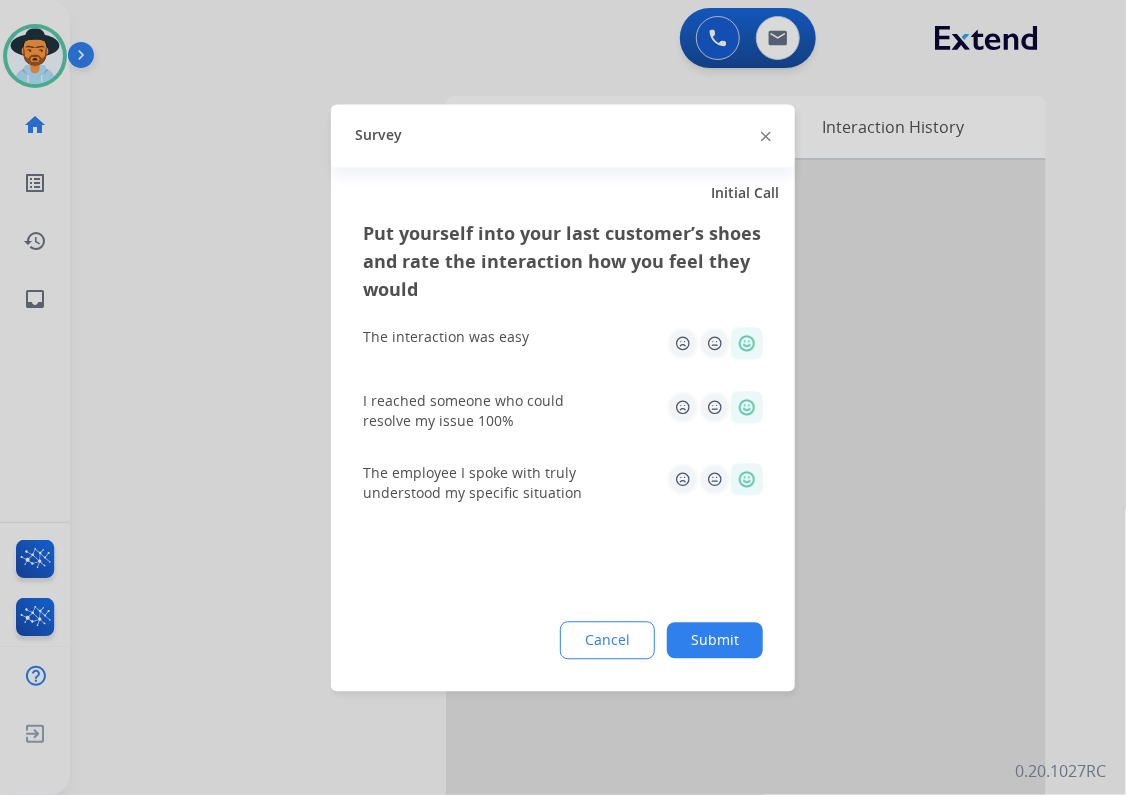 click on "Submit" 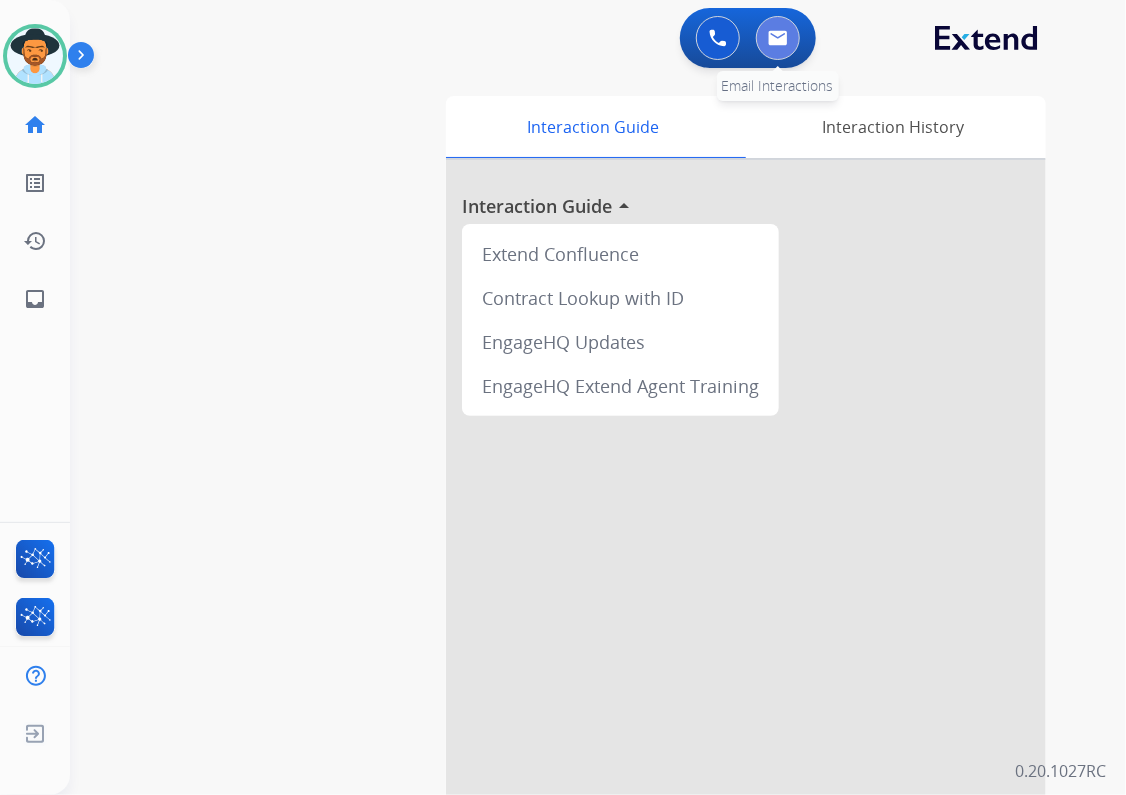 click at bounding box center (778, 38) 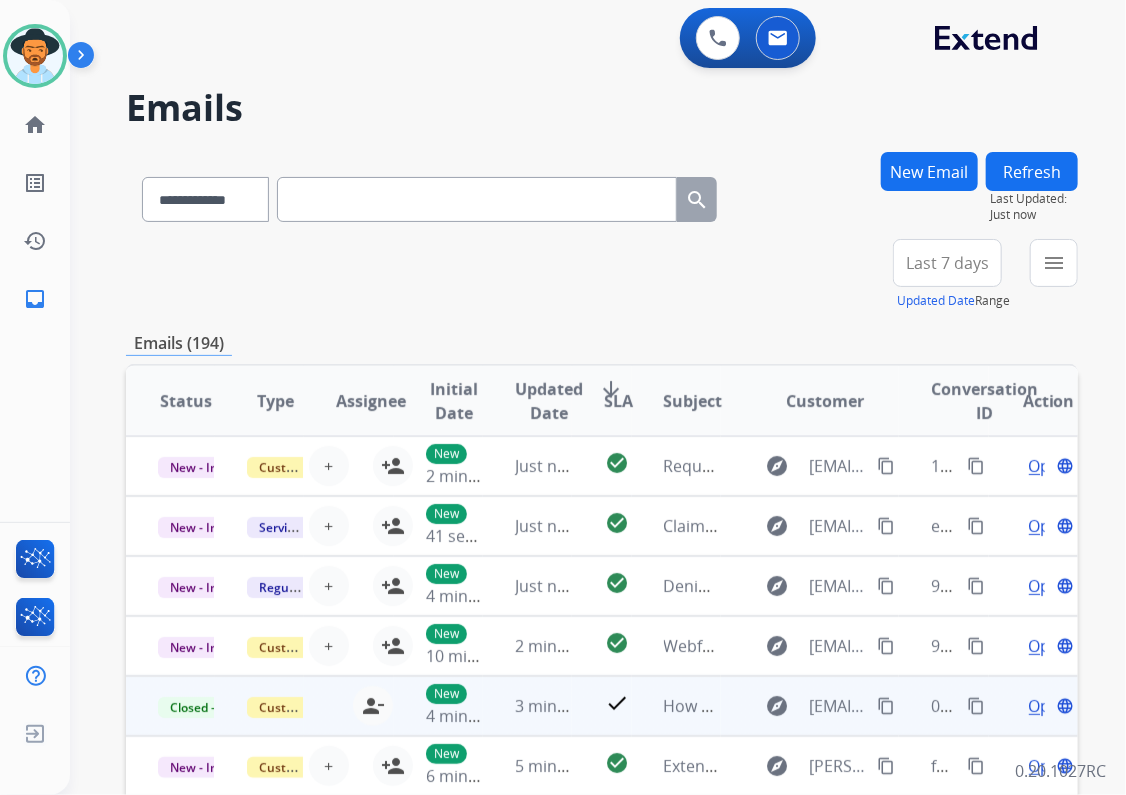 click on "Open" at bounding box center [1049, 706] 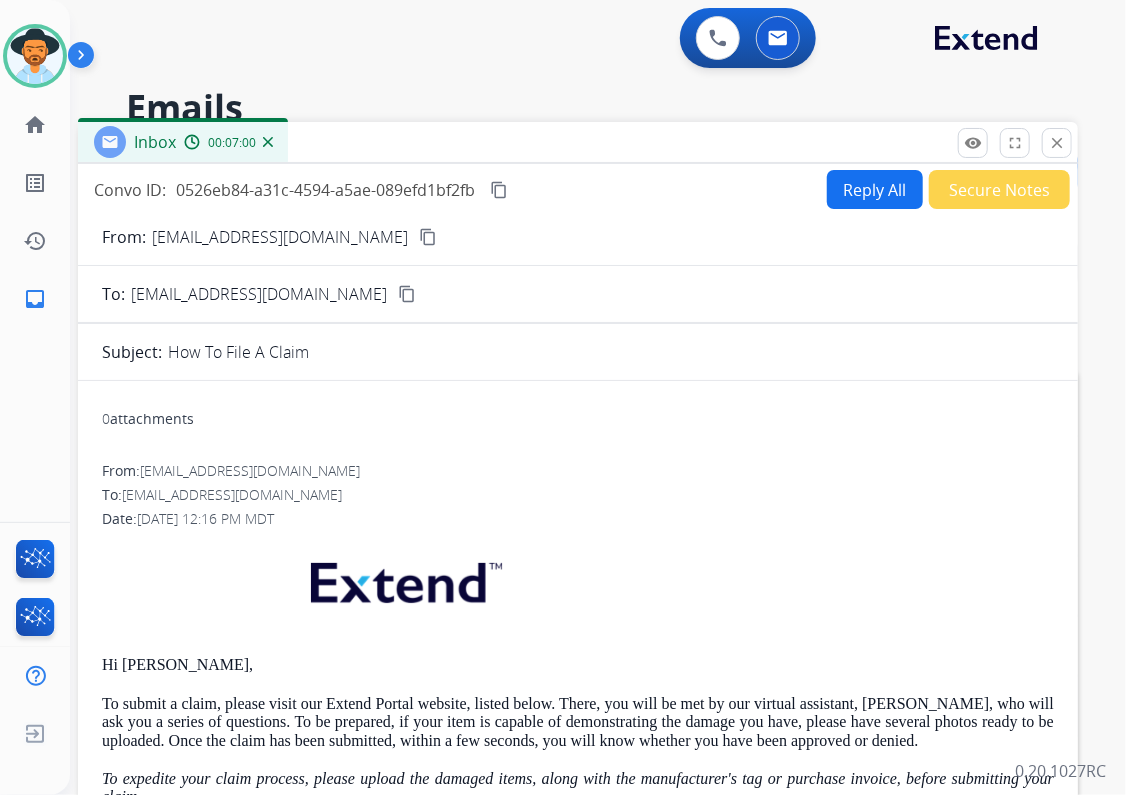 click on "content_copy" at bounding box center (499, 190) 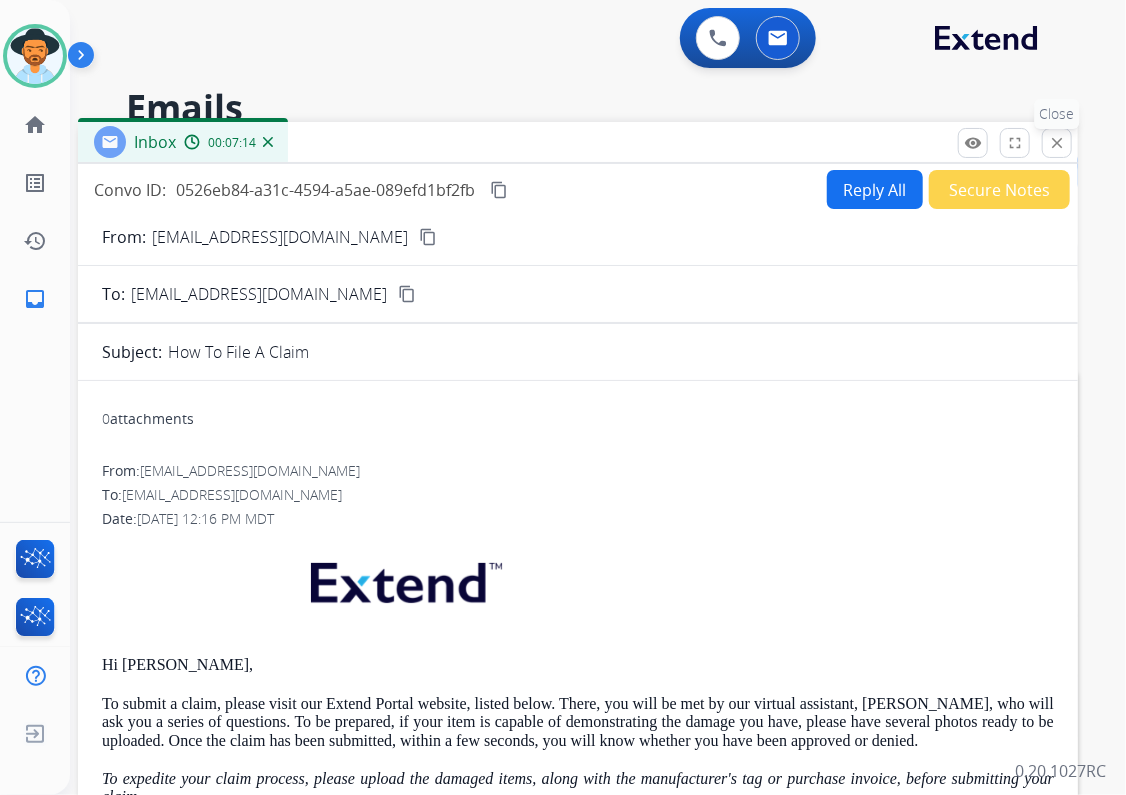 click on "close" at bounding box center [1057, 143] 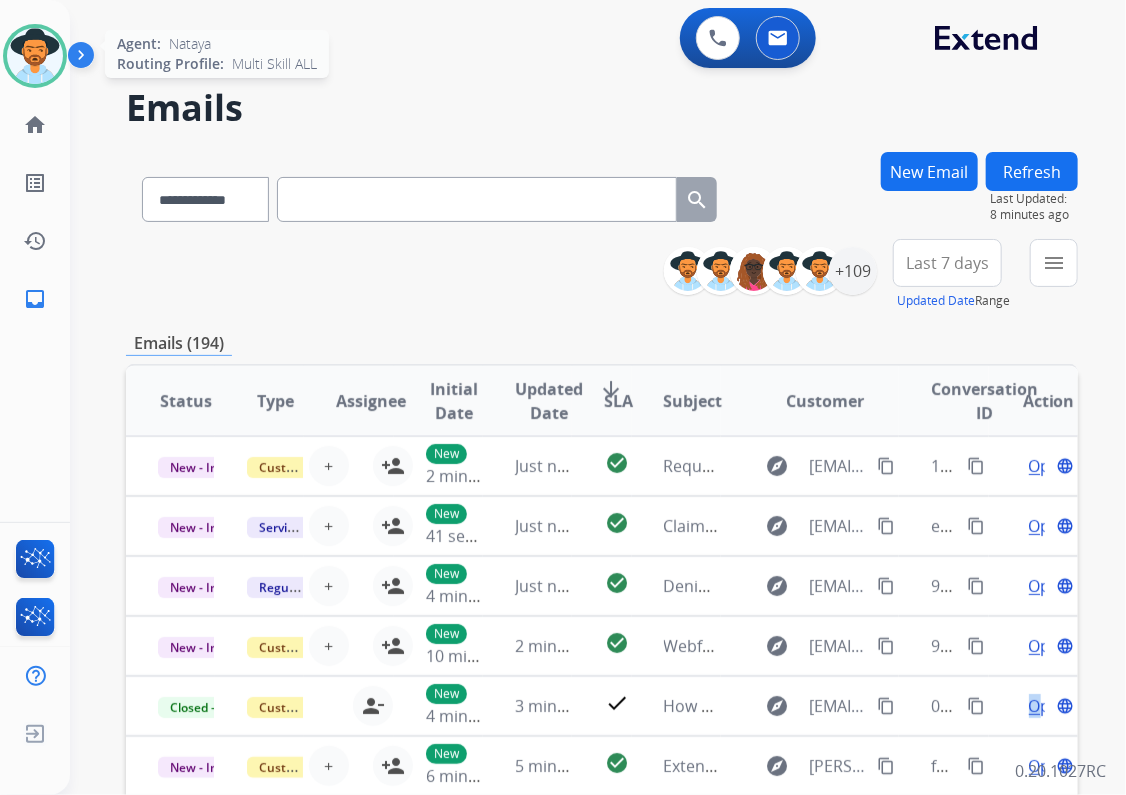 click at bounding box center (35, 56) 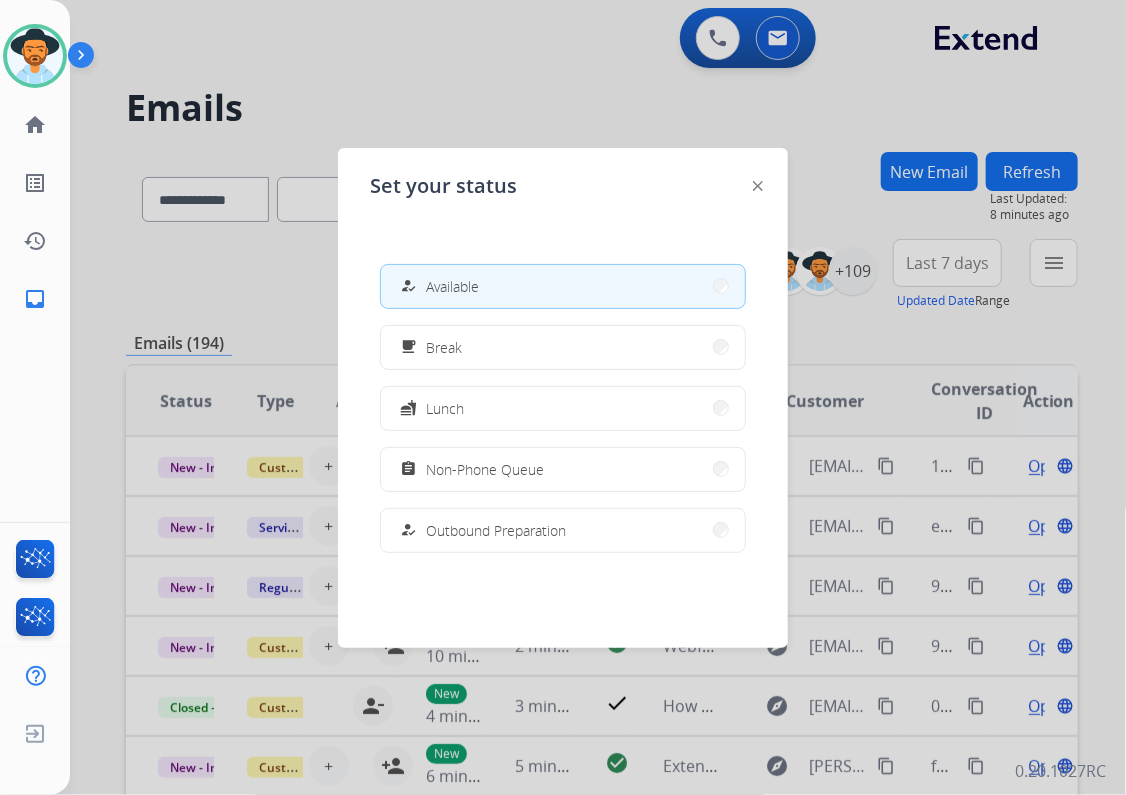 click at bounding box center (563, 397) 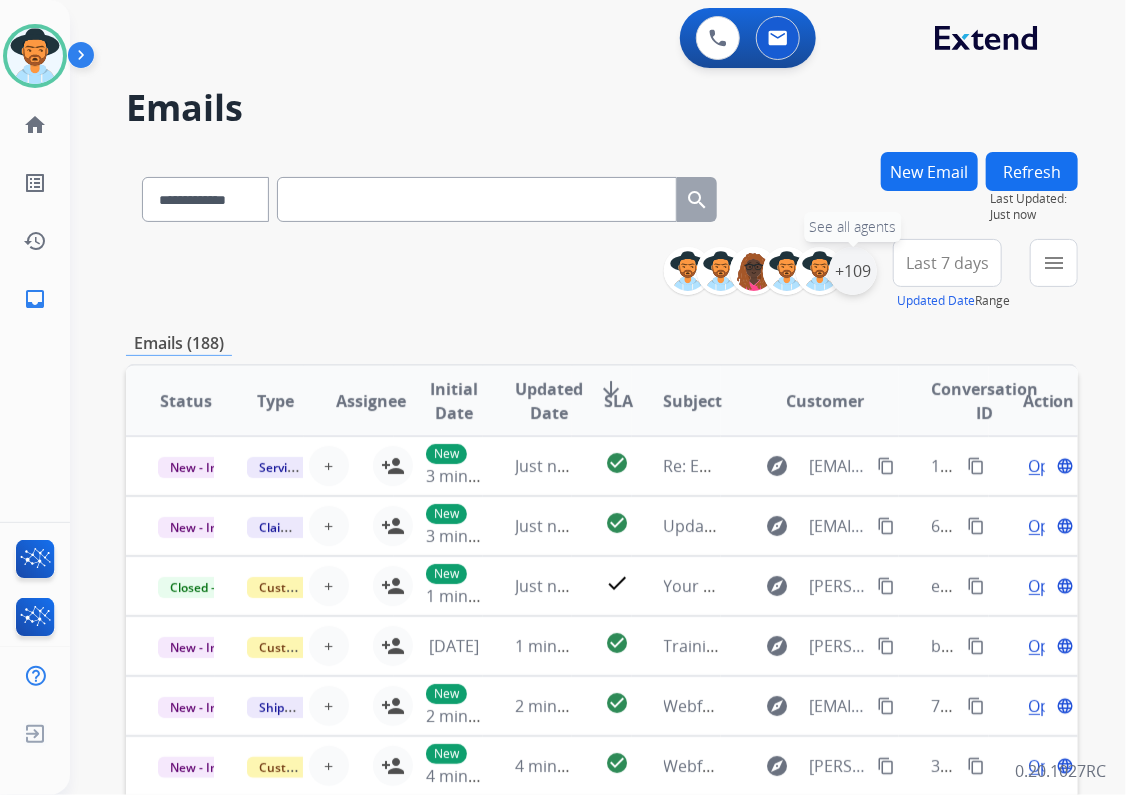 click on "+109" at bounding box center (853, 271) 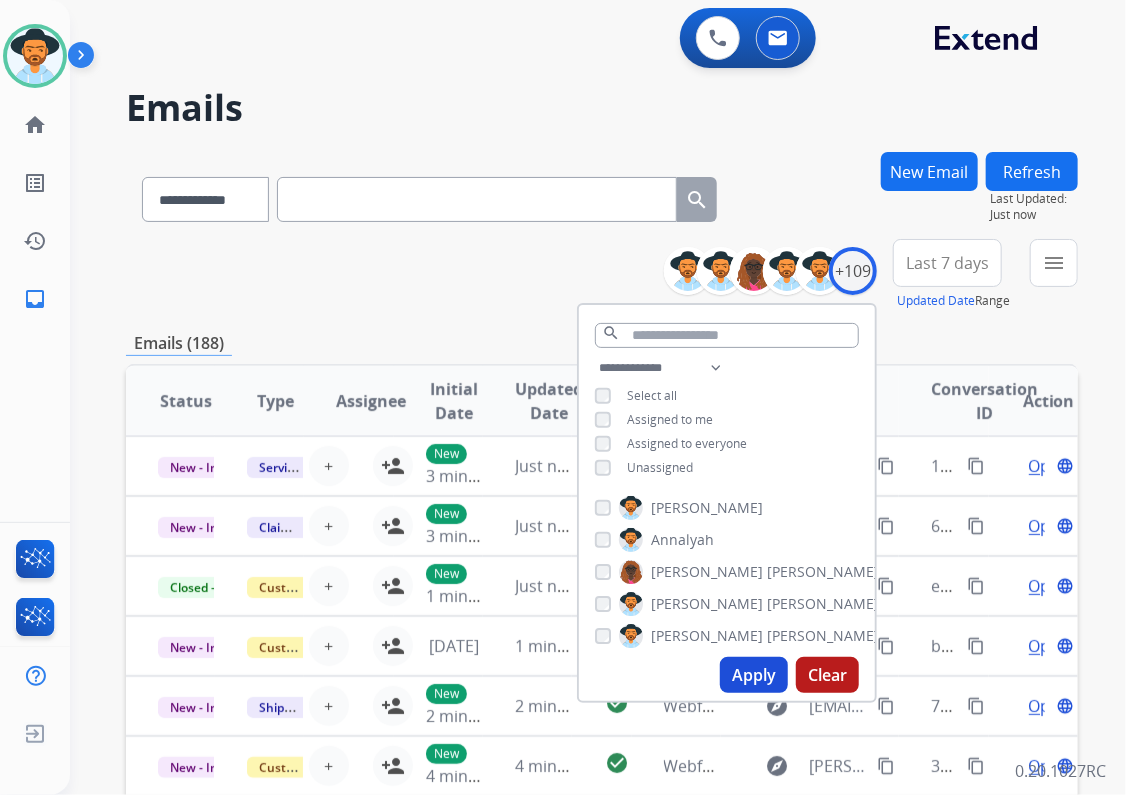 click on "**********" at bounding box center [727, 420] 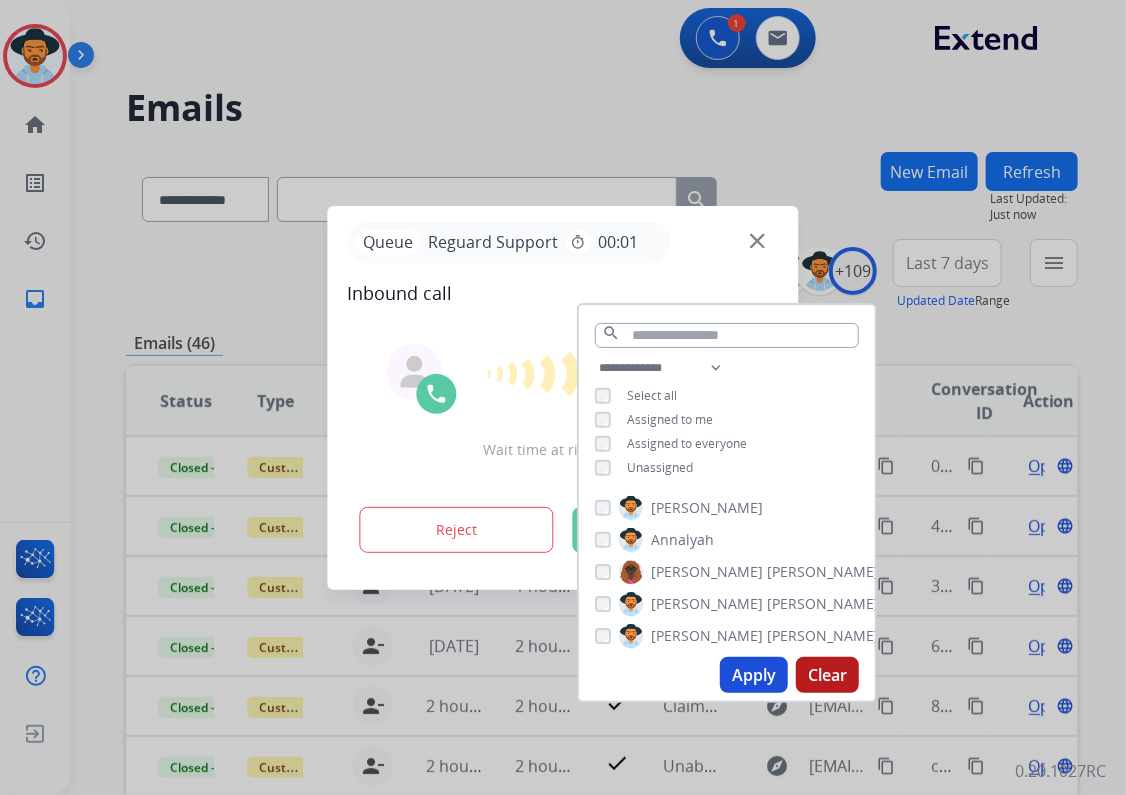 click on "Inbound call" at bounding box center (563, 293) 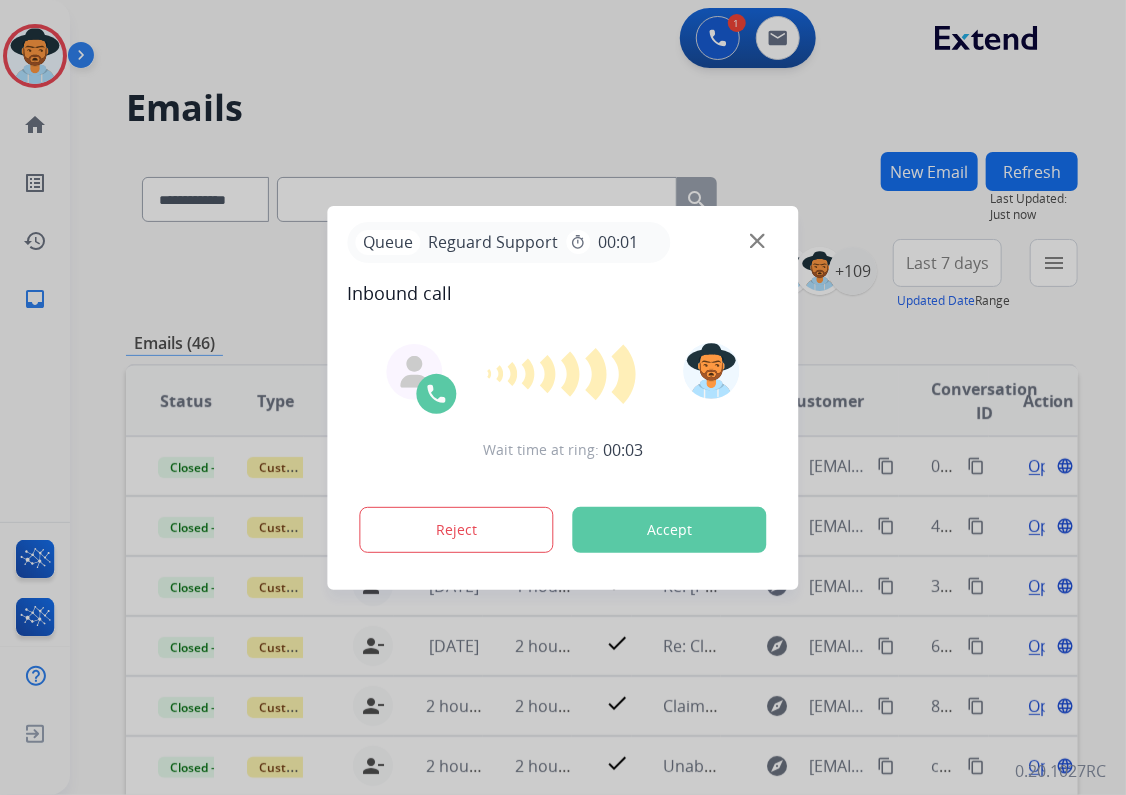 click on "Accept" at bounding box center (670, 530) 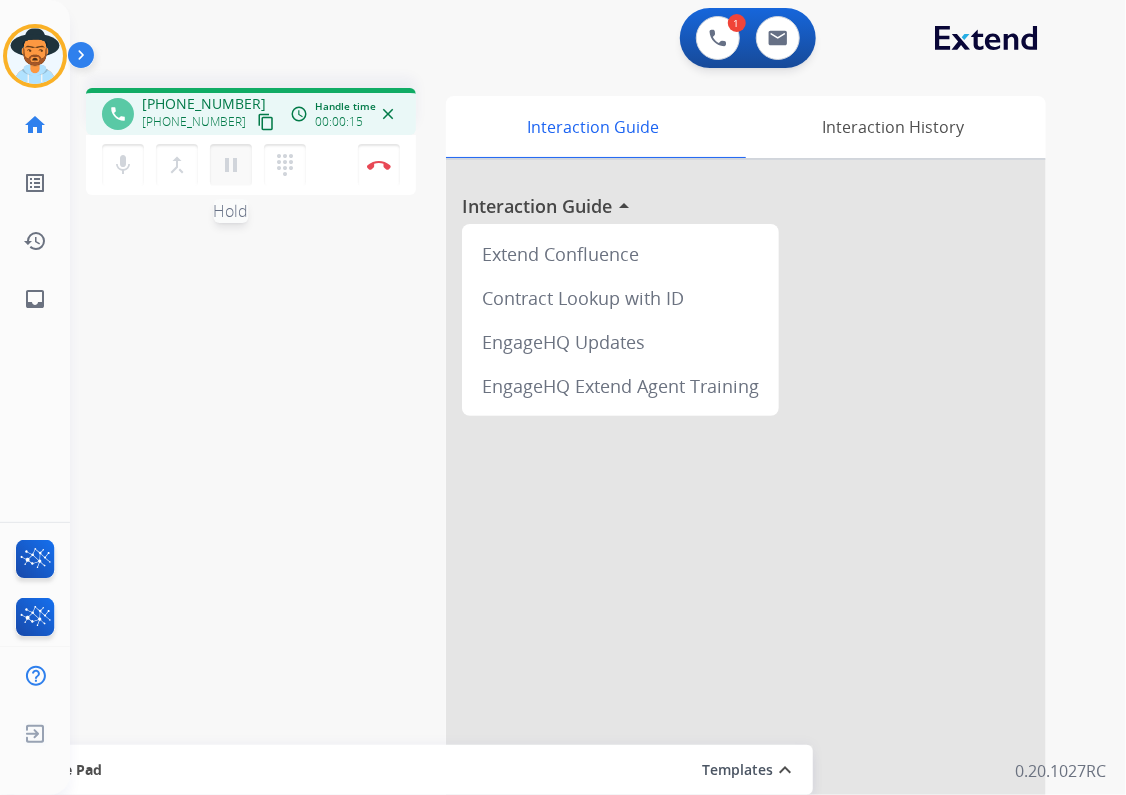 click on "pause" at bounding box center [231, 165] 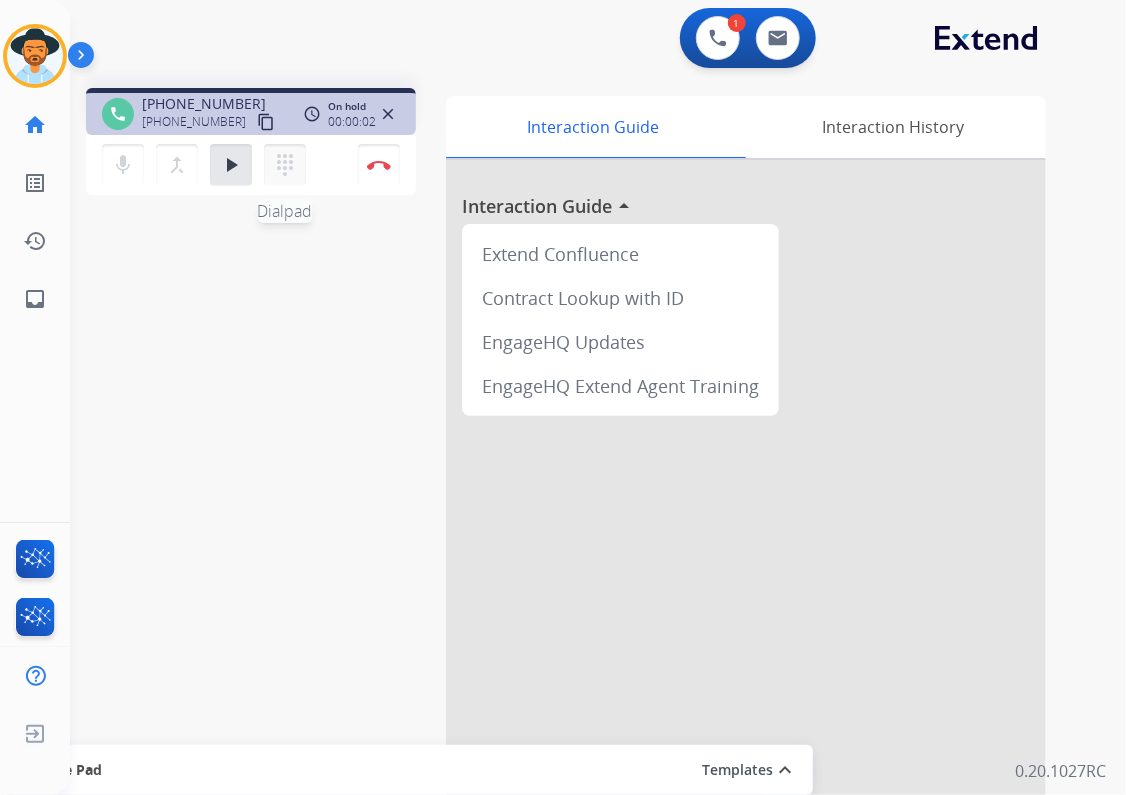 click on "dialpad" at bounding box center (285, 165) 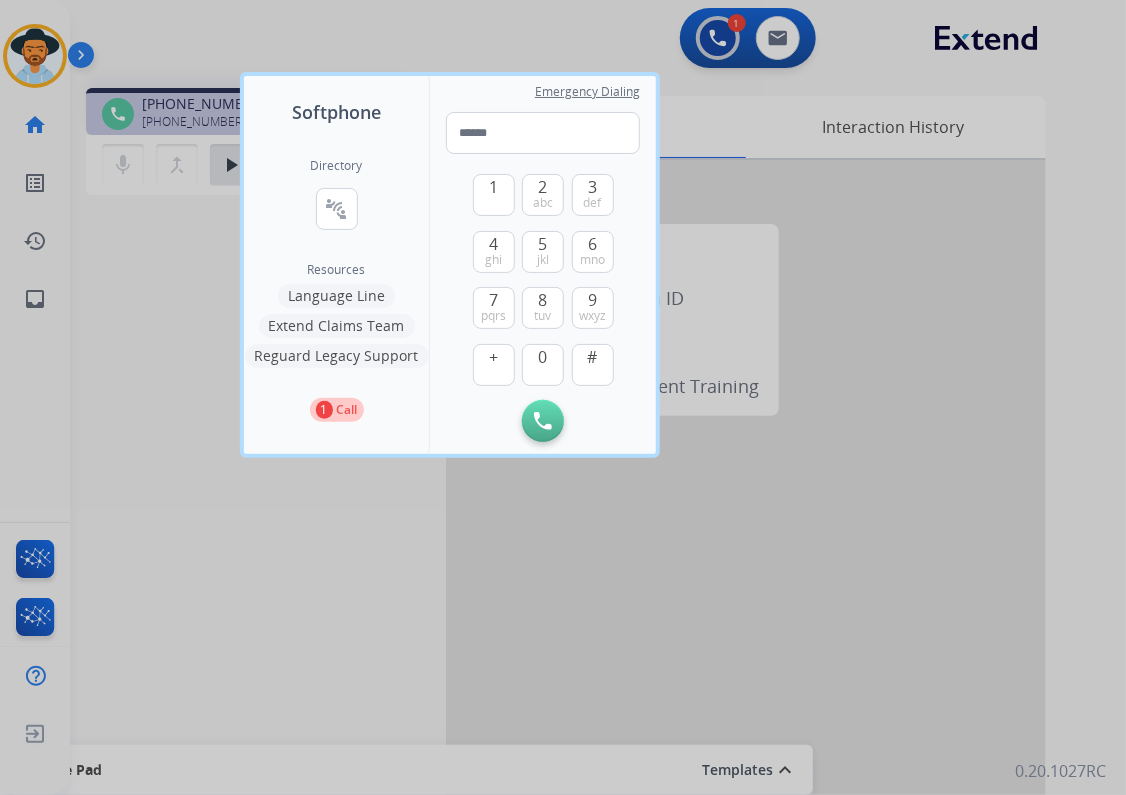 click on "Language Line" at bounding box center (336, 296) 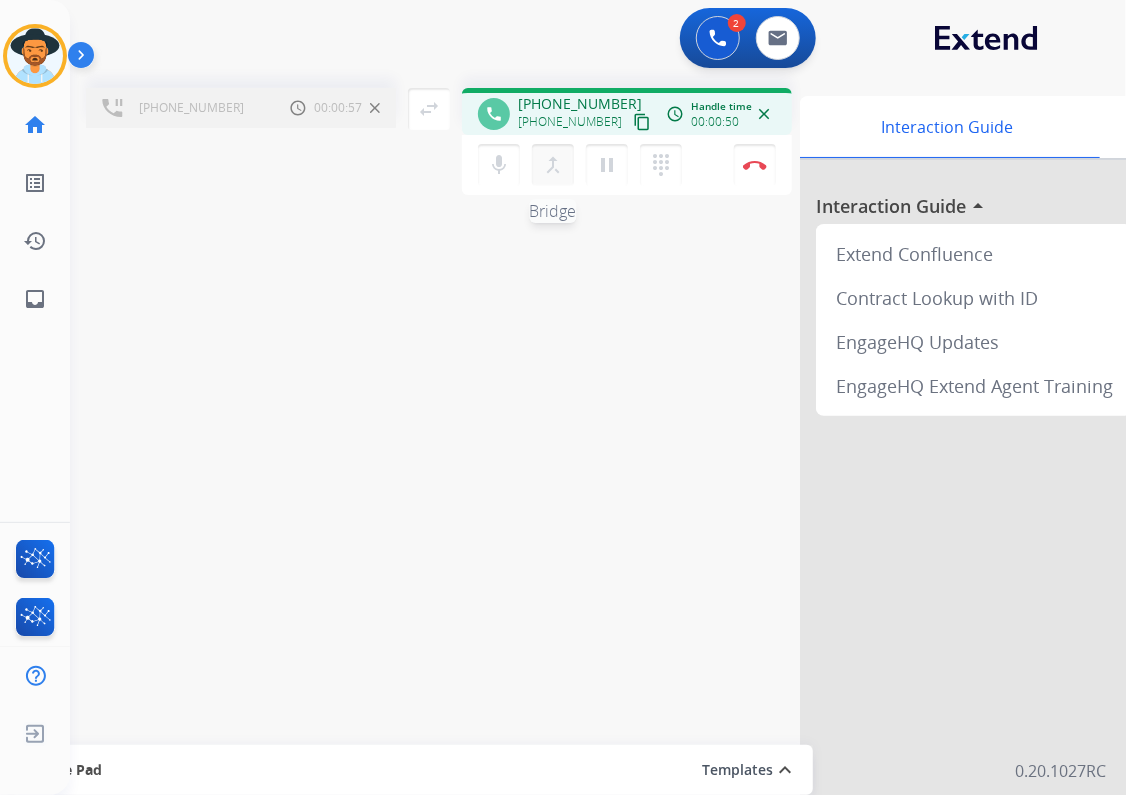 click on "merge_type Bridge" at bounding box center [553, 165] 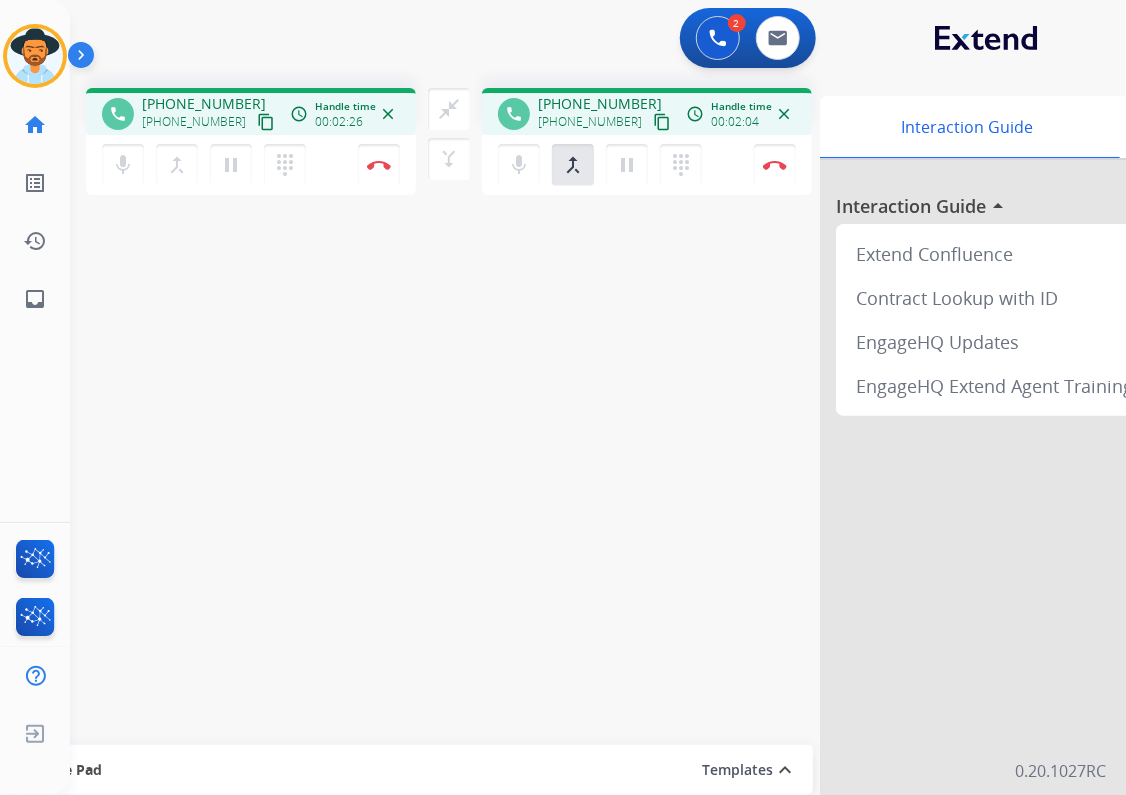 click on "content_copy" at bounding box center [266, 122] 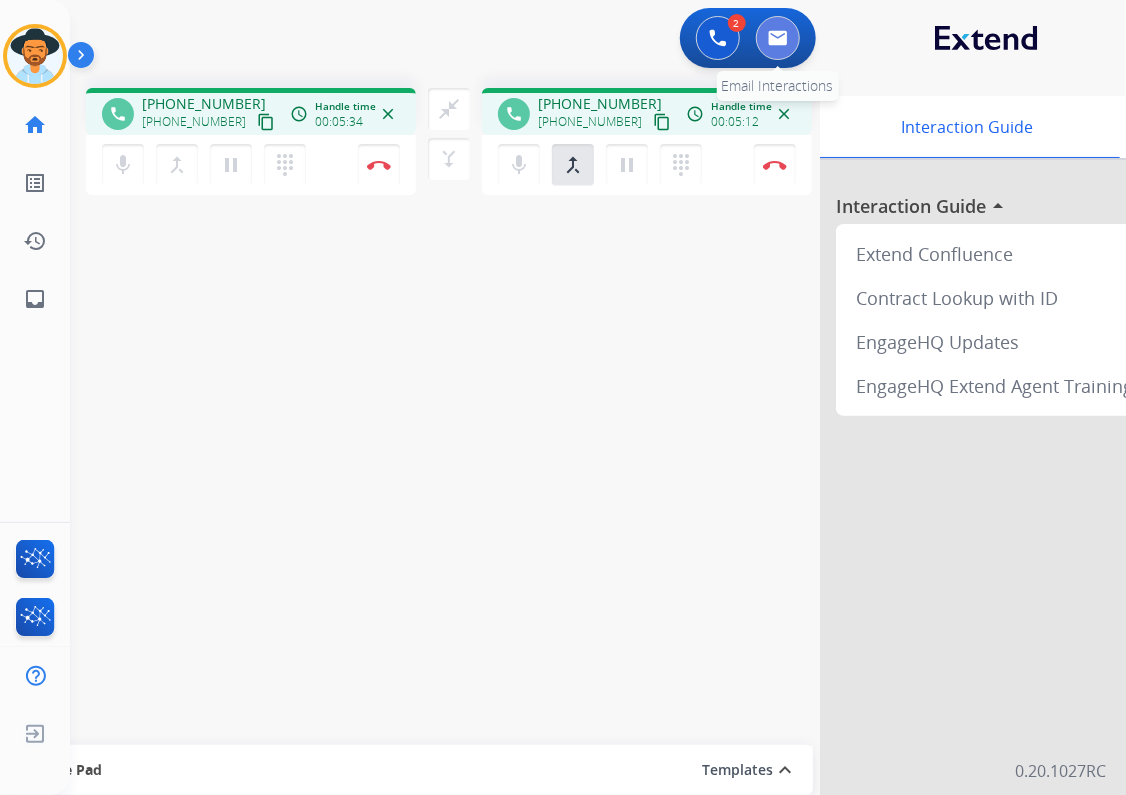click at bounding box center (778, 38) 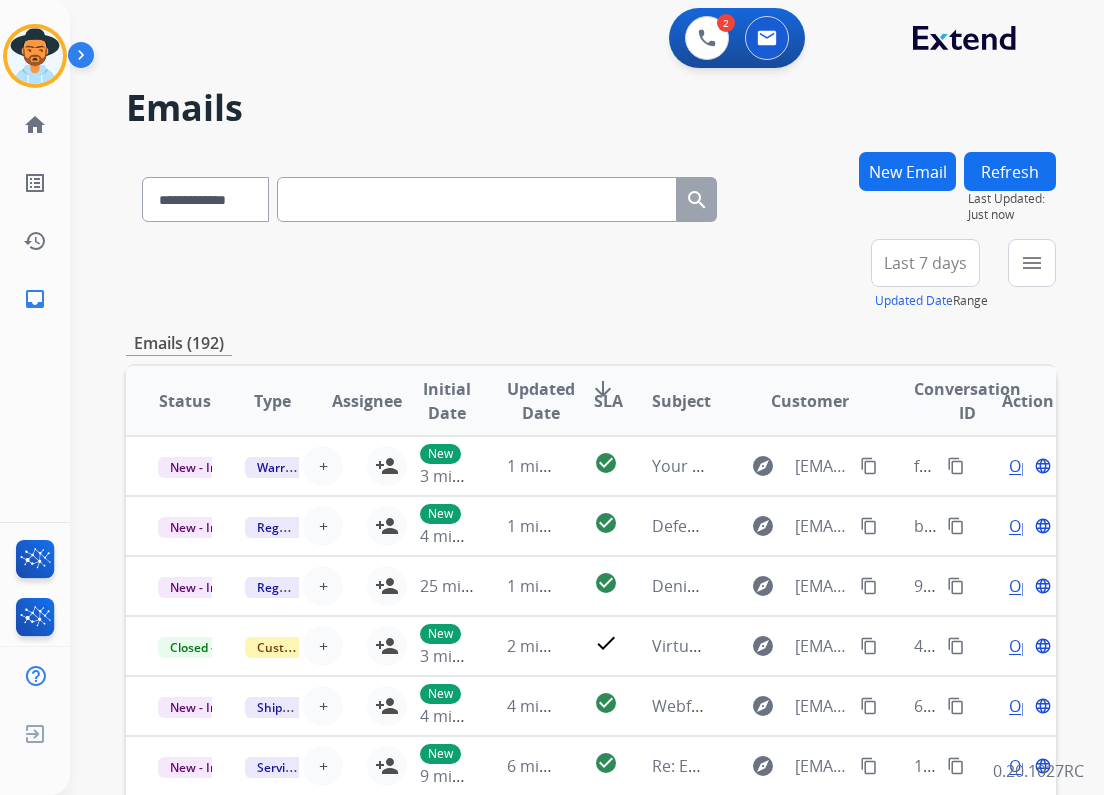 click on "New Email" at bounding box center (907, 171) 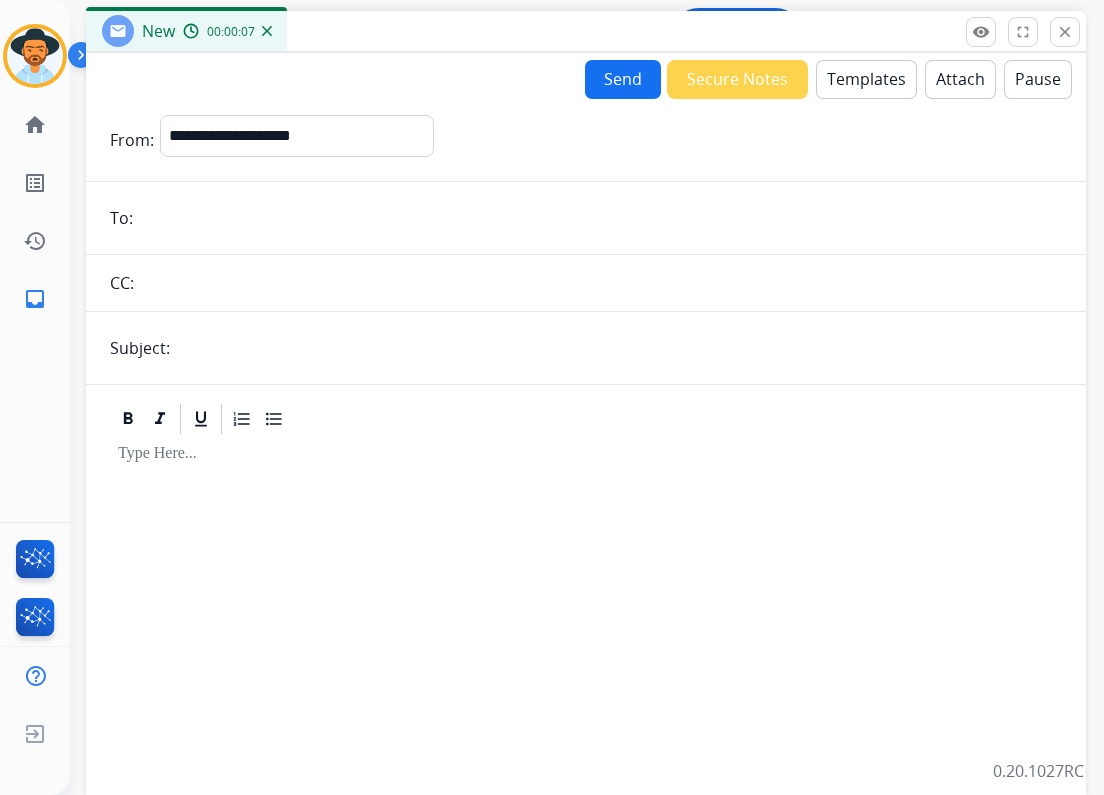 drag, startPoint x: 339, startPoint y: 152, endPoint x: 369, endPoint y: 41, distance: 114.982605 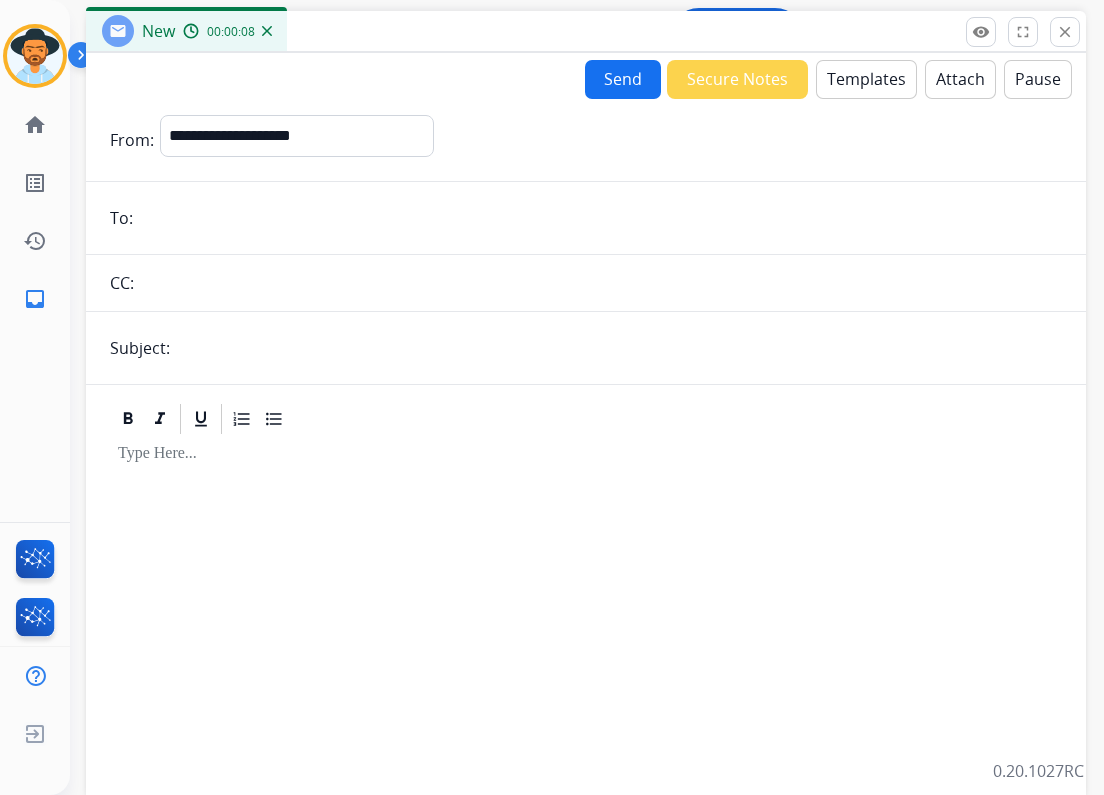 paste on "**********" 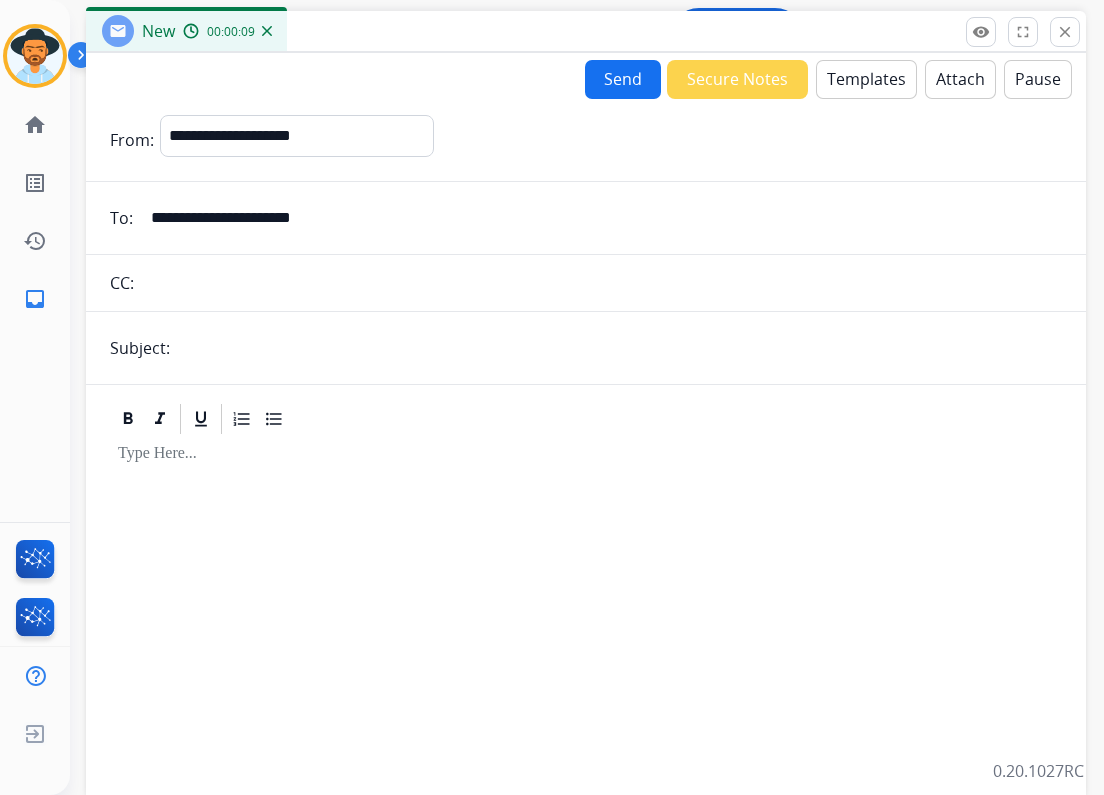type on "**********" 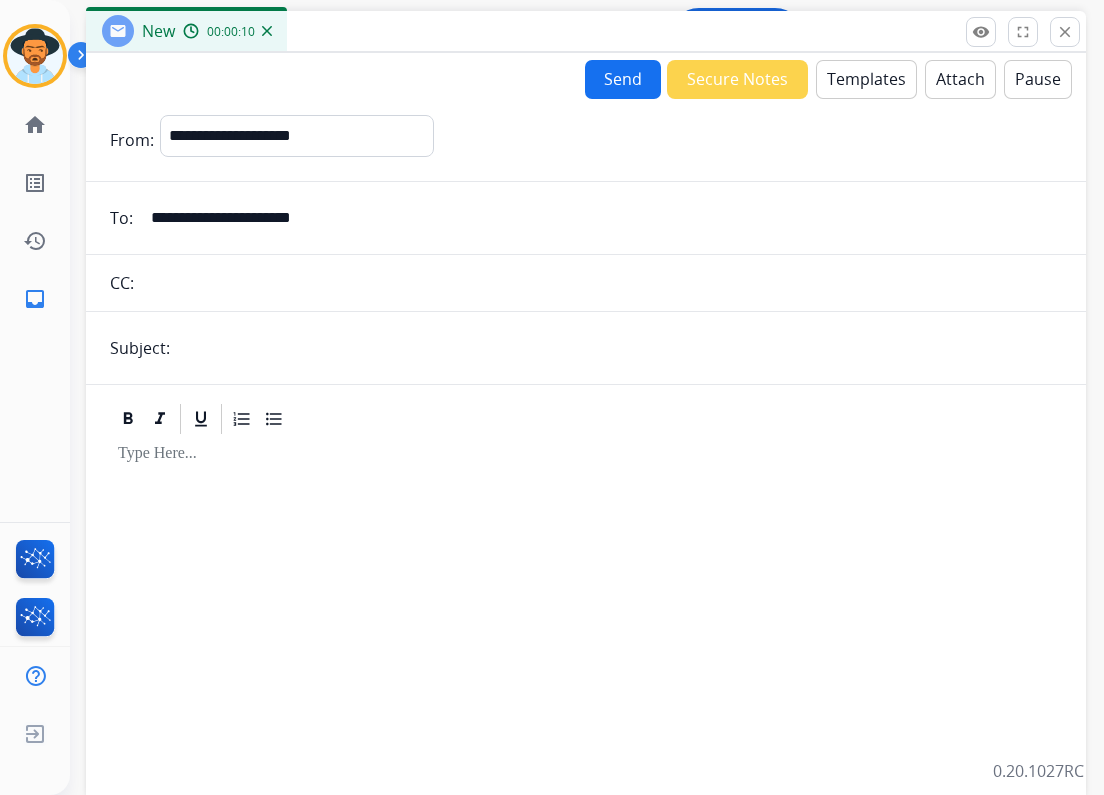 type on "**********" 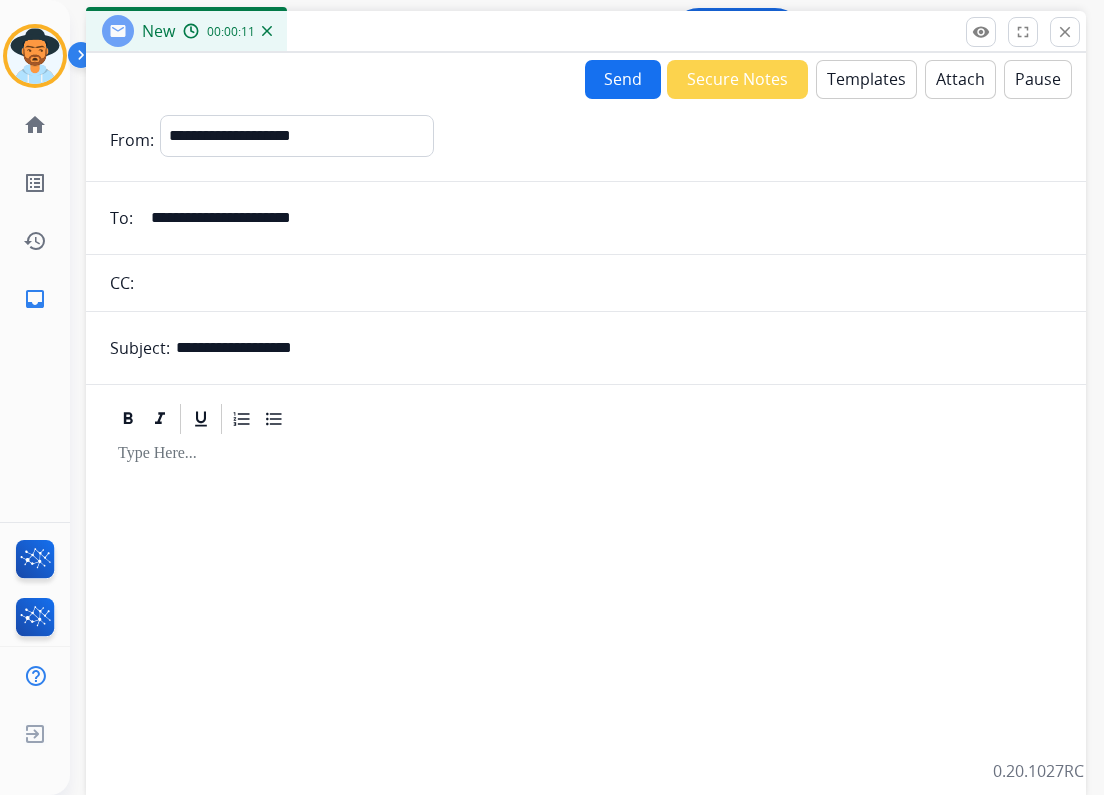 click on "Templates" at bounding box center (866, 79) 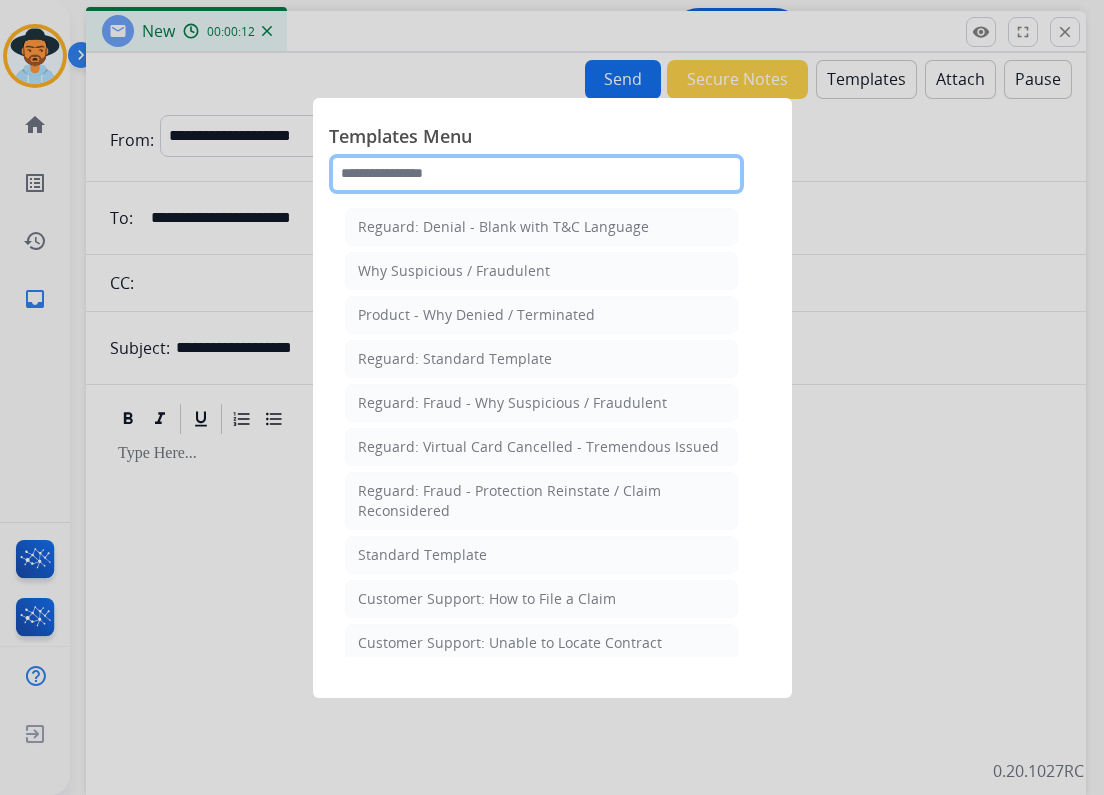 click 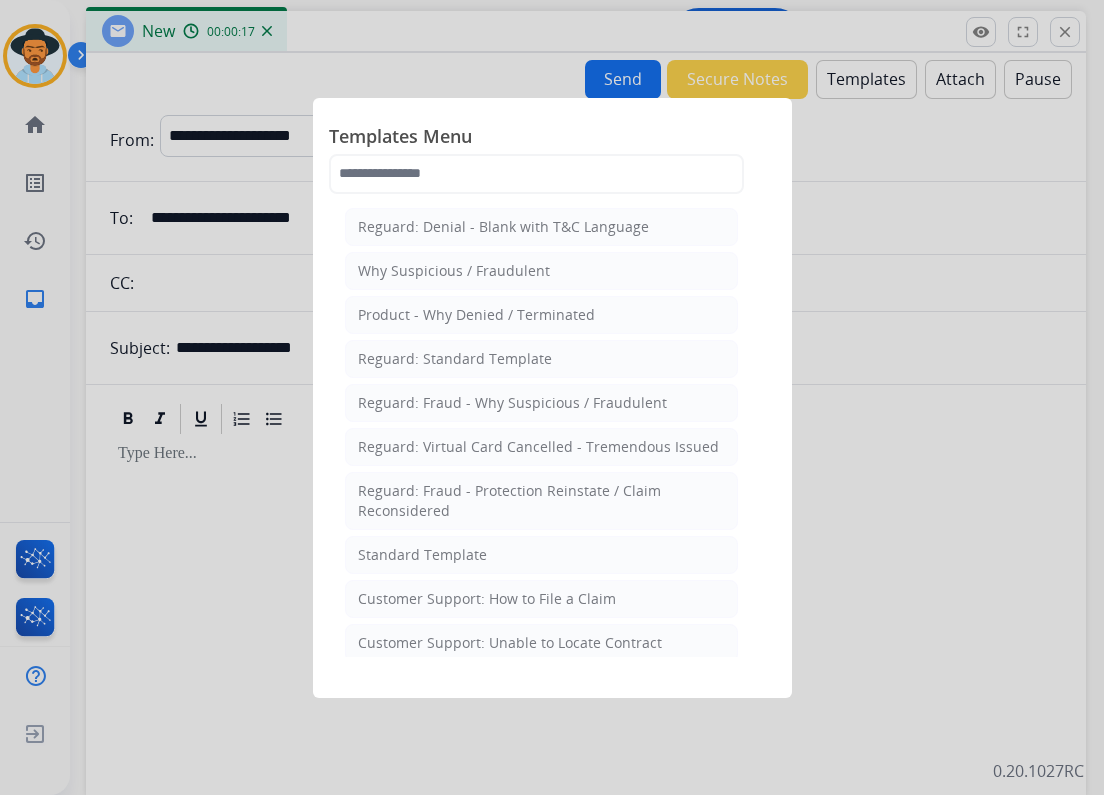 click on "Customer Support: How to File a Claim" 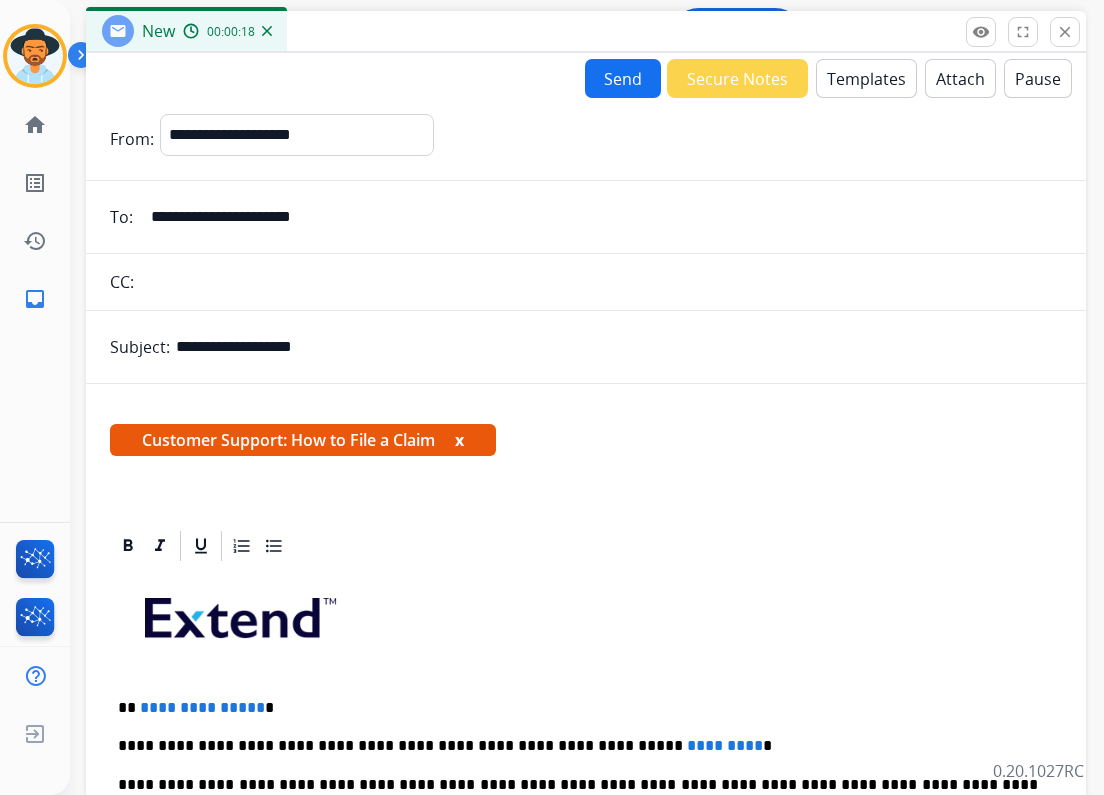 click on "x" at bounding box center [459, 440] 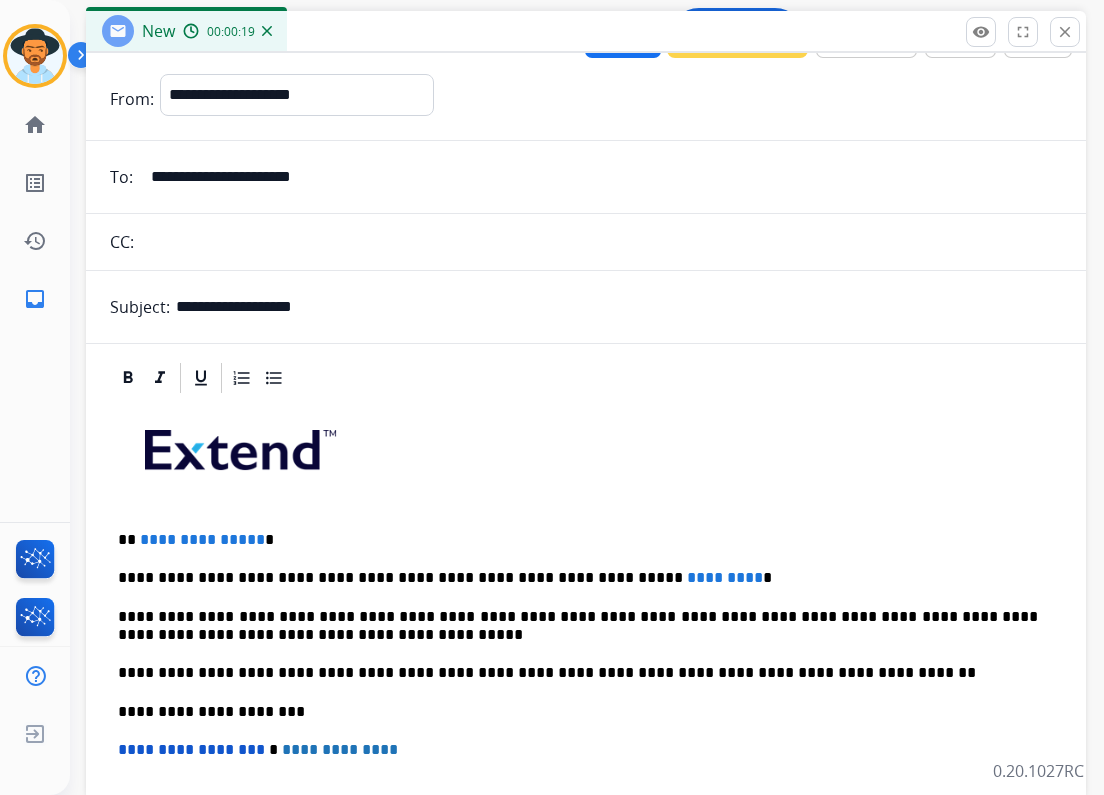 scroll, scrollTop: 160, scrollLeft: 0, axis: vertical 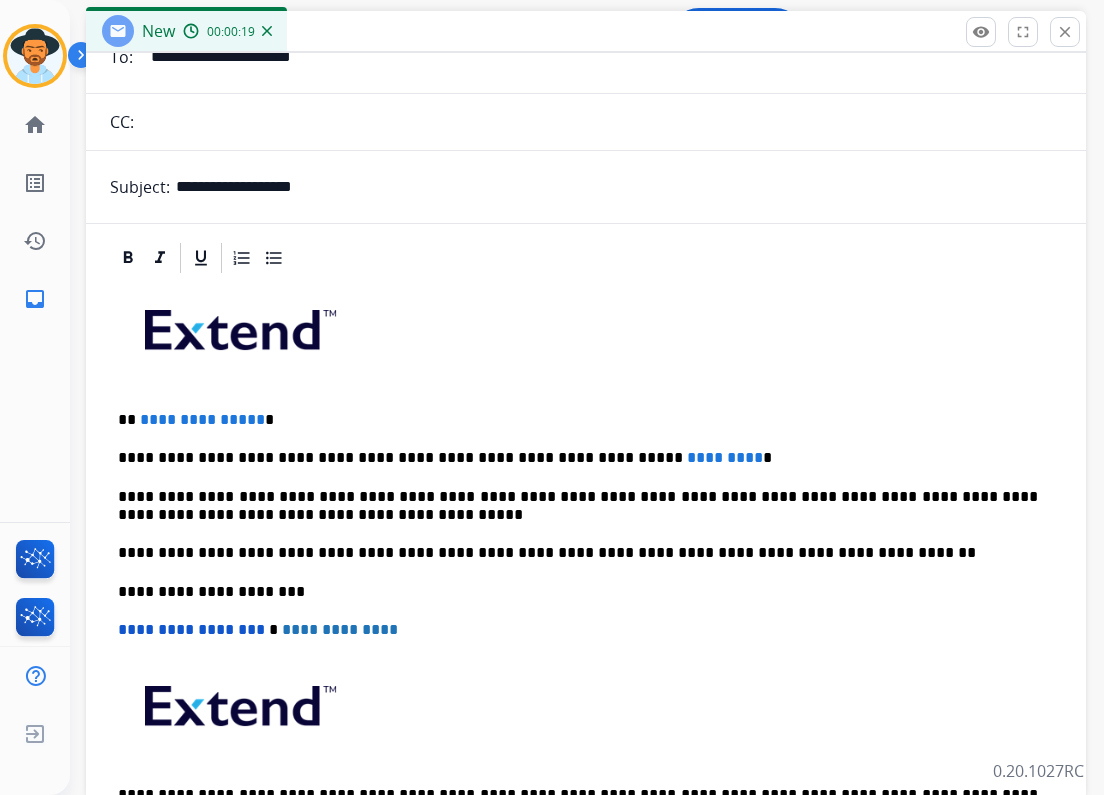 click on "**********" at bounding box center [578, 420] 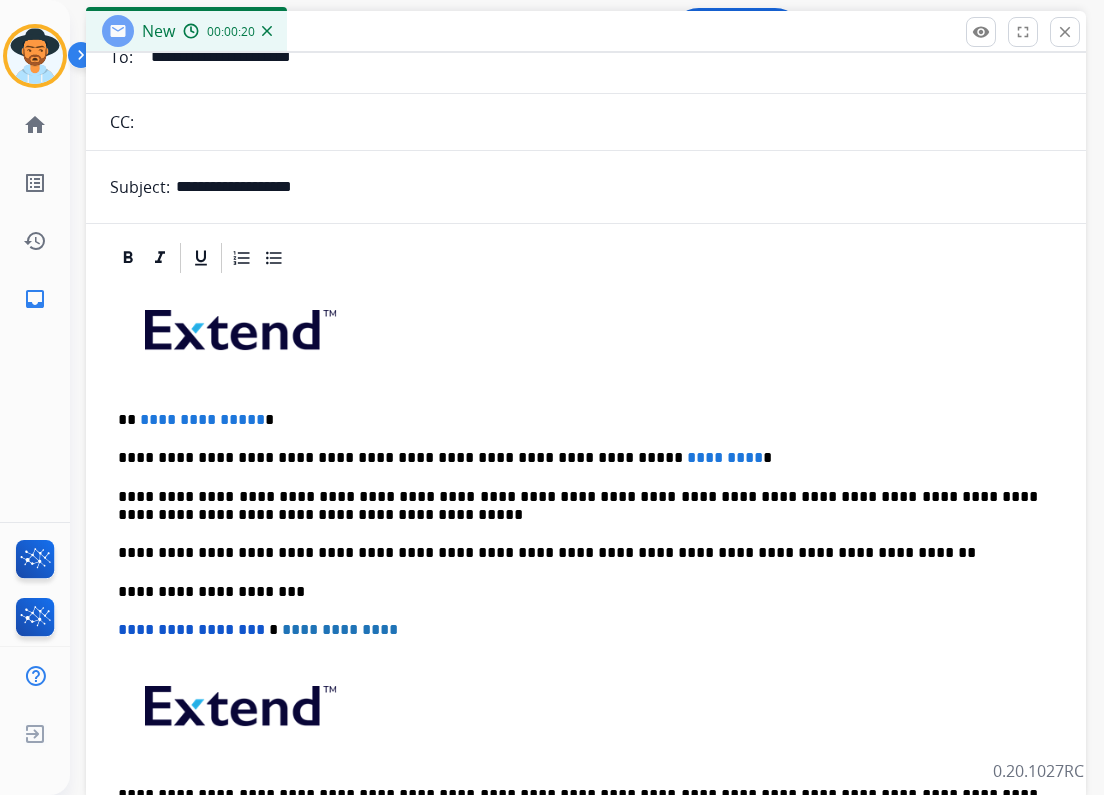 type 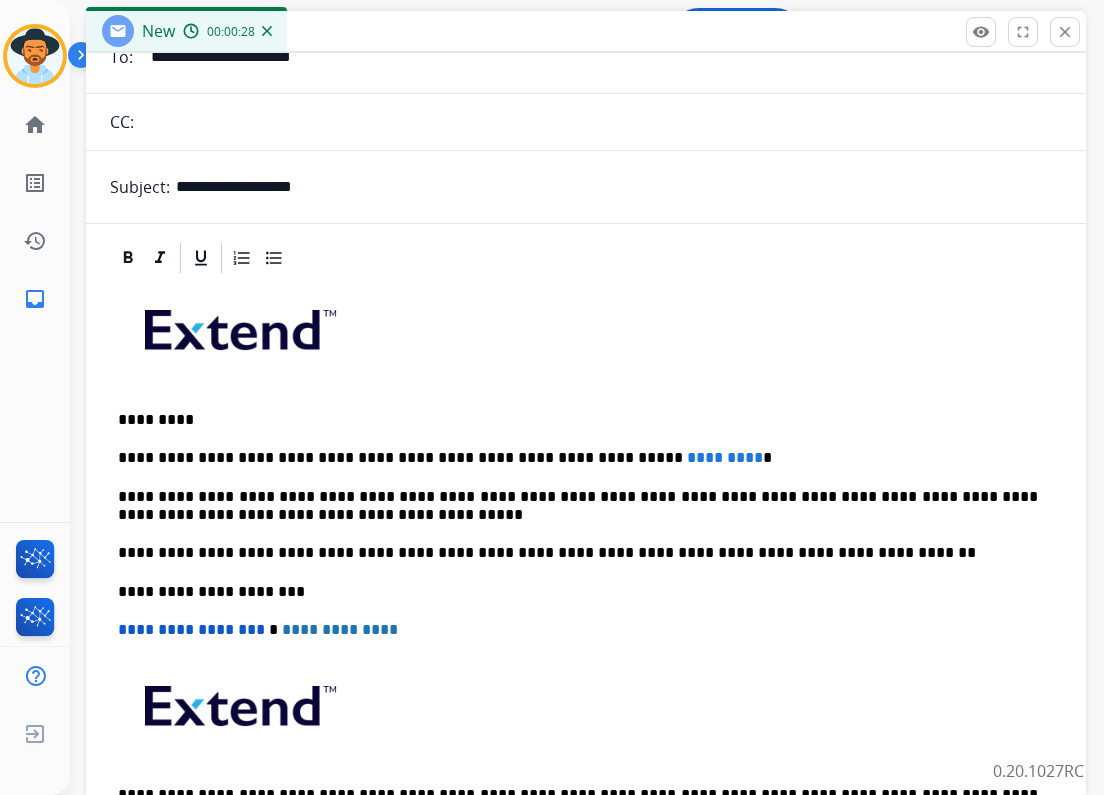 click on "**********" at bounding box center [578, 458] 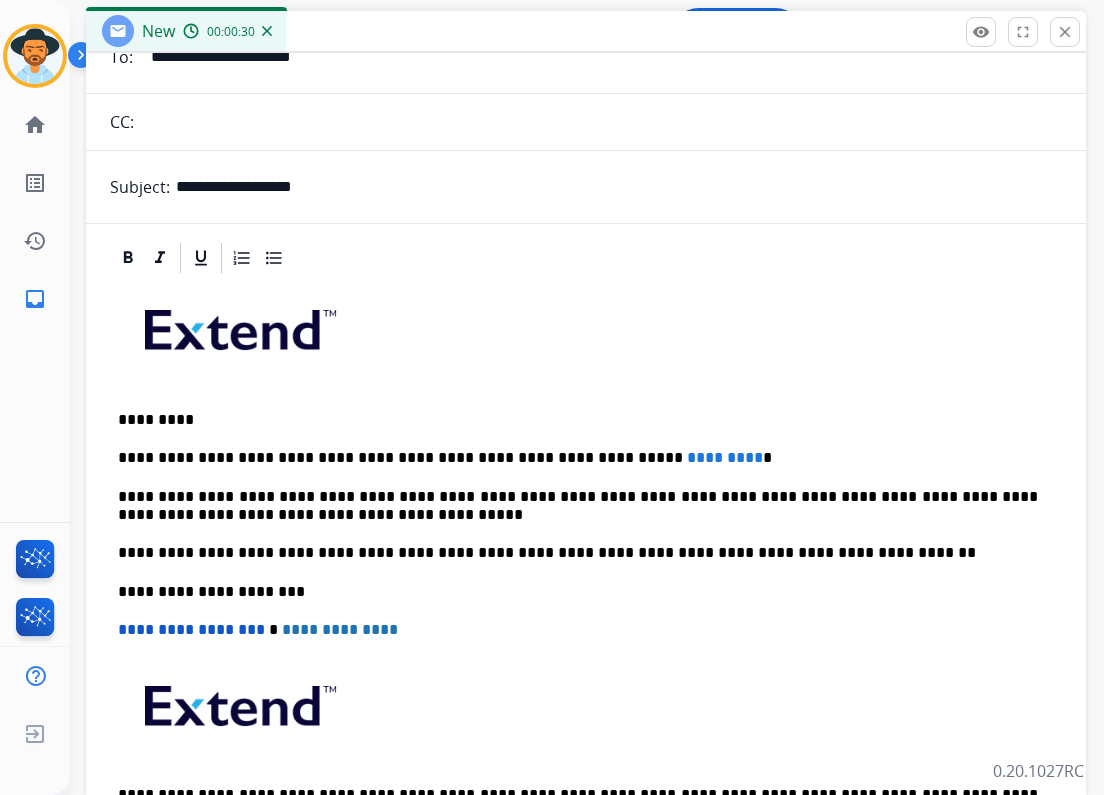 click on "**********" at bounding box center [578, 458] 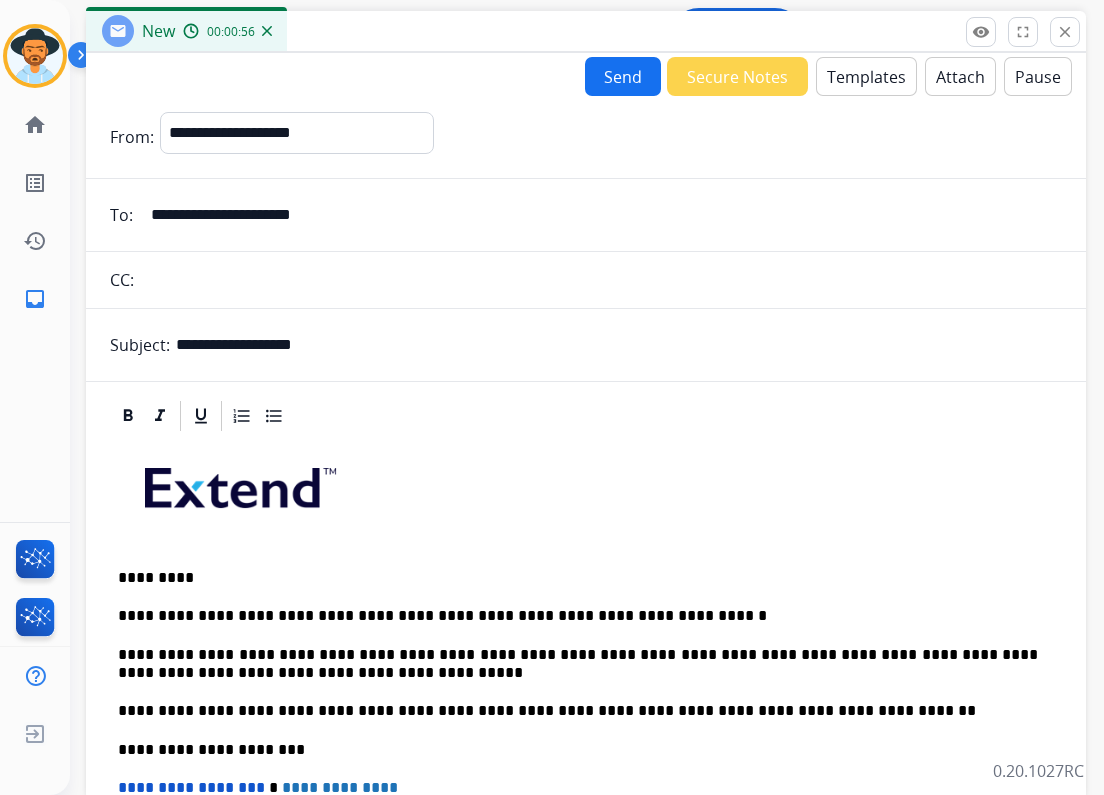 scroll, scrollTop: 0, scrollLeft: 0, axis: both 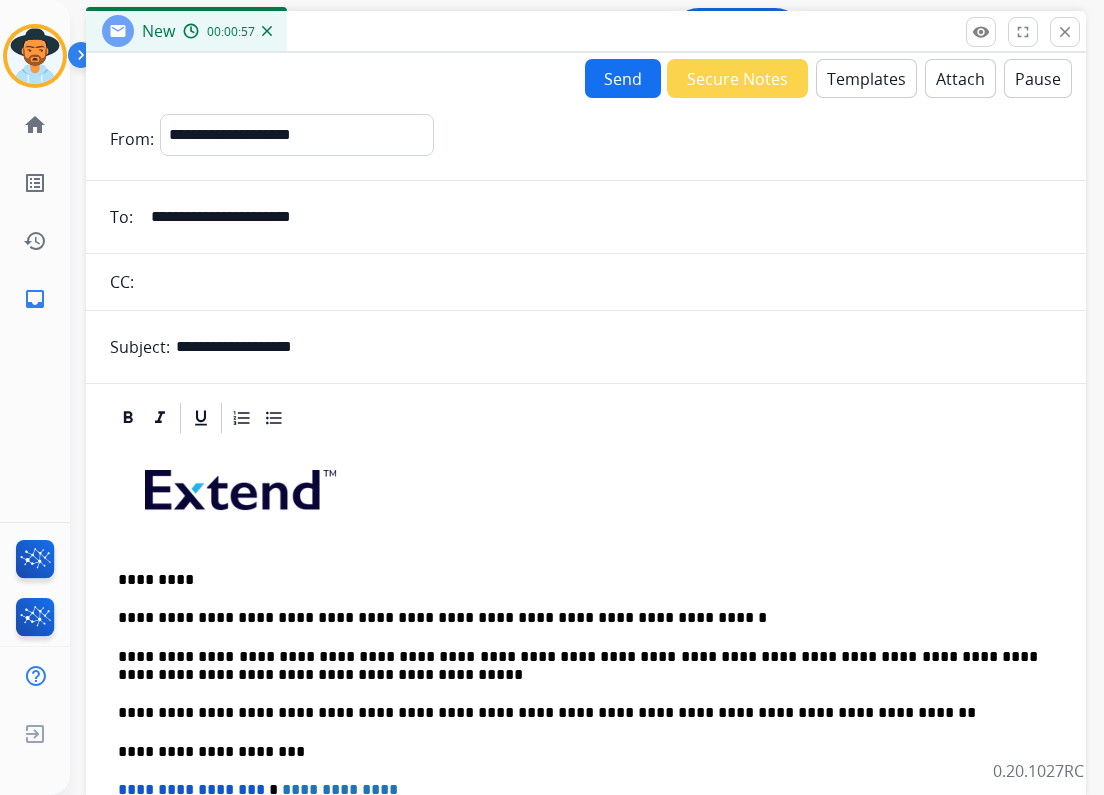 click on "Send" at bounding box center [623, 78] 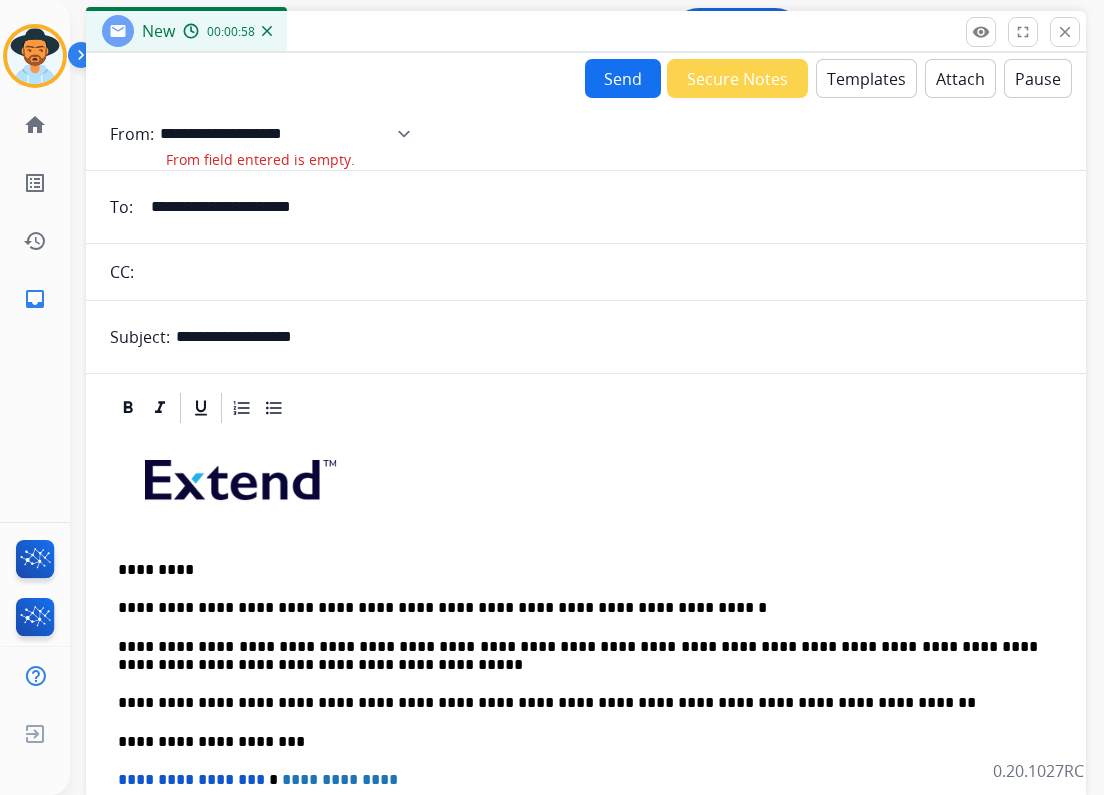 click on "**********" at bounding box center (292, 134) 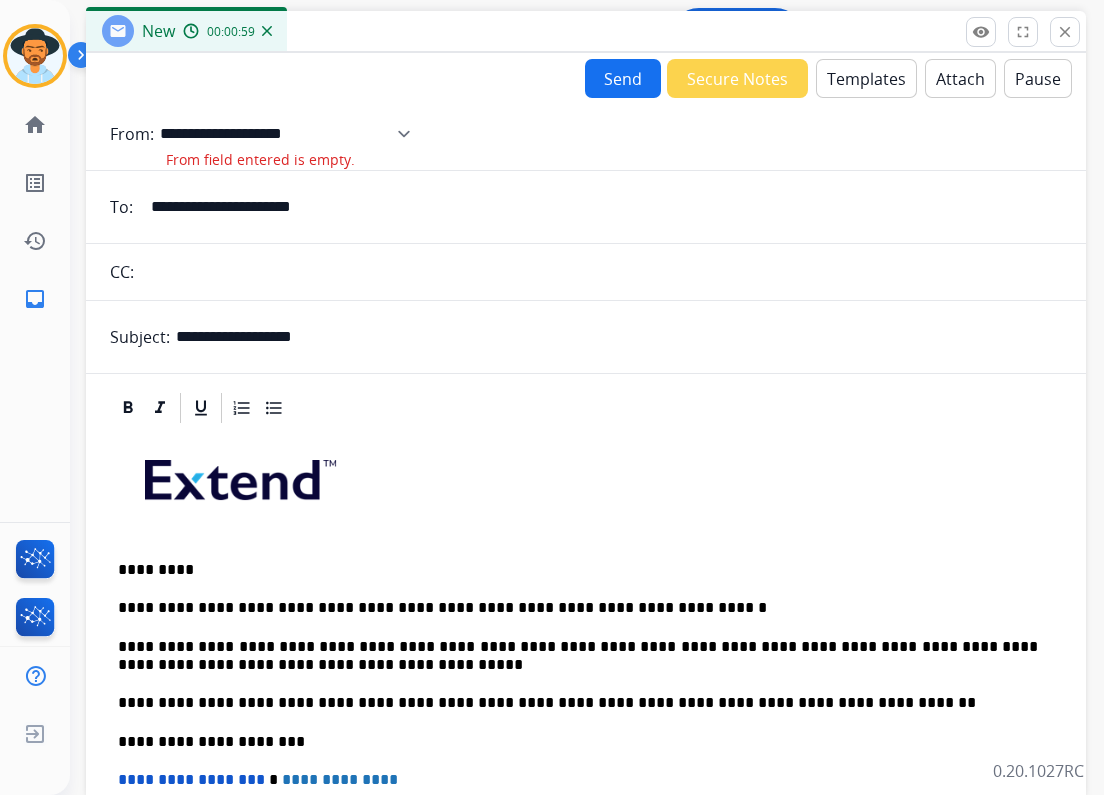 select on "**********" 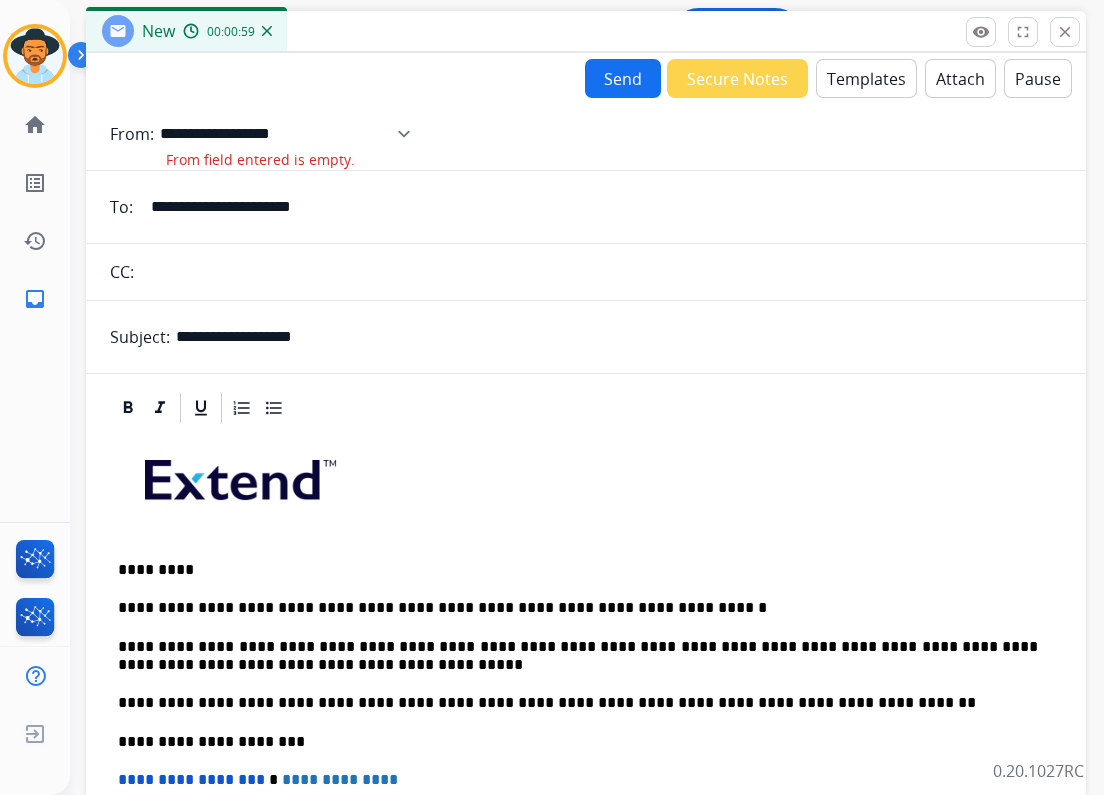 click on "**********" at bounding box center (292, 134) 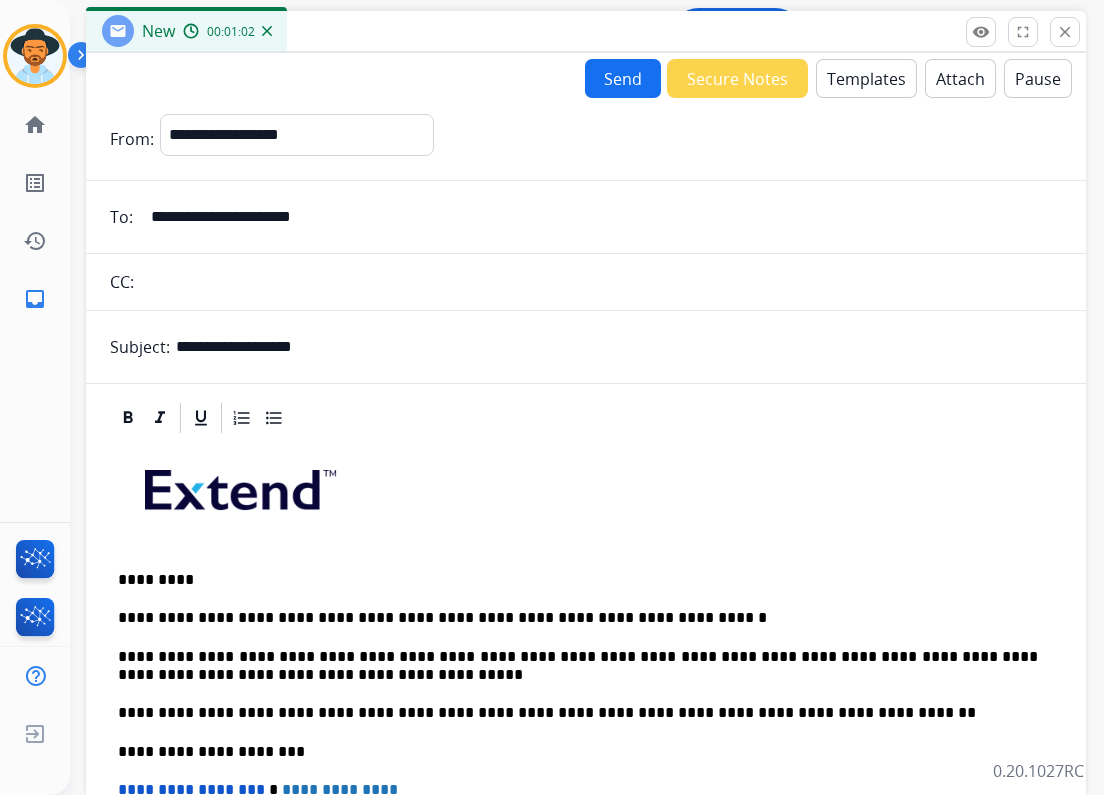 click on "Templates" at bounding box center [866, 78] 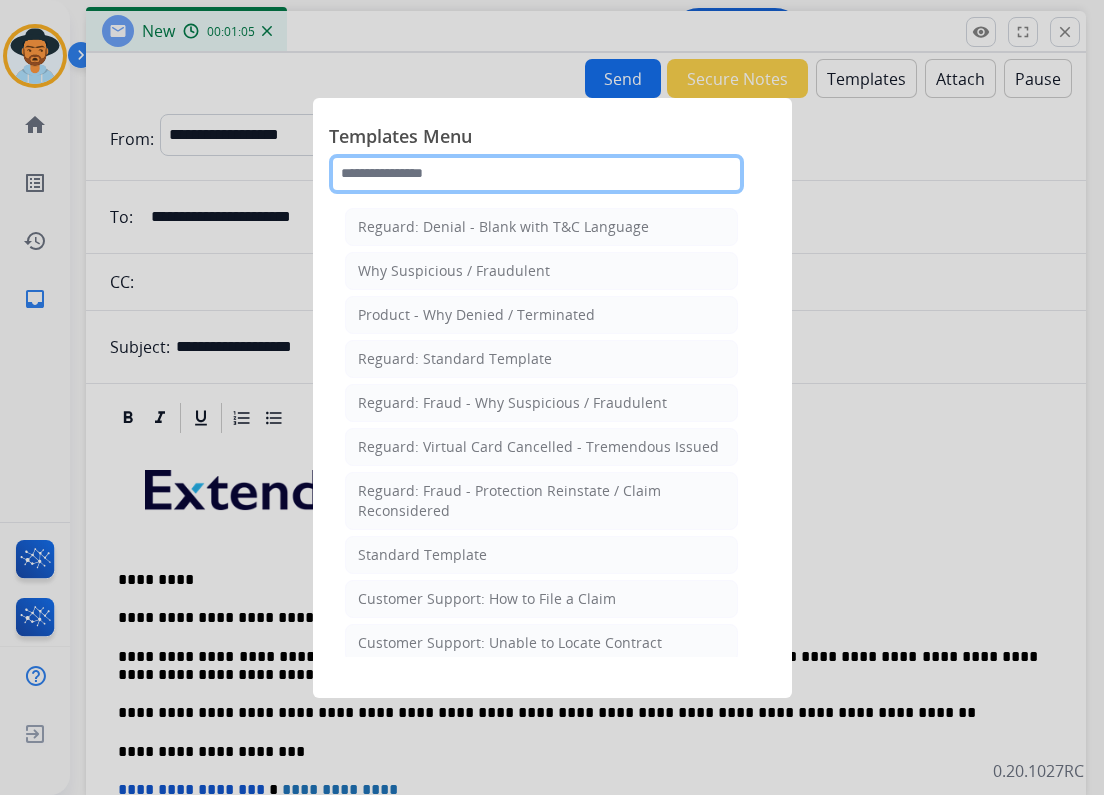 click 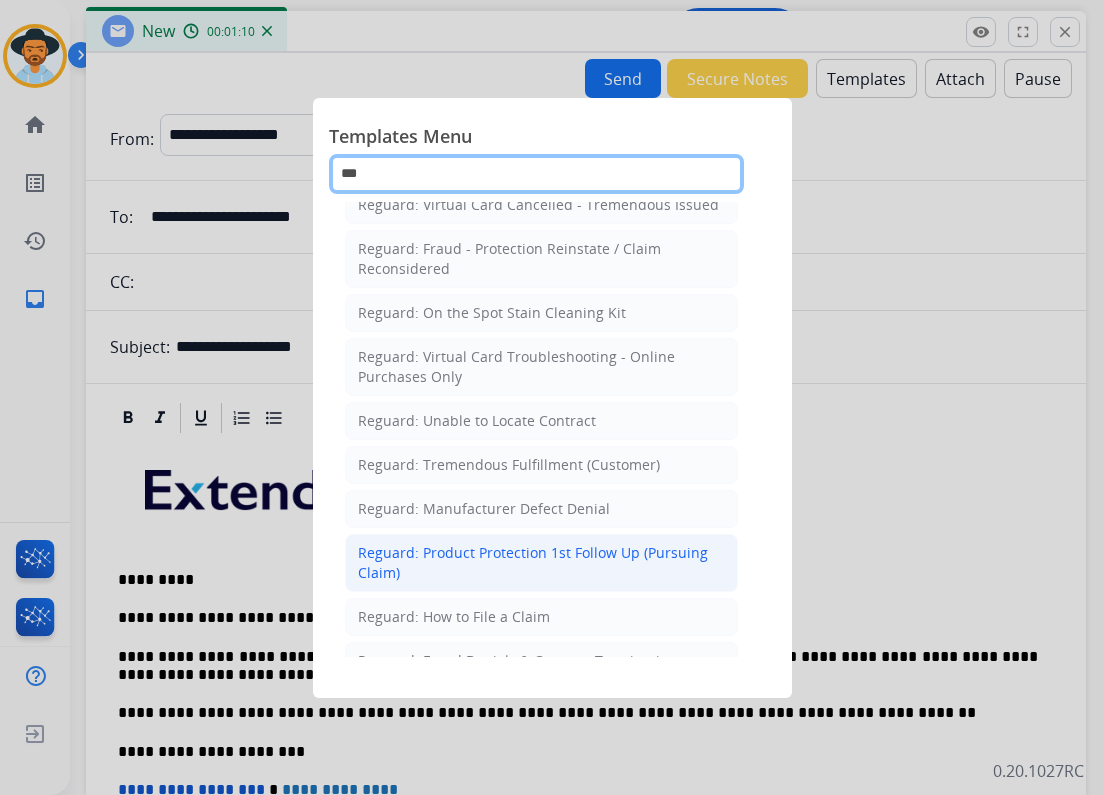 scroll, scrollTop: 160, scrollLeft: 0, axis: vertical 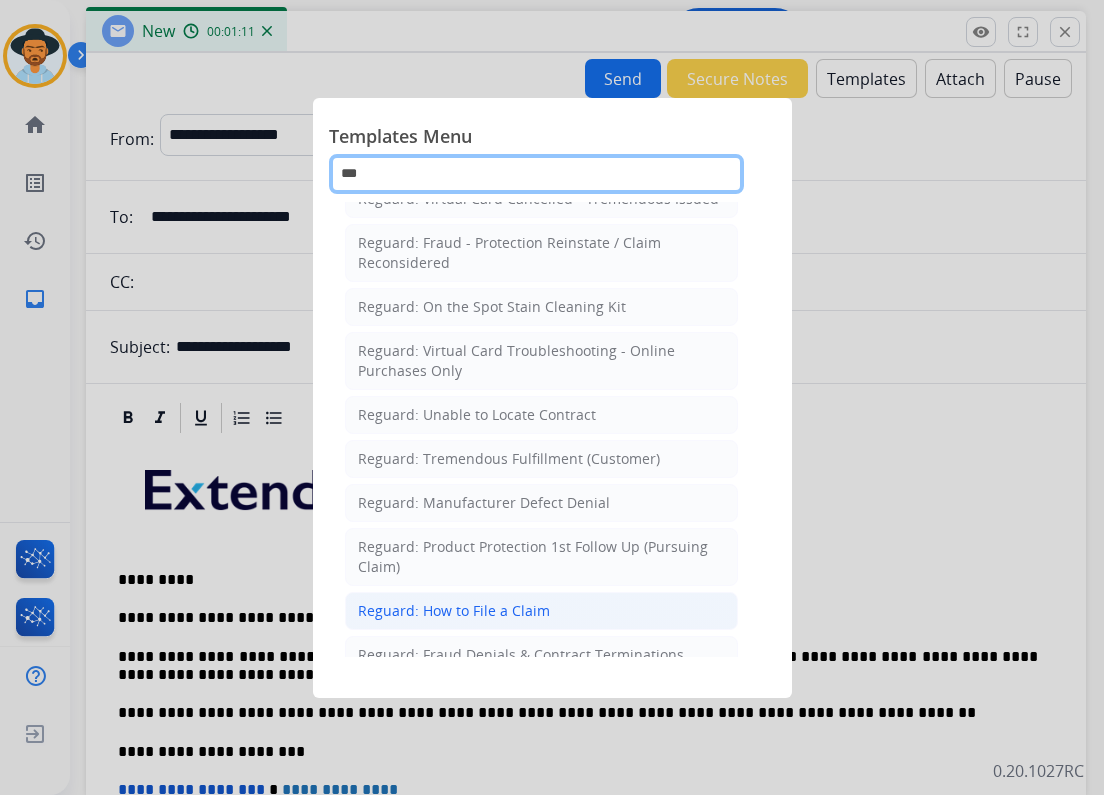 type on "***" 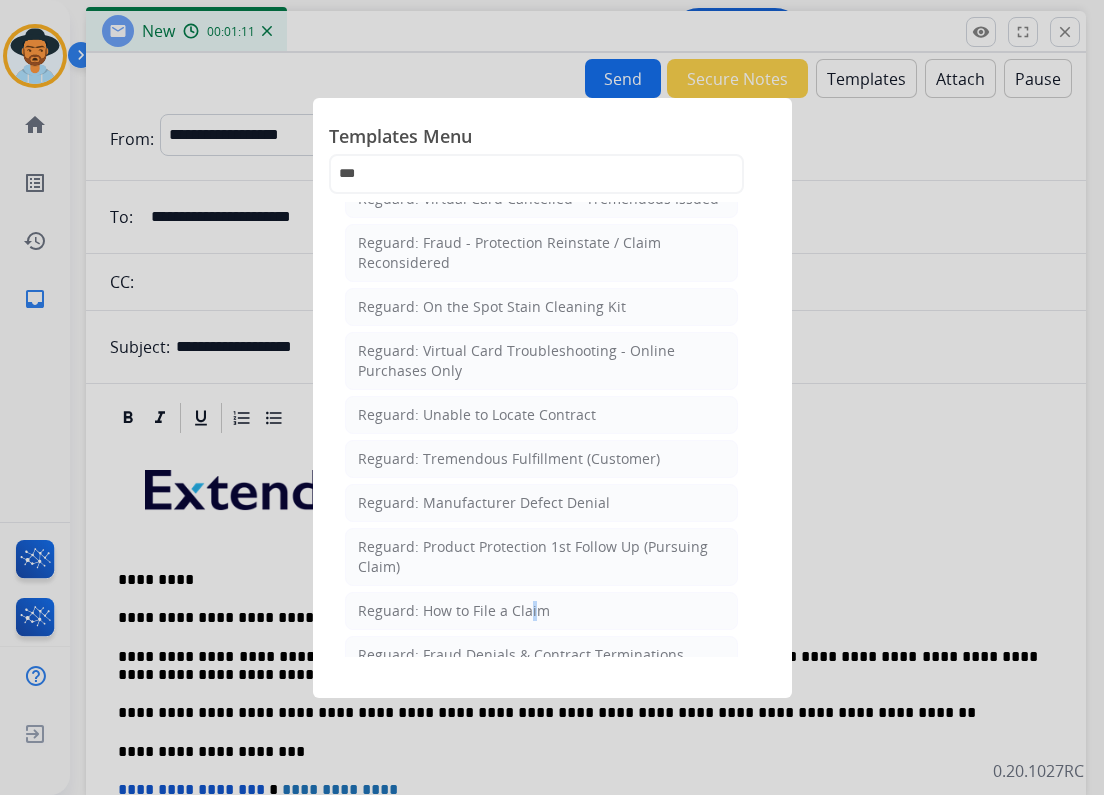 click on "Reguard: How to File a Claim" 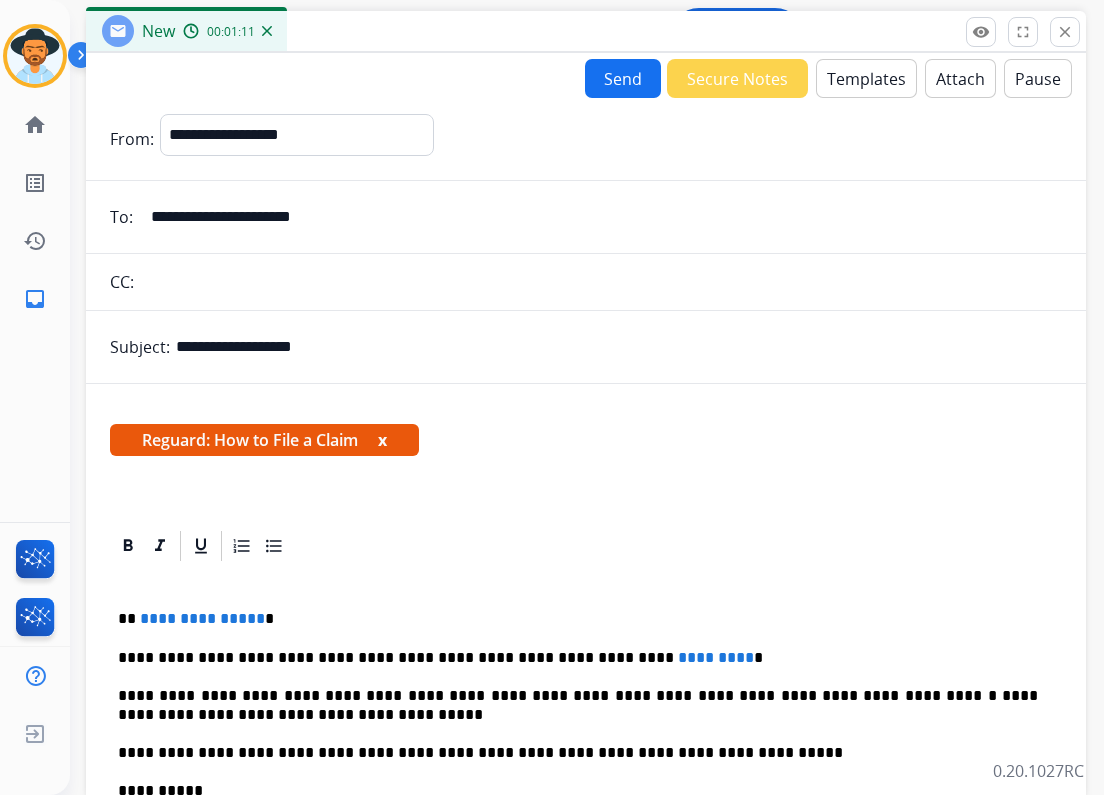 click on "x" at bounding box center (382, 440) 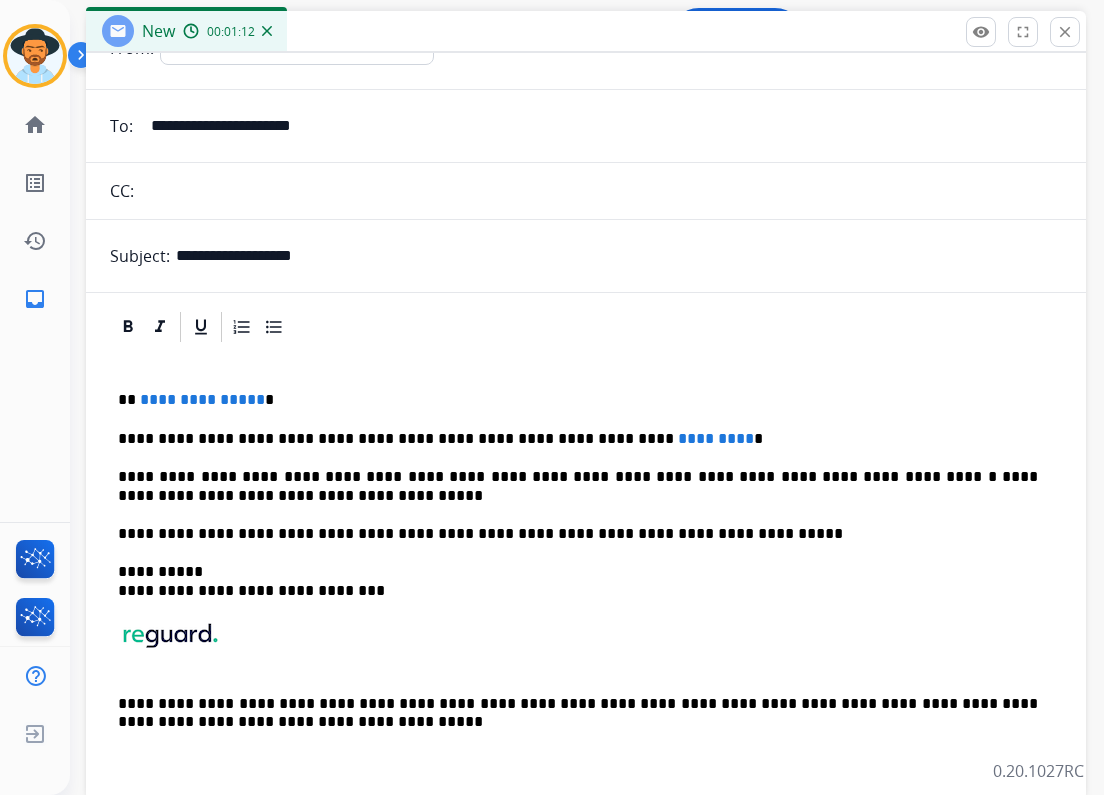 scroll, scrollTop: 96, scrollLeft: 0, axis: vertical 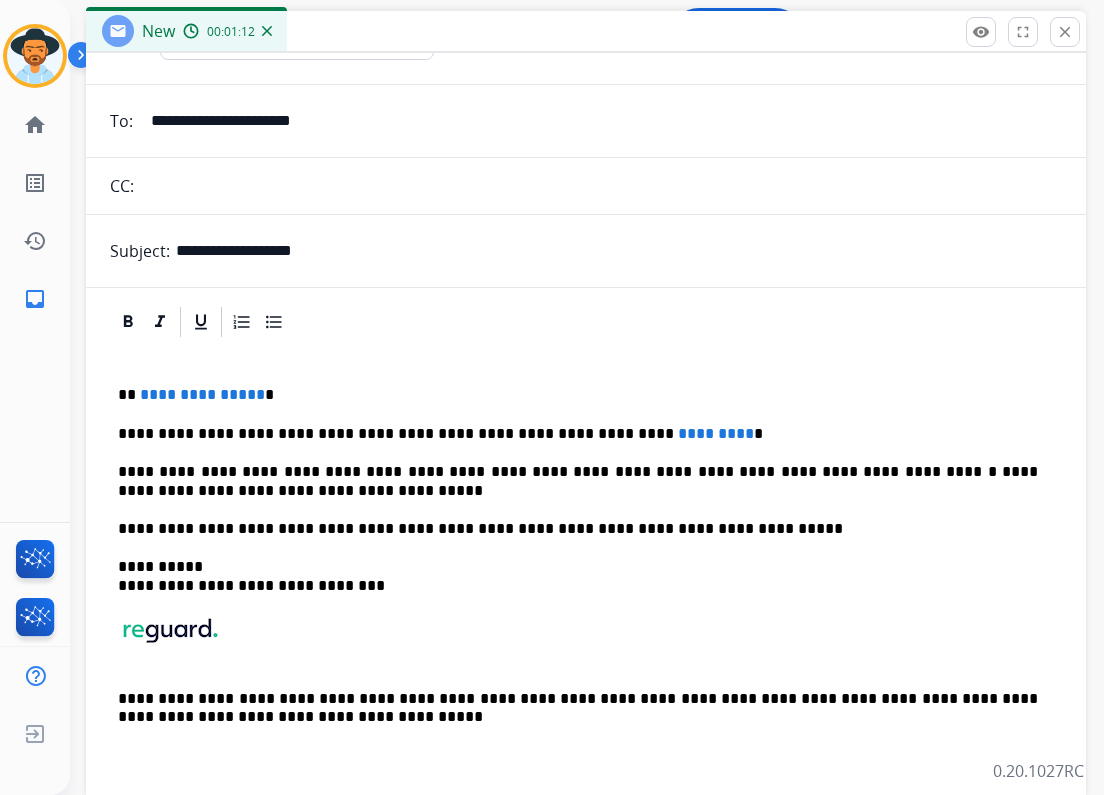 click on "**********" at bounding box center [578, 395] 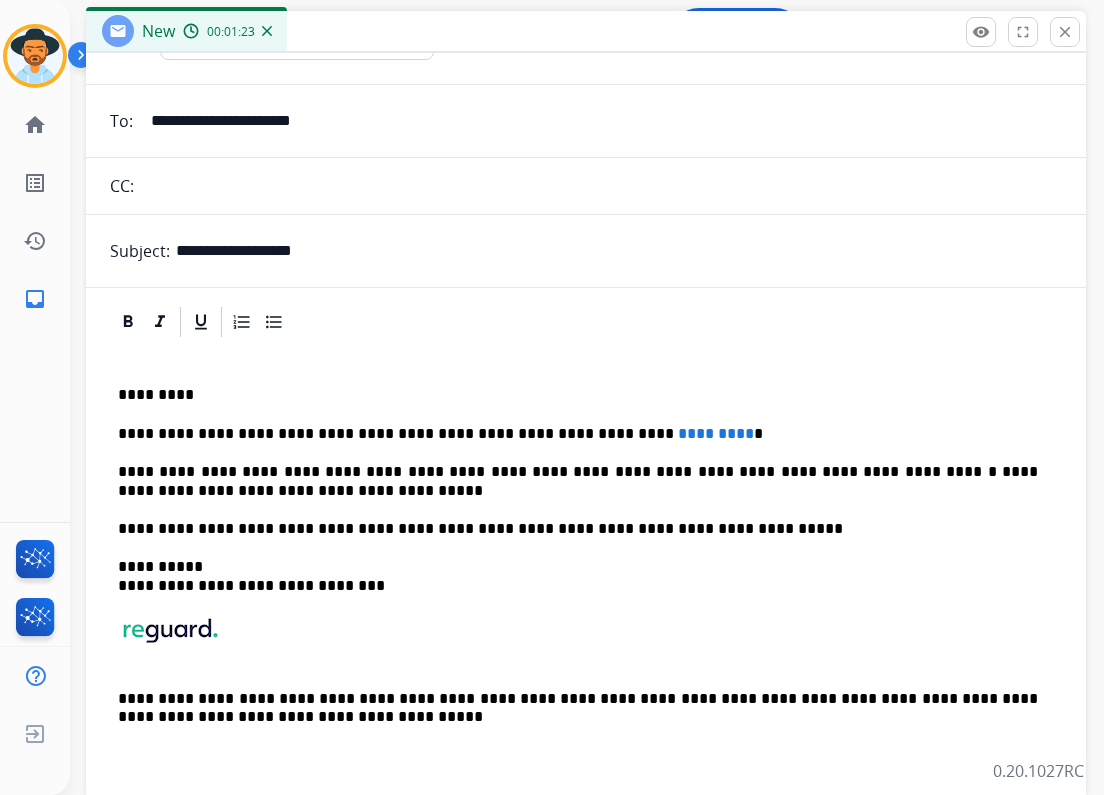 click on "**********" at bounding box center [578, 434] 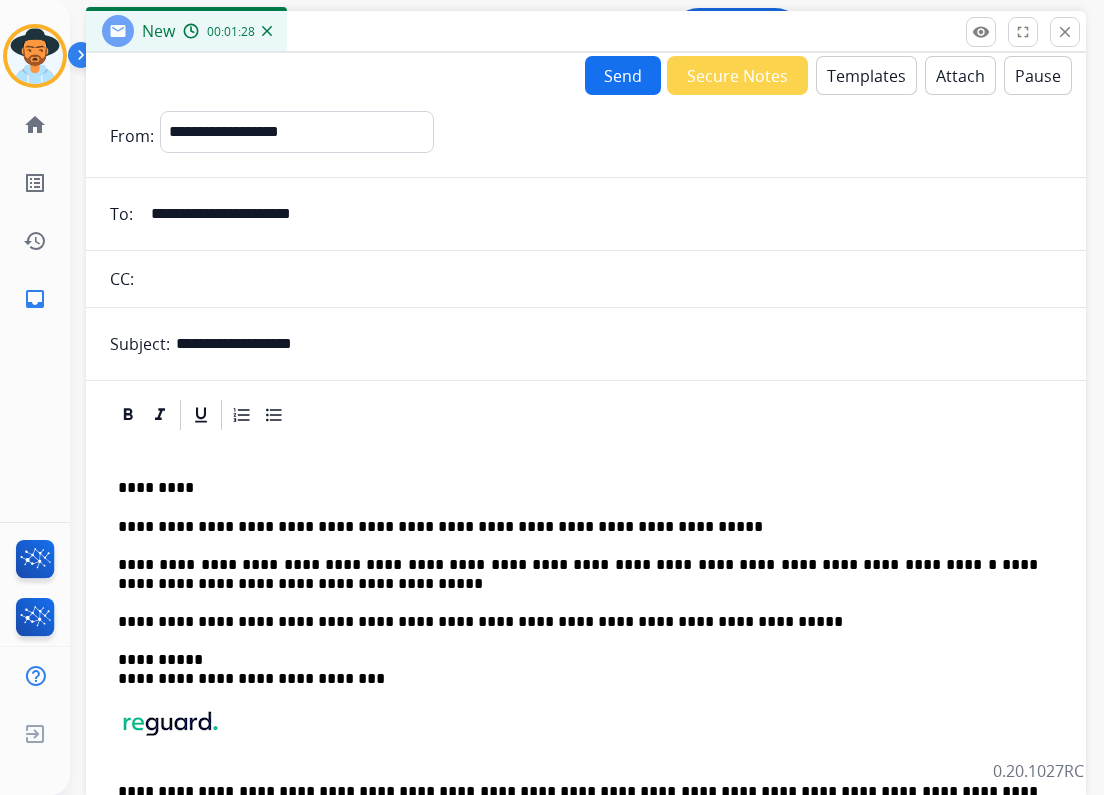 scroll, scrollTop: 0, scrollLeft: 0, axis: both 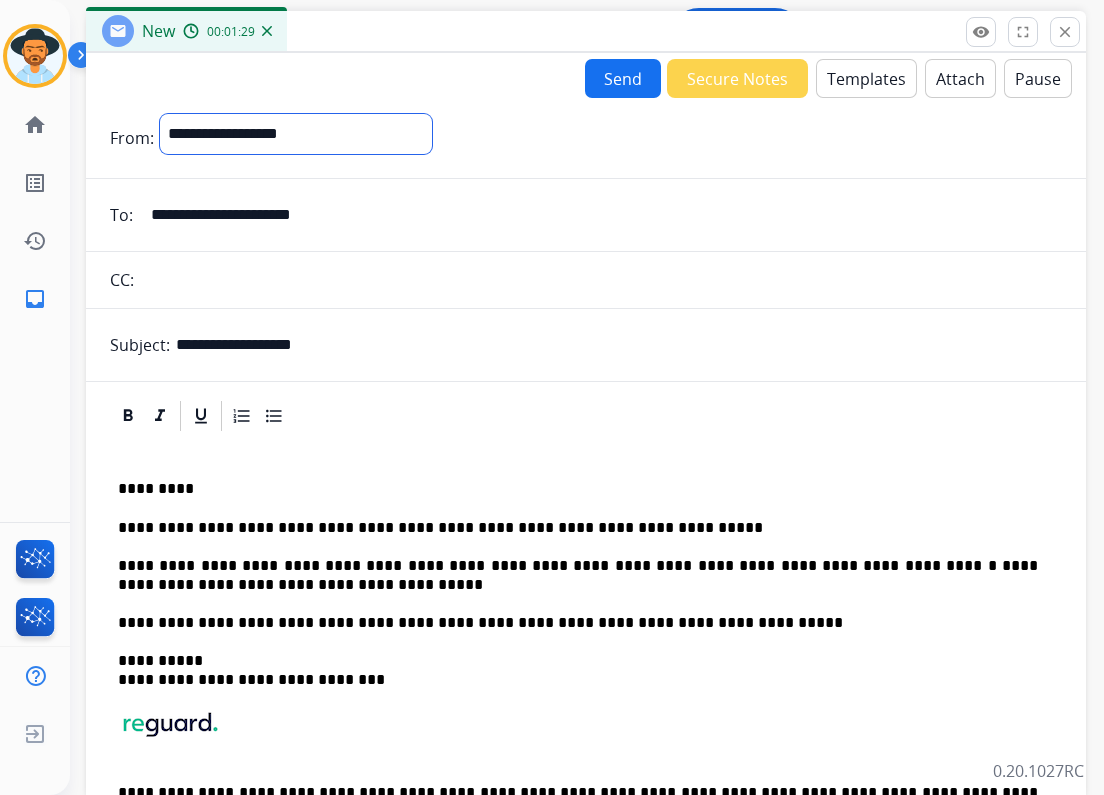 click on "**********" at bounding box center [296, 134] 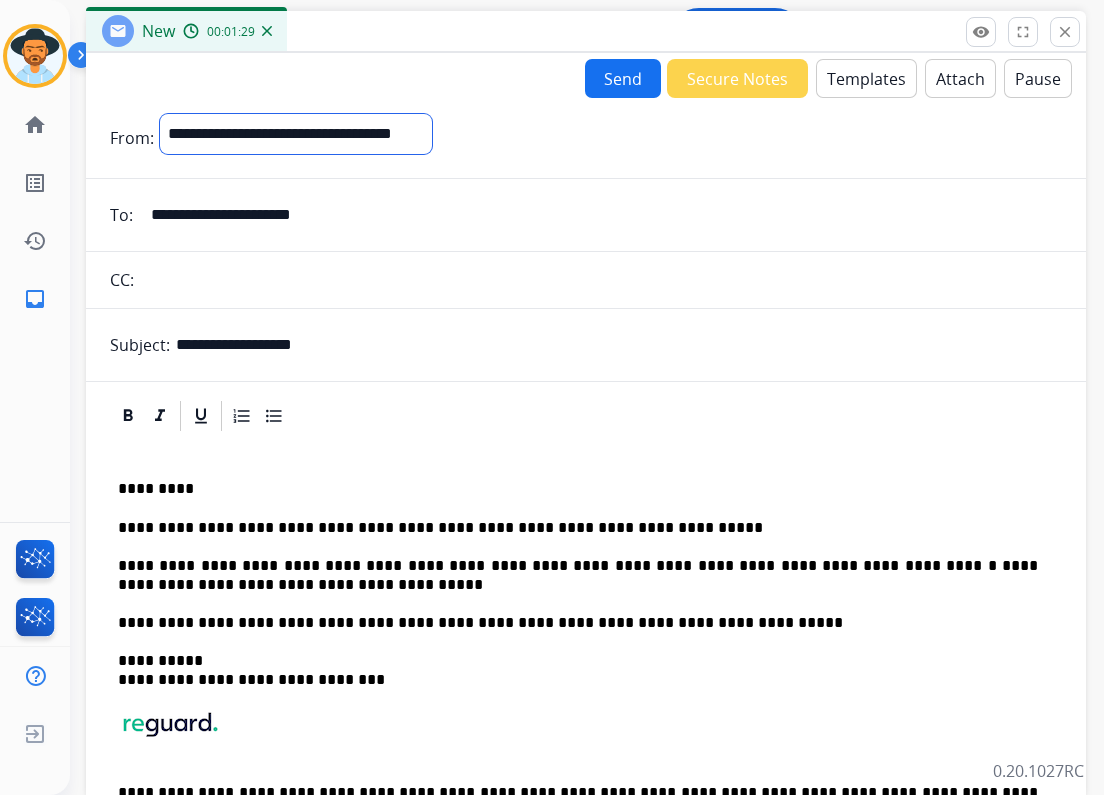 click on "**********" at bounding box center [296, 134] 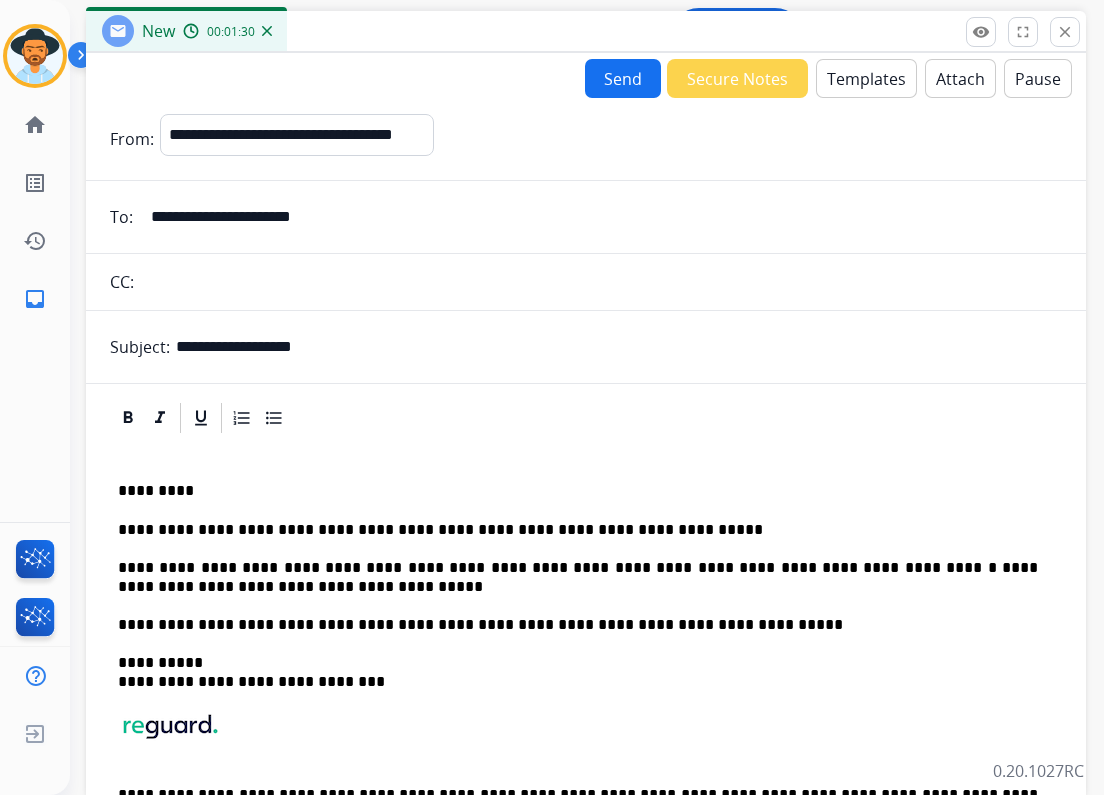 click on "Send" at bounding box center (623, 78) 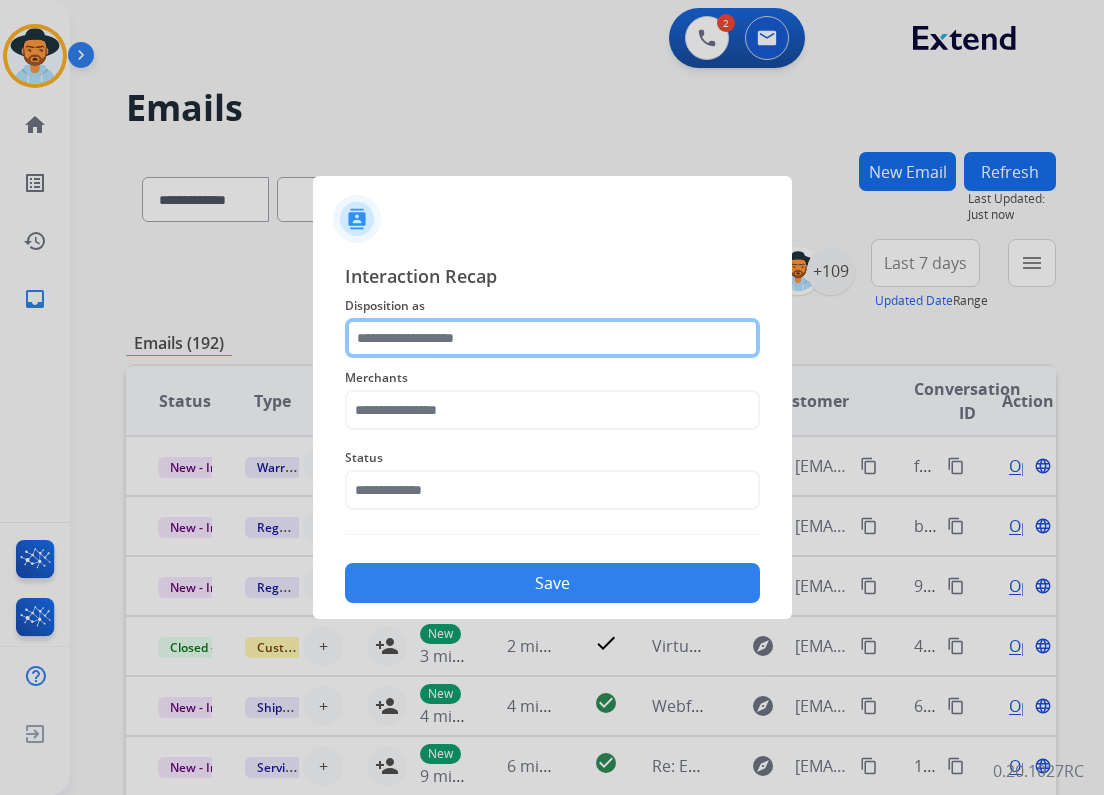 click 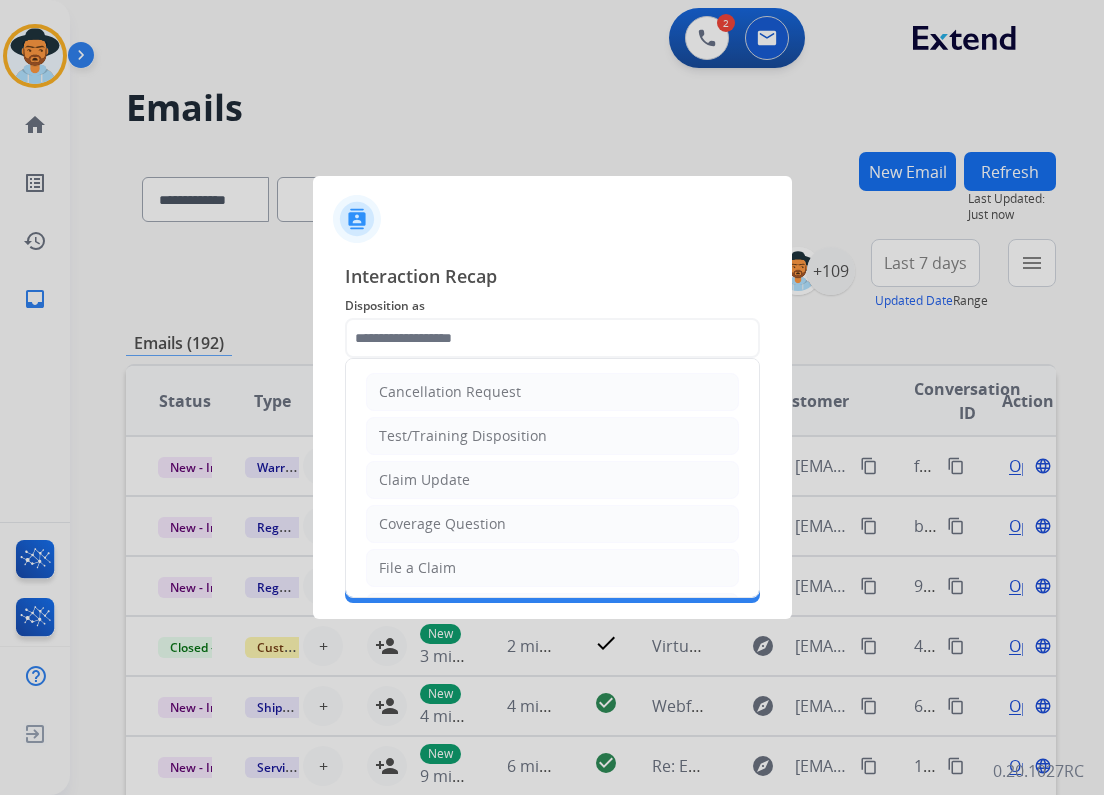 drag, startPoint x: 432, startPoint y: 560, endPoint x: 435, endPoint y: 508, distance: 52.086468 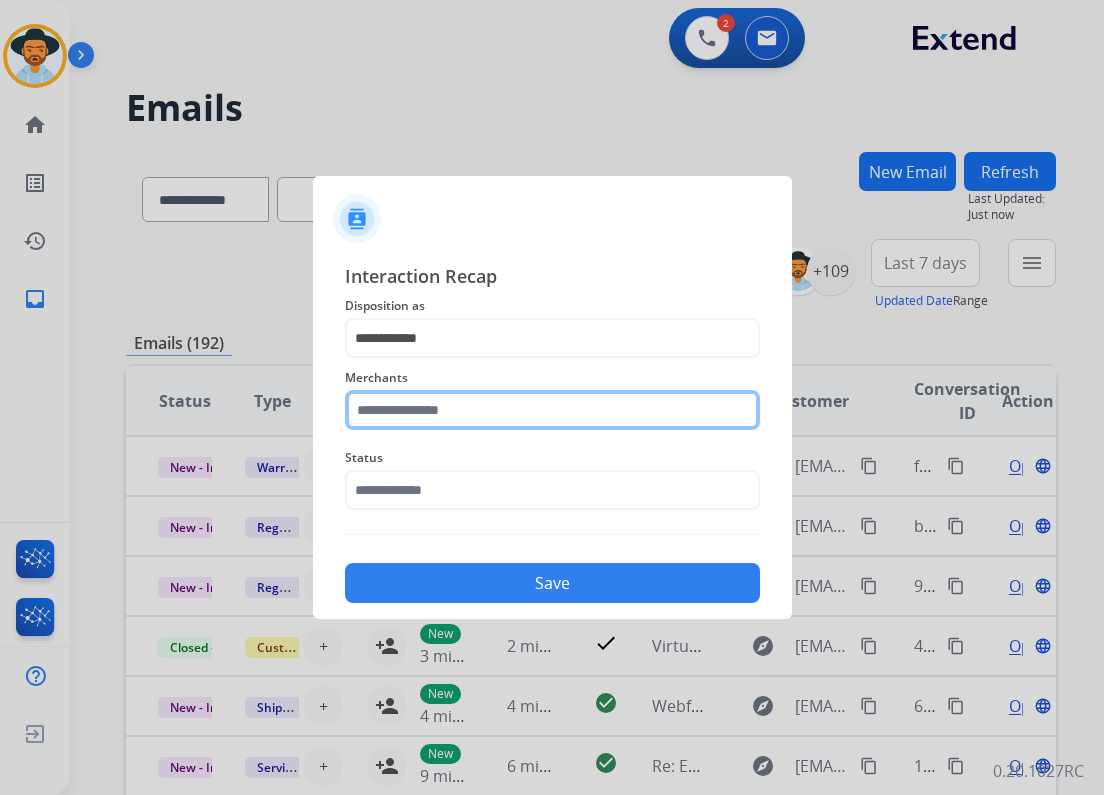 click 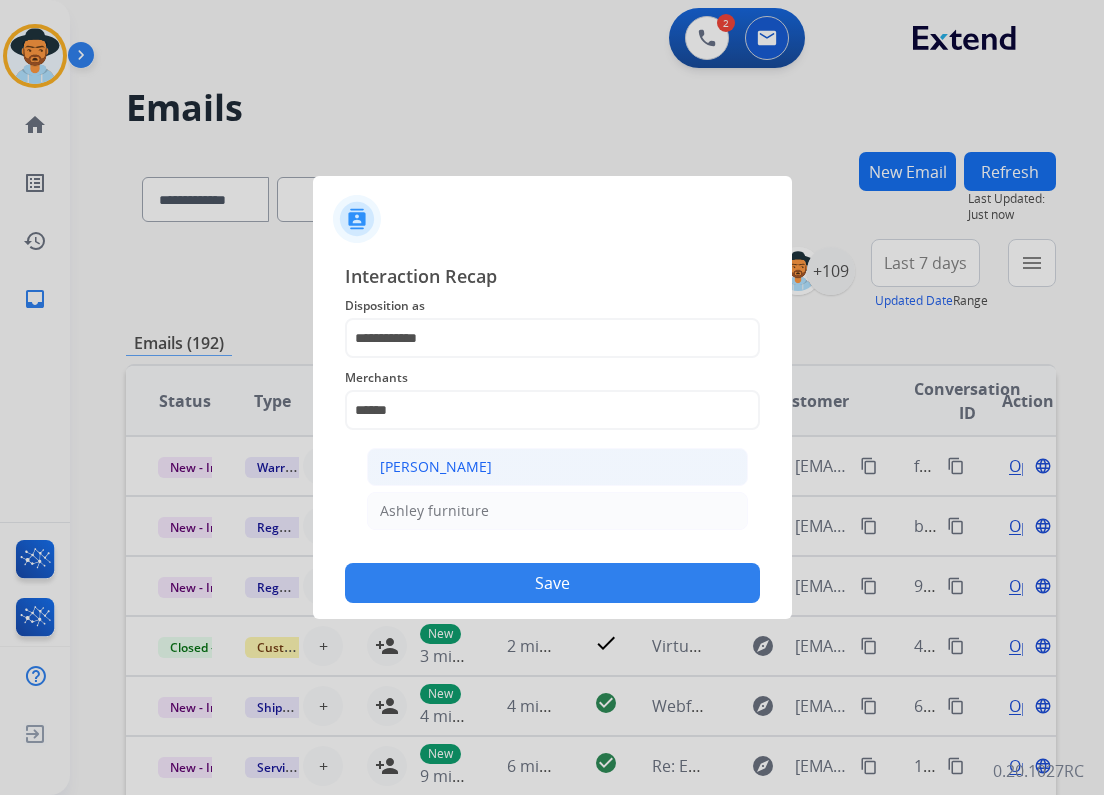 click on "[PERSON_NAME]" 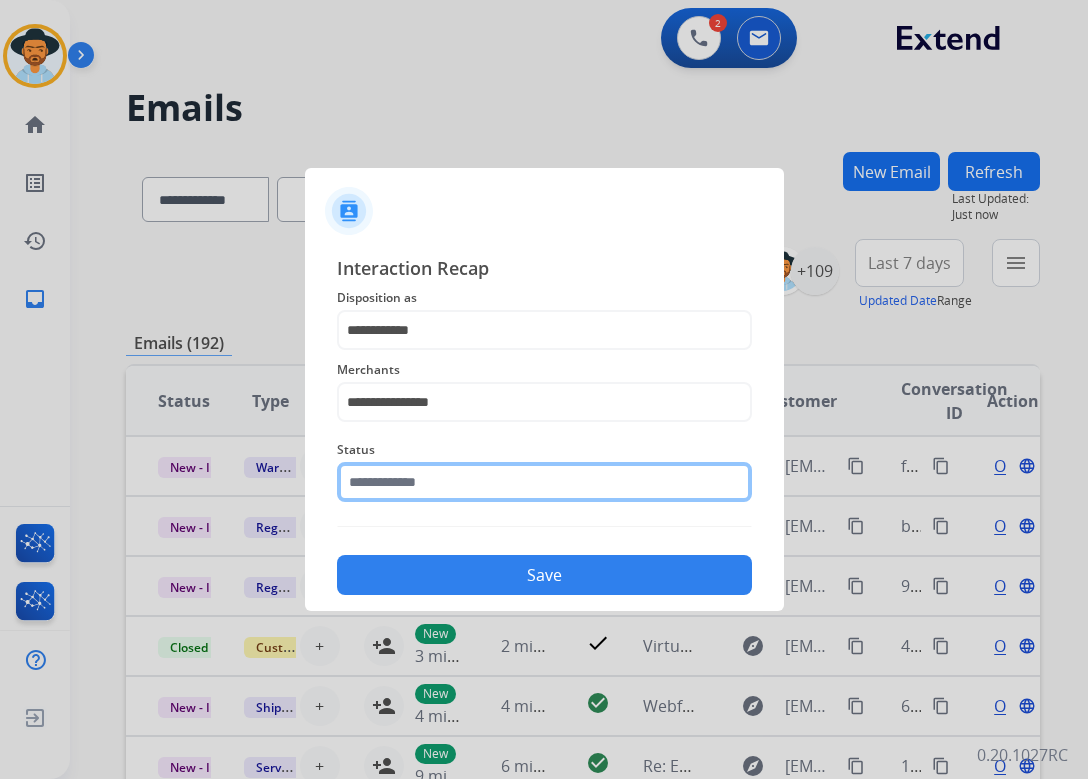 click 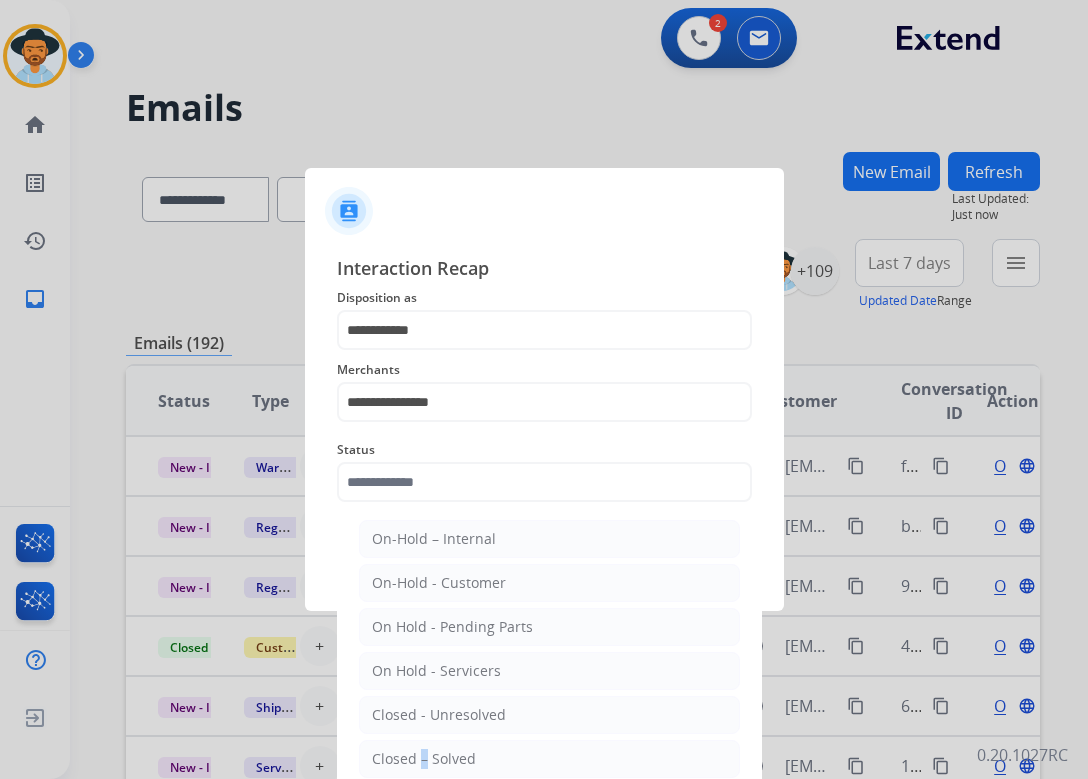 click on "Closed – Solved" 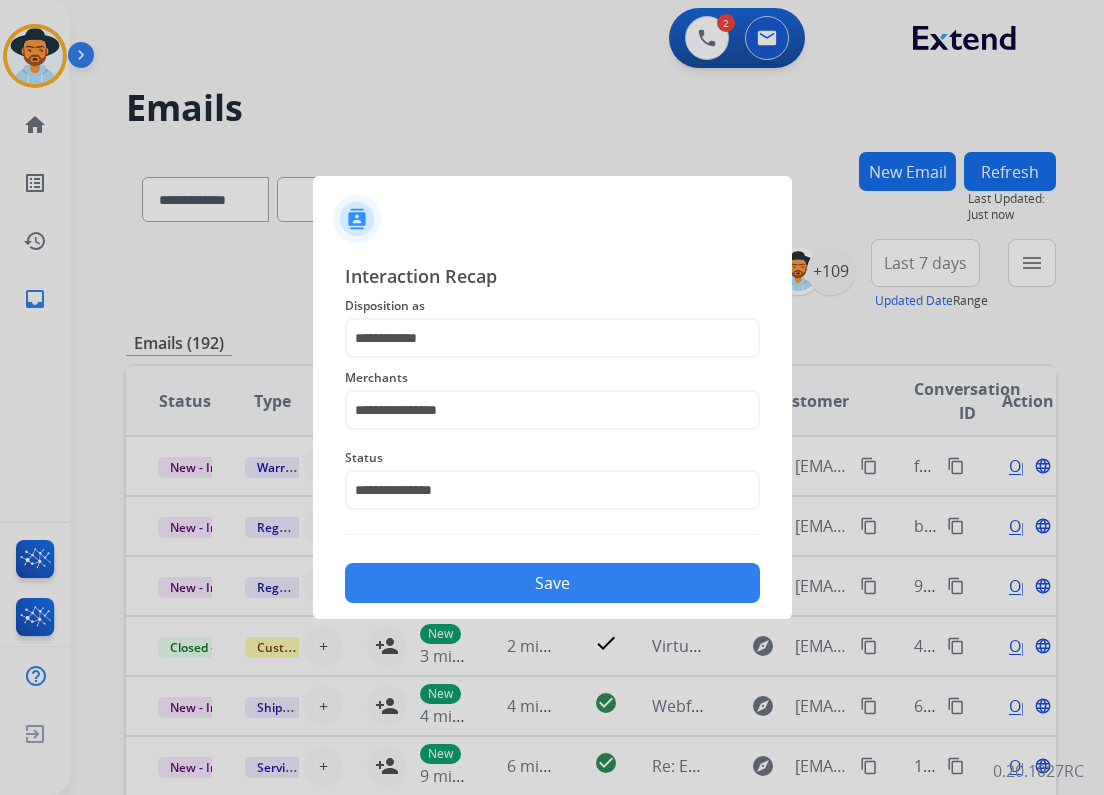 click on "Save" 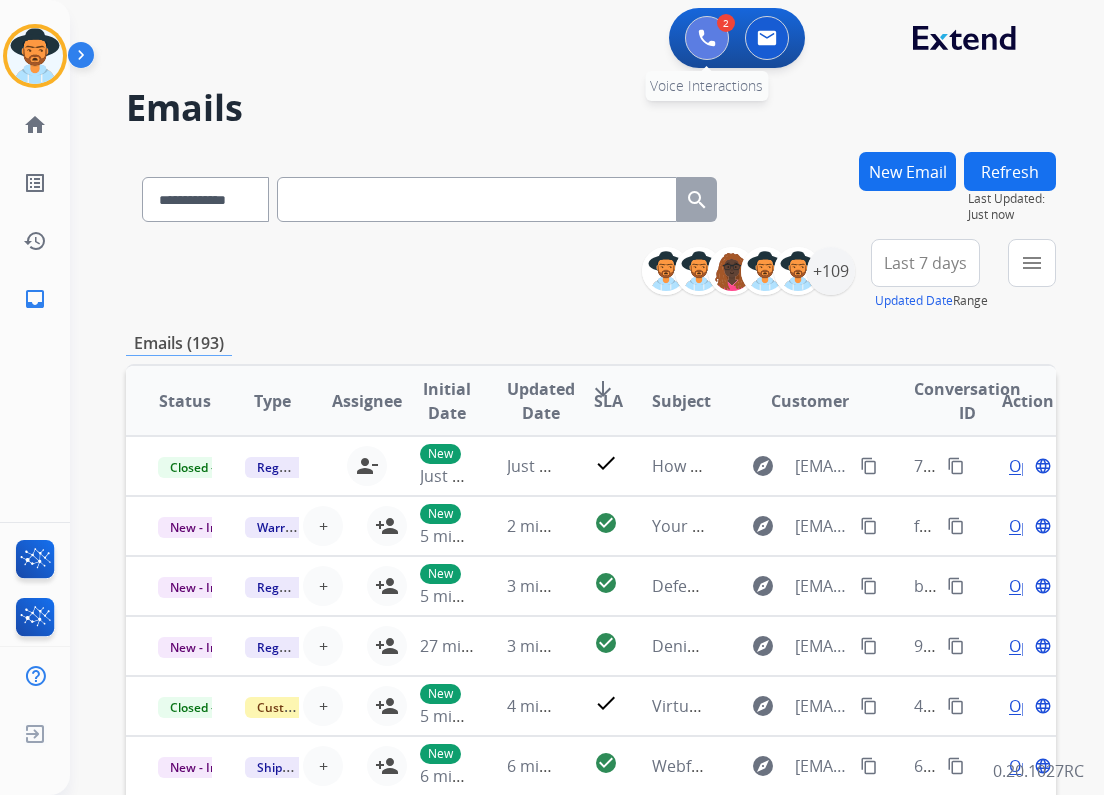 click at bounding box center [707, 38] 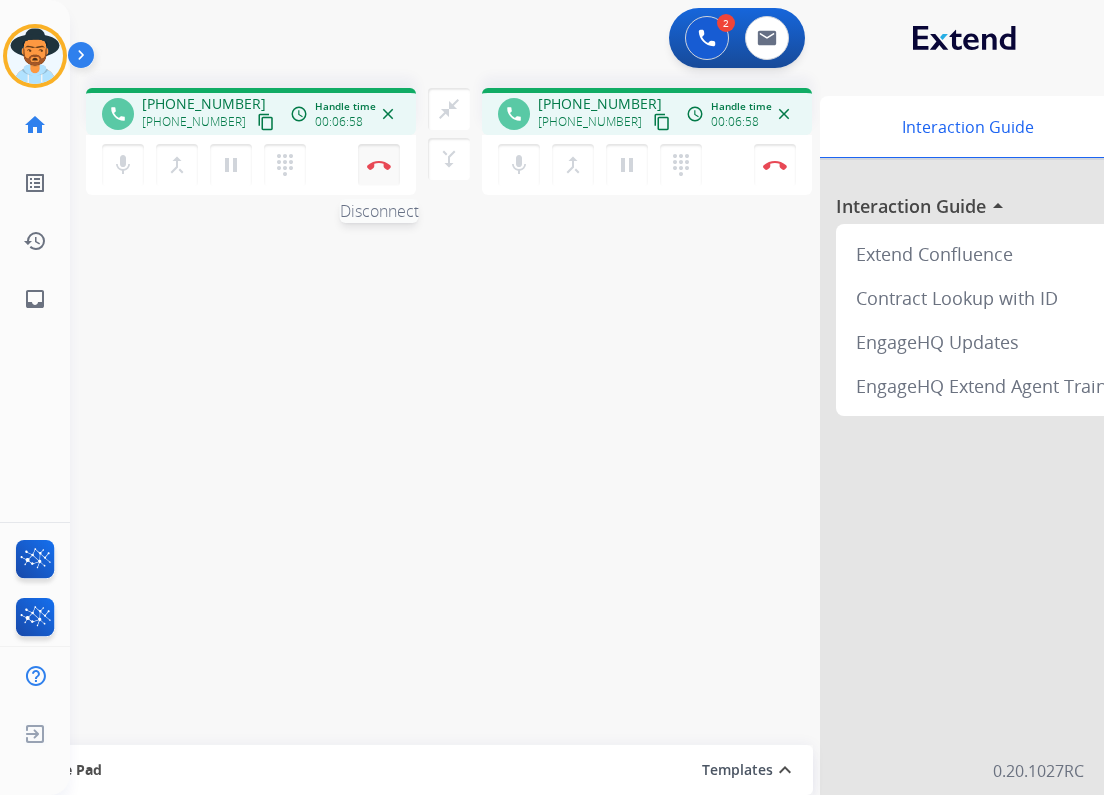 click on "Disconnect" at bounding box center [379, 165] 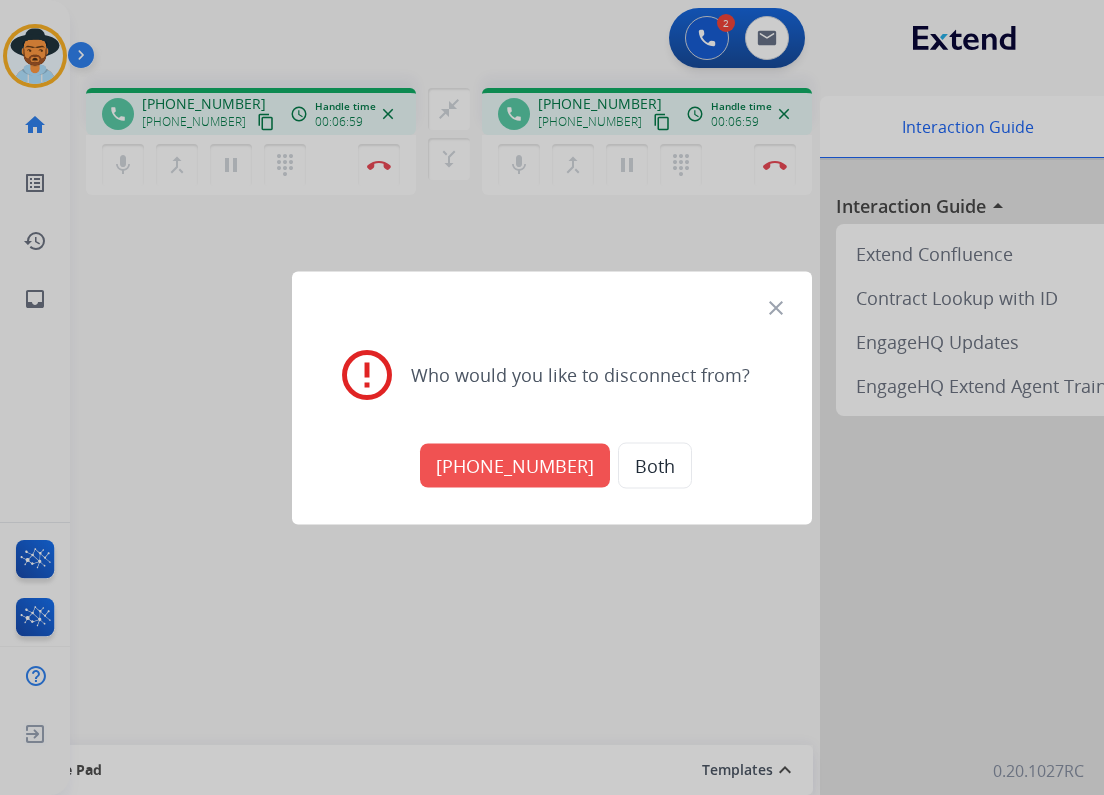 click on "+12094953619" at bounding box center (515, 465) 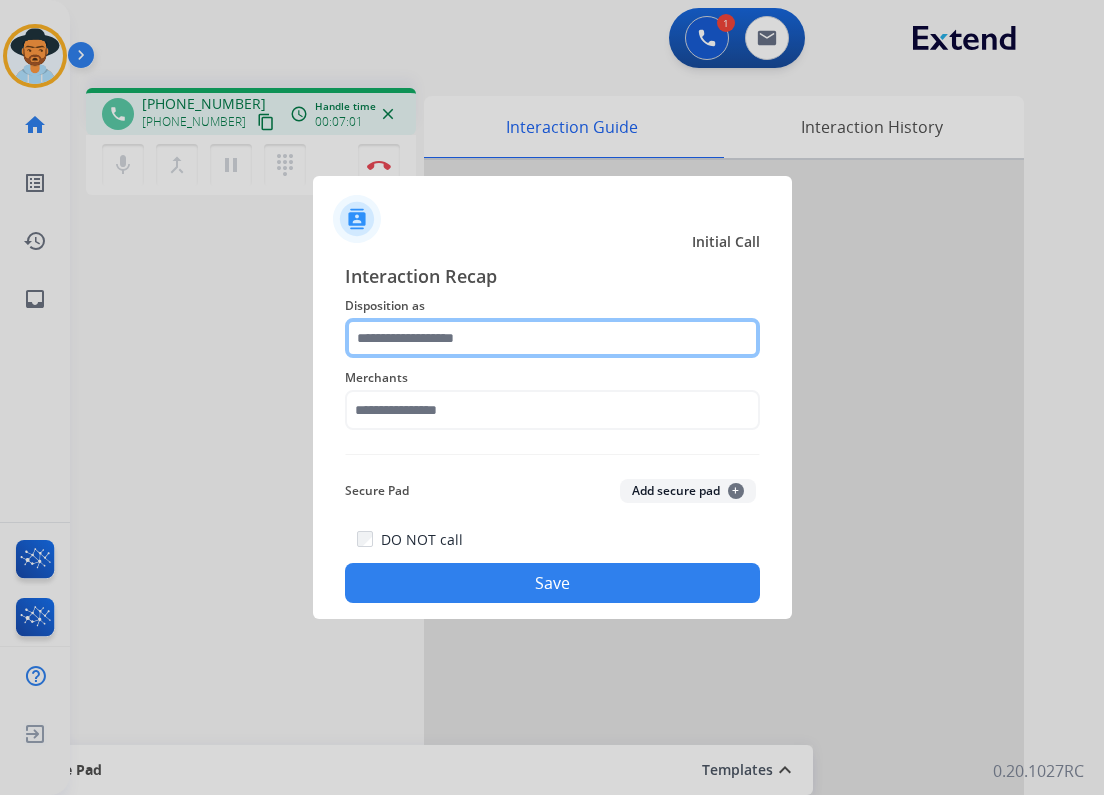 click 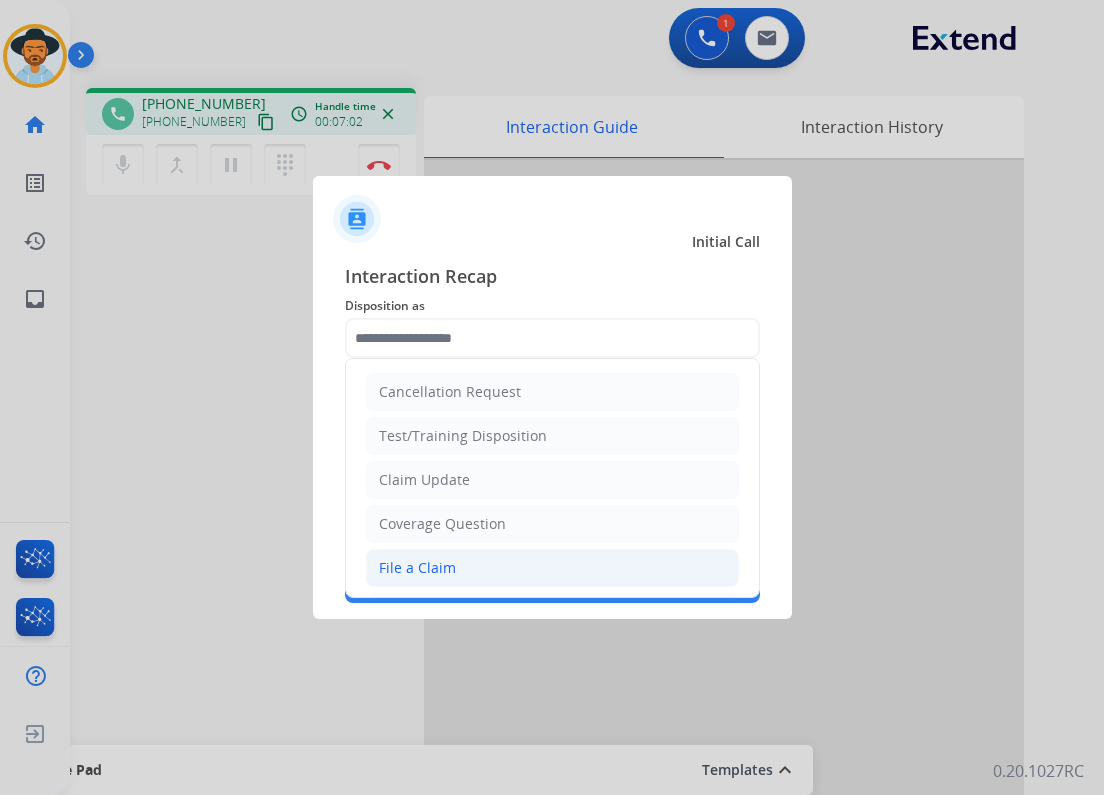 click on "File a Claim" 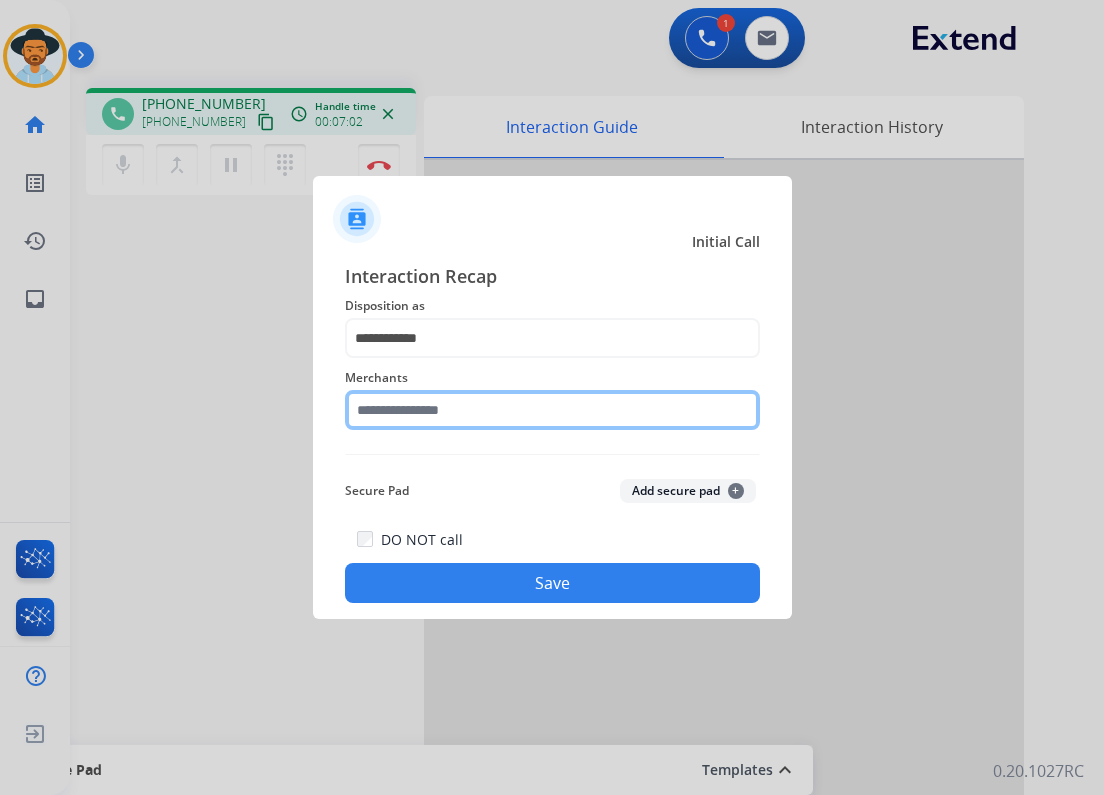 click 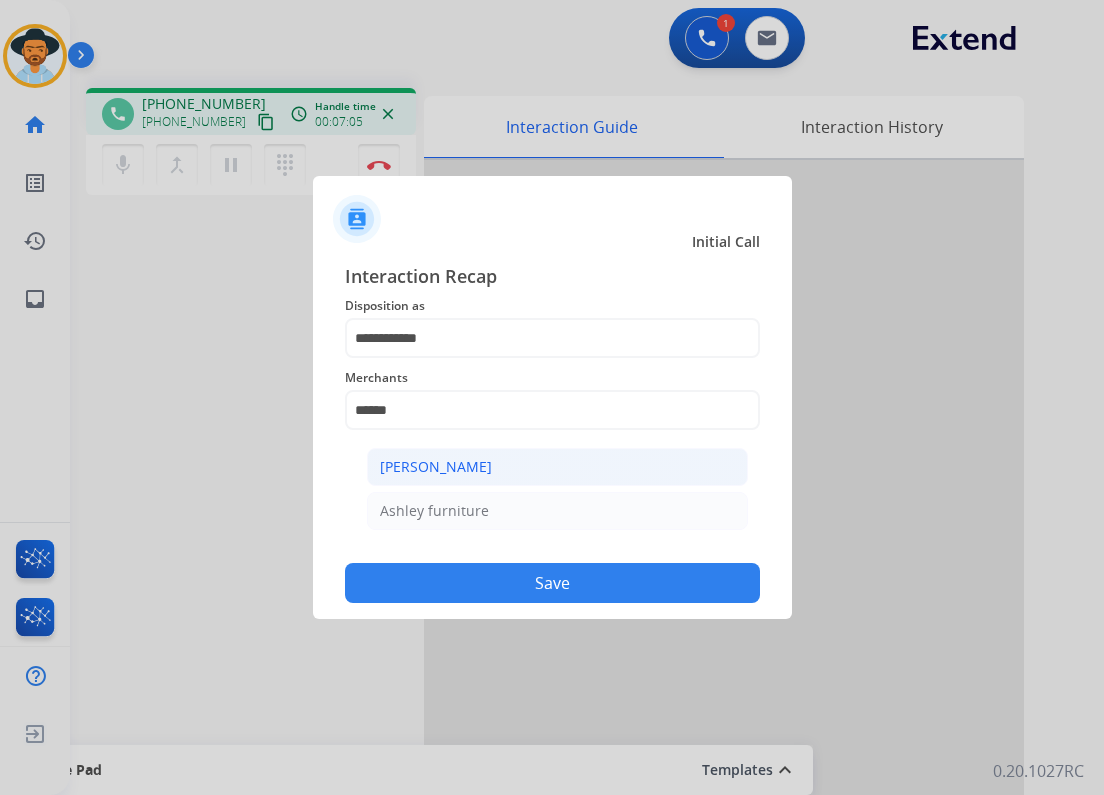 click on "[PERSON_NAME]" 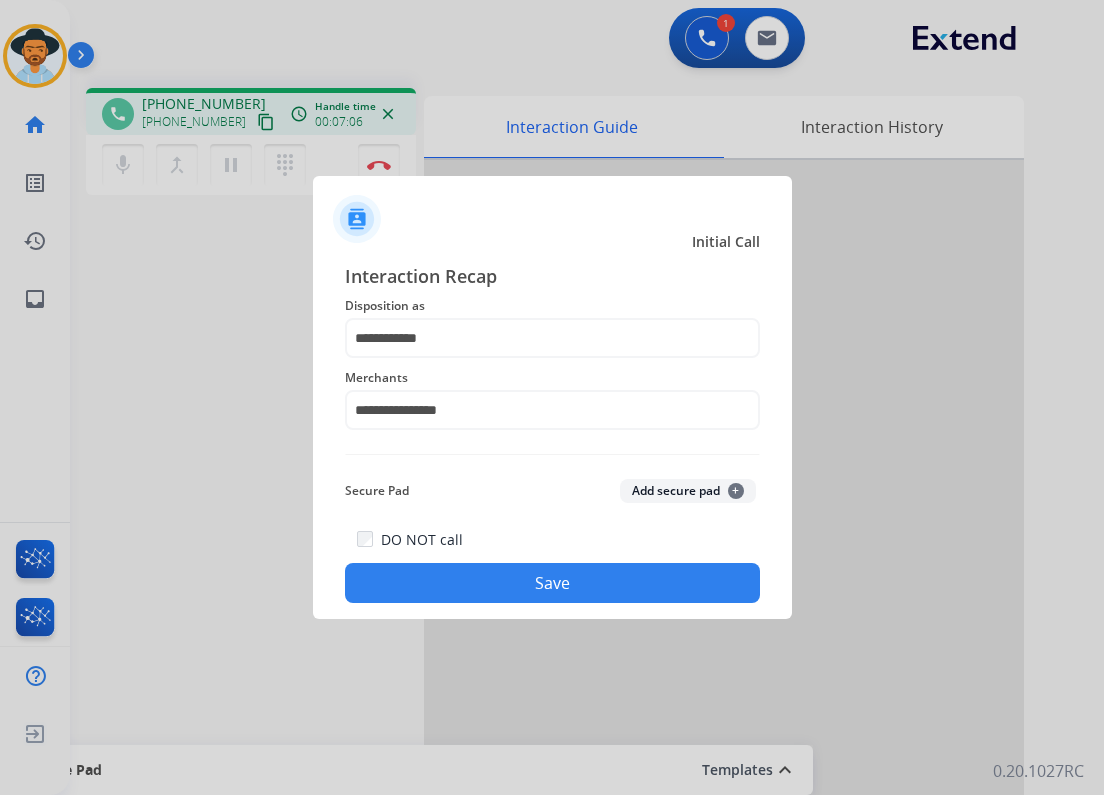 click on "Save" 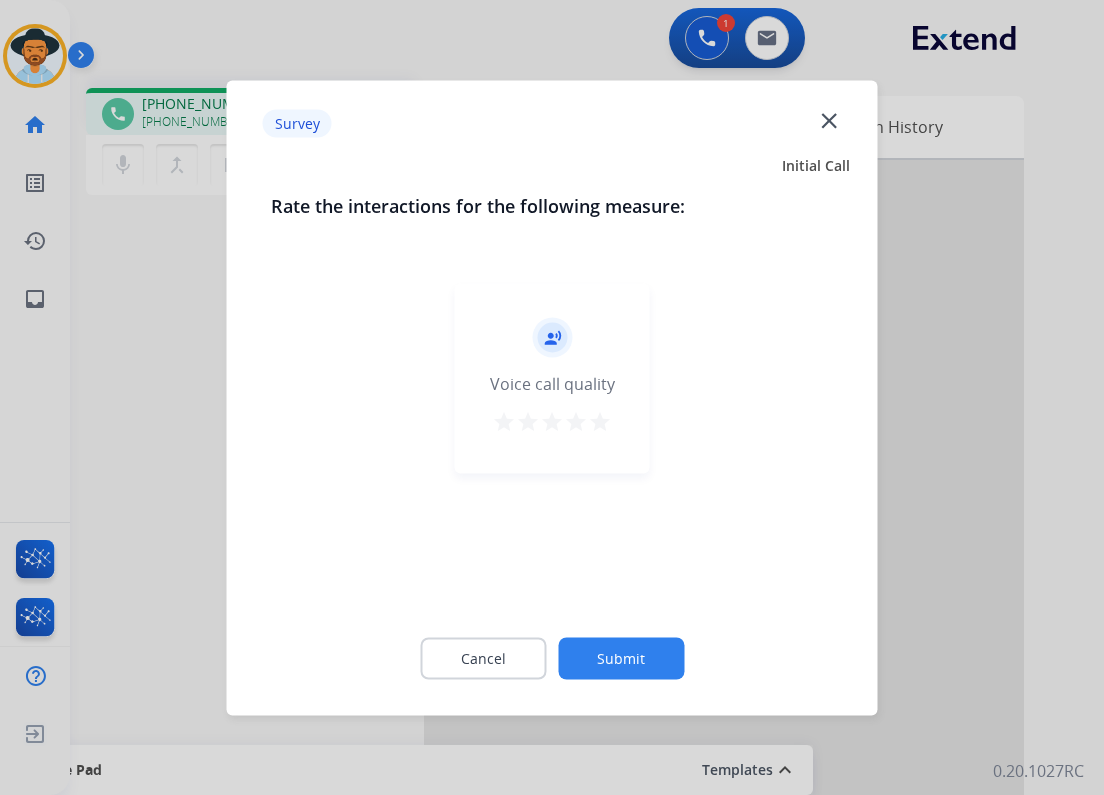 click on "Submit" 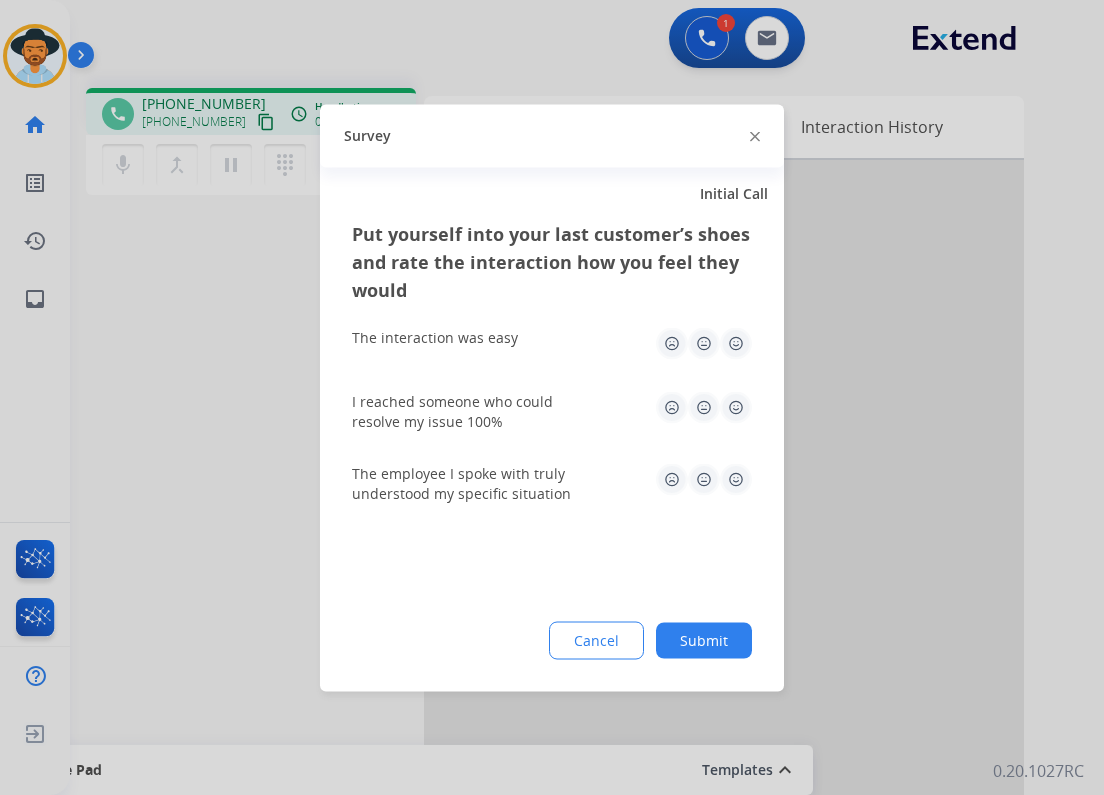 drag, startPoint x: 744, startPoint y: 664, endPoint x: 739, endPoint y: 650, distance: 14.866069 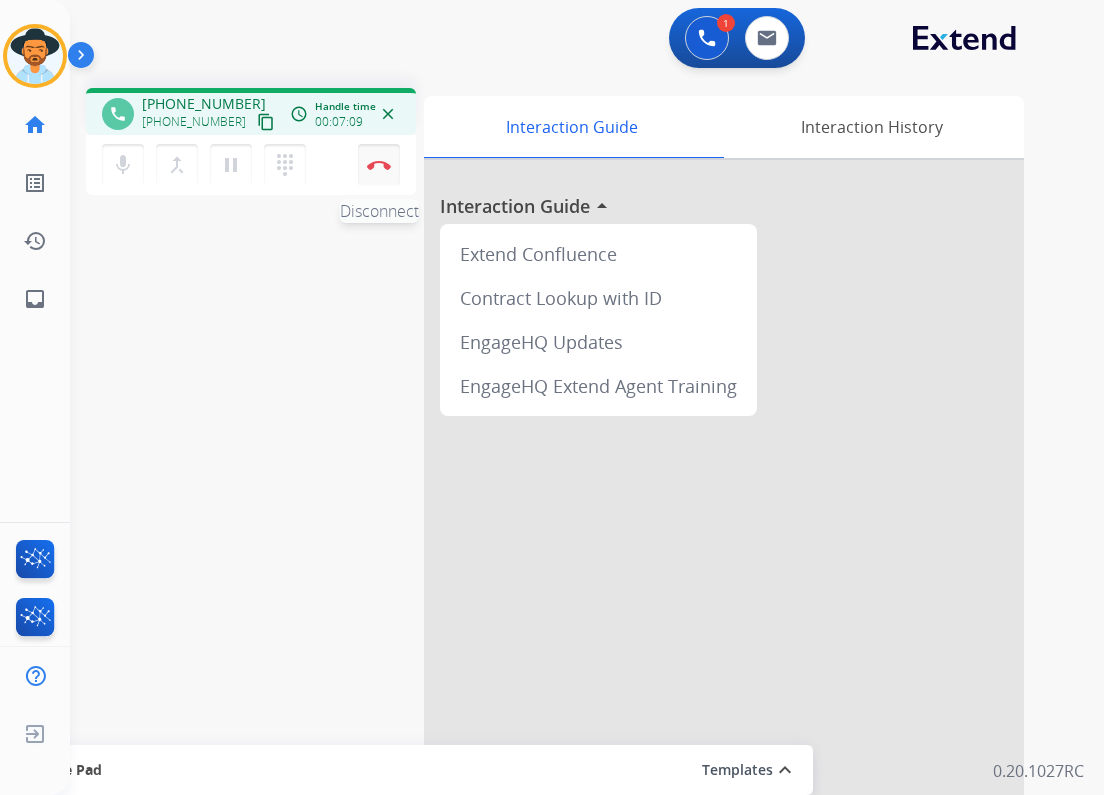 click on "Disconnect" at bounding box center (379, 165) 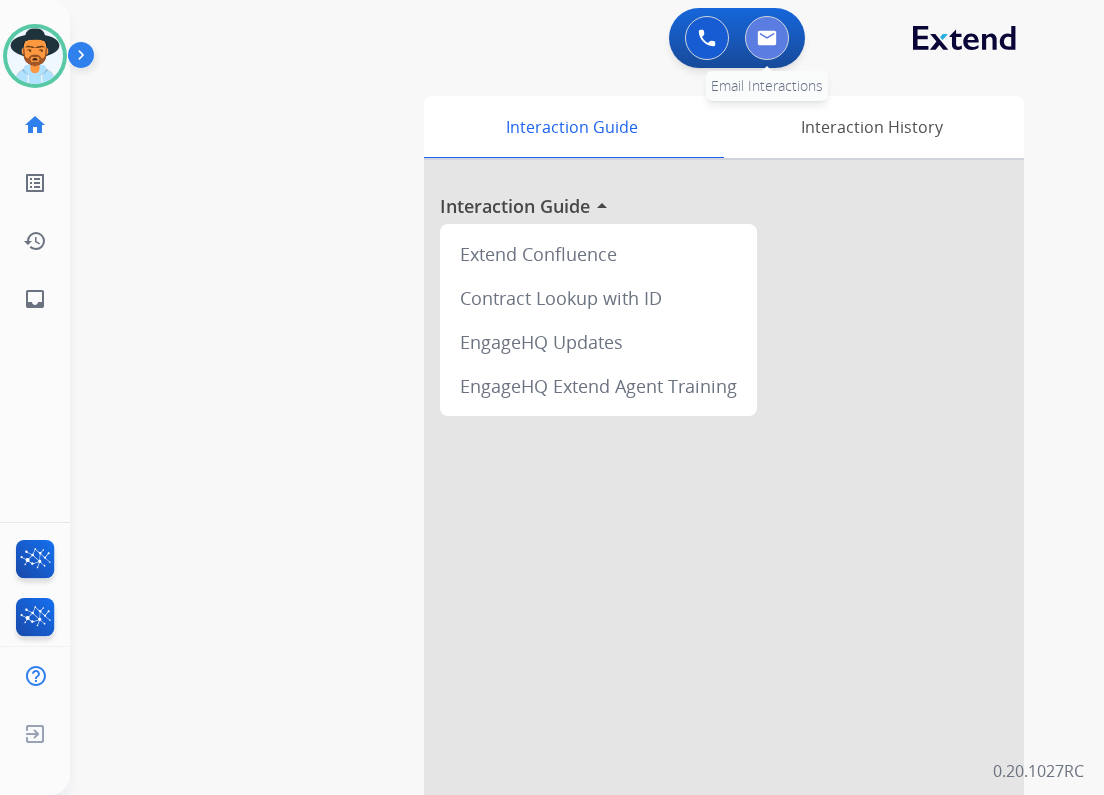 click at bounding box center [767, 38] 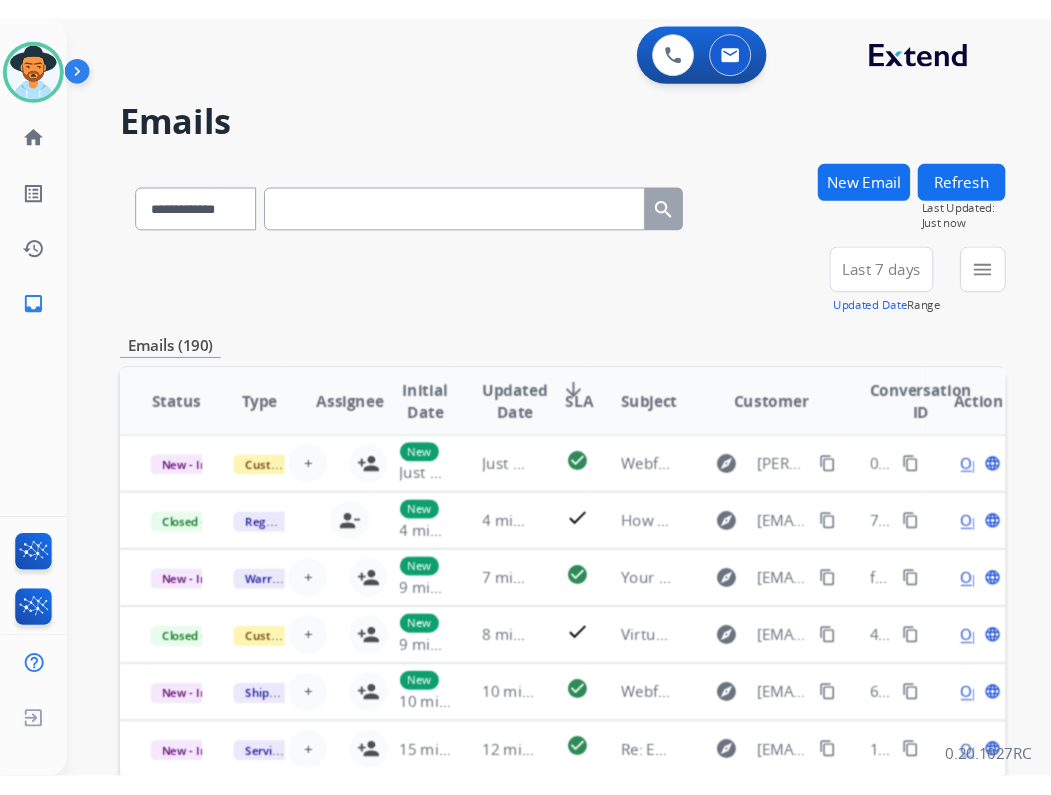 scroll, scrollTop: 1, scrollLeft: 0, axis: vertical 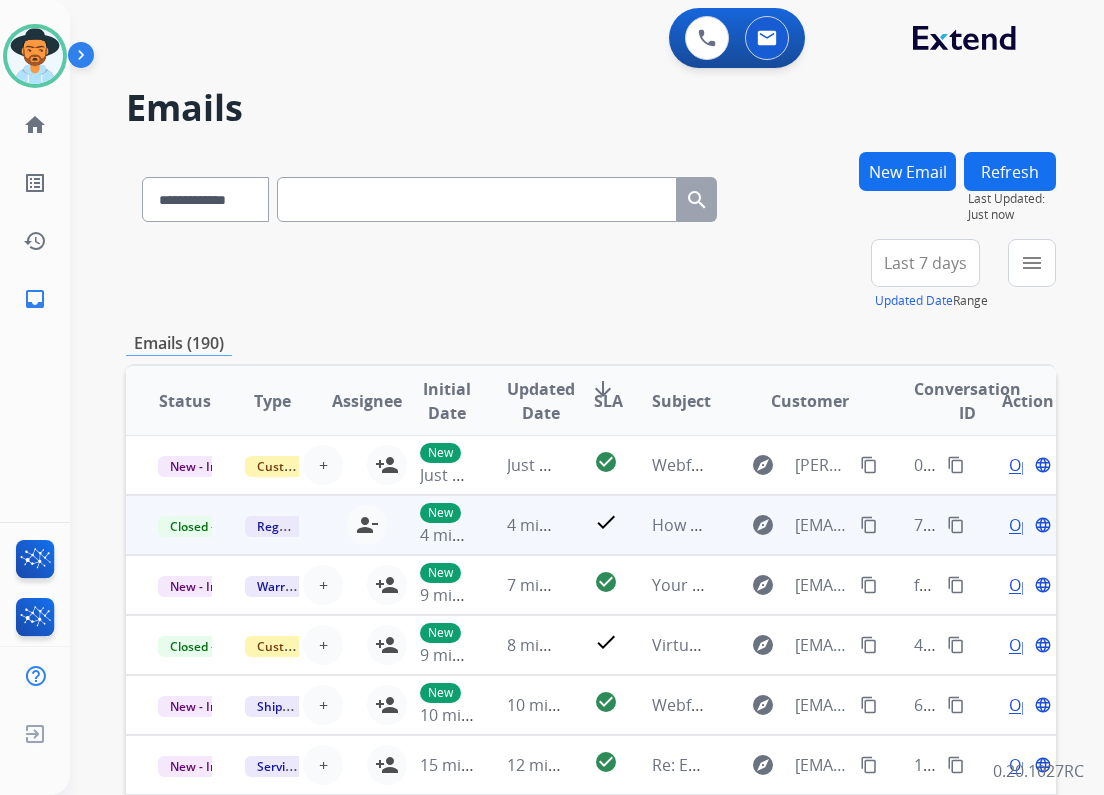 drag, startPoint x: 935, startPoint y: 524, endPoint x: 835, endPoint y: 524, distance: 100 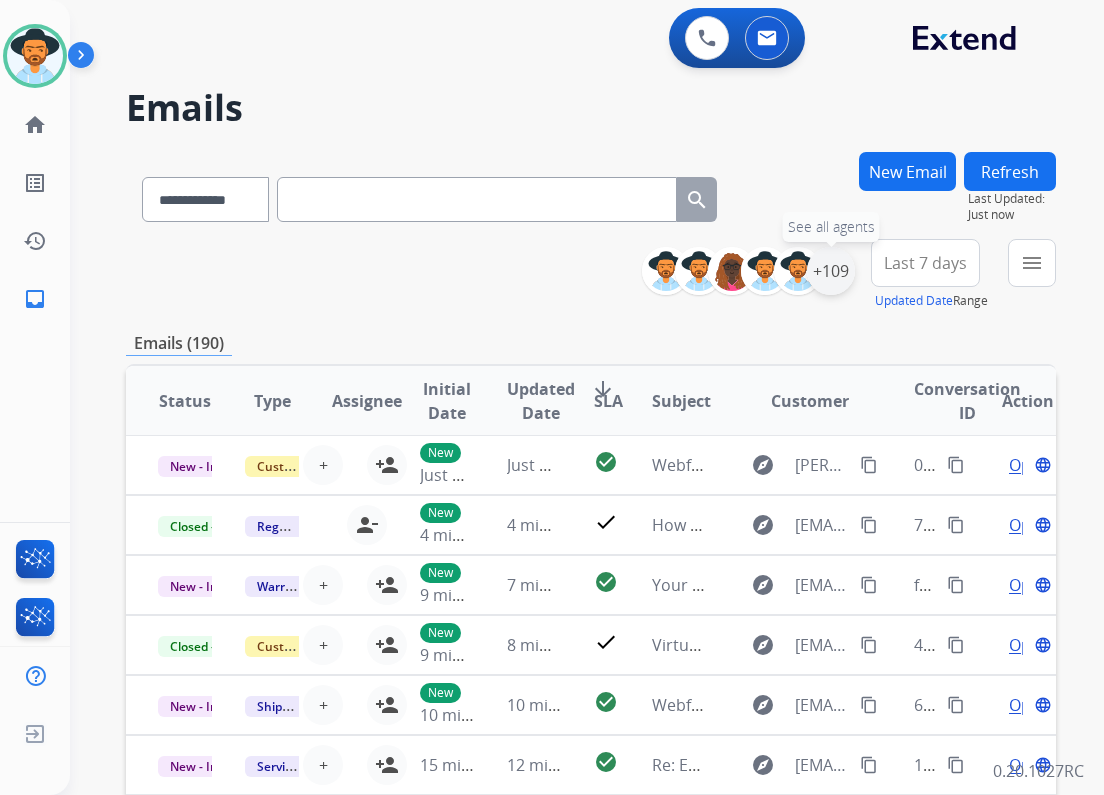 click on "+109" at bounding box center (831, 271) 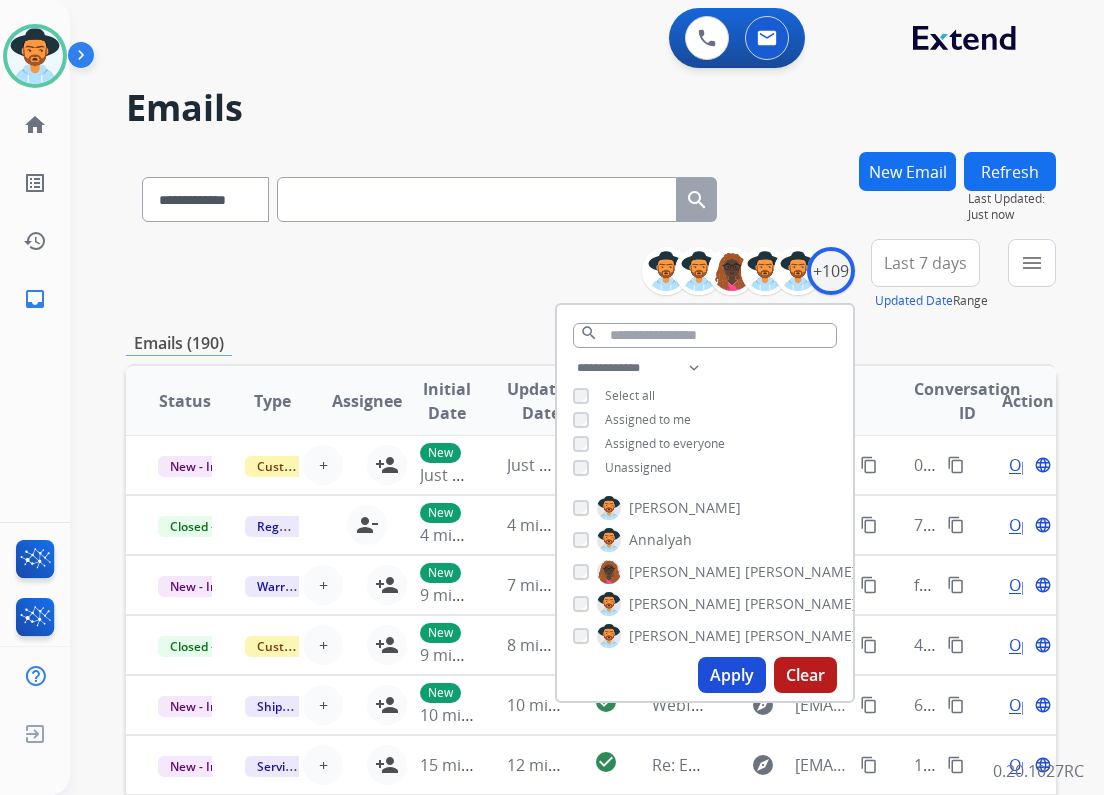 click on "Unassigned" at bounding box center [638, 467] 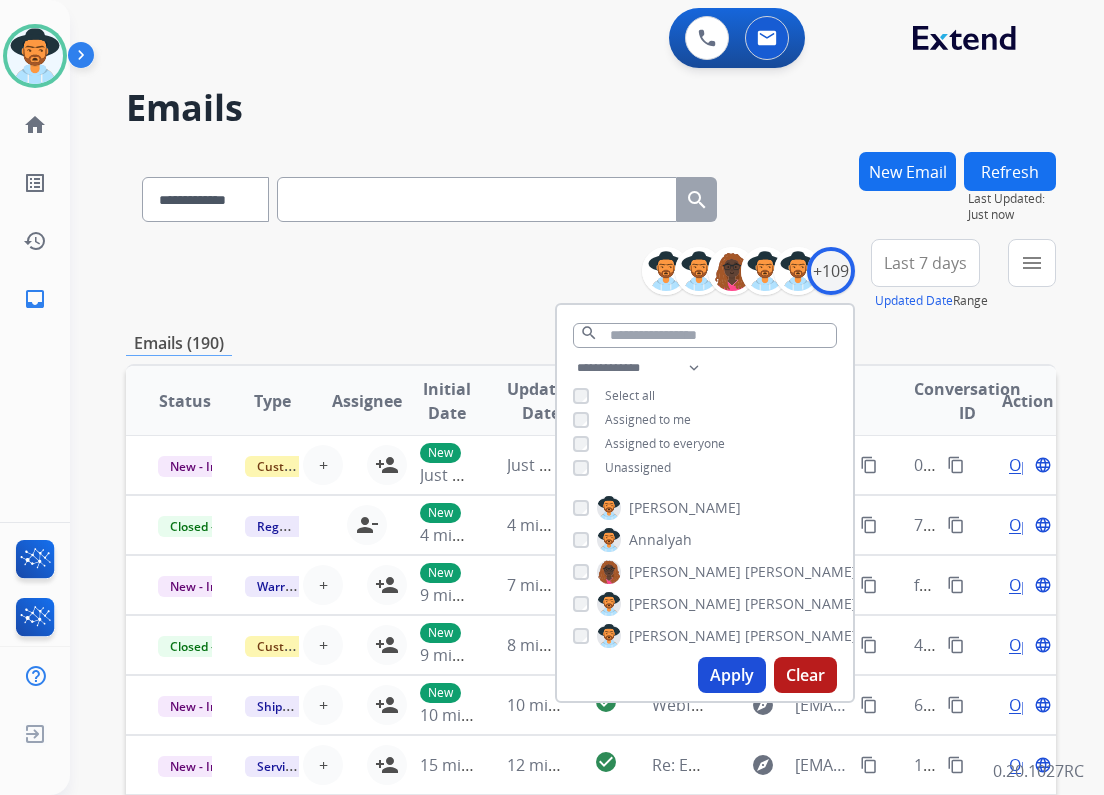 click on "Apply" at bounding box center (732, 675) 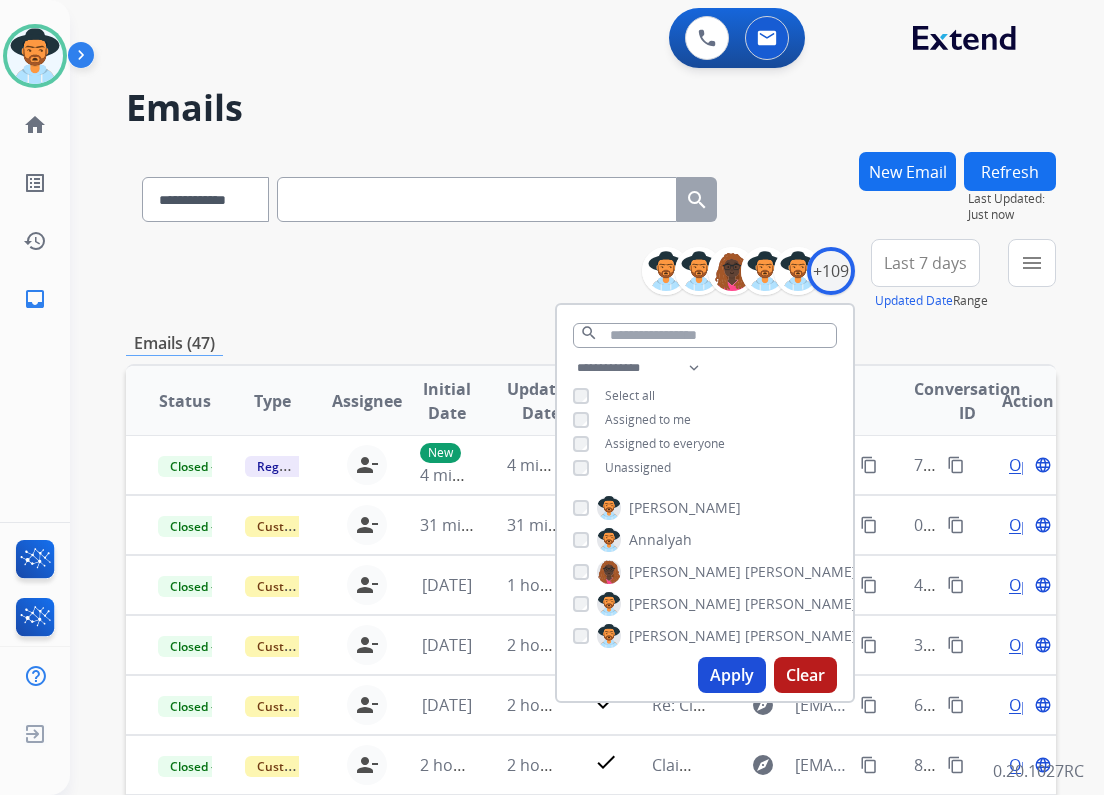 click on "**********" at bounding box center [591, 275] 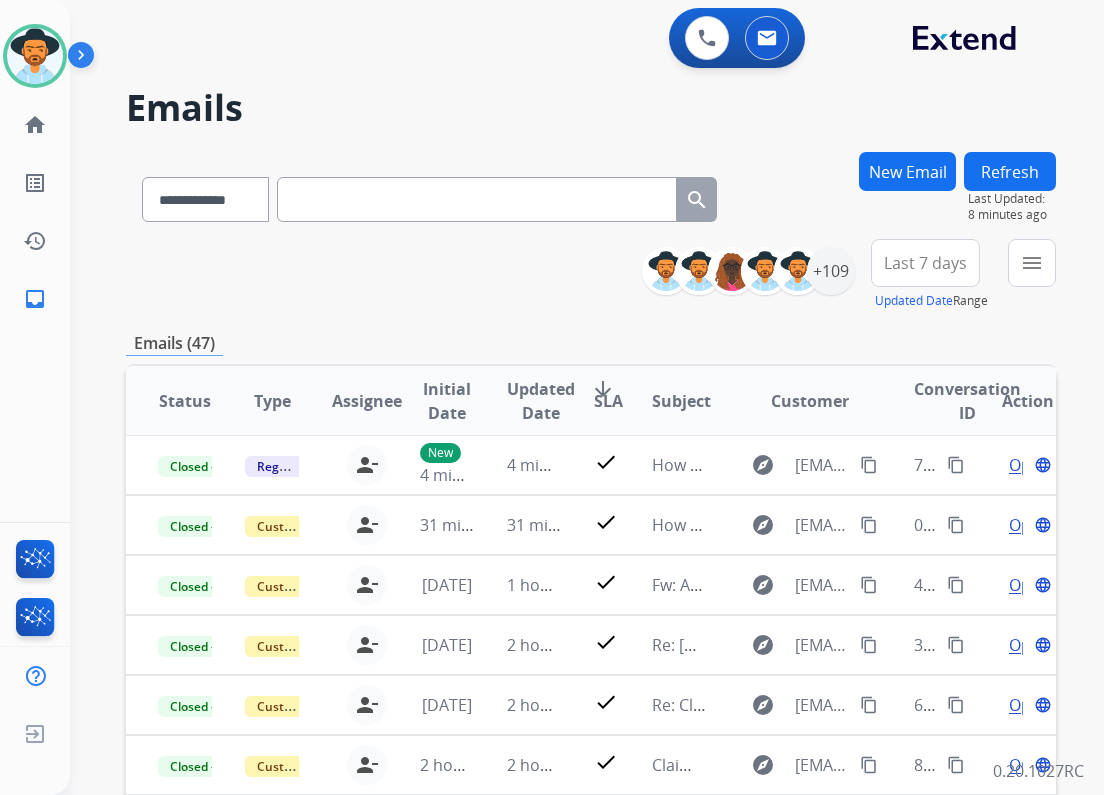 click on "**********" at bounding box center [591, 645] 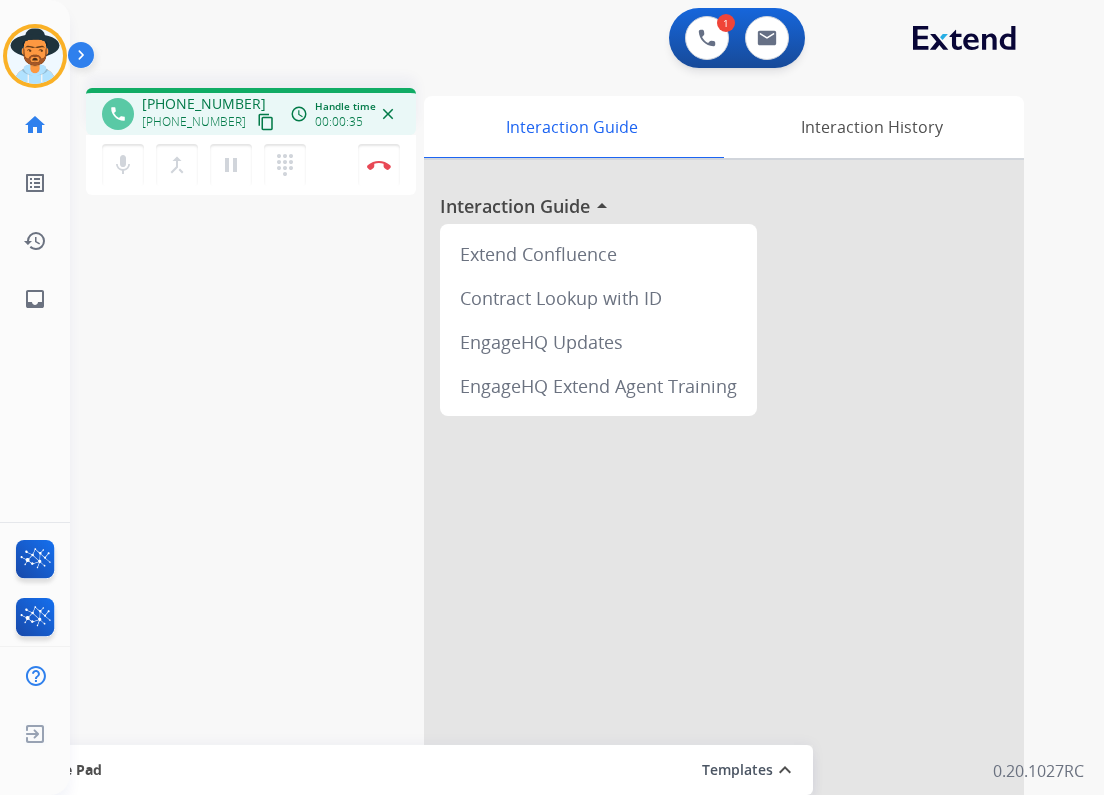 click on "content_copy" at bounding box center (266, 122) 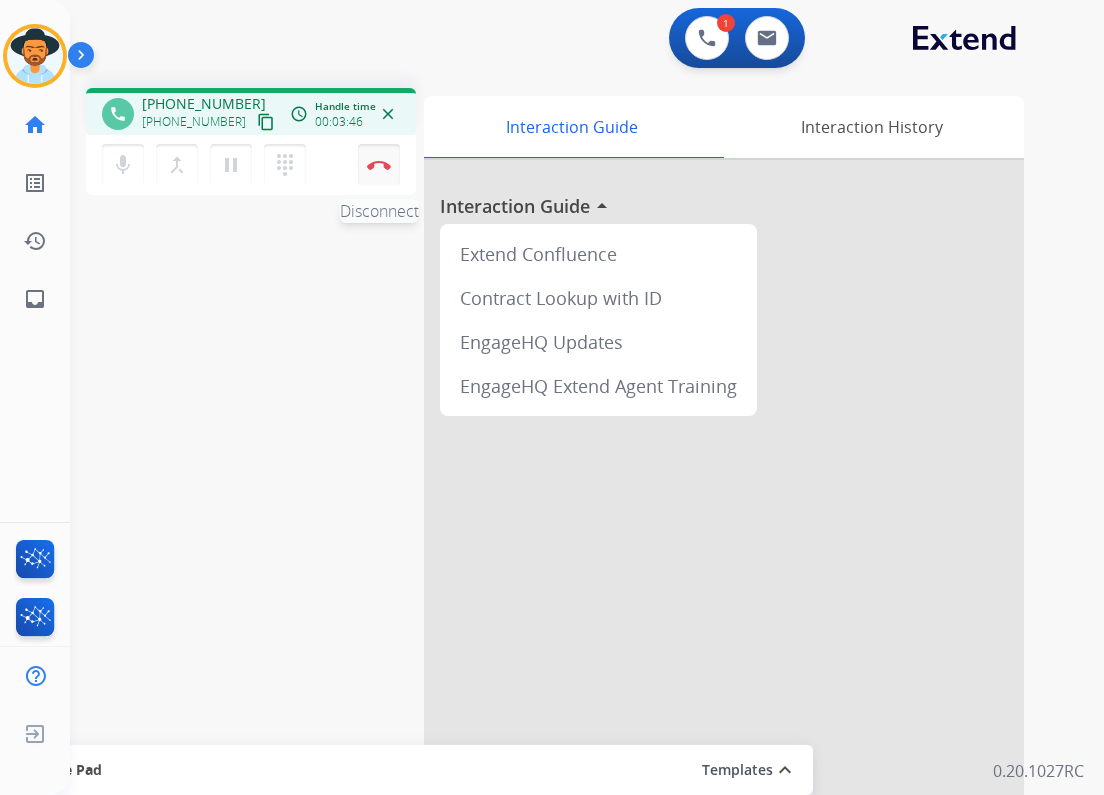 click at bounding box center [379, 165] 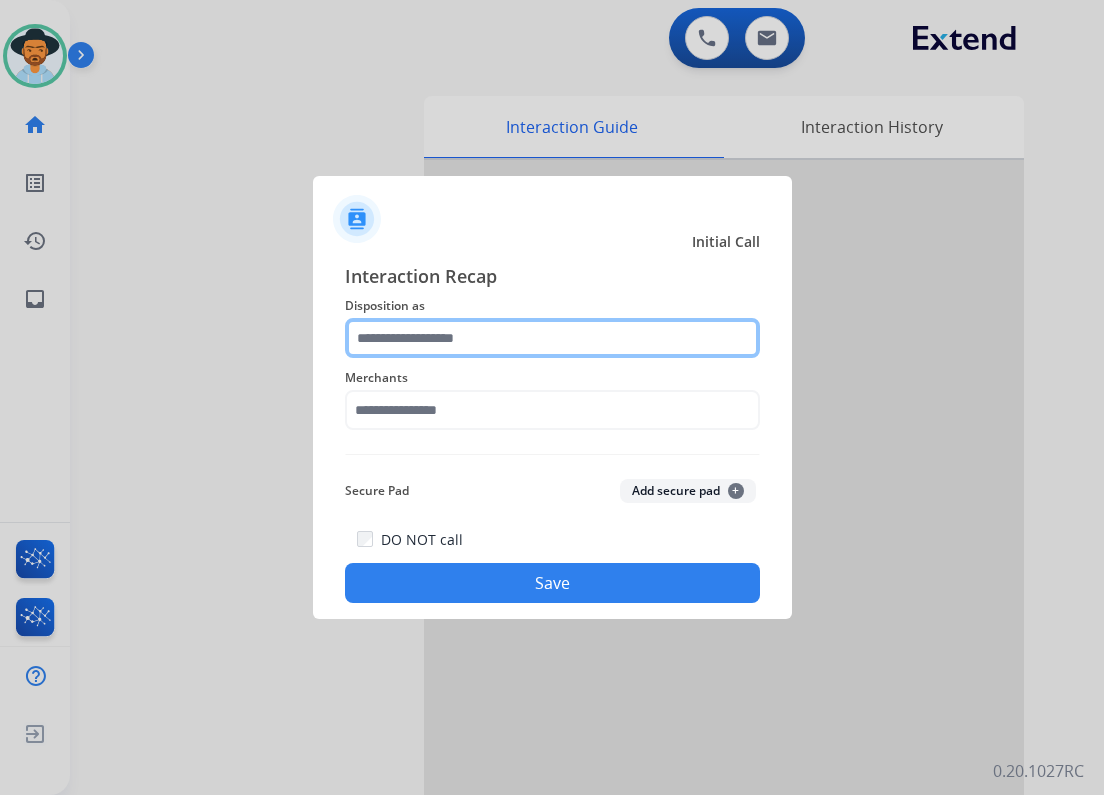 click 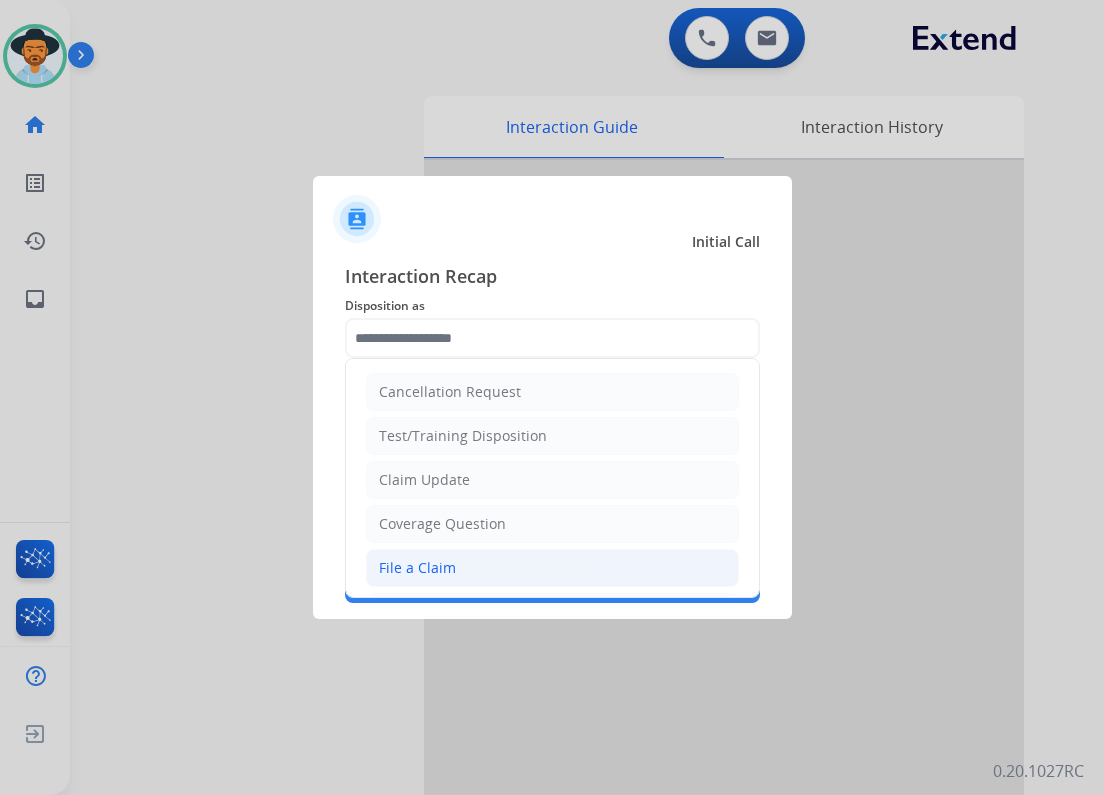 drag, startPoint x: 447, startPoint y: 552, endPoint x: 443, endPoint y: 539, distance: 13.601471 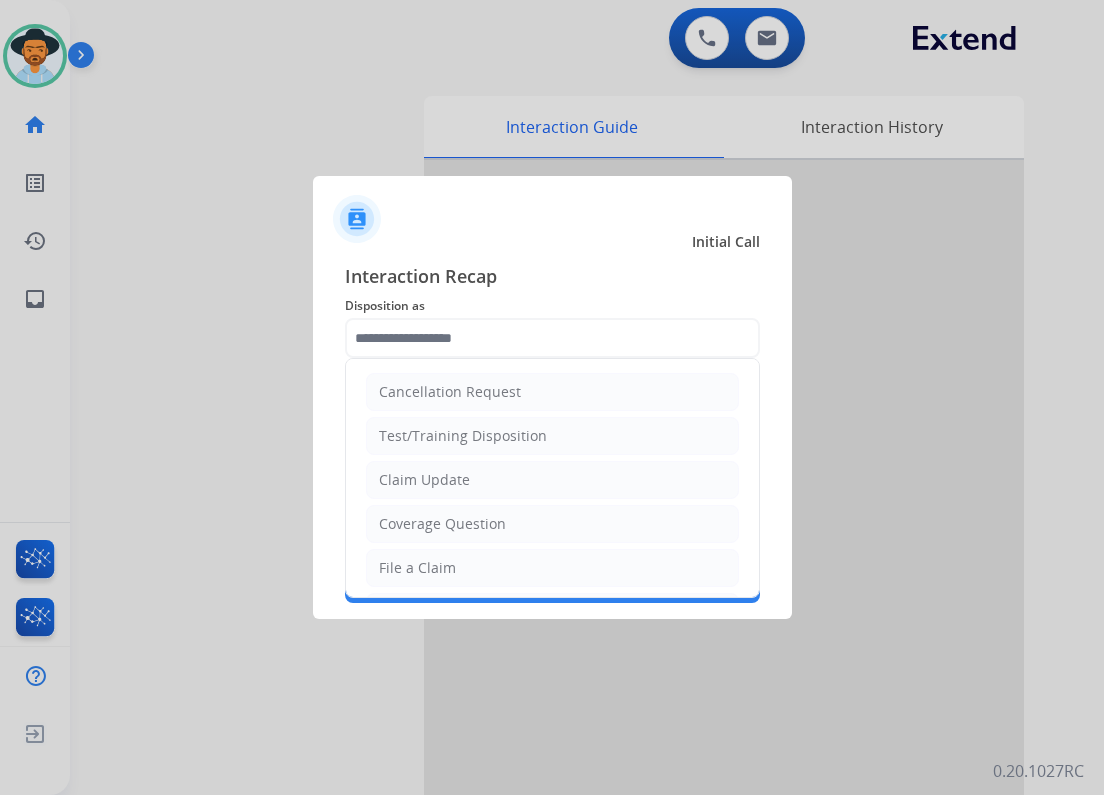 click on "File a Claim" 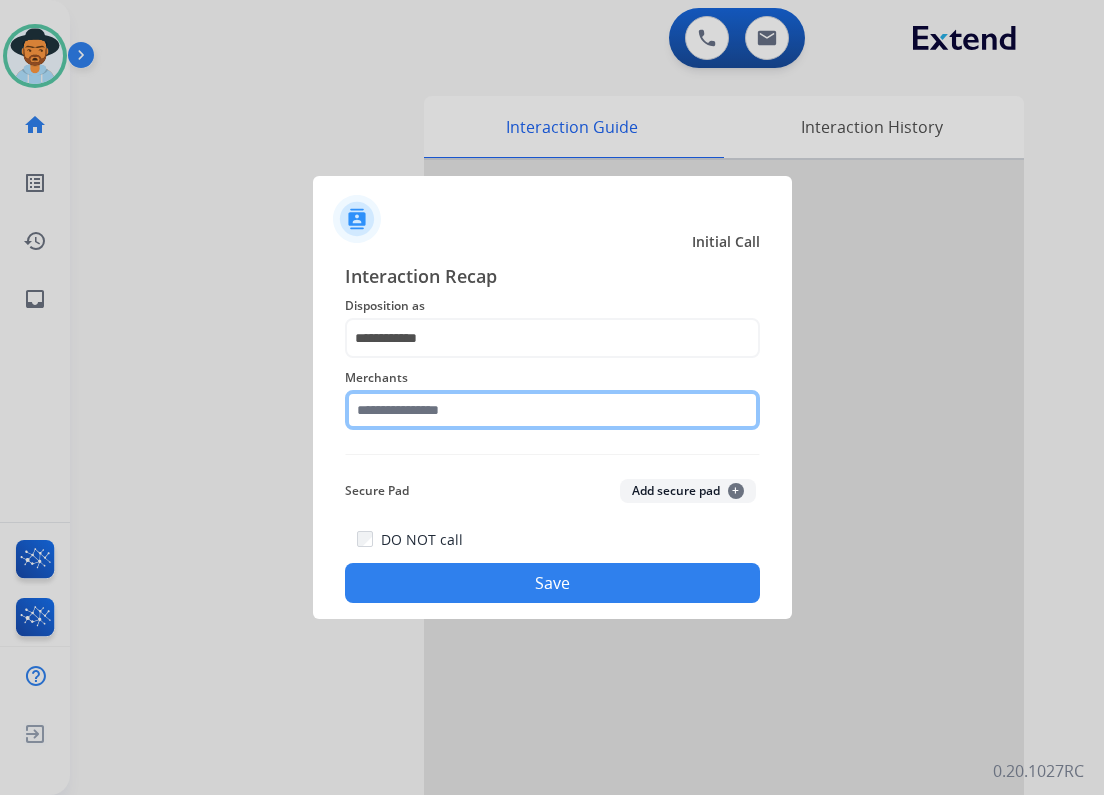 click 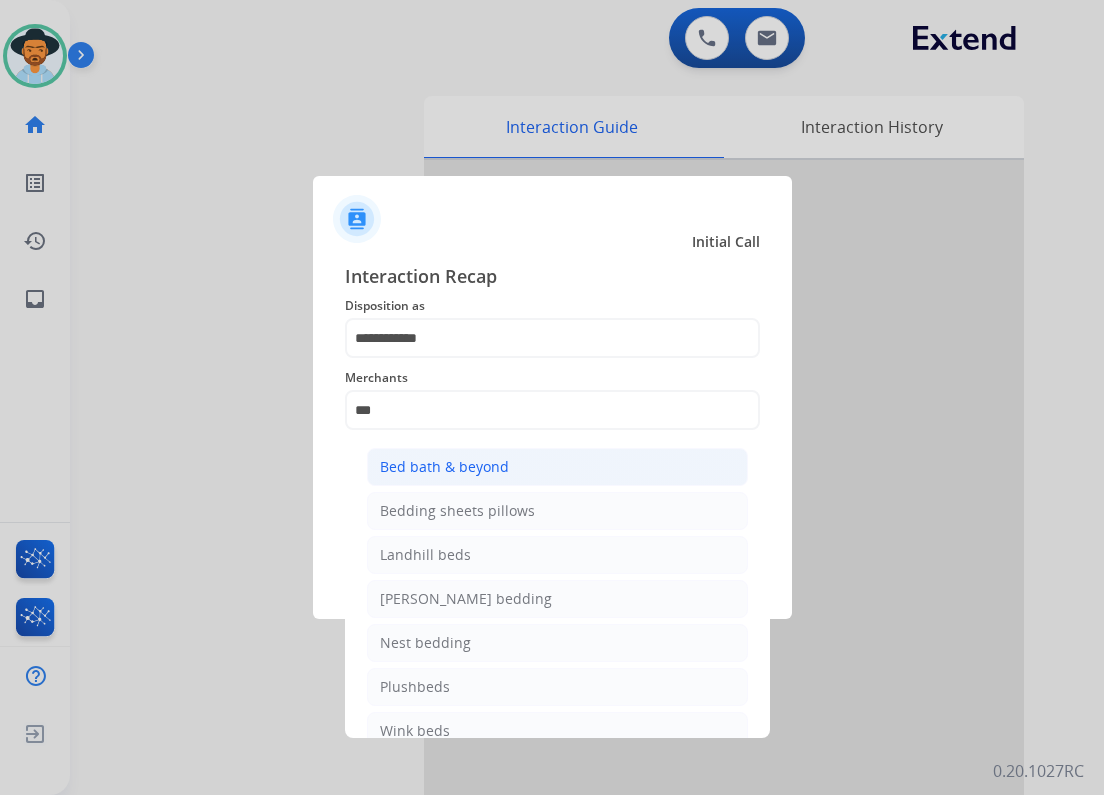 drag, startPoint x: 428, startPoint y: 442, endPoint x: 438, endPoint y: 459, distance: 19.723083 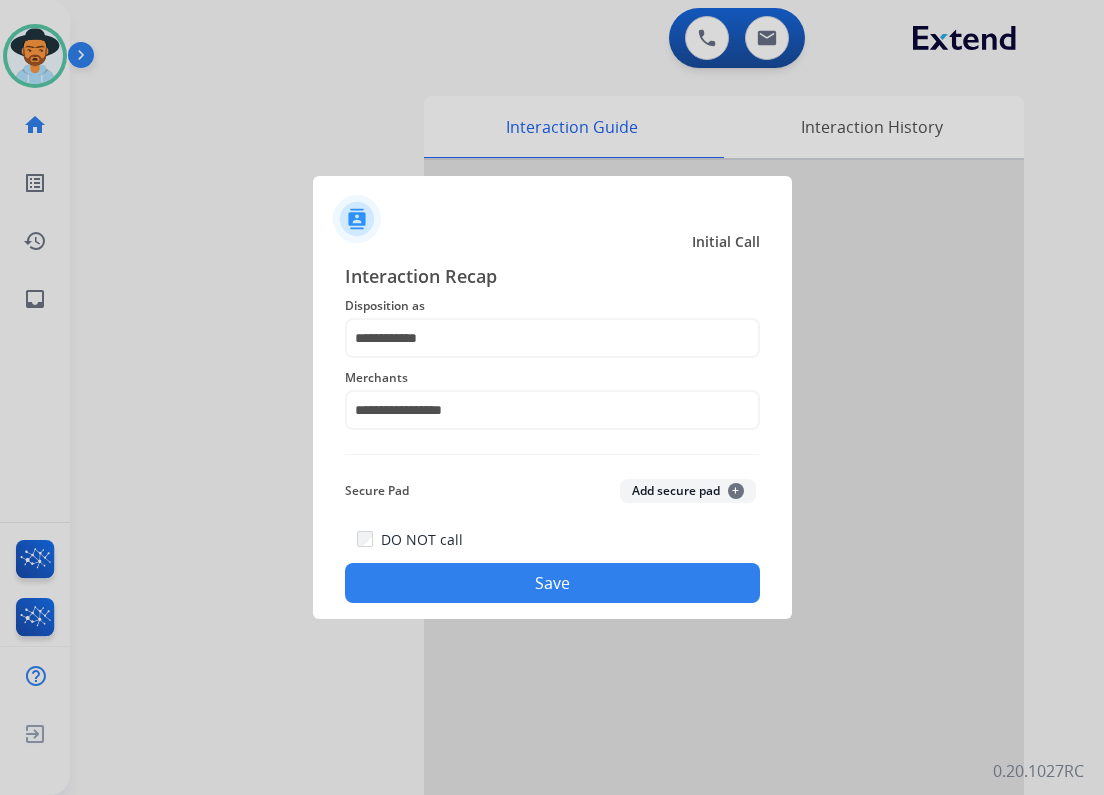 click on "Save" 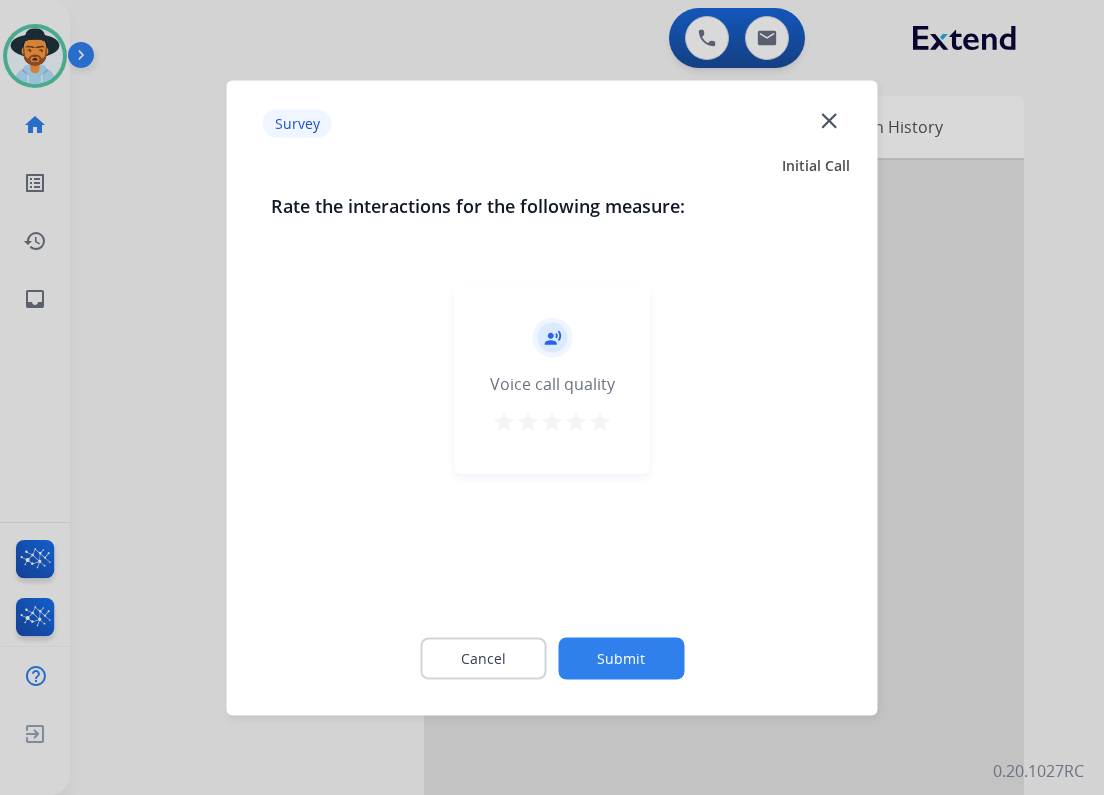 click on "star" at bounding box center [576, 421] 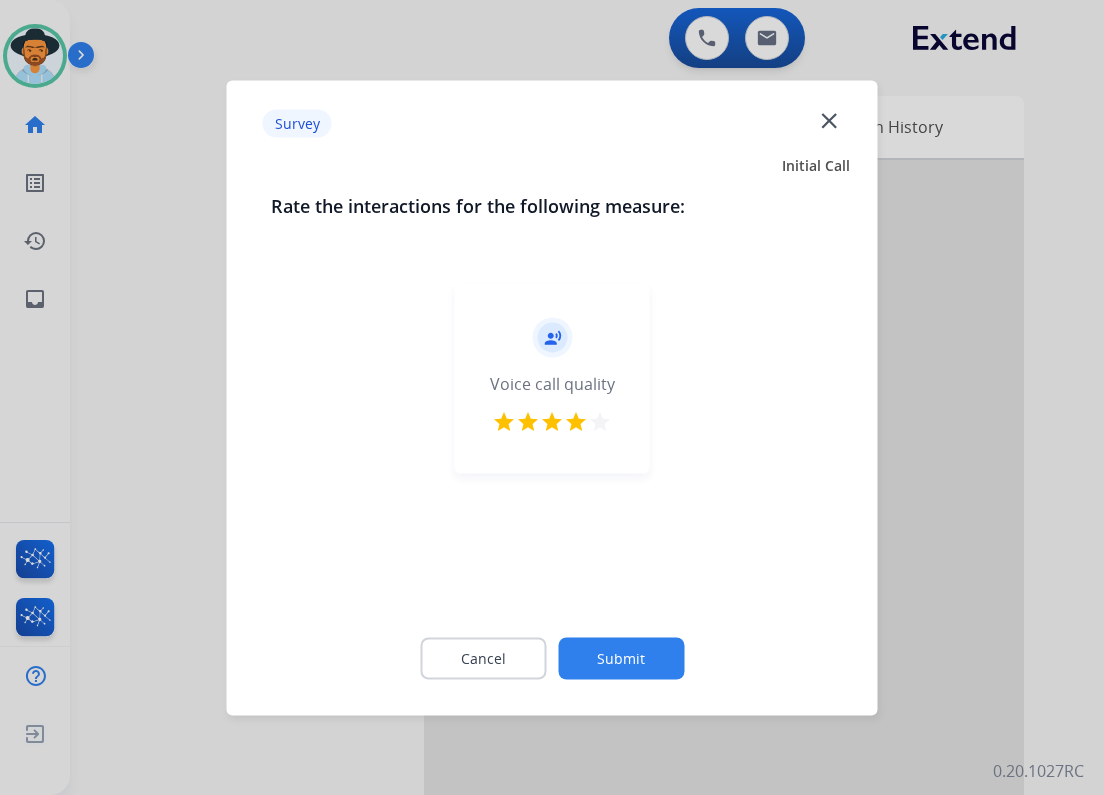 click on "star" at bounding box center [600, 421] 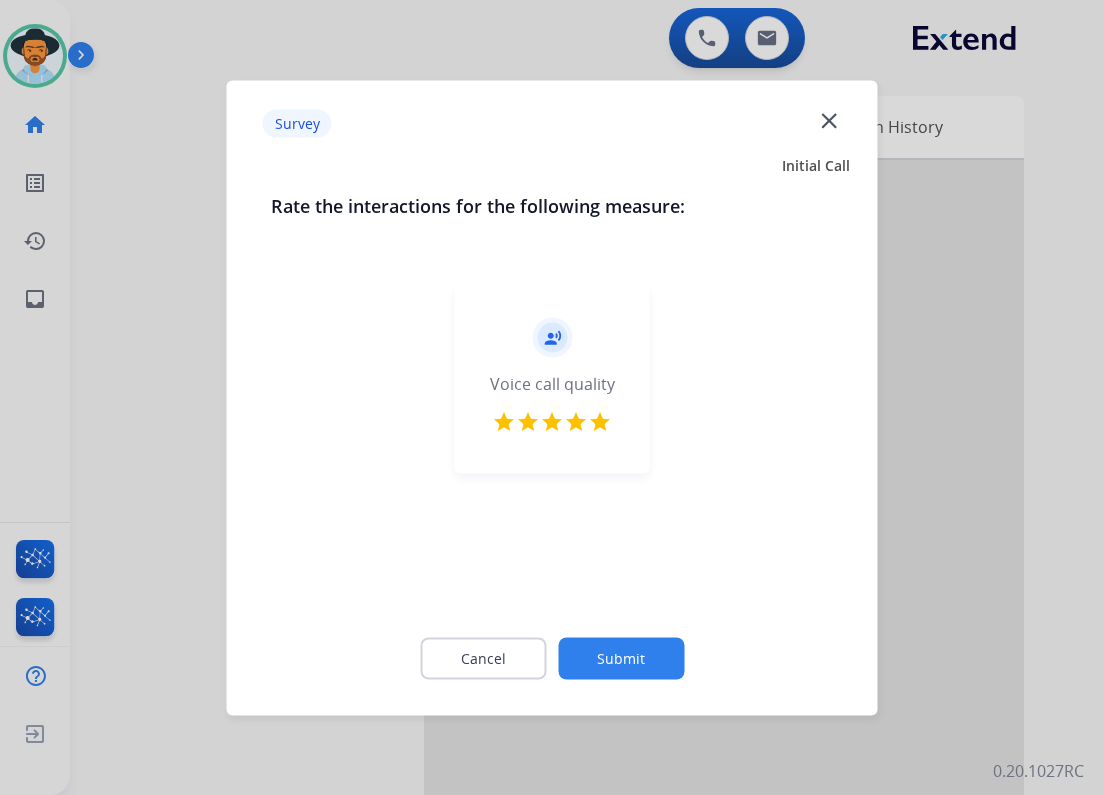 click on "Submit" 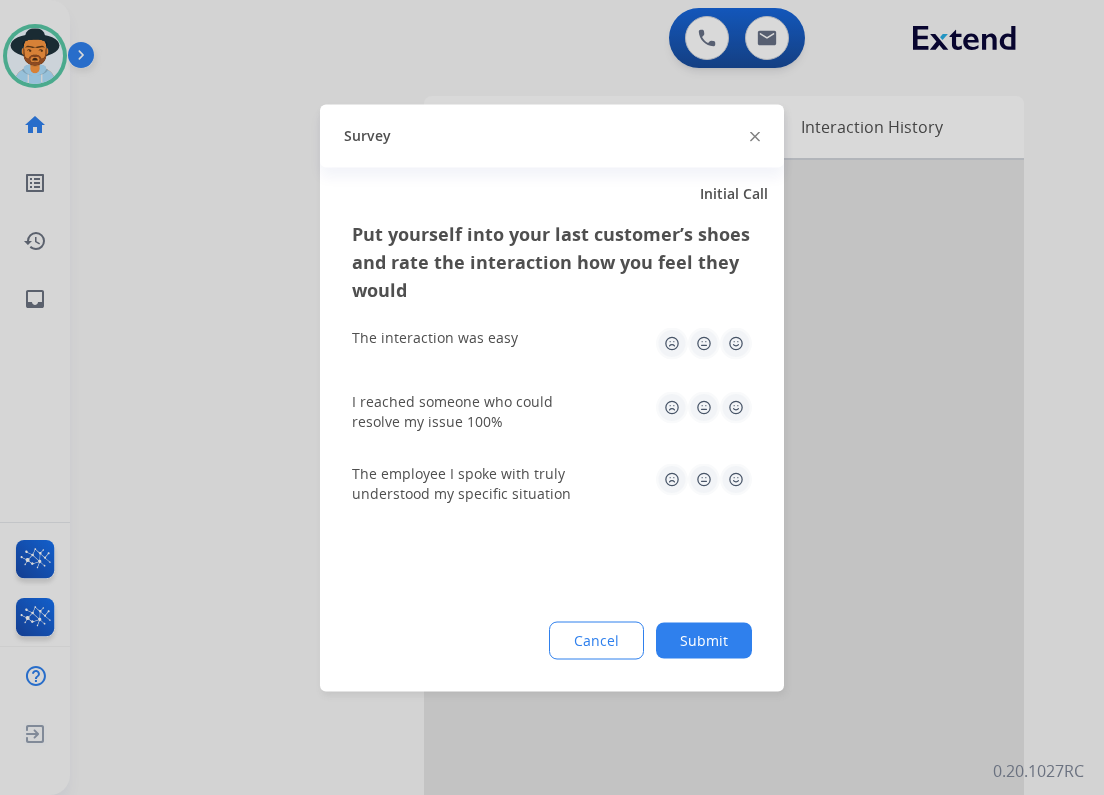 drag, startPoint x: 728, startPoint y: 345, endPoint x: 729, endPoint y: 390, distance: 45.01111 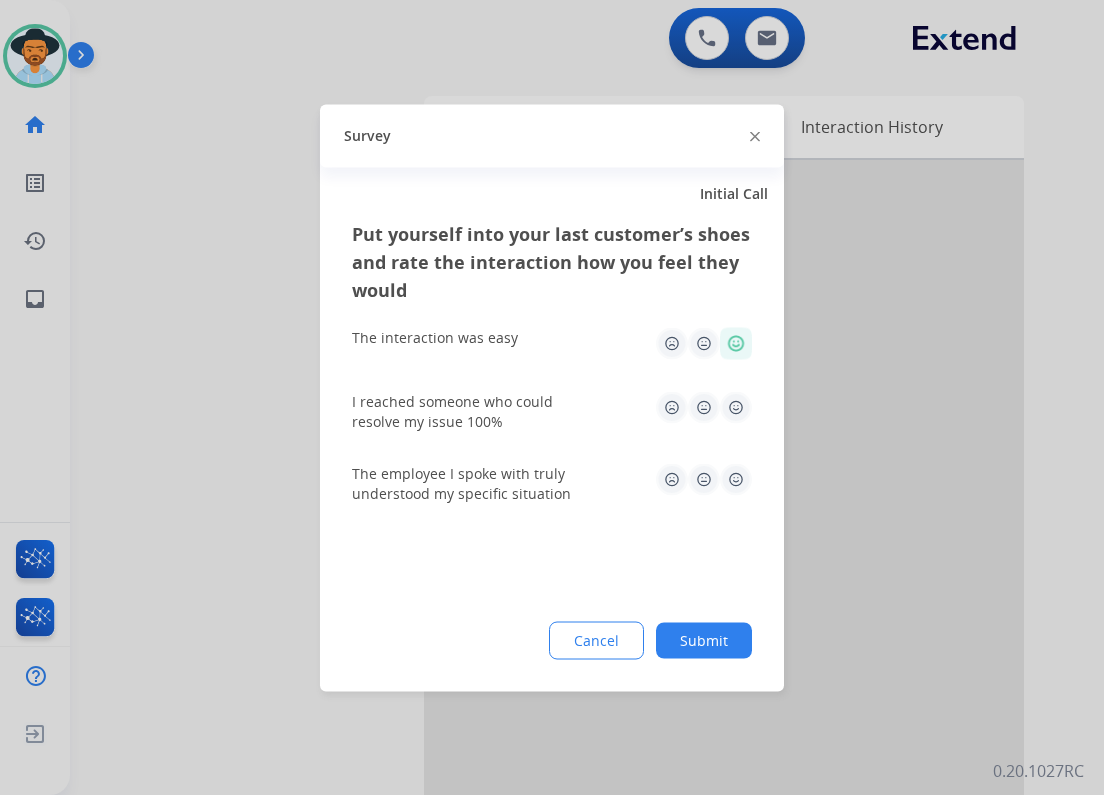click 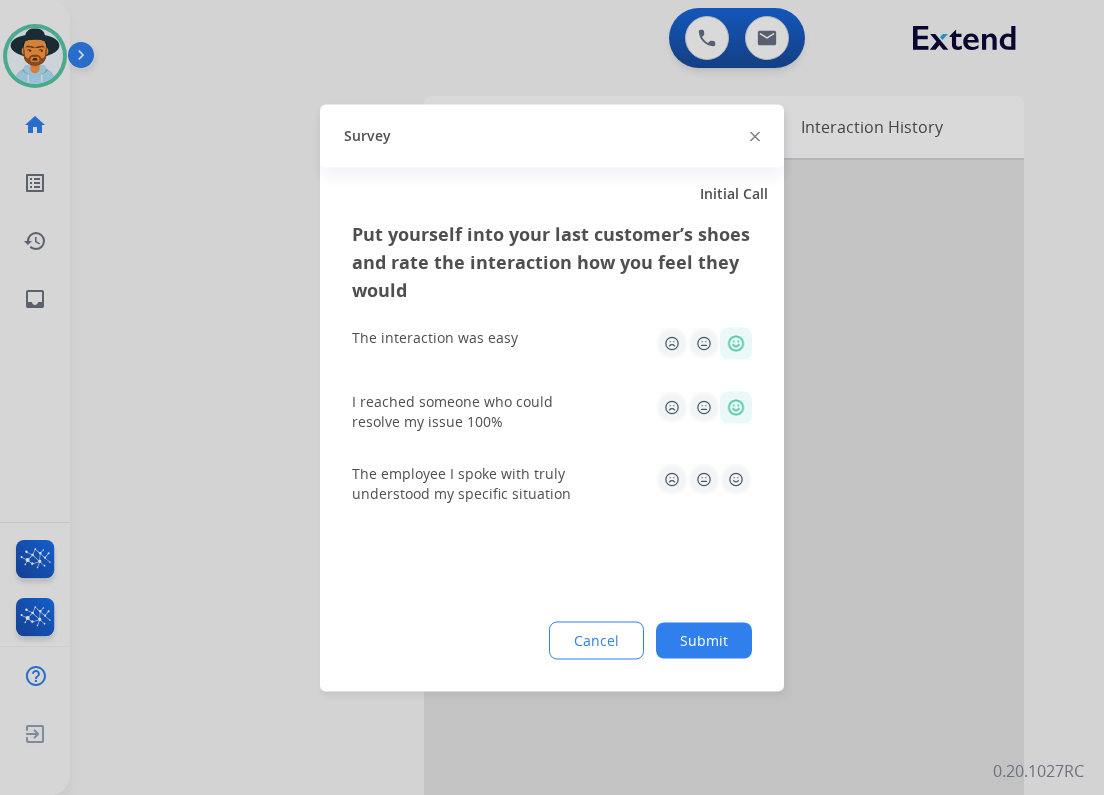 click 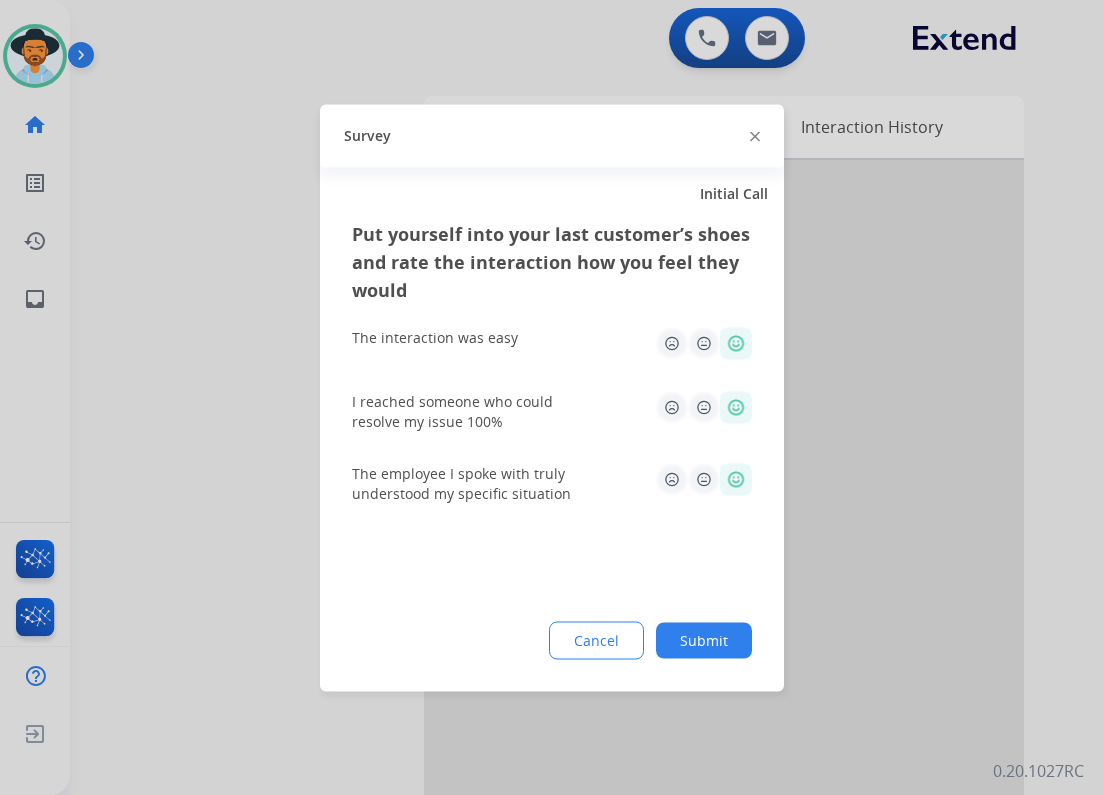 click on "Submit" 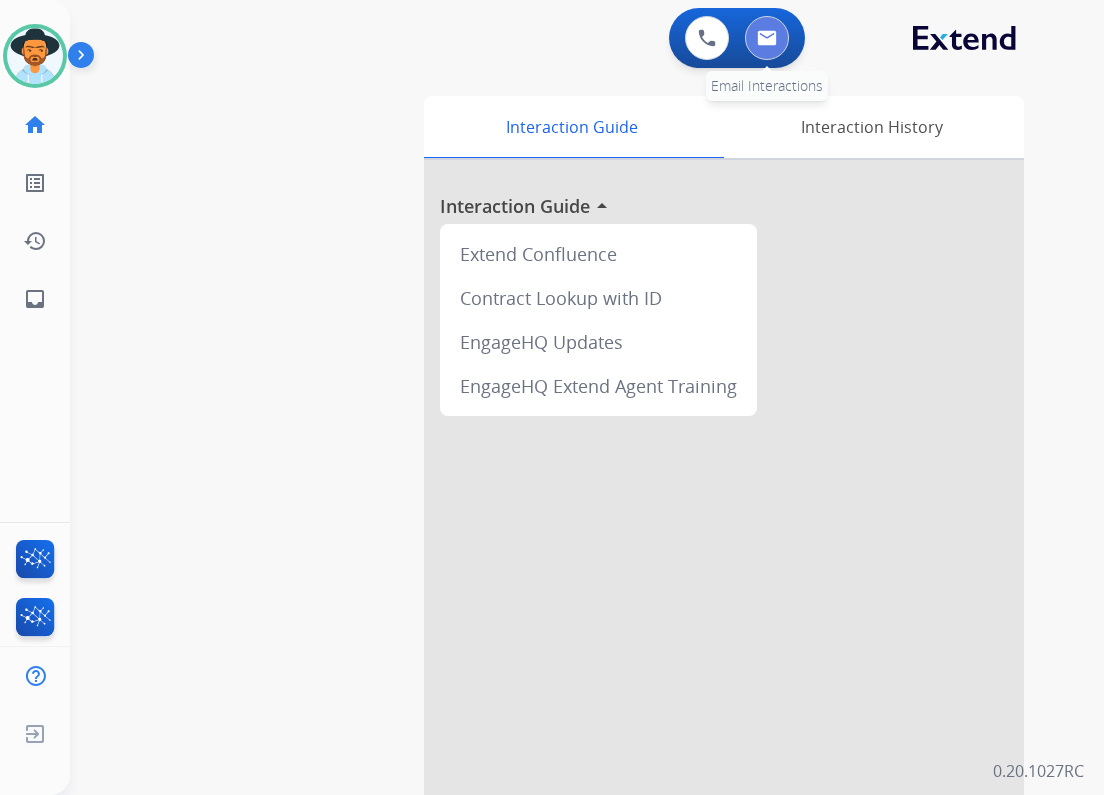 click at bounding box center (767, 38) 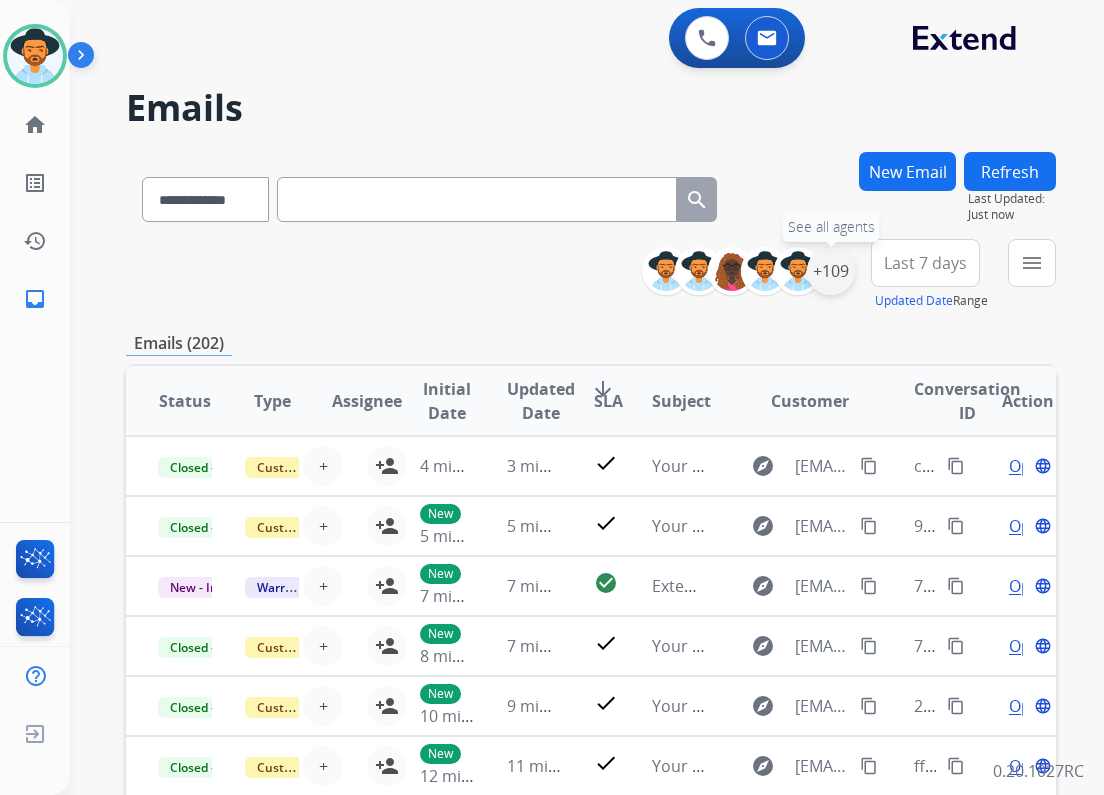 click on "+109" at bounding box center (831, 271) 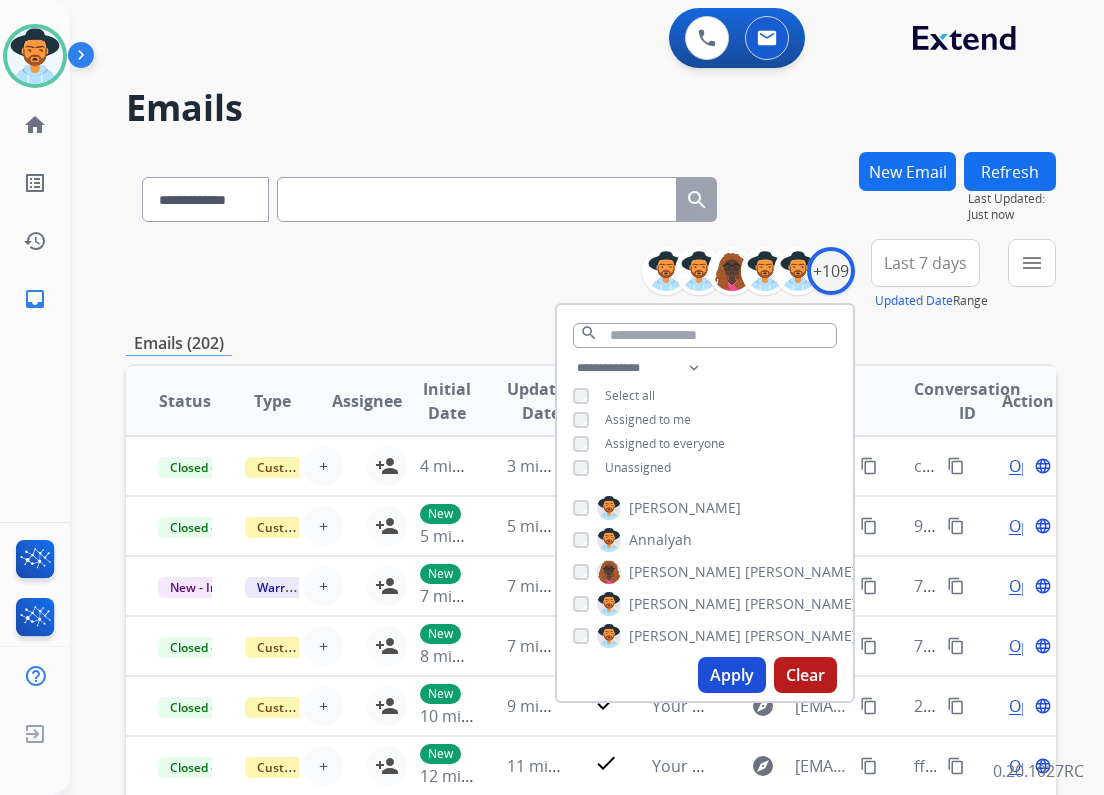click on "Unassigned" at bounding box center (622, 468) 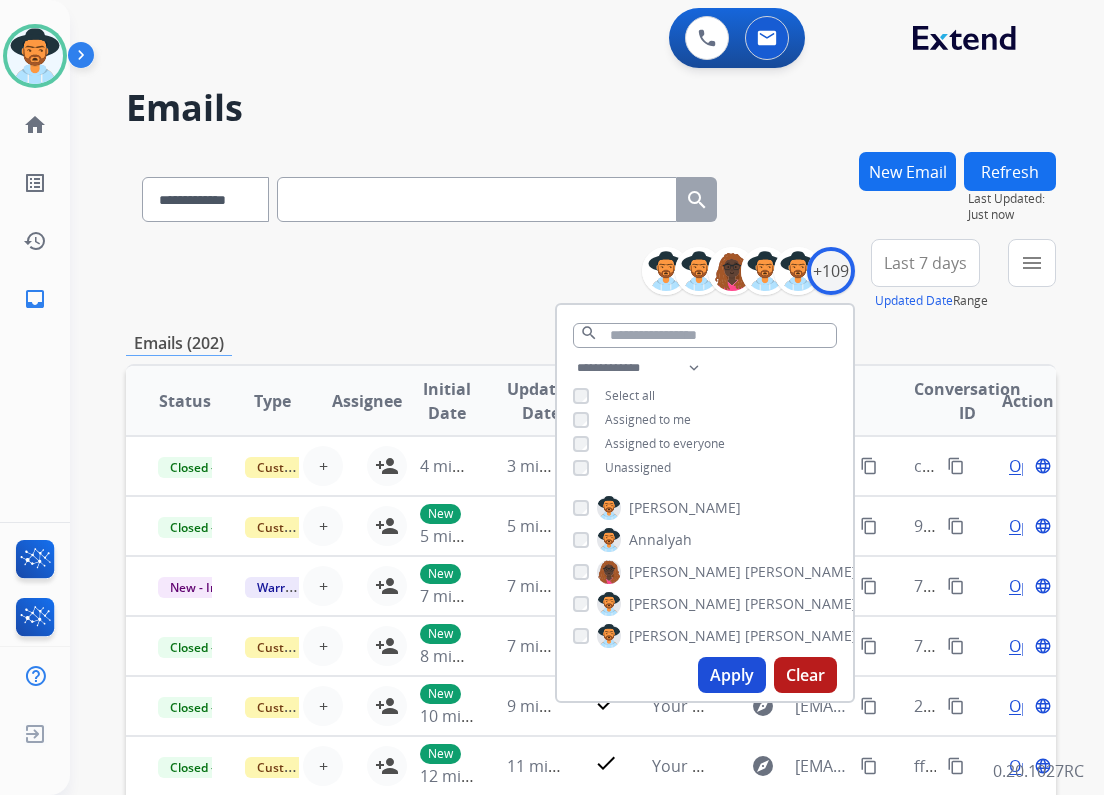 click on "Apply" at bounding box center (732, 675) 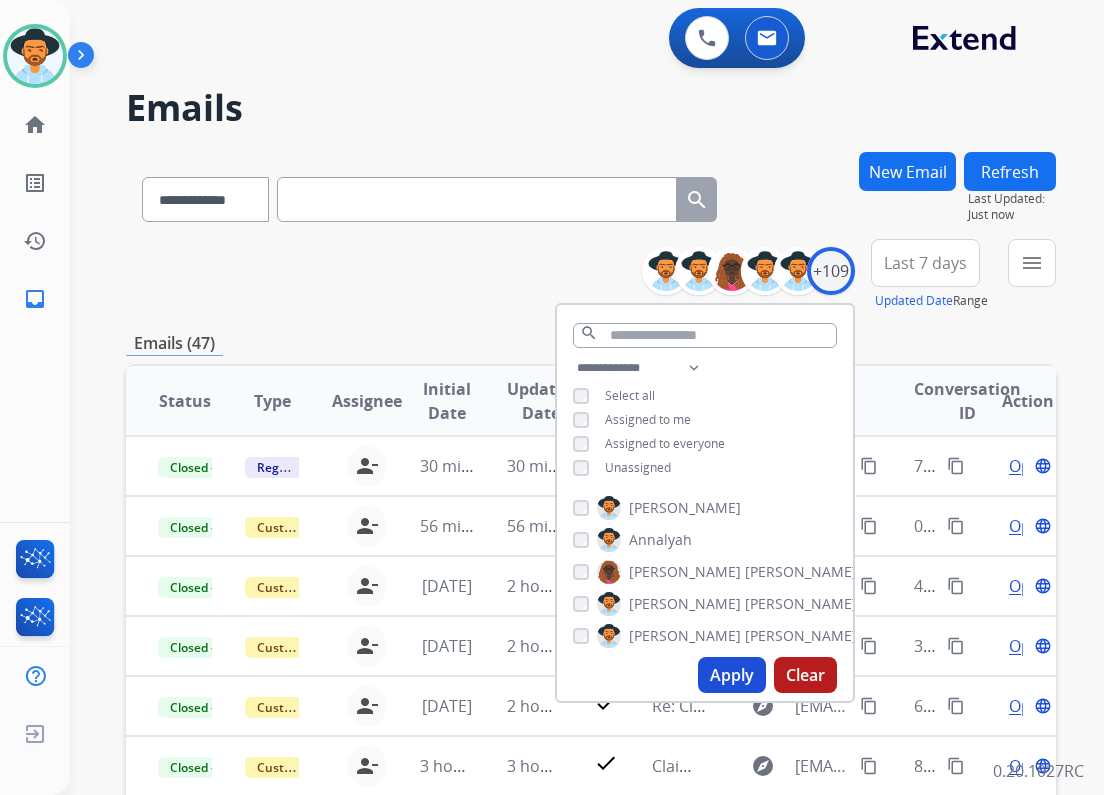 click on "**********" at bounding box center (591, 275) 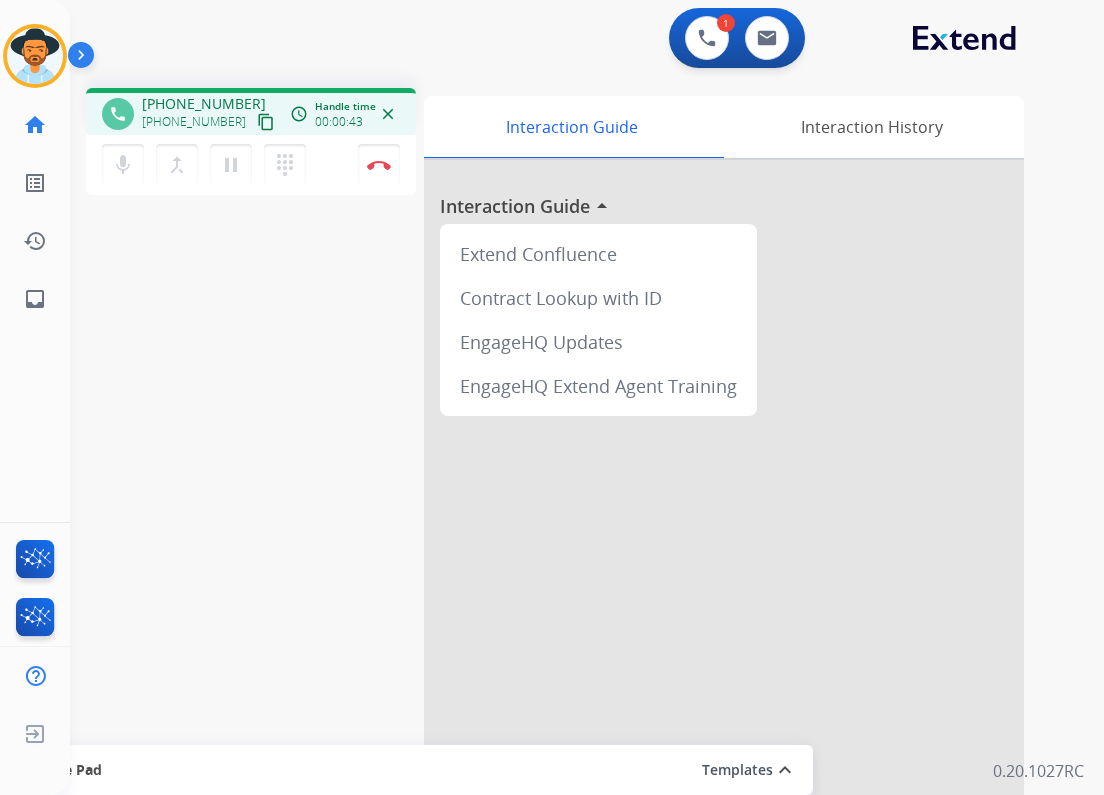 drag, startPoint x: 236, startPoint y: 121, endPoint x: 203, endPoint y: 141, distance: 38.587563 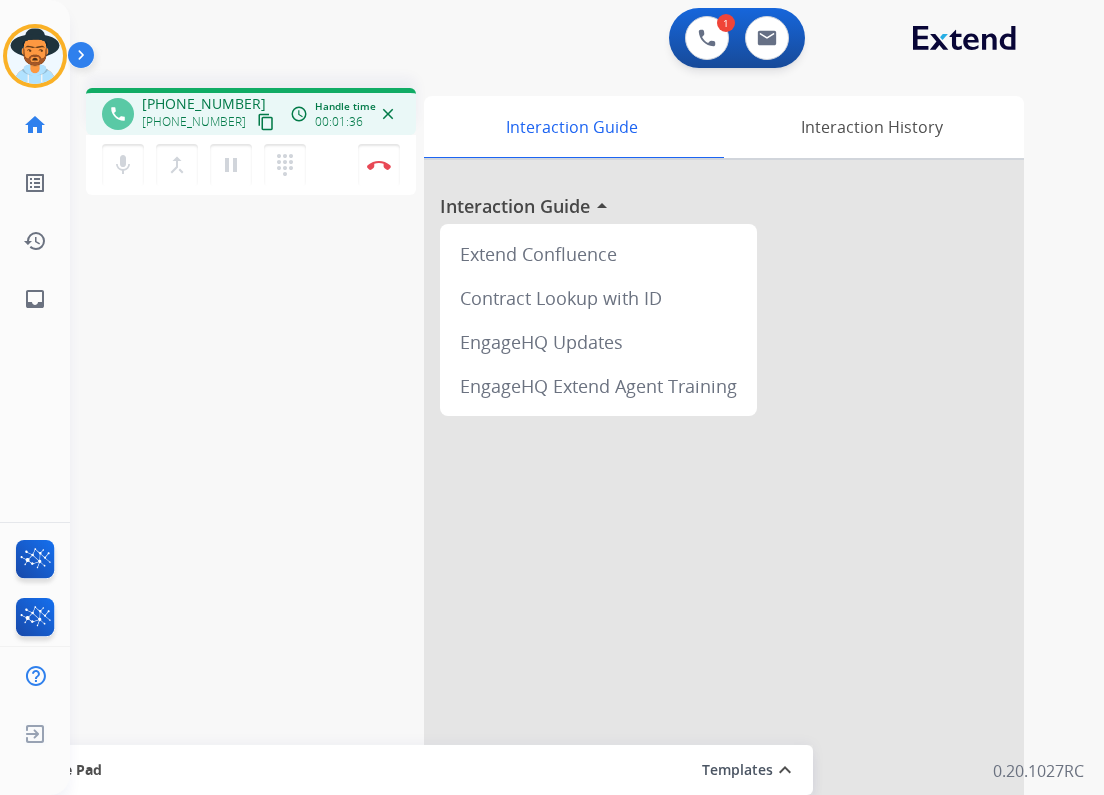 click on "+15188947731 content_copy" at bounding box center (210, 122) 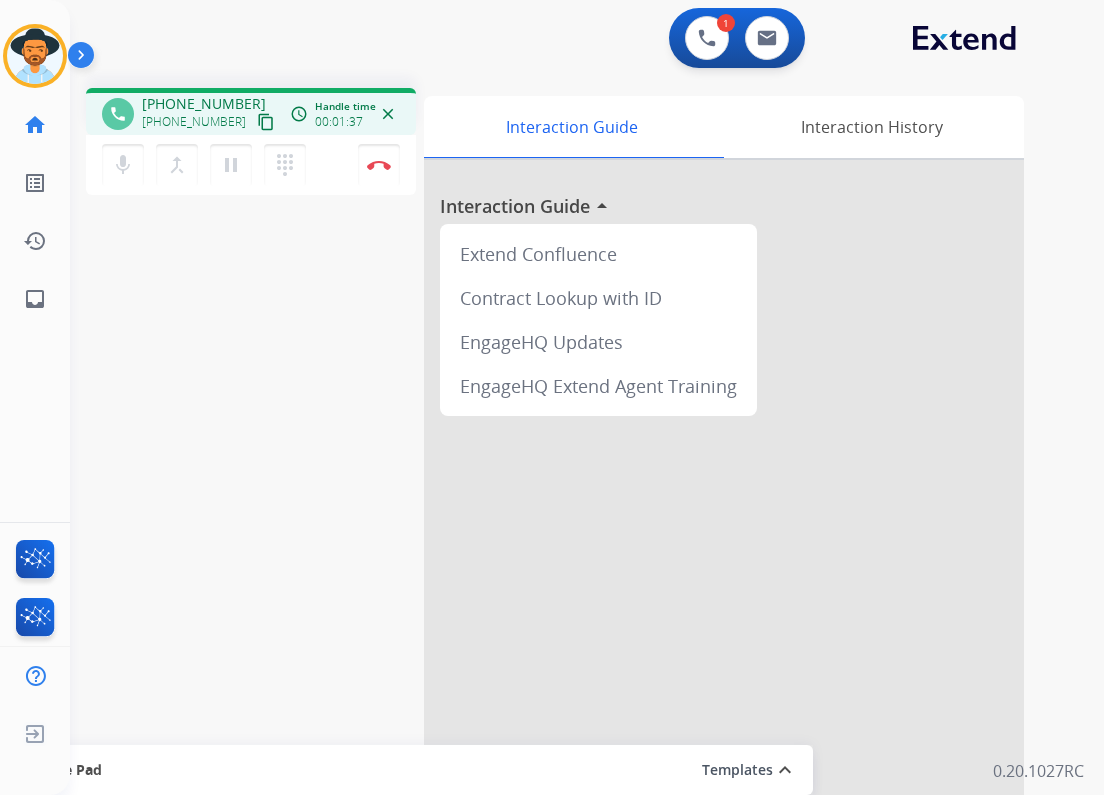 click on "content_copy" at bounding box center (266, 122) 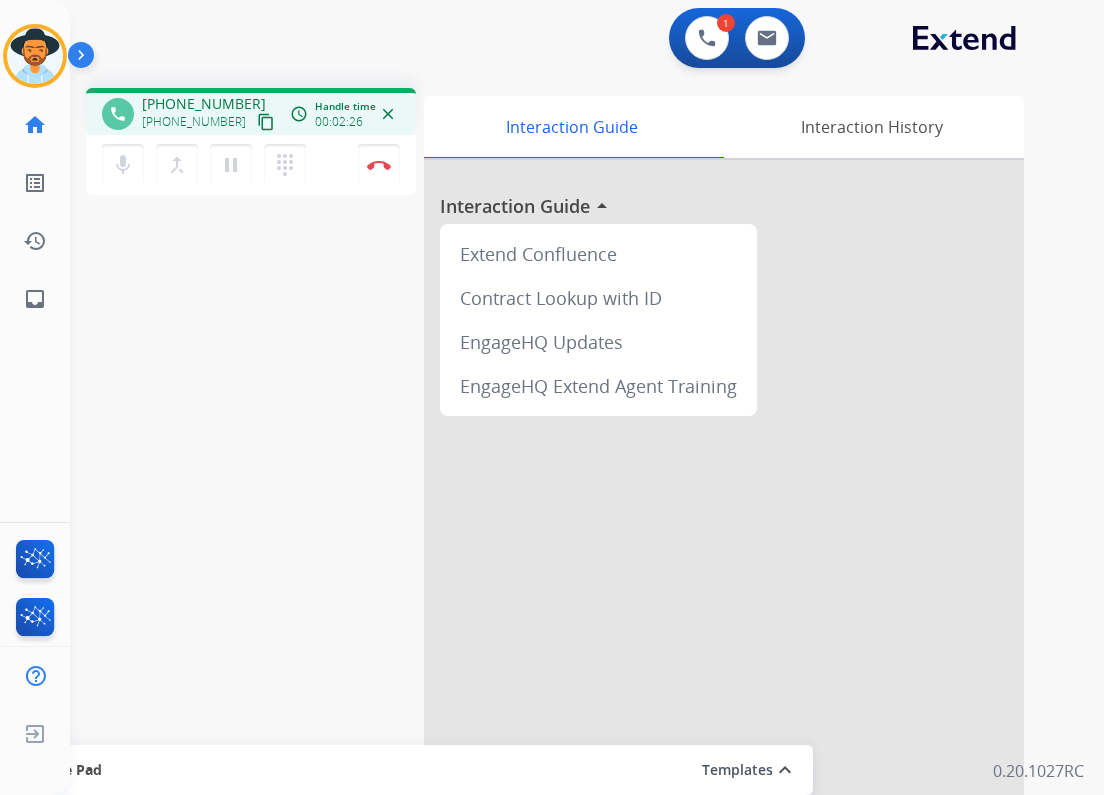 click on "content_copy" at bounding box center (266, 122) 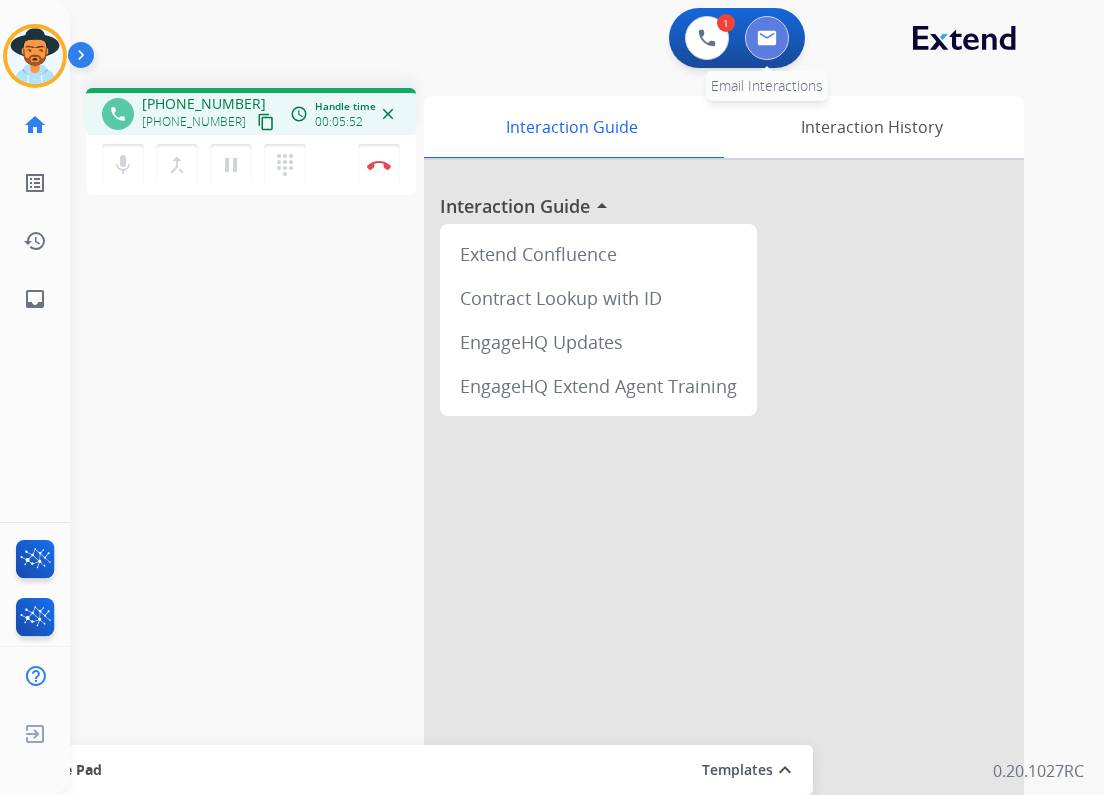 click at bounding box center (767, 38) 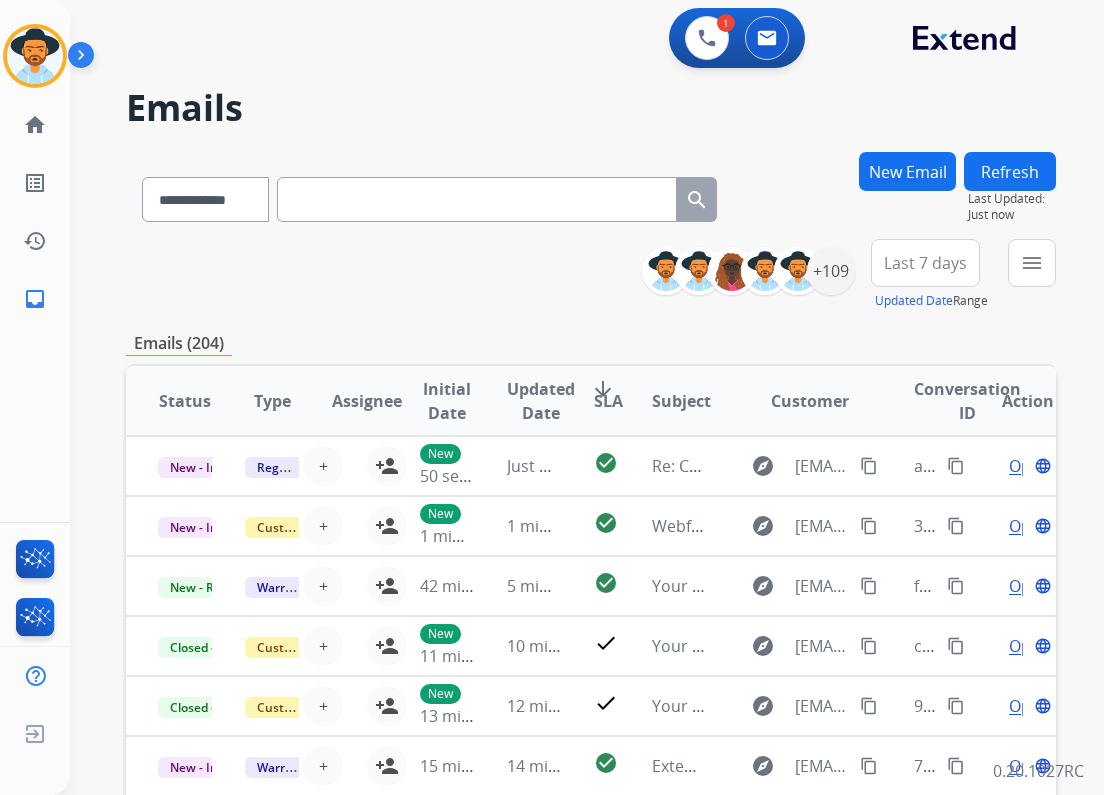 click at bounding box center [477, 199] 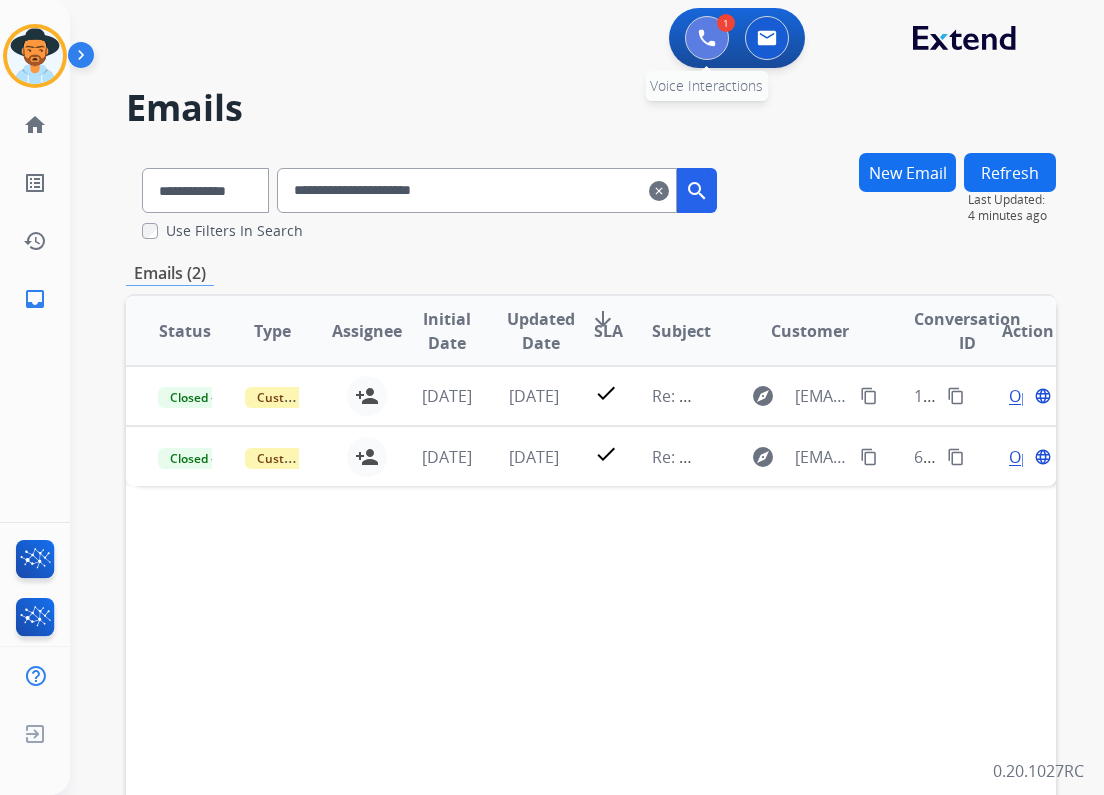 click at bounding box center [707, 38] 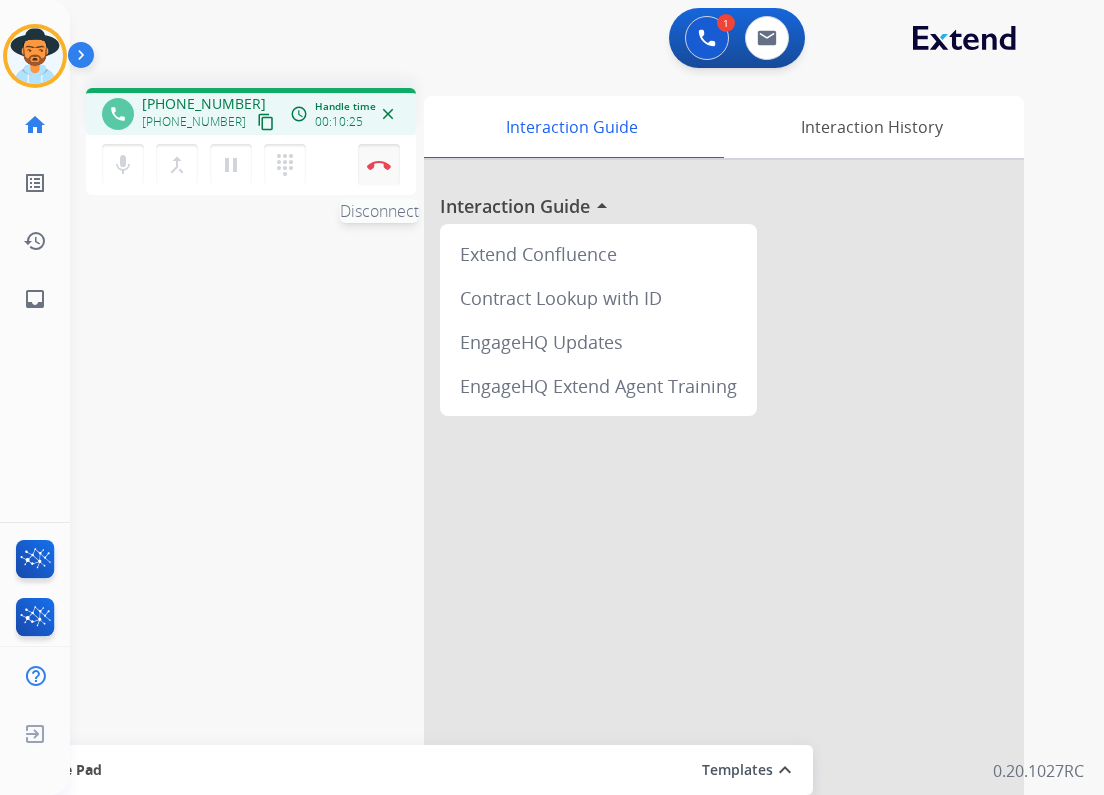 click on "Disconnect" at bounding box center (379, 165) 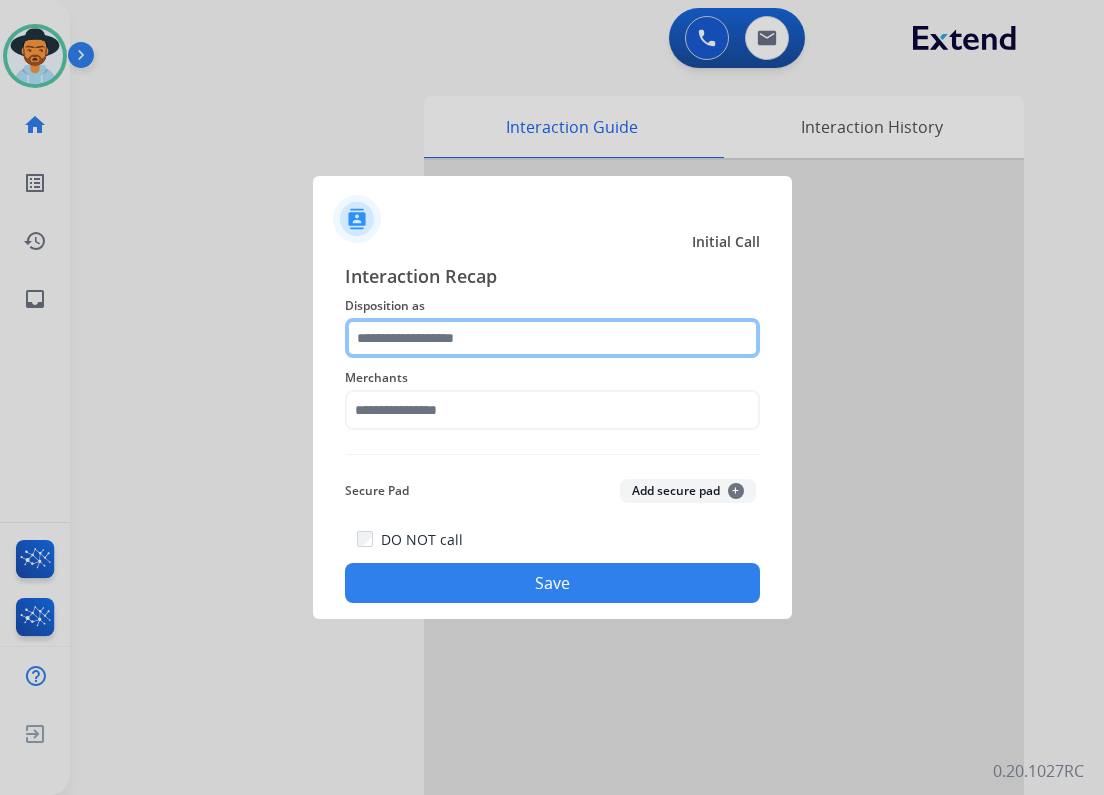 click 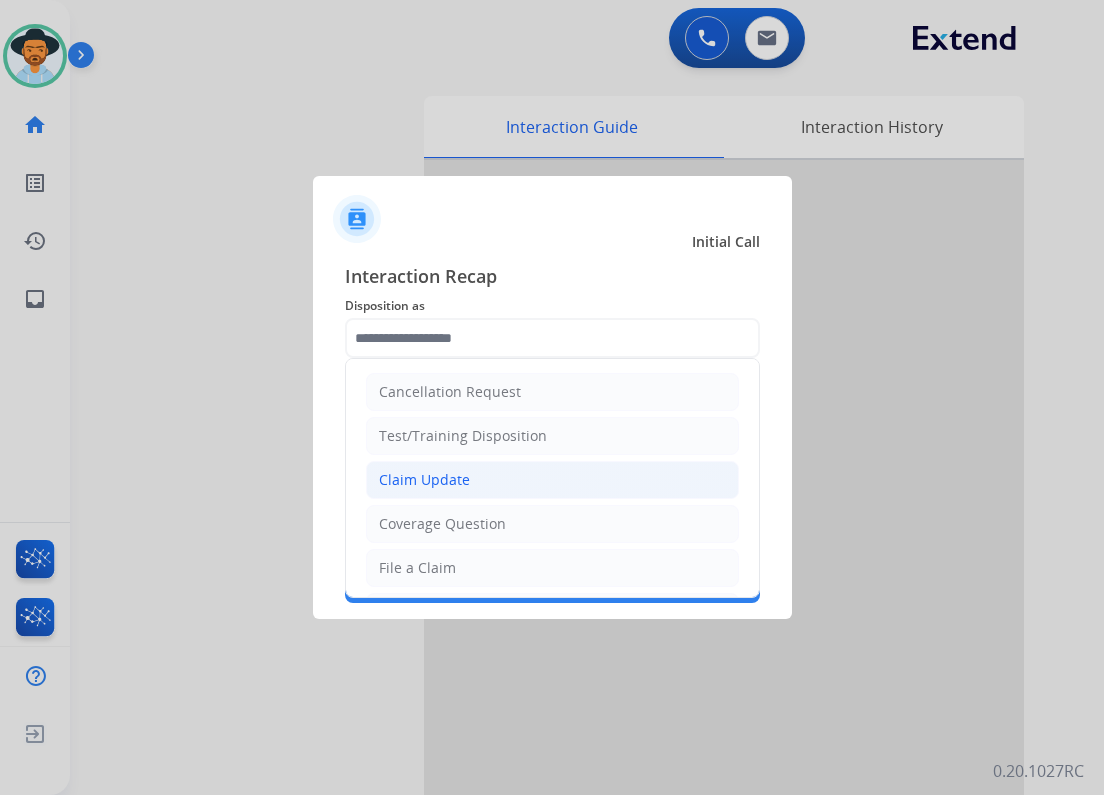 click on "Claim Update" 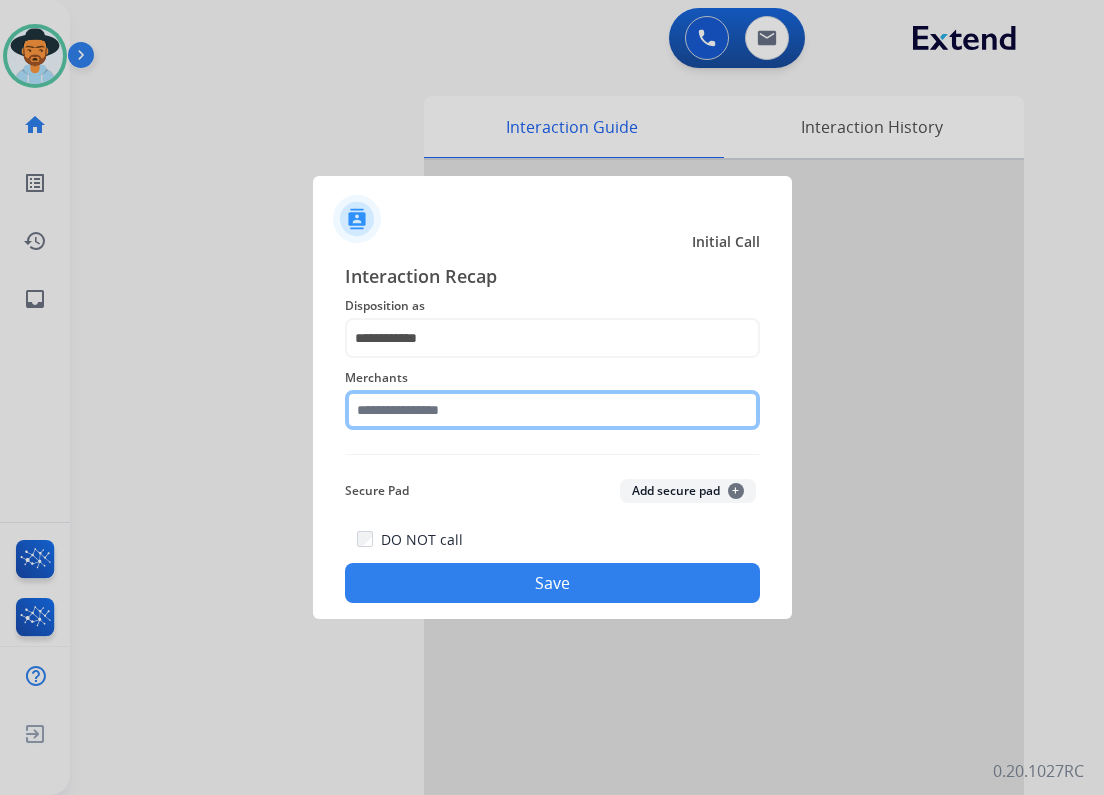 click 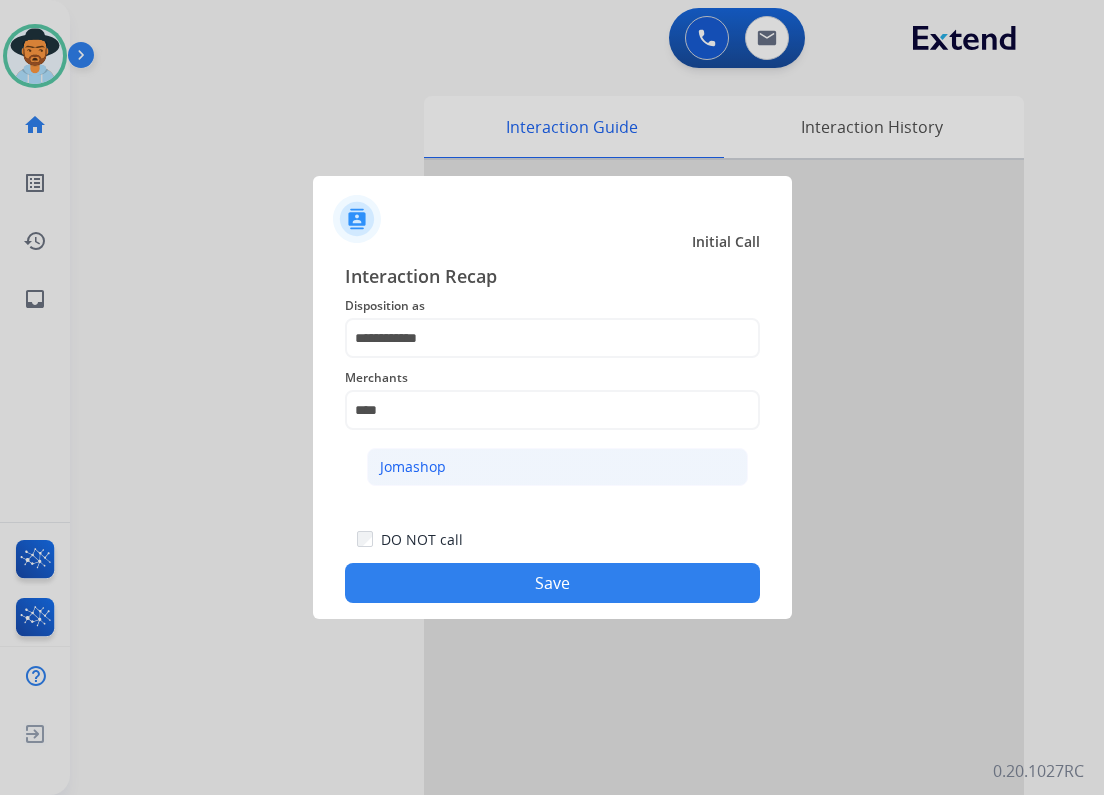 click on "Jomashop" 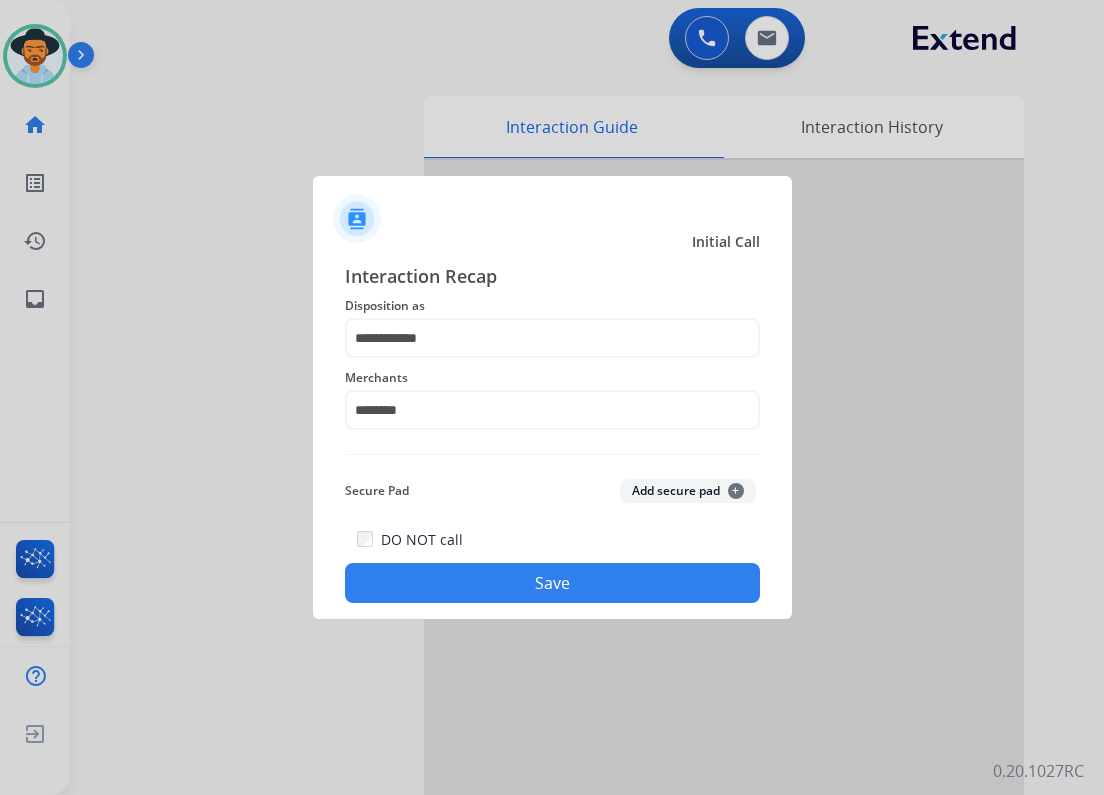 click on "Save" 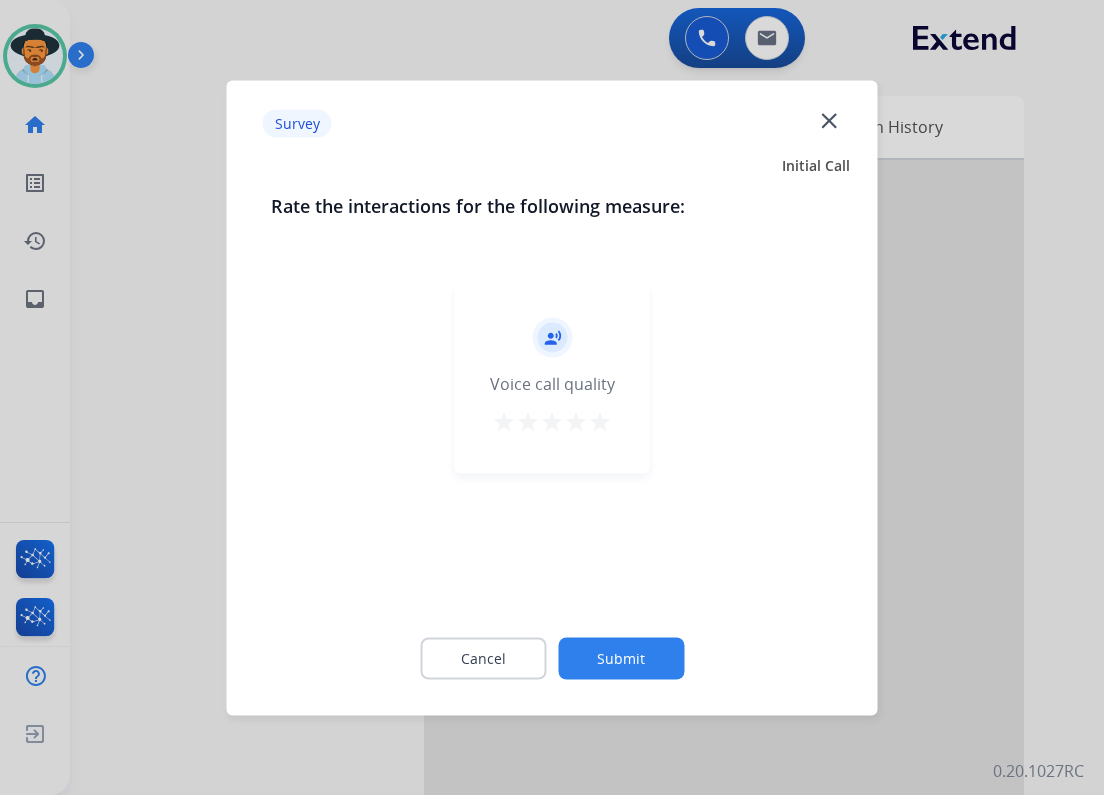 click on "star" at bounding box center [600, 421] 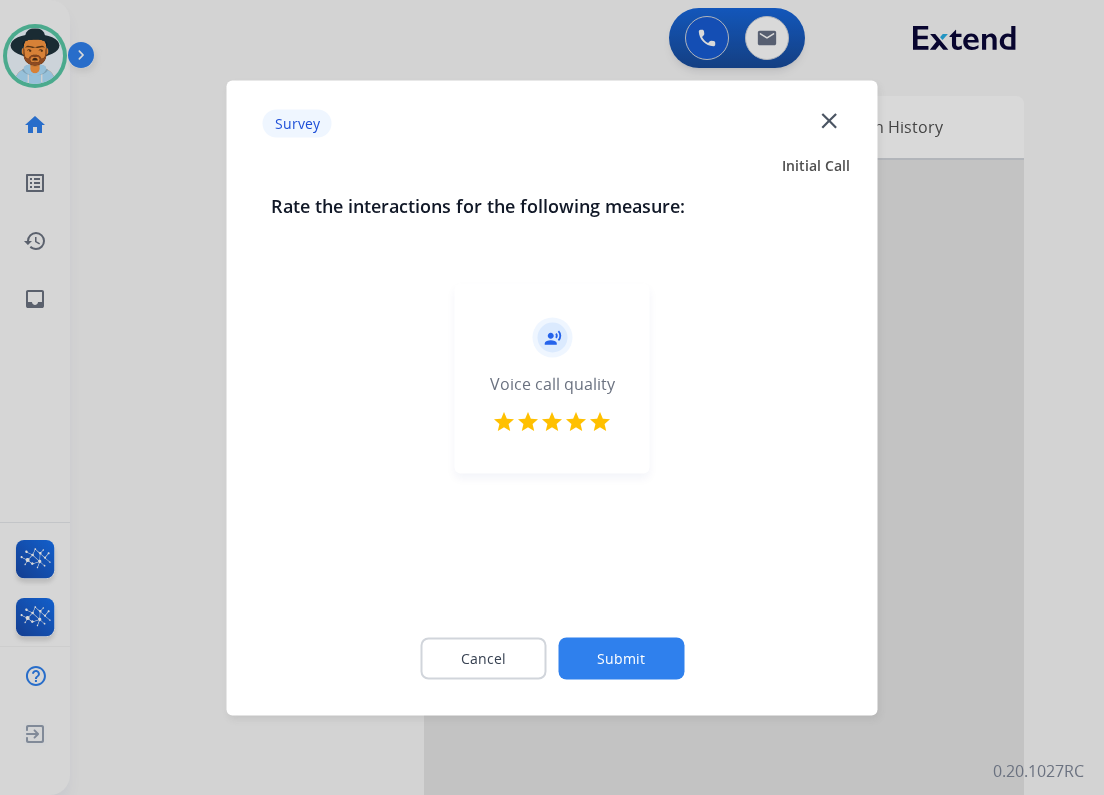 click on "Submit" 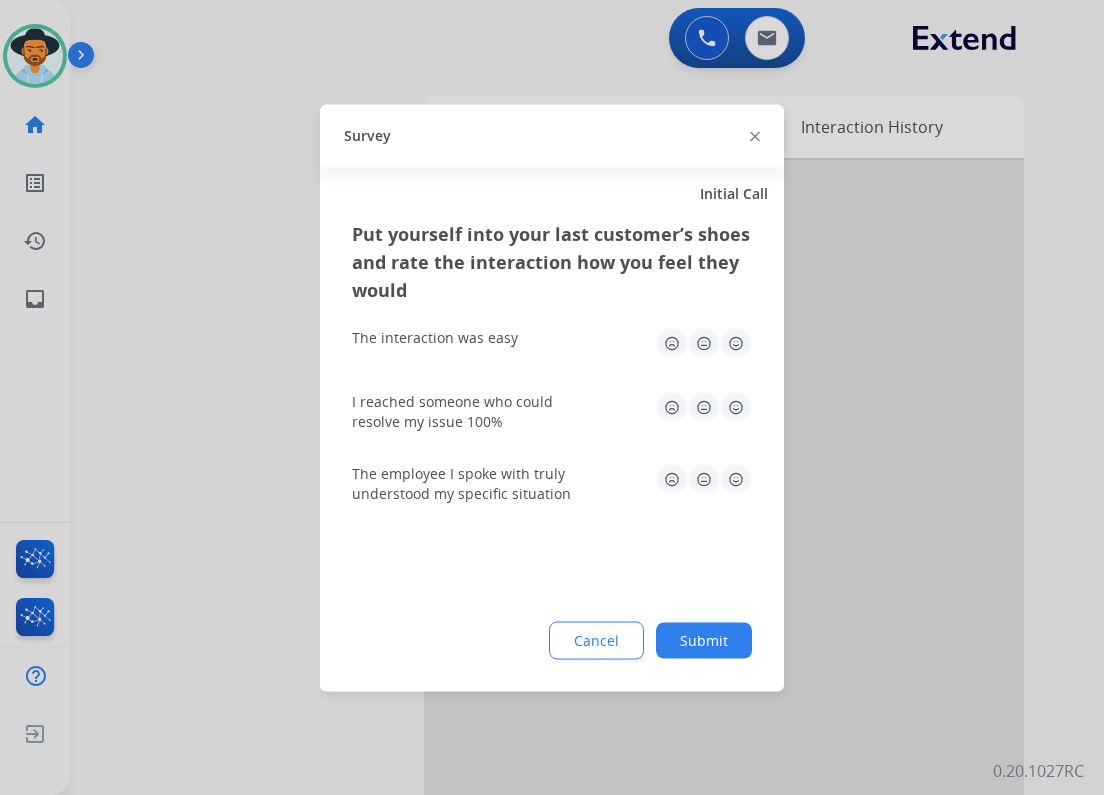 click 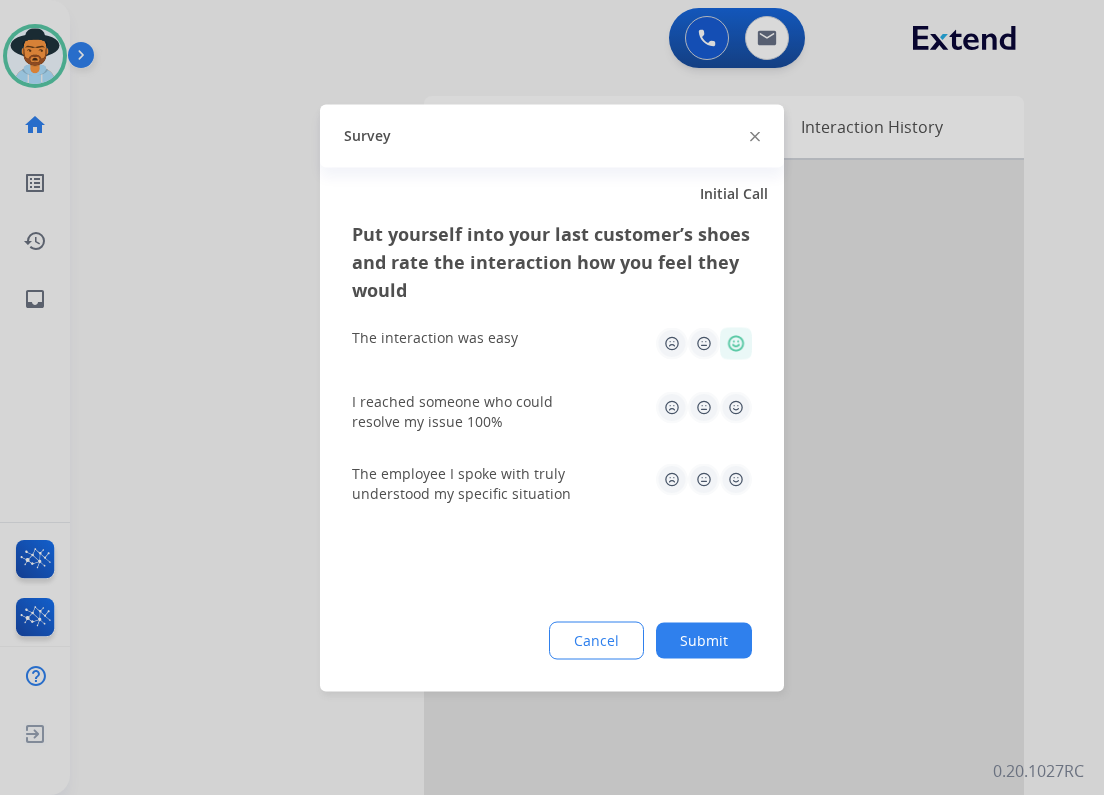 click 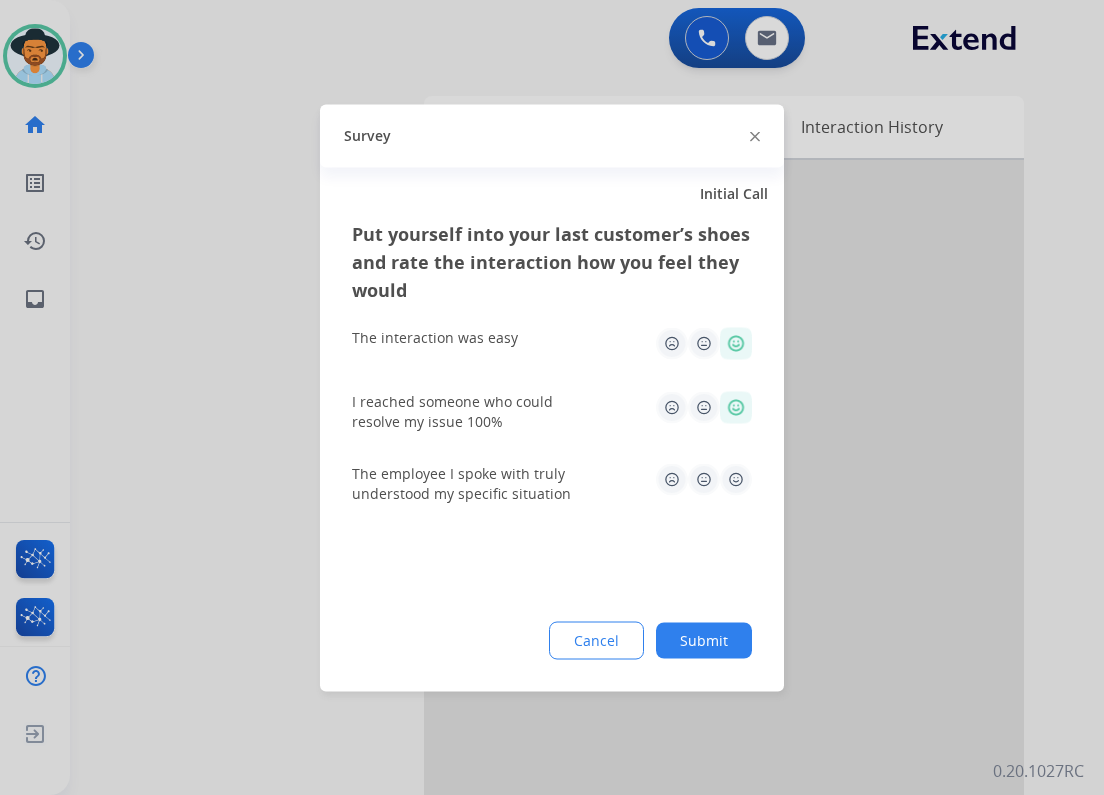 click on "The employee I spoke with truly understood my specific situation" 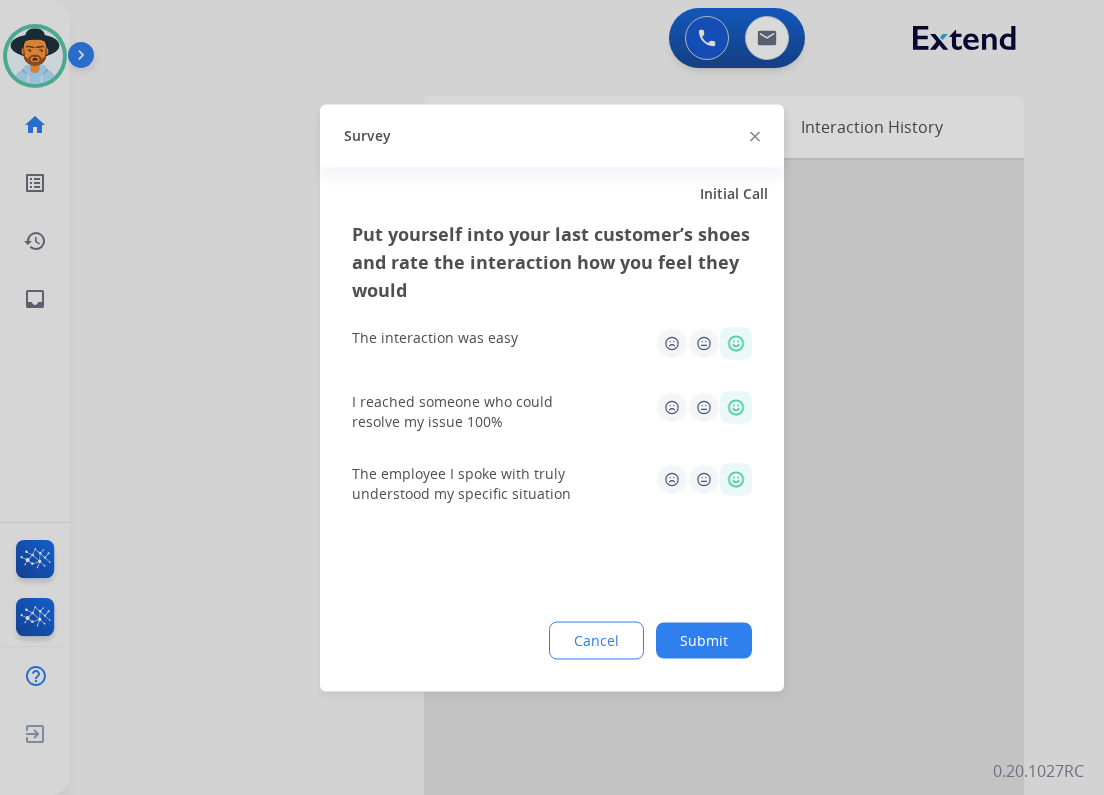 click on "Submit" 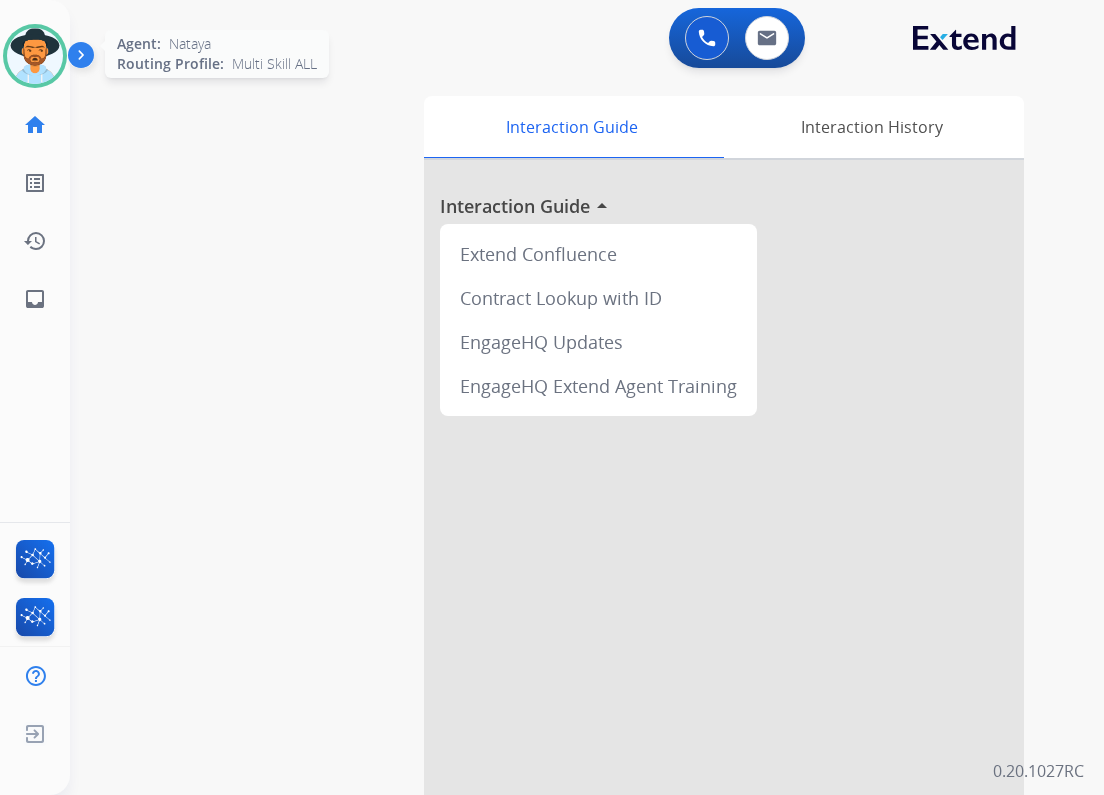 click at bounding box center (35, 56) 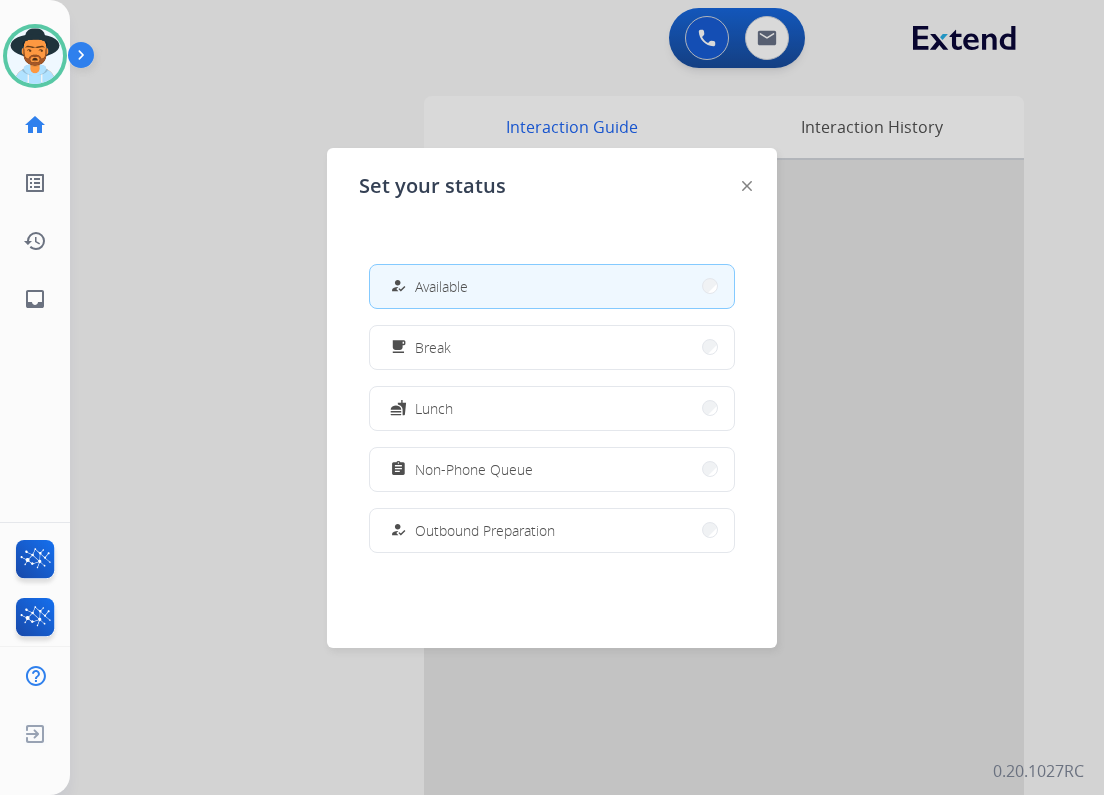 click on "Non-Phone Queue" at bounding box center (474, 469) 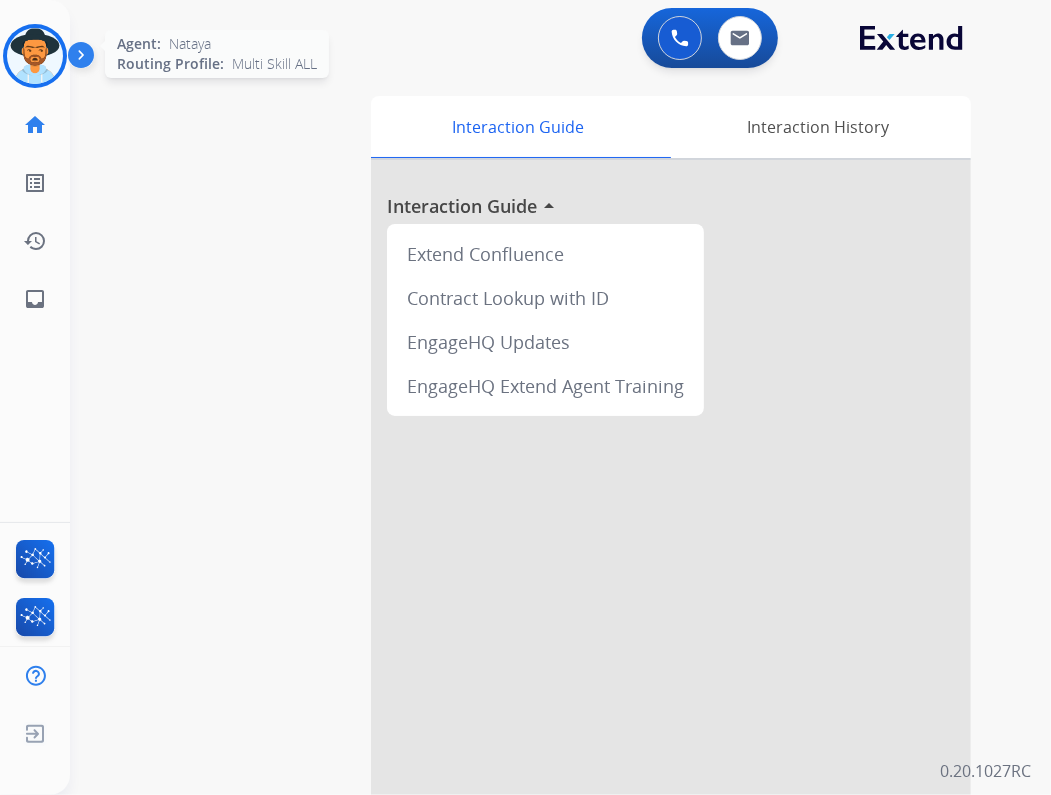 click at bounding box center [35, 56] 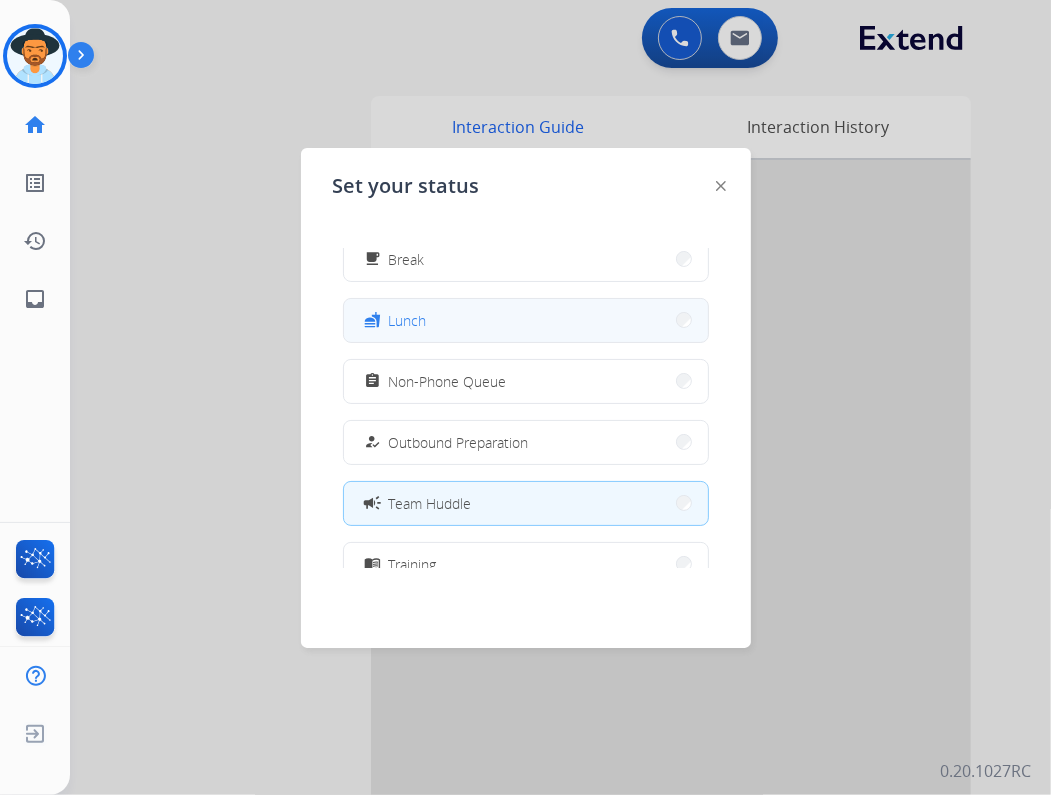 scroll, scrollTop: 320, scrollLeft: 0, axis: vertical 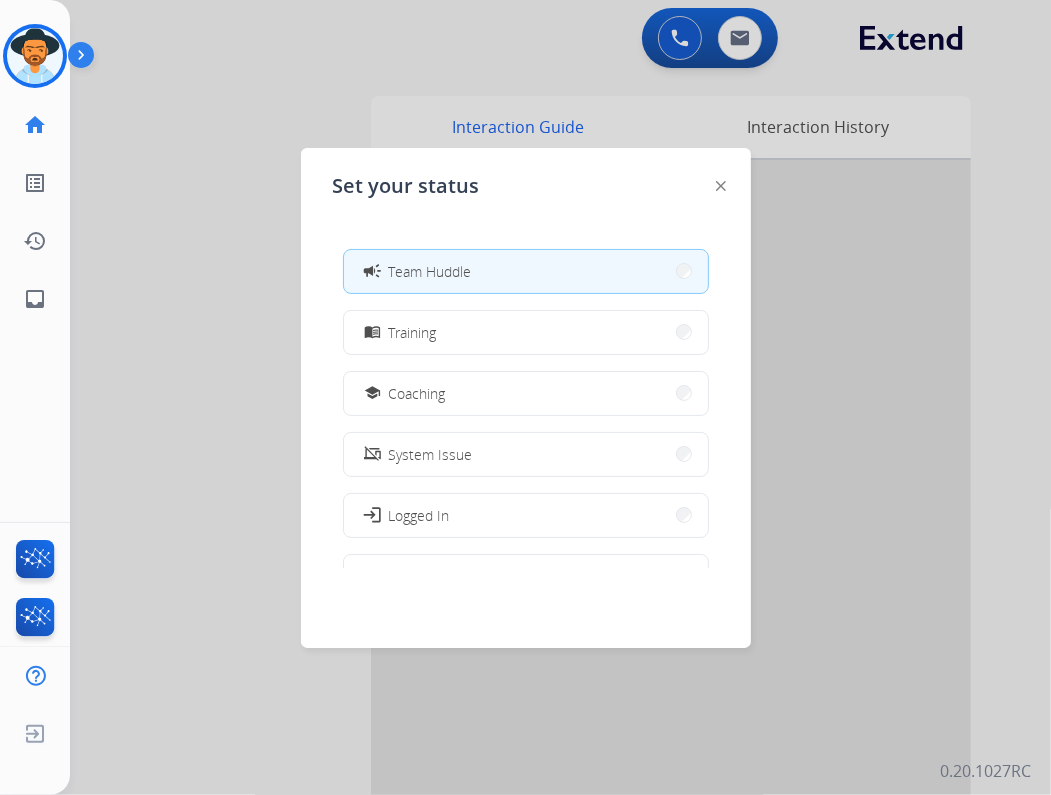 click at bounding box center [525, 397] 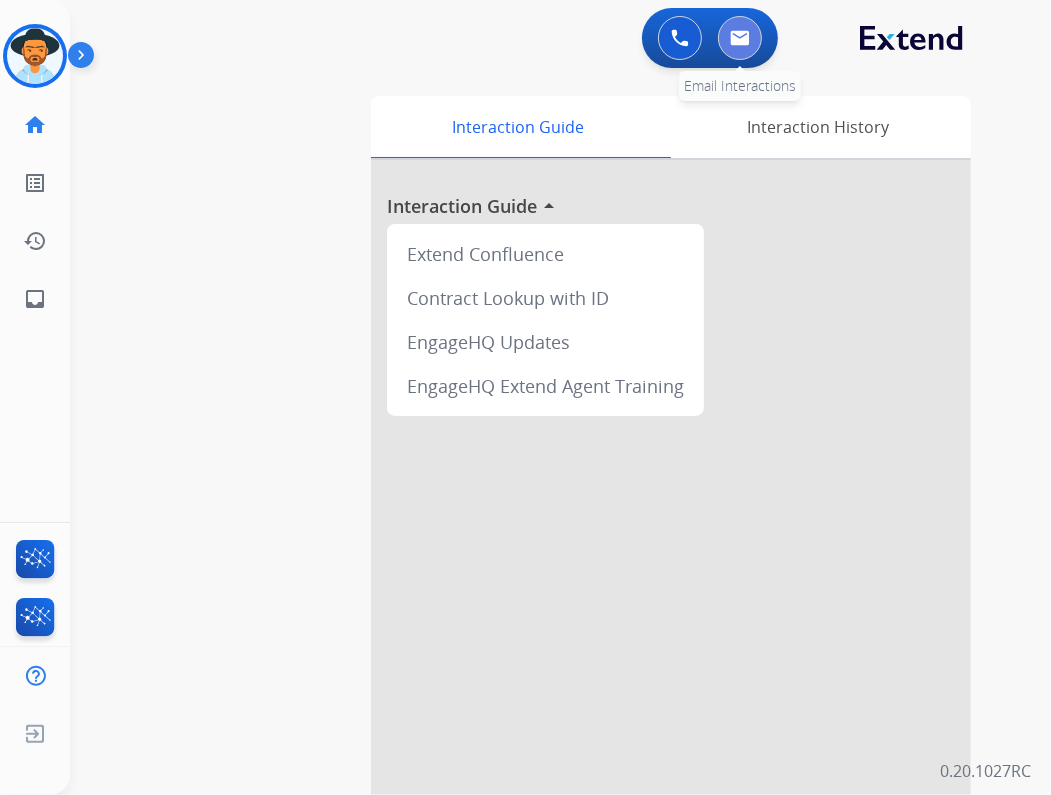 click at bounding box center [740, 38] 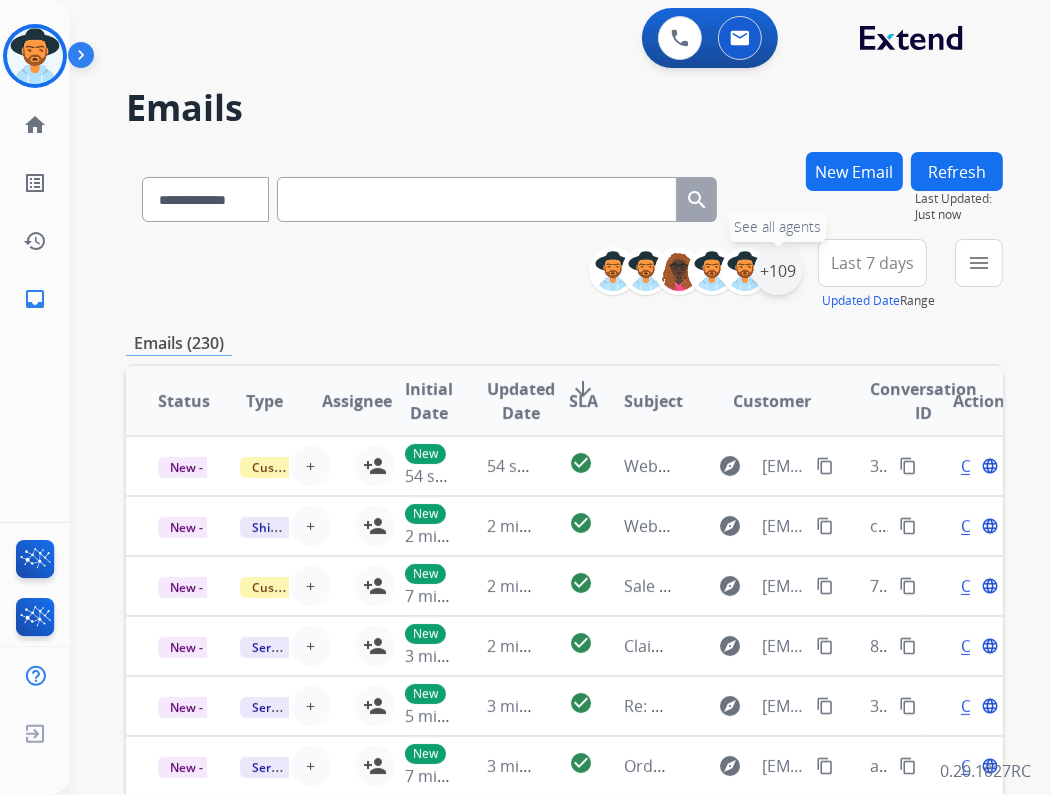 click on "+109" at bounding box center [778, 271] 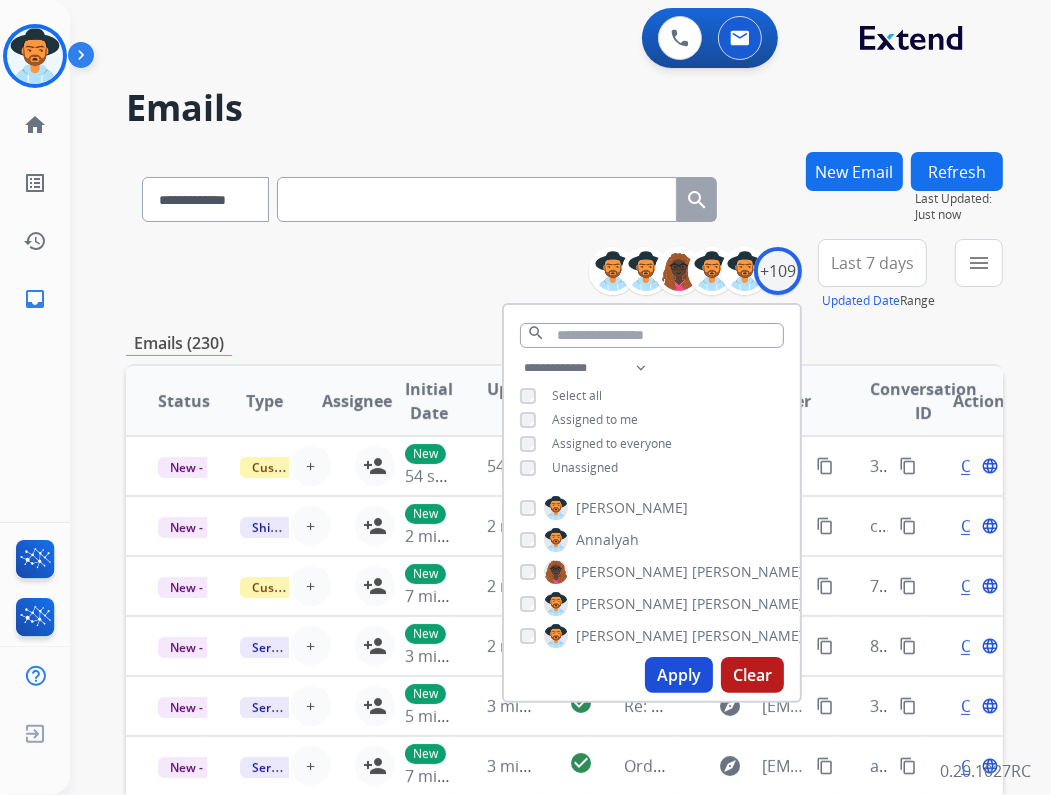 click on "Unassigned" at bounding box center (585, 467) 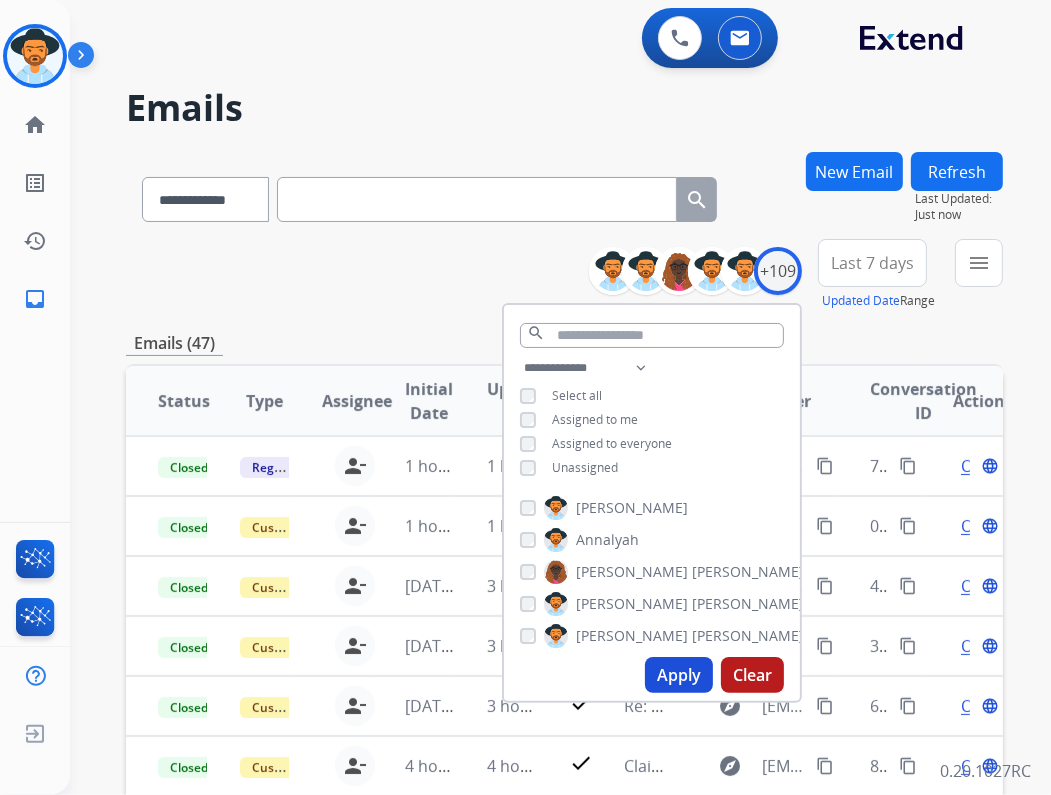 click on "**********" at bounding box center (564, 275) 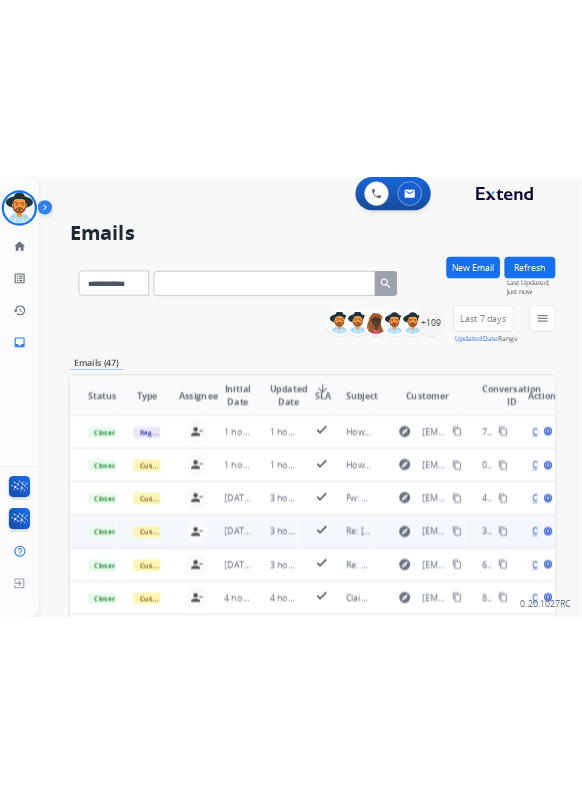 scroll, scrollTop: 0, scrollLeft: 0, axis: both 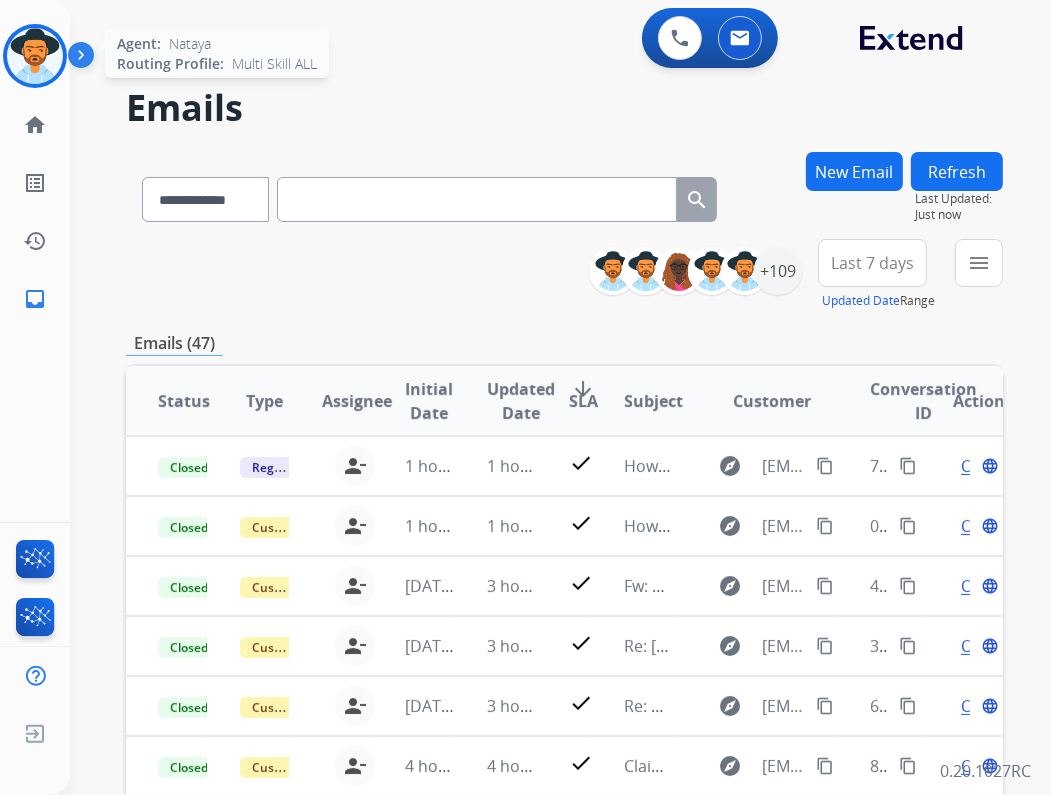 click at bounding box center [35, 56] 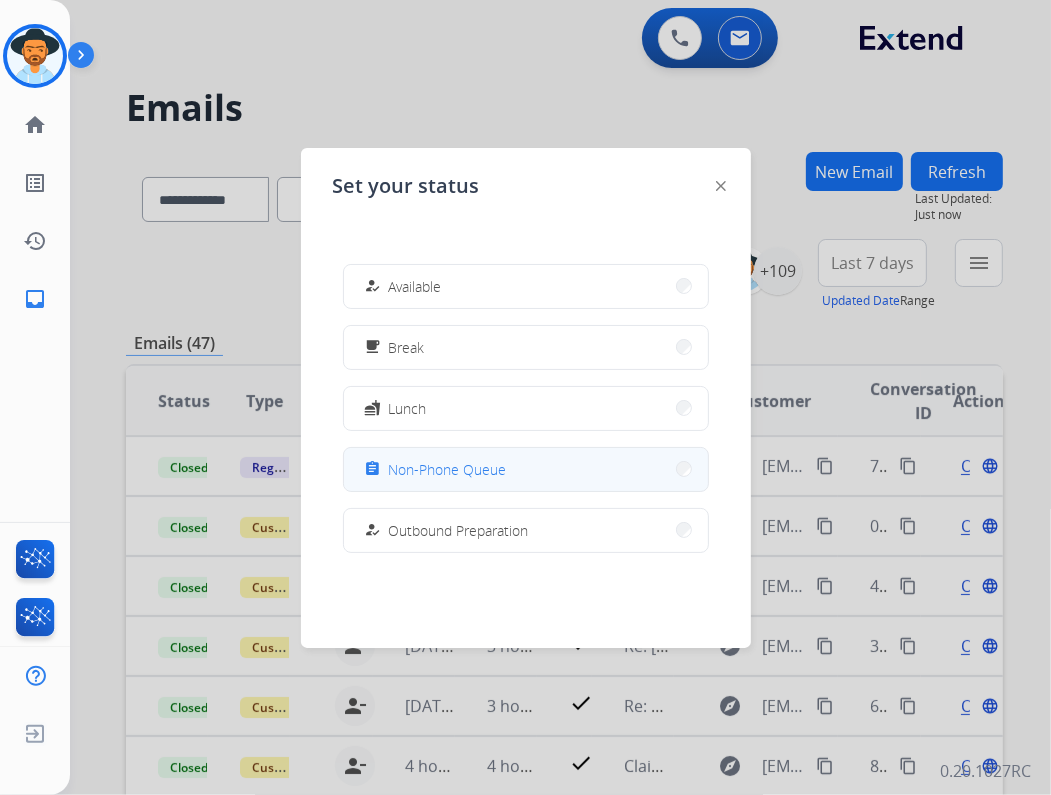 click on "Non-Phone Queue" at bounding box center (448, 469) 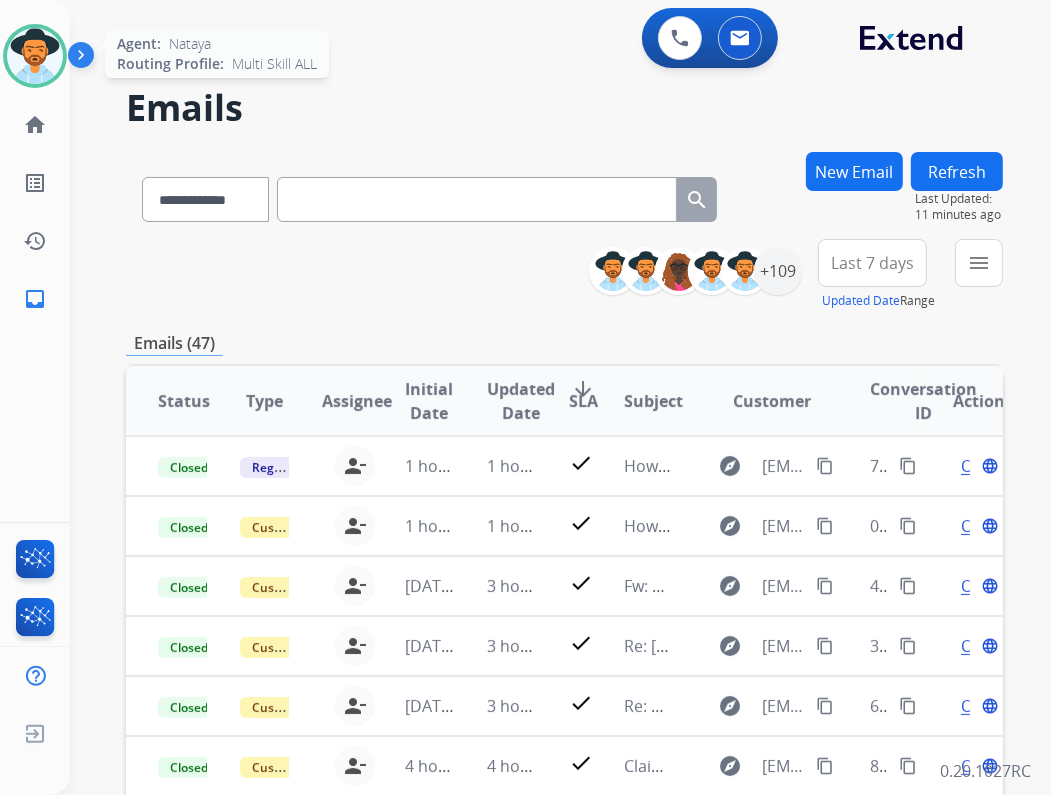 click at bounding box center [35, 56] 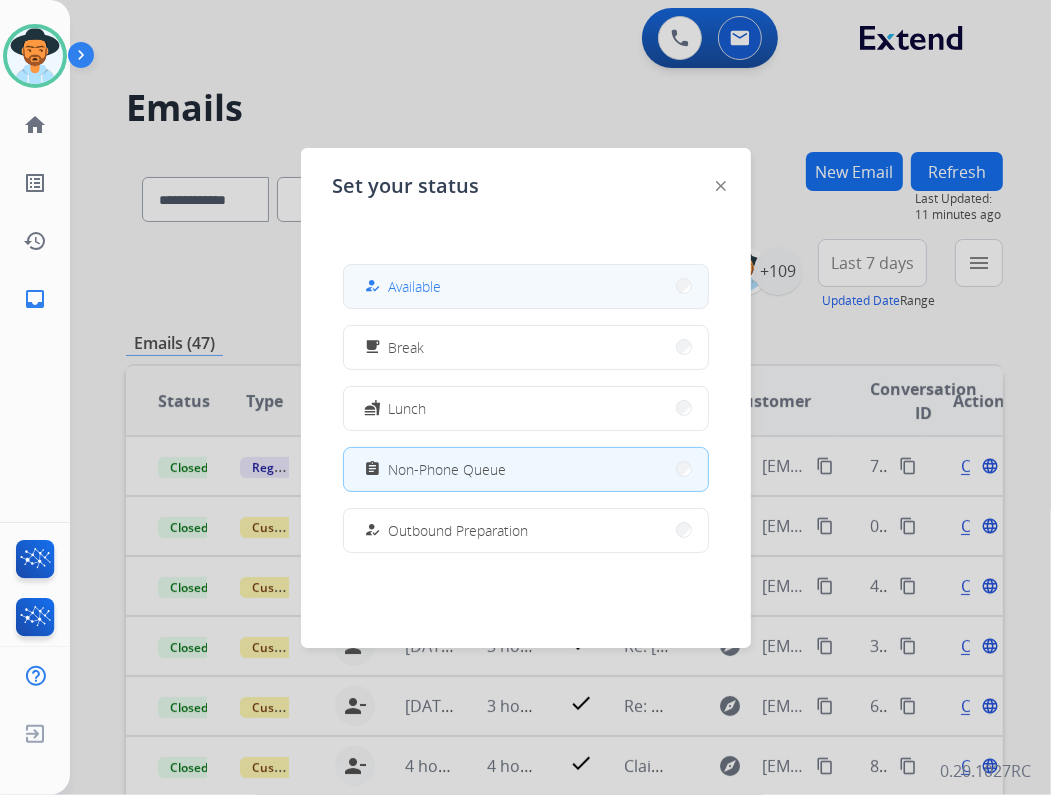 click on "Available" at bounding box center [415, 286] 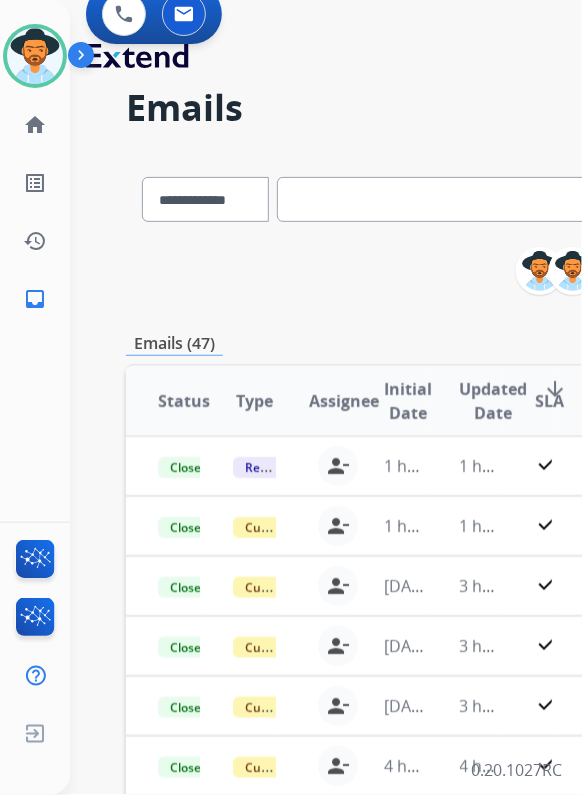 click at bounding box center [477, 199] 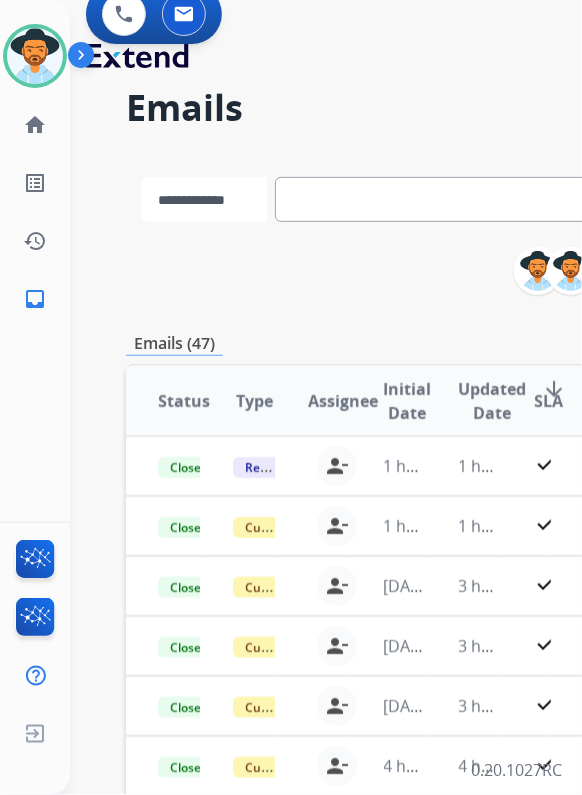 drag, startPoint x: 349, startPoint y: 199, endPoint x: 252, endPoint y: 204, distance: 97.128784 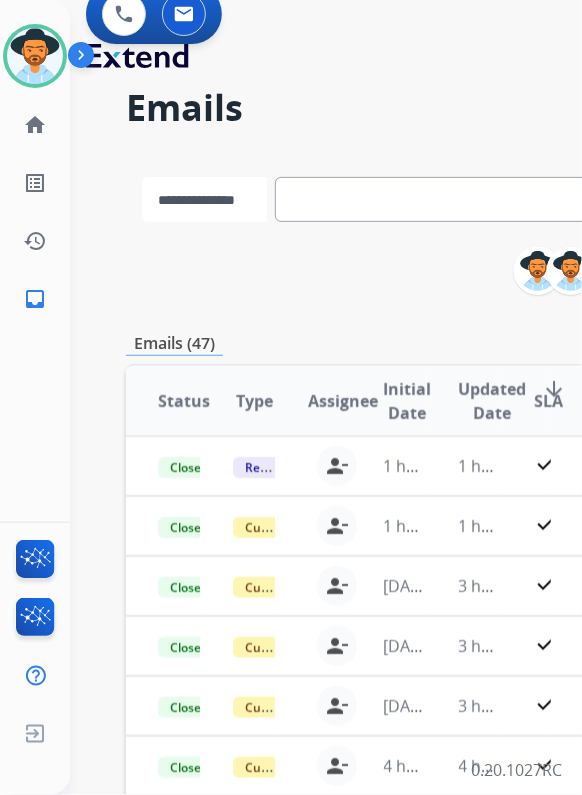 click on "**********" at bounding box center (204, 199) 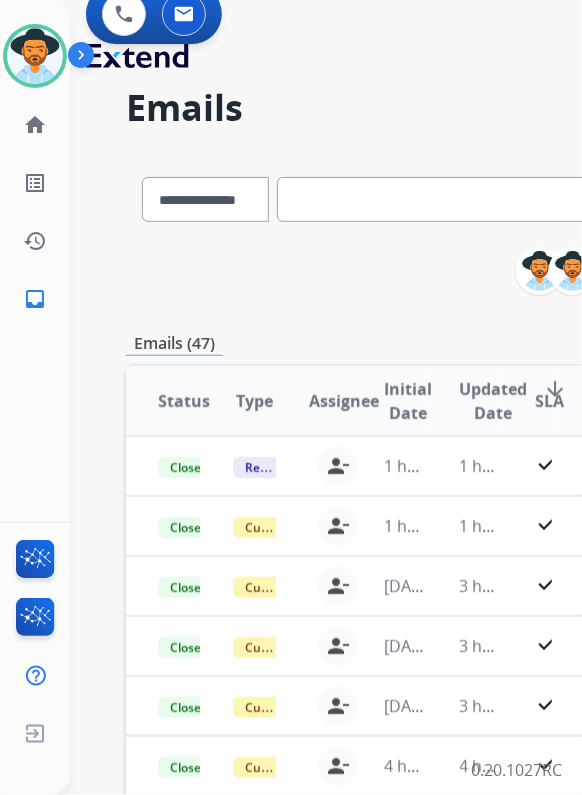 click at bounding box center [477, 199] 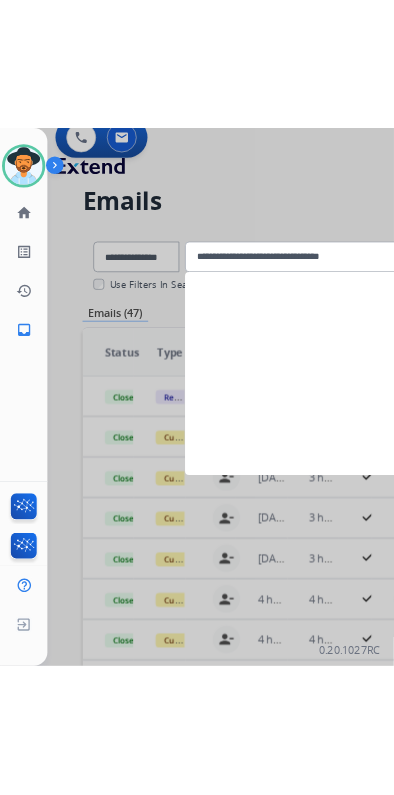scroll, scrollTop: 0, scrollLeft: 0, axis: both 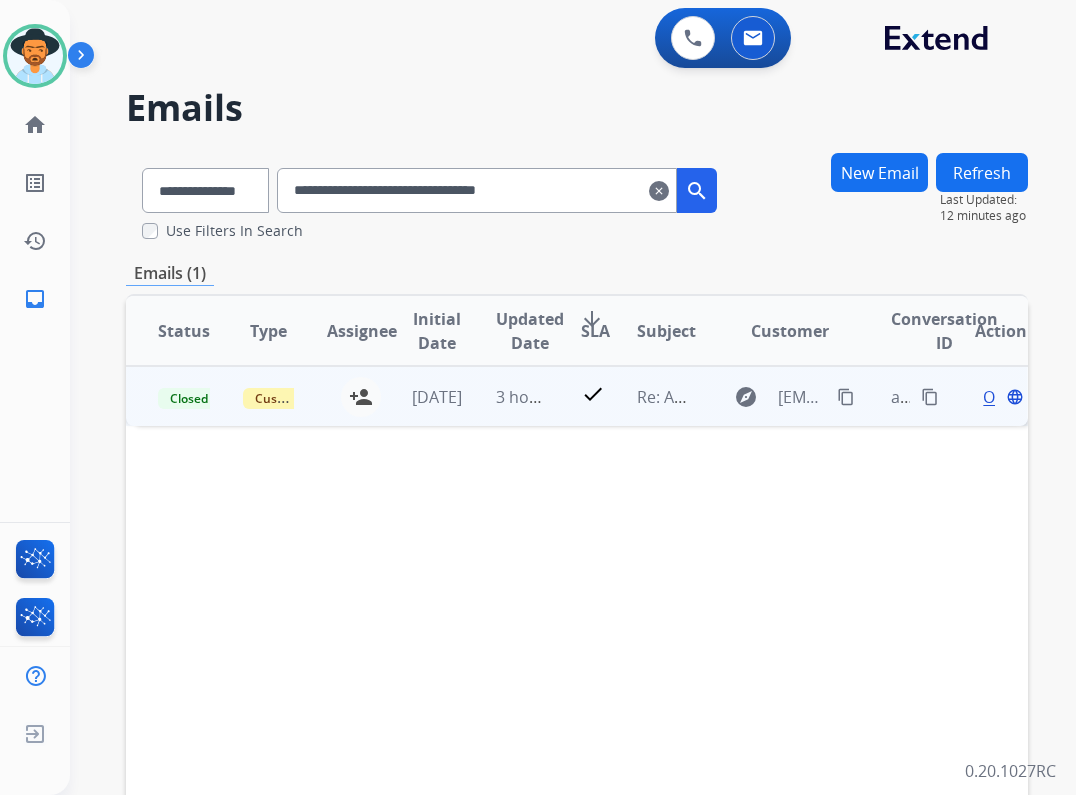 click on "Re: Additional Information Needed" at bounding box center (647, 396) 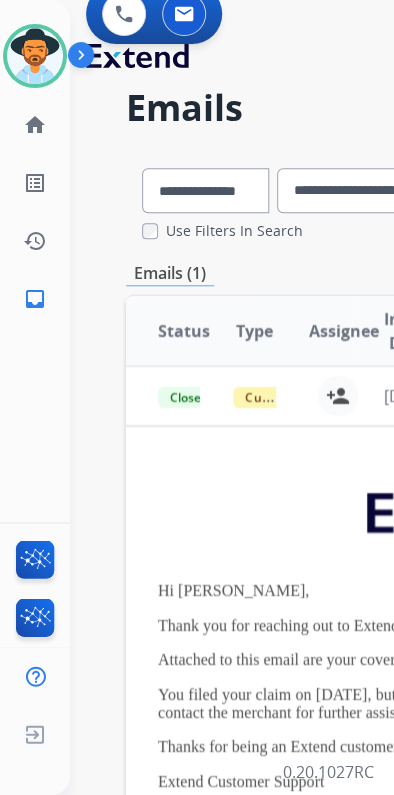 click on "**********" at bounding box center [477, 190] 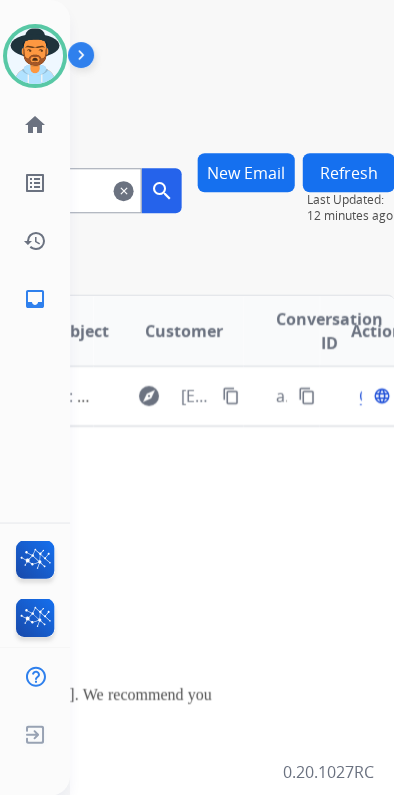 drag, startPoint x: 307, startPoint y: 192, endPoint x: 542, endPoint y: 221, distance: 236.78261 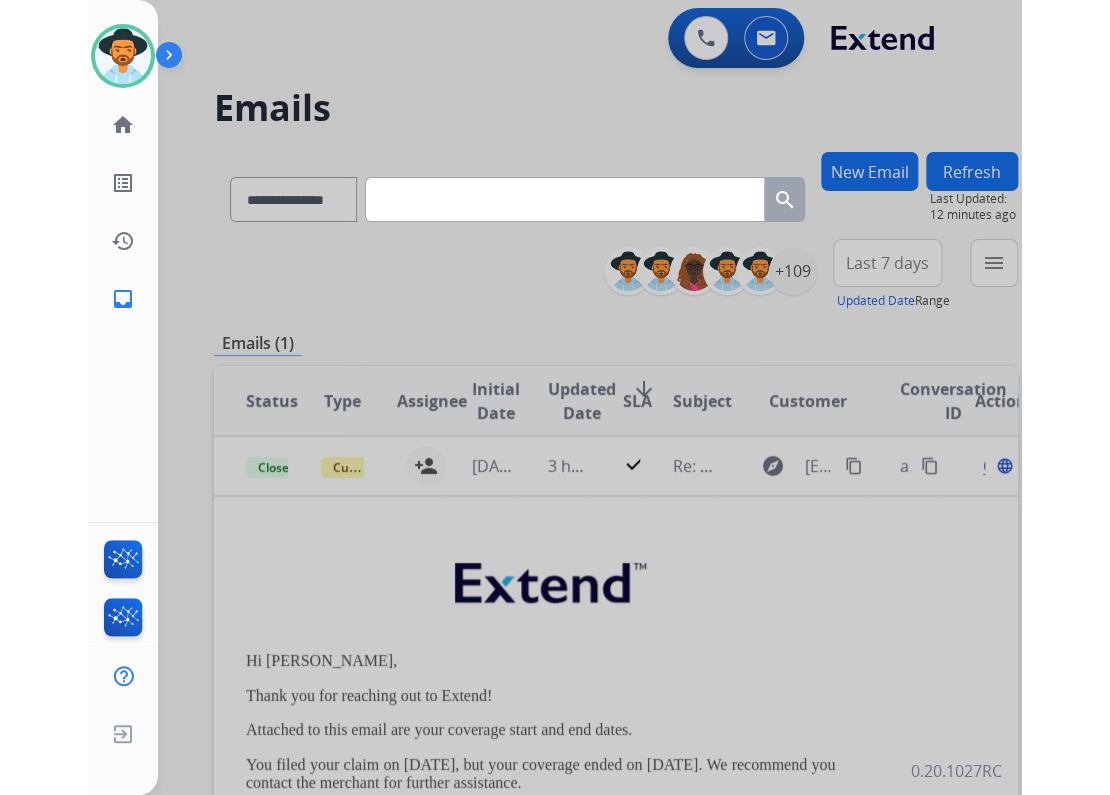 scroll, scrollTop: 0, scrollLeft: 0, axis: both 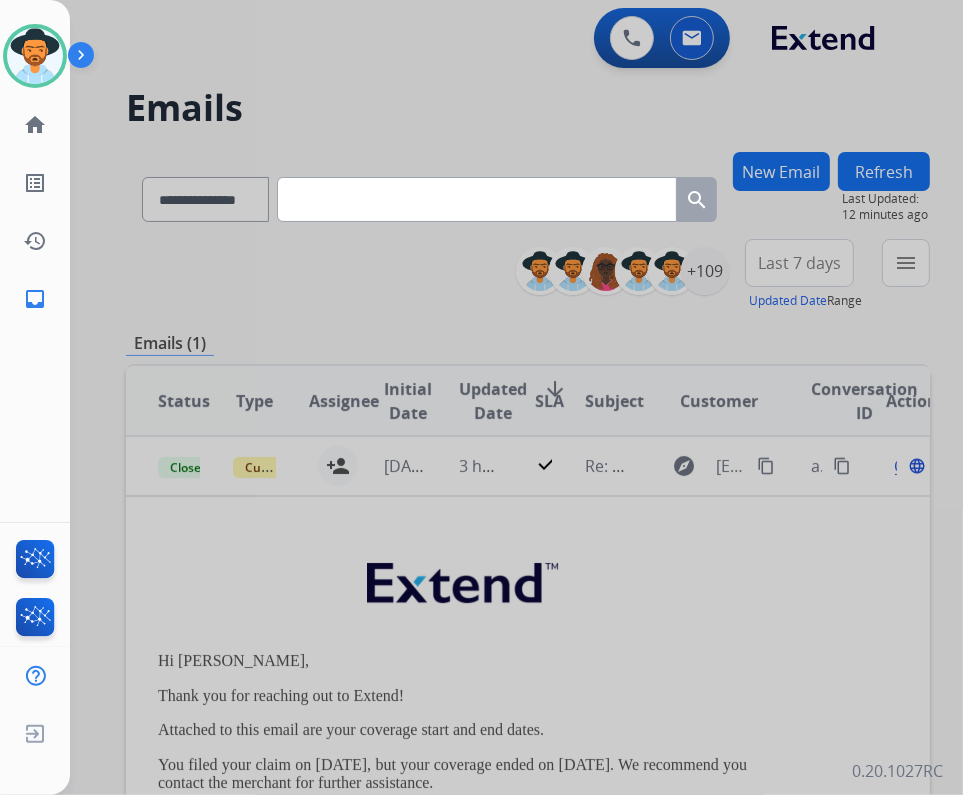 click at bounding box center (477, 199) 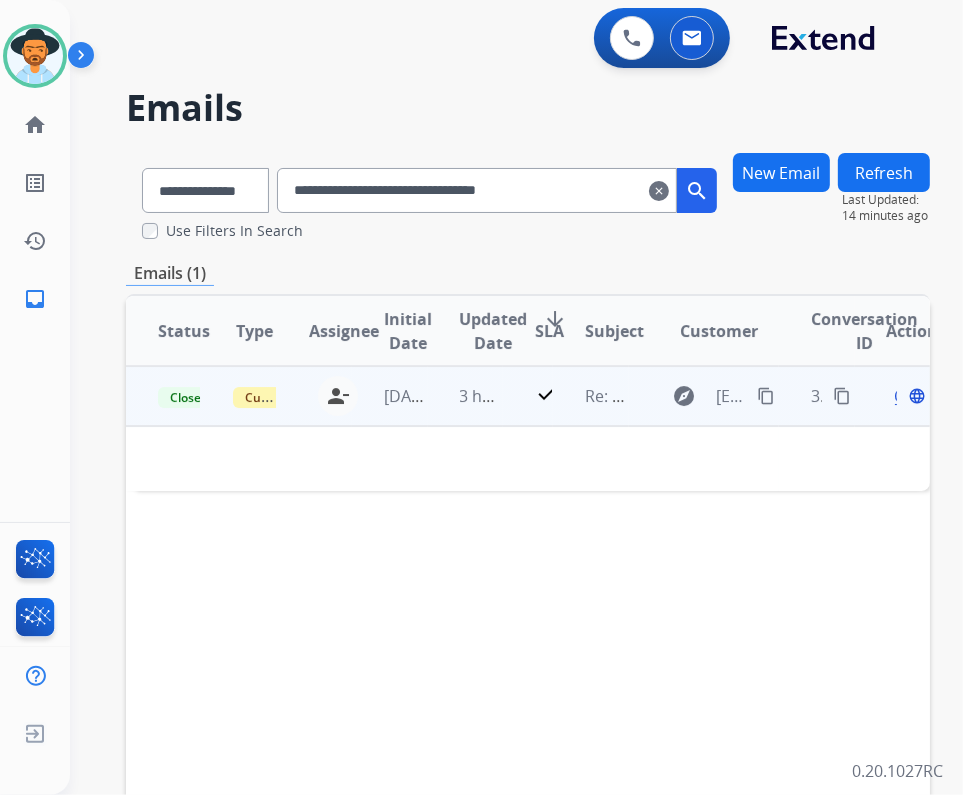 click on "3 hours ago" at bounding box center [465, 396] 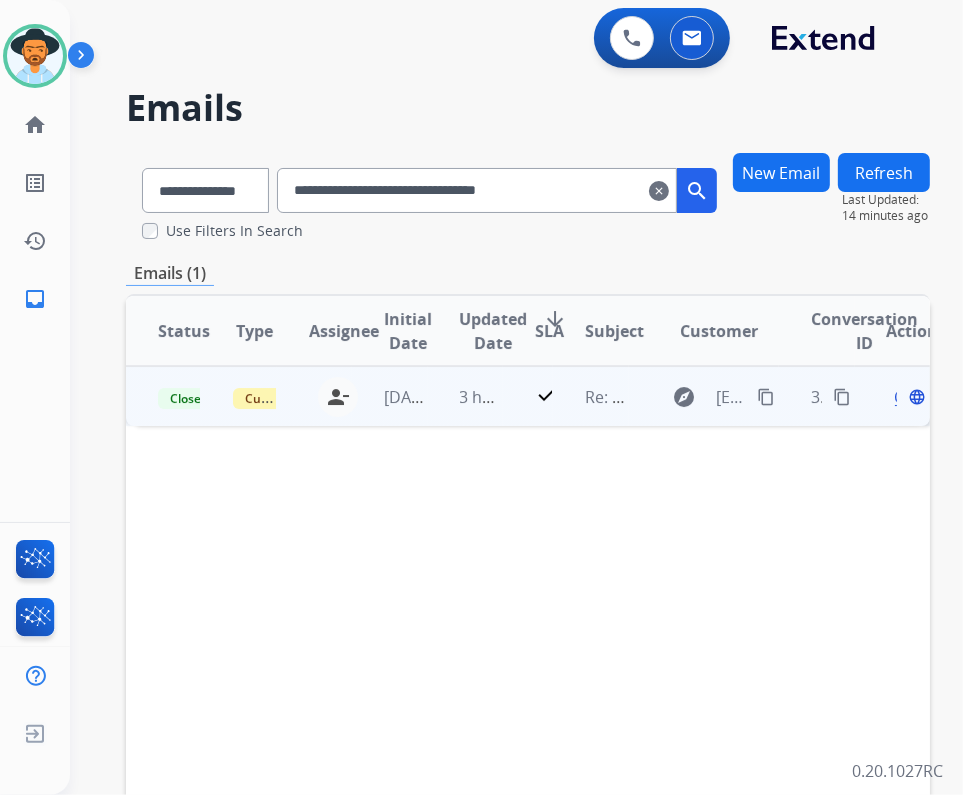 click on "3 hours ago" at bounding box center [465, 396] 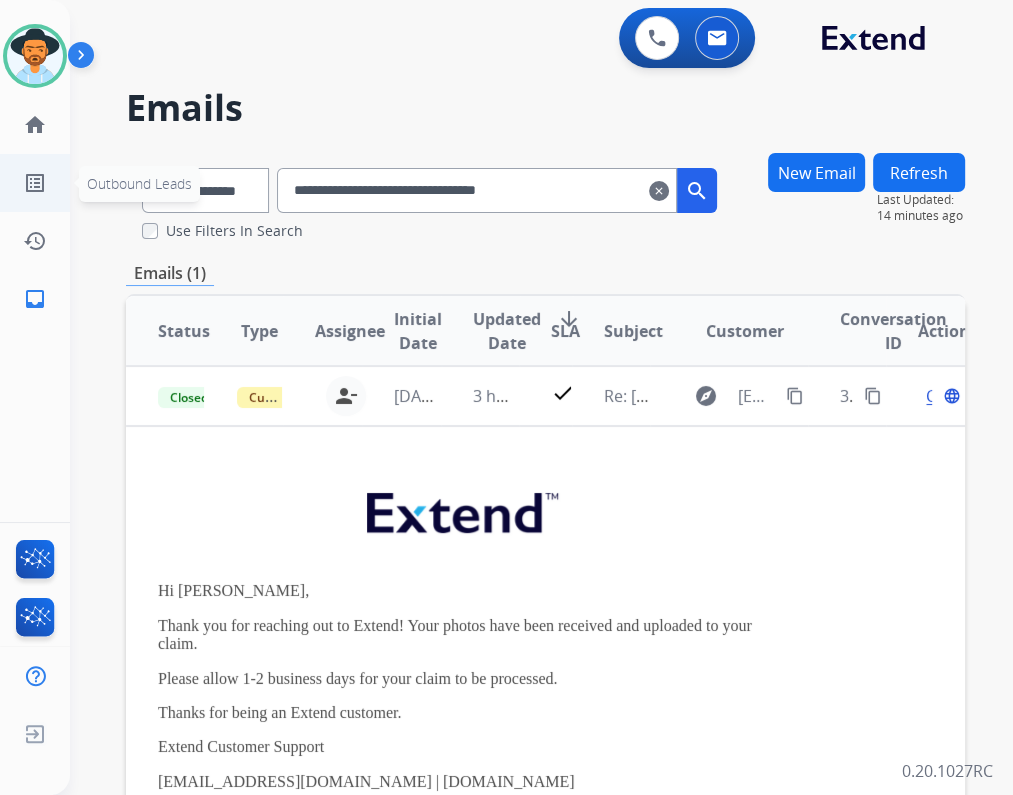 drag, startPoint x: 644, startPoint y: 186, endPoint x: 64, endPoint y: 184, distance: 580.0034 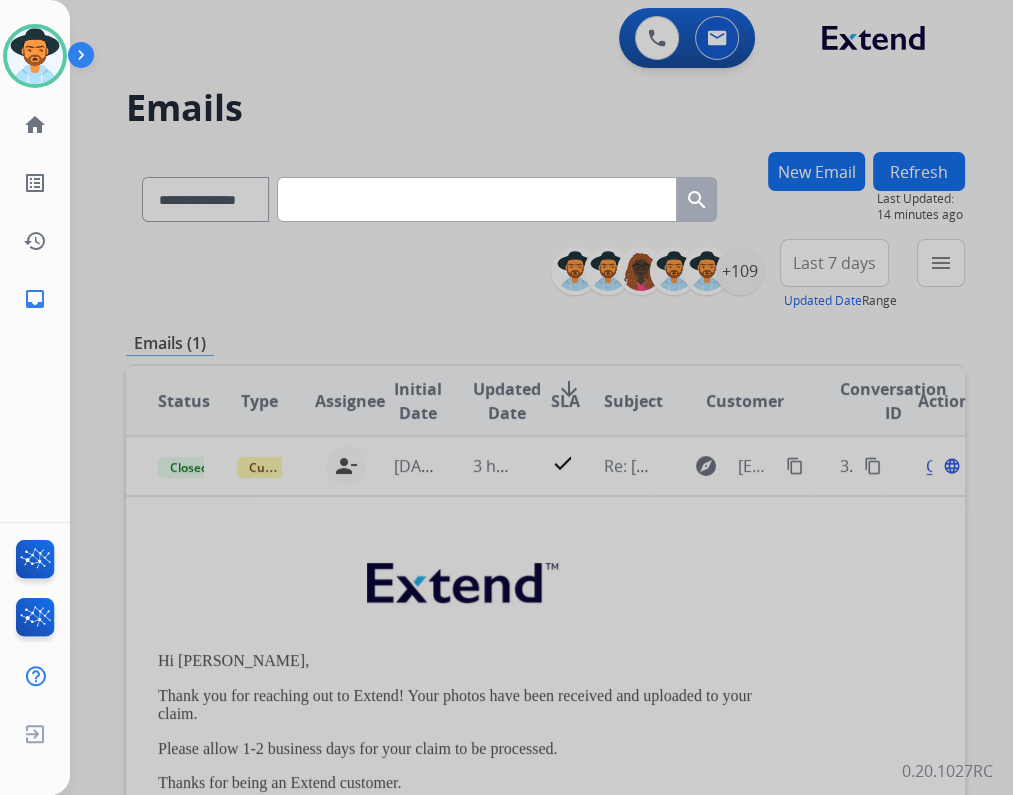 paste on "**********" 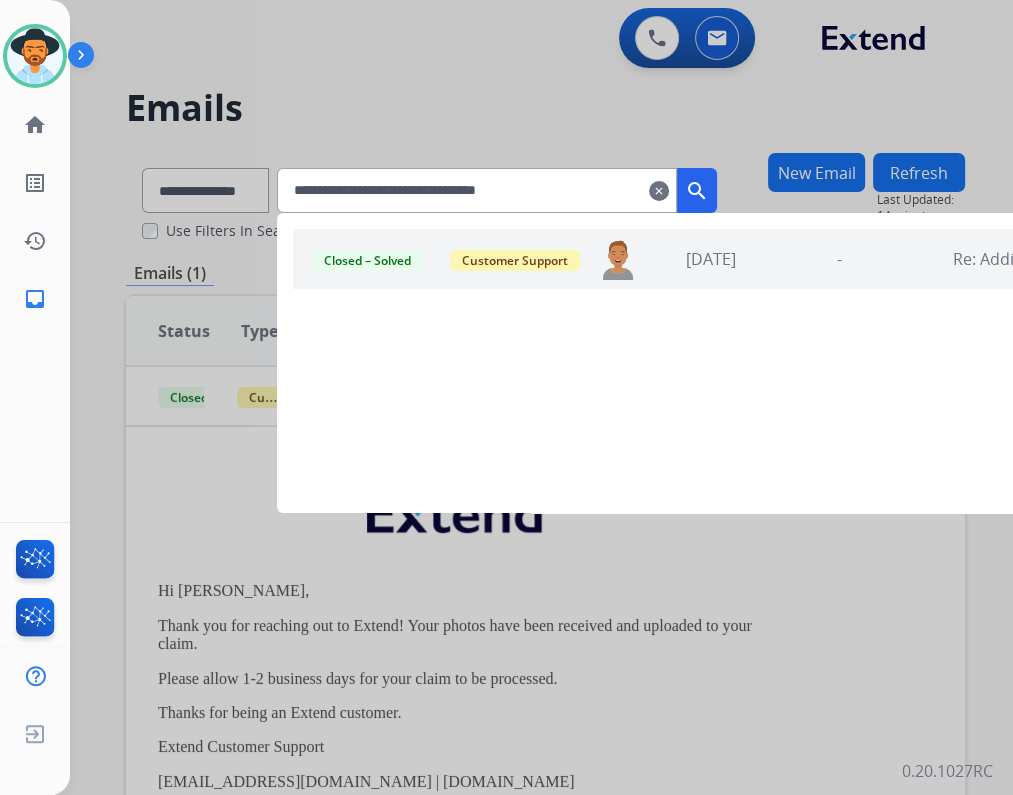 type on "**********" 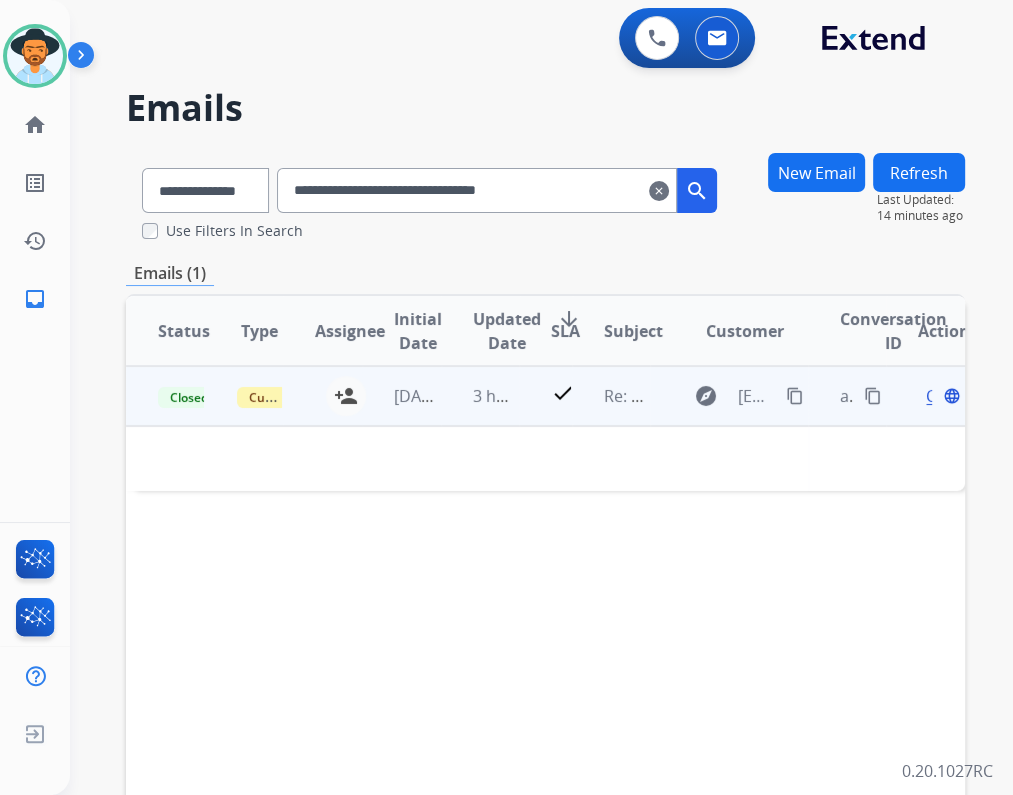 click on "Re: Additional Information Needed" at bounding box center [611, 396] 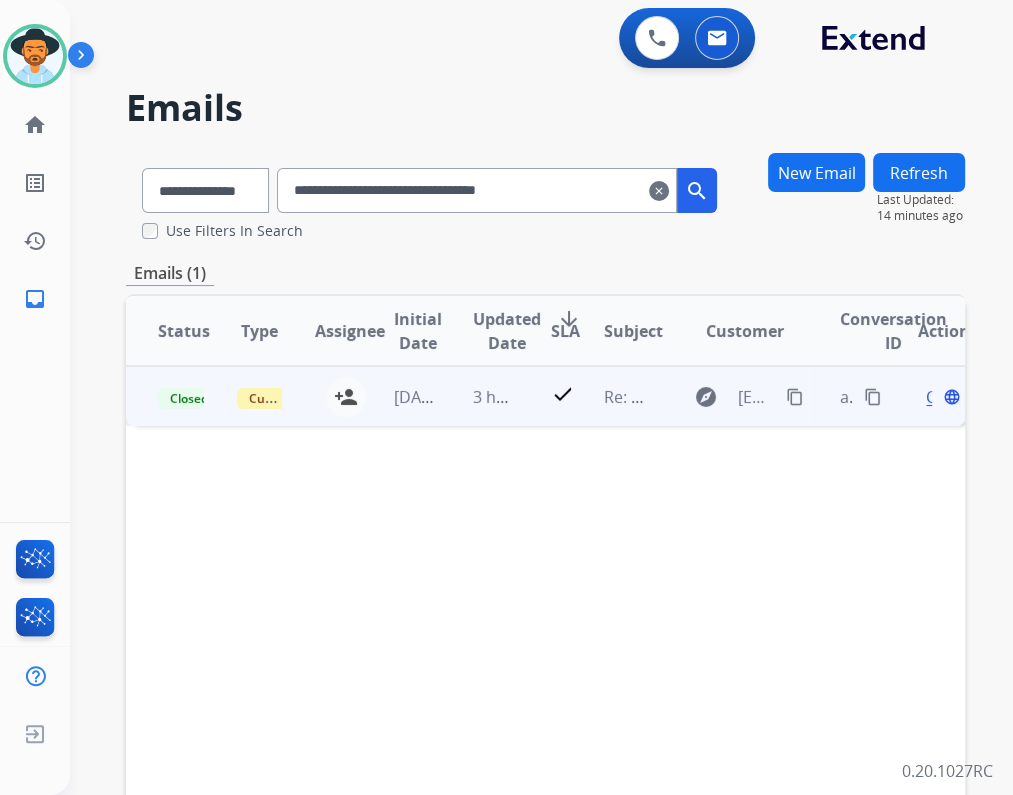 click on "3 hours ago" at bounding box center [480, 396] 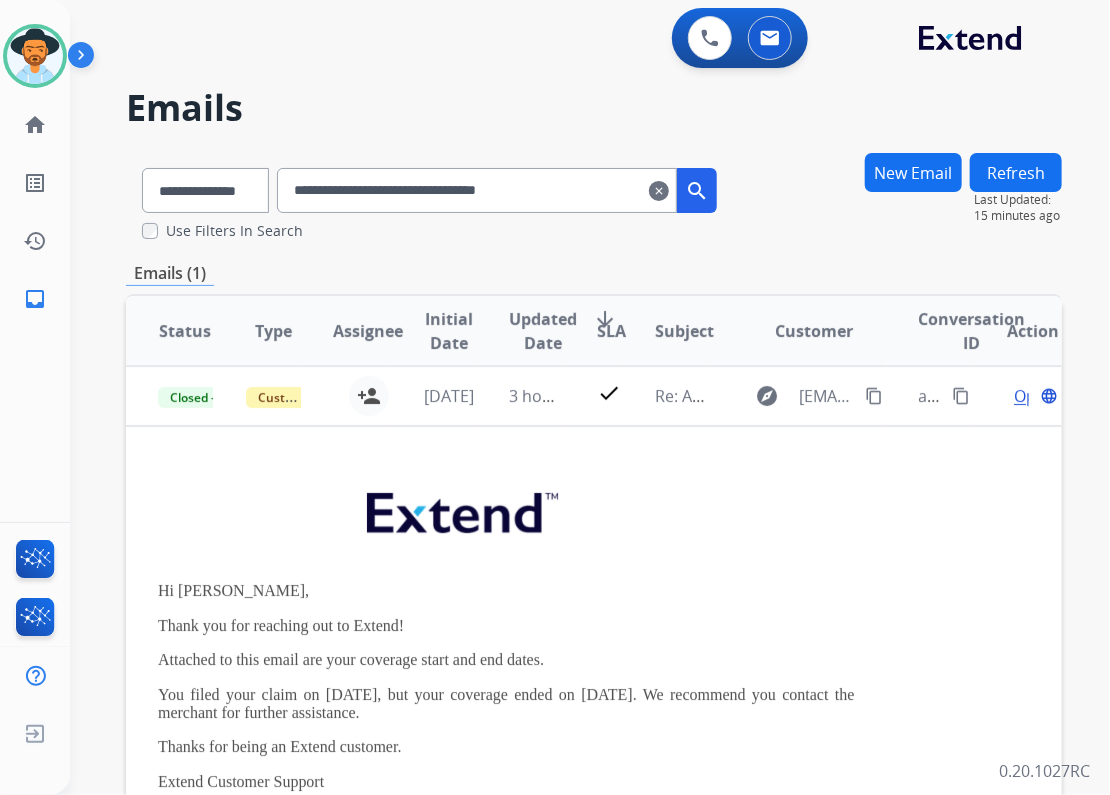 click on "clear" at bounding box center [659, 191] 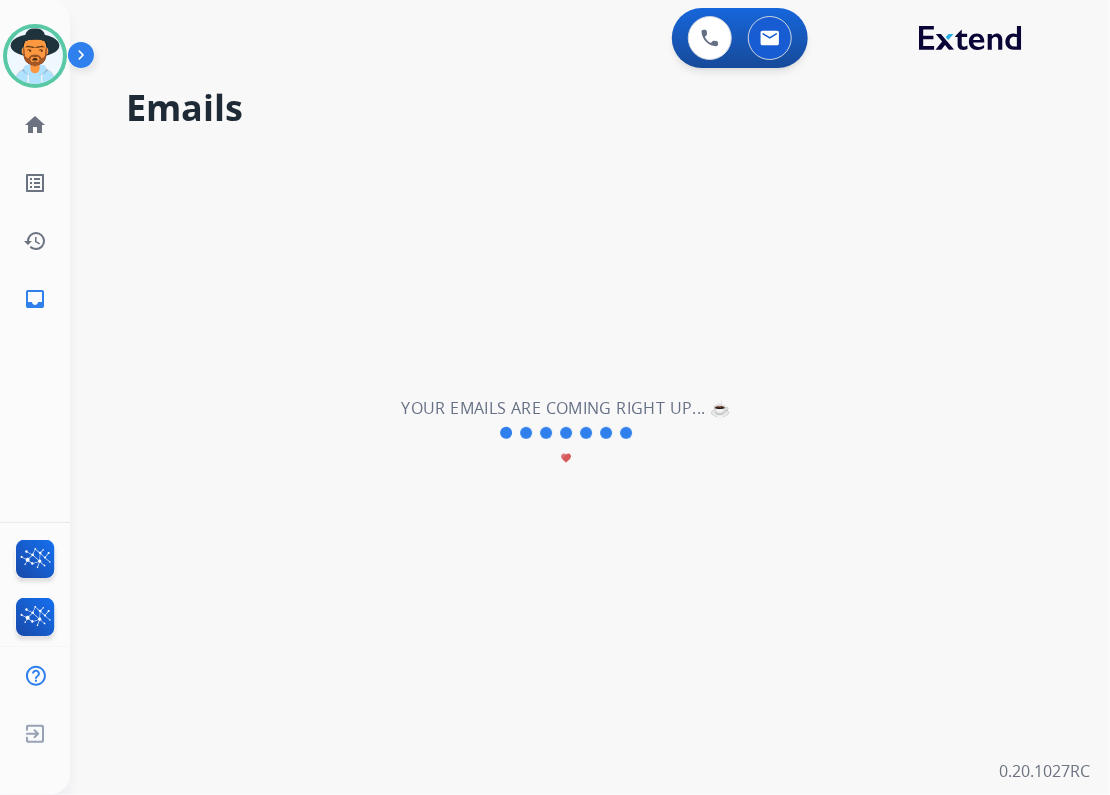 select on "**********" 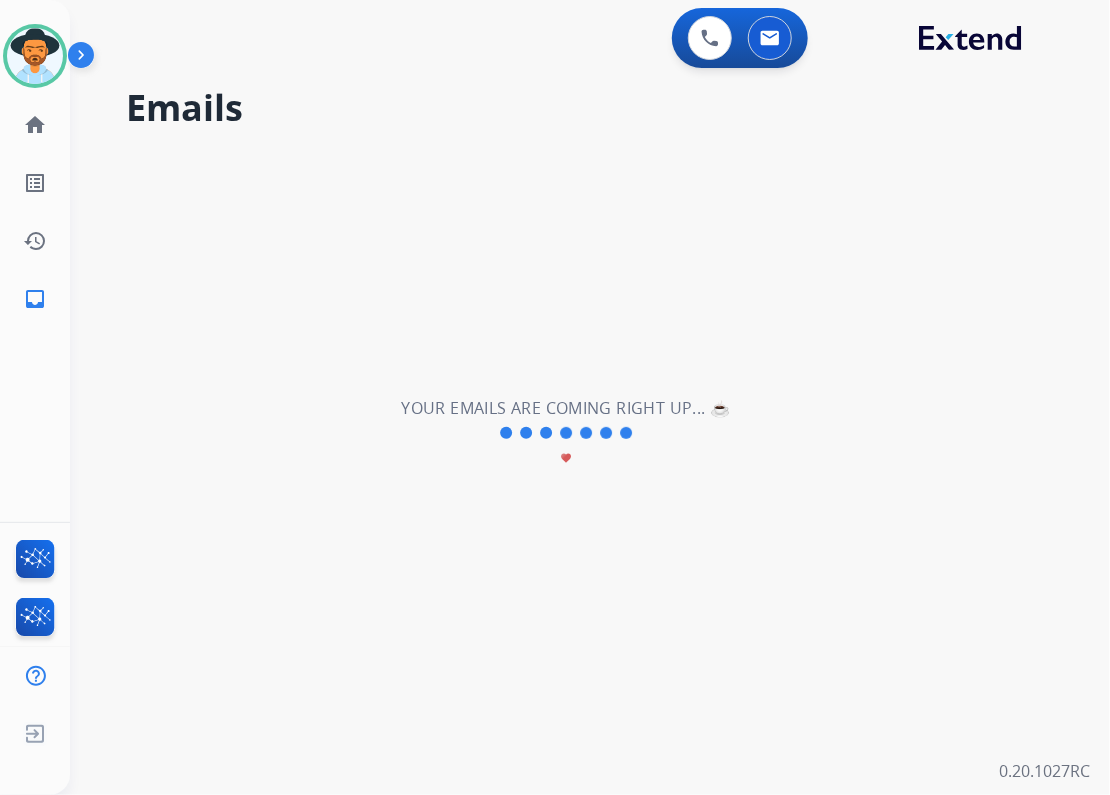 type 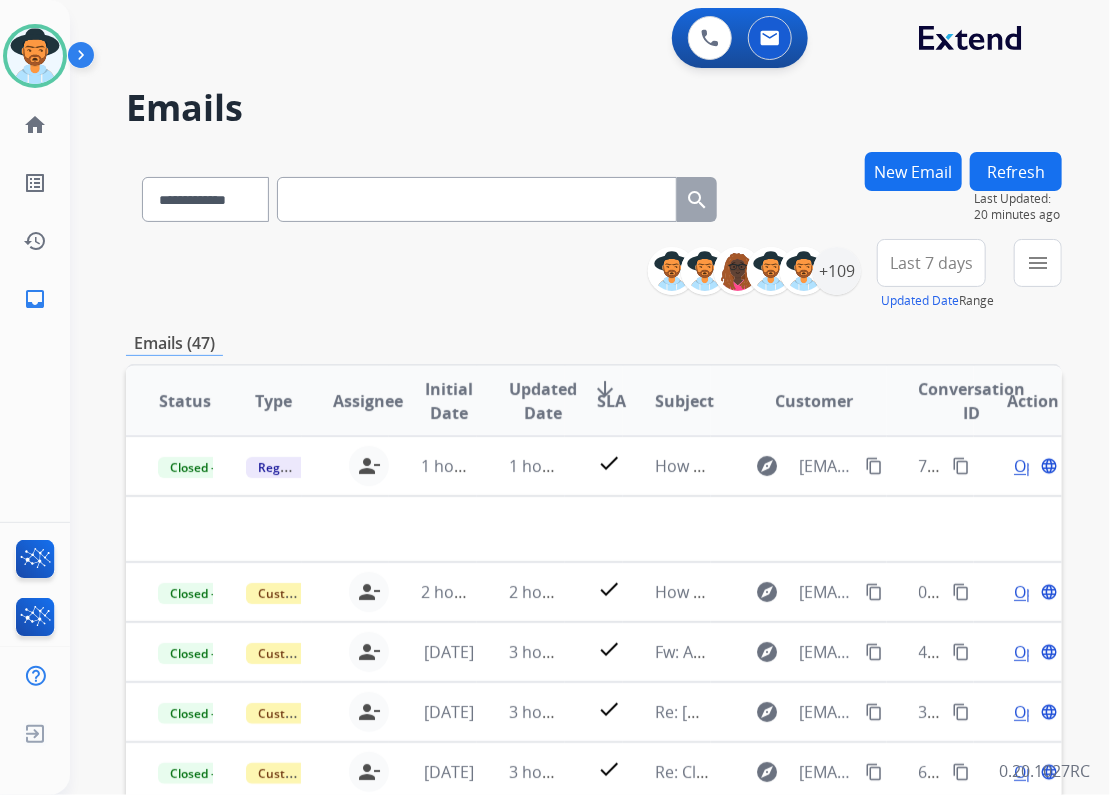 click on "Refresh" at bounding box center (1016, 171) 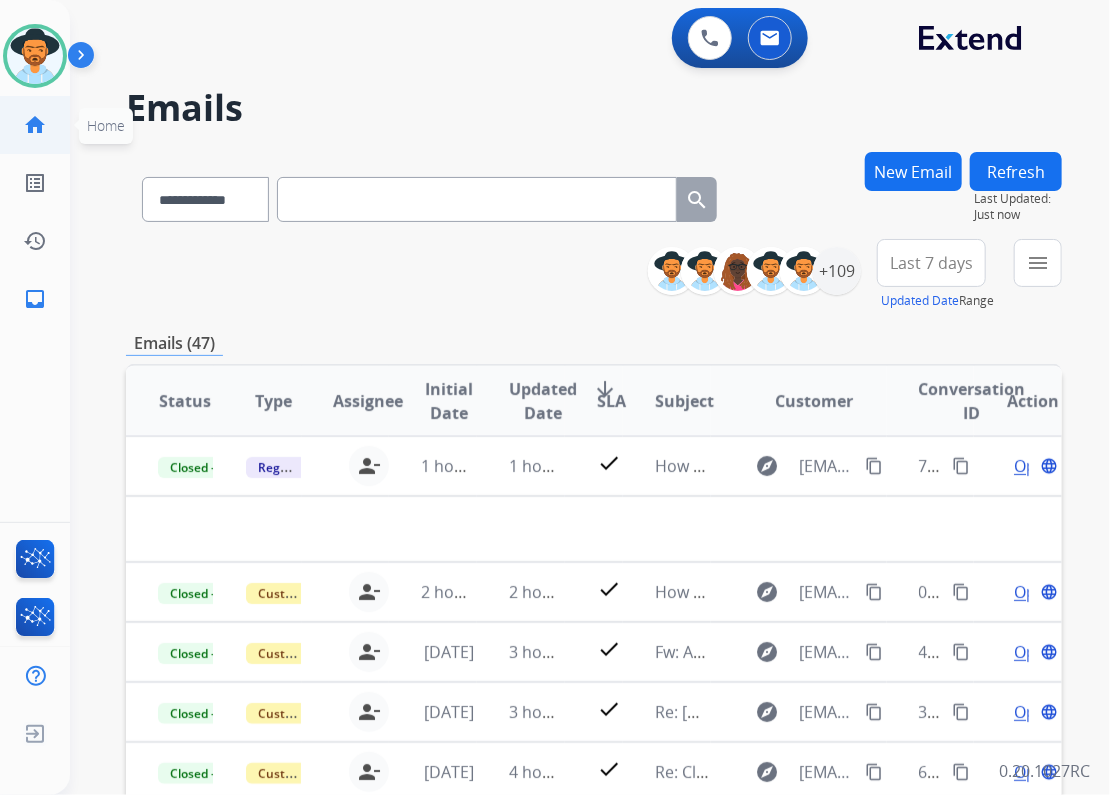 click on "home" 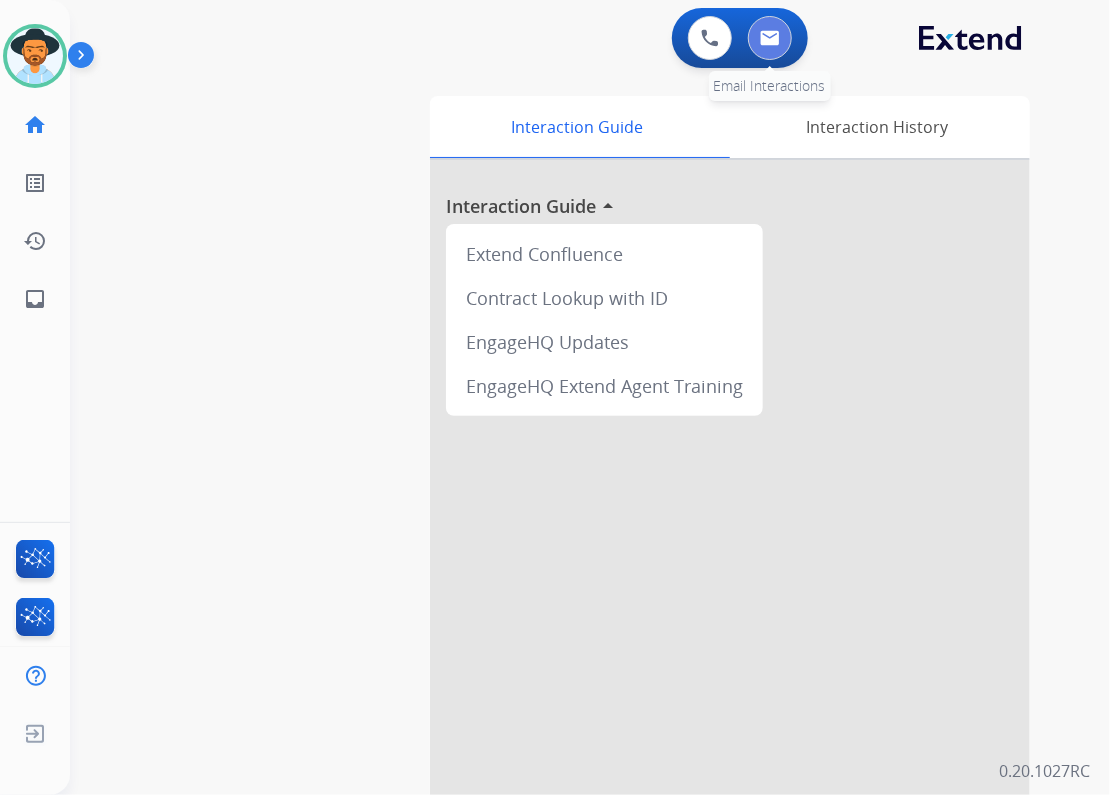 click at bounding box center [770, 38] 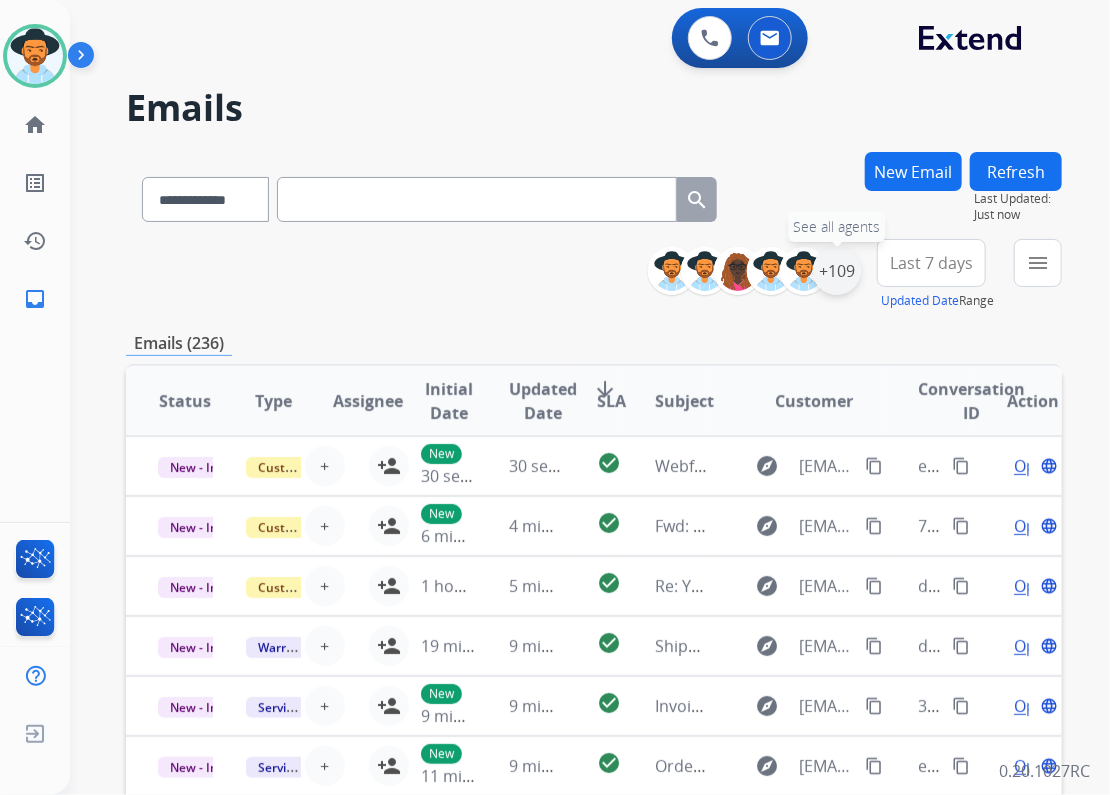click on "+109" at bounding box center (837, 271) 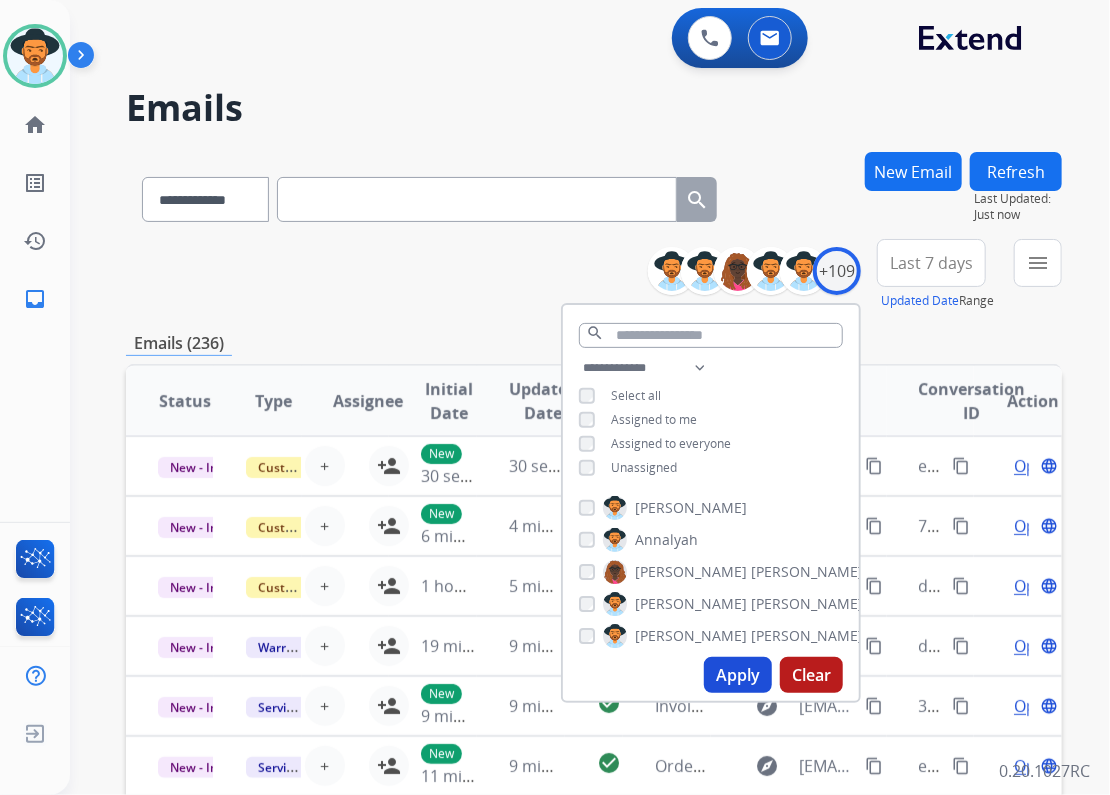 click on "Apply" at bounding box center (738, 675) 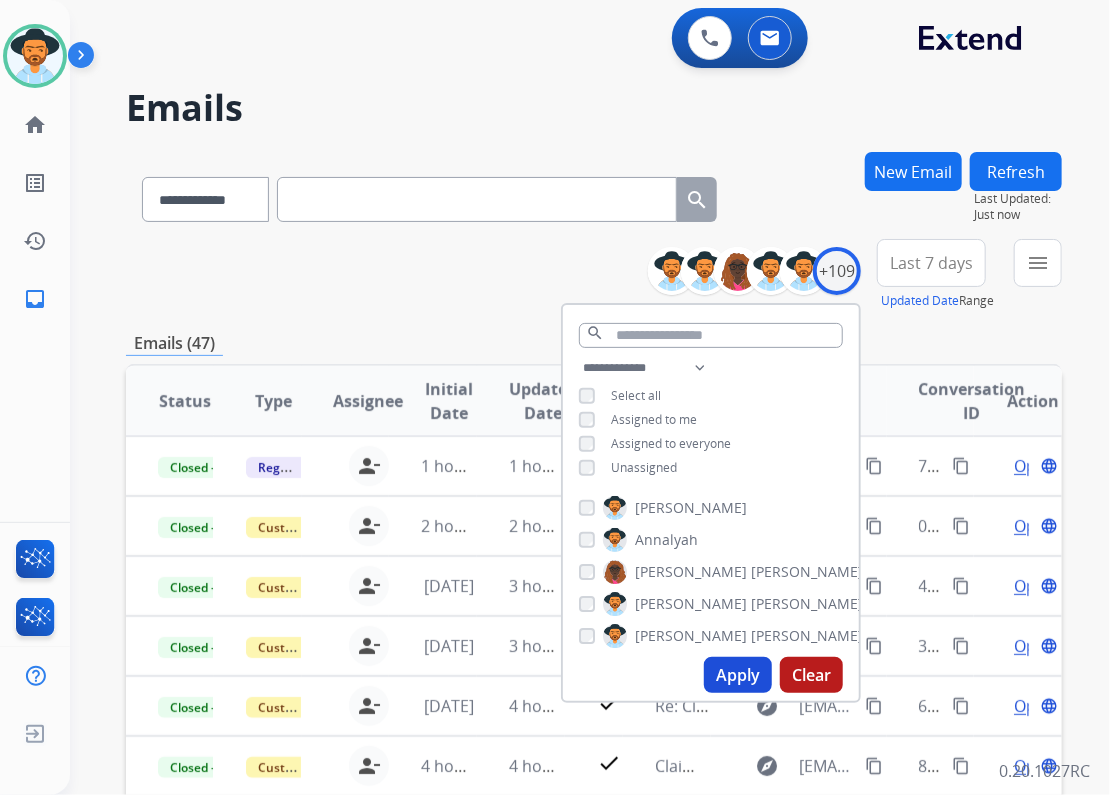 click on "**********" at bounding box center [594, 275] 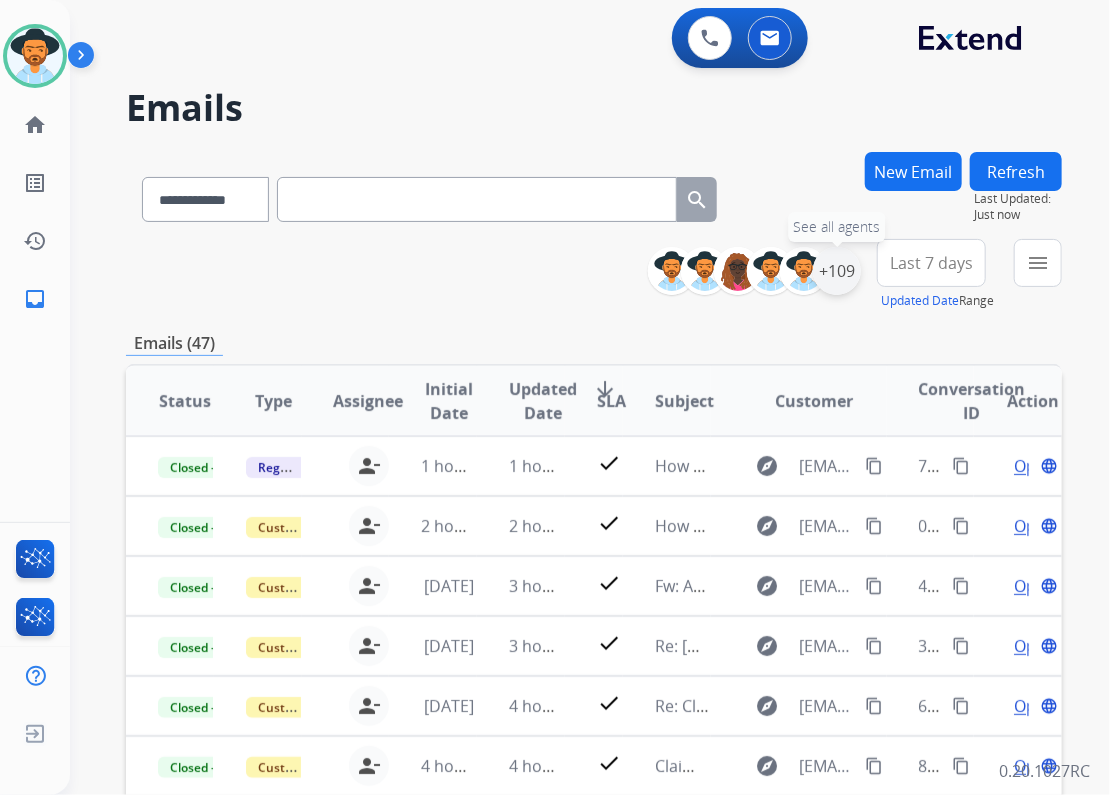 click on "+109" at bounding box center (837, 271) 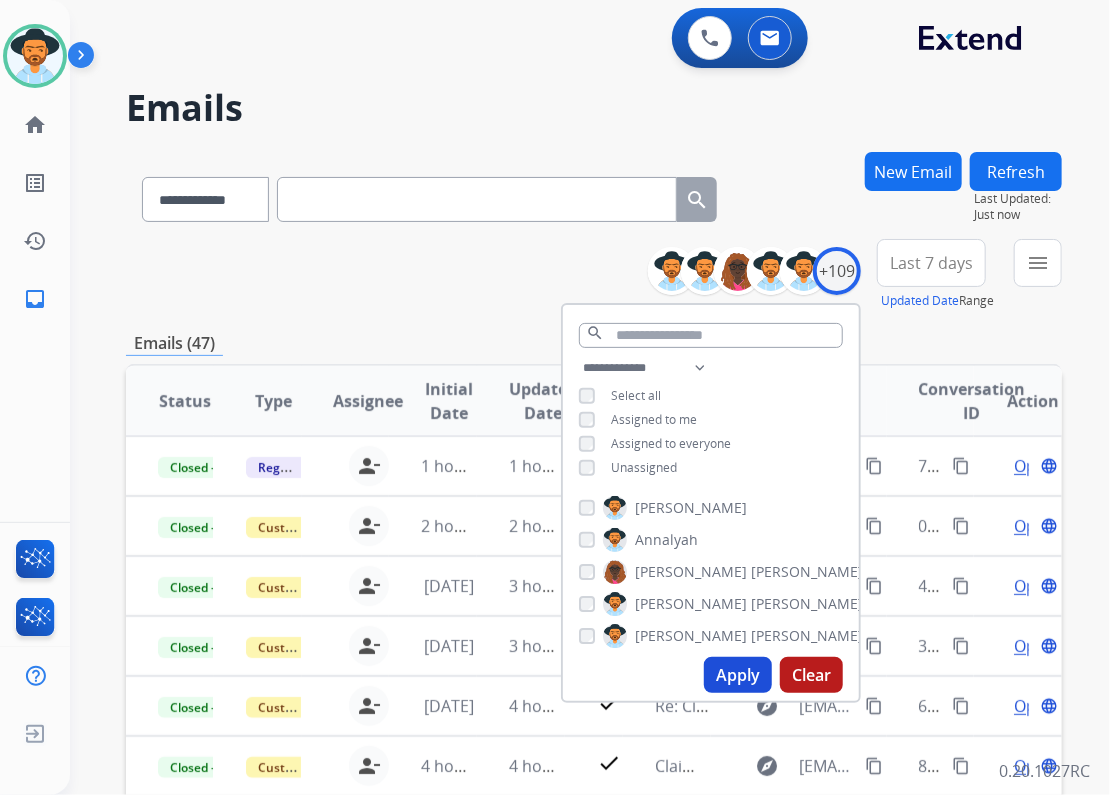 click on "Unassigned" at bounding box center (644, 467) 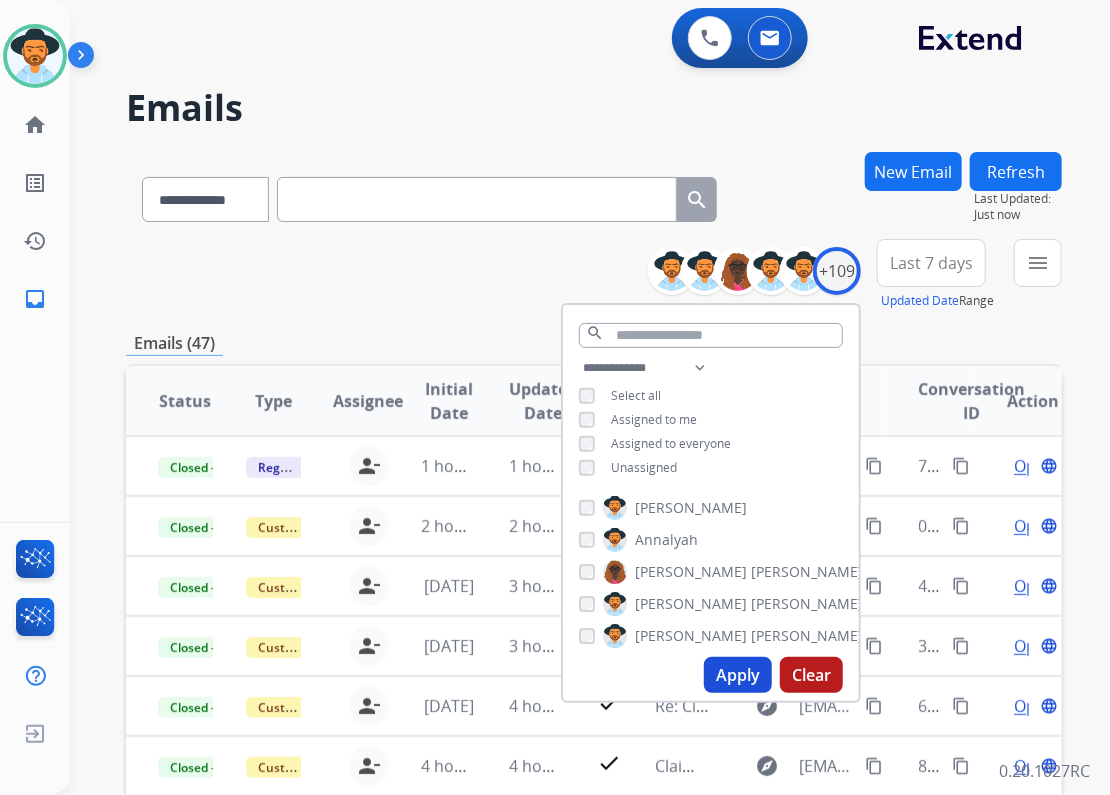 click on "Apply" at bounding box center [738, 675] 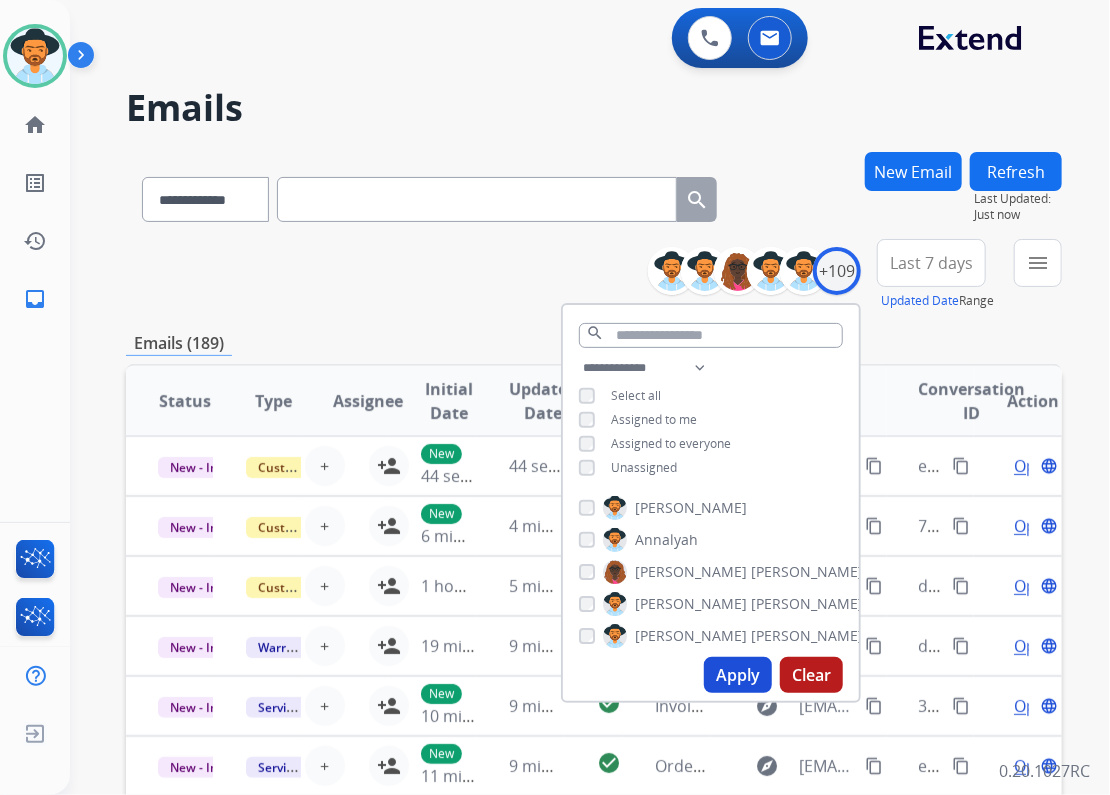 click on "**********" at bounding box center [594, 275] 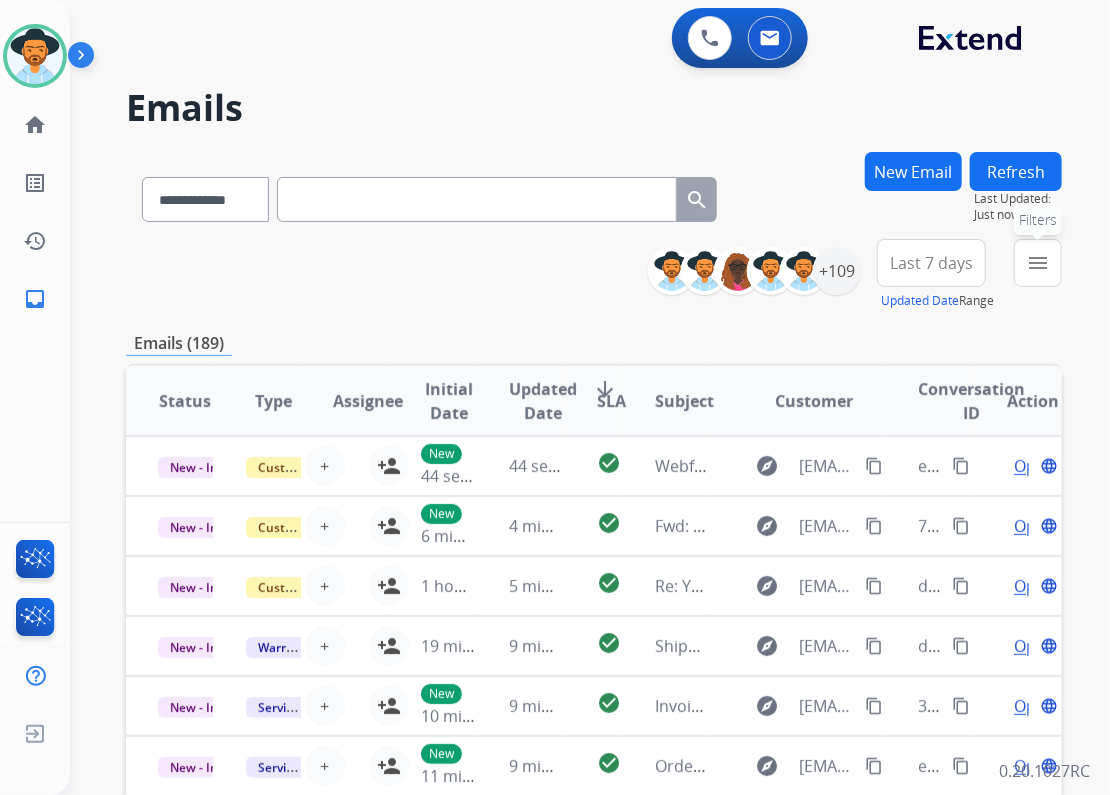 click on "menu  Filters" at bounding box center [1038, 263] 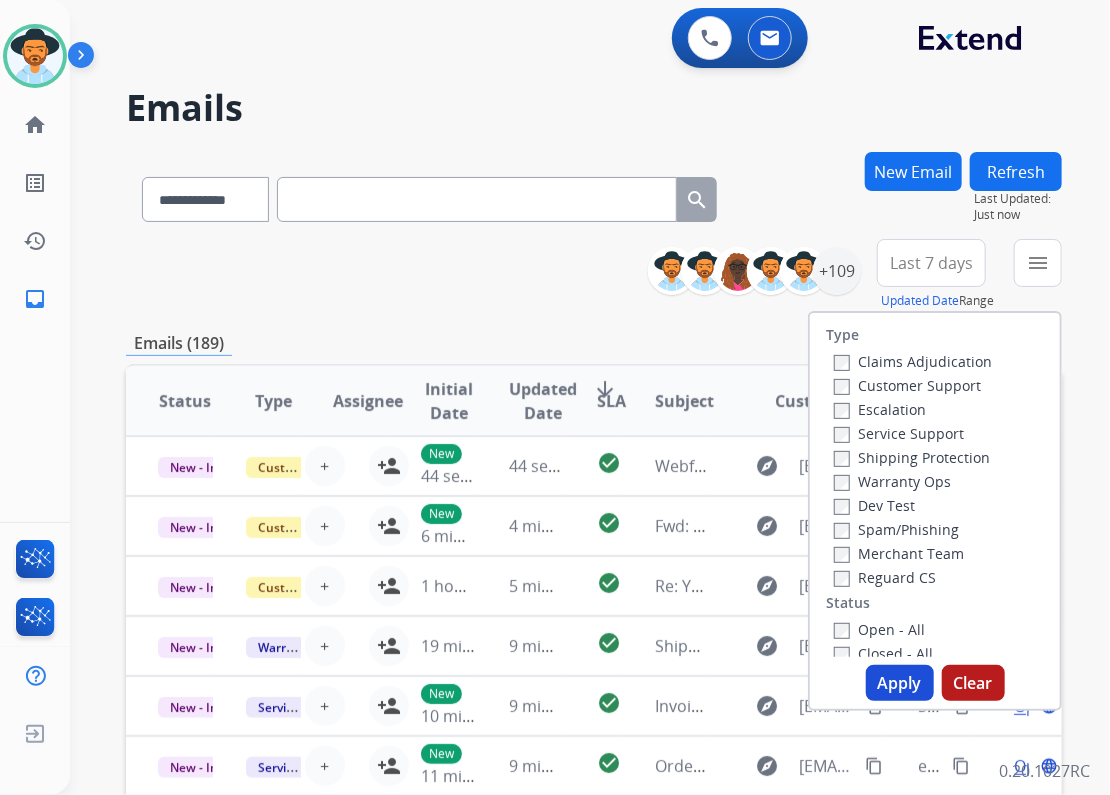 click on "Customer Support" at bounding box center (907, 385) 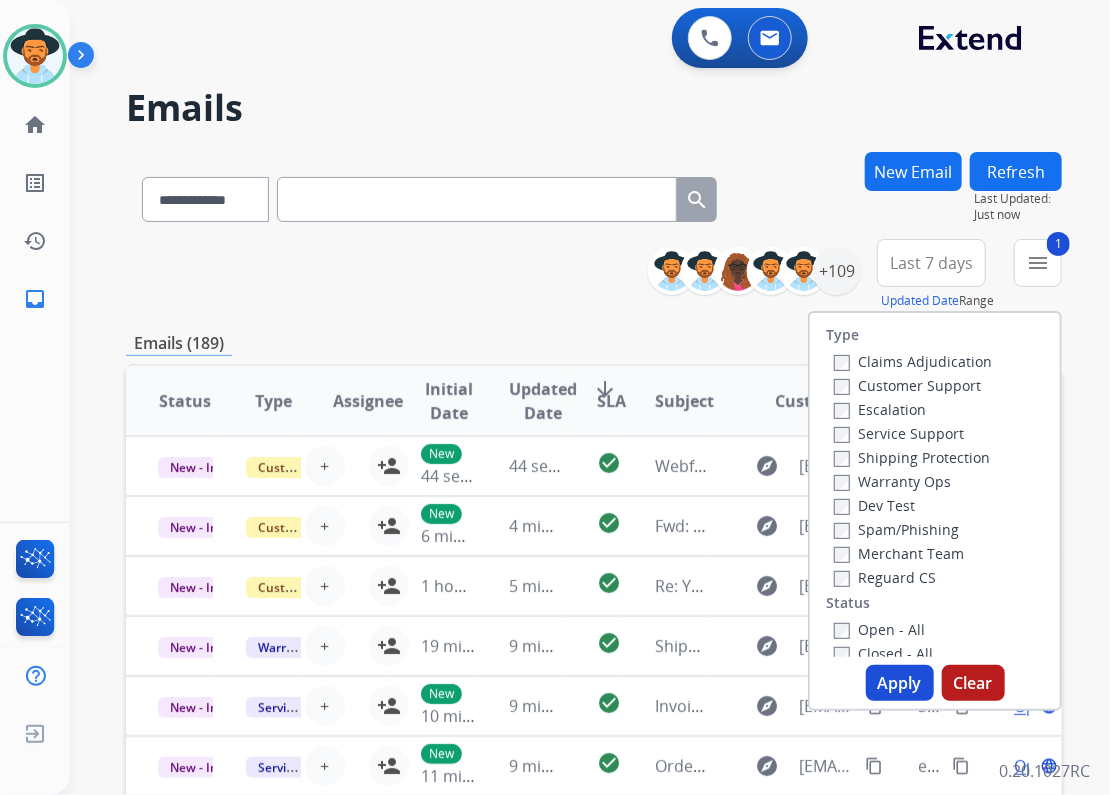 click on "Shipping Protection" at bounding box center (912, 457) 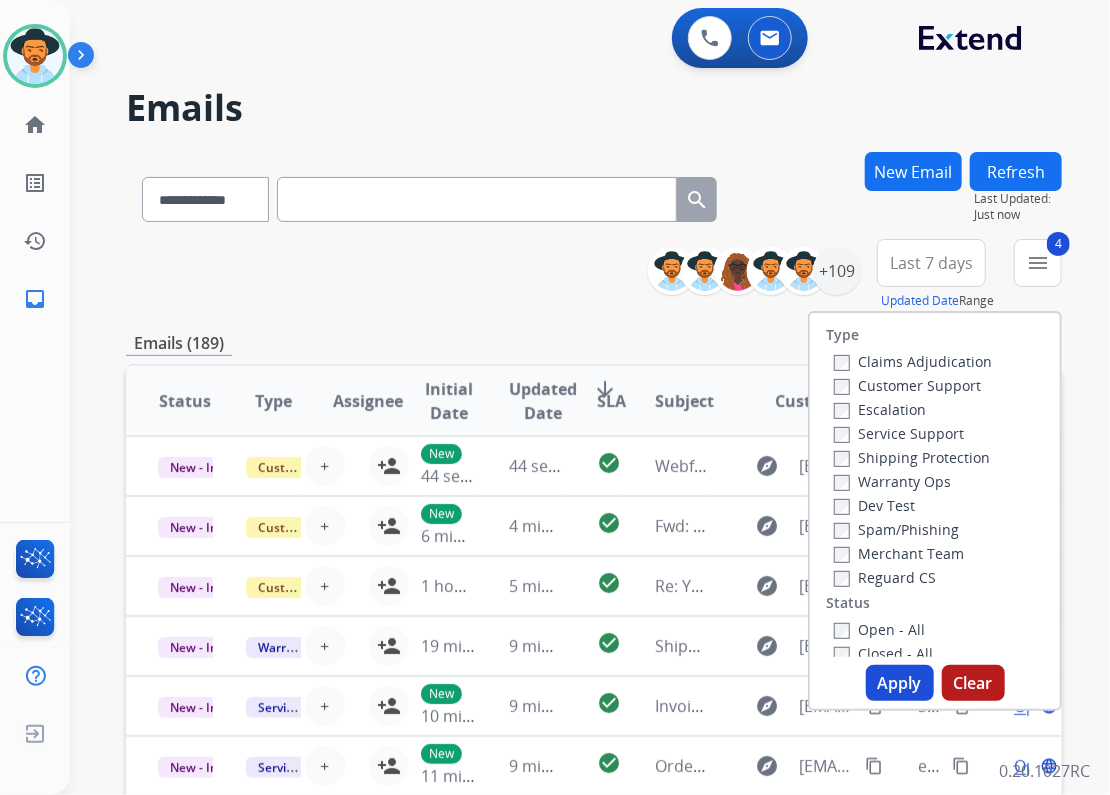 click on "Apply" at bounding box center (900, 683) 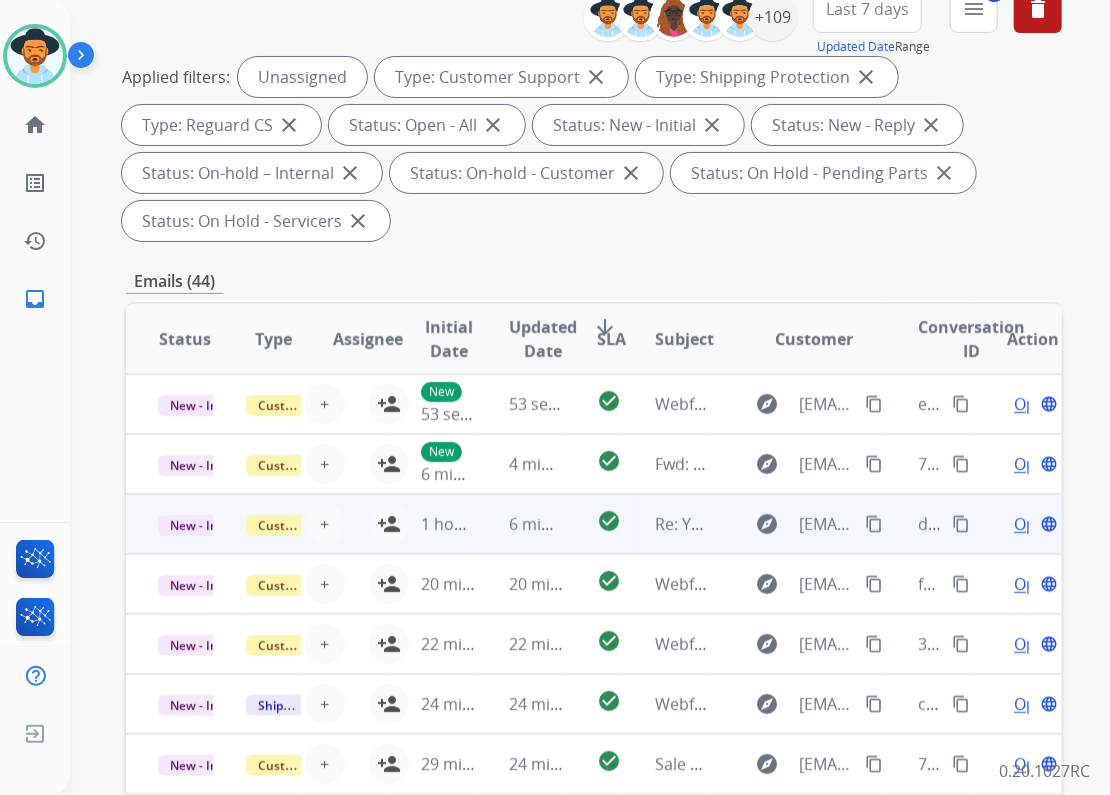 scroll, scrollTop: 320, scrollLeft: 0, axis: vertical 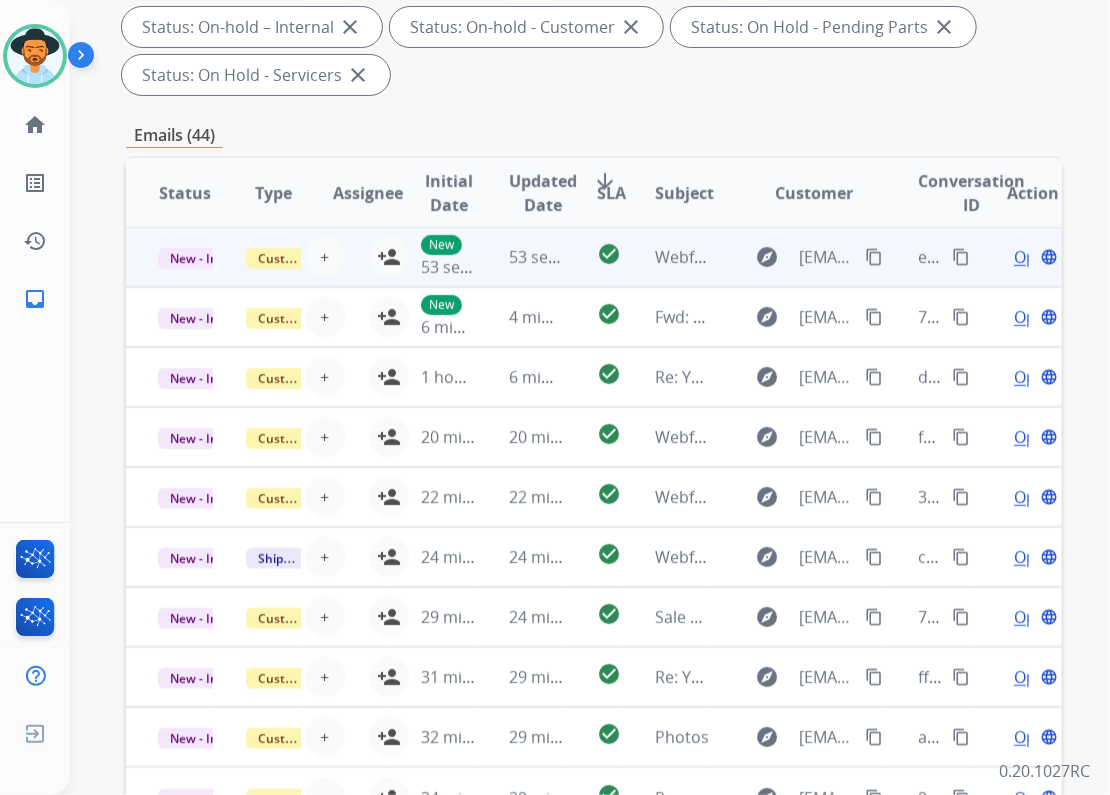 click on "Webform from [EMAIL_ADDRESS][DOMAIN_NAME] on [DATE]" at bounding box center [667, 257] 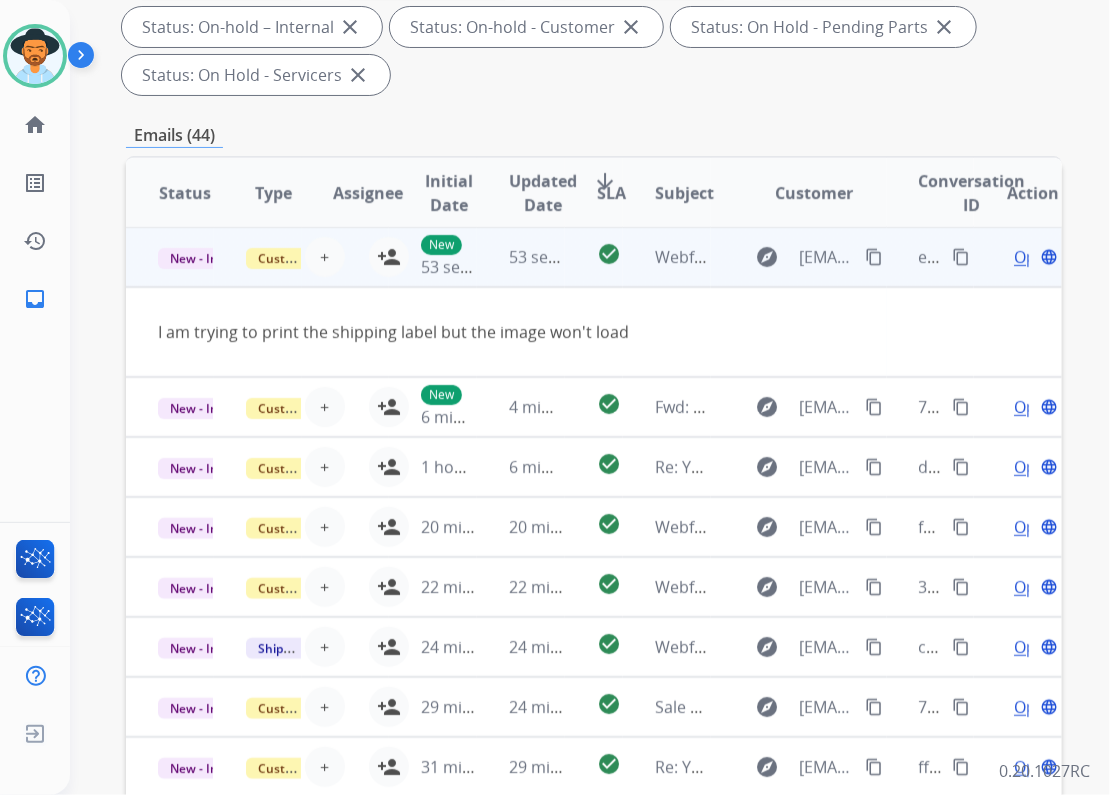 scroll, scrollTop: 0, scrollLeft: 0, axis: both 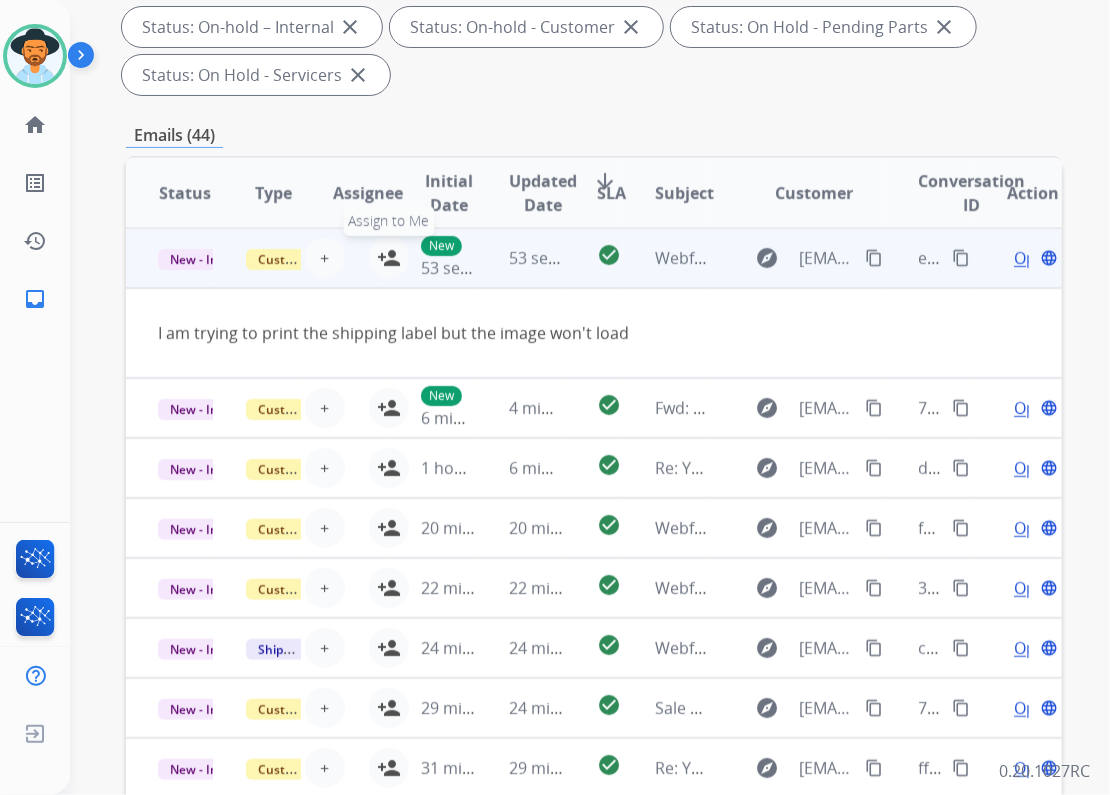 click on "person_add" at bounding box center (389, 258) 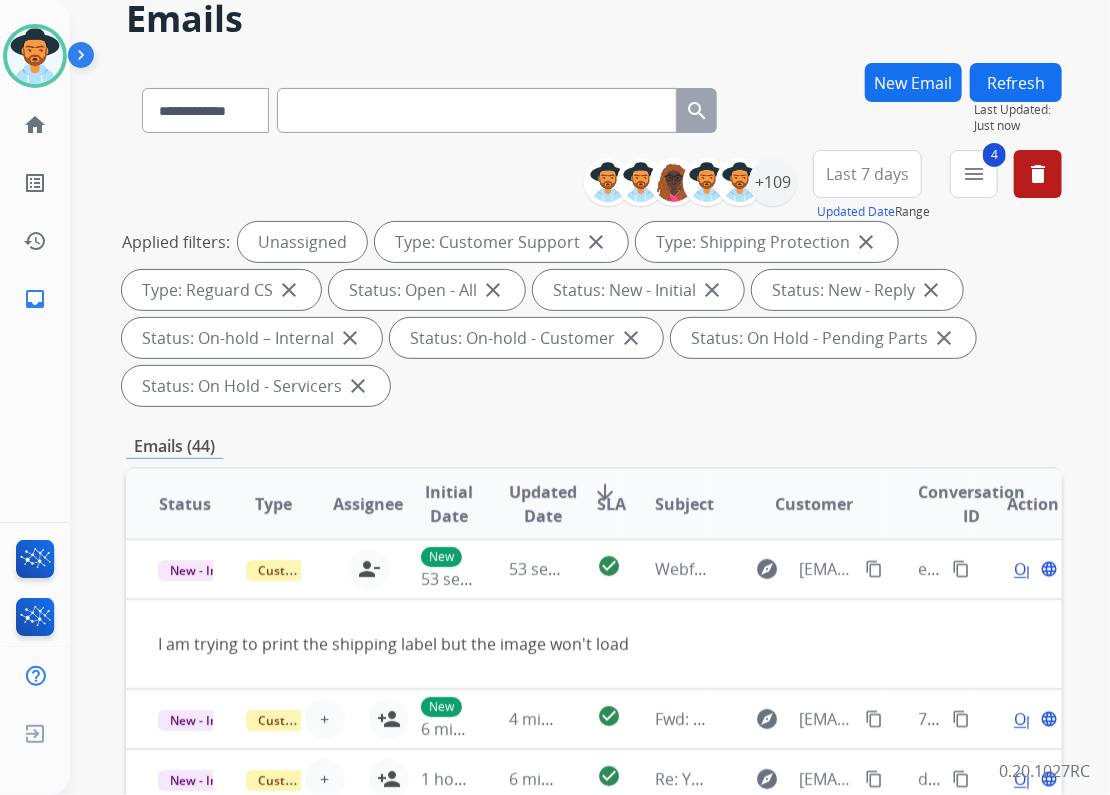scroll, scrollTop: 80, scrollLeft: 0, axis: vertical 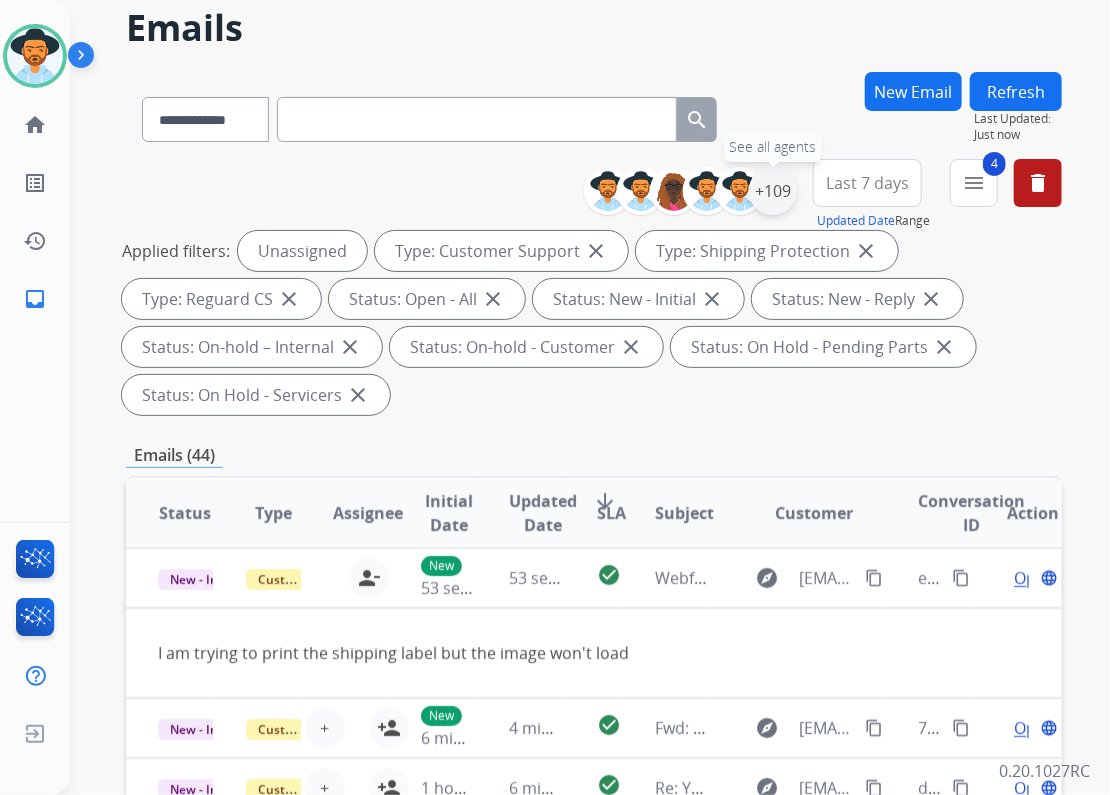click on "+109" at bounding box center [773, 191] 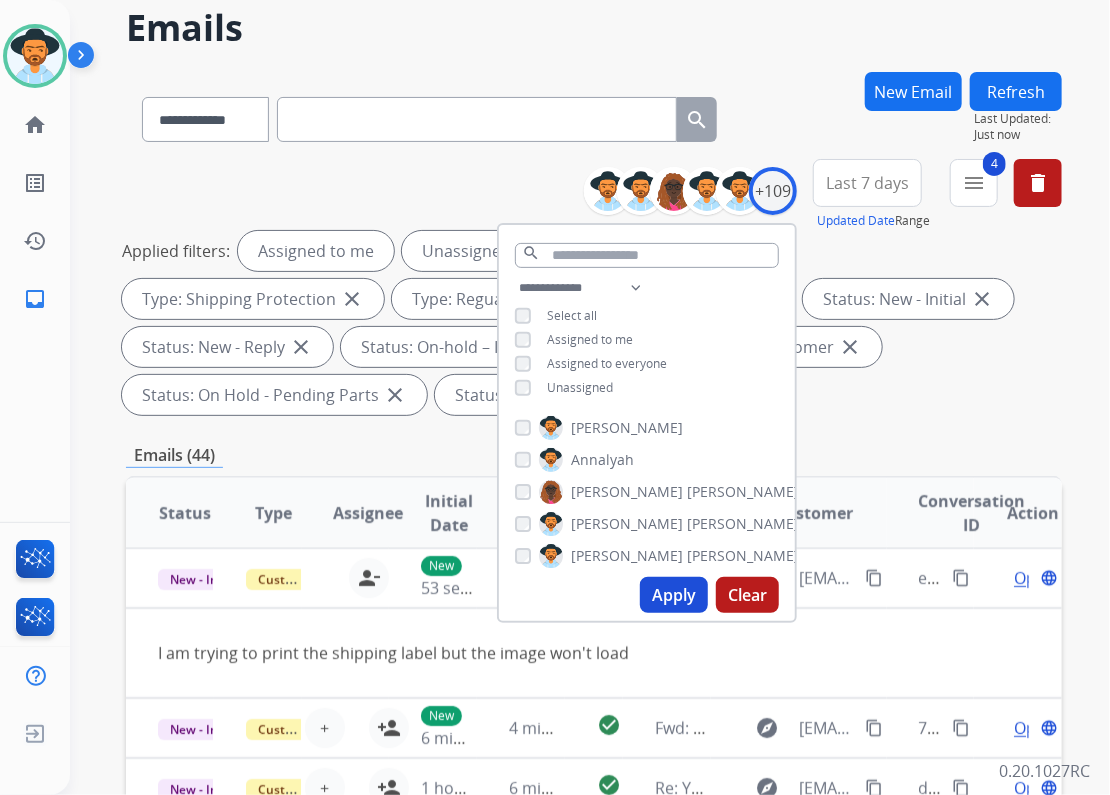 click on "**********" at bounding box center [647, 340] 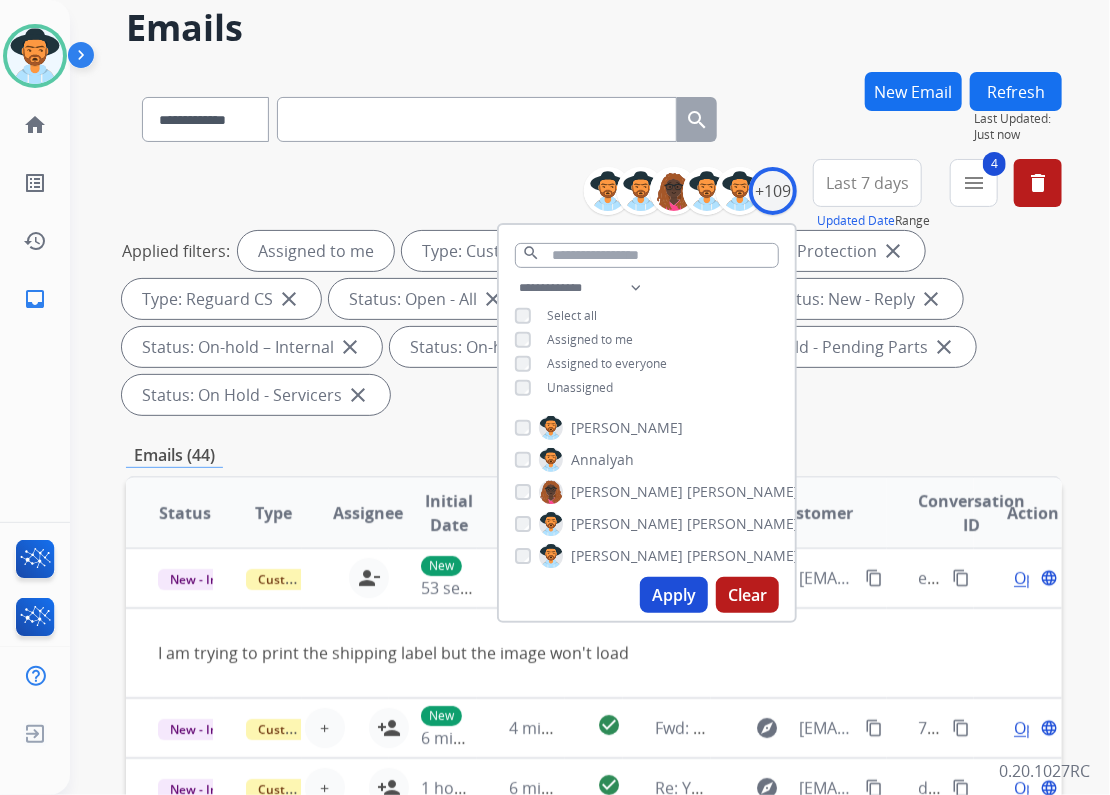 click on "Apply" at bounding box center (674, 595) 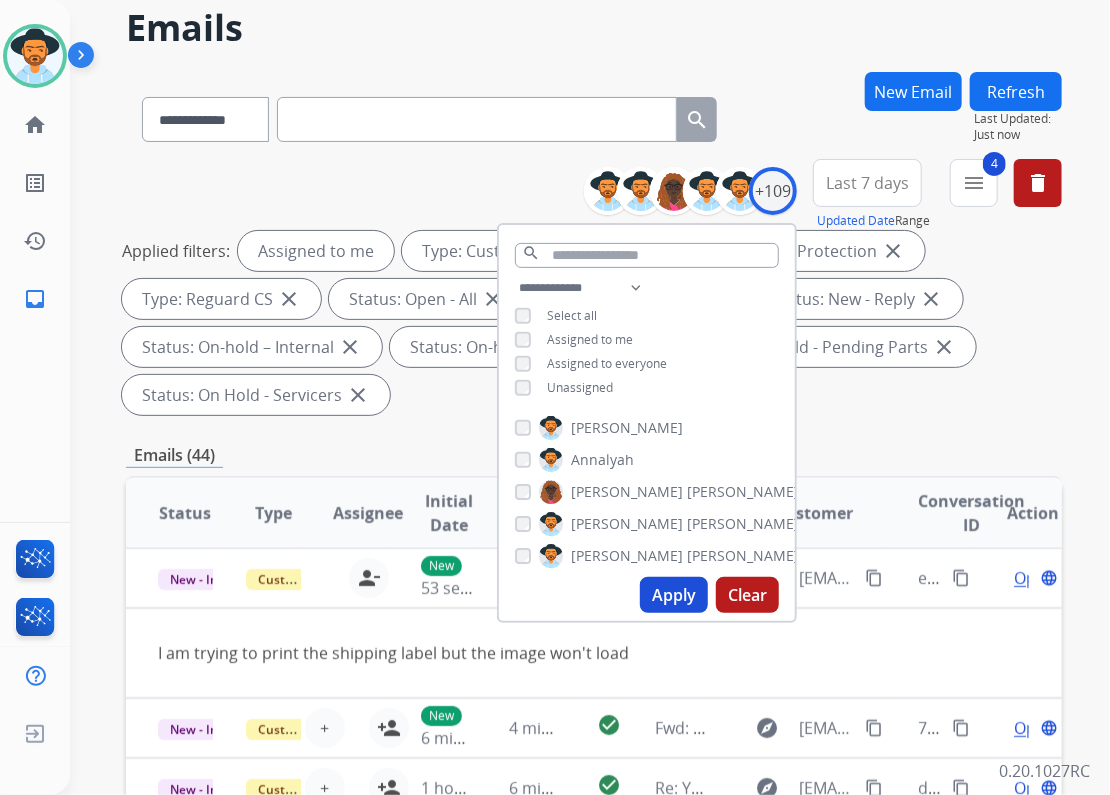 scroll, scrollTop: 0, scrollLeft: 0, axis: both 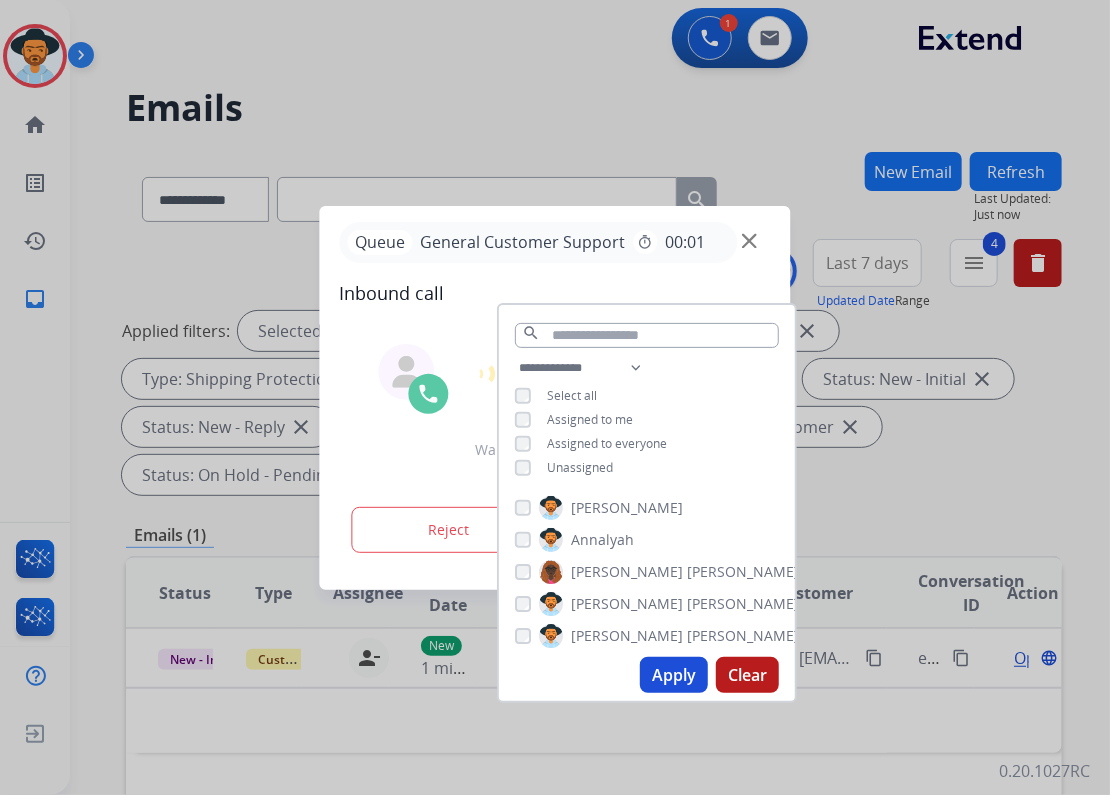 click on "Queue General Customer Support  timer 00:01" at bounding box center (555, 242) 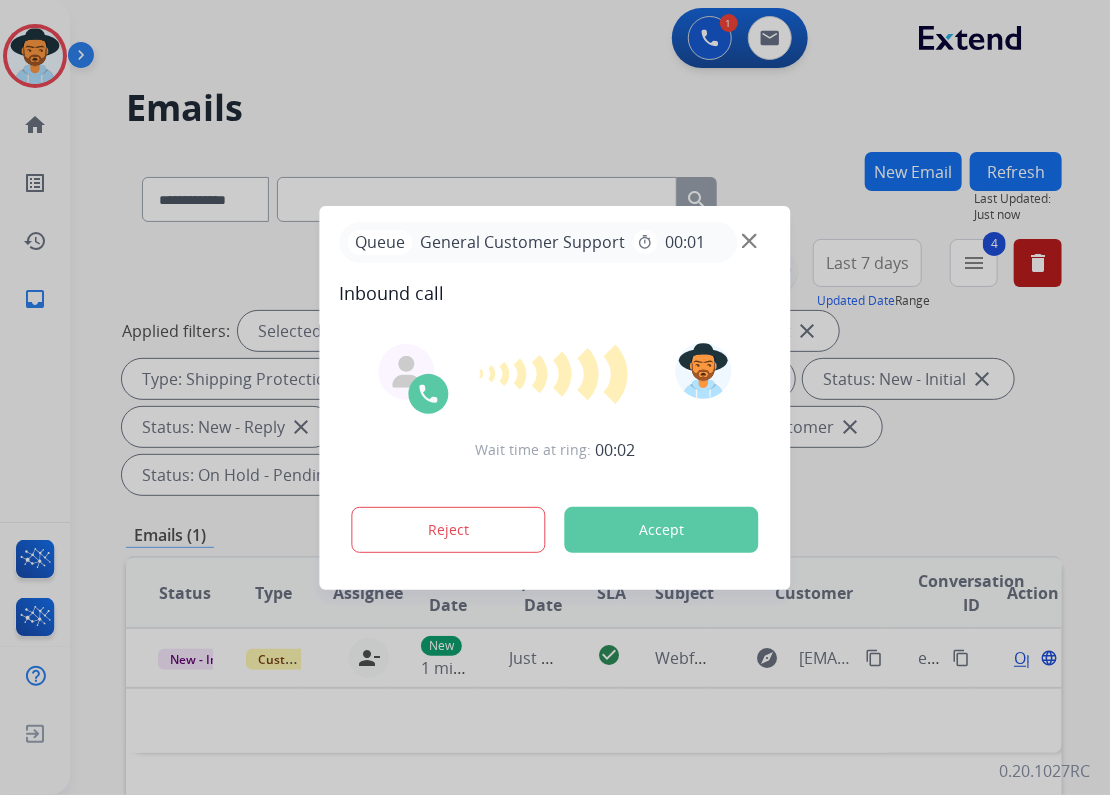 click at bounding box center [749, 240] 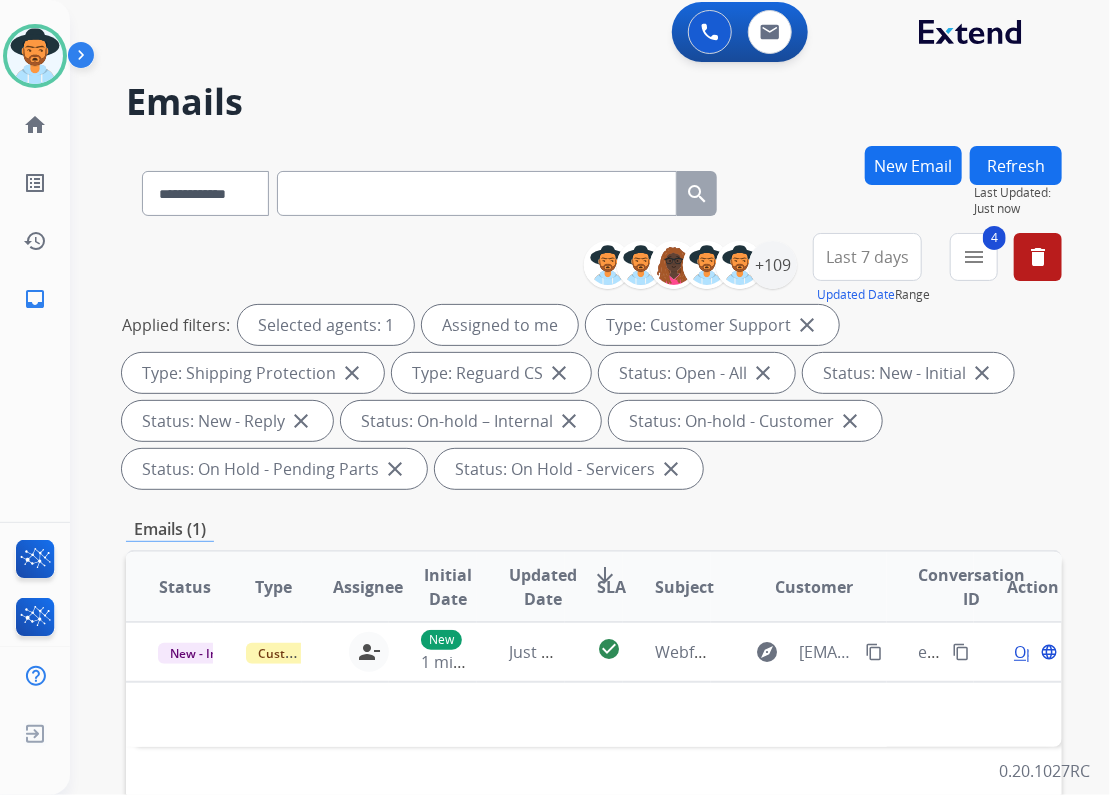 scroll, scrollTop: 0, scrollLeft: 0, axis: both 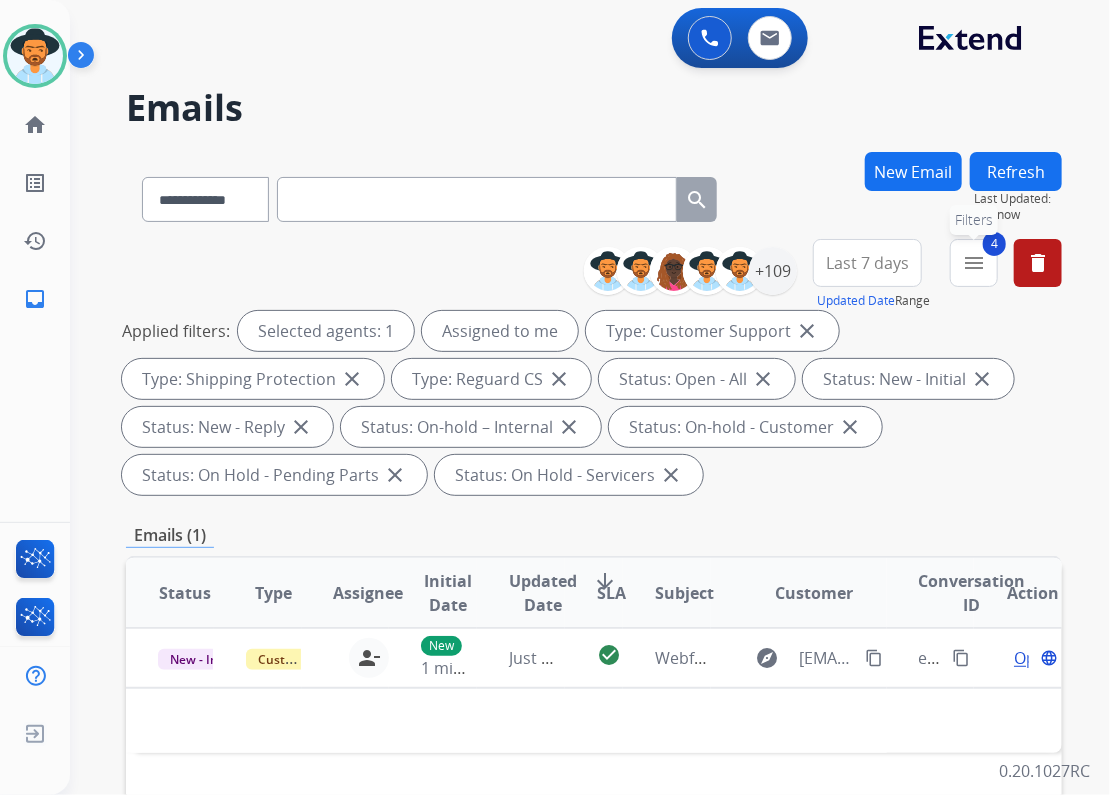 click on "menu" at bounding box center [974, 263] 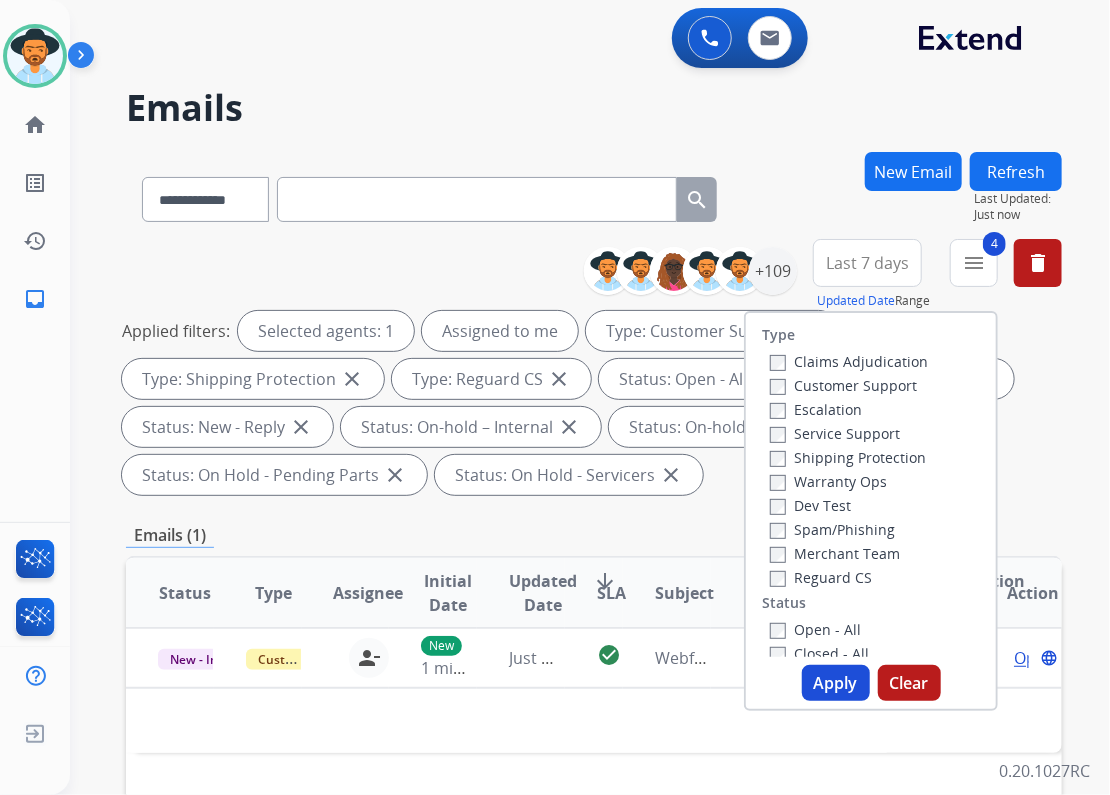 click on "Closed - All" at bounding box center [875, 653] 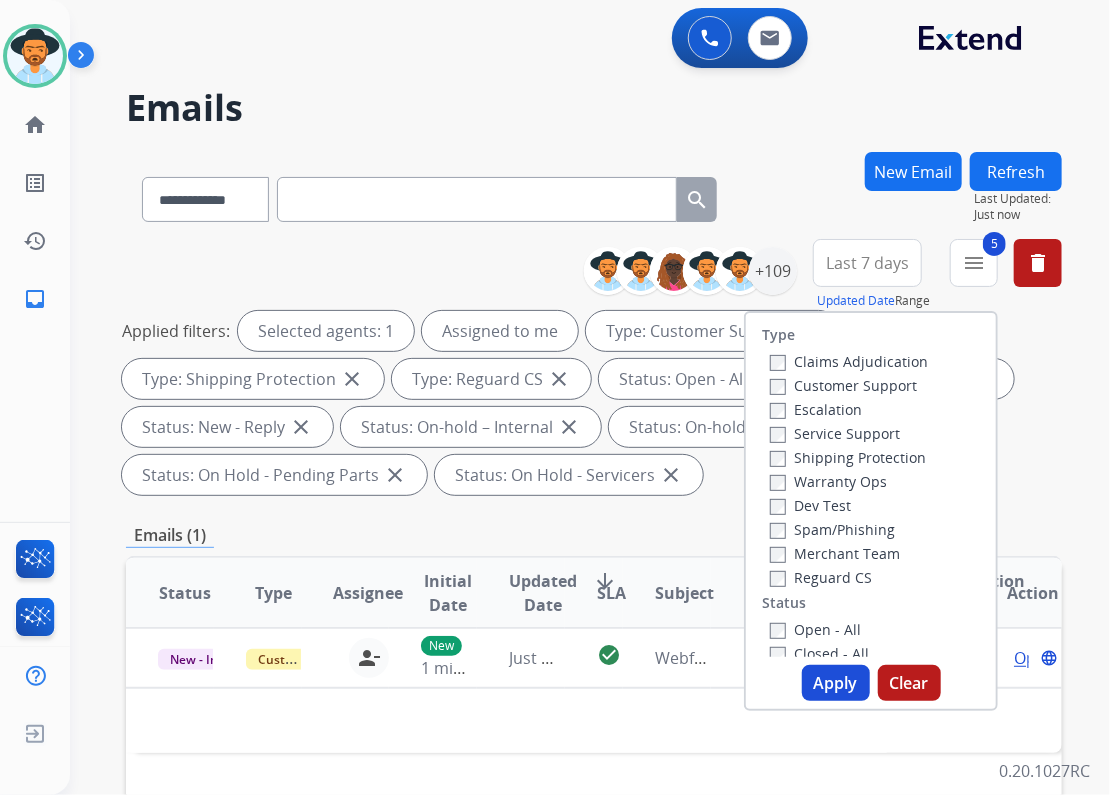 click on "Apply" at bounding box center (836, 683) 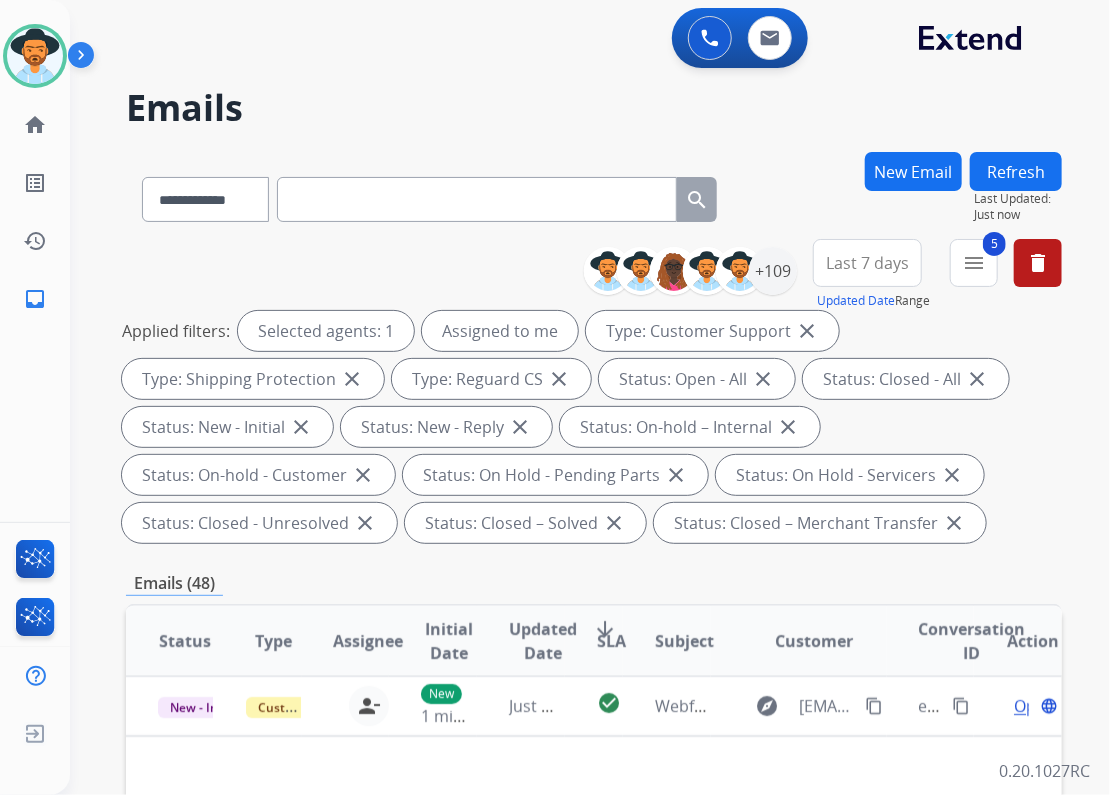 click on "Last 7 days" at bounding box center [867, 263] 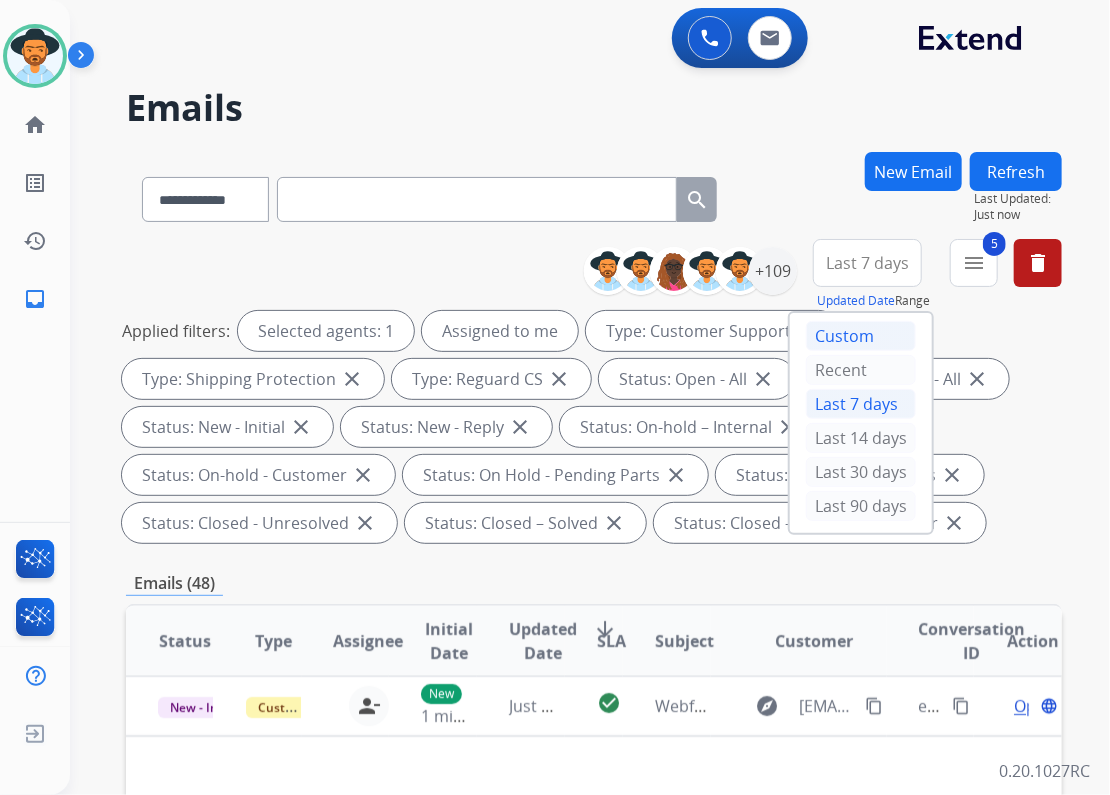 click on "Custom" at bounding box center (861, 336) 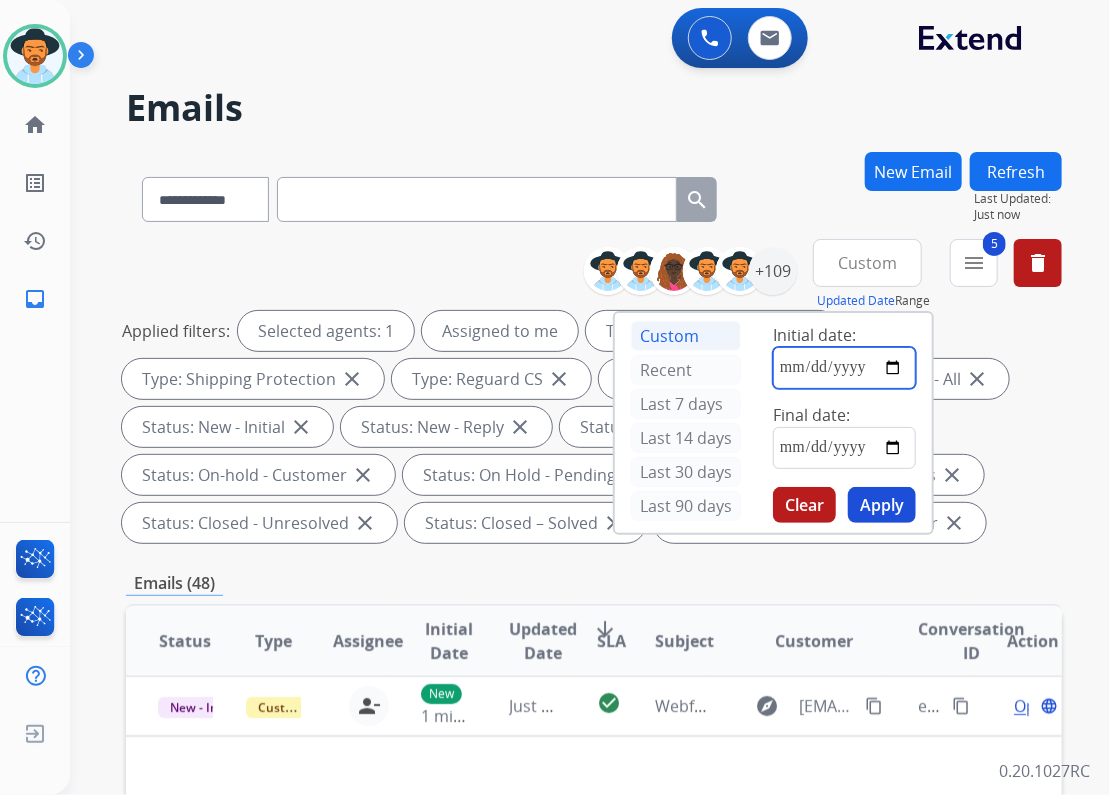 click at bounding box center (844, 368) 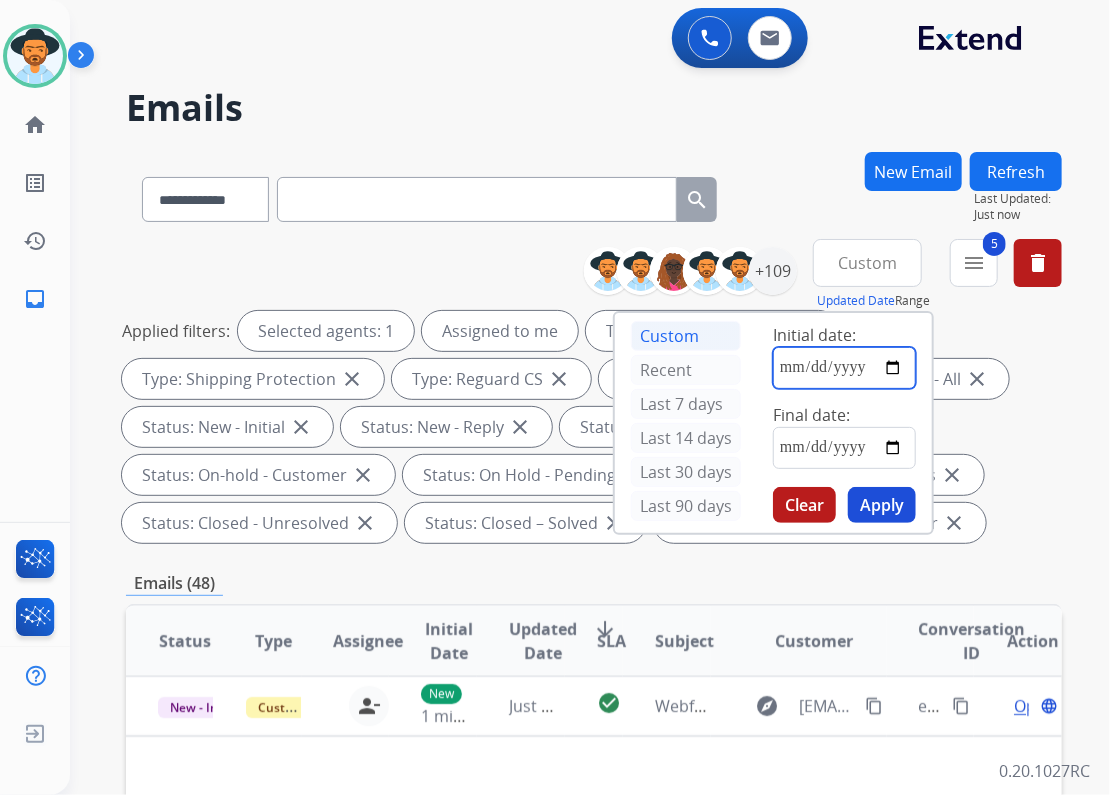 type on "**********" 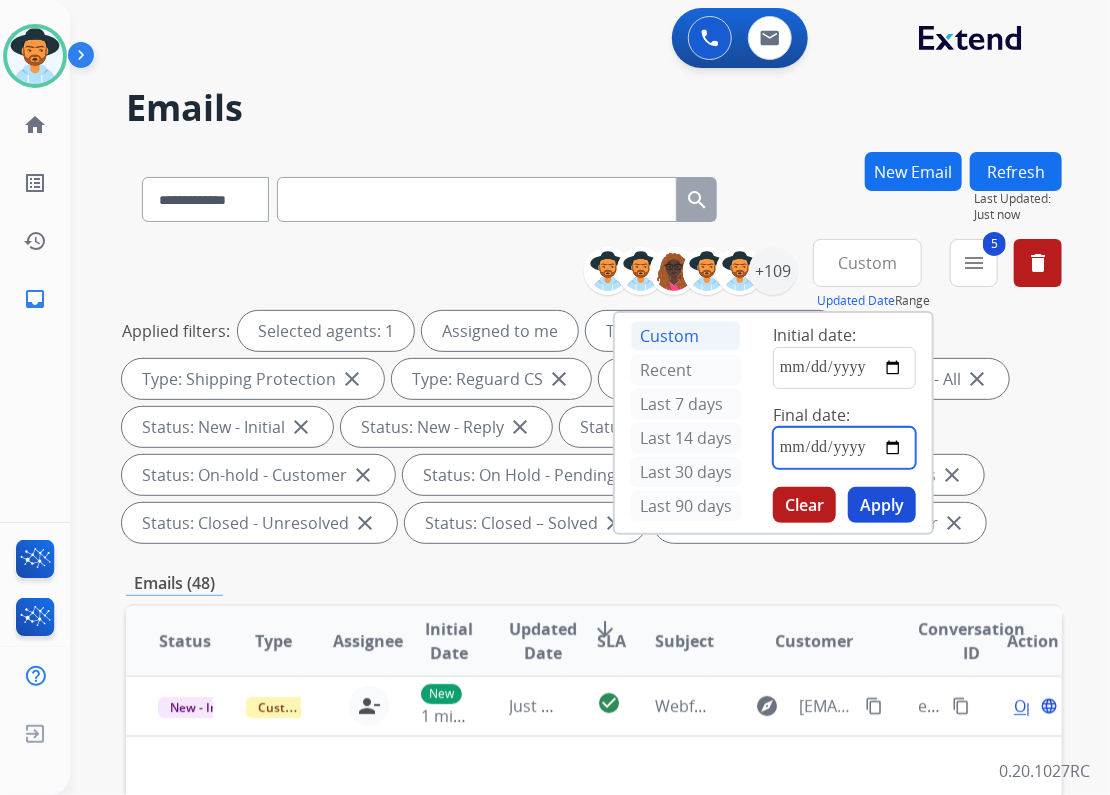 click at bounding box center (844, 448) 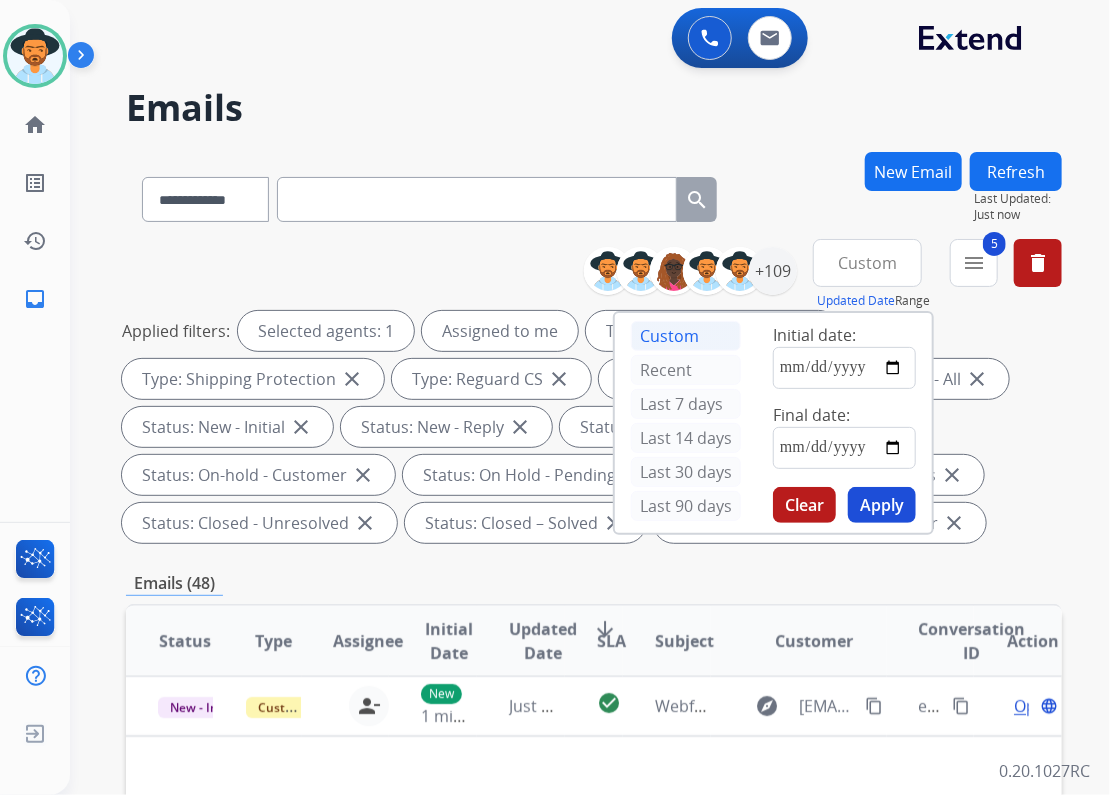 click on "Apply" at bounding box center (882, 505) 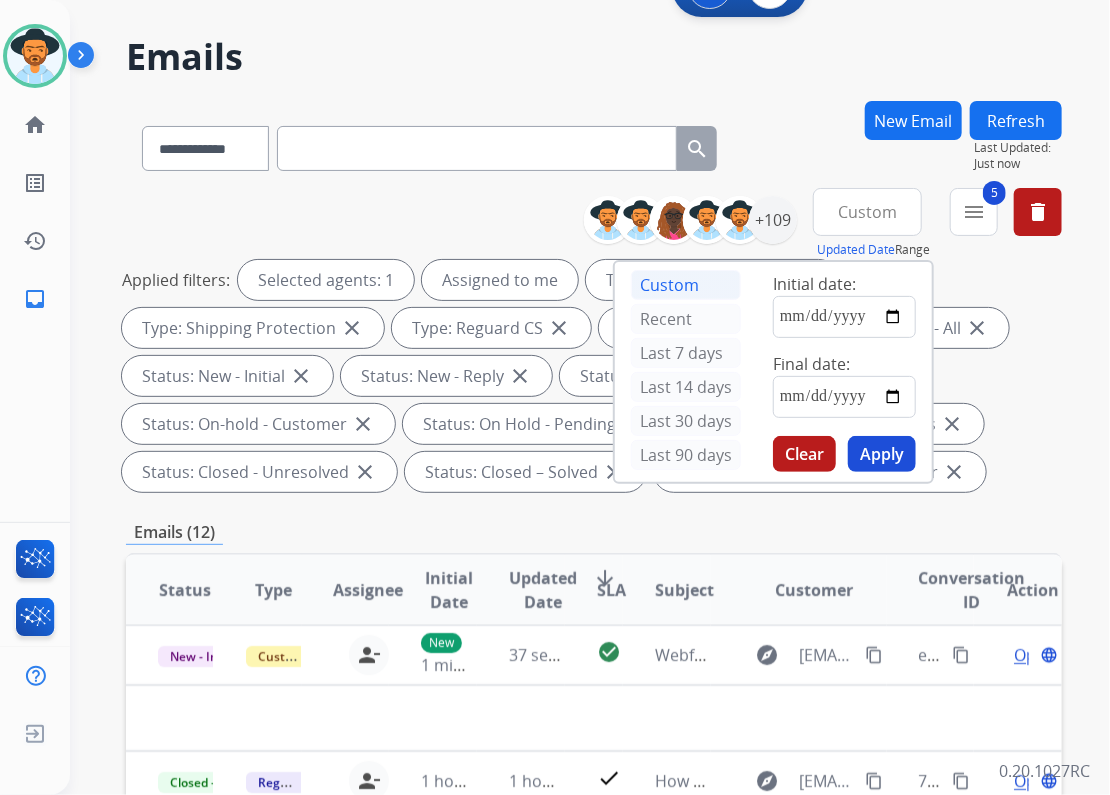 scroll, scrollTop: 320, scrollLeft: 0, axis: vertical 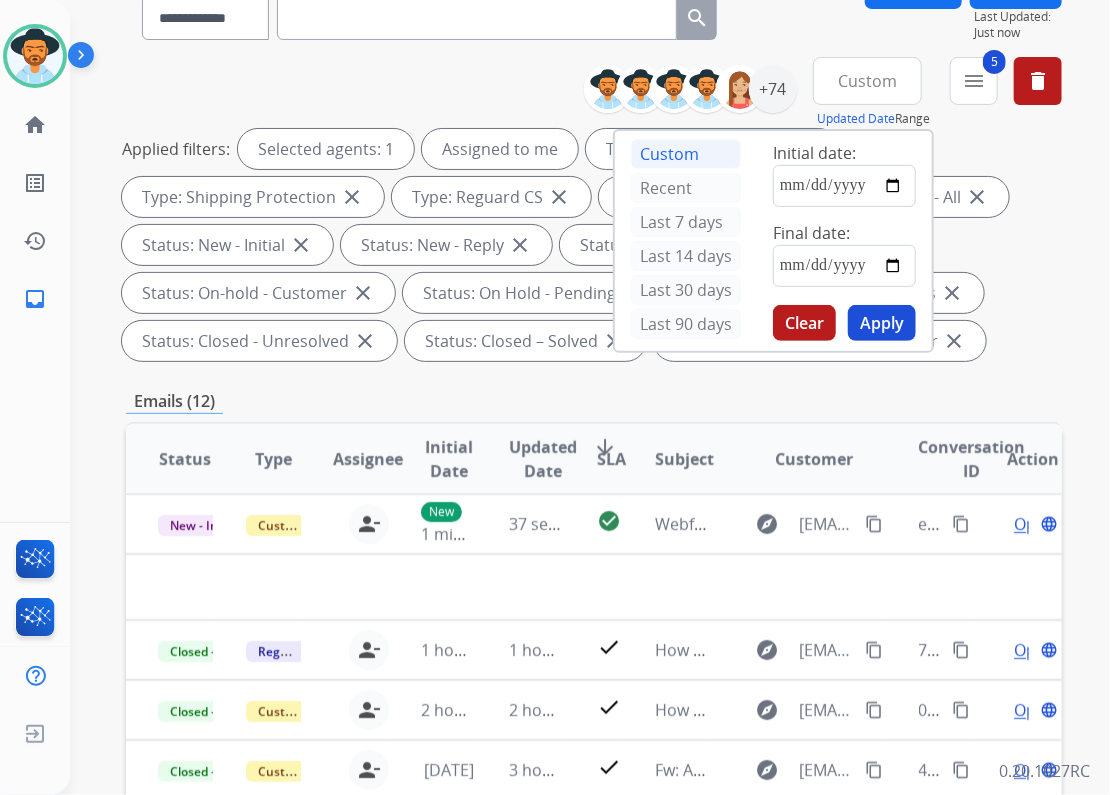 click on "Clear" at bounding box center [804, 323] 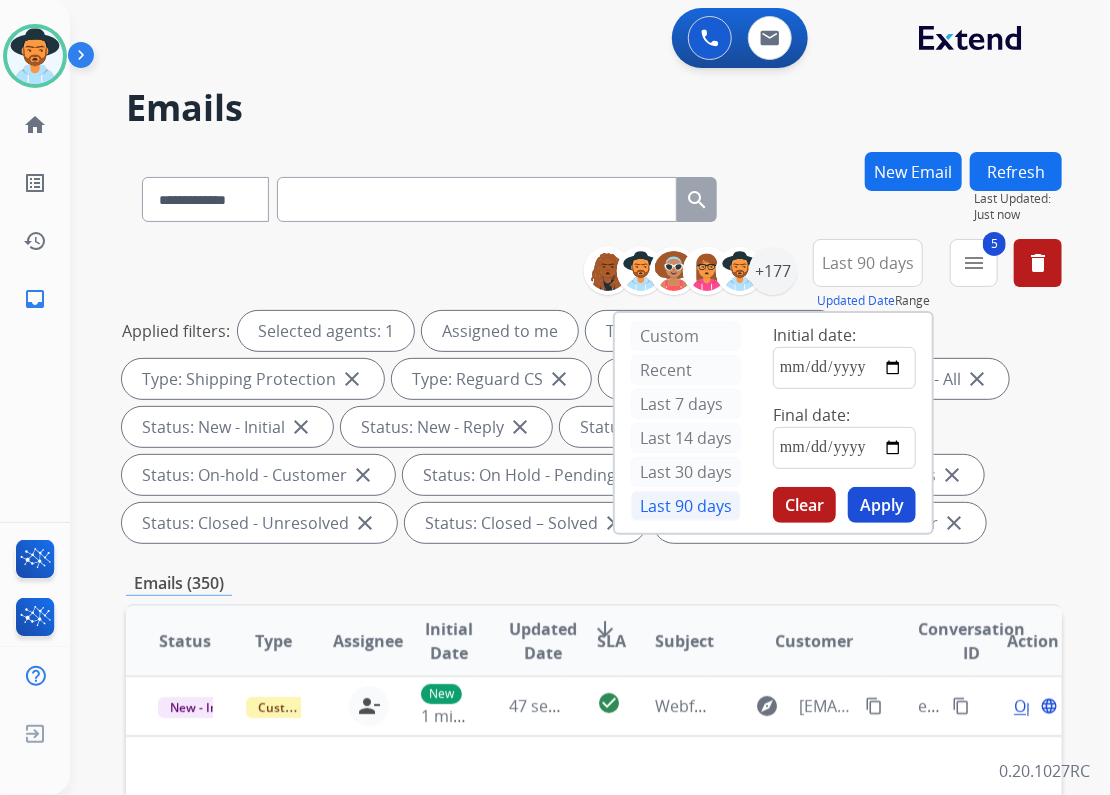 click on "**********" at bounding box center (594, 395) 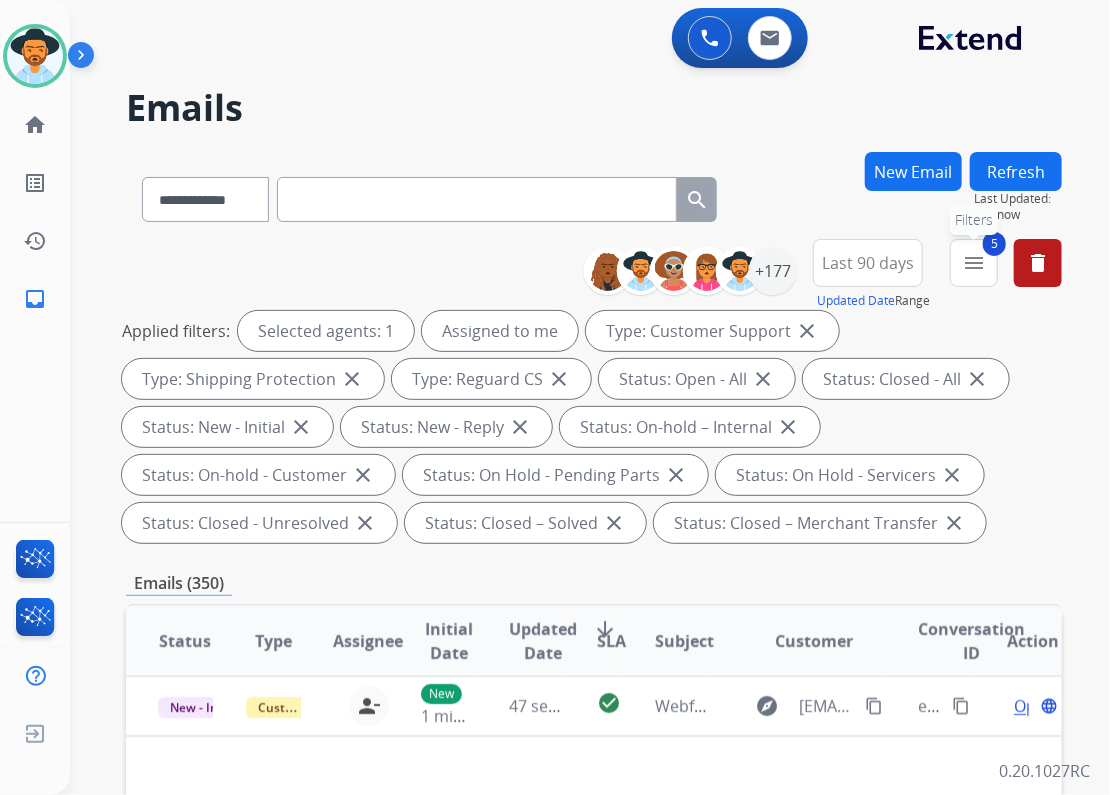 click on "menu" at bounding box center (974, 263) 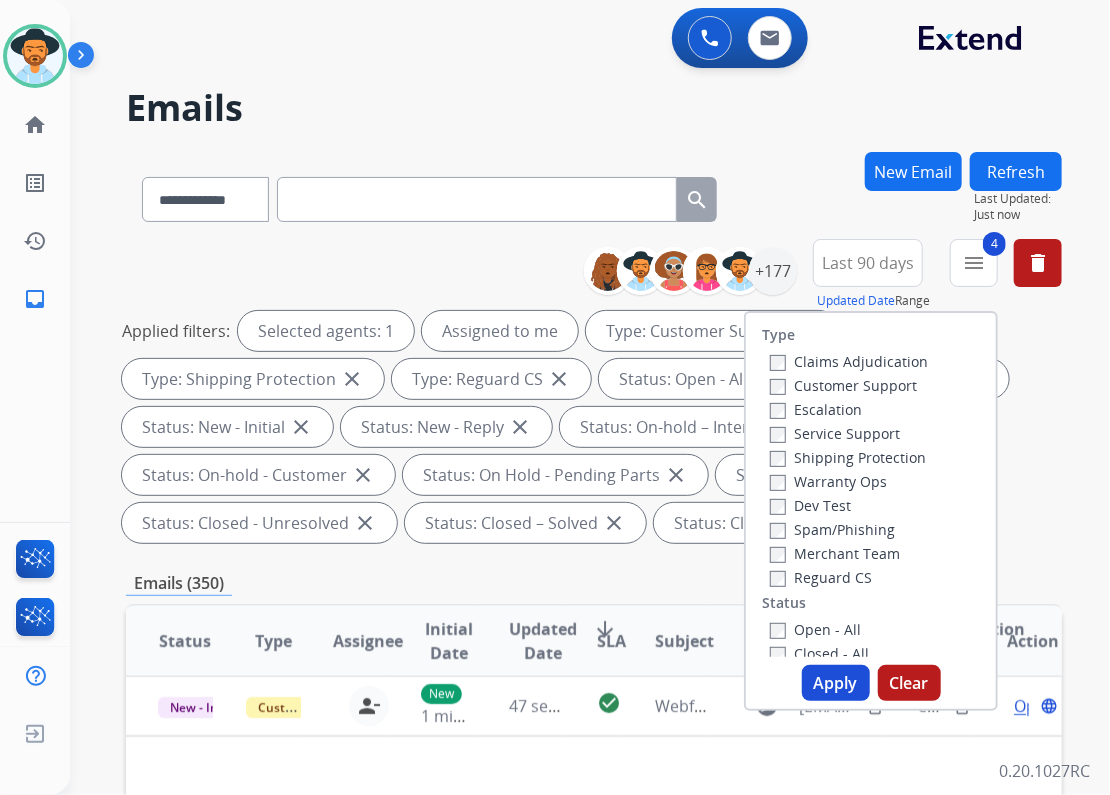 click on "Apply" at bounding box center [836, 683] 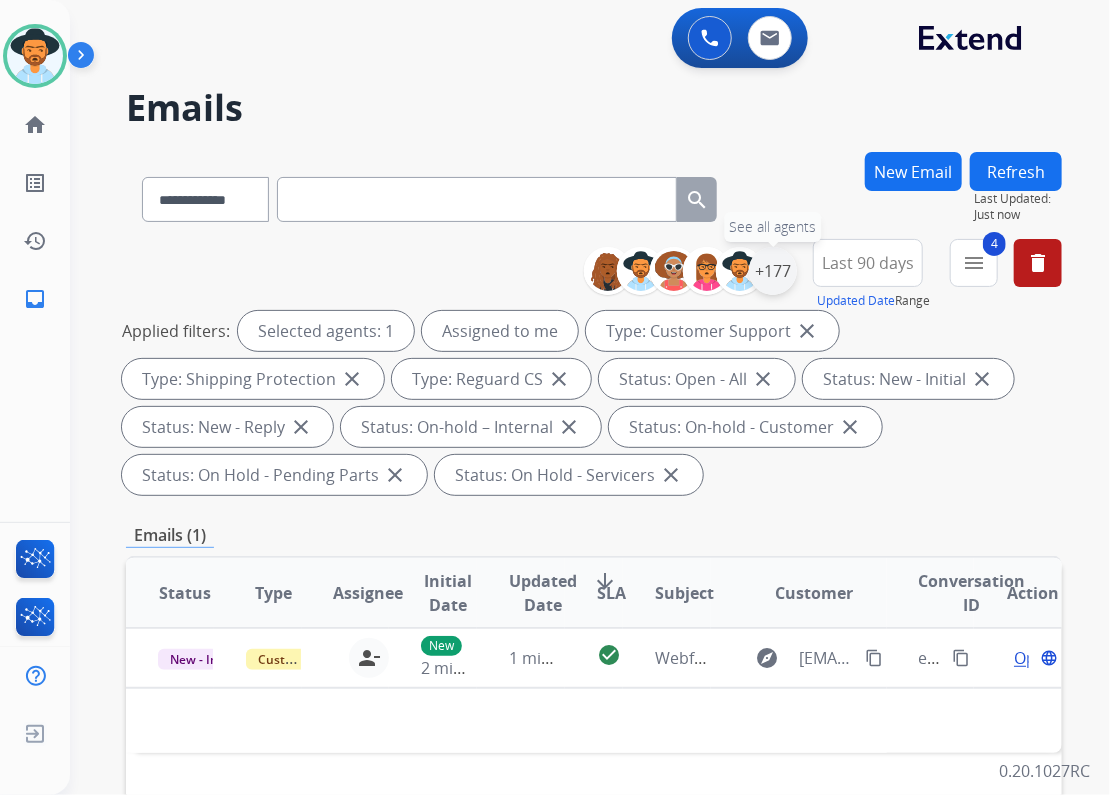 click on "+177" at bounding box center [773, 271] 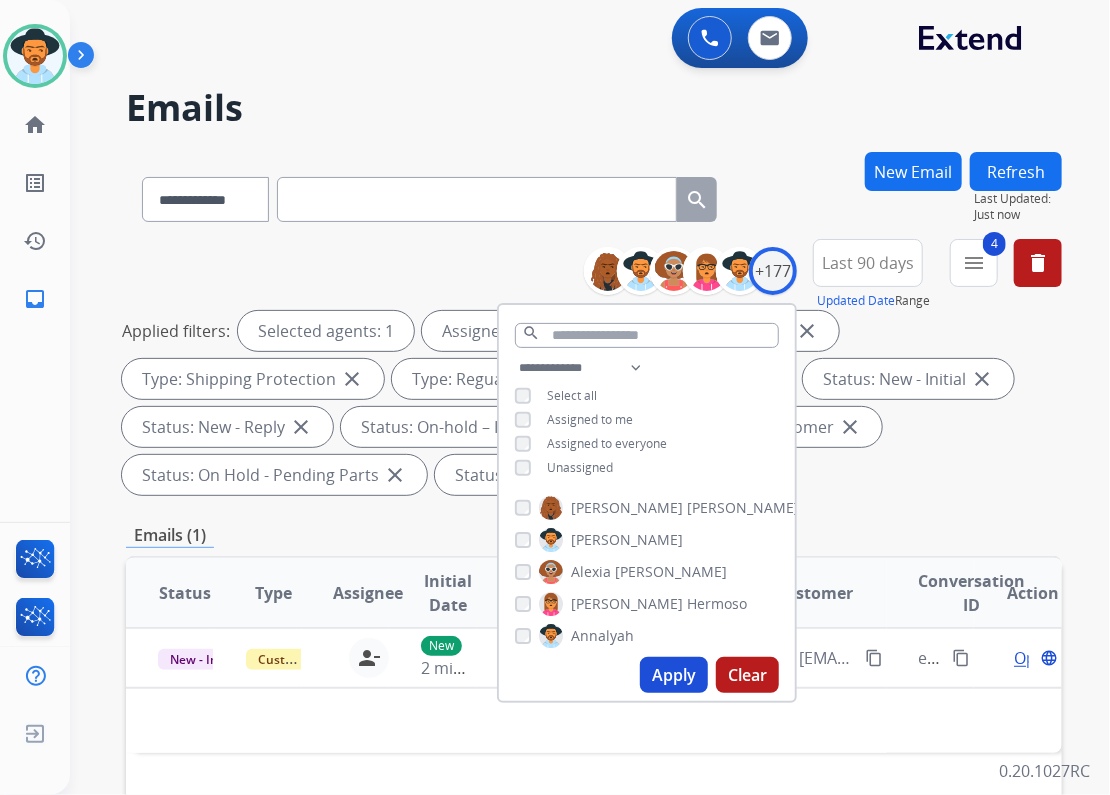 click on "Unassigned" at bounding box center [580, 467] 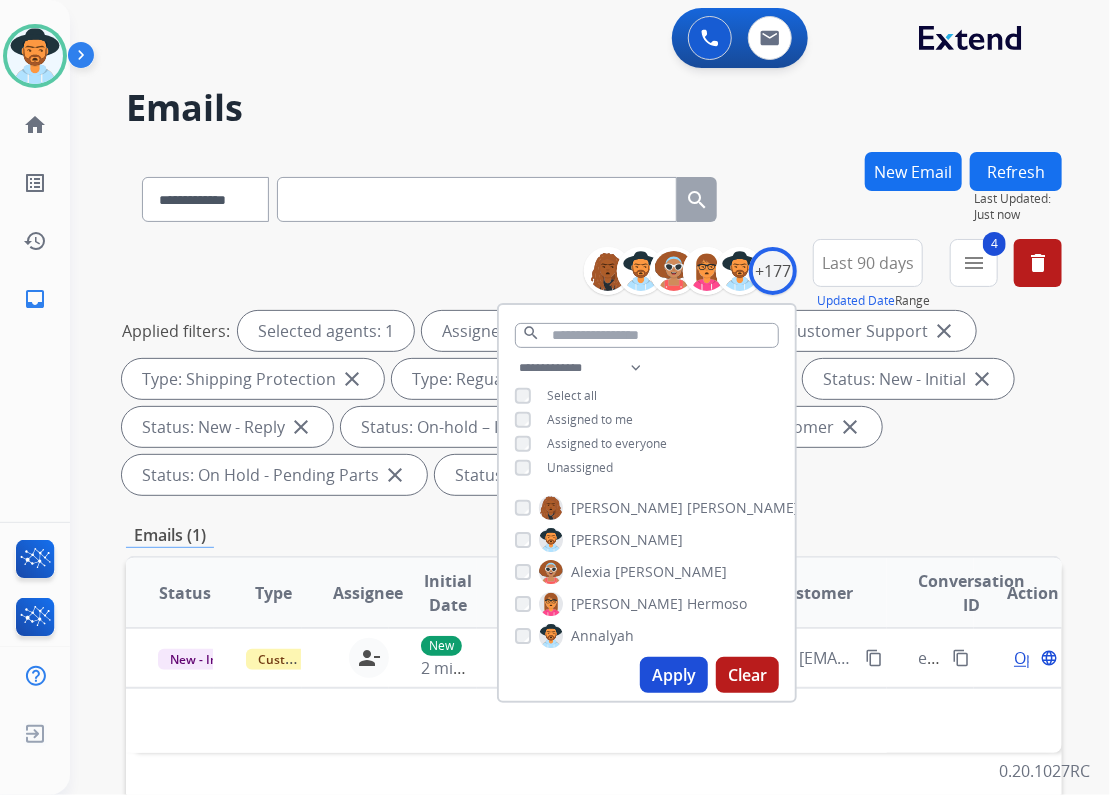 drag, startPoint x: 564, startPoint y: 412, endPoint x: 571, endPoint y: 436, distance: 25 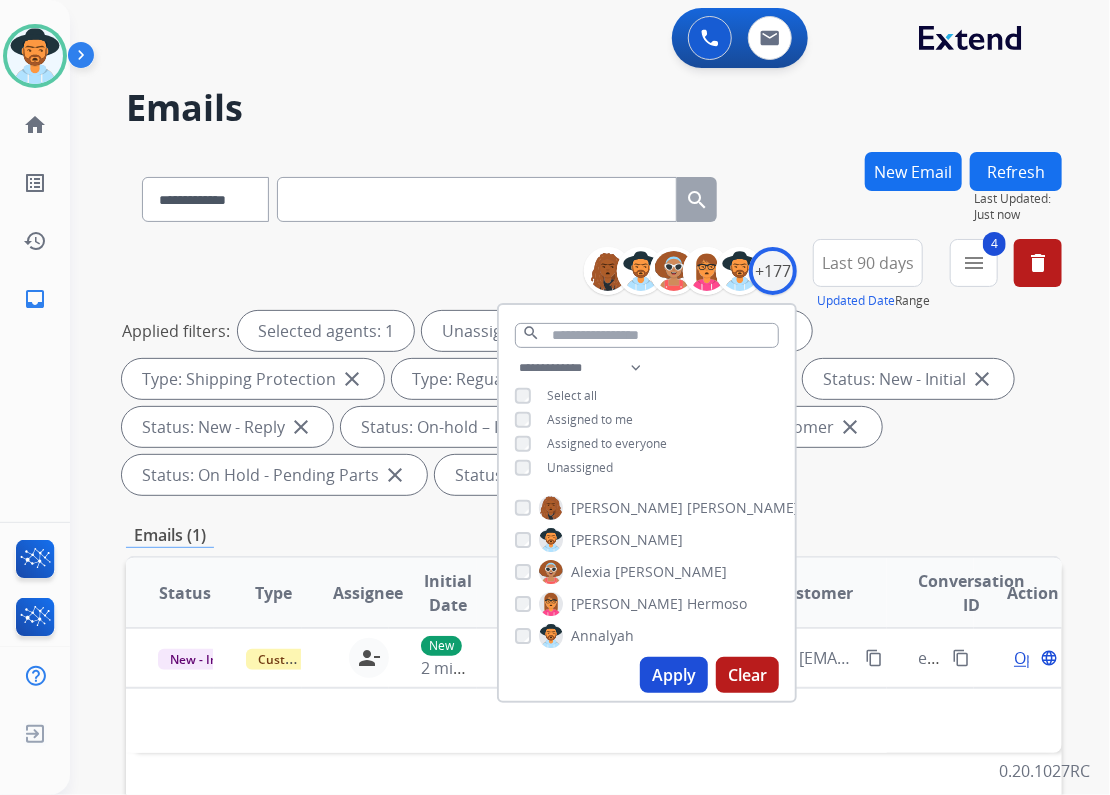 click on "Apply" at bounding box center (674, 675) 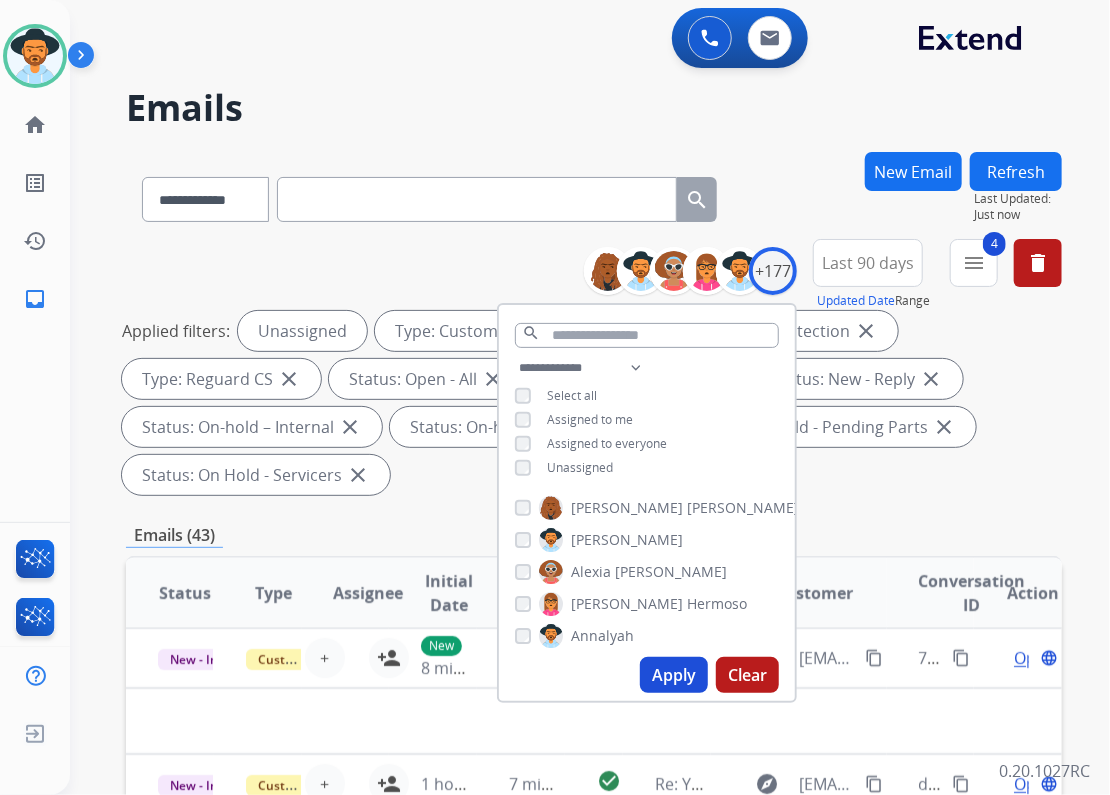 click on "**********" at bounding box center [594, 371] 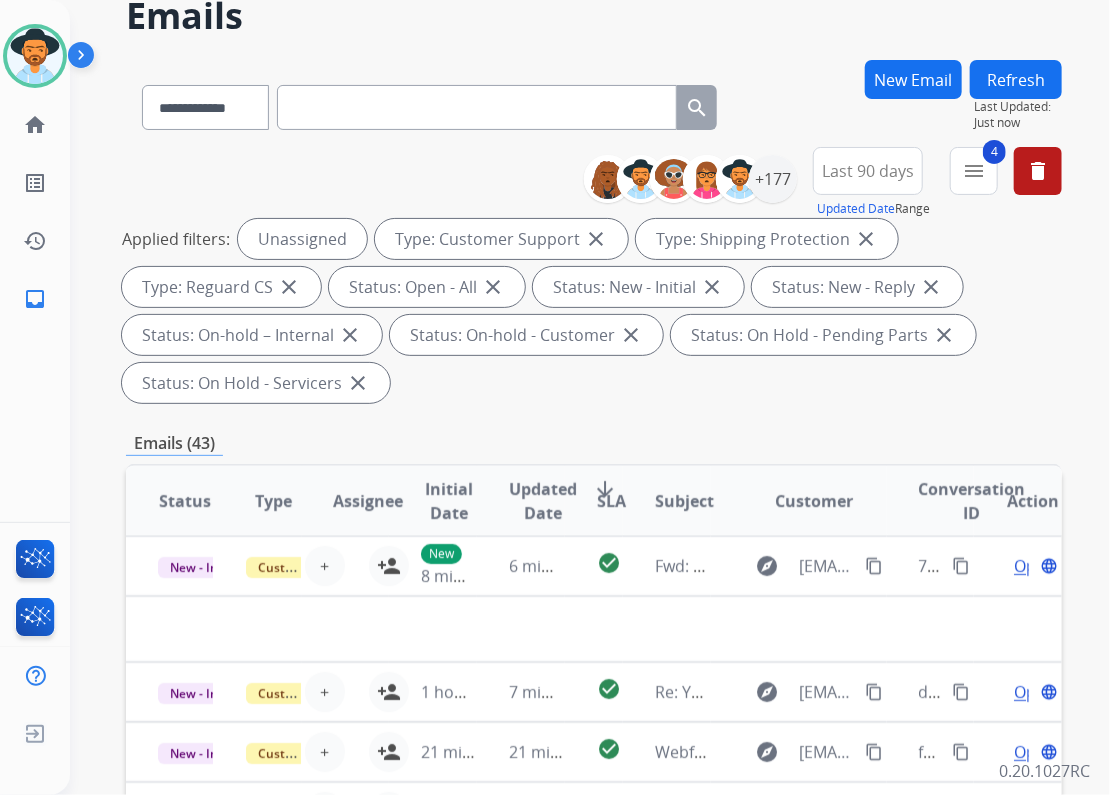 scroll, scrollTop: 0, scrollLeft: 0, axis: both 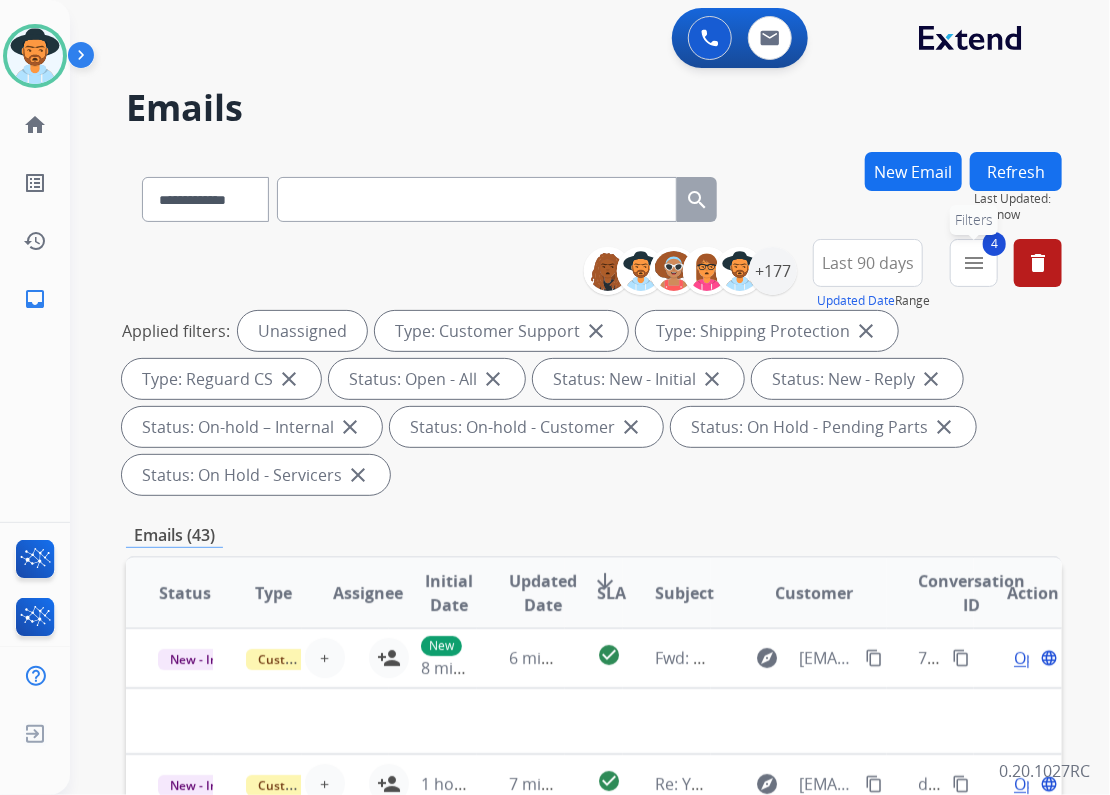 click on "menu" at bounding box center [974, 263] 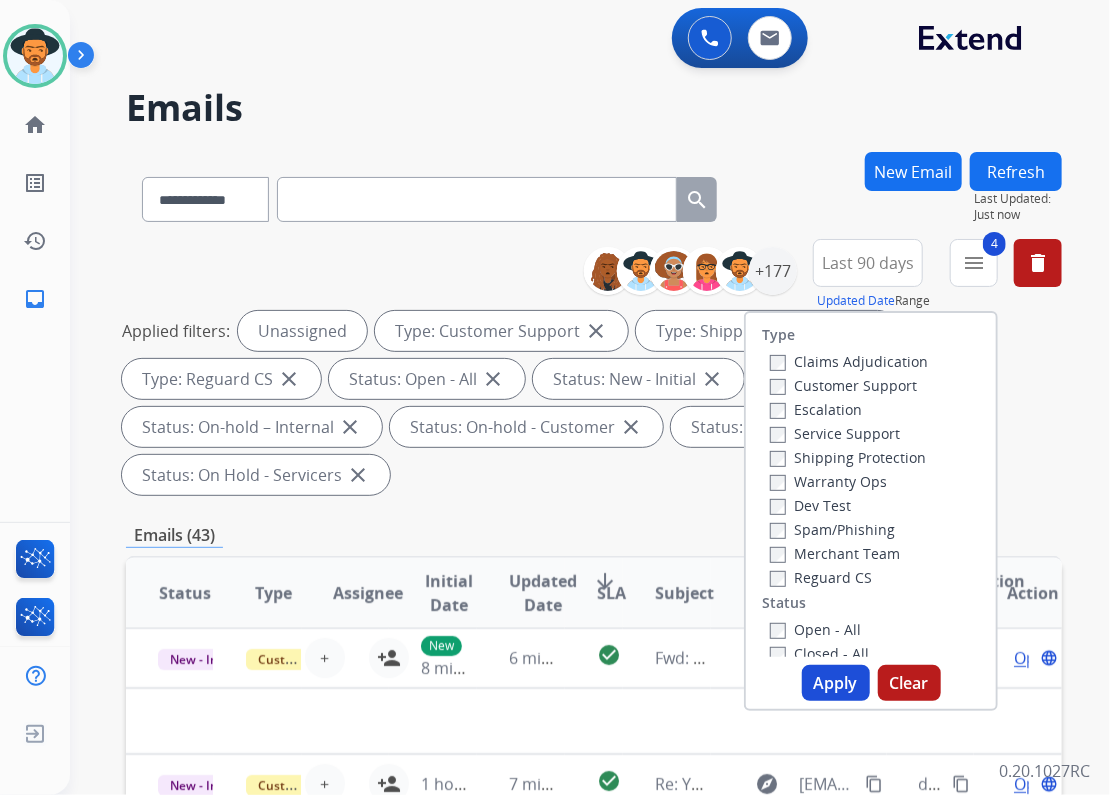 click on "Applied filters: Unassigned  Type: Customer Support  close  Type: Shipping Protection  close  Type: Reguard CS  close  Status: Open - All  close  Status: New - Initial  close  Status: New - Reply  close  Status: On-hold – Internal  close  Status: On-hold - Customer  close  Status: On Hold - Pending Parts  close  Status: On Hold - Servicers  close" at bounding box center [590, 403] 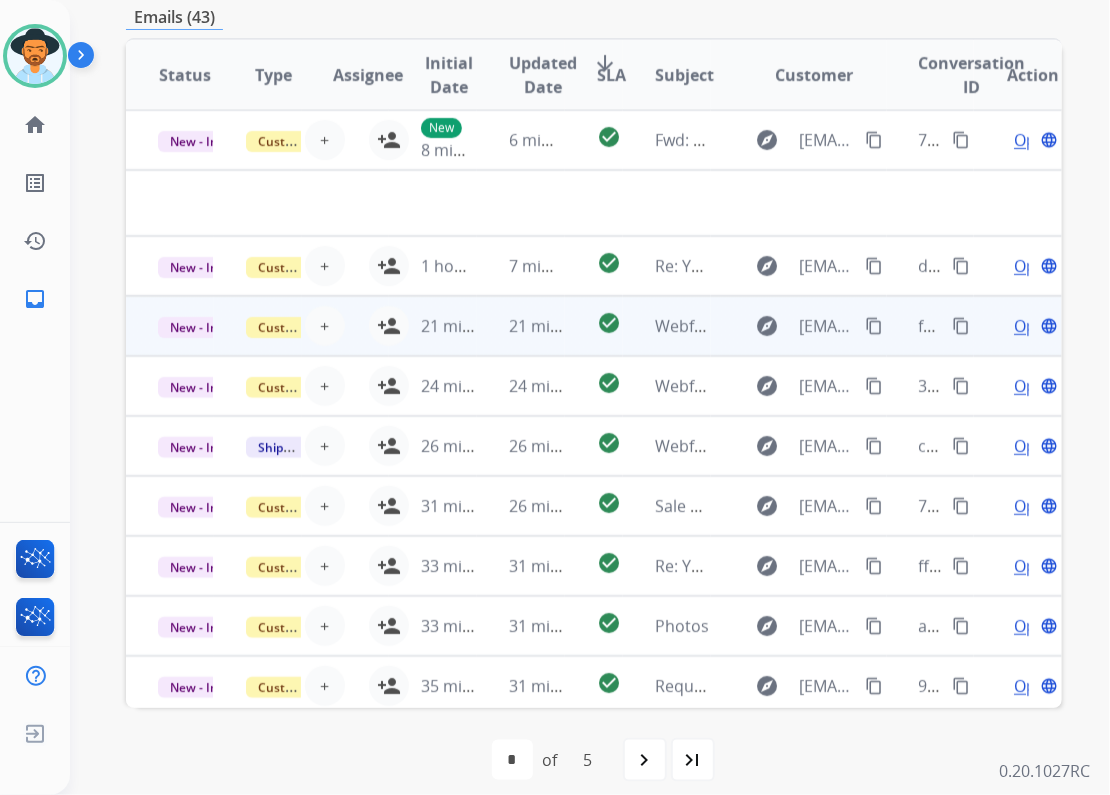 scroll, scrollTop: 534, scrollLeft: 0, axis: vertical 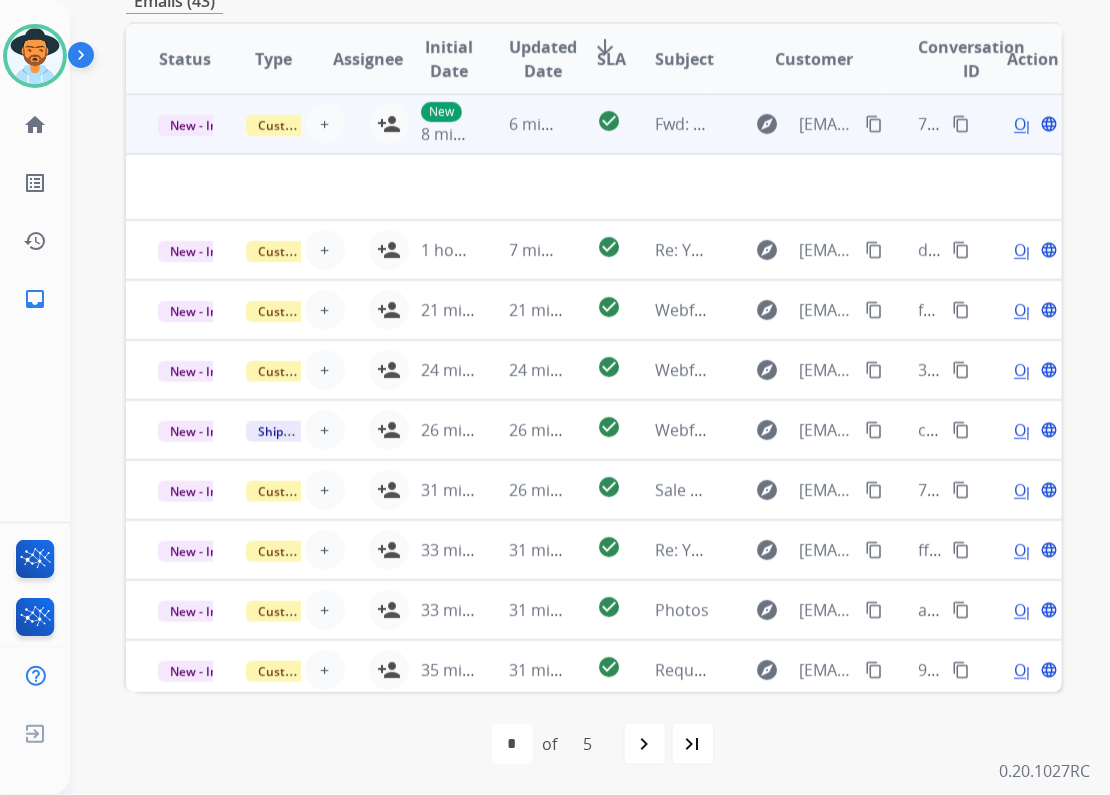 click on "Fwd: Your repair part is on its way" at bounding box center [667, 124] 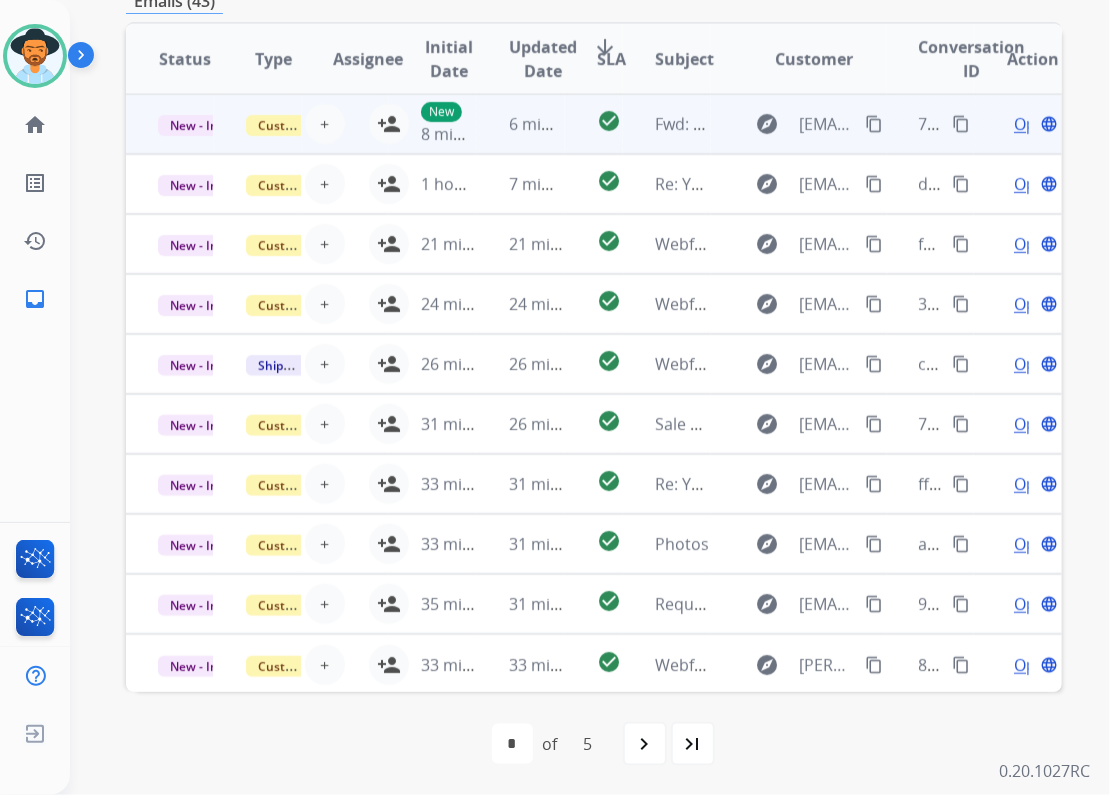 click on "Fwd: Your repair part is on its way" at bounding box center (667, 124) 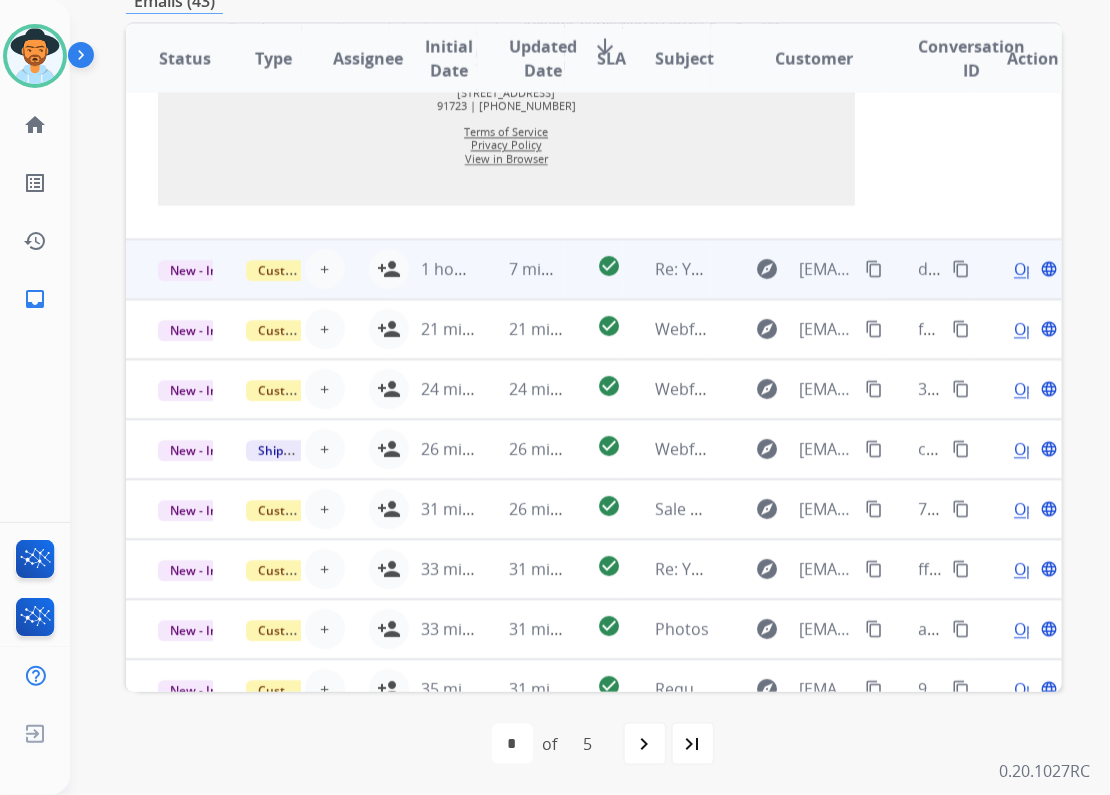 click on "Re: Your manufacturer's warranty may still be active" at bounding box center (667, 270) 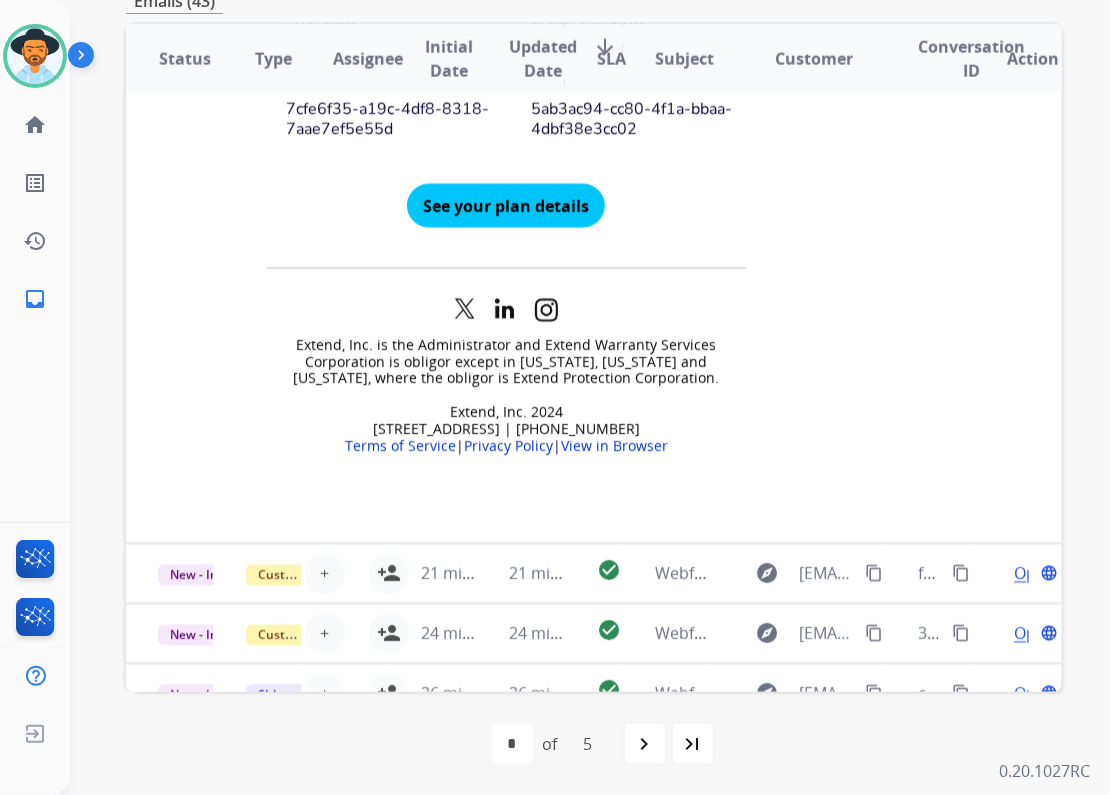 scroll, scrollTop: 1120, scrollLeft: 0, axis: vertical 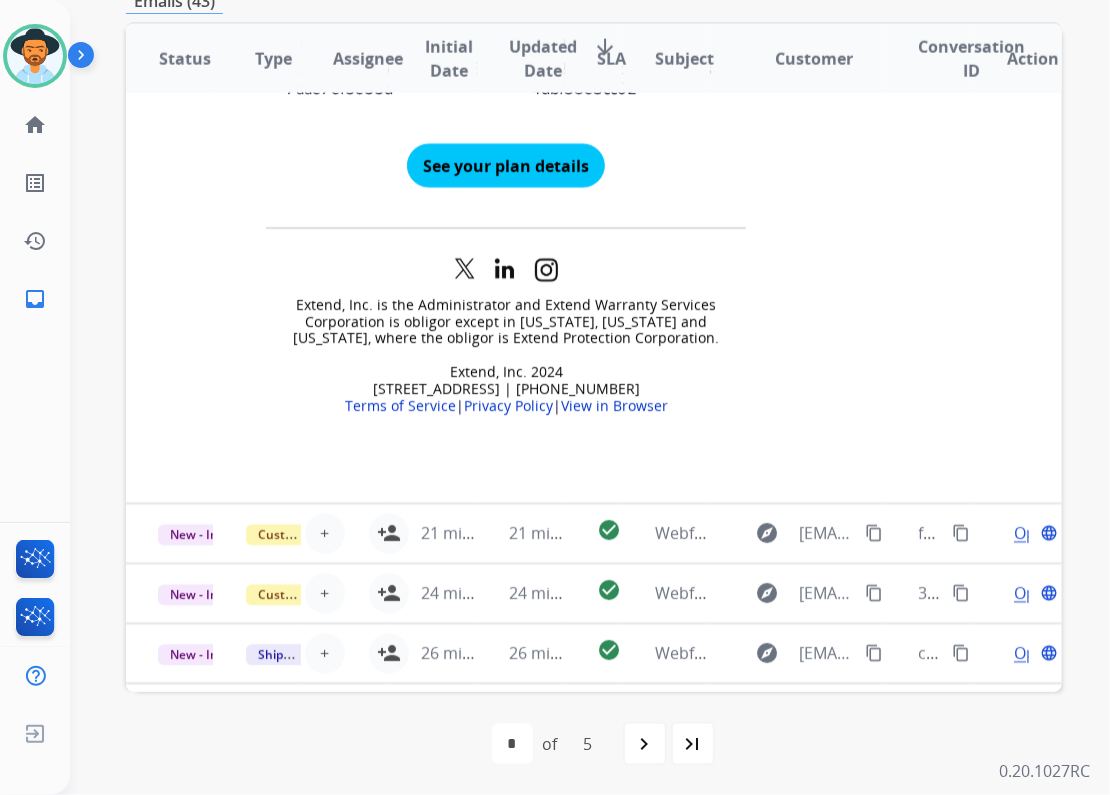 click on "Webform from rpjones123@gmail.com on 07/10/2025" at bounding box center [667, 534] 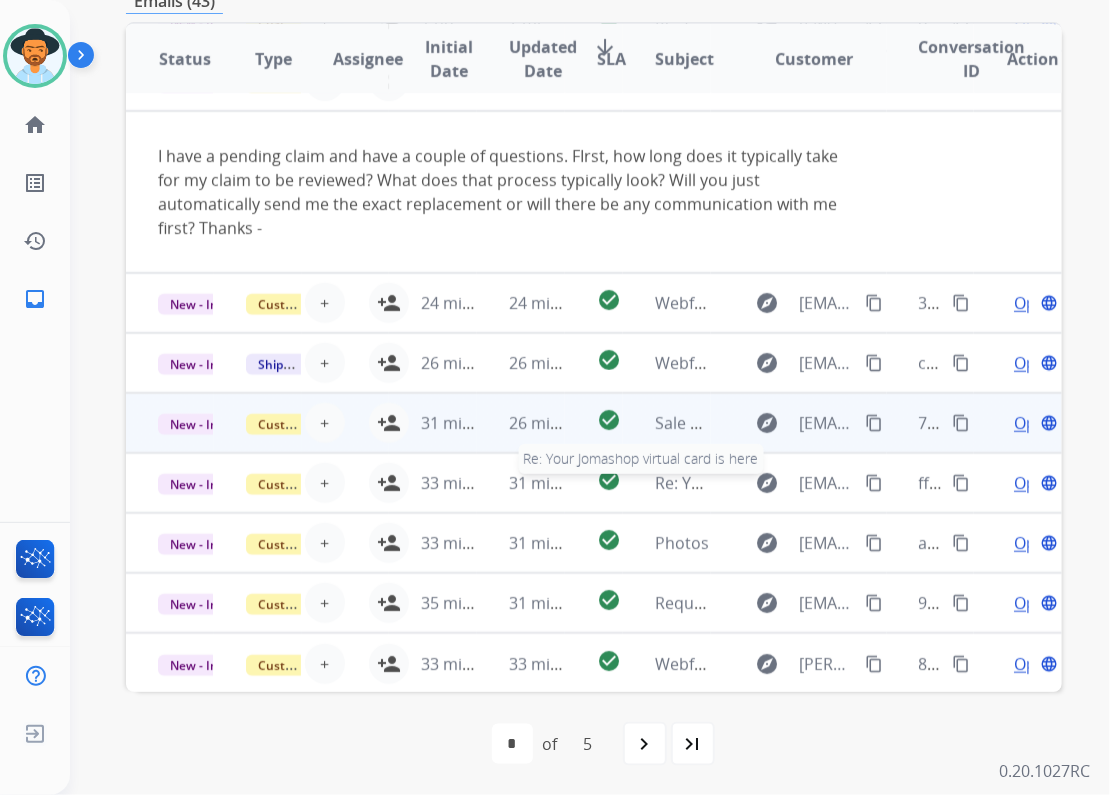 scroll, scrollTop: 120, scrollLeft: 0, axis: vertical 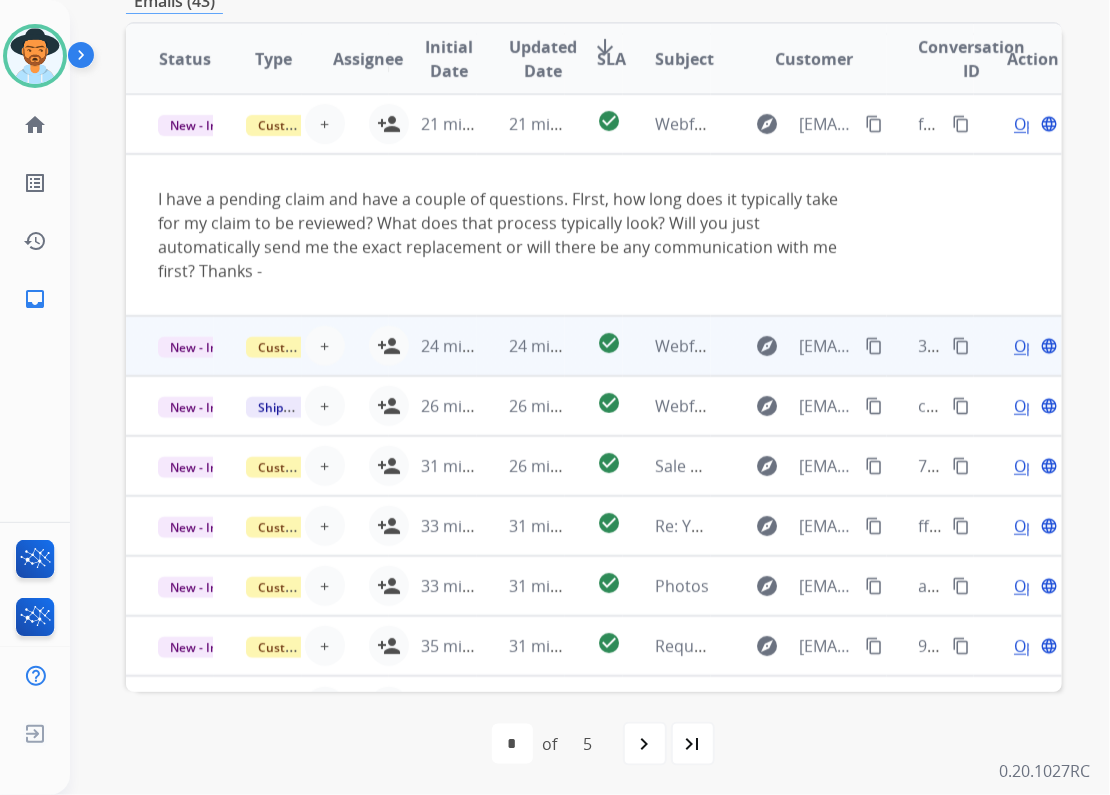 click on "Webform from [EMAIL_ADDRESS][DOMAIN_NAME] on [DATE]" at bounding box center (667, 346) 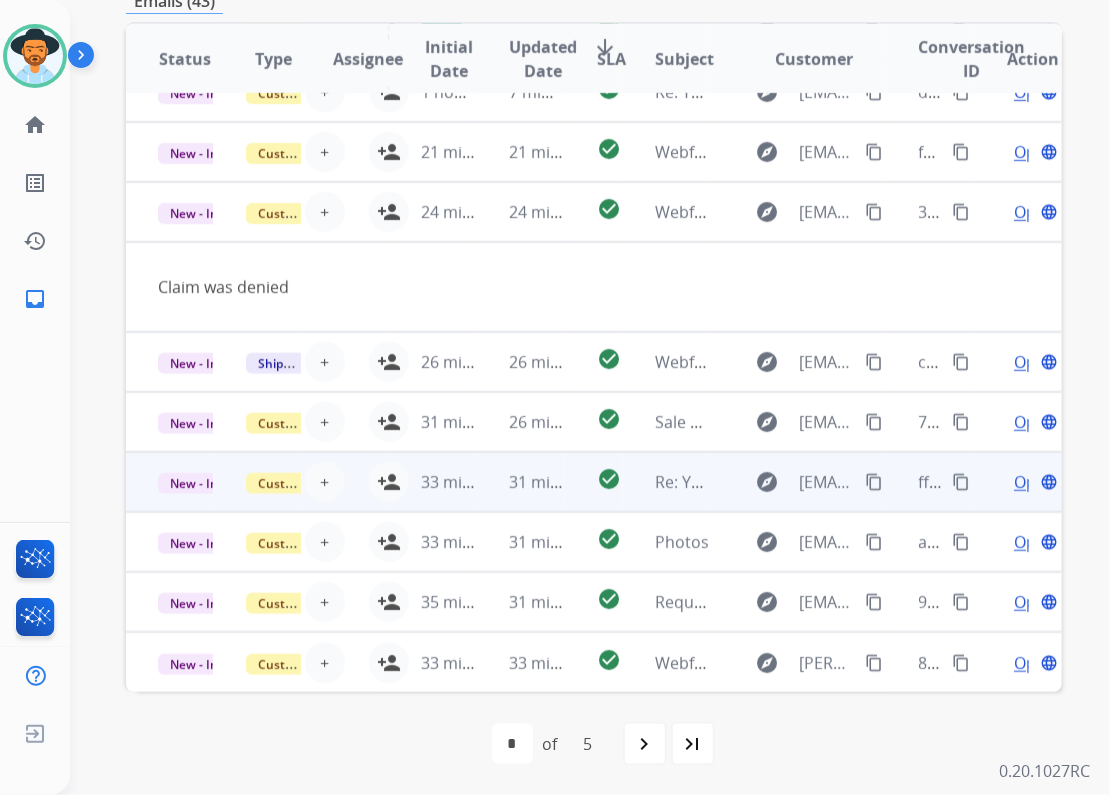 scroll, scrollTop: 91, scrollLeft: 0, axis: vertical 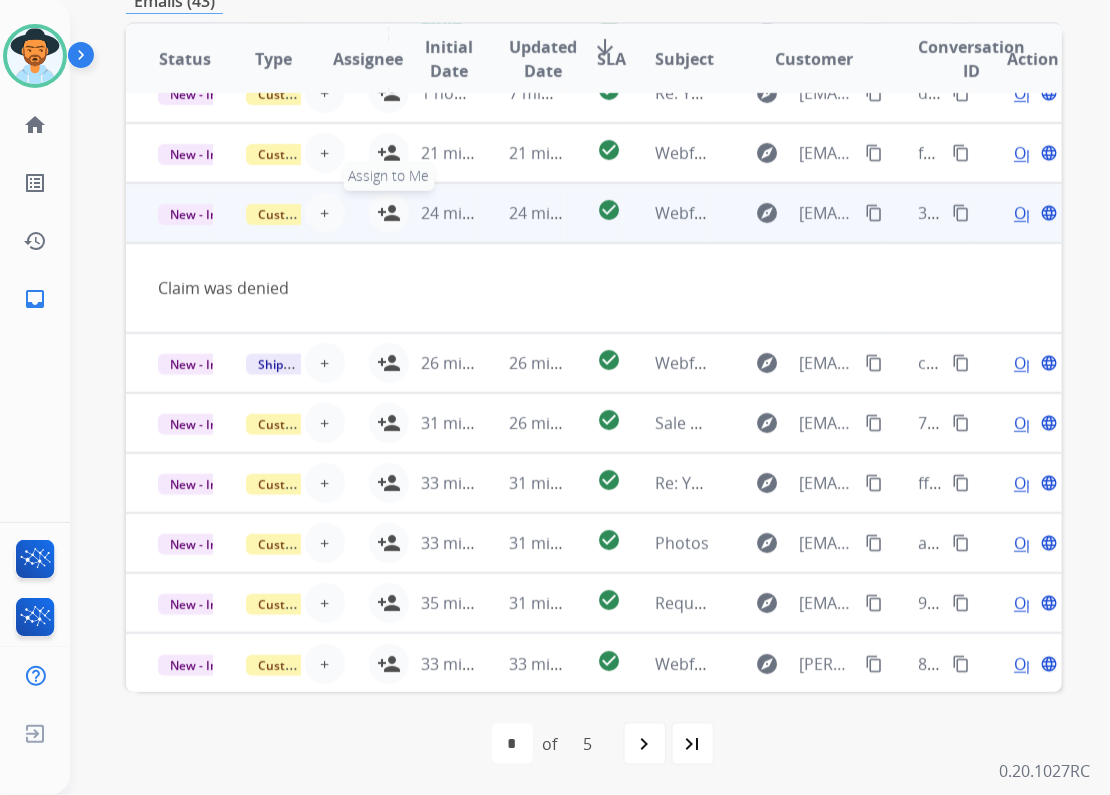 click on "person_add" at bounding box center (389, 213) 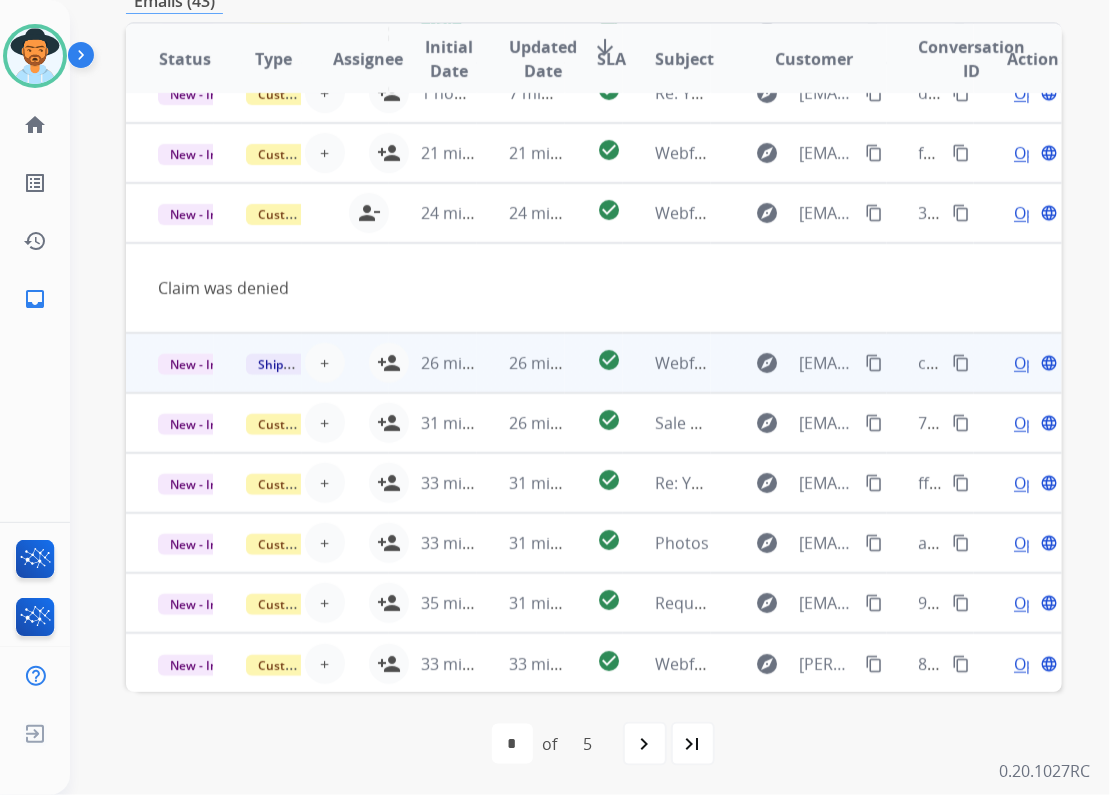 click on "26 minutes ago" at bounding box center (521, 363) 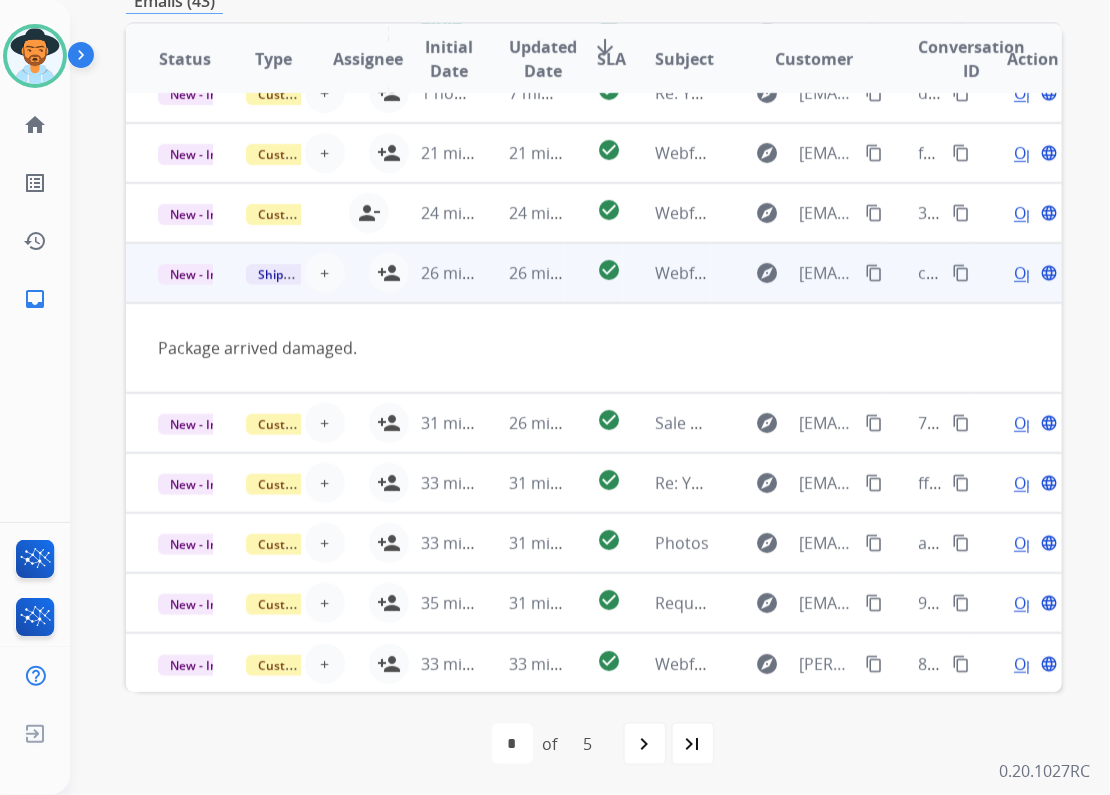 click on "26 minutes ago" at bounding box center (433, 273) 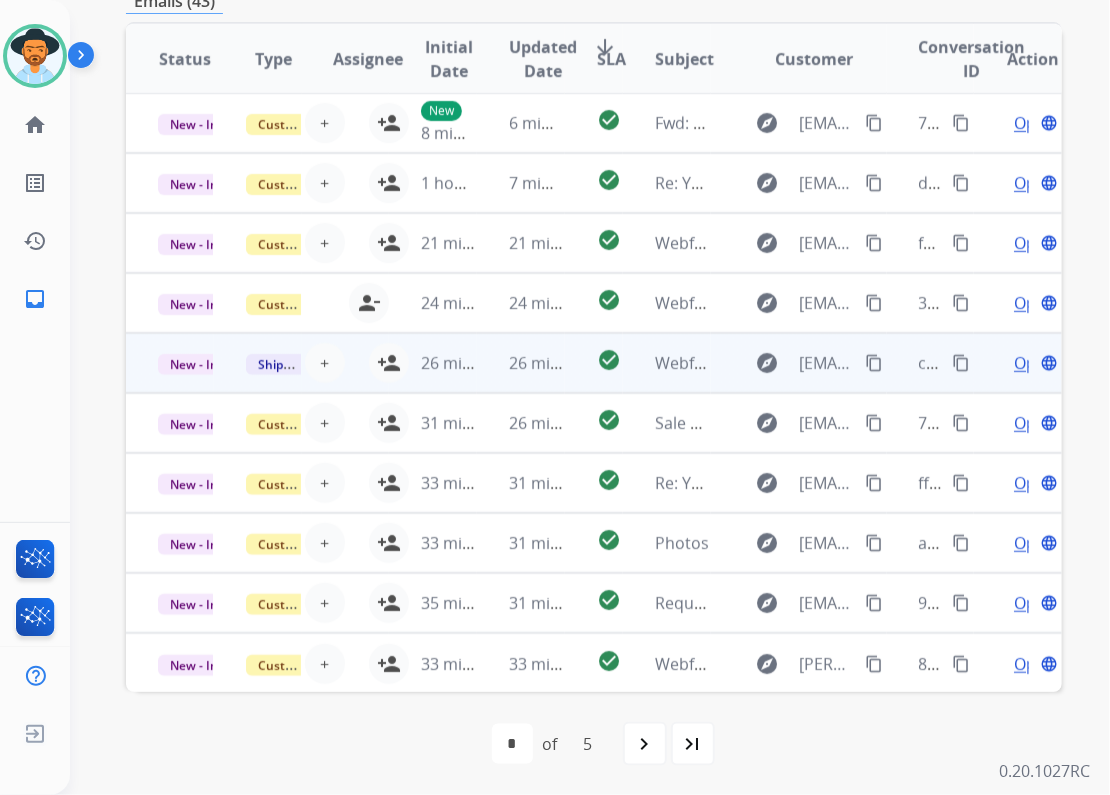 click on "26 minutes ago" at bounding box center (433, 363) 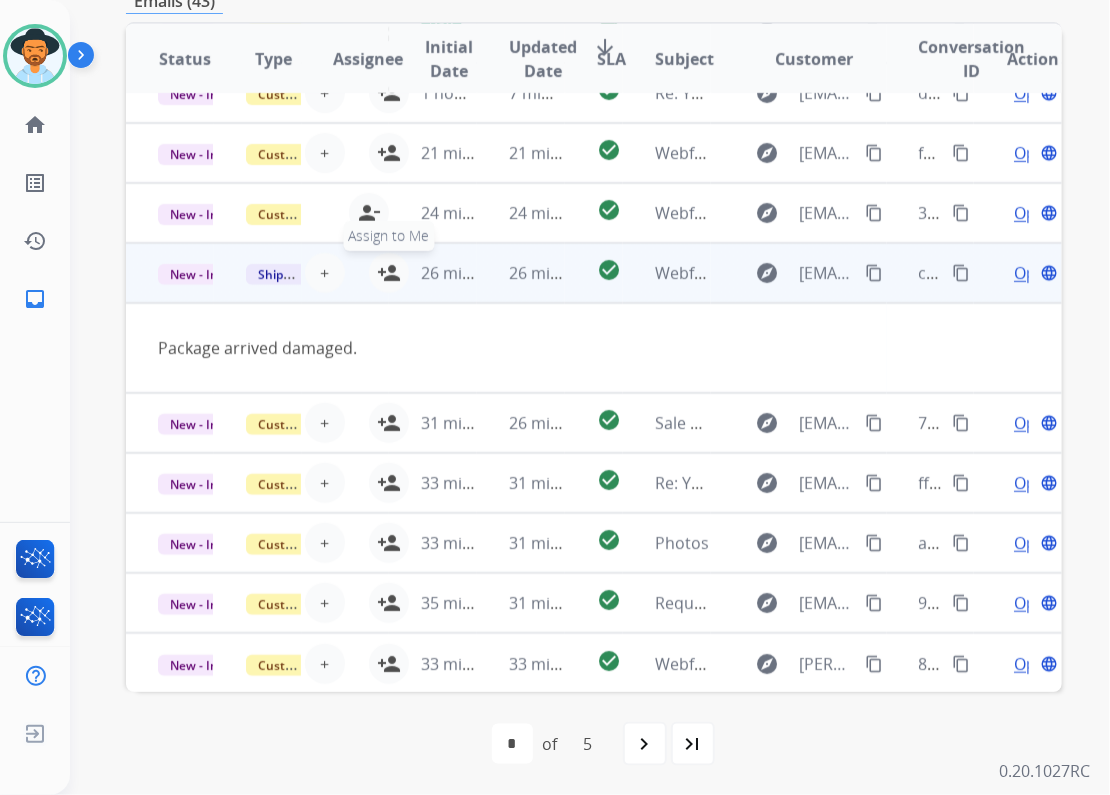 click on "person_add" at bounding box center (389, 273) 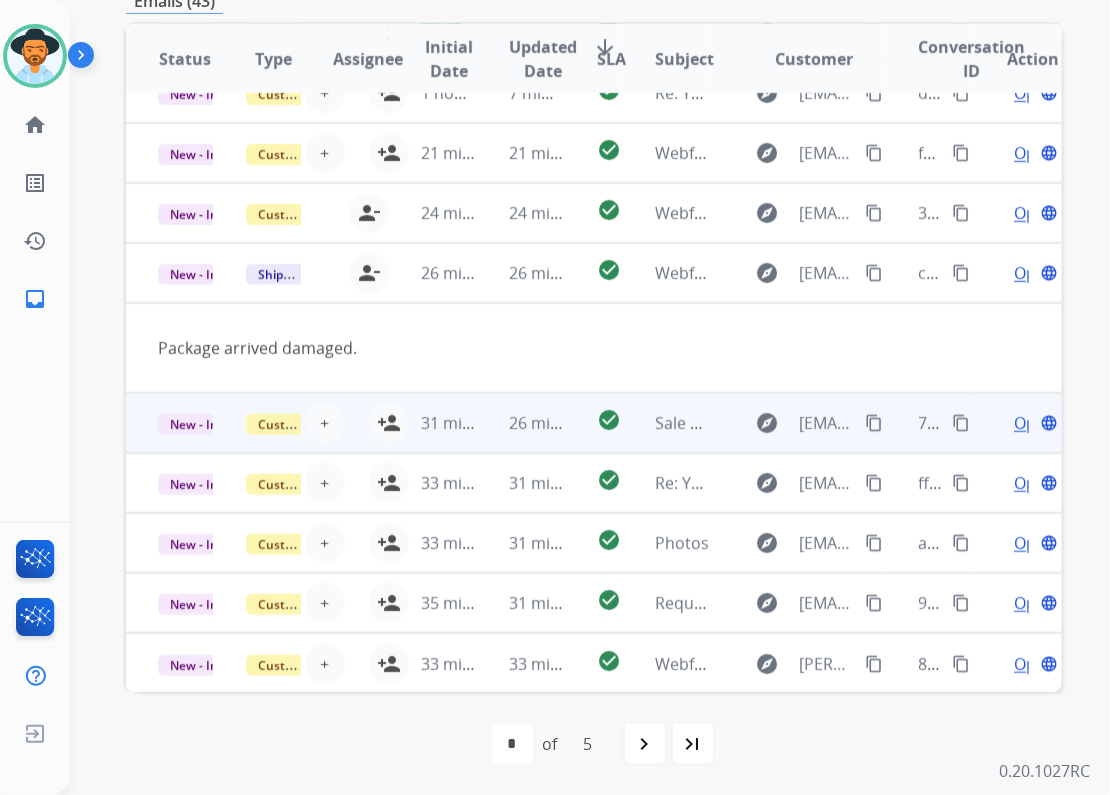 click on "31 minutes ago" at bounding box center (433, 423) 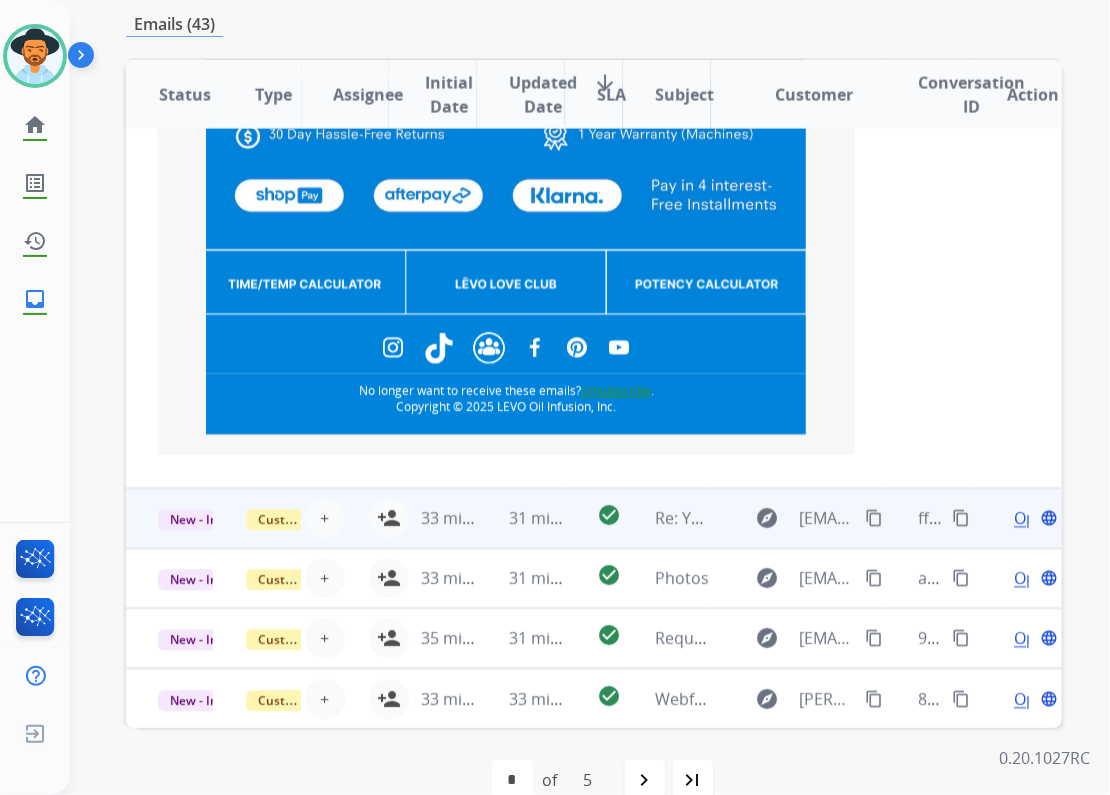 click on "31 minutes ago" at bounding box center [521, 519] 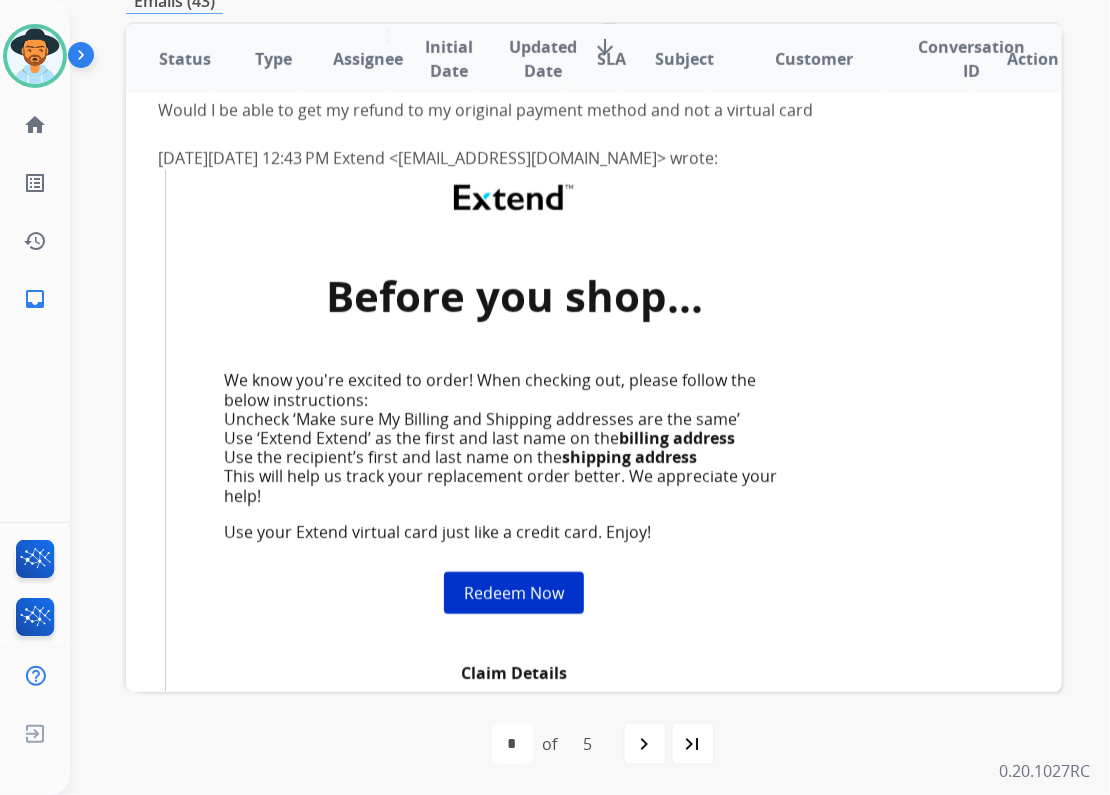 scroll, scrollTop: 289, scrollLeft: 0, axis: vertical 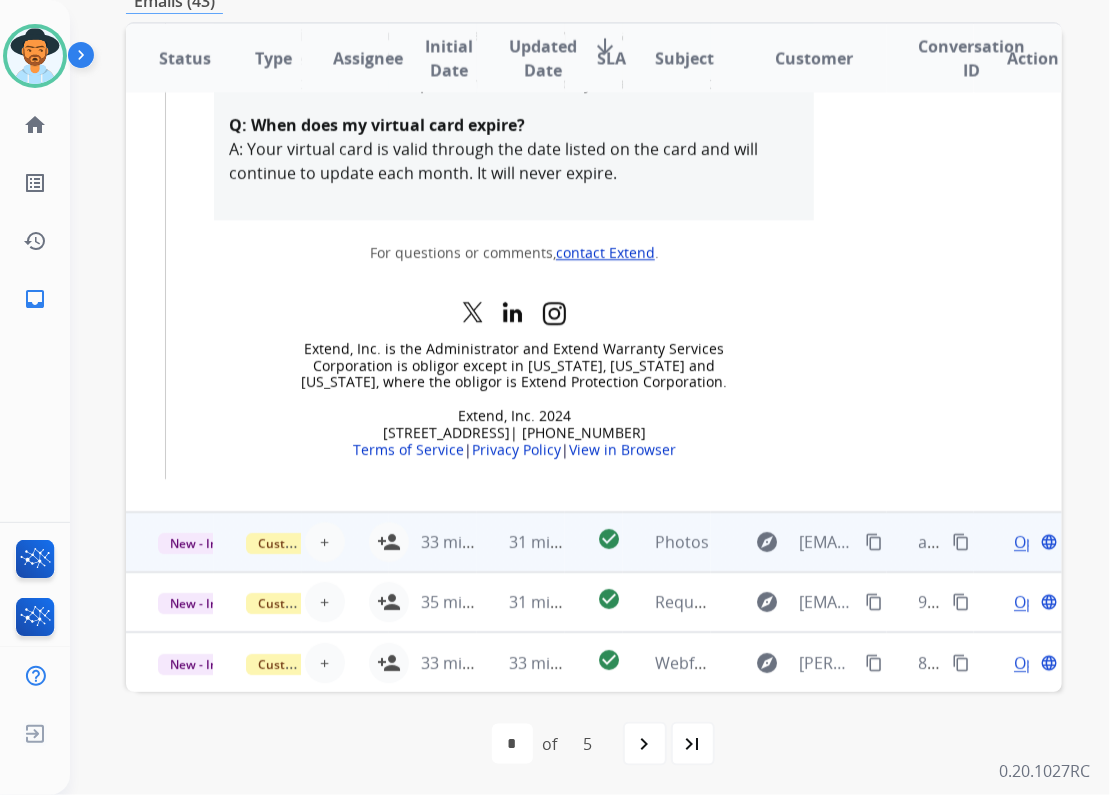 click on "31 minutes ago" at bounding box center (521, 543) 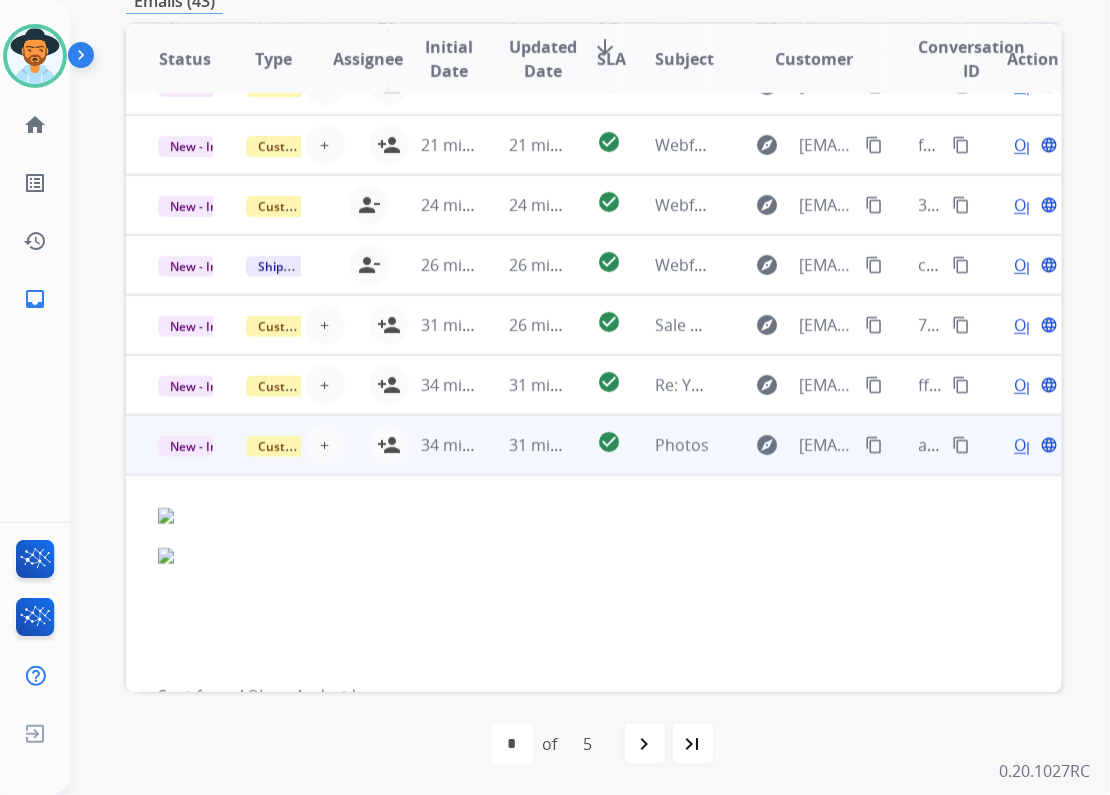 scroll, scrollTop: 267, scrollLeft: 0, axis: vertical 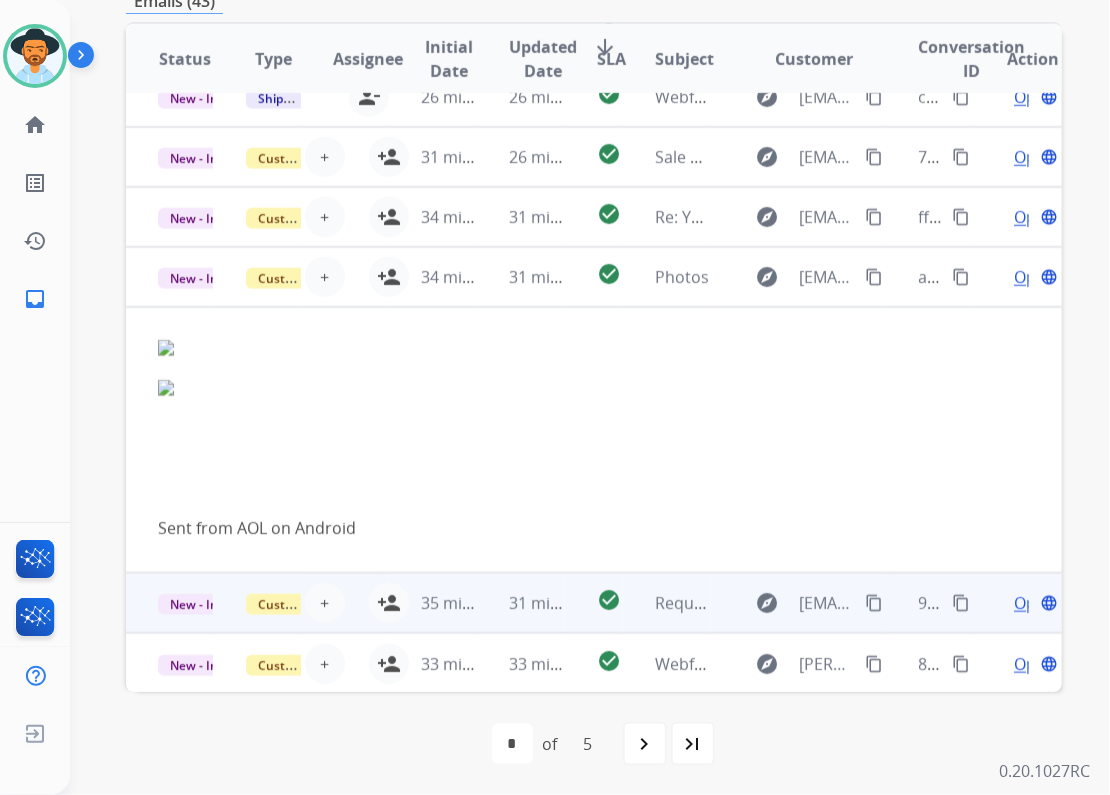 click on "31 minutes ago" at bounding box center (521, 603) 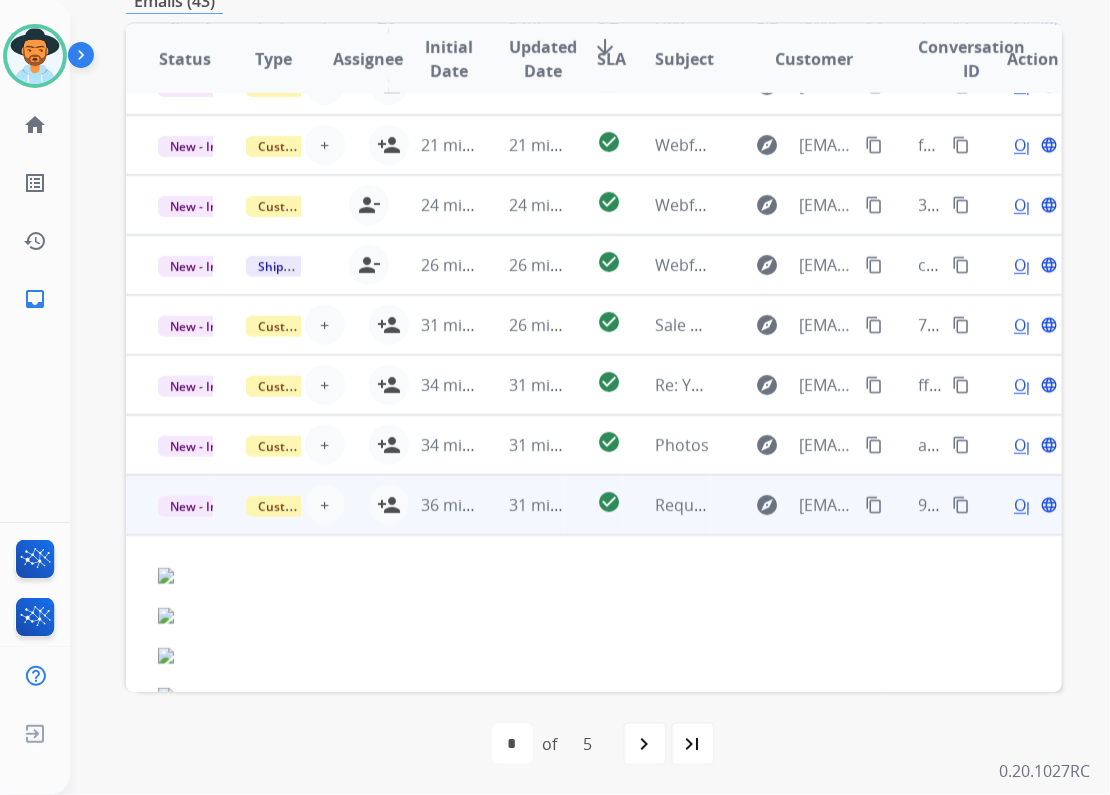 scroll, scrollTop: 459, scrollLeft: 0, axis: vertical 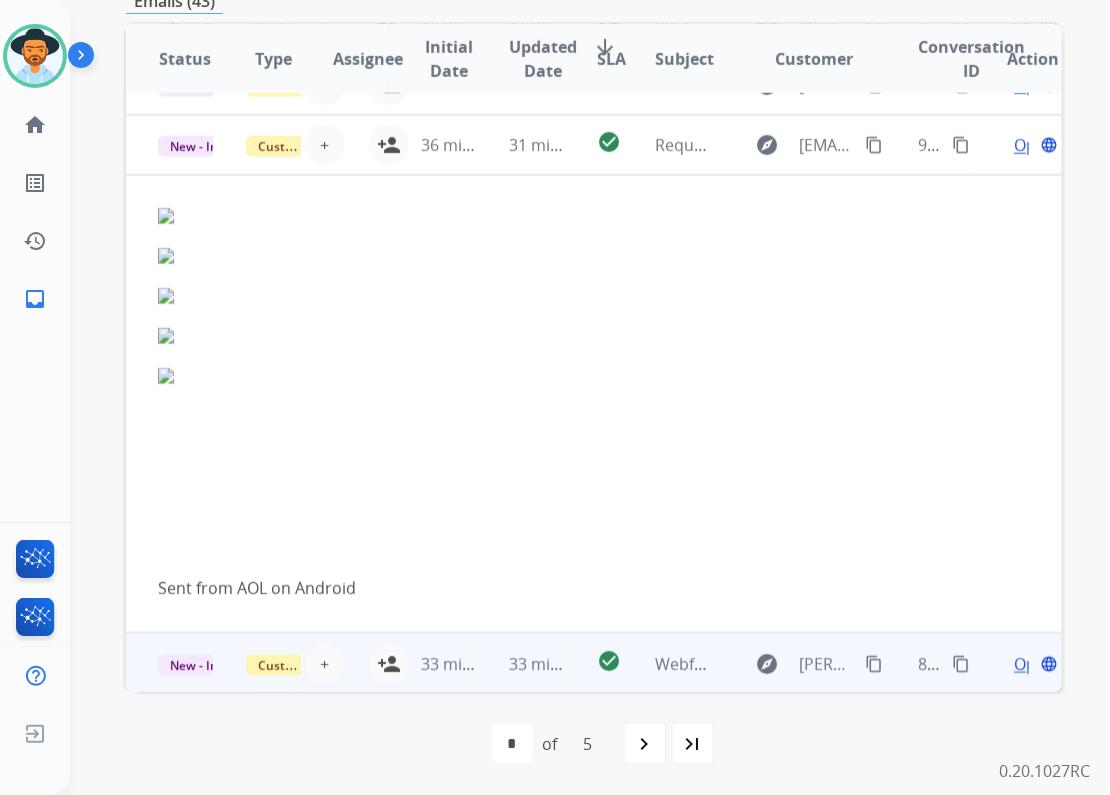 click on "33 minutes ago" at bounding box center (521, 663) 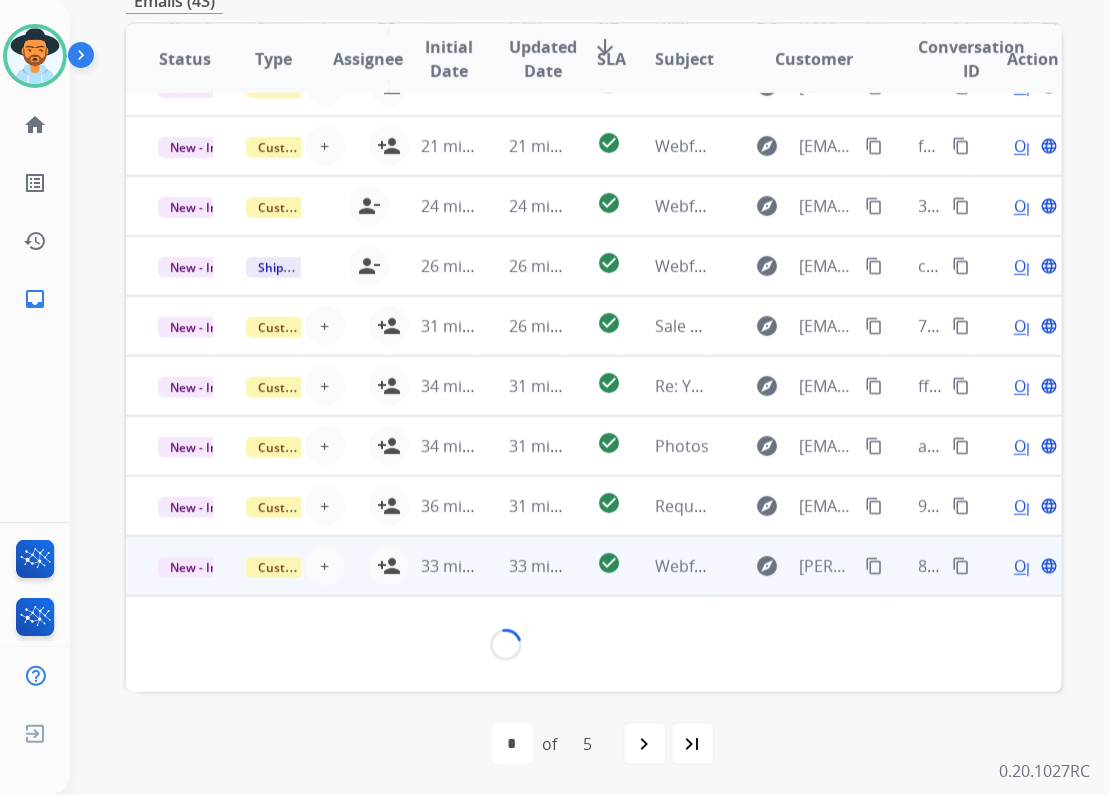 scroll, scrollTop: 186, scrollLeft: 0, axis: vertical 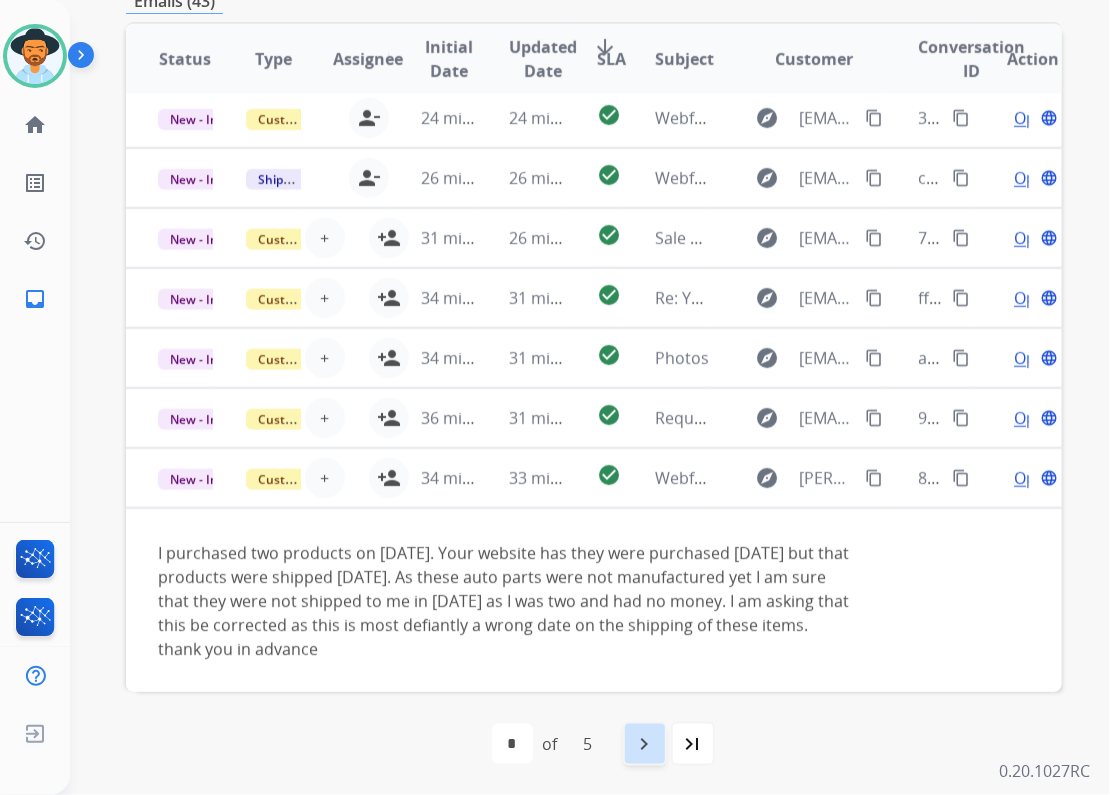 click on "navigate_next" at bounding box center (645, 744) 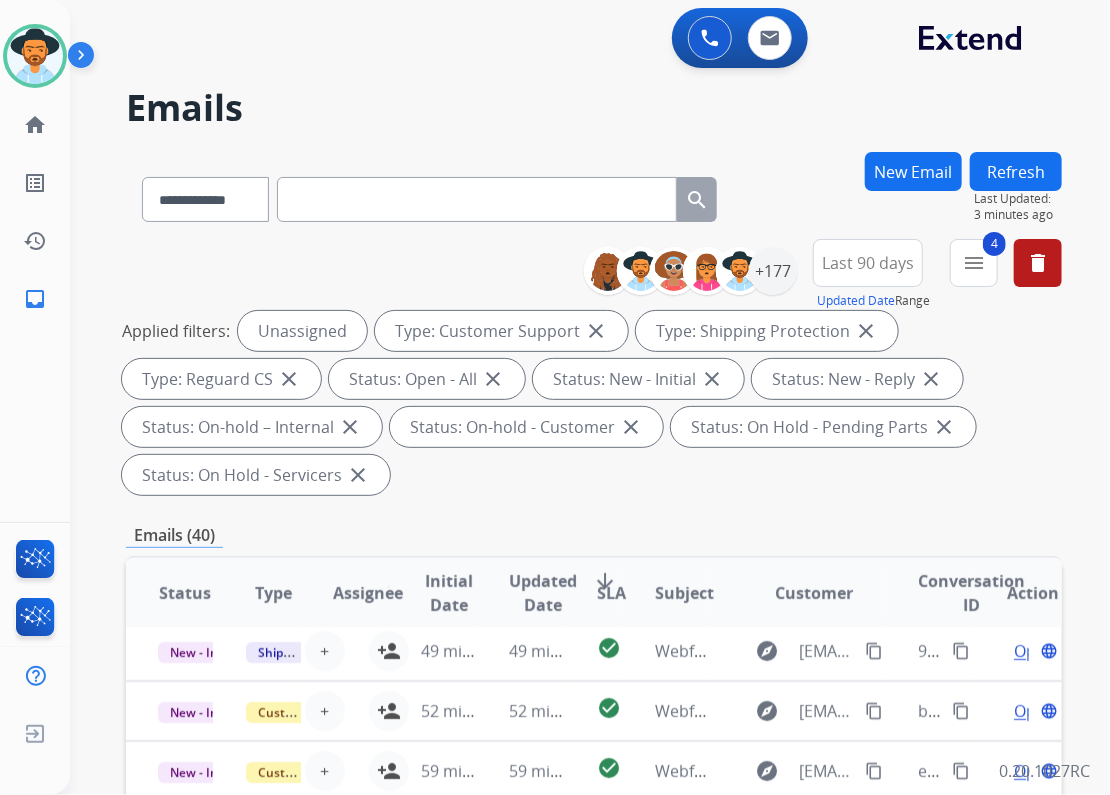 scroll, scrollTop: 66, scrollLeft: 0, axis: vertical 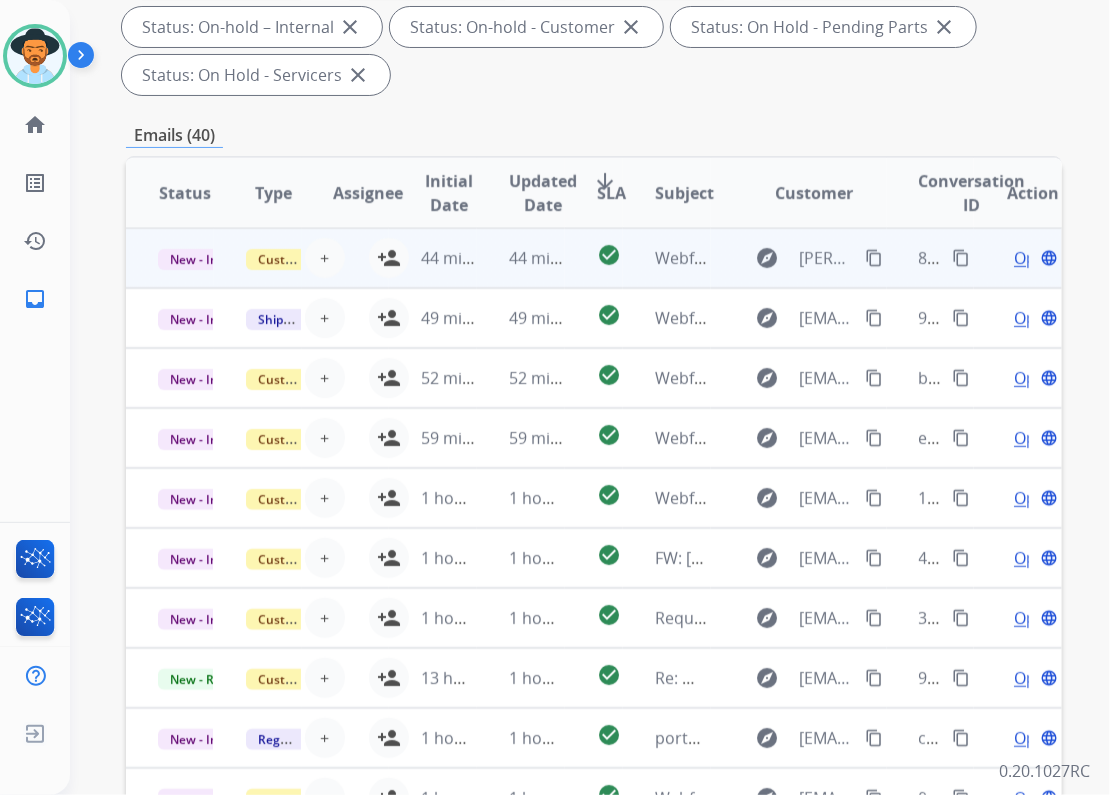 click on "44 minutes ago" at bounding box center (521, 258) 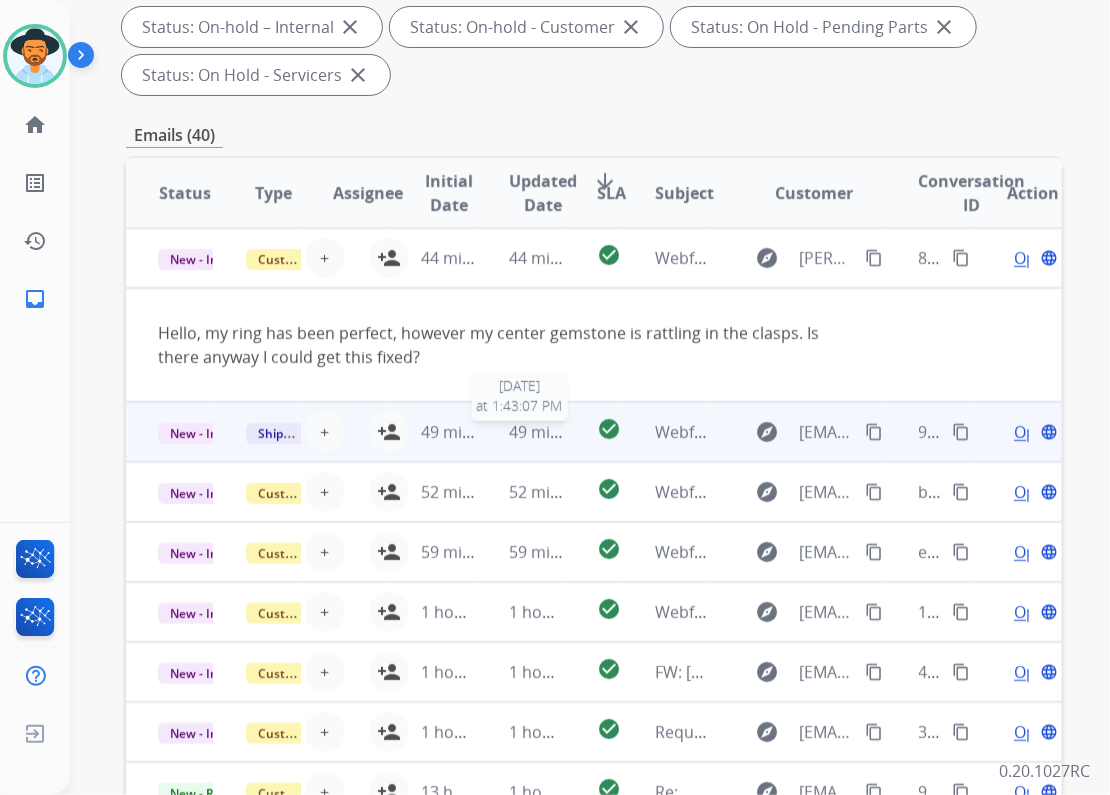 click on "49 minutes ago" at bounding box center (536, 432) 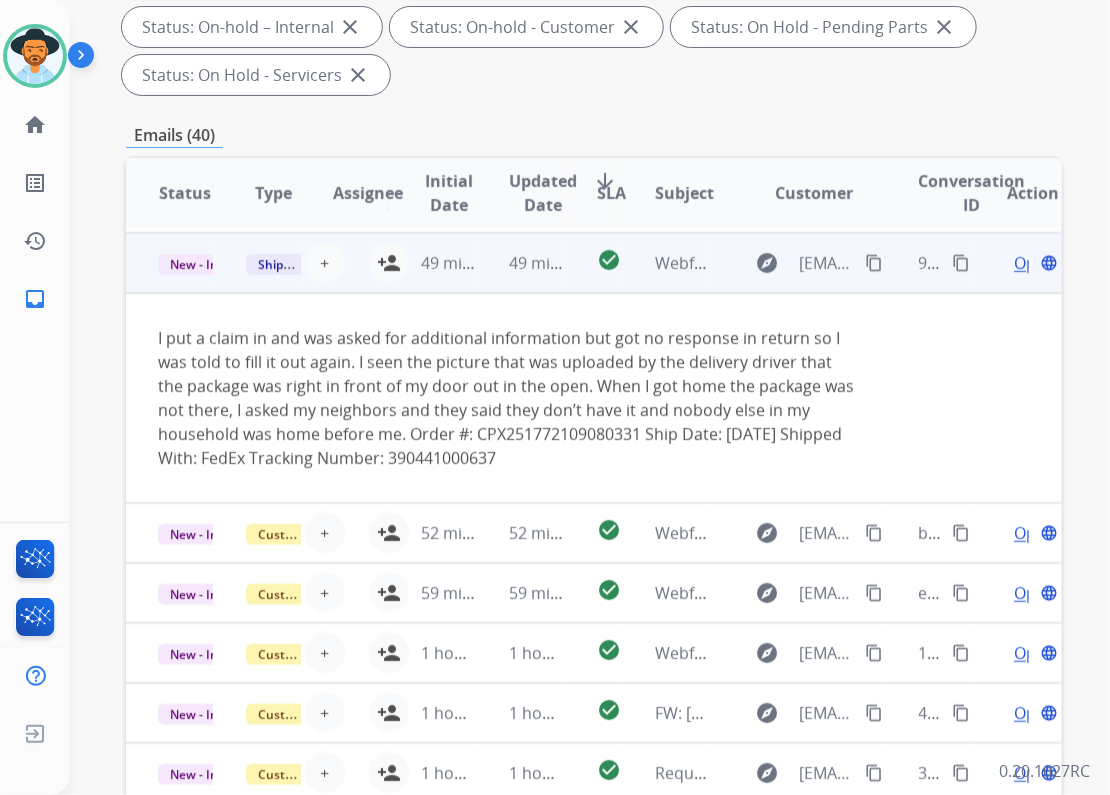 scroll, scrollTop: 60, scrollLeft: 0, axis: vertical 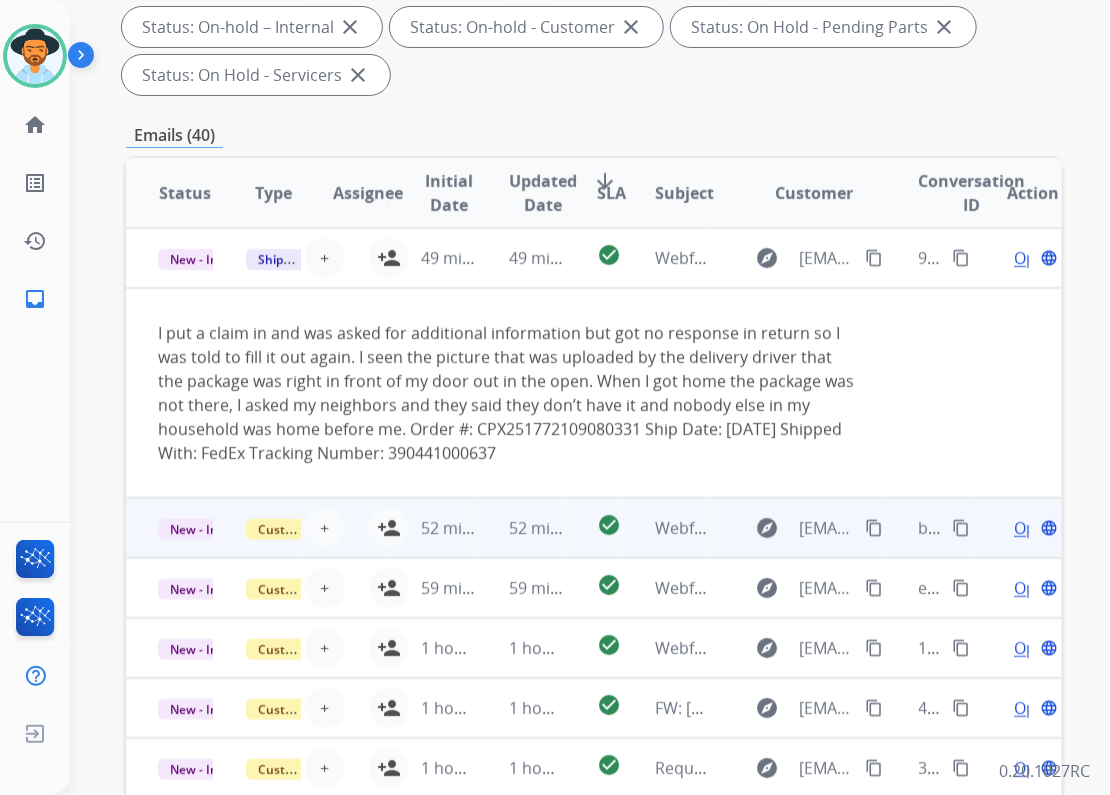 click on "52 minutes ago" at bounding box center [521, 528] 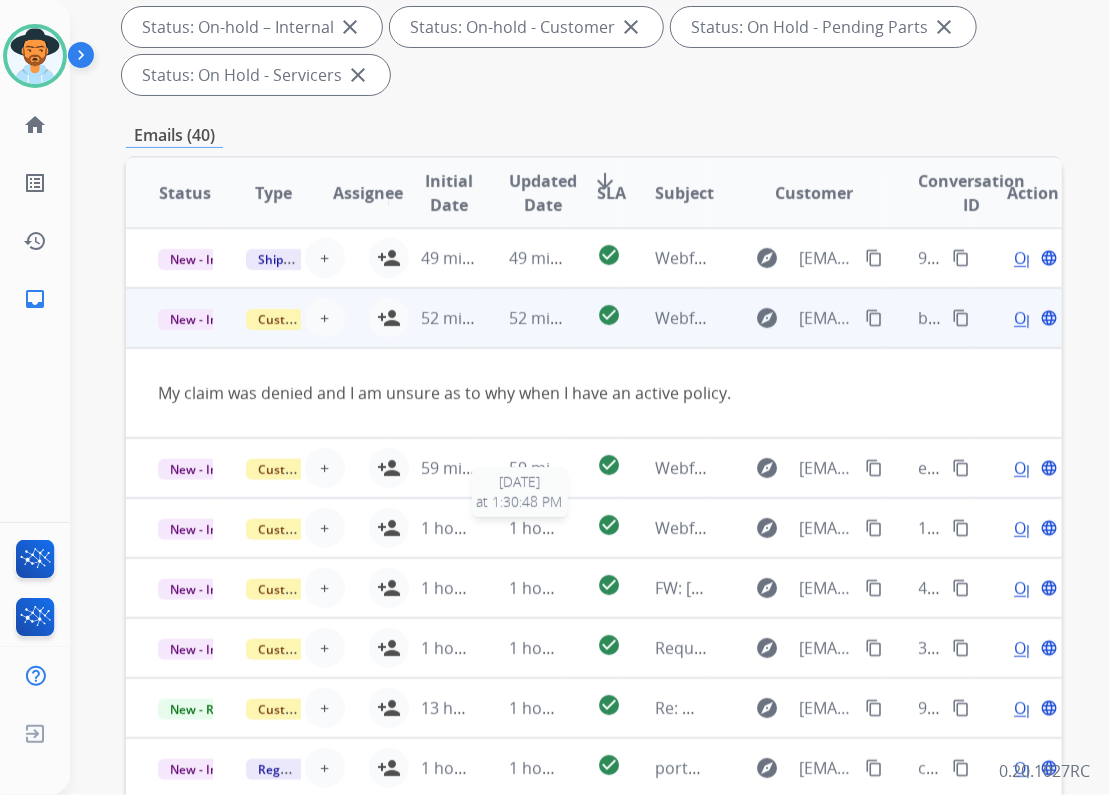 scroll, scrollTop: 91, scrollLeft: 0, axis: vertical 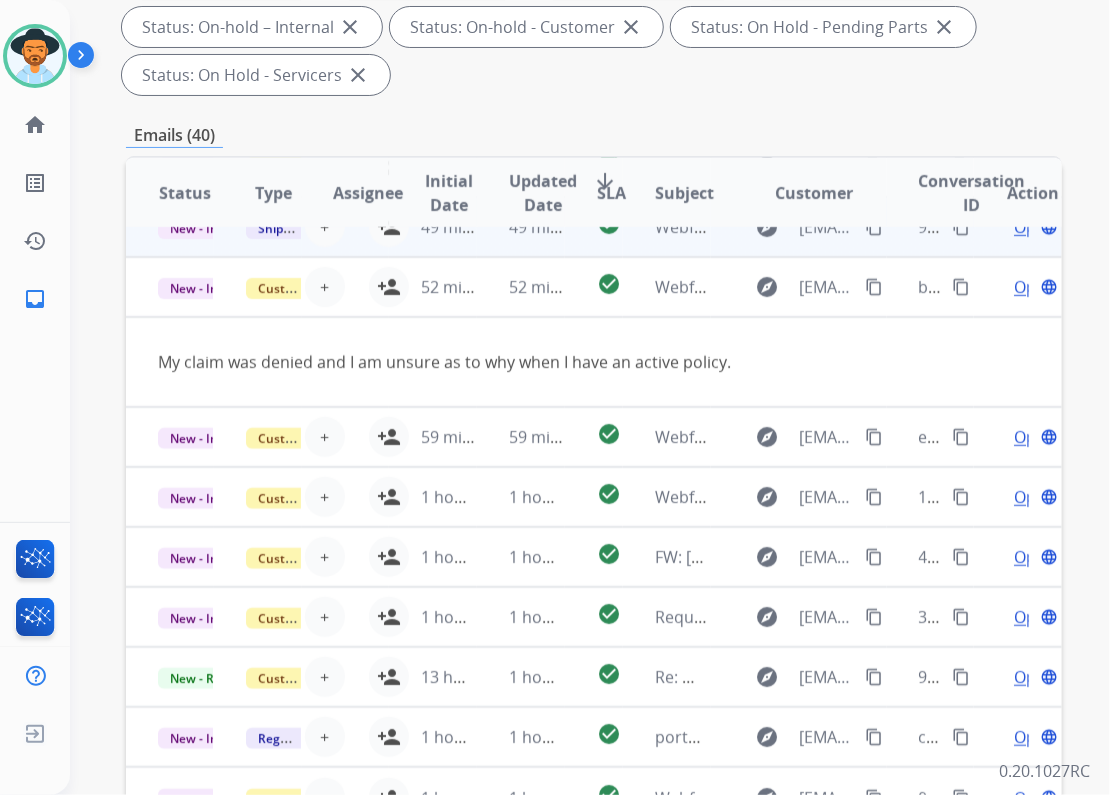 click on "49 minutes ago" at bounding box center [521, 227] 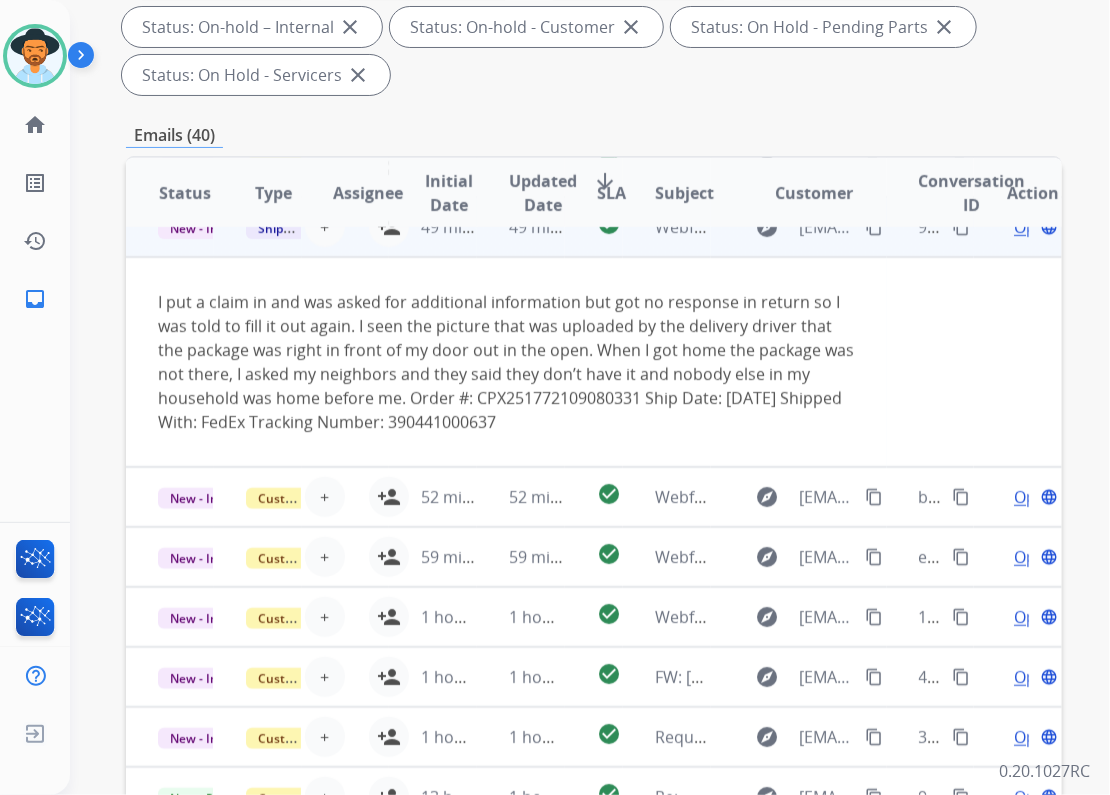 scroll, scrollTop: 60, scrollLeft: 0, axis: vertical 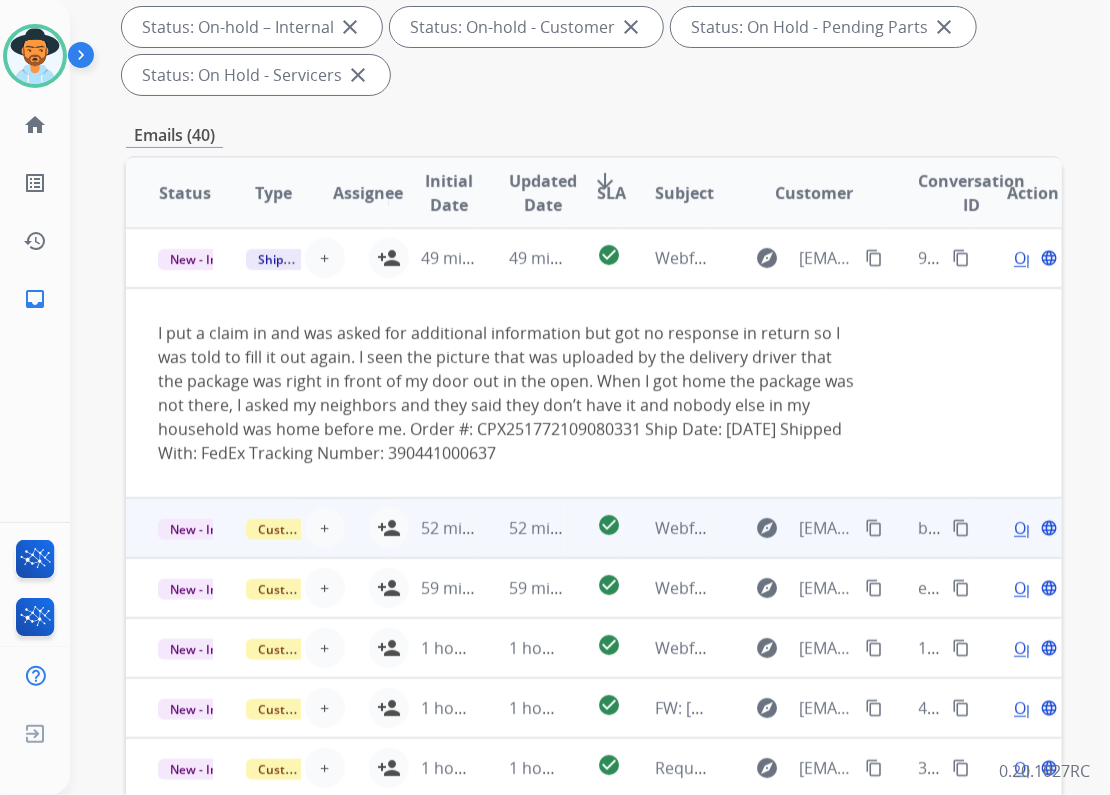 click on "check_circle" at bounding box center [594, 528] 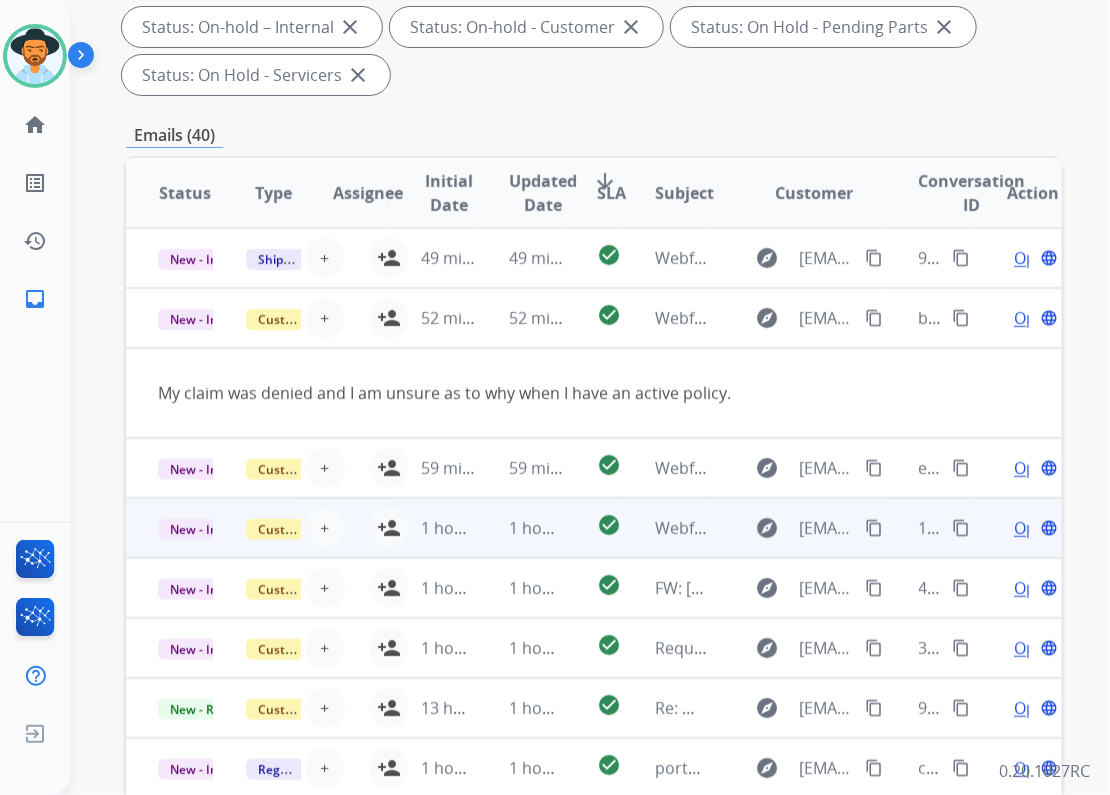 scroll, scrollTop: 91, scrollLeft: 0, axis: vertical 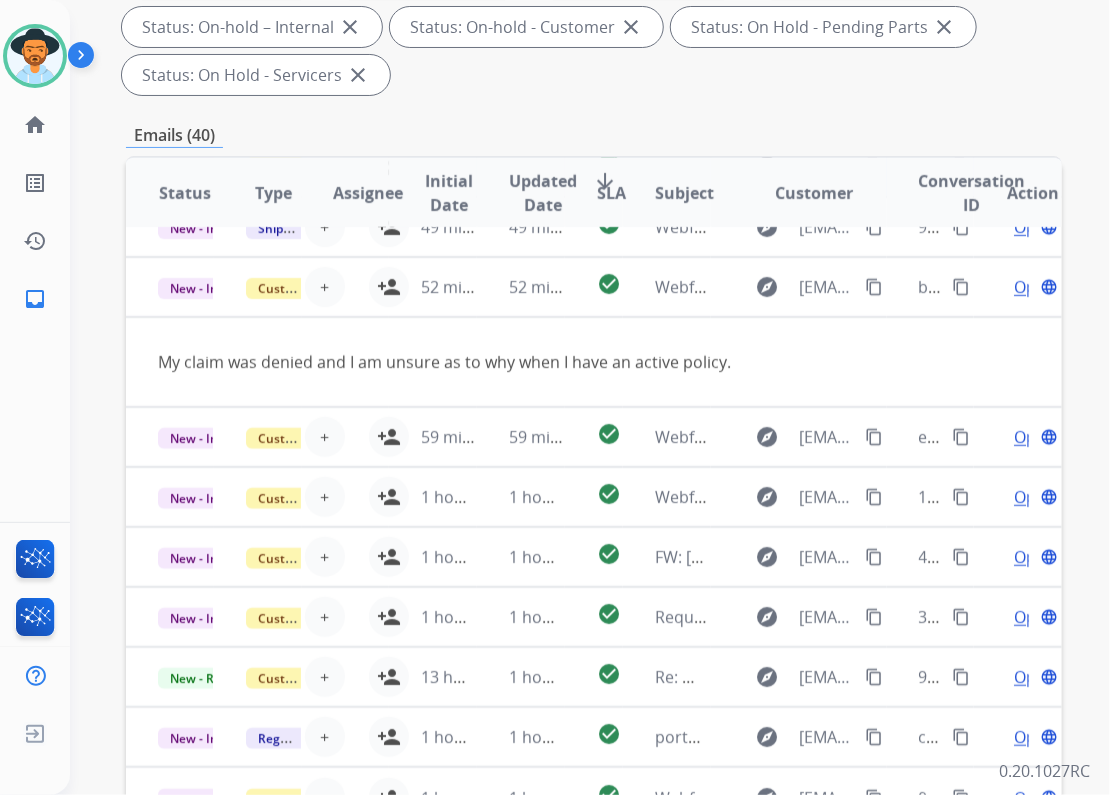 click on "New - Initial Customer Support + Select agent person_add Assign to Me 52 minutes ago 52 minutes ago check_circle  Webform from SterlingHumphrey03@yahoo.com on 07/10/2025  explore SterlingHumphrey03@yahoo.com content_copy  ba4741b1-2740-42cd-aa57-a1f71b003828  content_copy Open language" at bounding box center [594, 287] 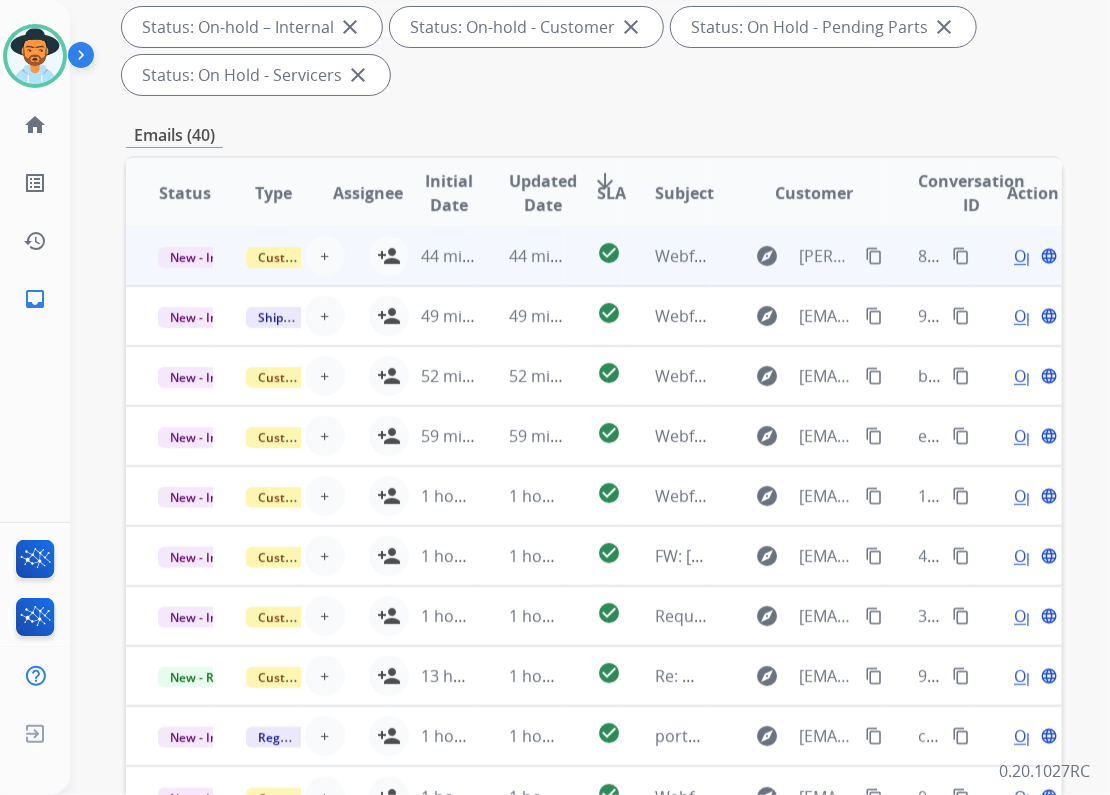 scroll, scrollTop: 1, scrollLeft: 0, axis: vertical 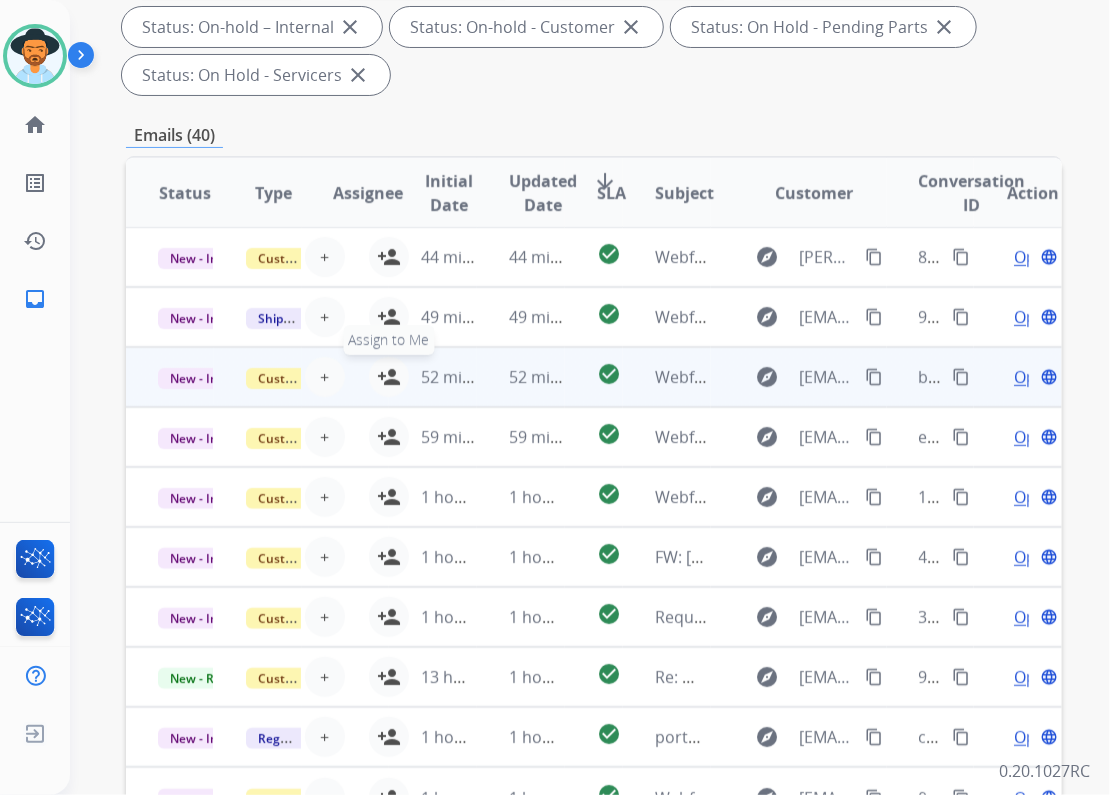 click on "person_add" at bounding box center [389, 377] 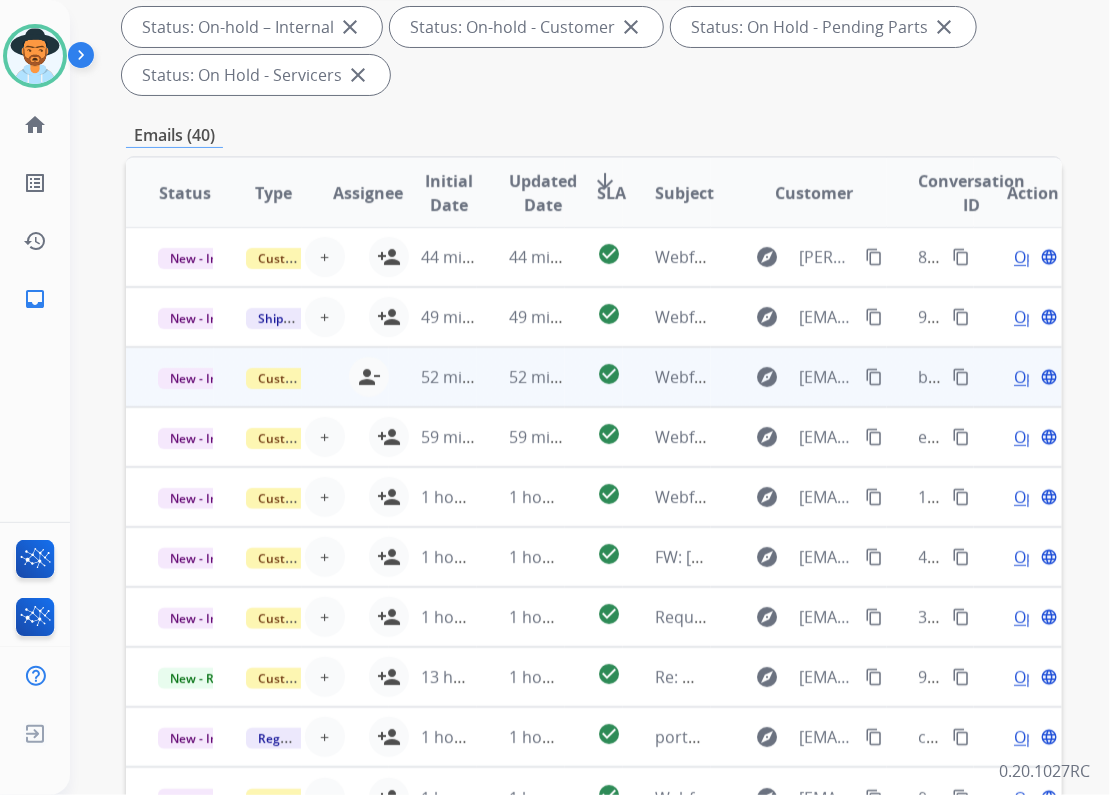 click on "52 minutes ago" at bounding box center (433, 377) 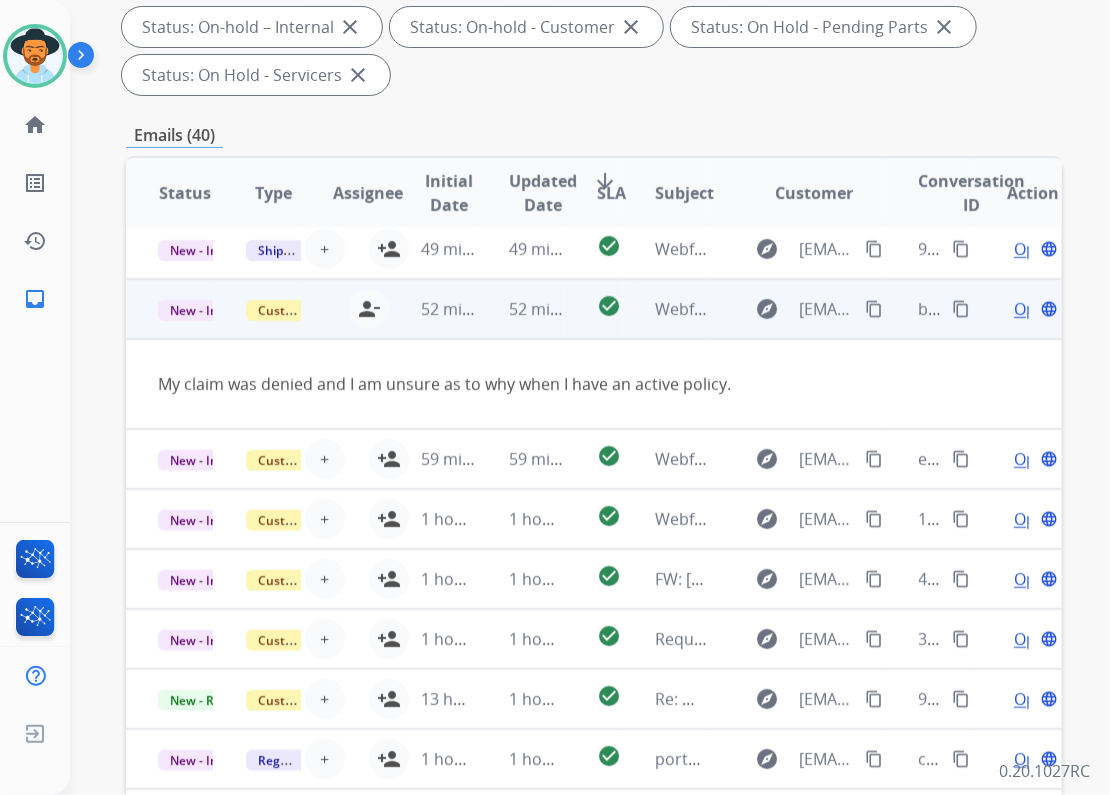 scroll, scrollTop: 91, scrollLeft: 0, axis: vertical 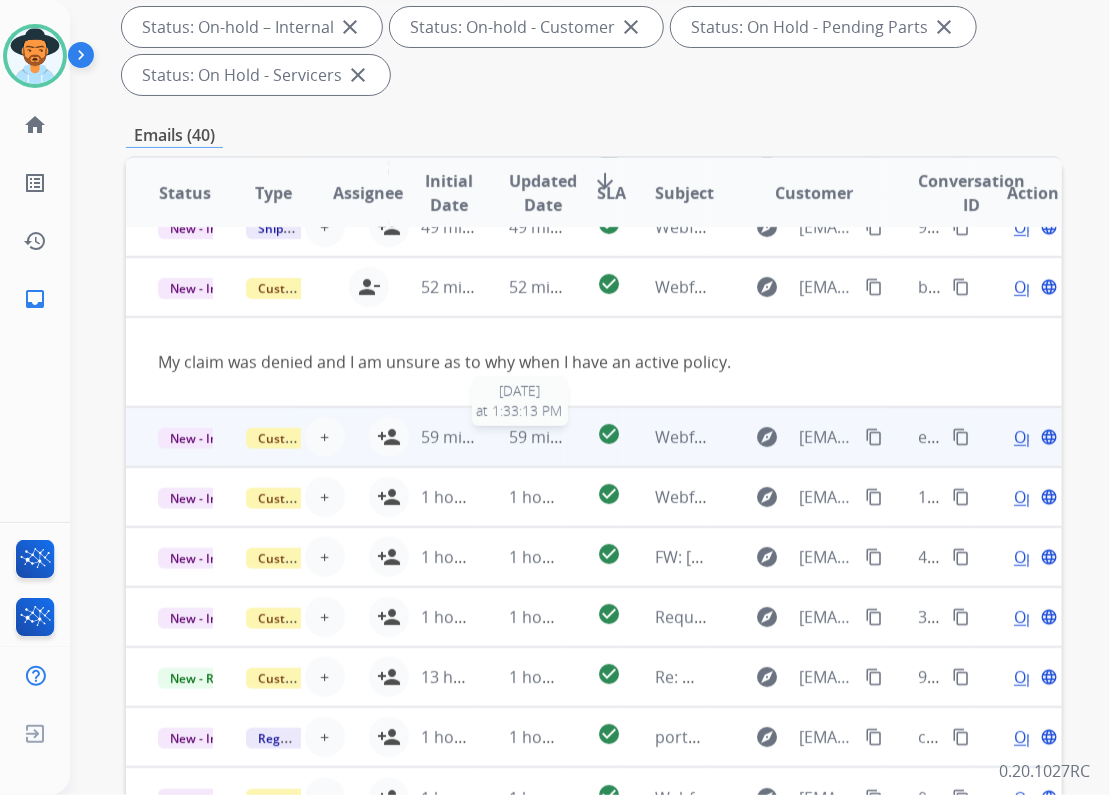 click on "59 minutes ago" at bounding box center (536, 437) 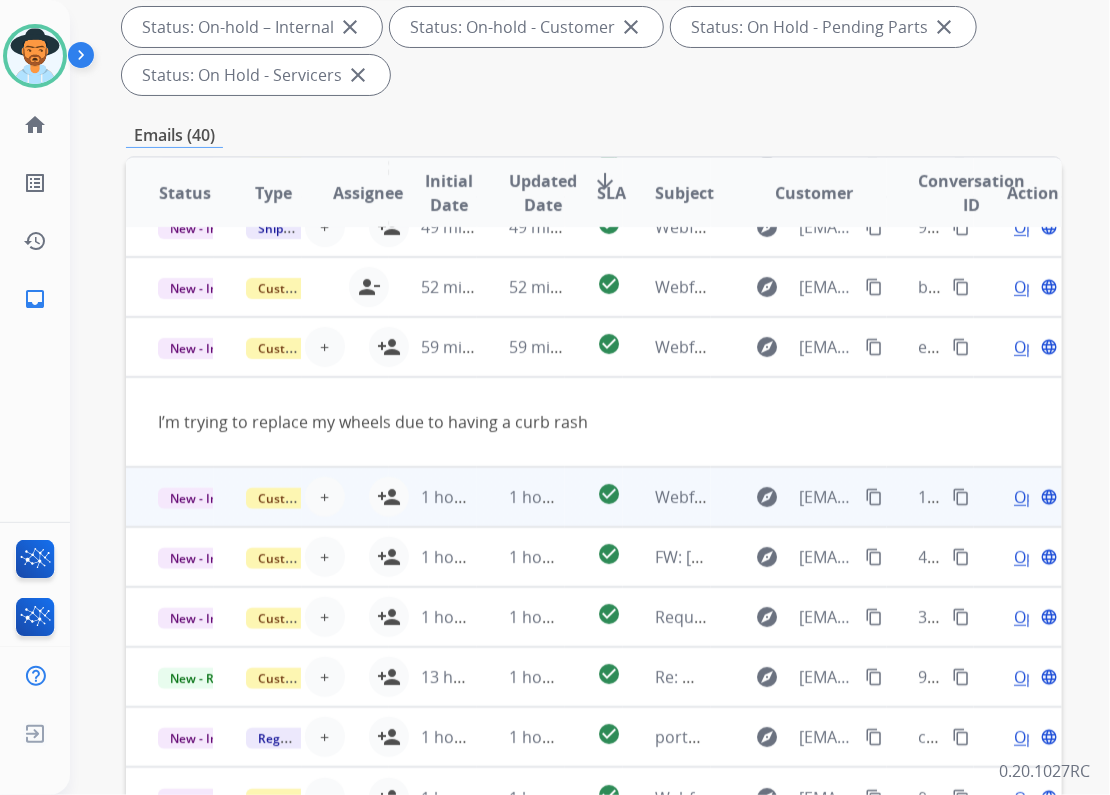 click on "1 hour ago" at bounding box center (521, 497) 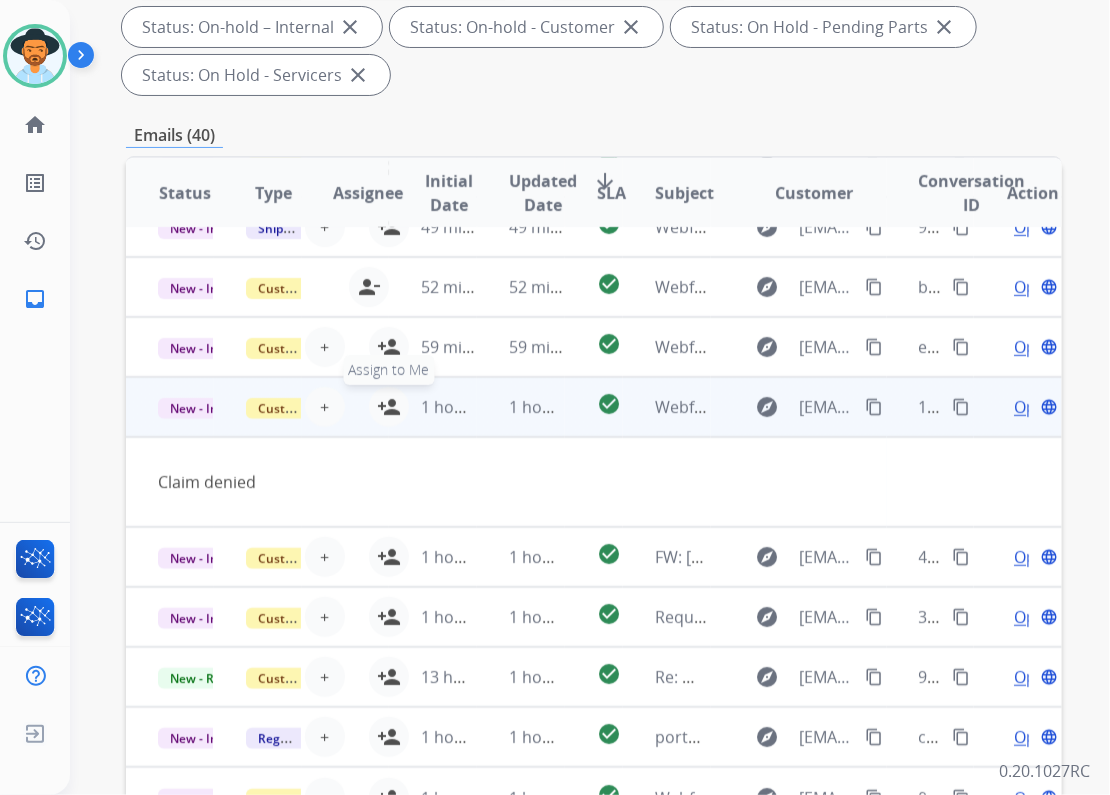 click on "person_add" at bounding box center (389, 407) 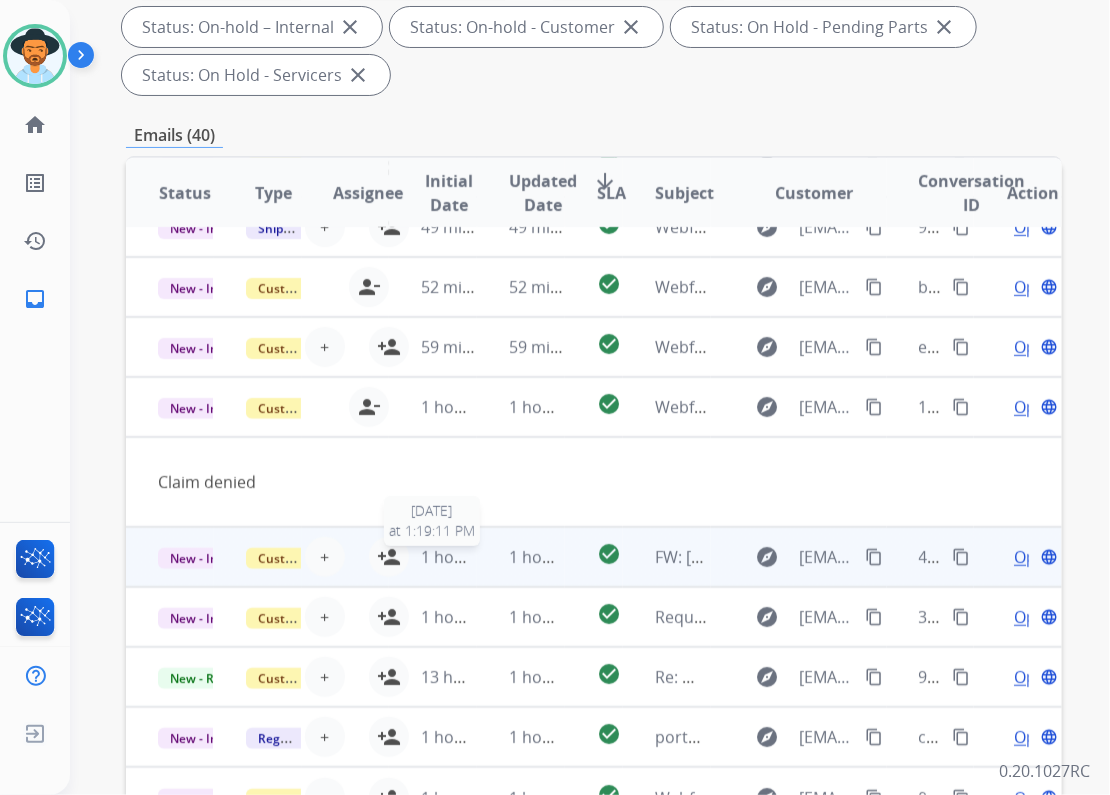 click on "1 hour ago" at bounding box center (462, 557) 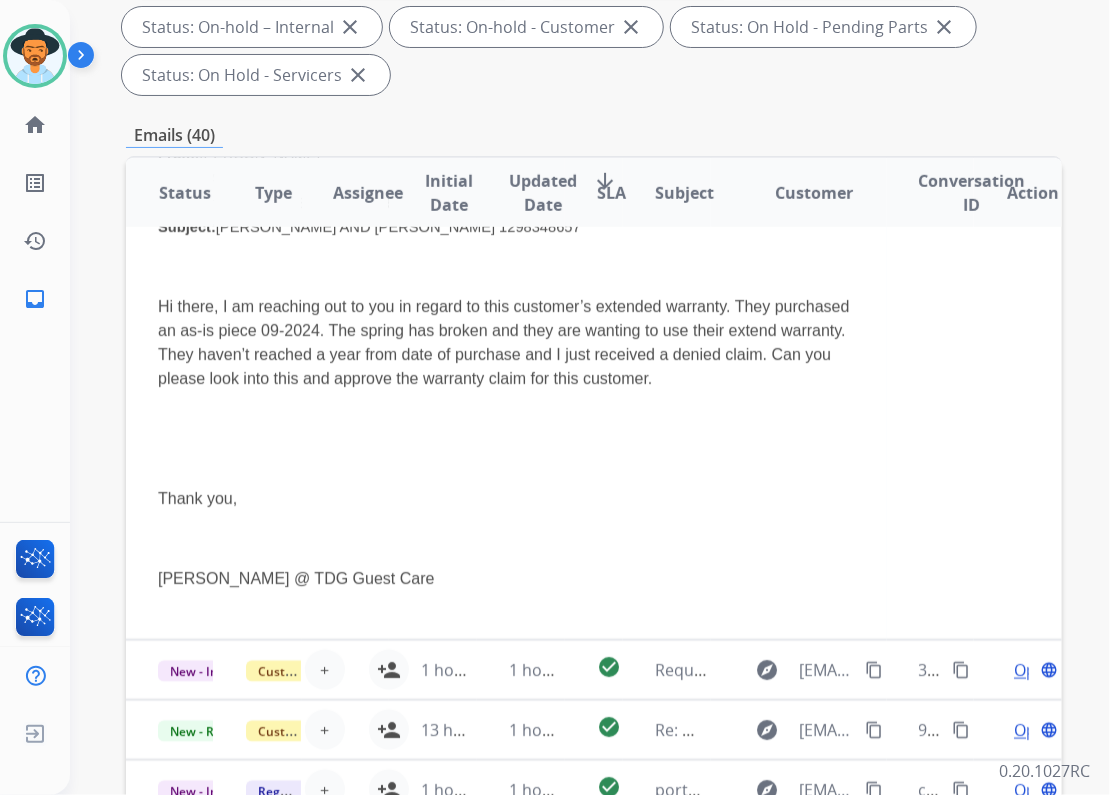scroll, scrollTop: 616, scrollLeft: 0, axis: vertical 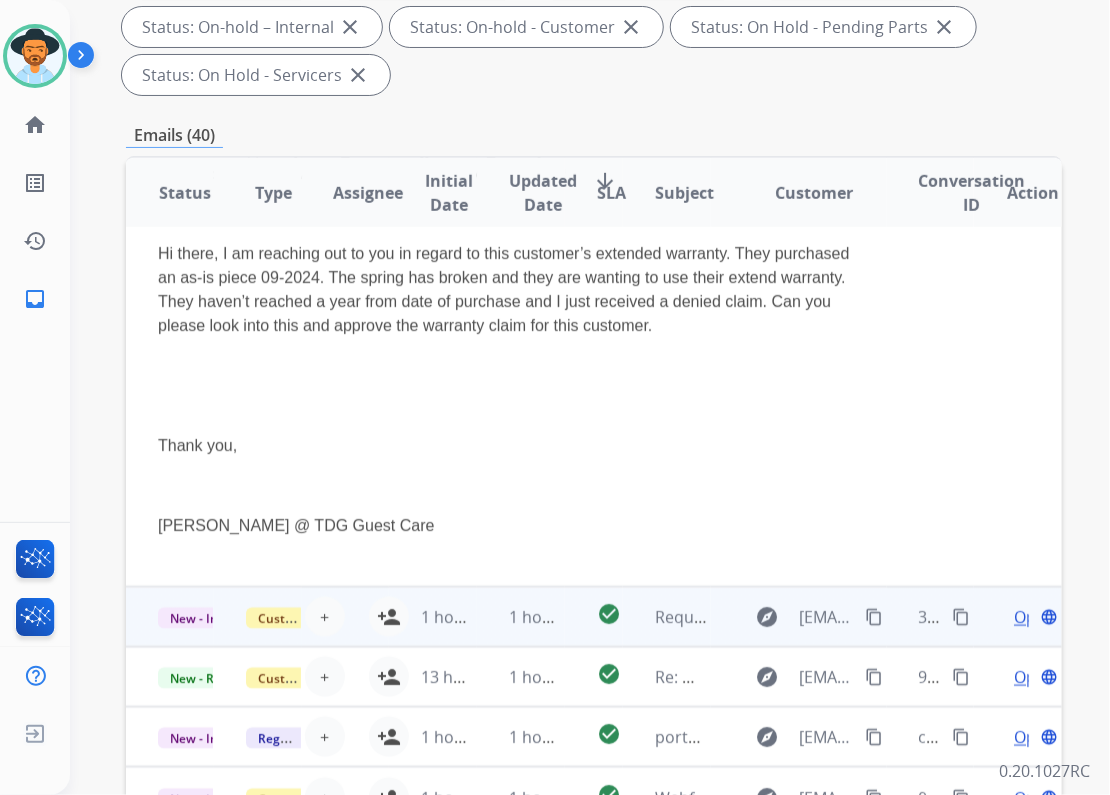 click on "1 hour ago" at bounding box center [521, 617] 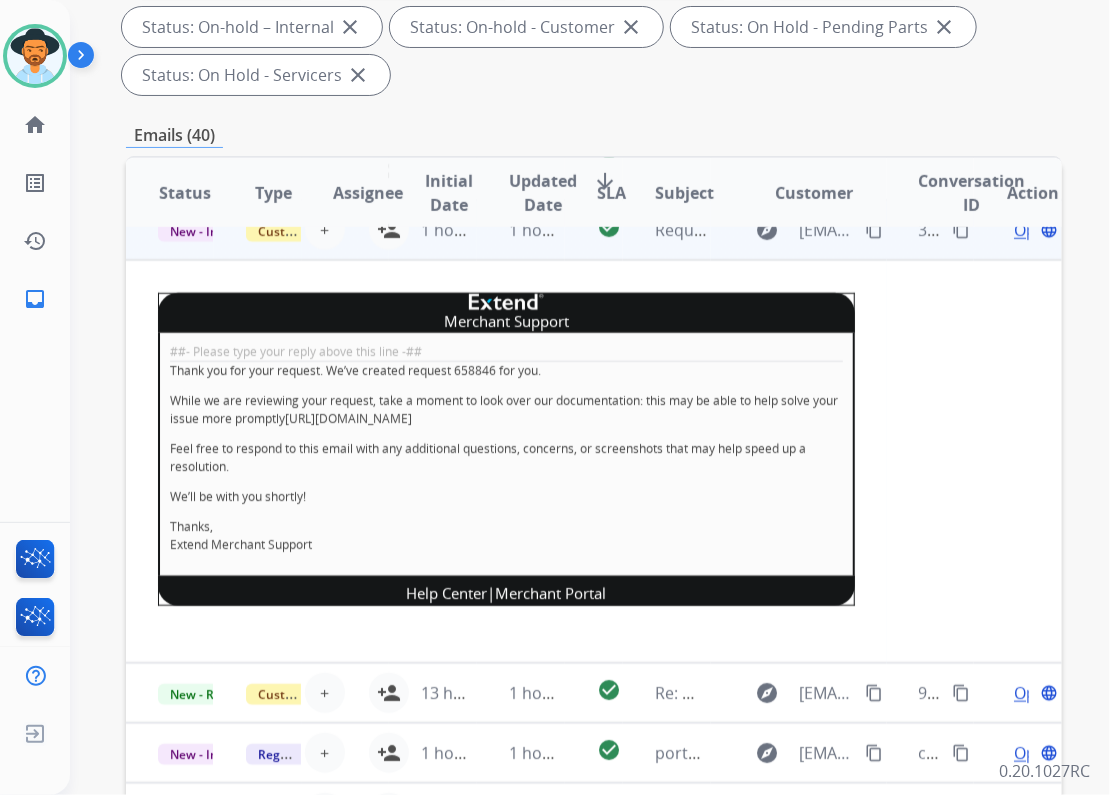 scroll, scrollTop: 402, scrollLeft: 0, axis: vertical 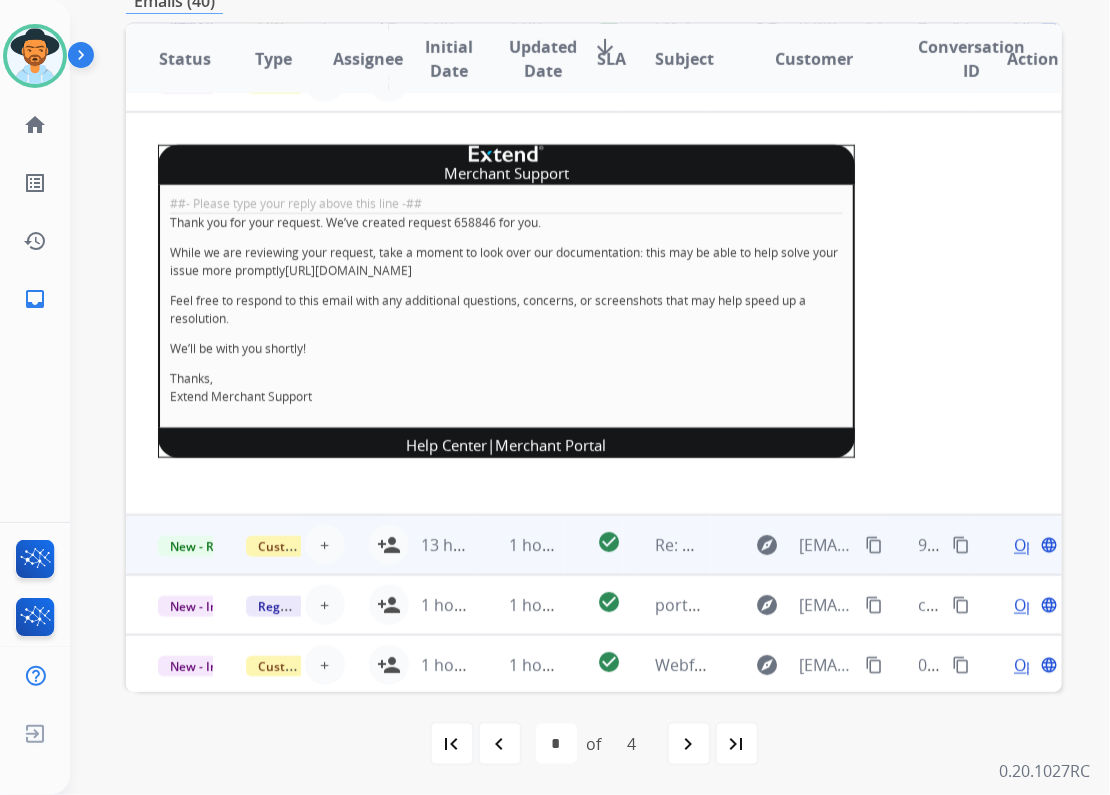 click on "1 hour ago" at bounding box center (521, 545) 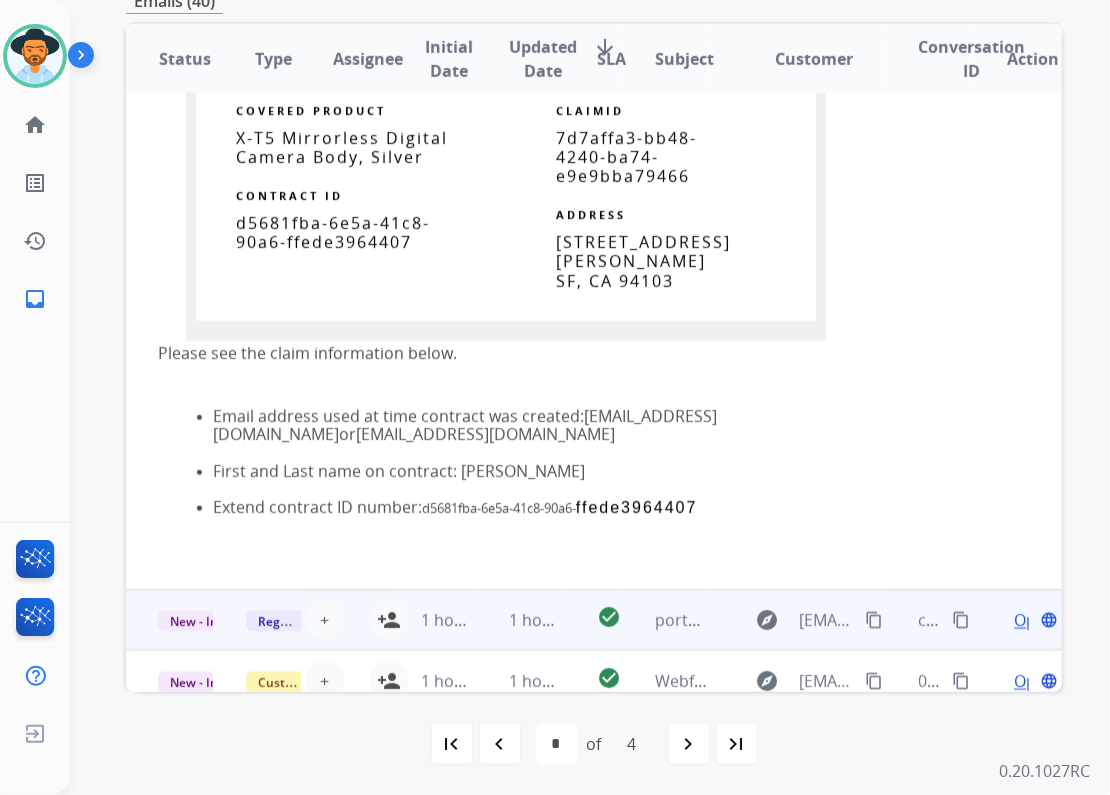 click on "1 hour ago" at bounding box center (521, 620) 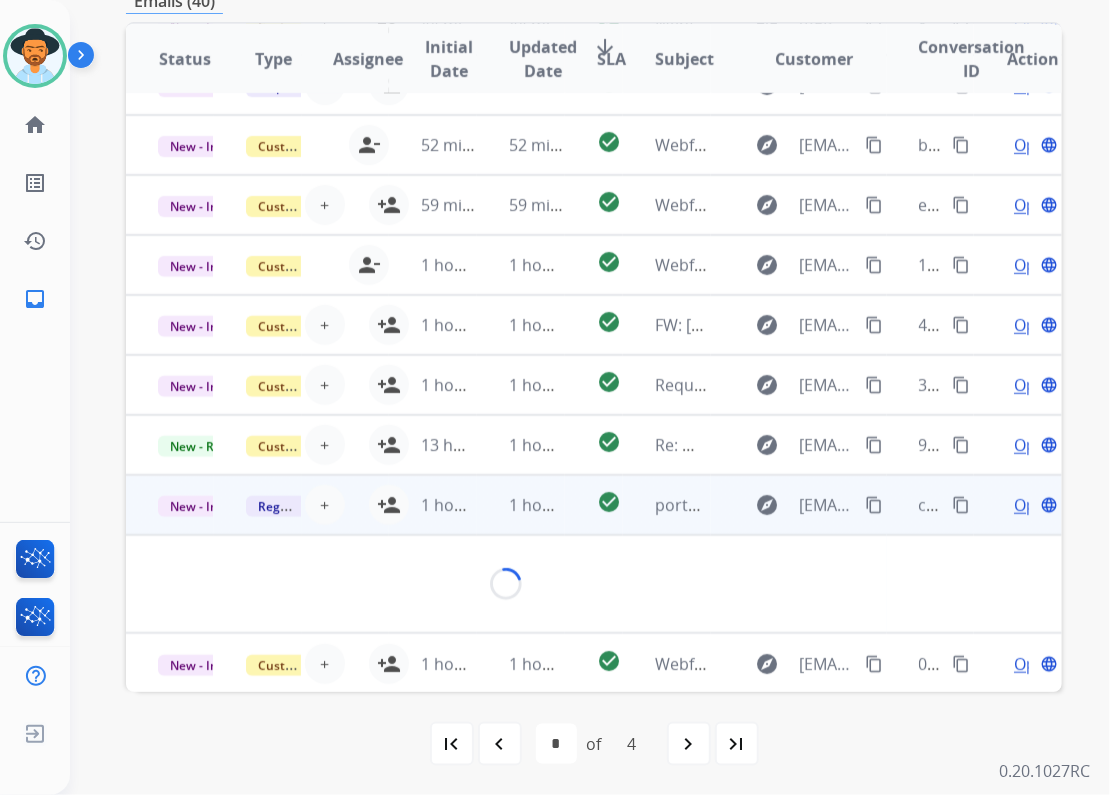 scroll, scrollTop: 91, scrollLeft: 0, axis: vertical 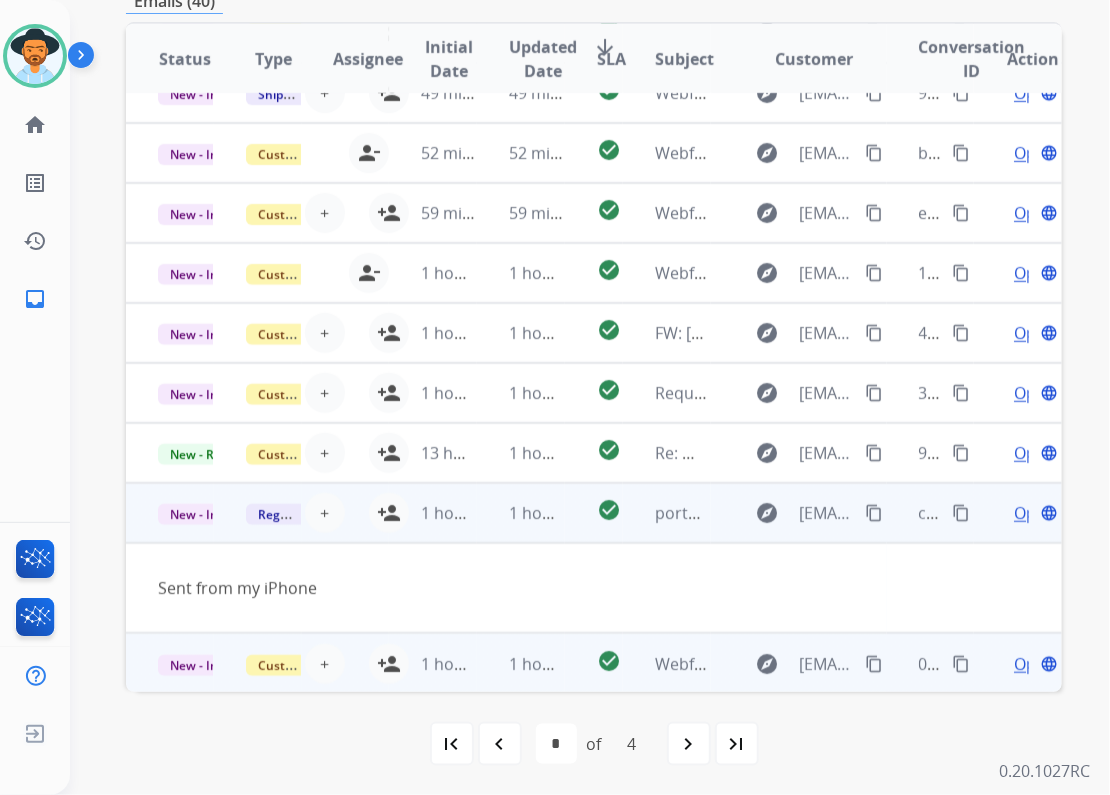 click on "1 hour ago" at bounding box center (521, 663) 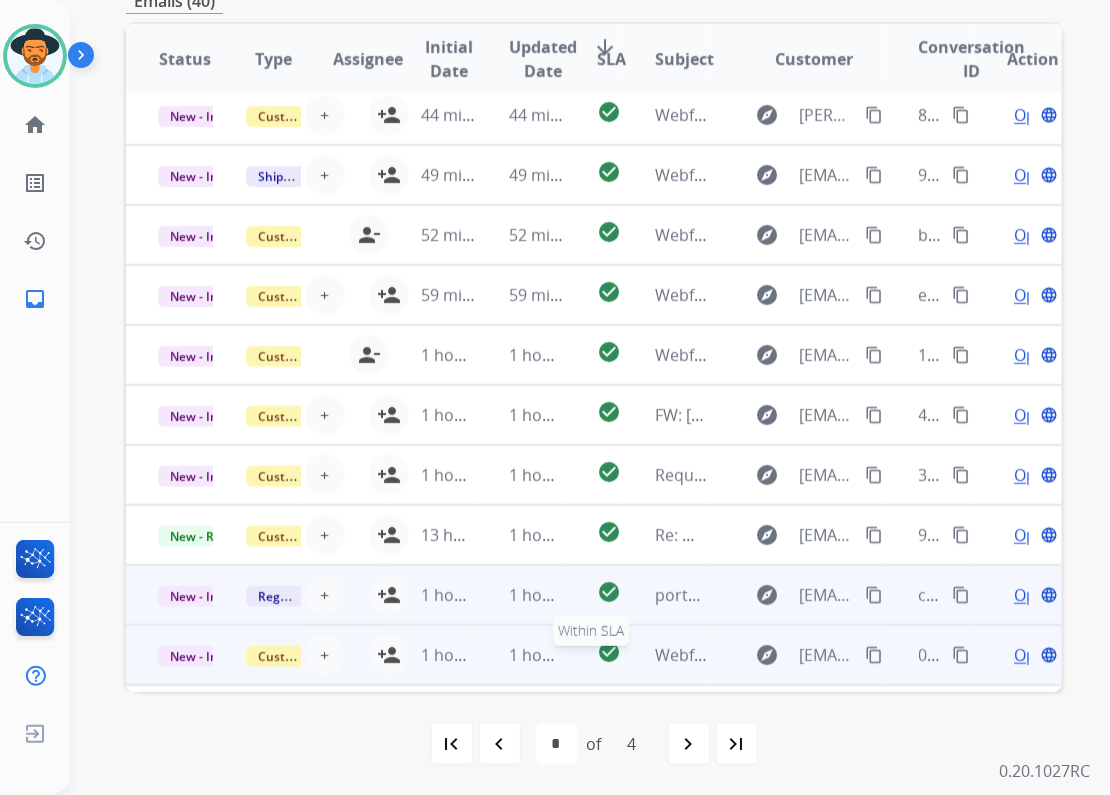 scroll, scrollTop: 0, scrollLeft: 0, axis: both 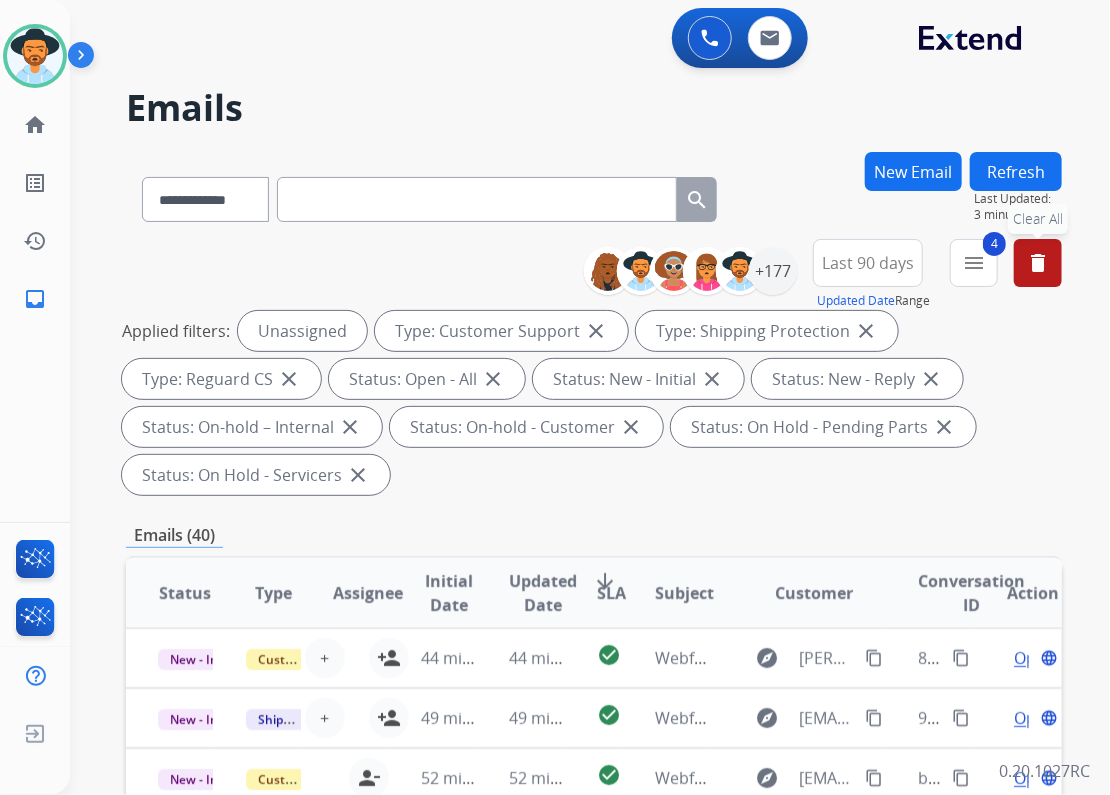 click on "delete" at bounding box center (1038, 263) 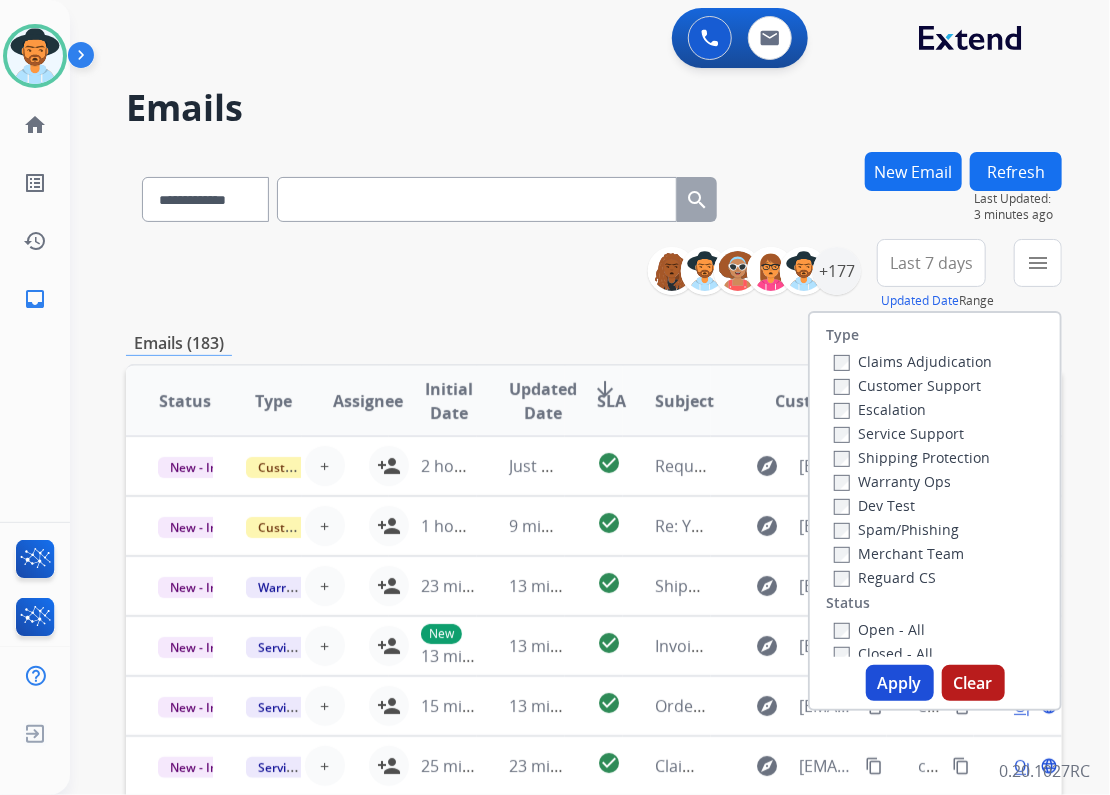 click on "**********" at bounding box center (594, 645) 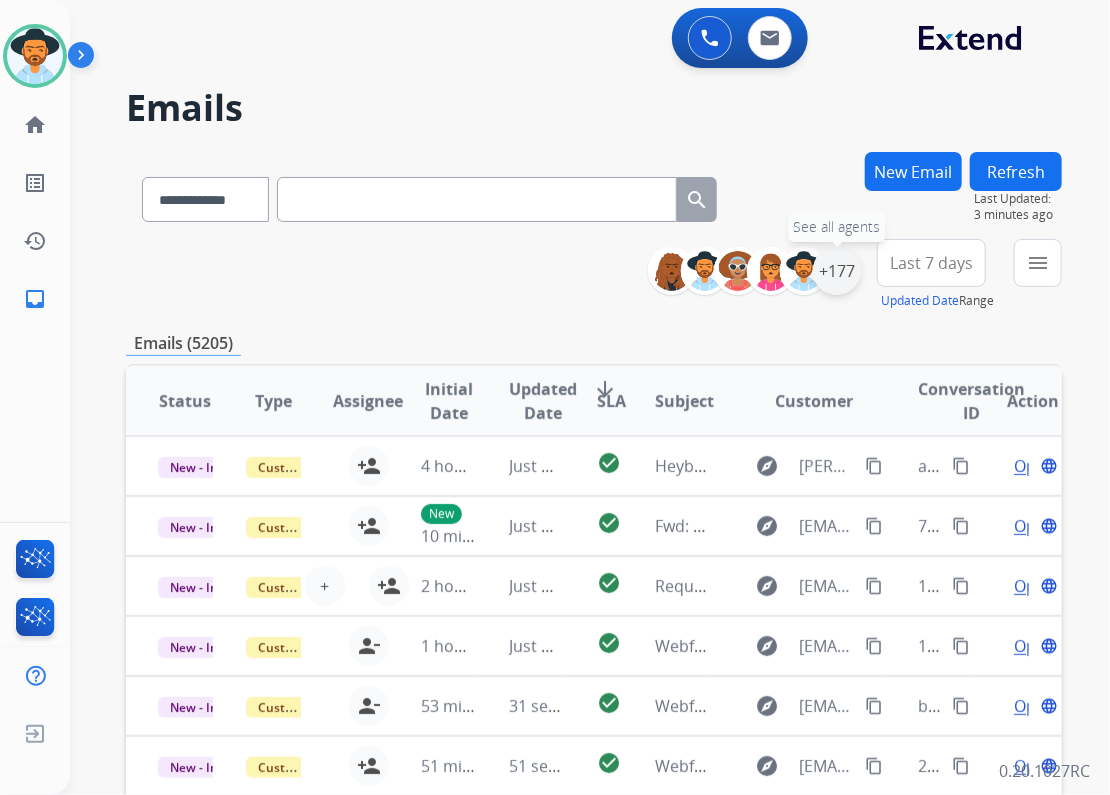 click on "+177" at bounding box center [837, 271] 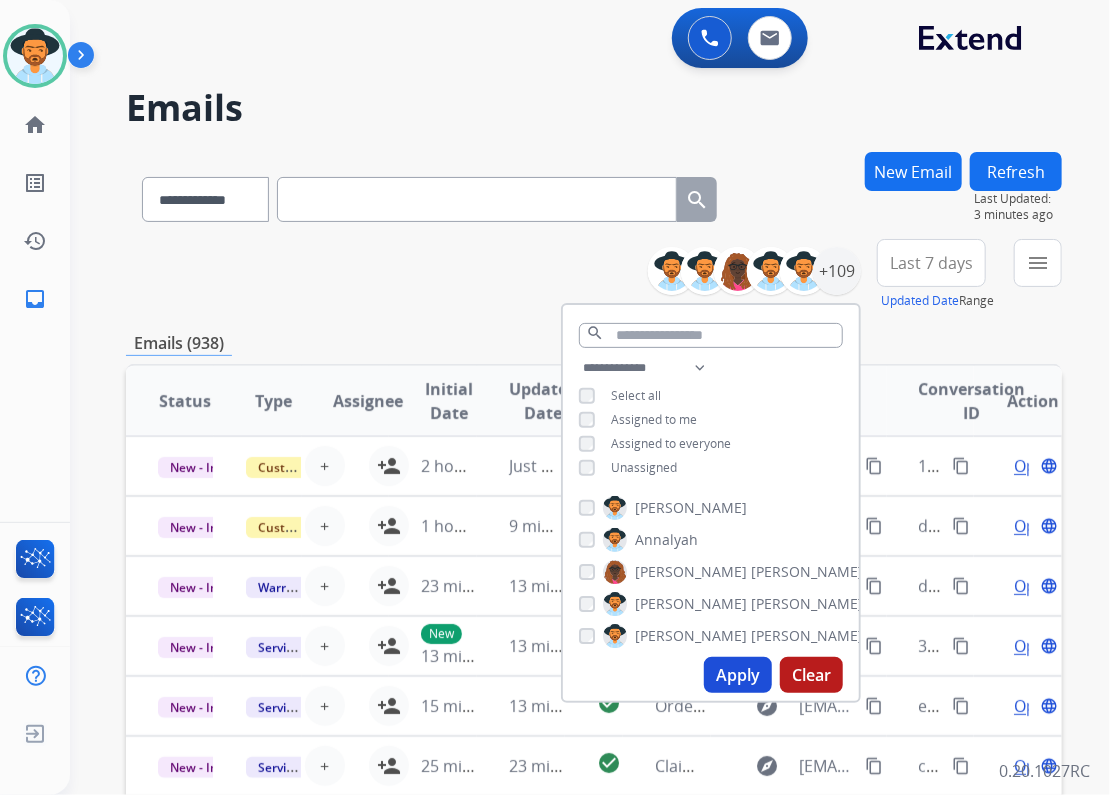 click on "**********" at bounding box center [711, 420] 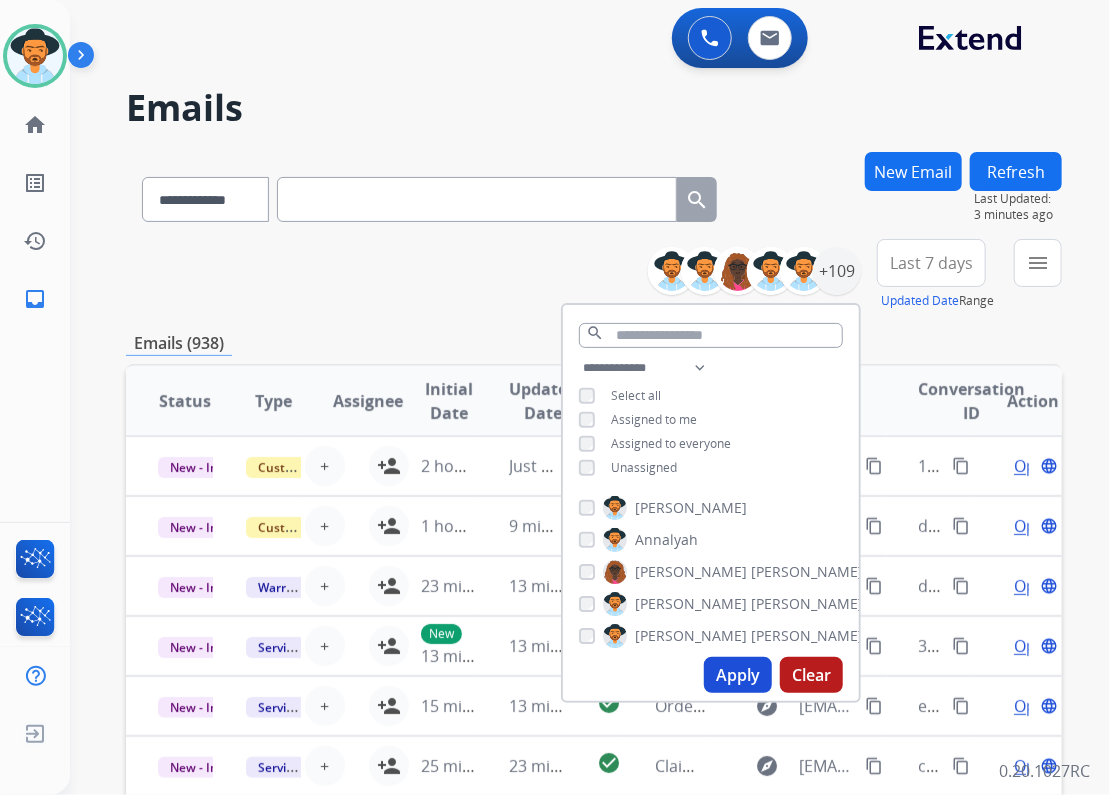 click on "Apply" at bounding box center [738, 675] 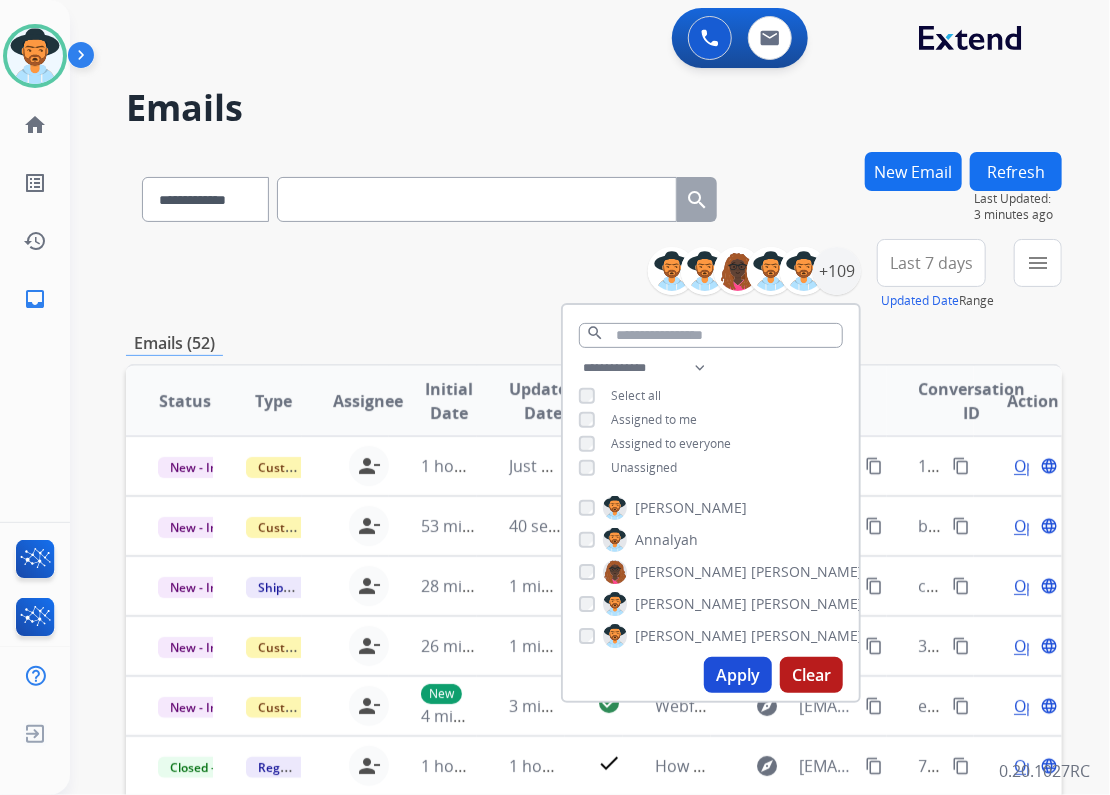 click on "**********" at bounding box center [594, 275] 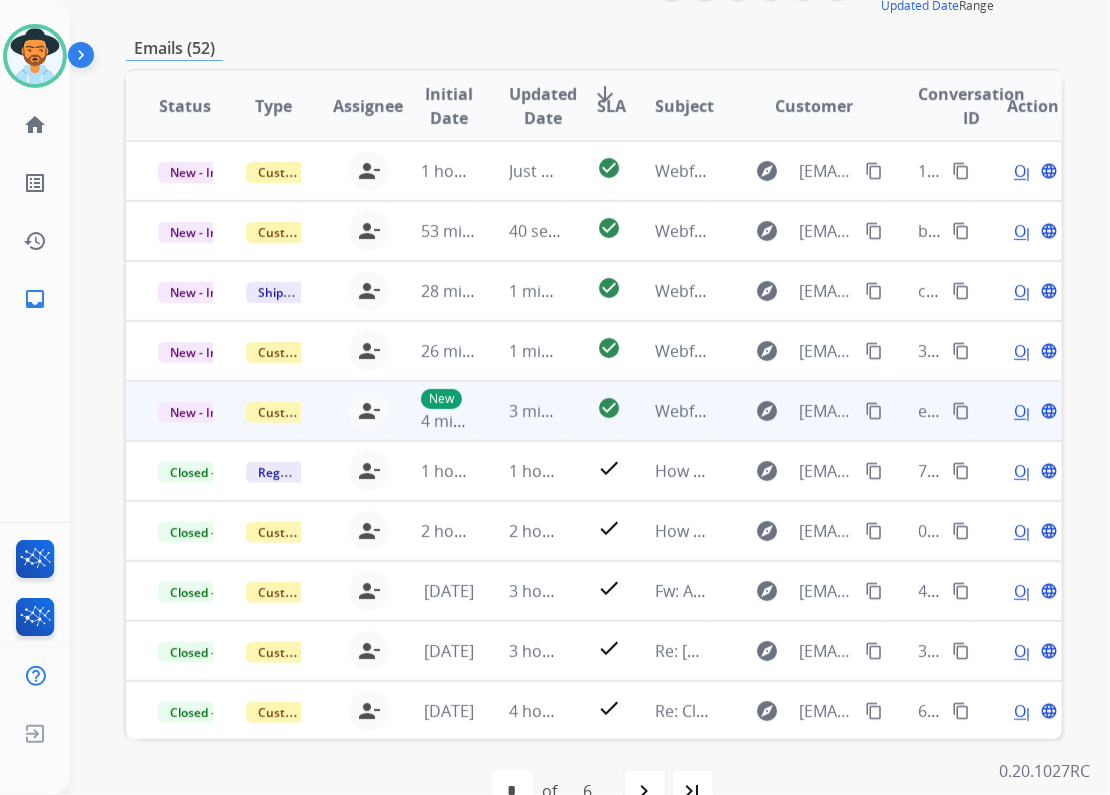 scroll, scrollTop: 262, scrollLeft: 0, axis: vertical 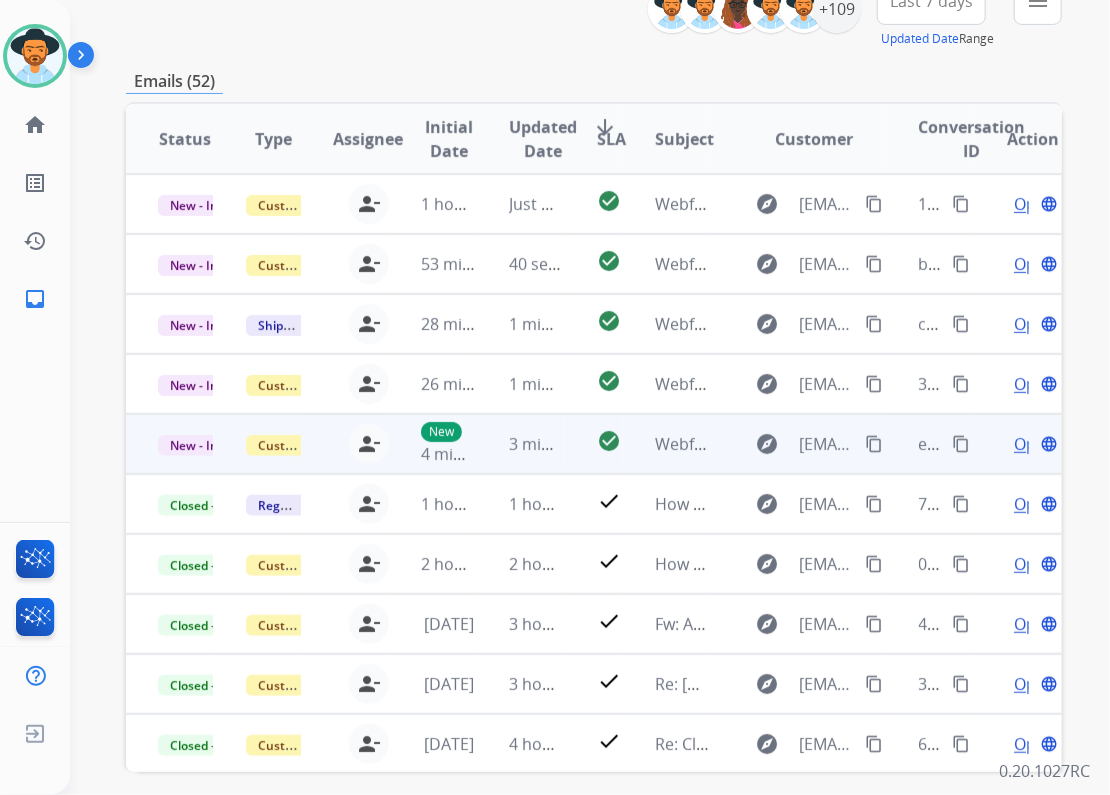 click on "check_circle" at bounding box center (594, 444) 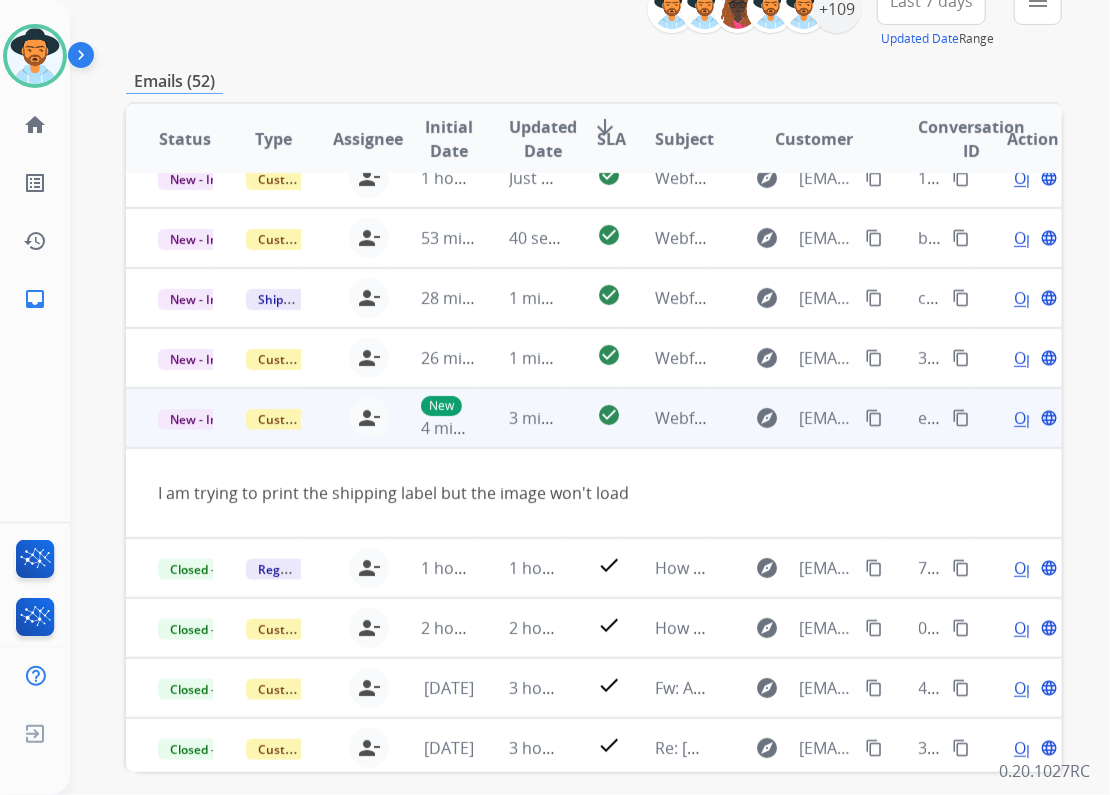 scroll, scrollTop: 91, scrollLeft: 0, axis: vertical 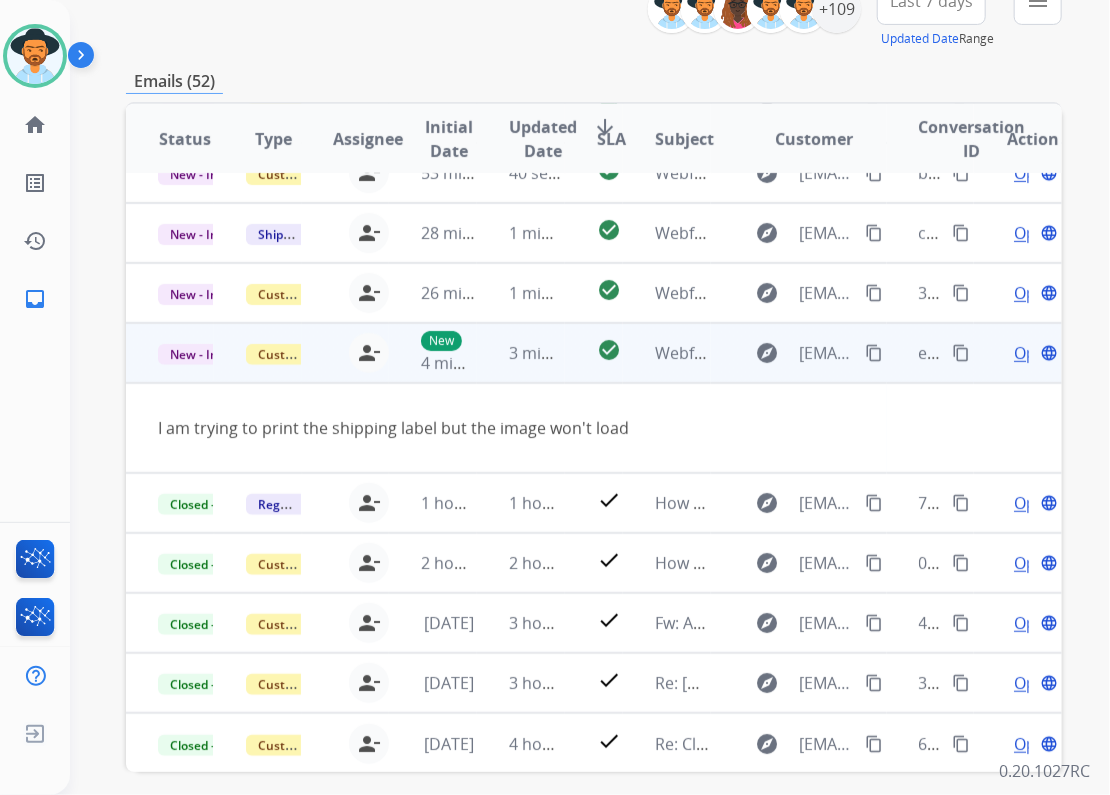 drag, startPoint x: 853, startPoint y: 344, endPoint x: 870, endPoint y: 339, distance: 17.720045 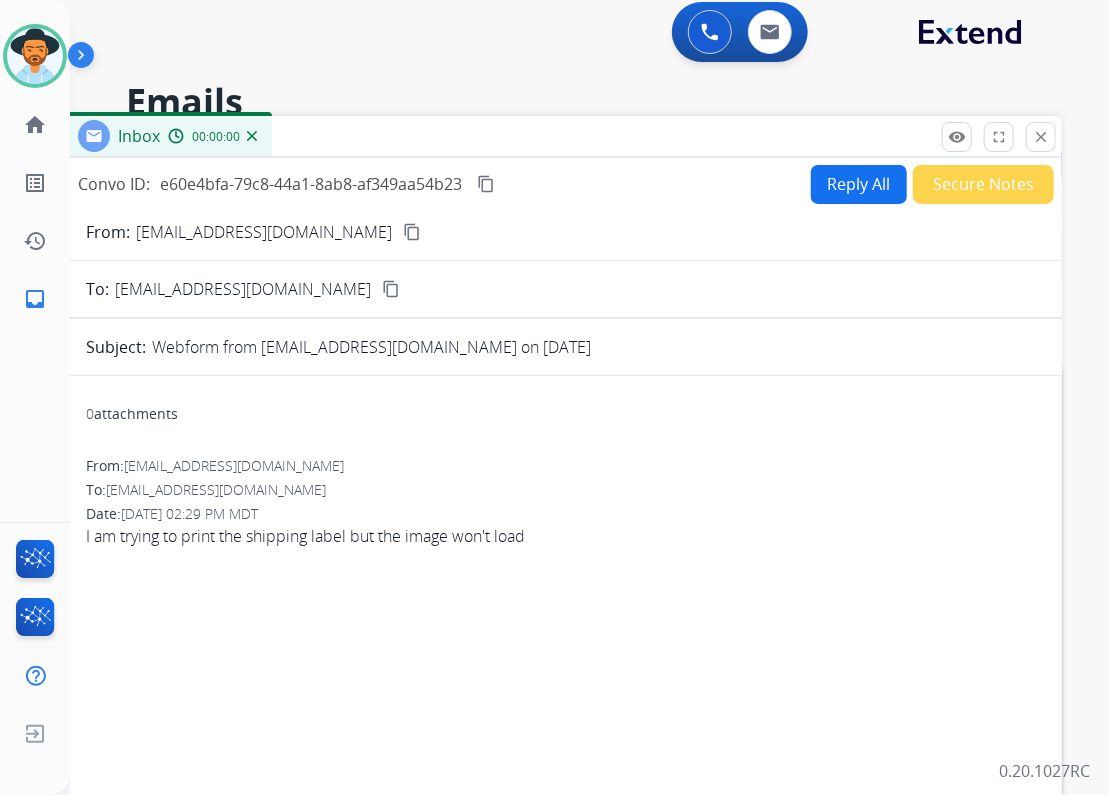 scroll, scrollTop: 0, scrollLeft: 0, axis: both 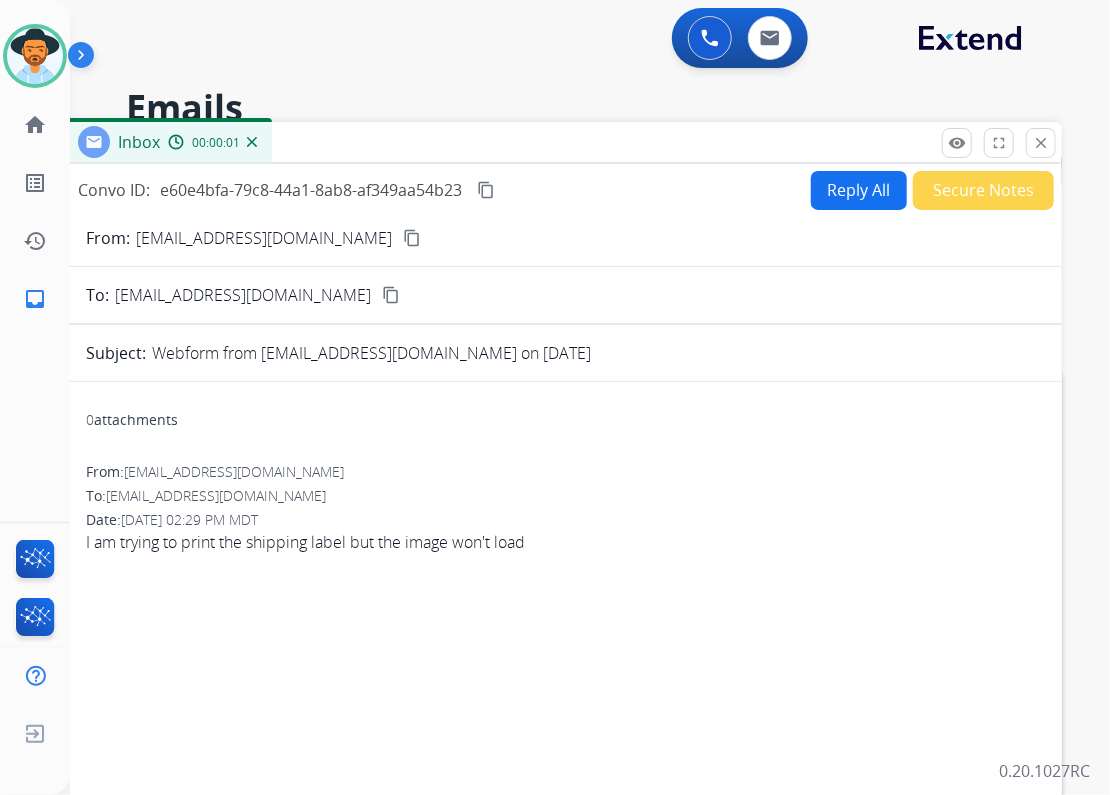 click on "Reply All" at bounding box center (859, 190) 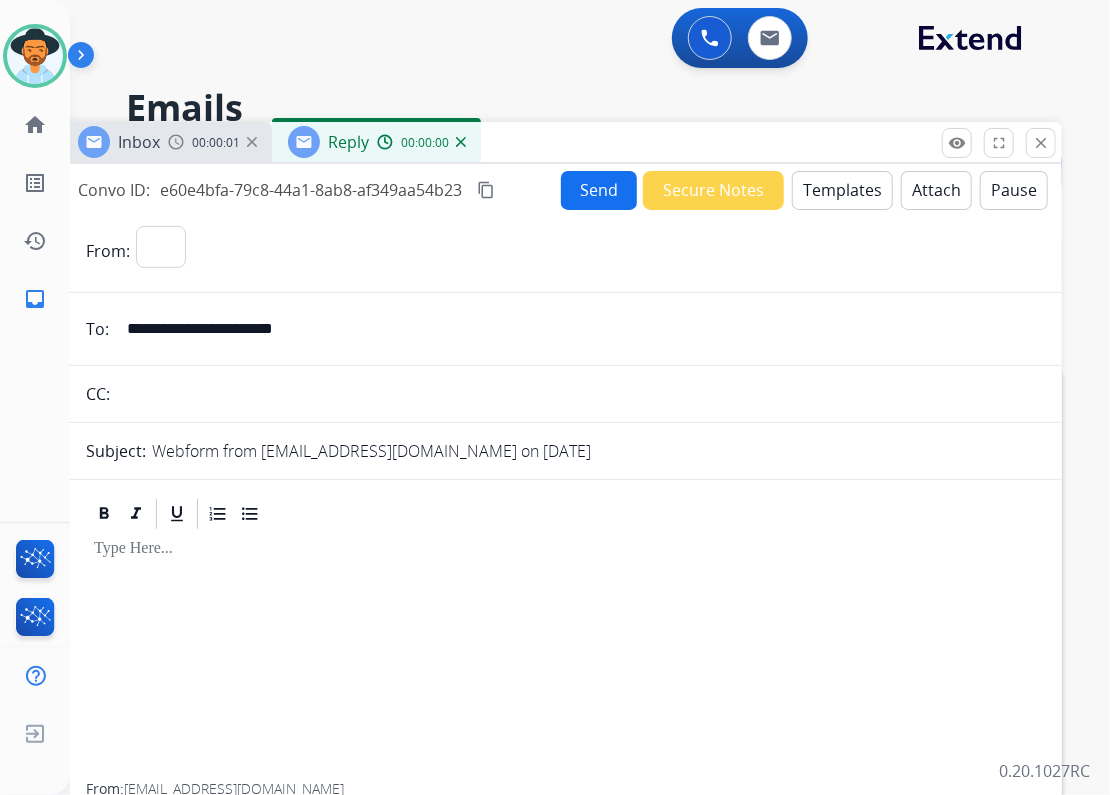 select on "**********" 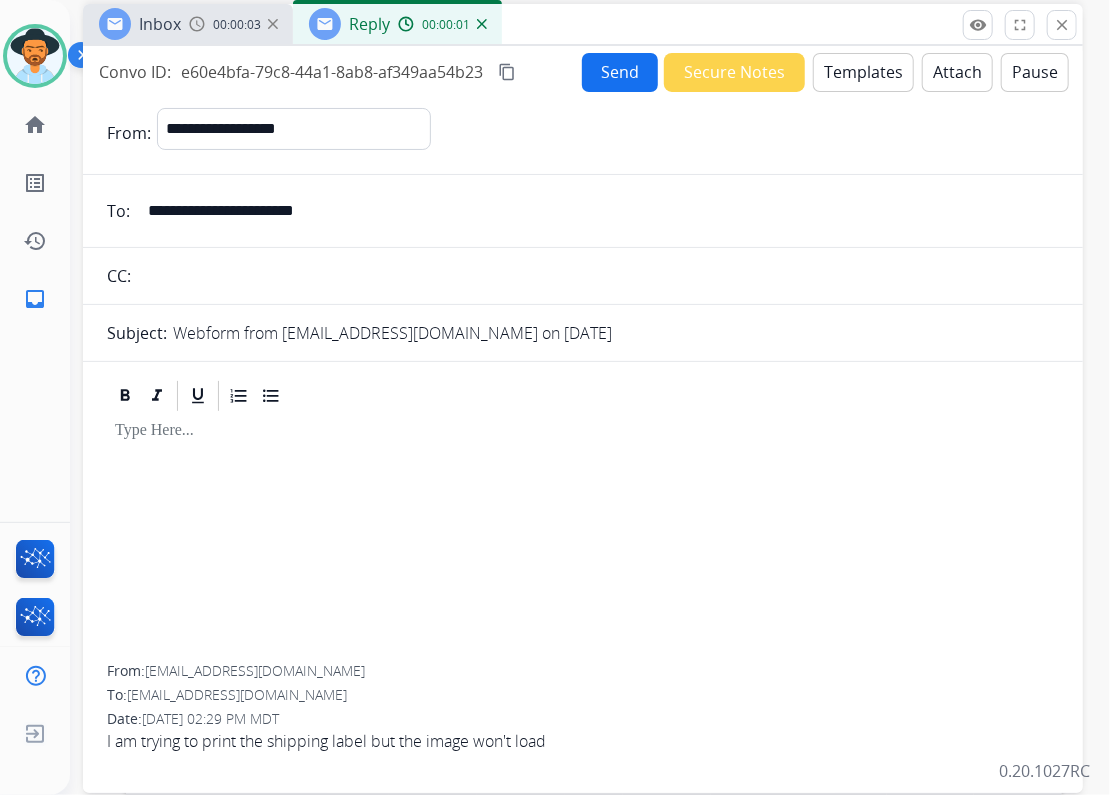 drag, startPoint x: 589, startPoint y: 138, endPoint x: 608, endPoint y: 19, distance: 120.50726 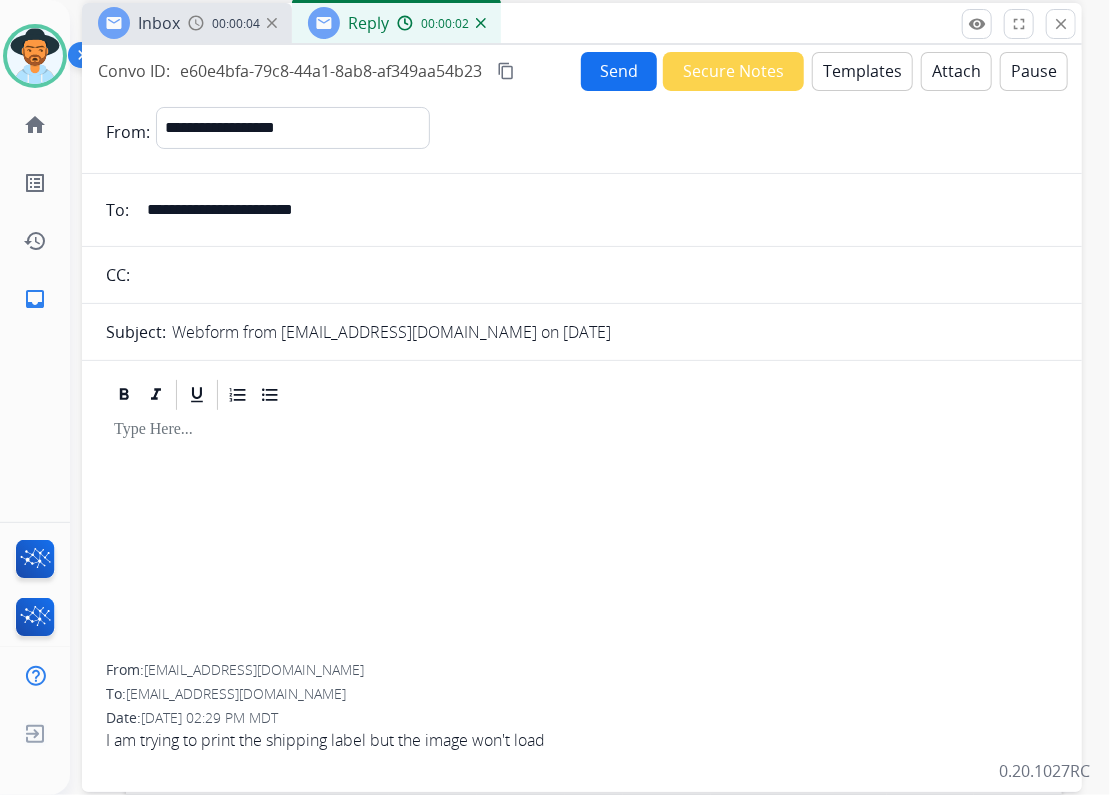 click on "Templates" at bounding box center (862, 71) 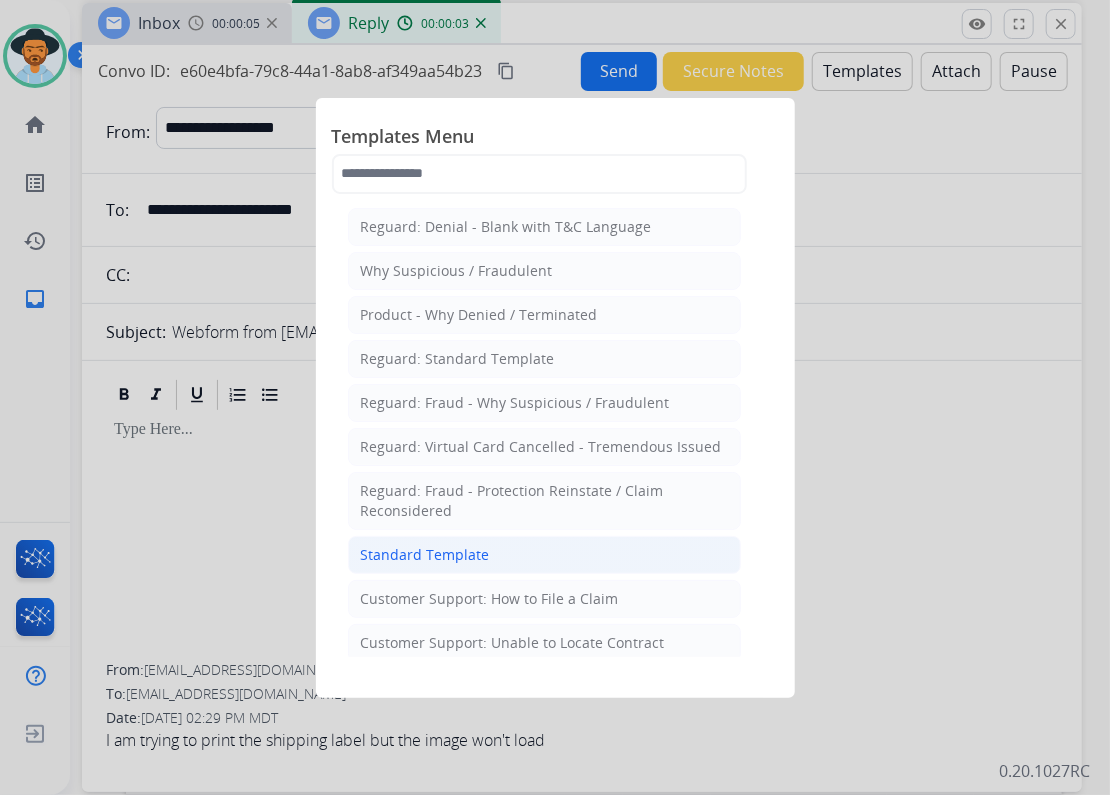 click on "Standard Template" 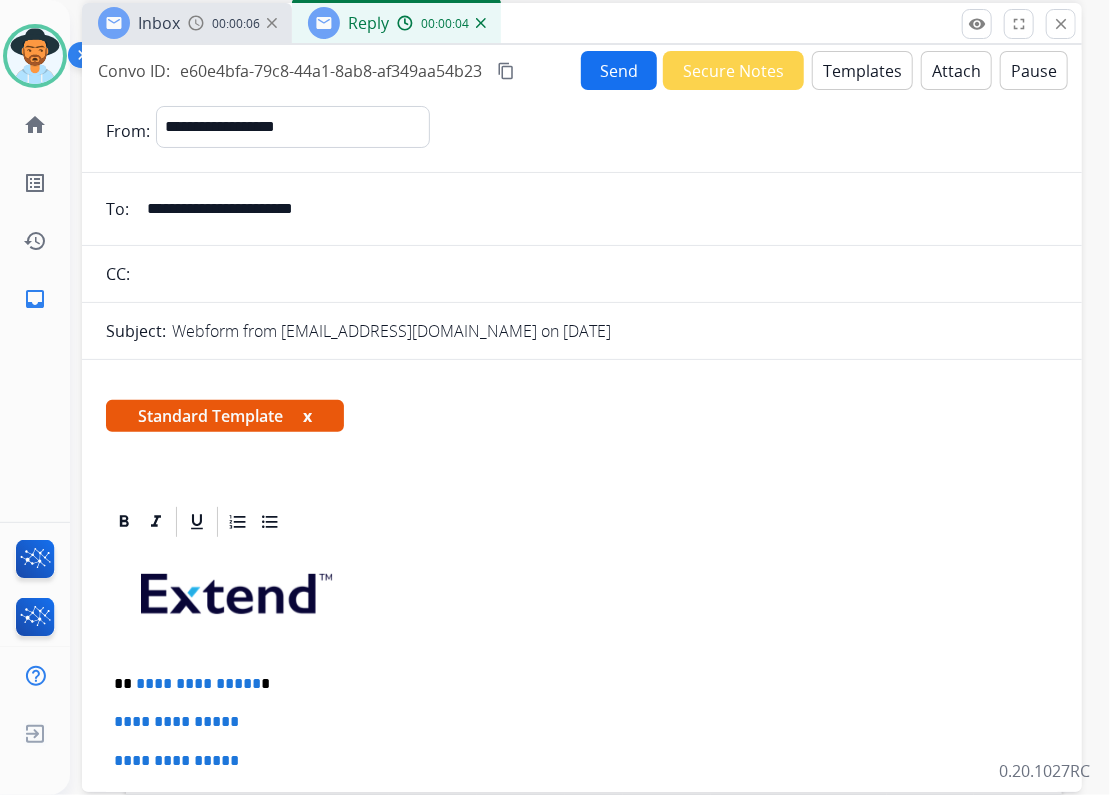 click on "x" at bounding box center [307, 416] 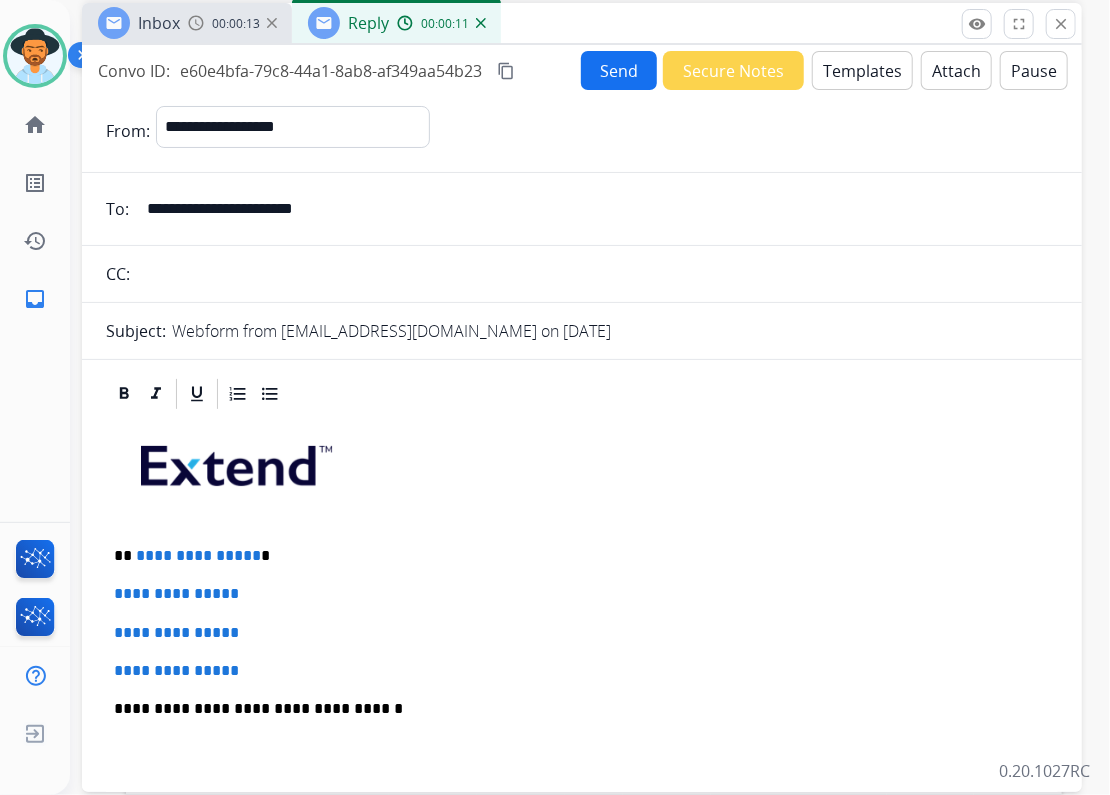 click on "**********" at bounding box center (574, 556) 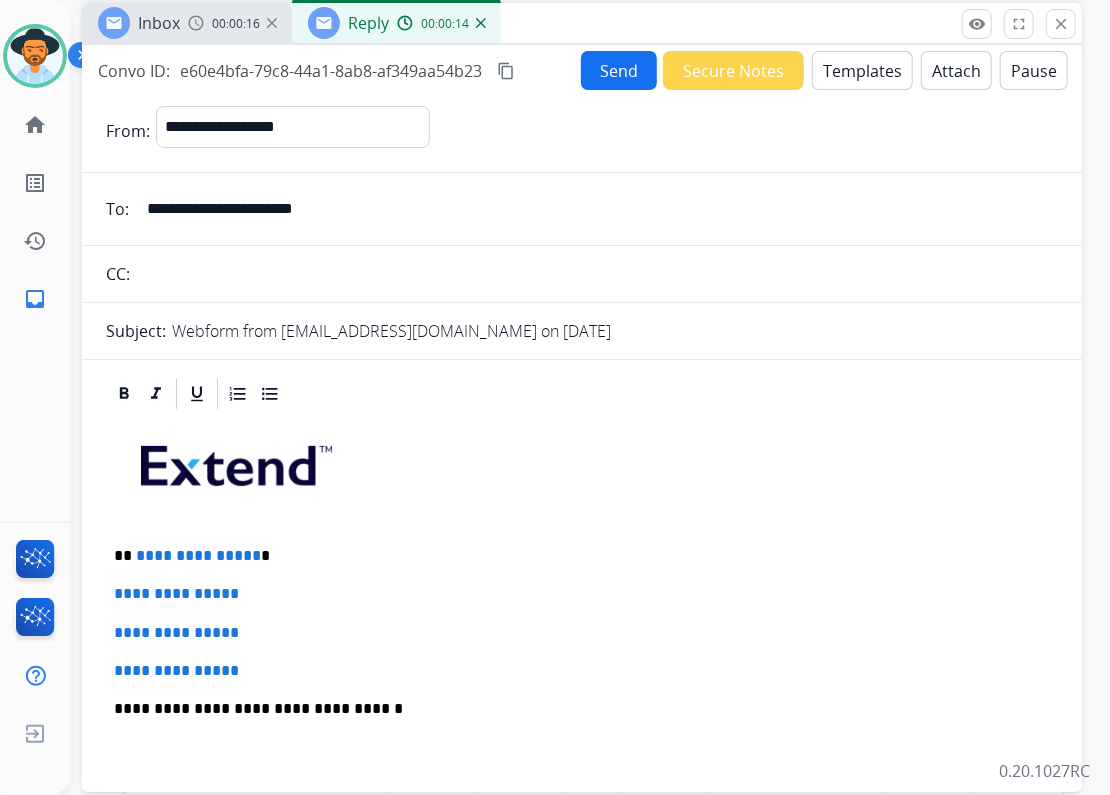 type 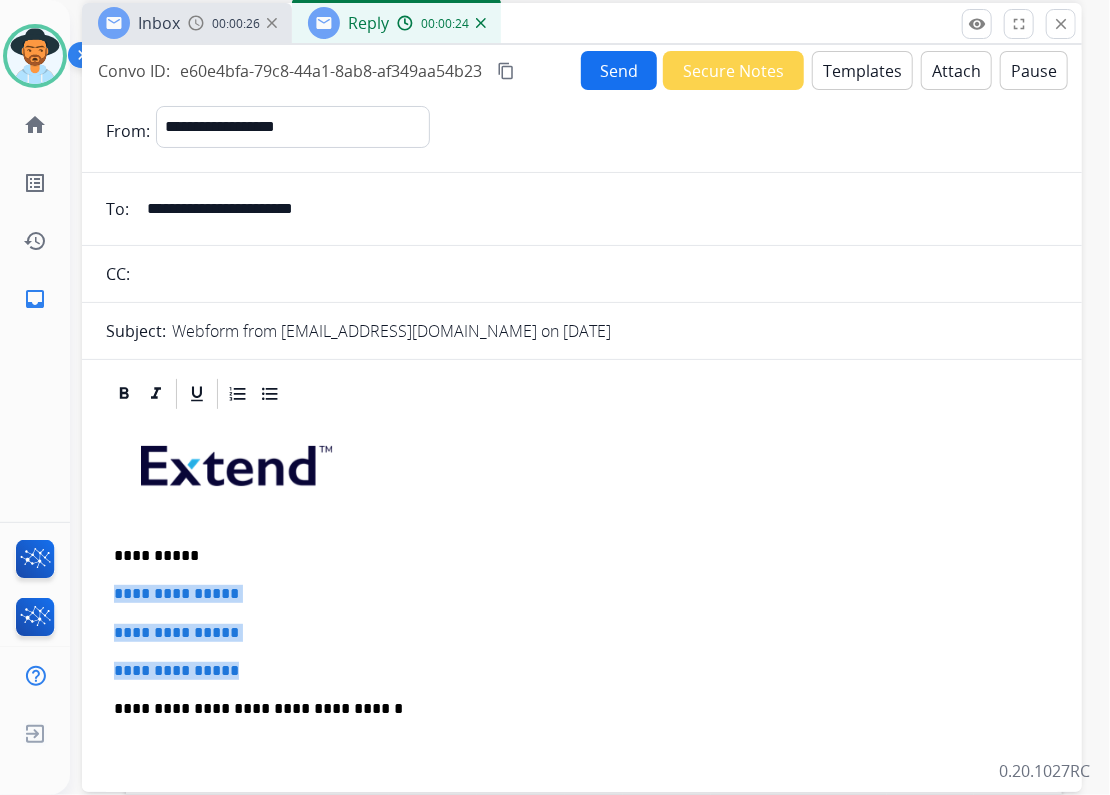 drag, startPoint x: 257, startPoint y: 672, endPoint x: 112, endPoint y: 593, distance: 165.12419 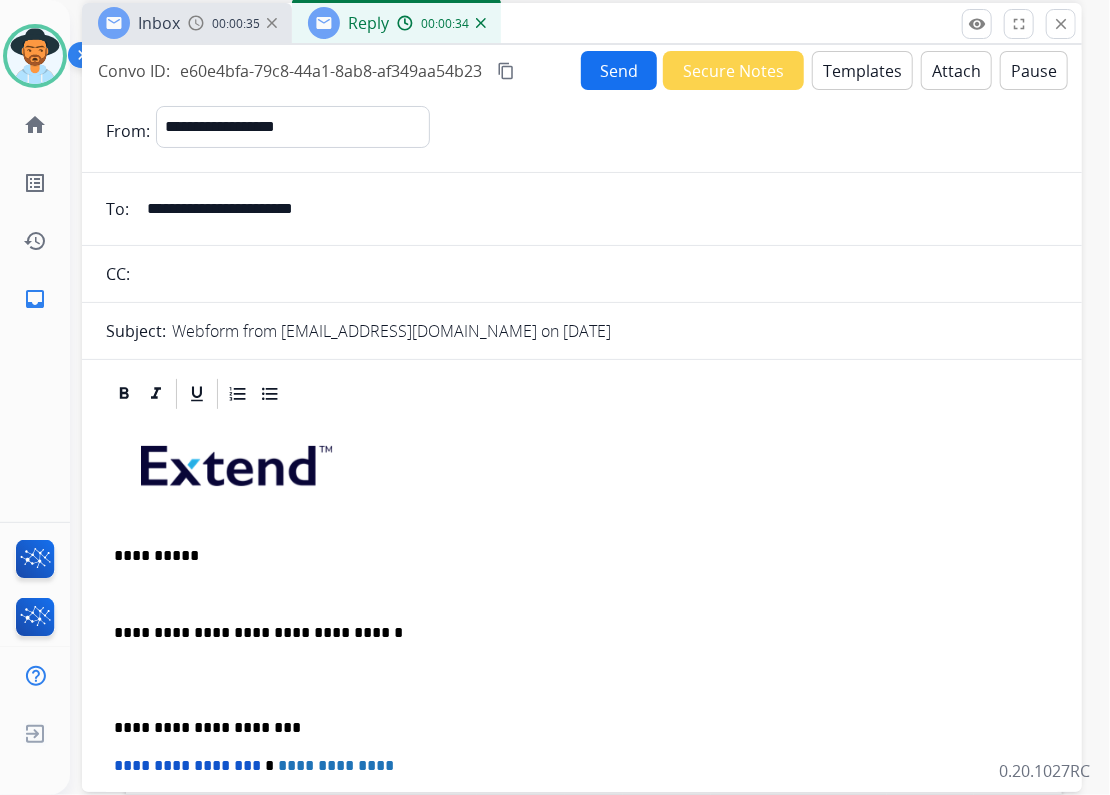 click at bounding box center (582, 594) 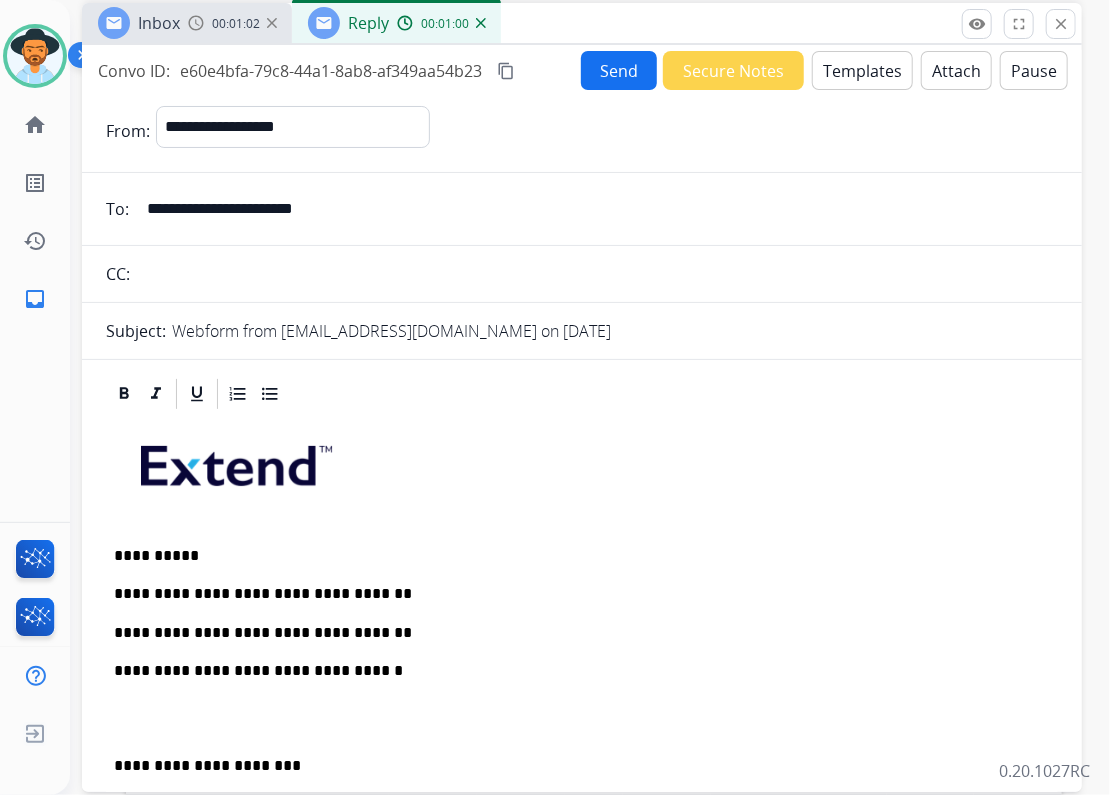 click on "Send  Secure Notes  Templates Attach  Pause" at bounding box center (824, 70) 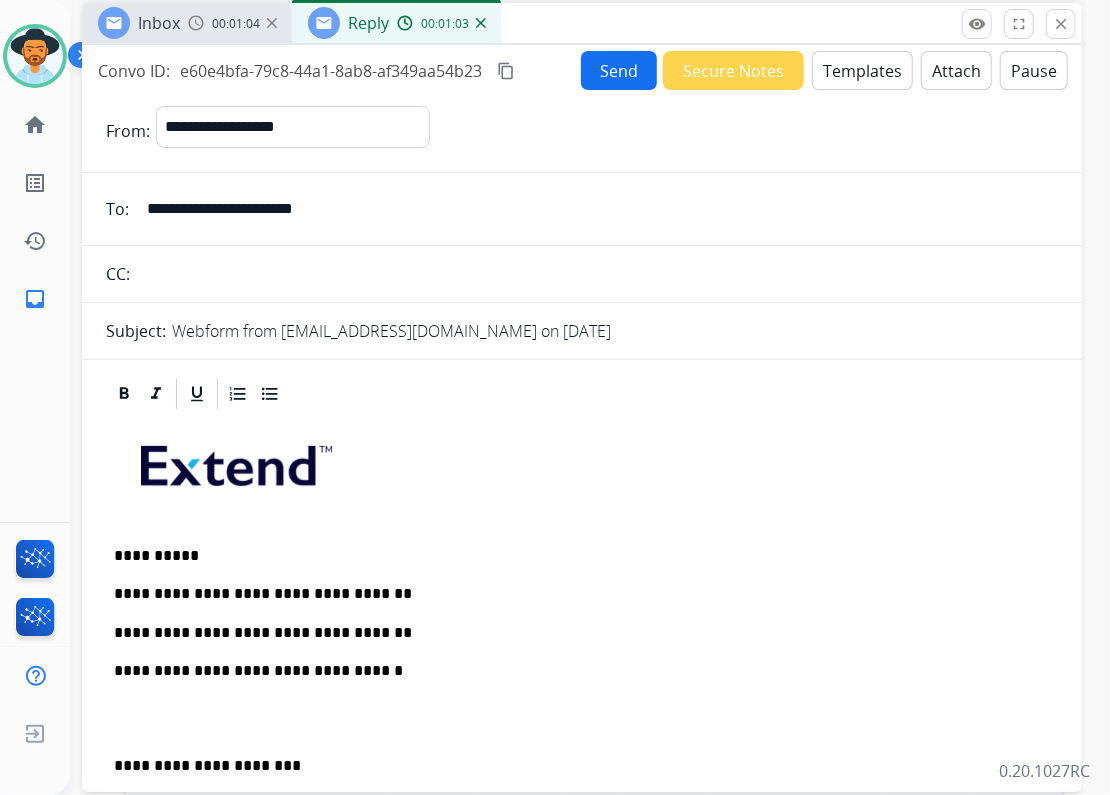 click on "Attach" at bounding box center (956, 70) 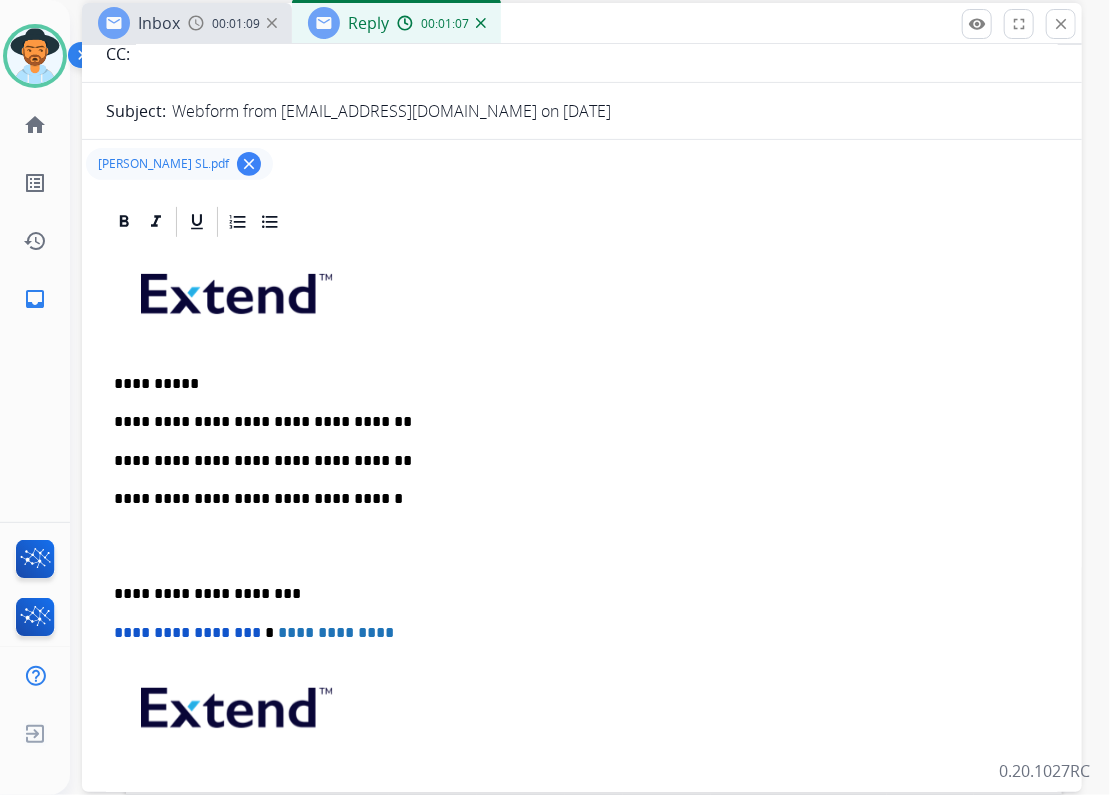 scroll, scrollTop: 240, scrollLeft: 0, axis: vertical 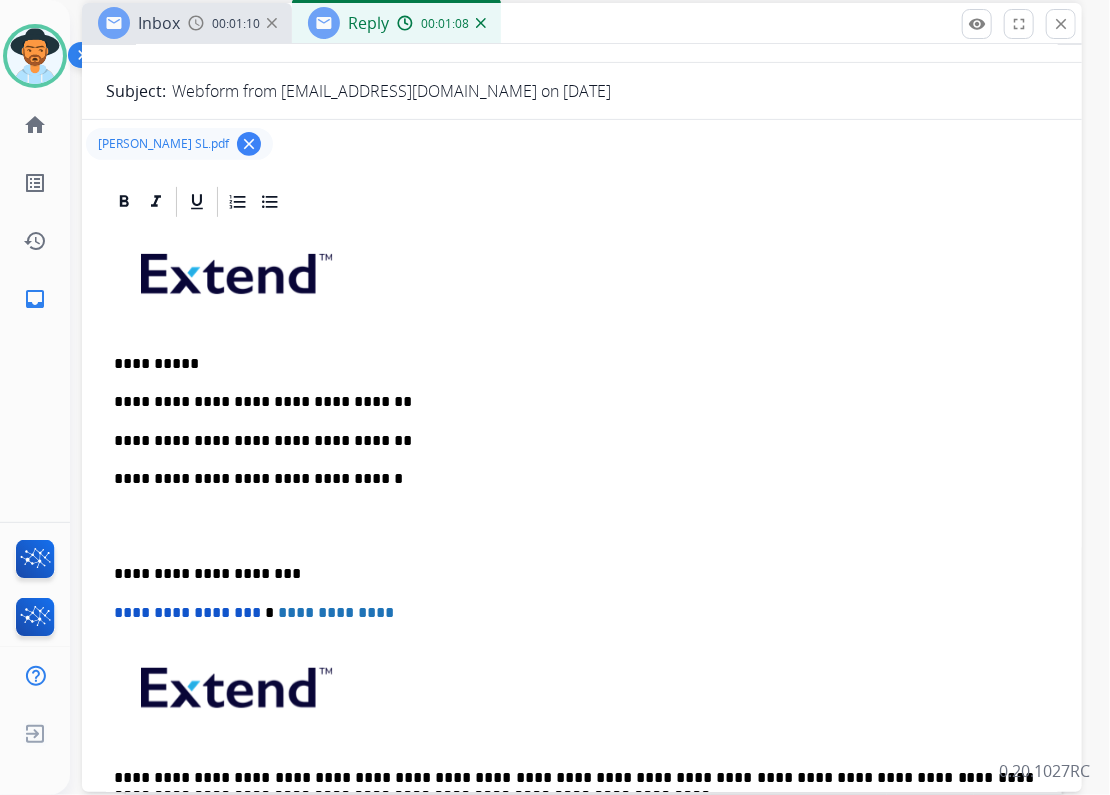 click on "**********" at bounding box center (582, 545) 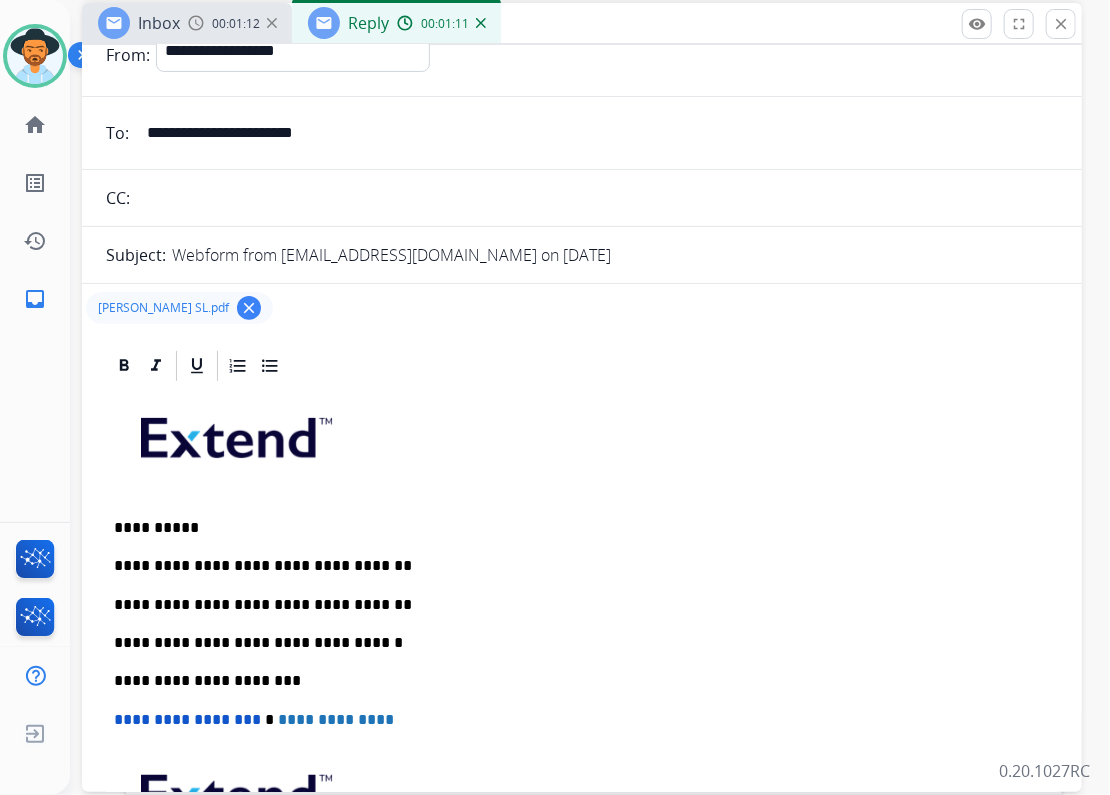 scroll, scrollTop: 0, scrollLeft: 0, axis: both 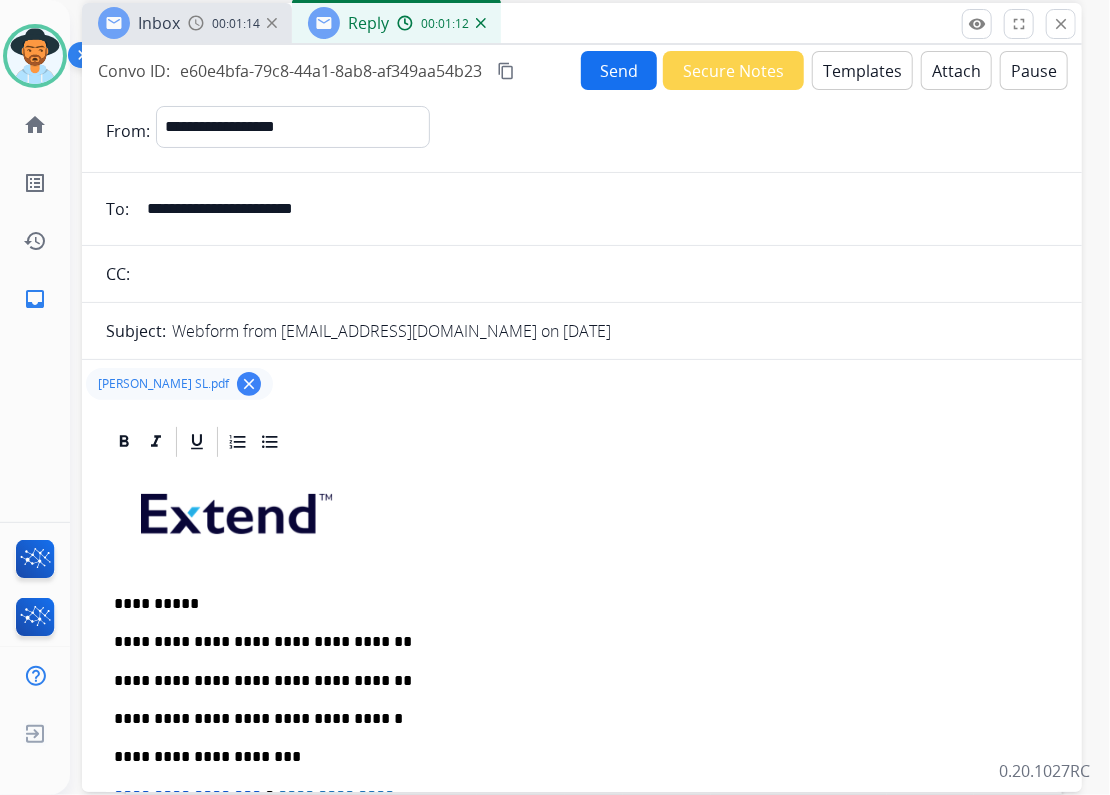 click on "Send" at bounding box center (619, 70) 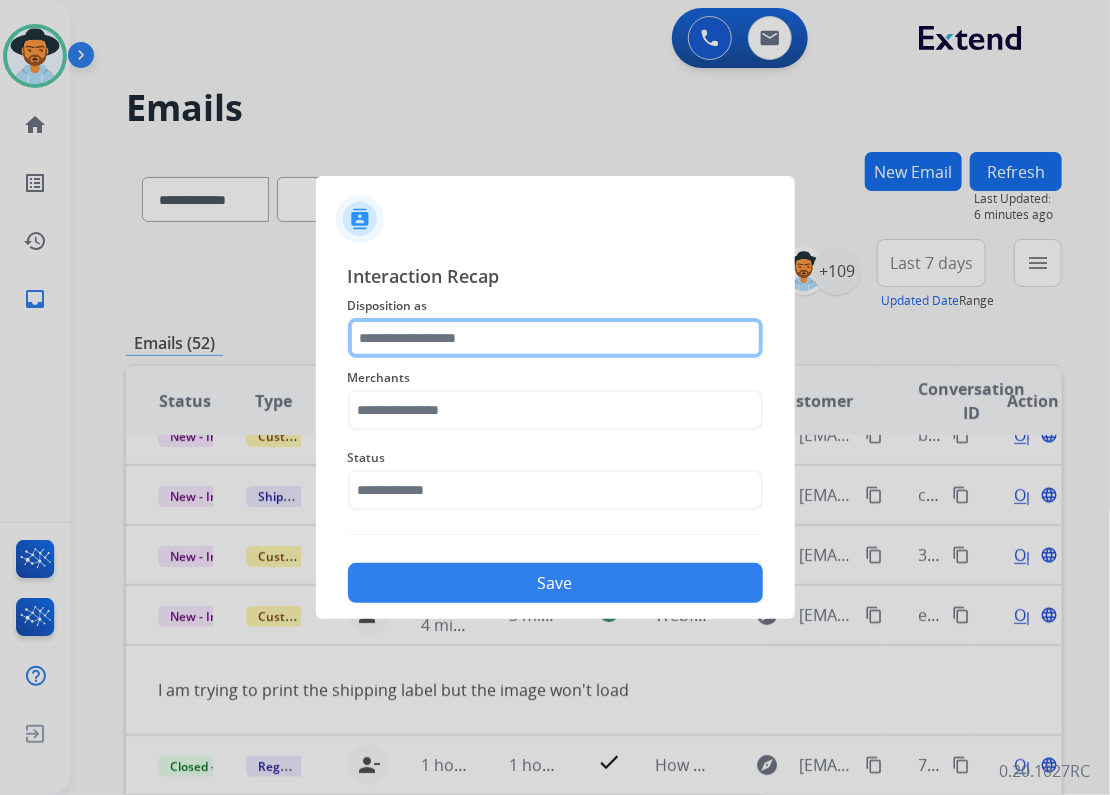 click 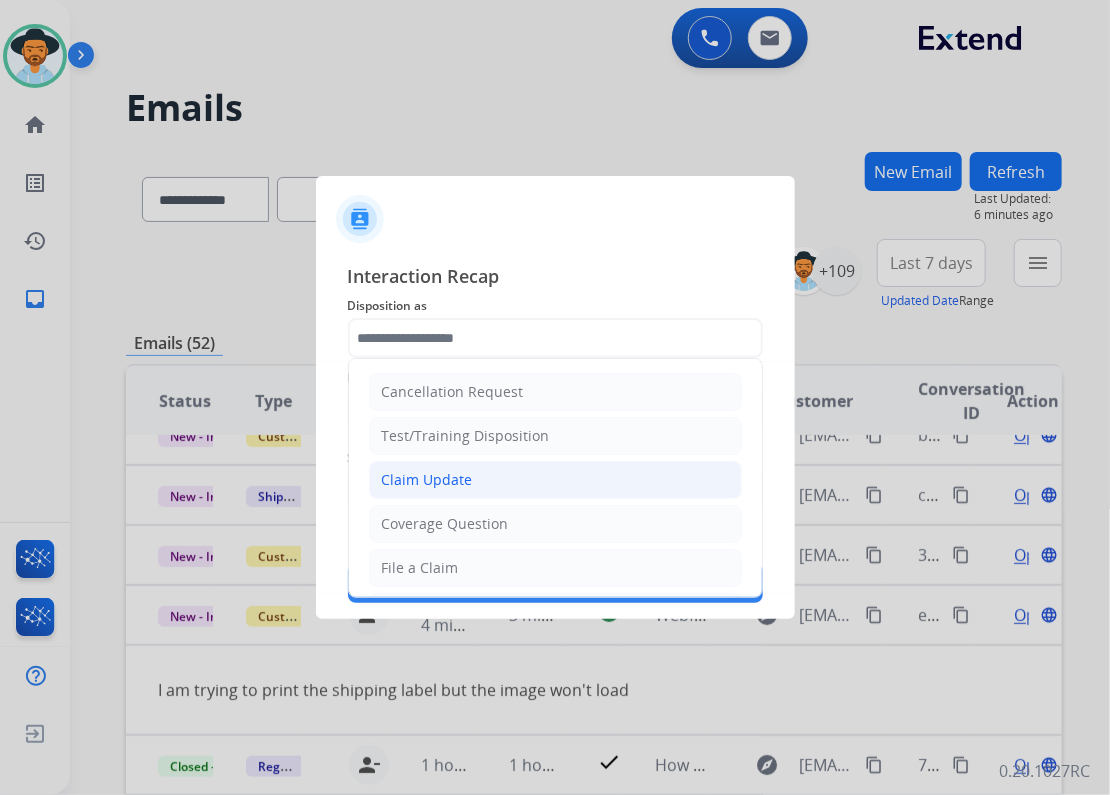 click on "Claim Update" 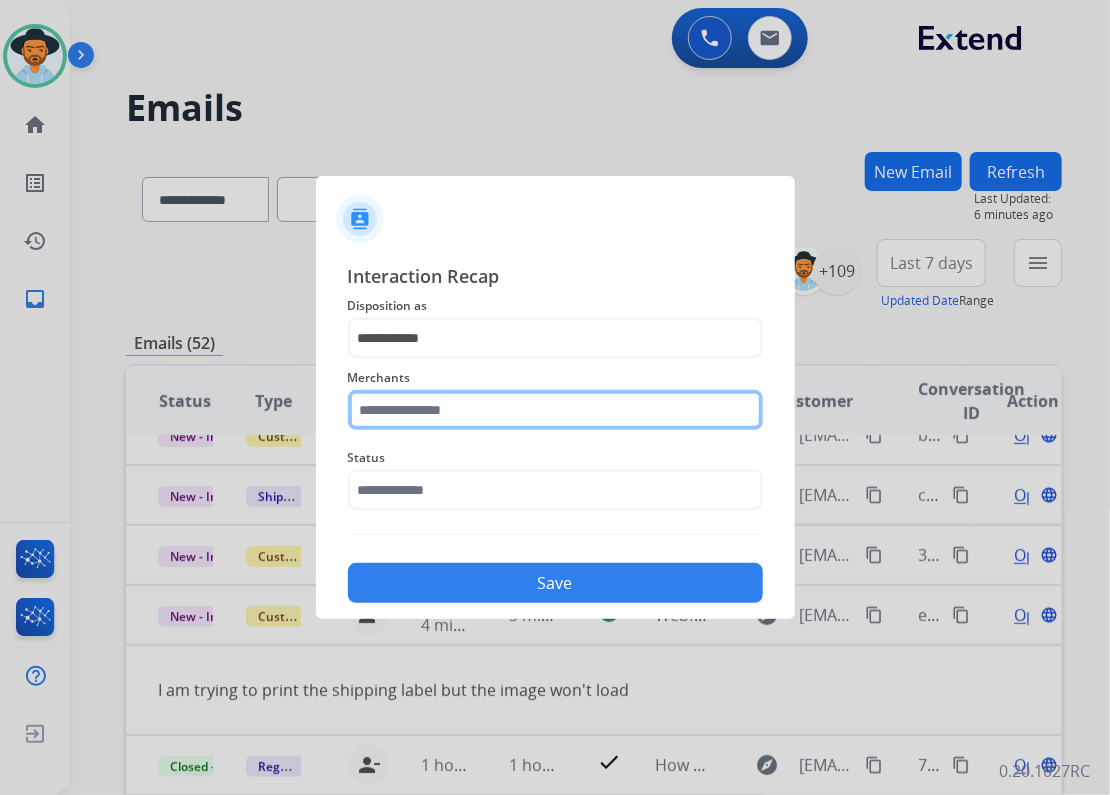 click 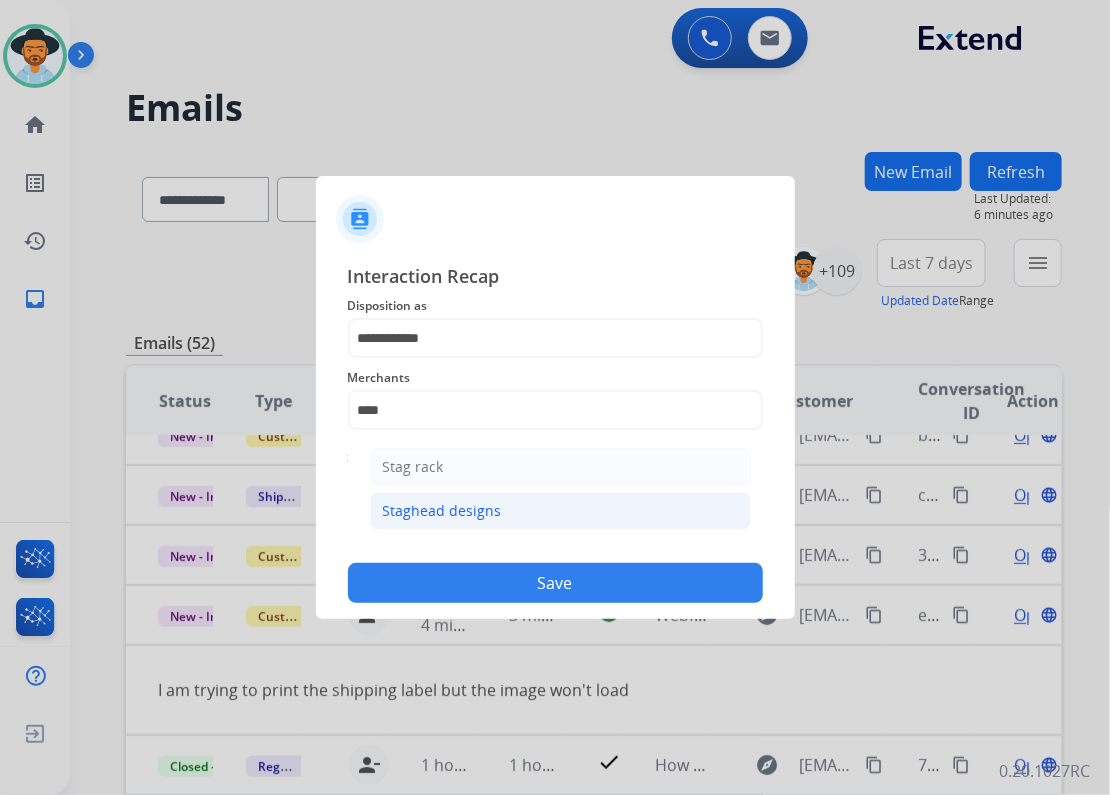 click on "Staghead designs" 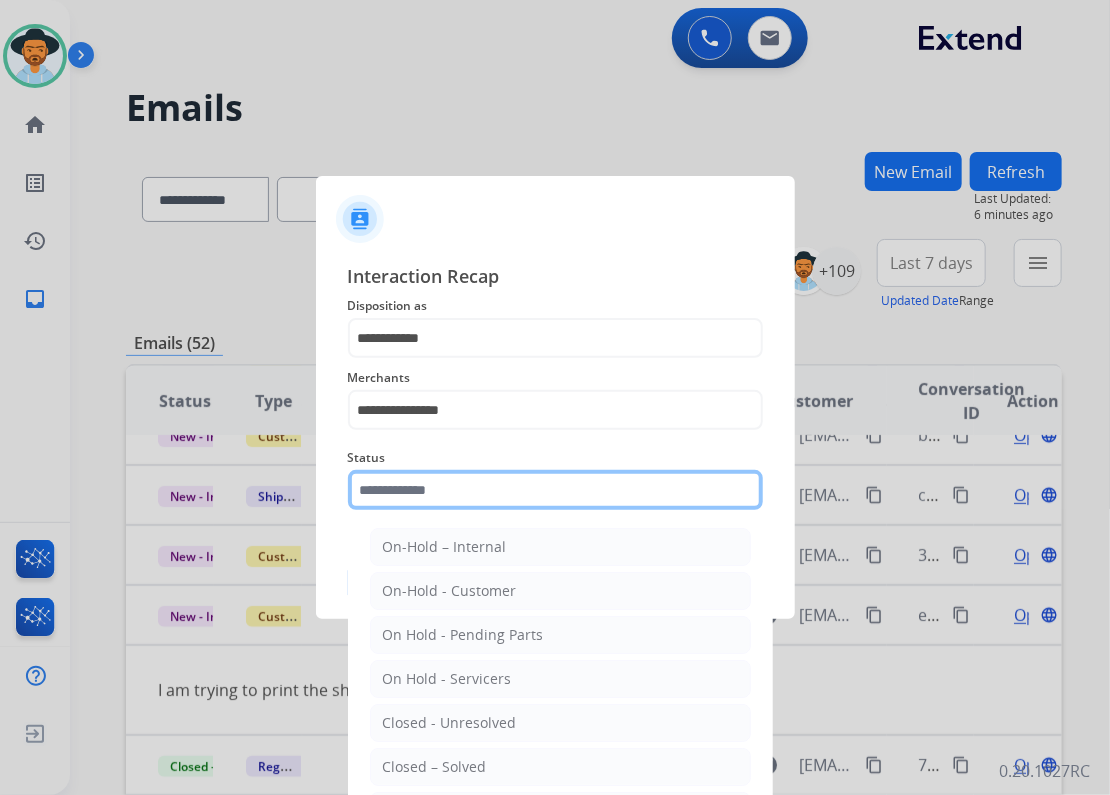 click 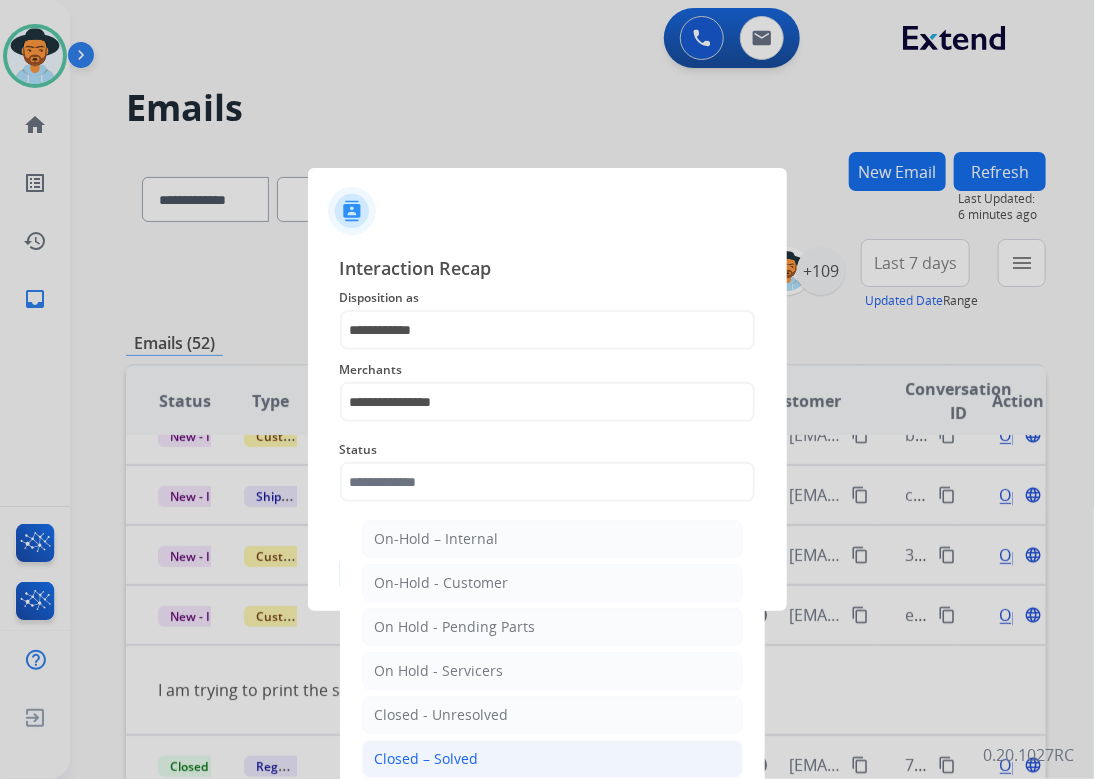 click on "Closed – Solved" 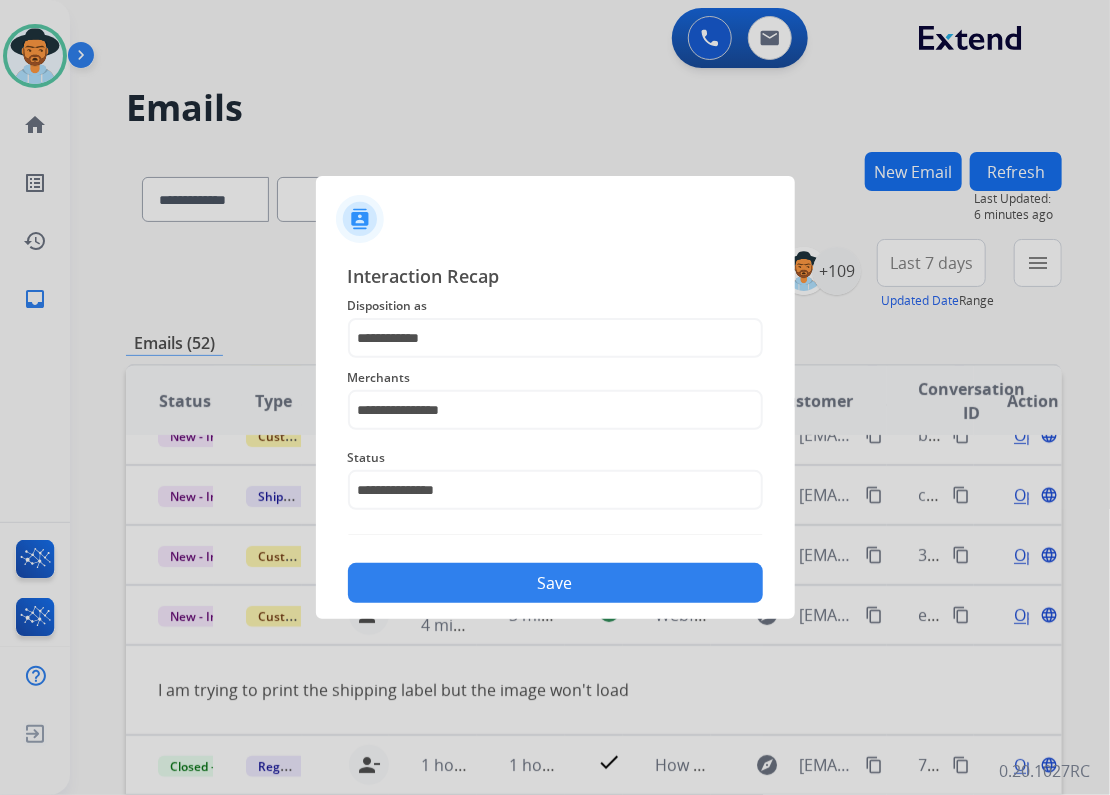 click on "Save" 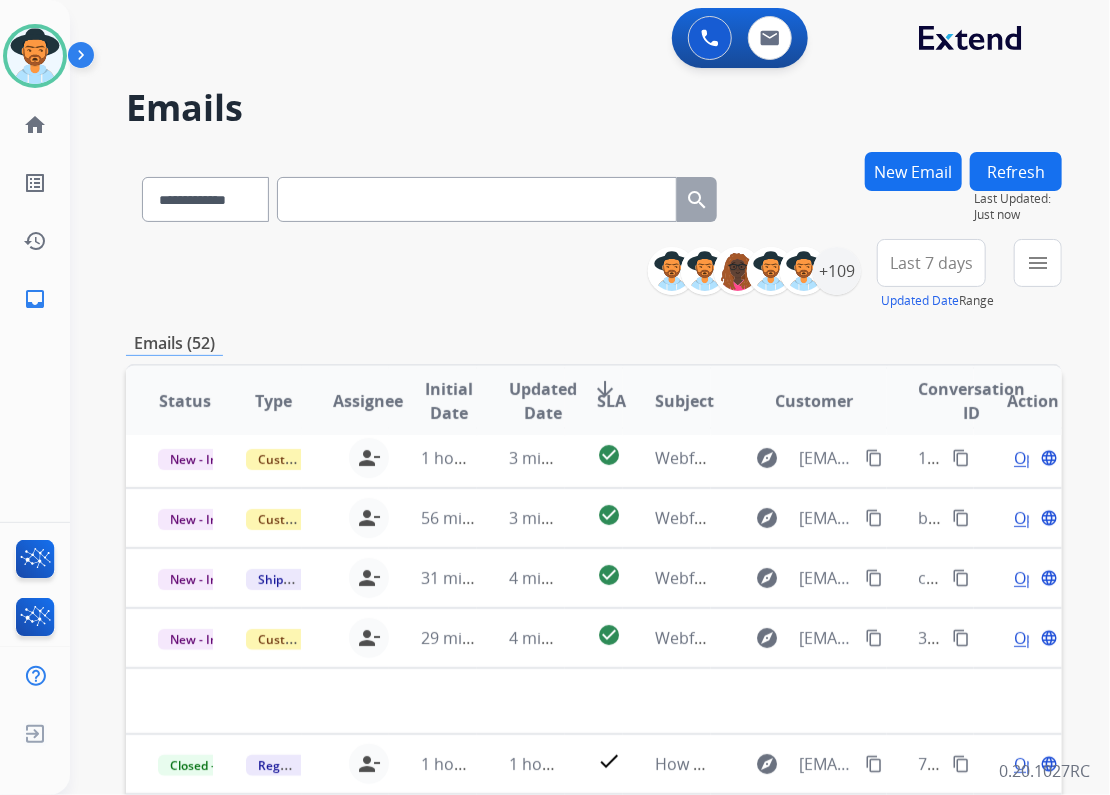 scroll, scrollTop: 67, scrollLeft: 0, axis: vertical 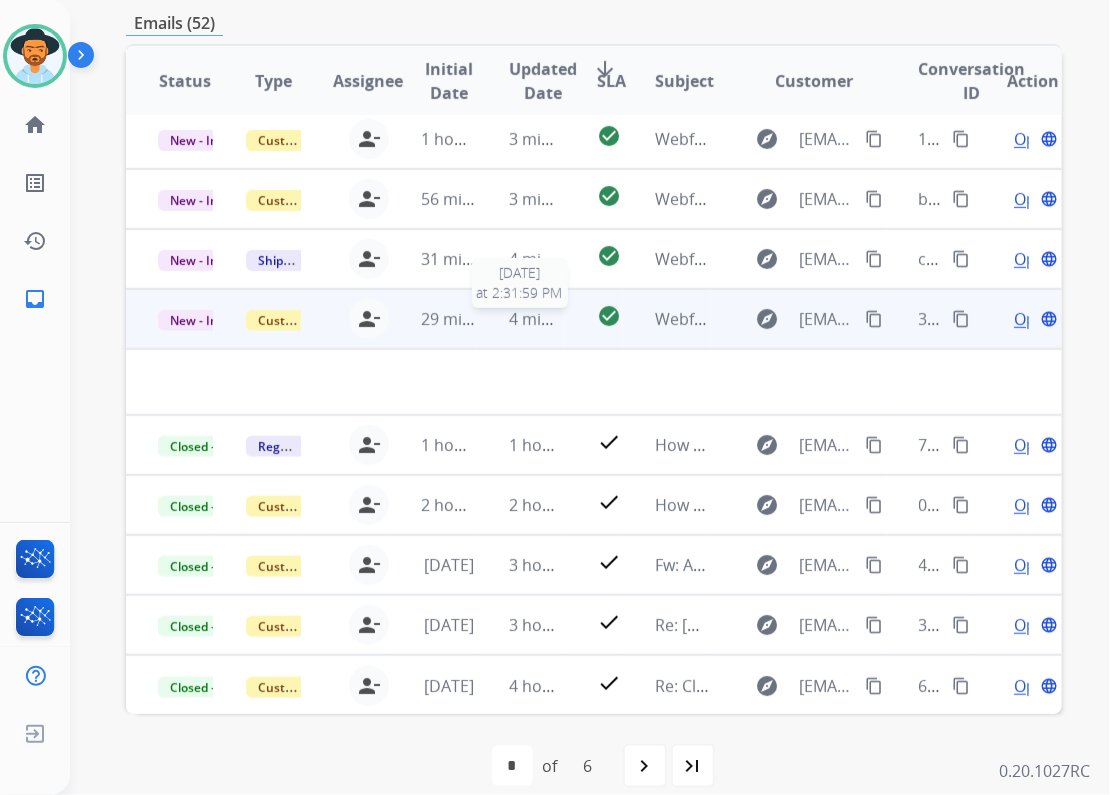 click on "4 minutes ago" at bounding box center (562, 319) 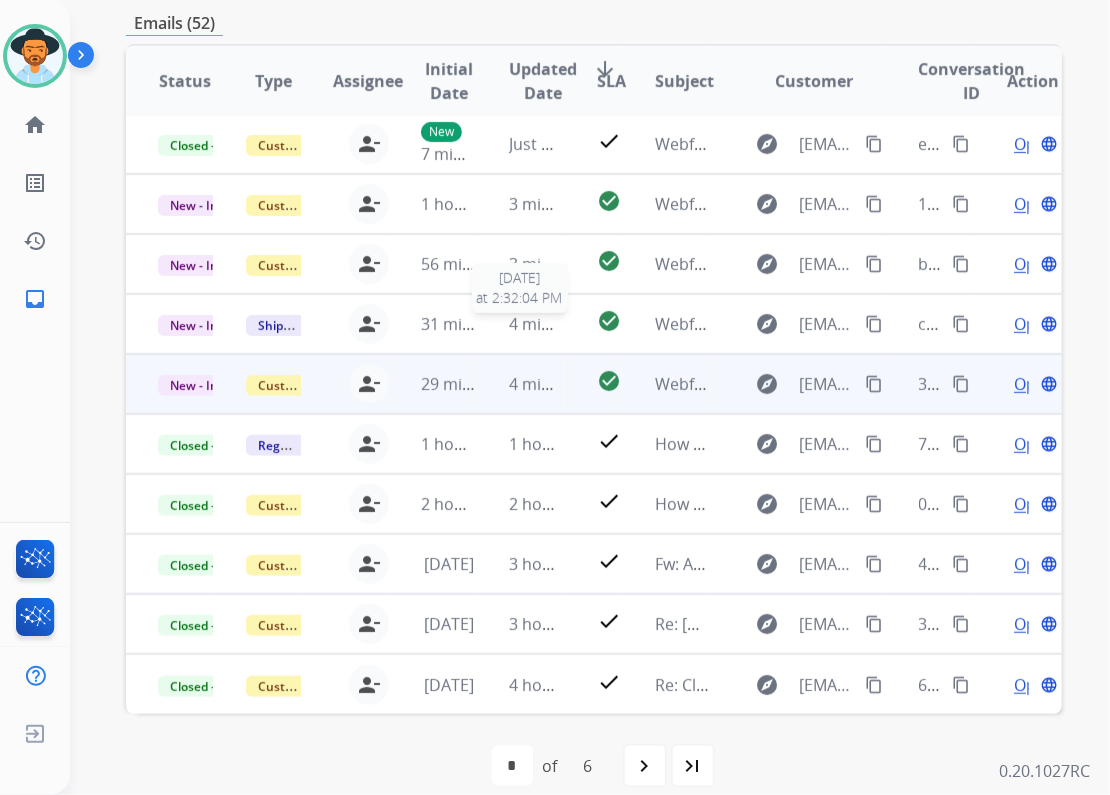 scroll, scrollTop: 1, scrollLeft: 0, axis: vertical 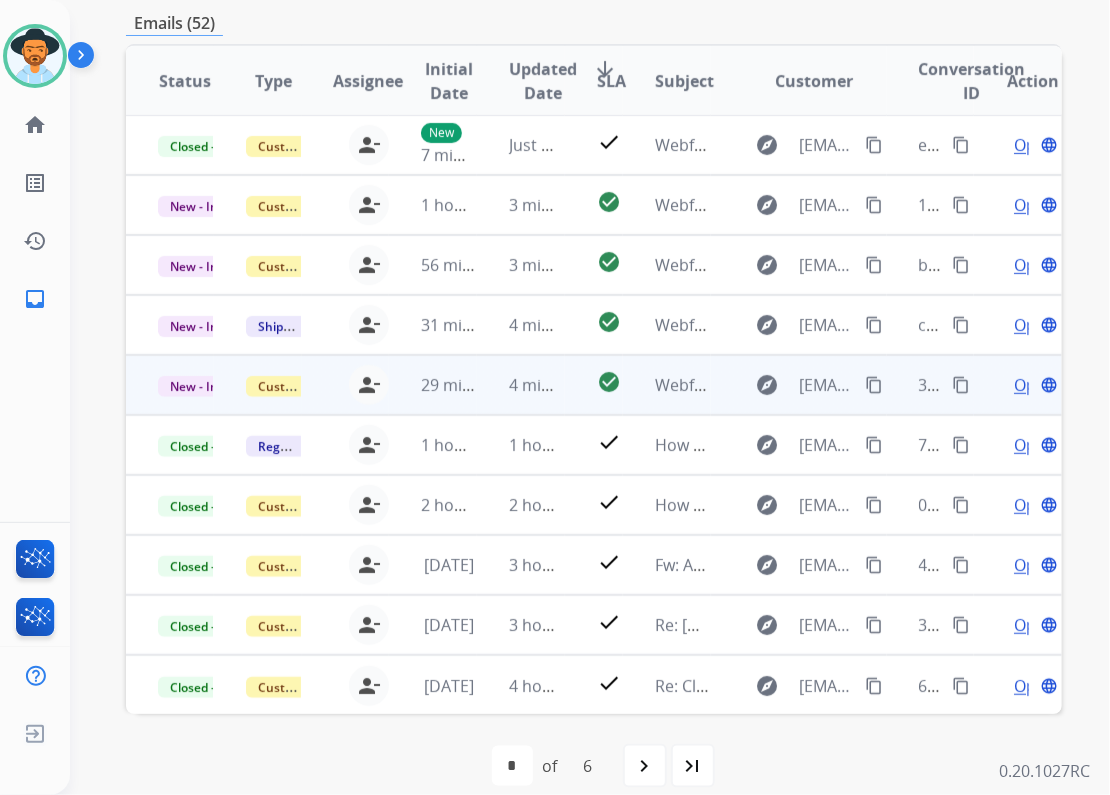 click on "check_circle" at bounding box center (594, 385) 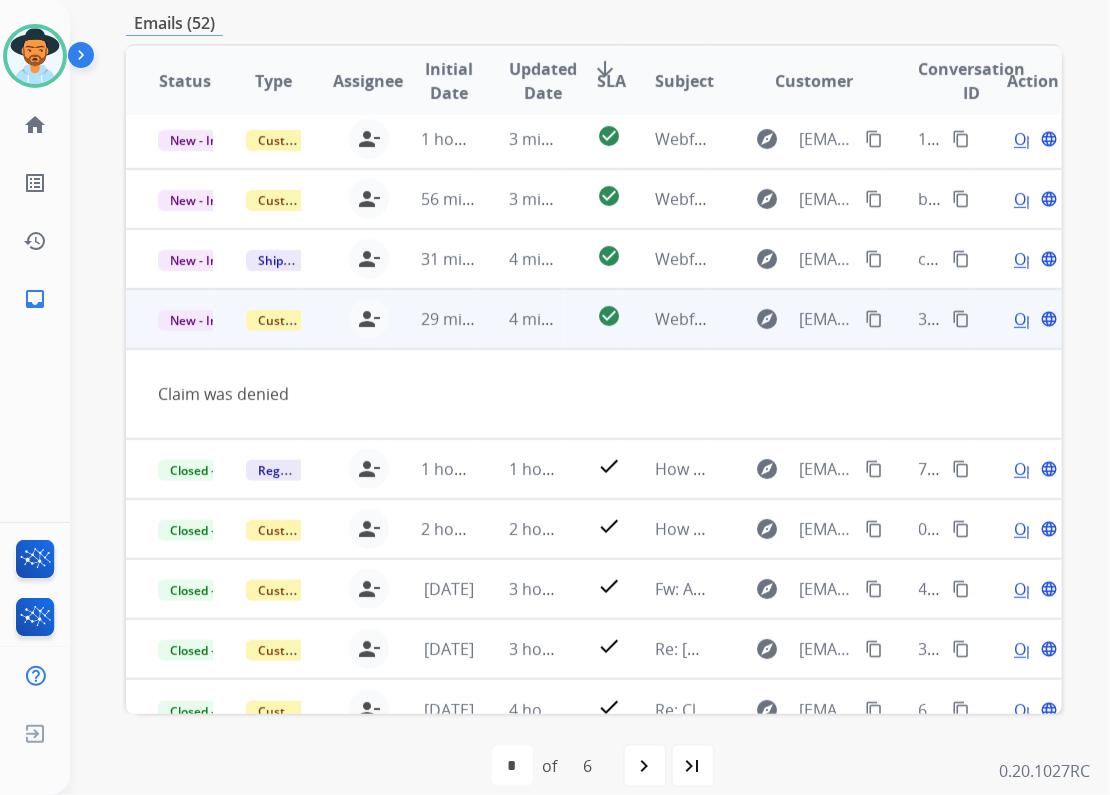 scroll, scrollTop: 91, scrollLeft: 0, axis: vertical 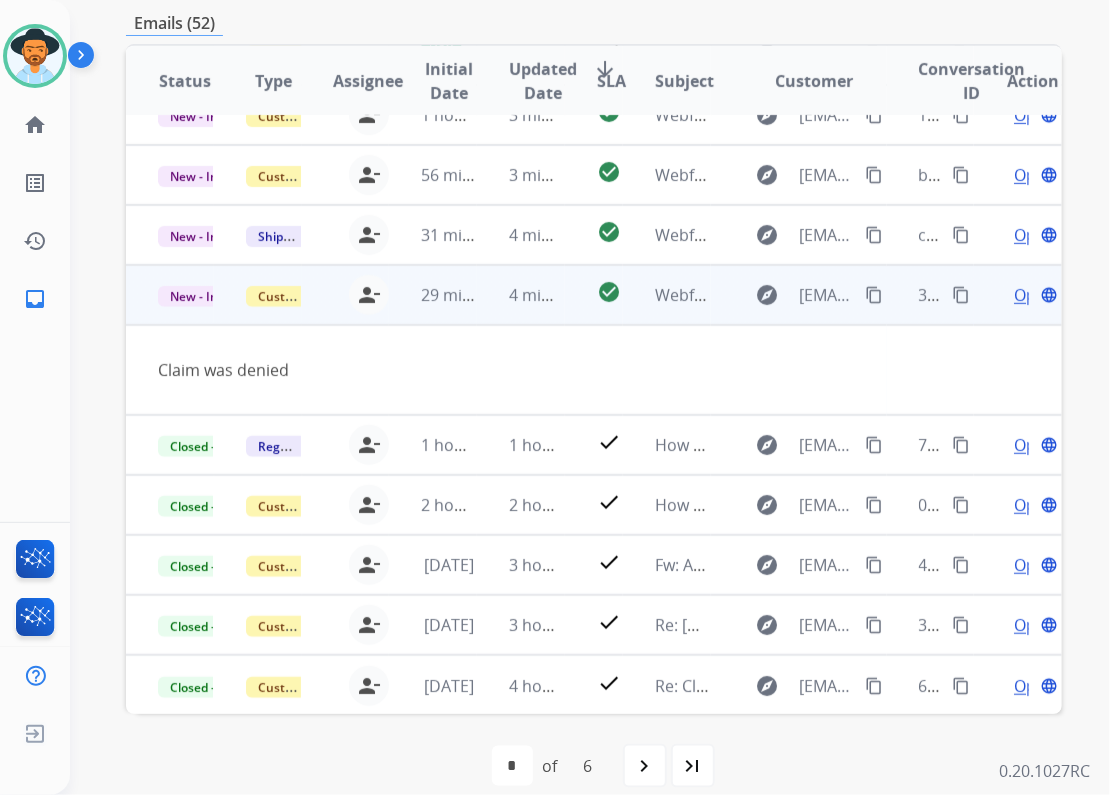 click on "content_copy" at bounding box center [874, 295] 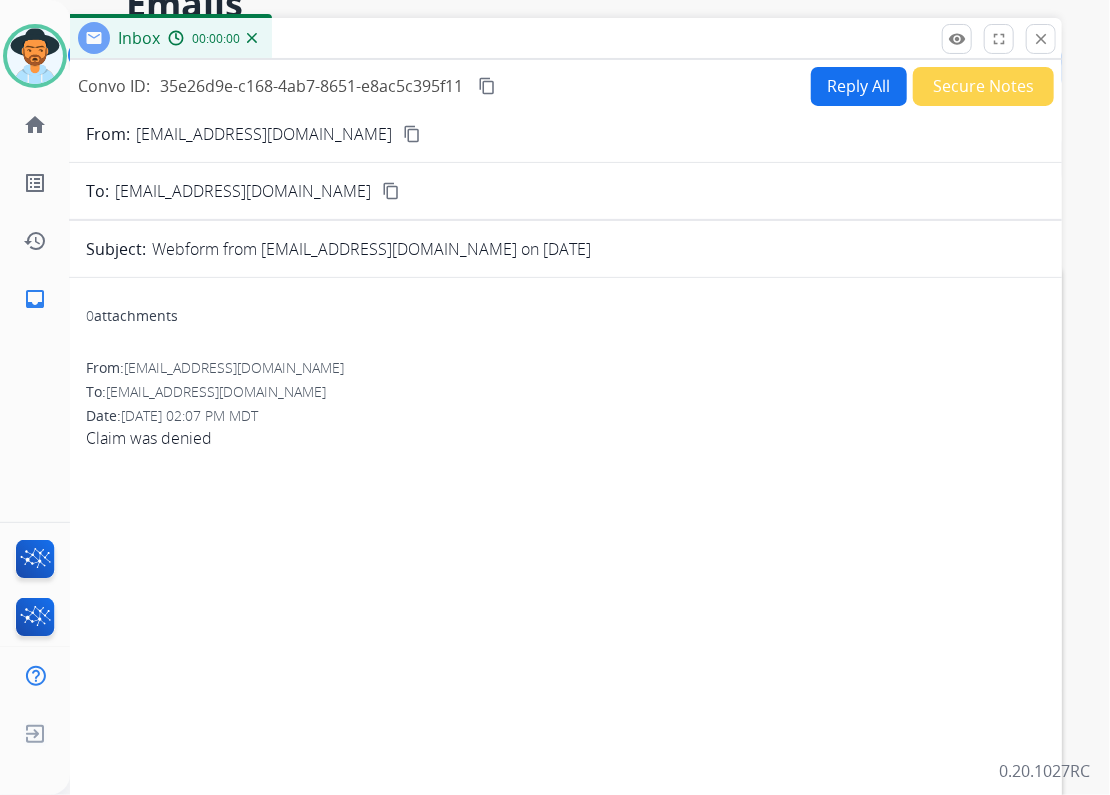 scroll, scrollTop: 80, scrollLeft: 0, axis: vertical 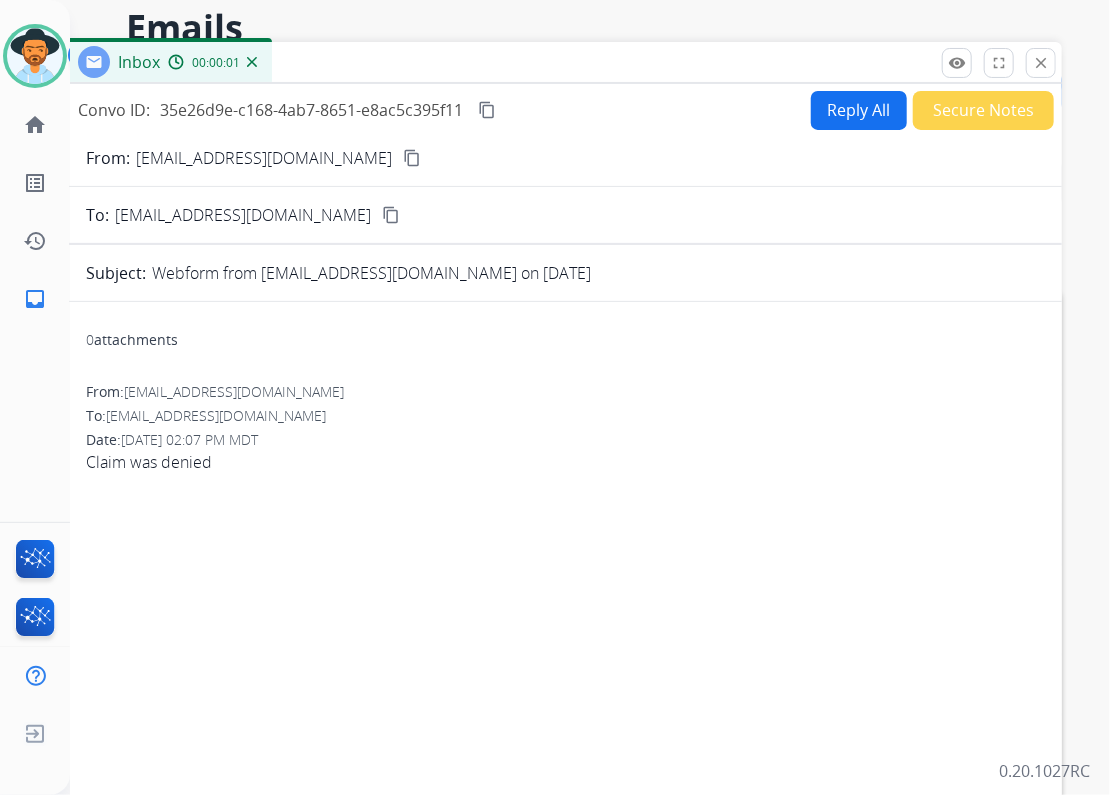 click on "Convo ID:  35e26d9e-c168-4ab7-8651-e8ac5c395f11  content_copy Reply All Secure Notes From: thmattingly@charter.net content_copy To:  support@extend.com  content_copy Subject:  Webform from thmattingly@charter.net on 07/10/2025  0  attachments  From:  thmattingly@charter.net   To:  support@extend.com  Date:  07/10/2025 - 02:07 PM MDT Claim was denied" at bounding box center [562, 453] 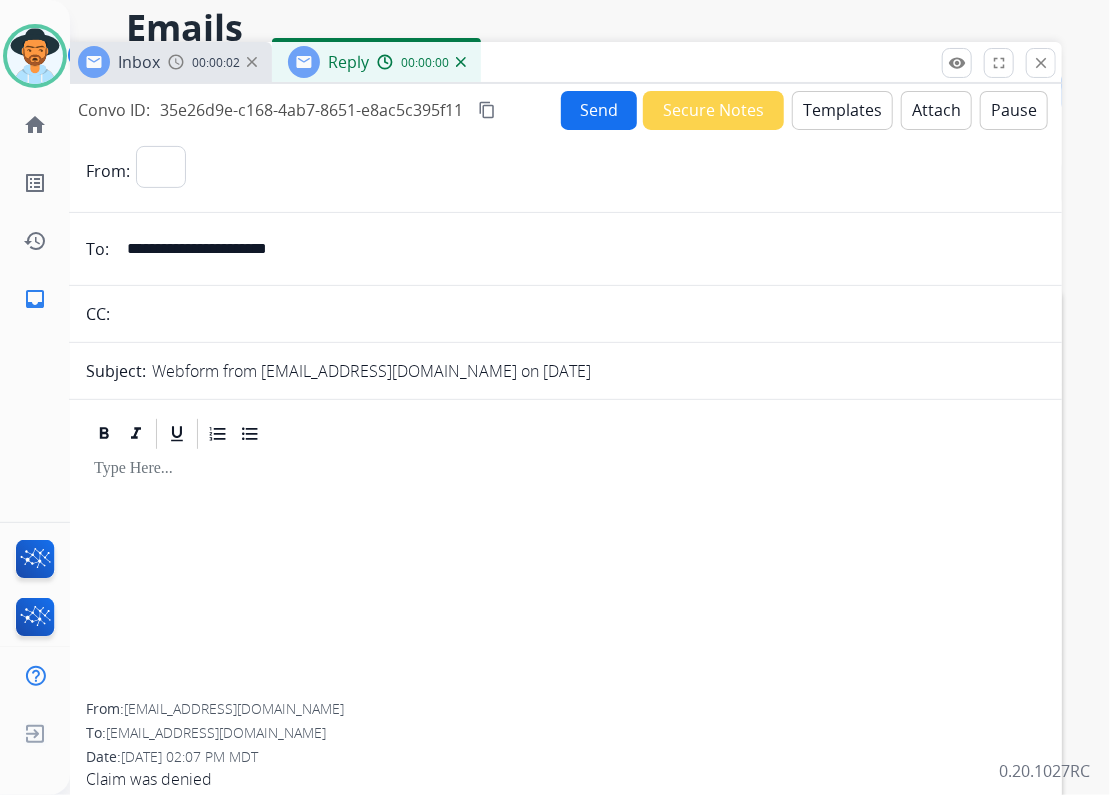 select on "**********" 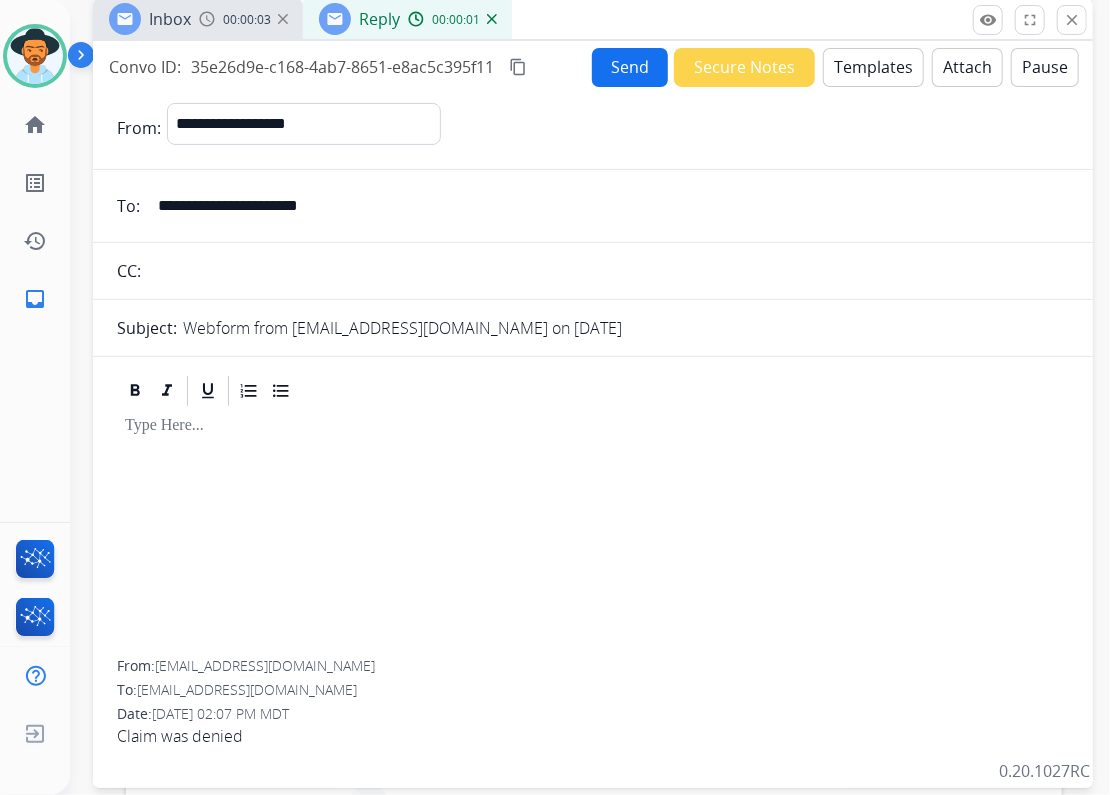 drag, startPoint x: 586, startPoint y: 64, endPoint x: 617, endPoint y: 21, distance: 53.009434 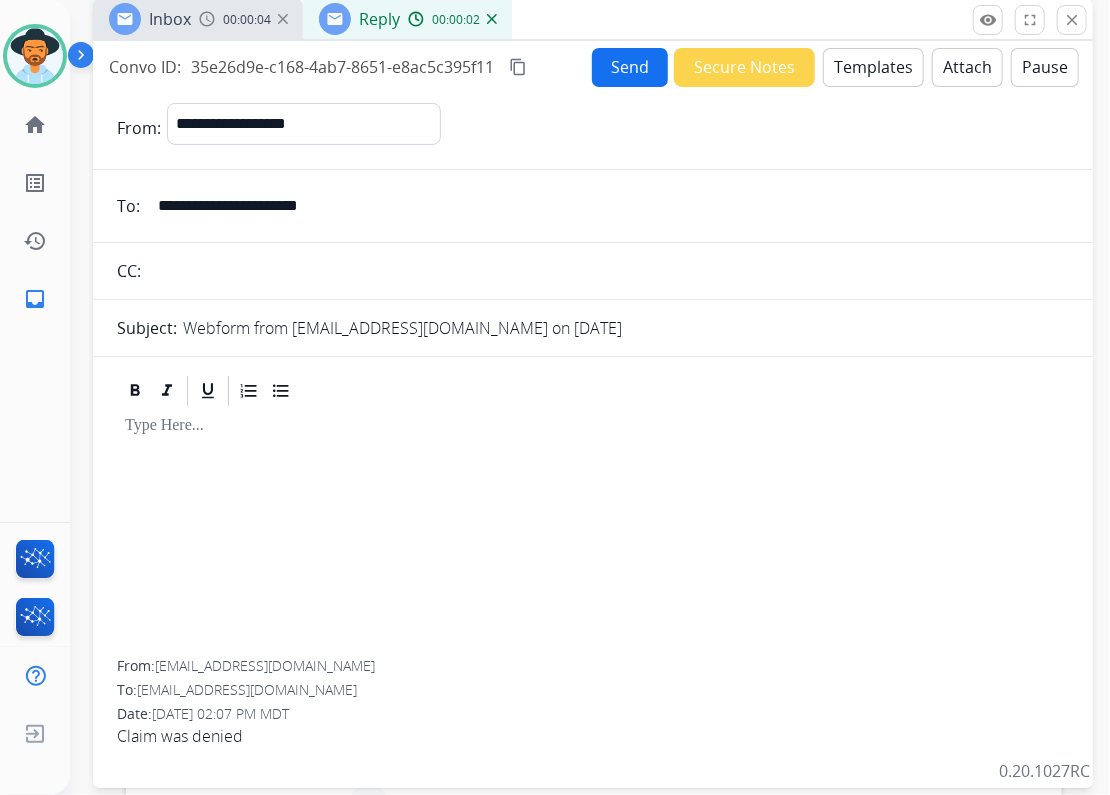 click on "Templates" at bounding box center (873, 67) 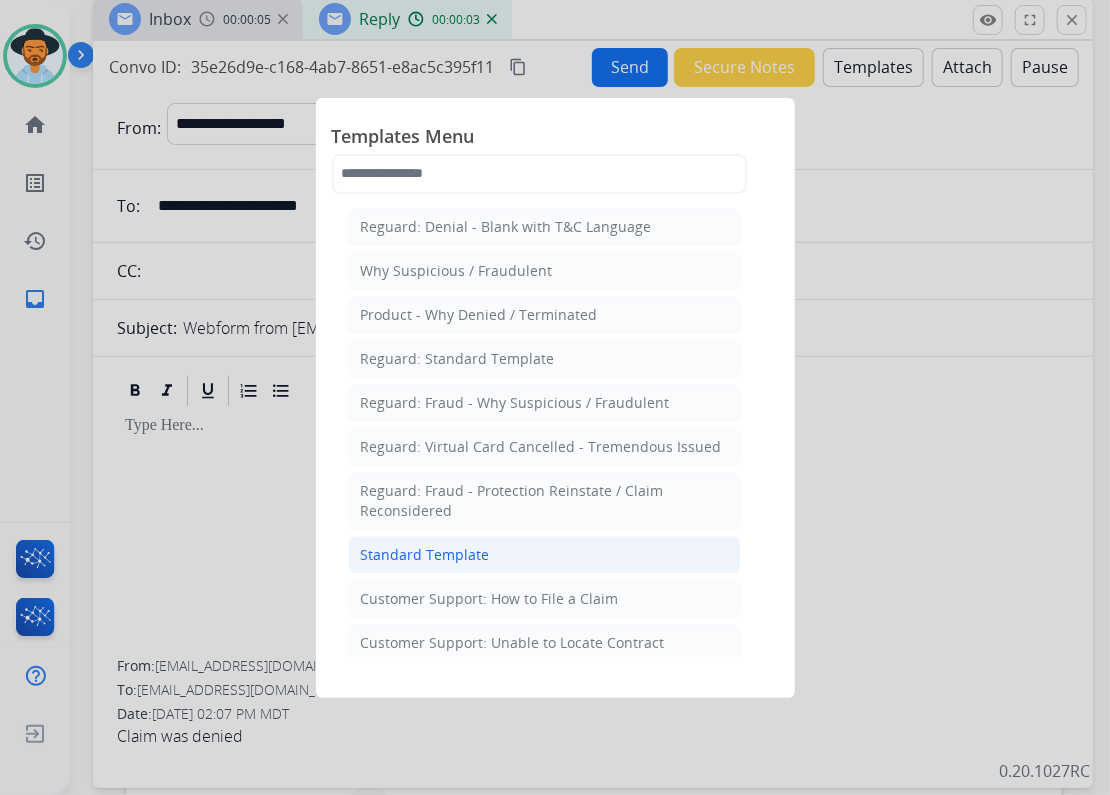 drag, startPoint x: 457, startPoint y: 548, endPoint x: 428, endPoint y: 521, distance: 39.623226 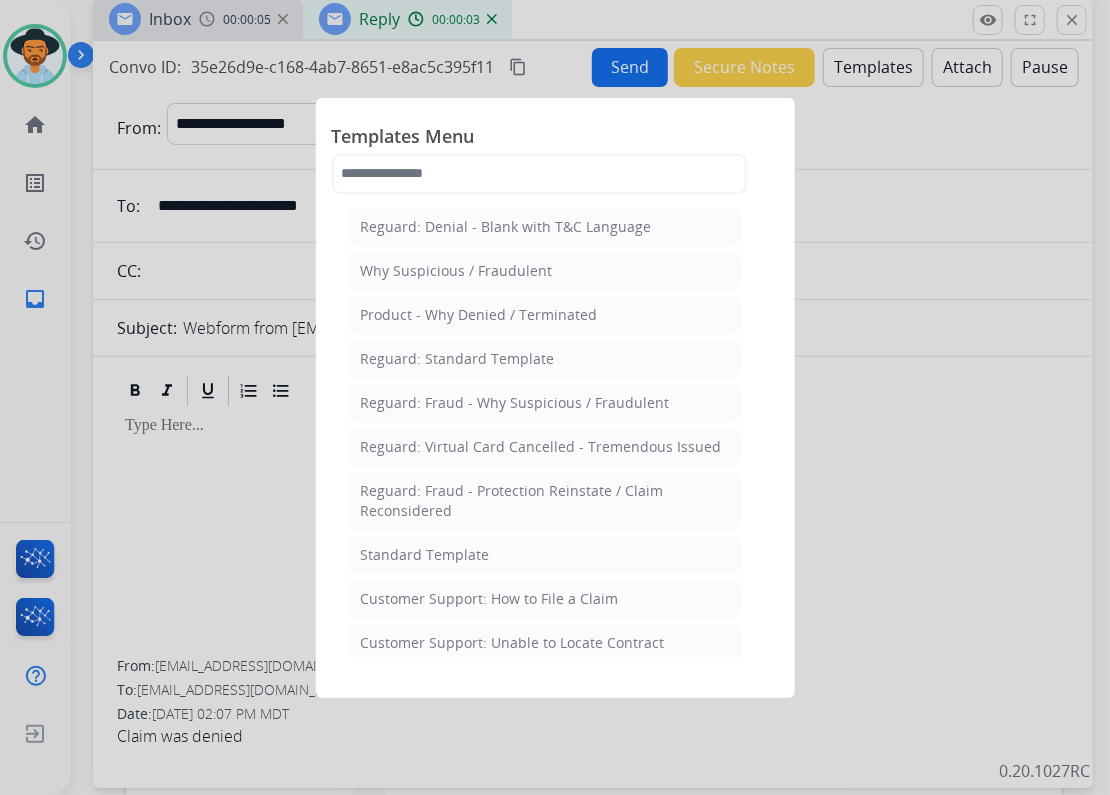 click on "Standard Template" 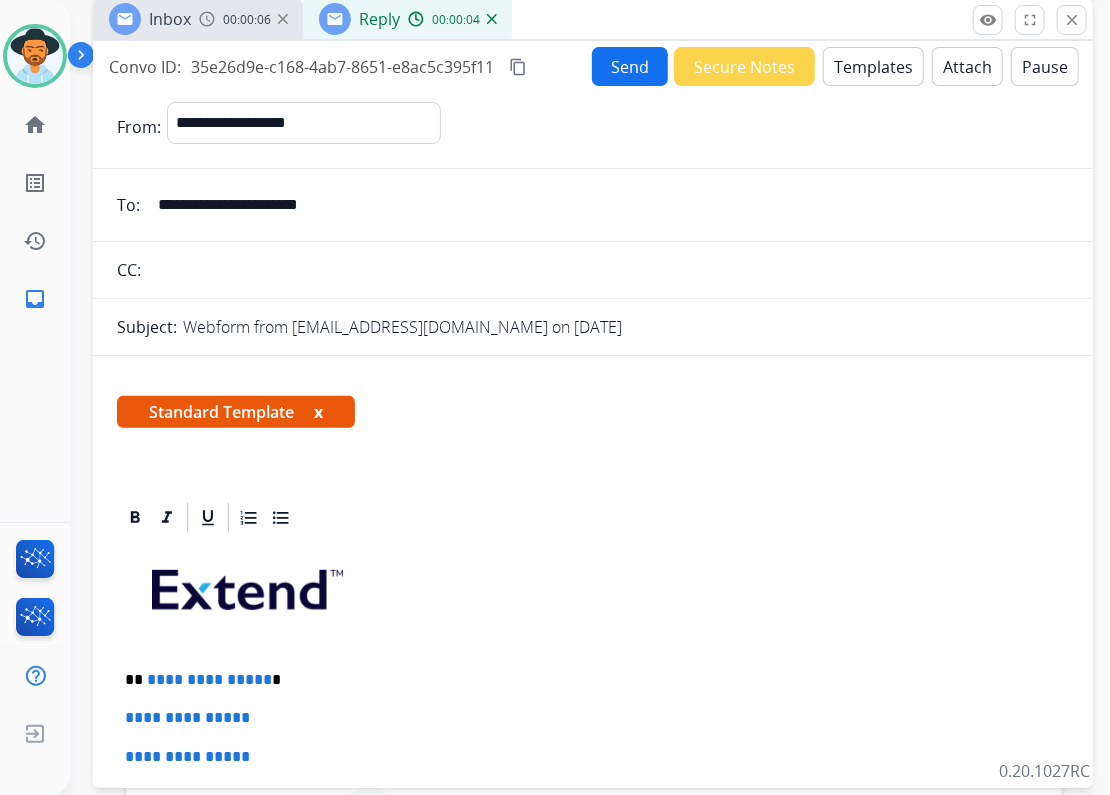 click on "Standard Template   x" at bounding box center (236, 412) 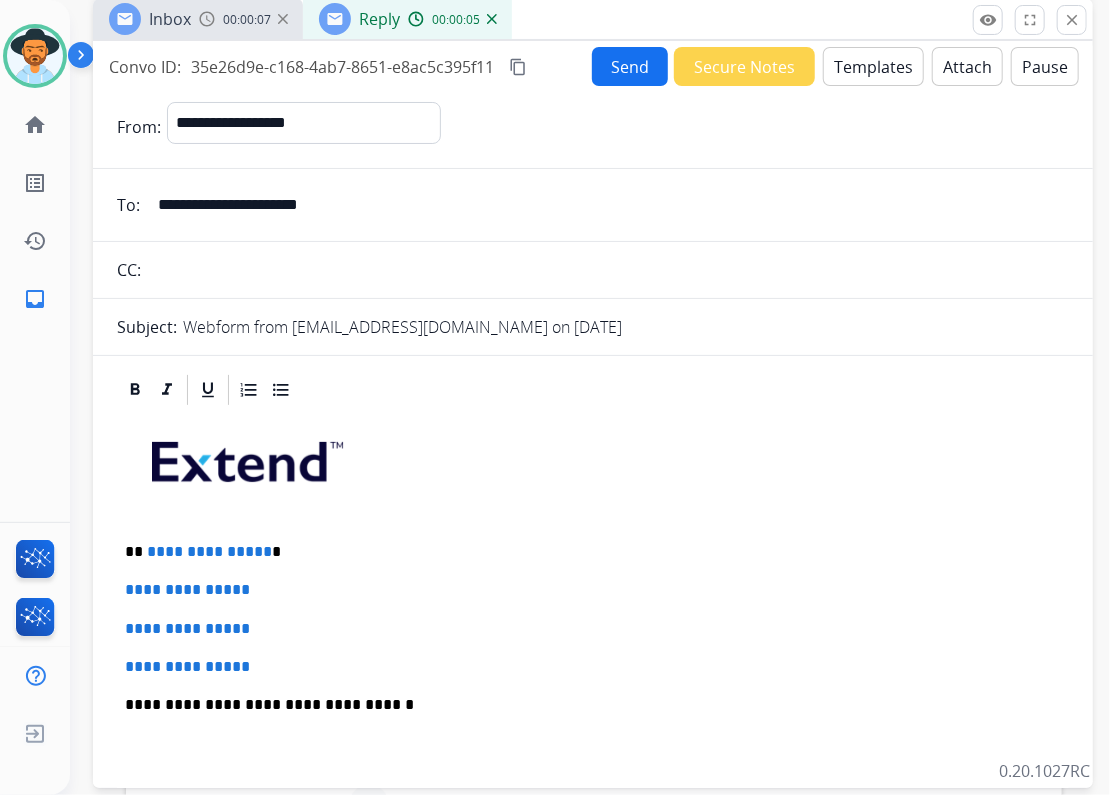 click on "**********" at bounding box center [585, 552] 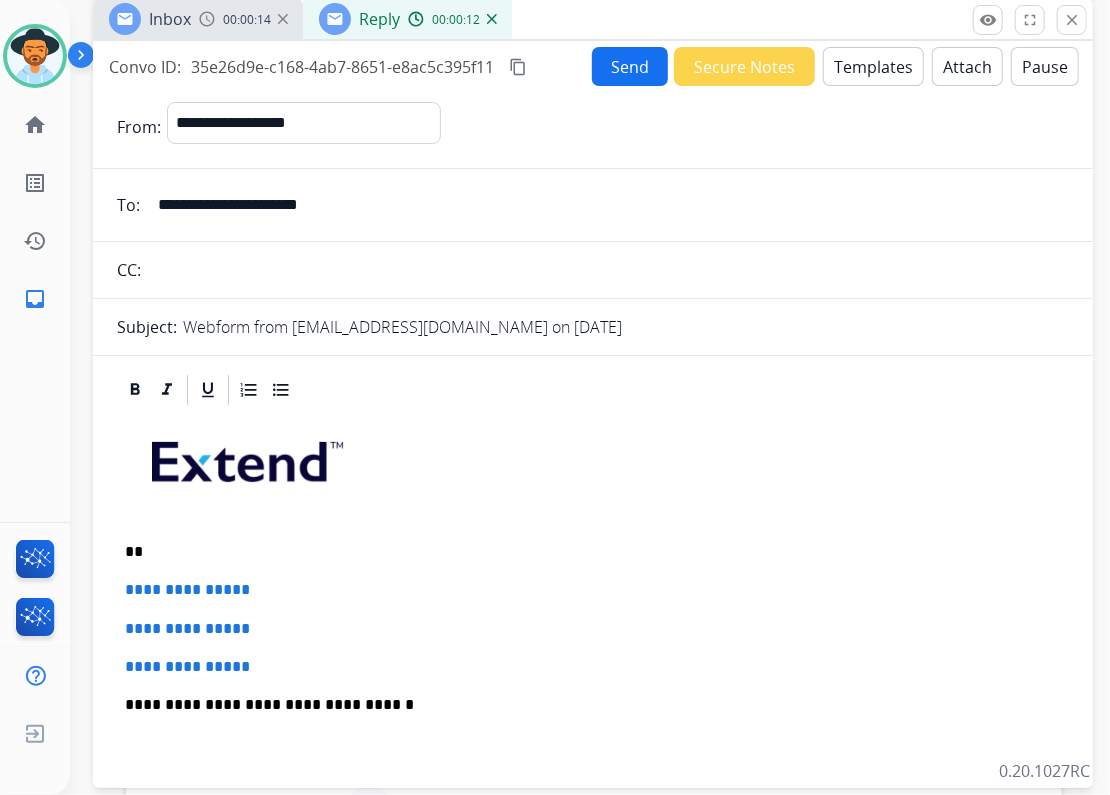 click on "**********" at bounding box center (593, 752) 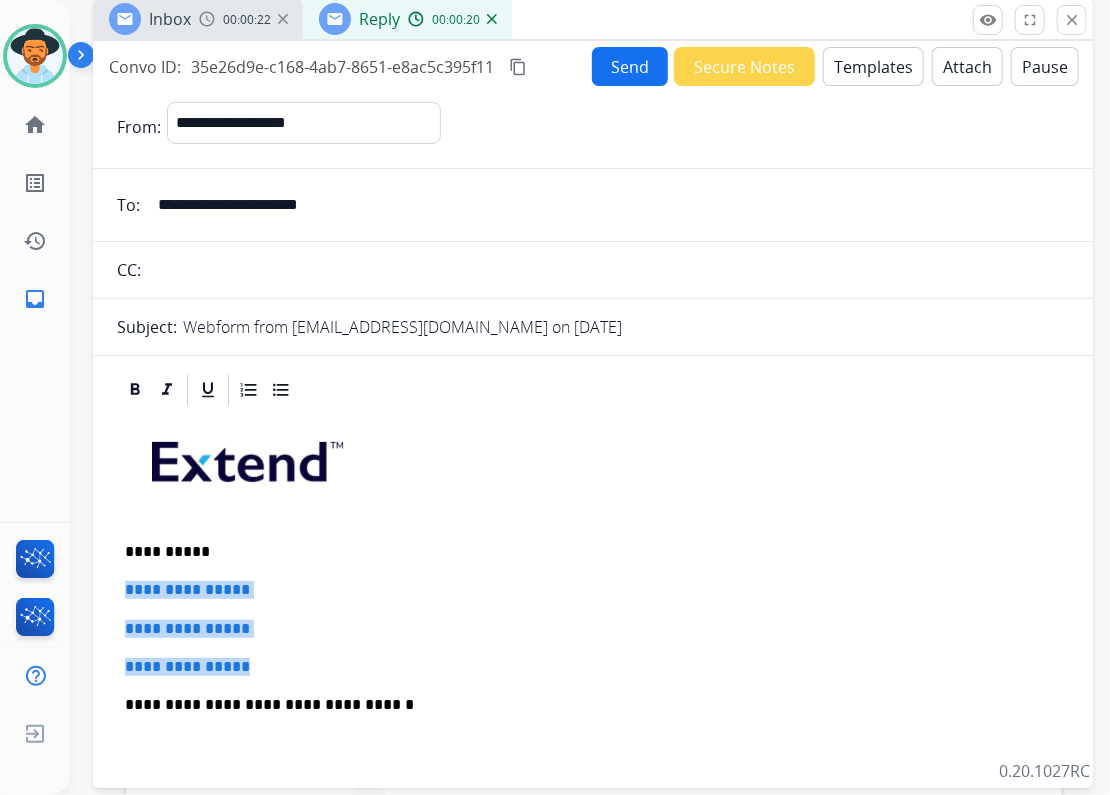 drag, startPoint x: 280, startPoint y: 653, endPoint x: 125, endPoint y: 588, distance: 168.07736 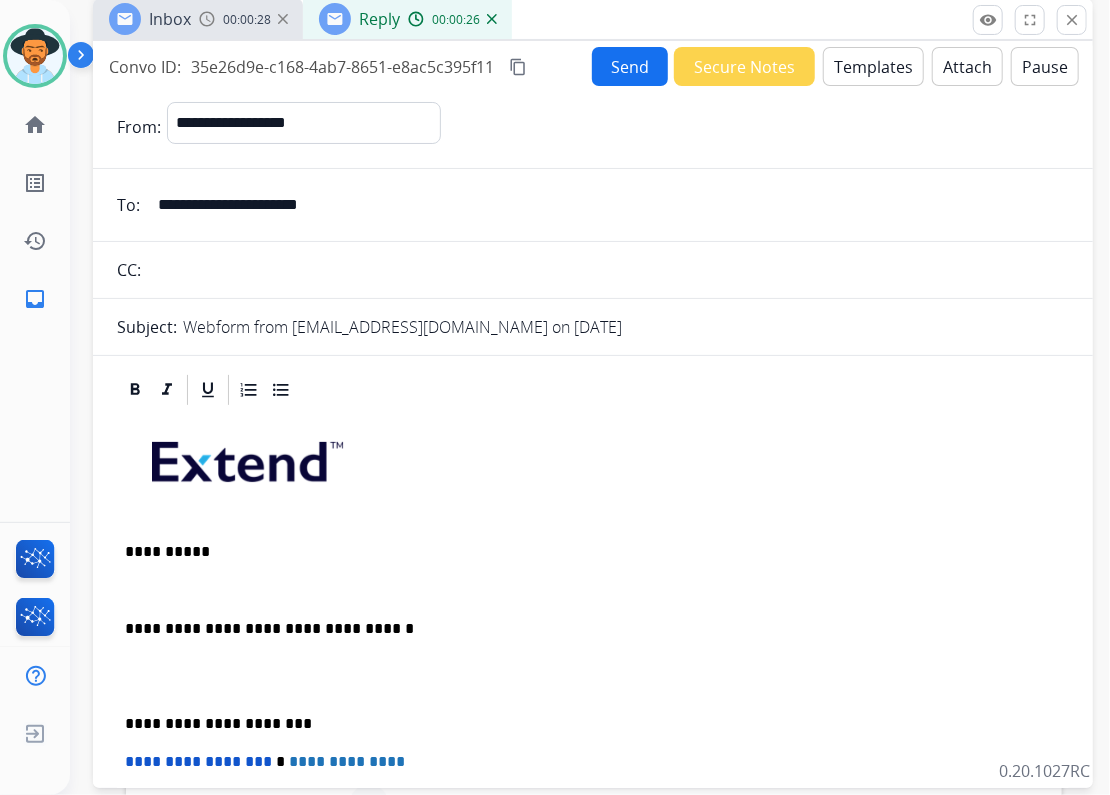 click at bounding box center [593, 590] 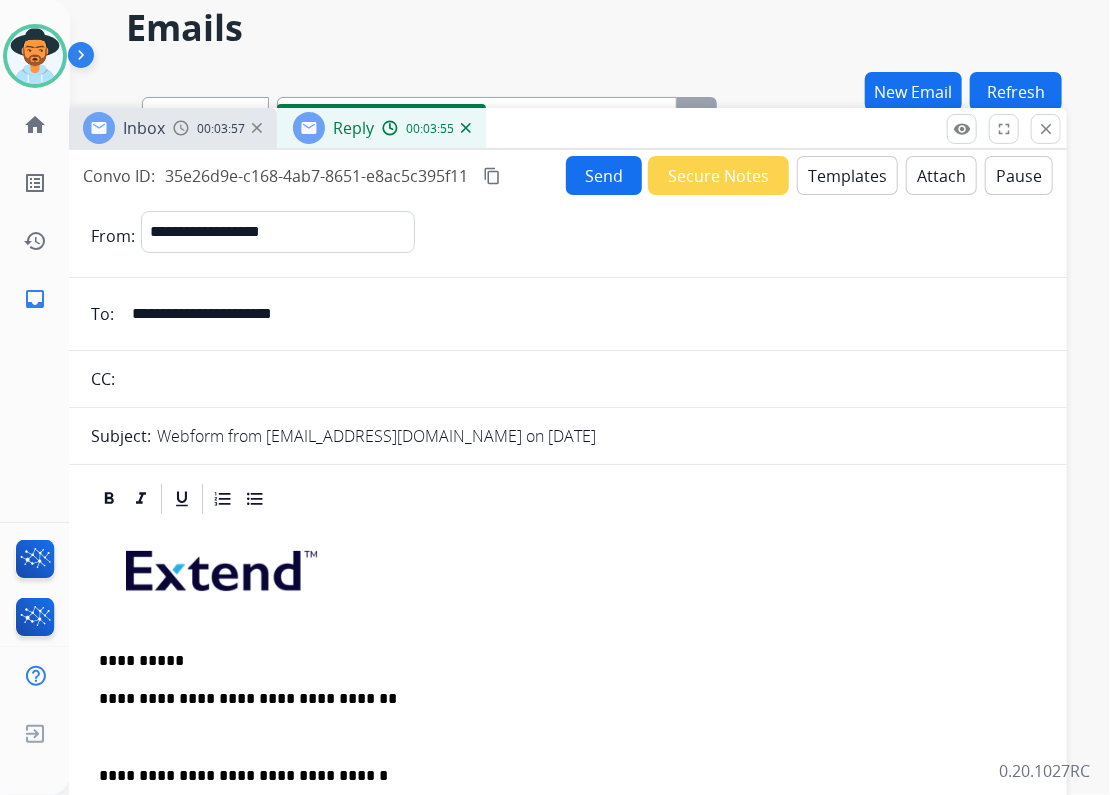 drag, startPoint x: 769, startPoint y: 19, endPoint x: 704, endPoint y: 262, distance: 251.54324 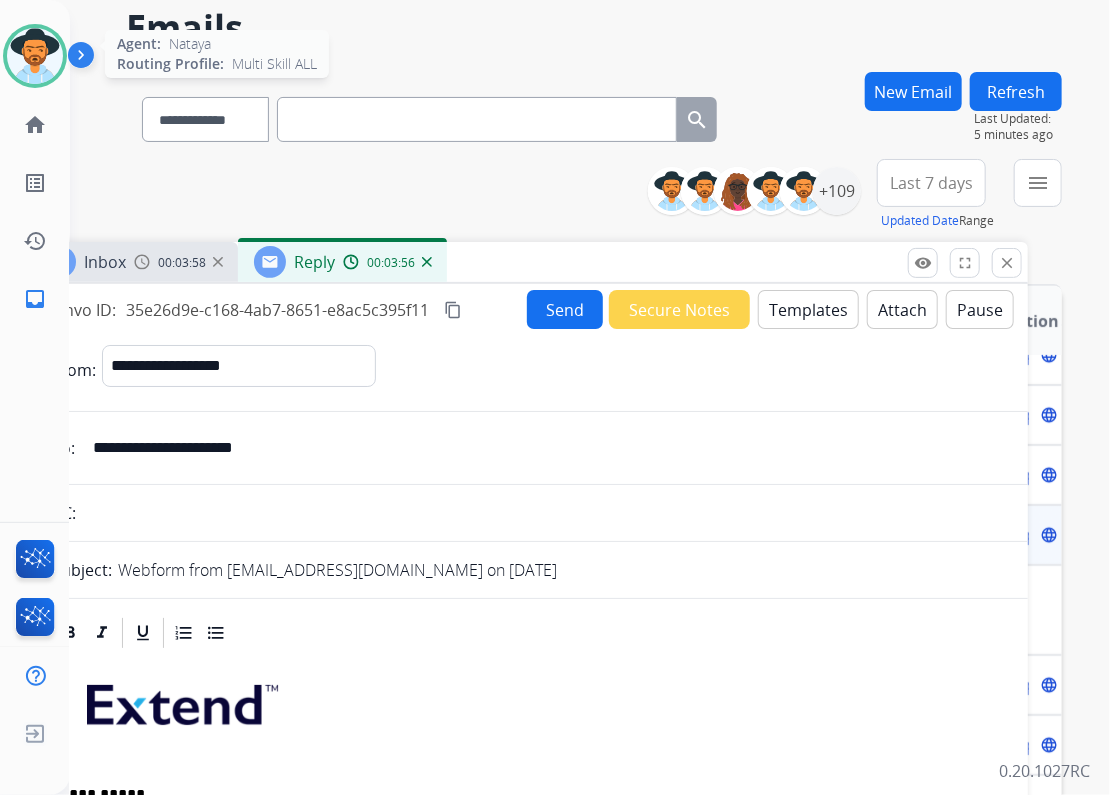 click at bounding box center (35, 56) 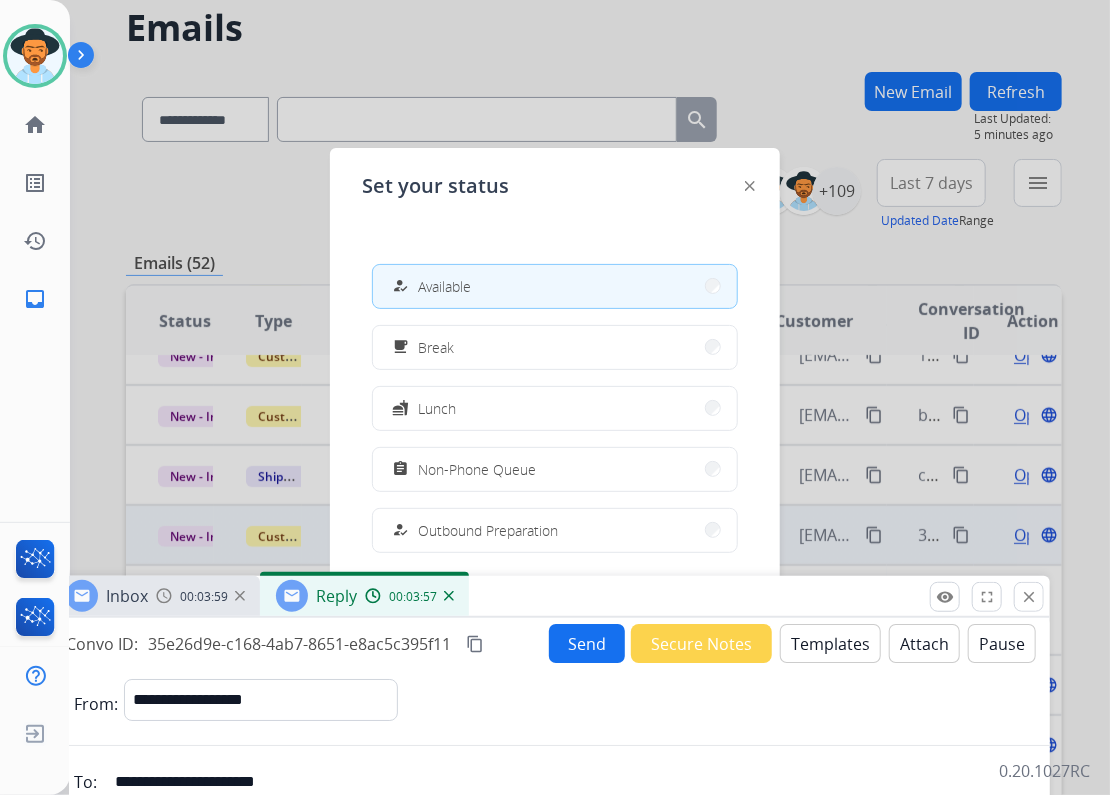 drag, startPoint x: 544, startPoint y: 272, endPoint x: 566, endPoint y: 606, distance: 334.72375 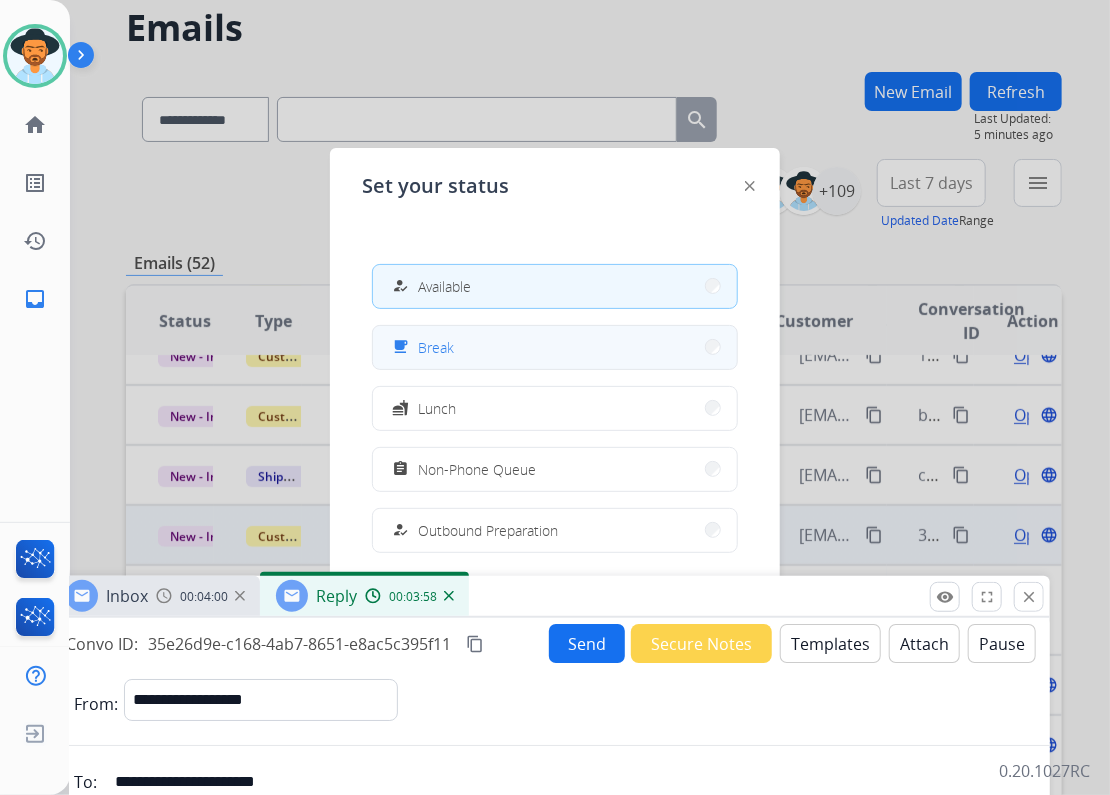 click on "free_breakfast Break" at bounding box center (555, 347) 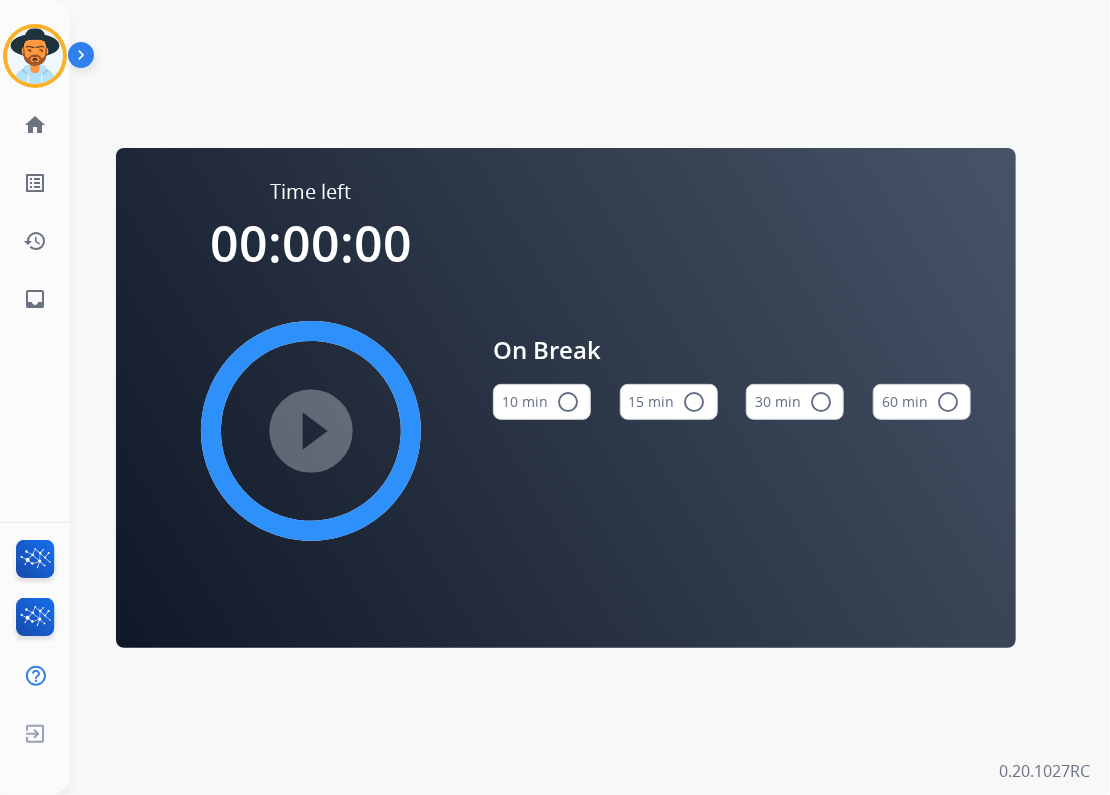 click on "15 min  radio_button_unchecked" at bounding box center [669, 402] 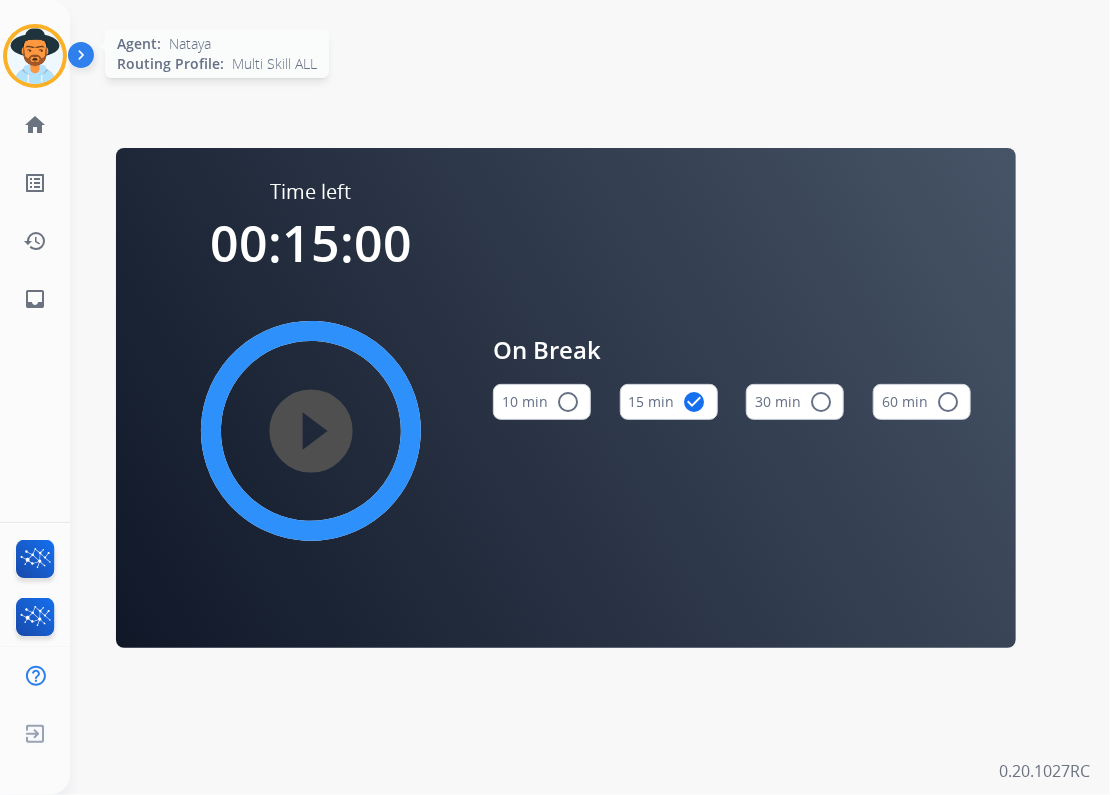 drag, startPoint x: 48, startPoint y: 67, endPoint x: 55, endPoint y: 76, distance: 11.401754 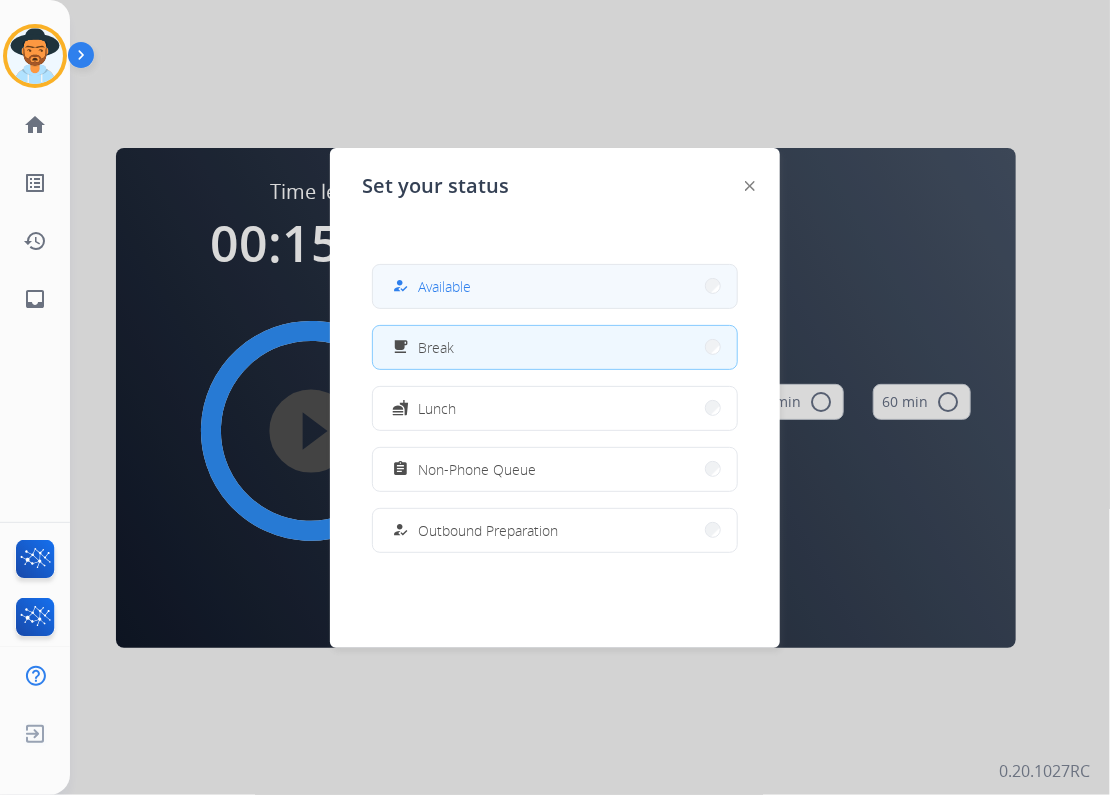 click on "Available" at bounding box center [444, 286] 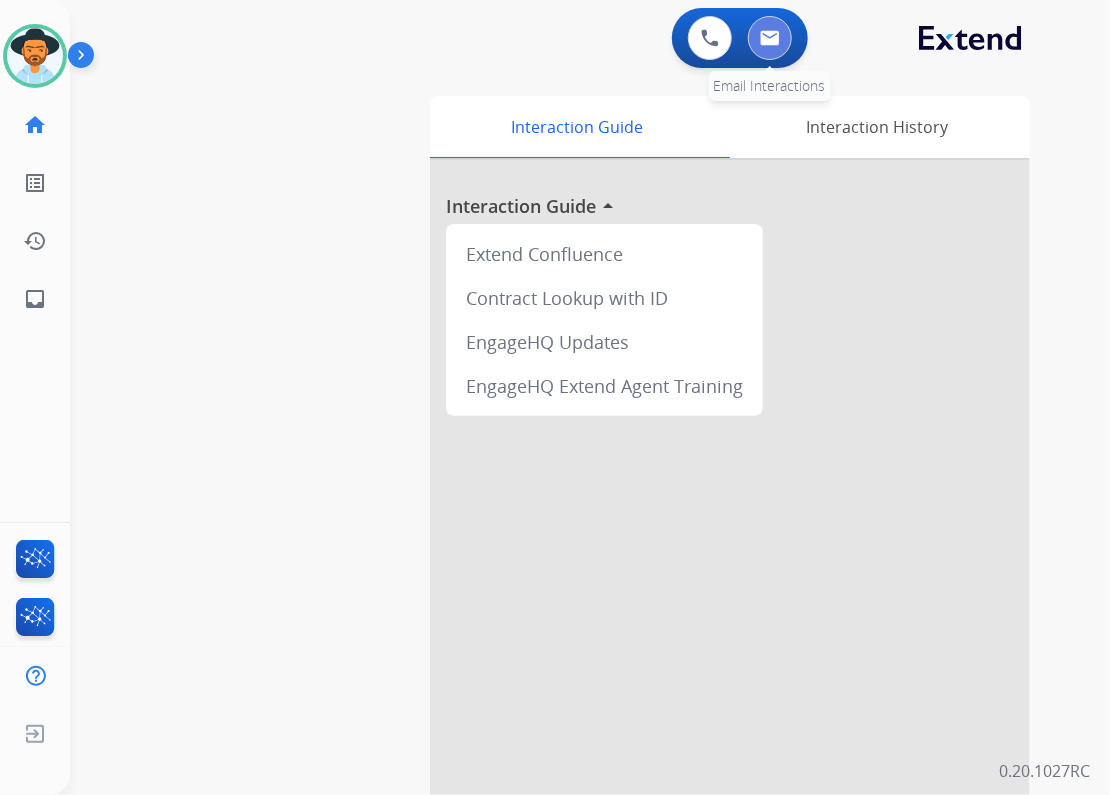 click at bounding box center [770, 38] 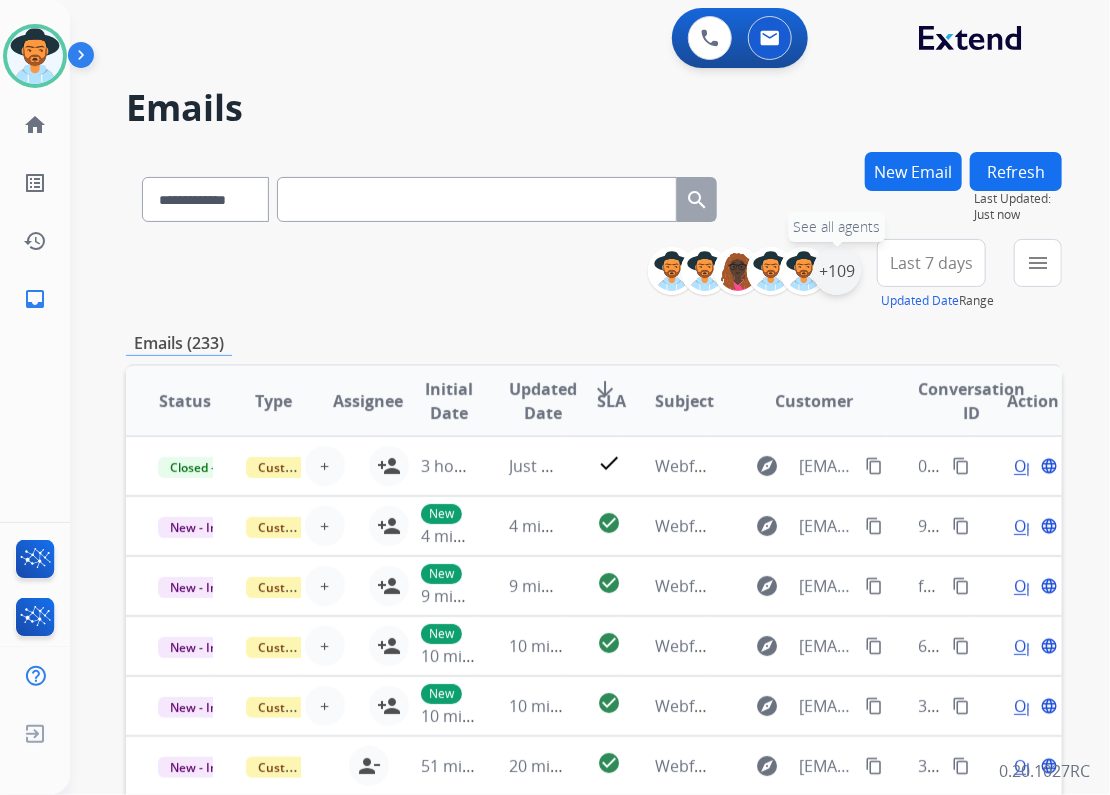click on "+109" at bounding box center [837, 271] 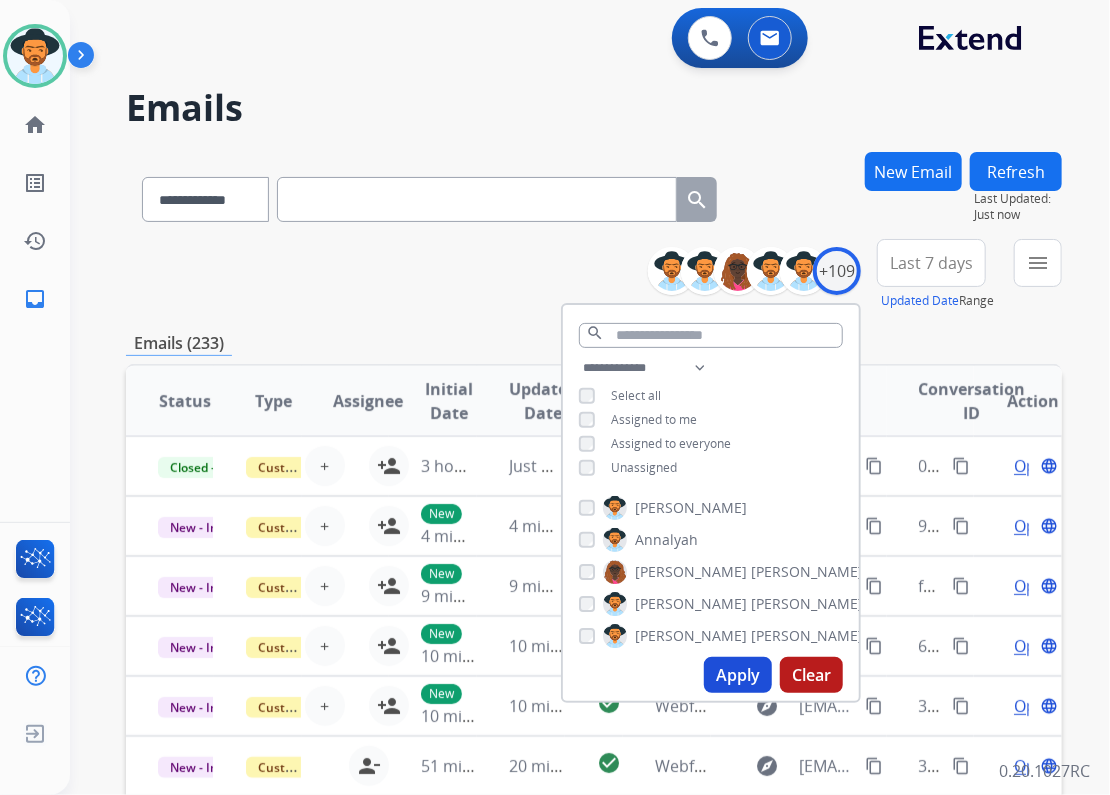 drag, startPoint x: 614, startPoint y: 463, endPoint x: 624, endPoint y: 488, distance: 26.925823 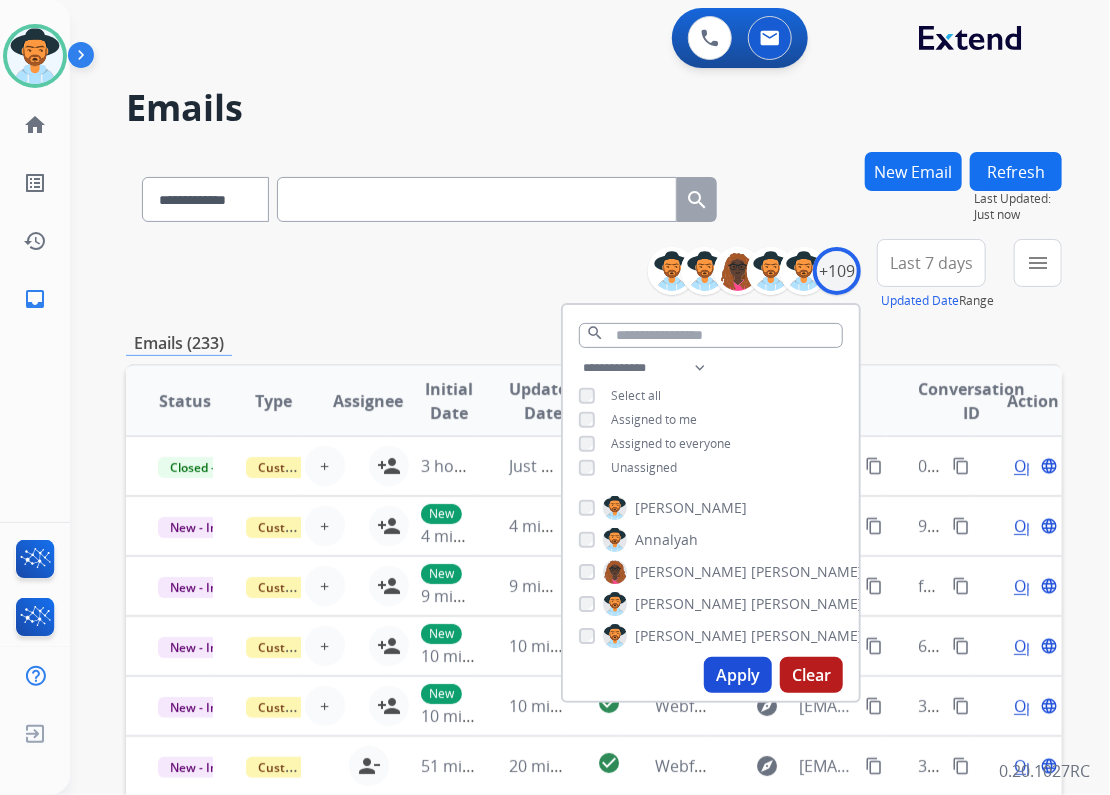 click on "Apply" at bounding box center (738, 675) 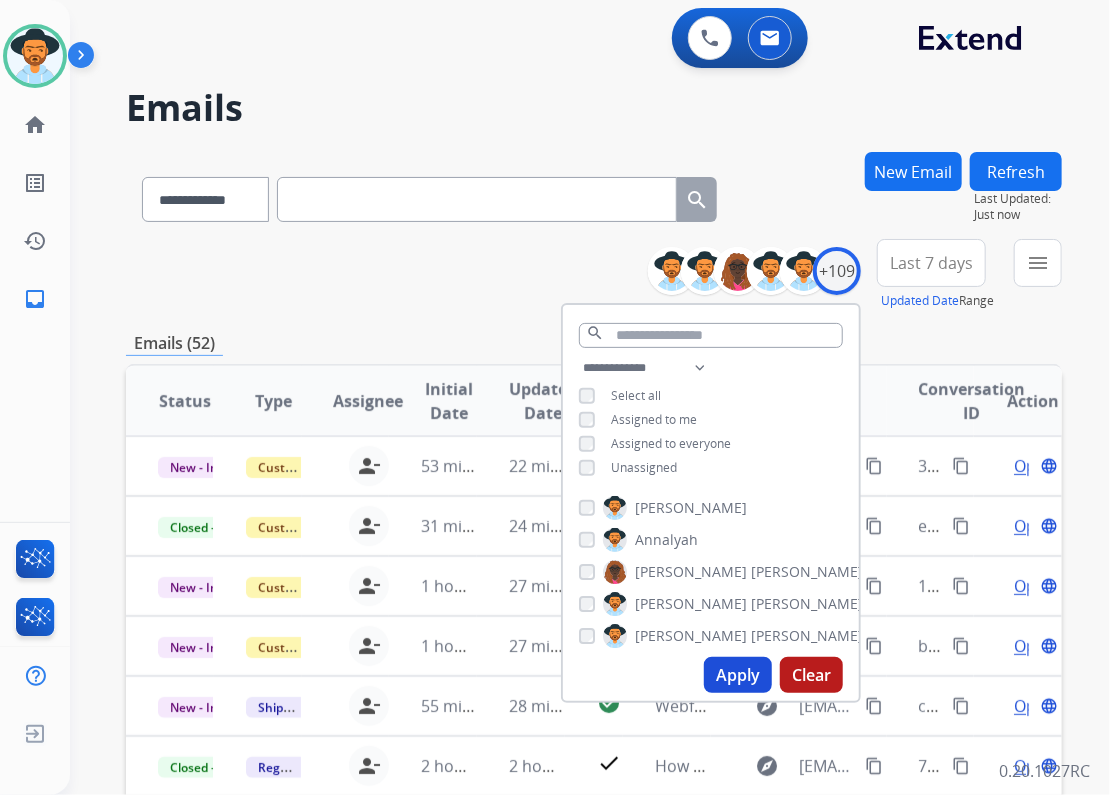 click at bounding box center (477, 199) 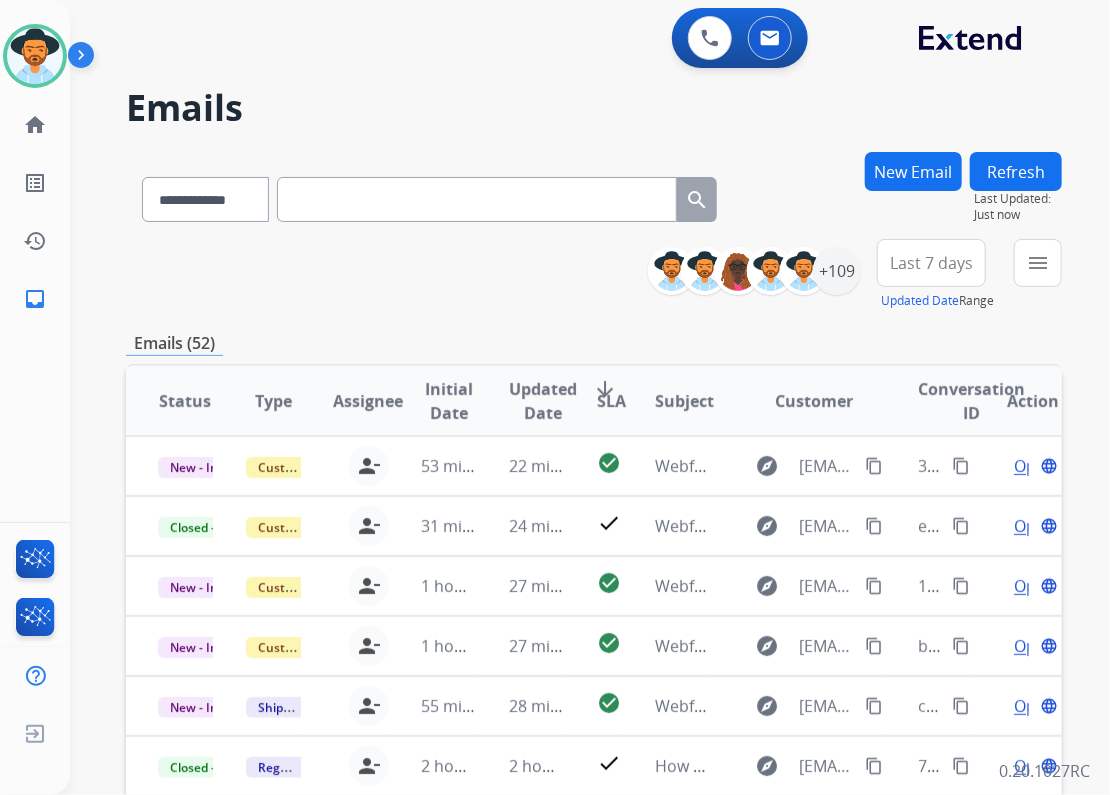 click on "**********" at bounding box center [594, 645] 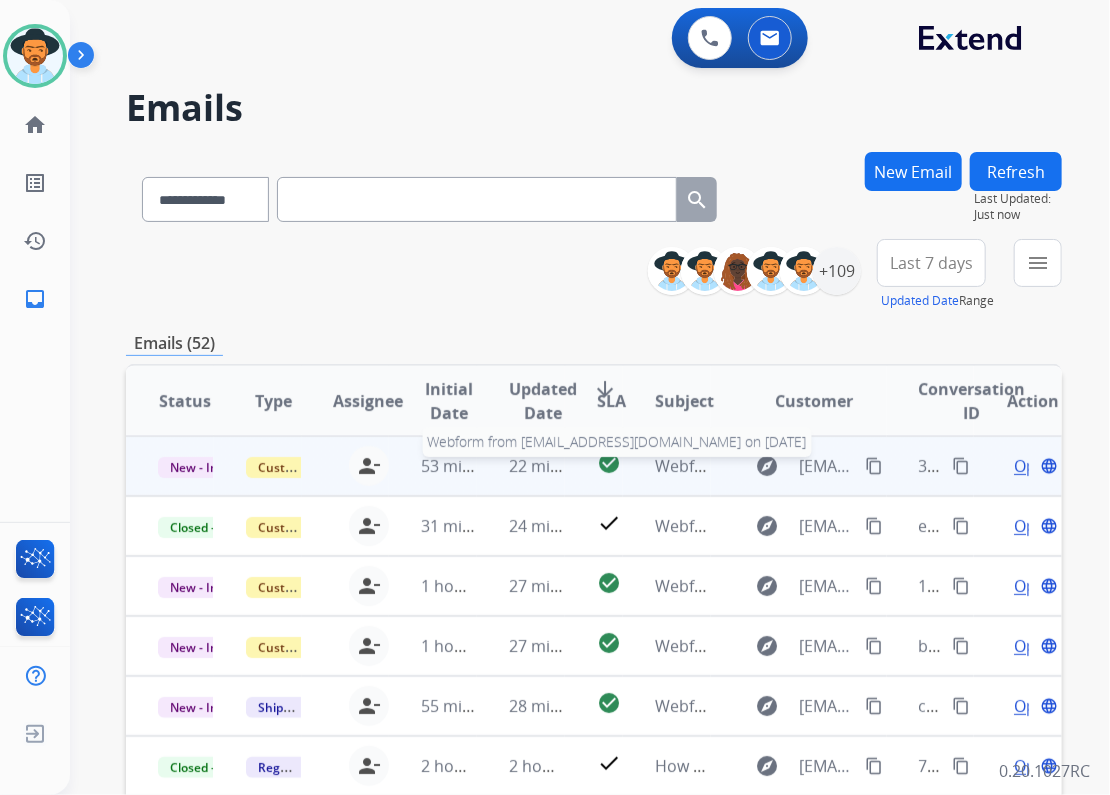 scroll, scrollTop: 1, scrollLeft: 0, axis: vertical 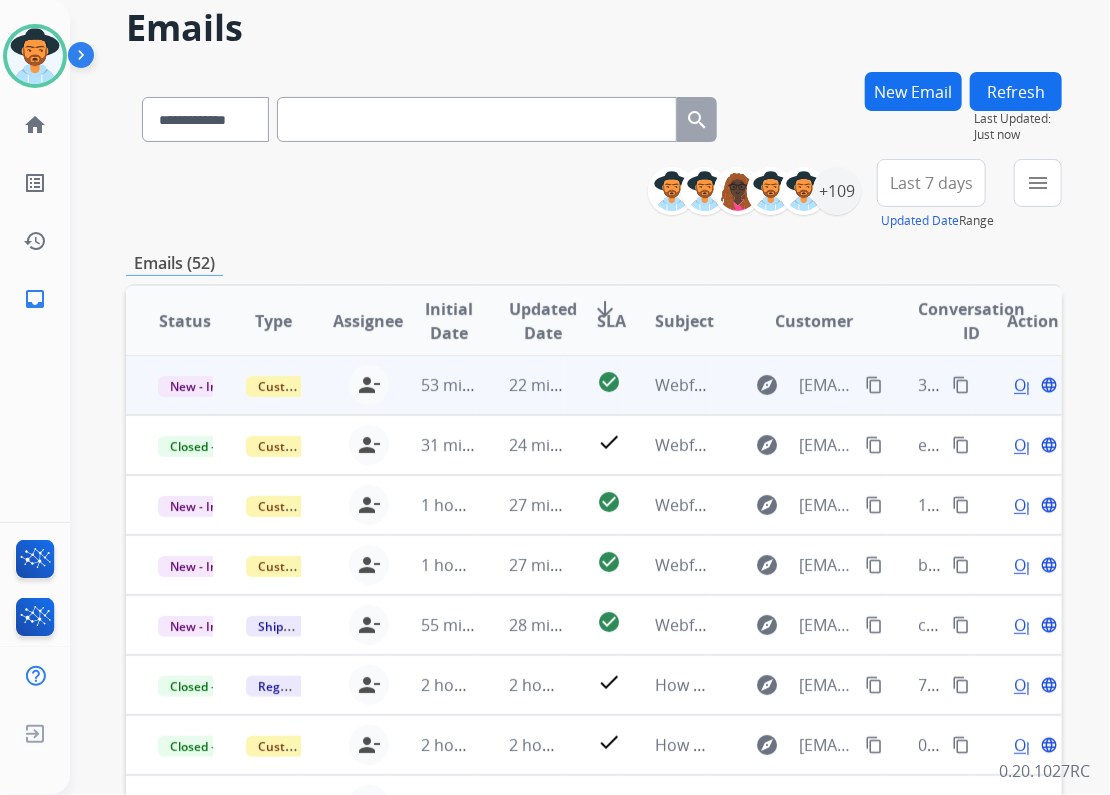 click on "explore thmattingly@charter.net content_copy" at bounding box center (799, 385) 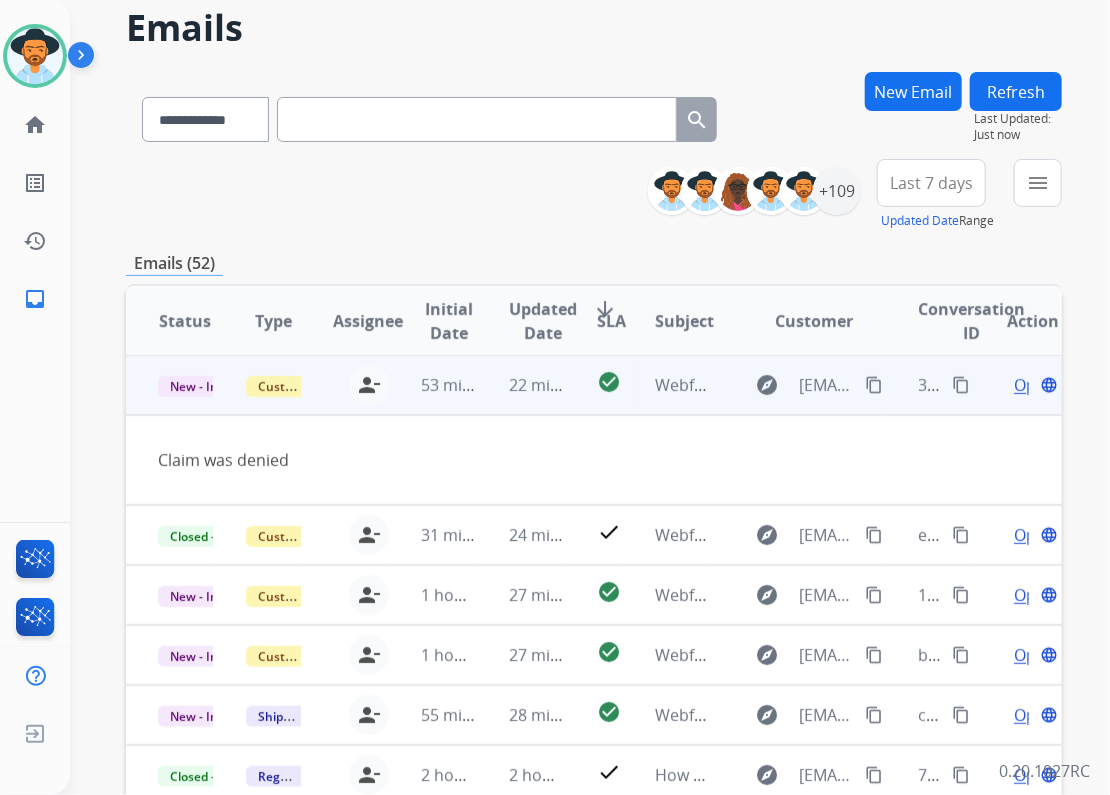 scroll, scrollTop: 0, scrollLeft: 0, axis: both 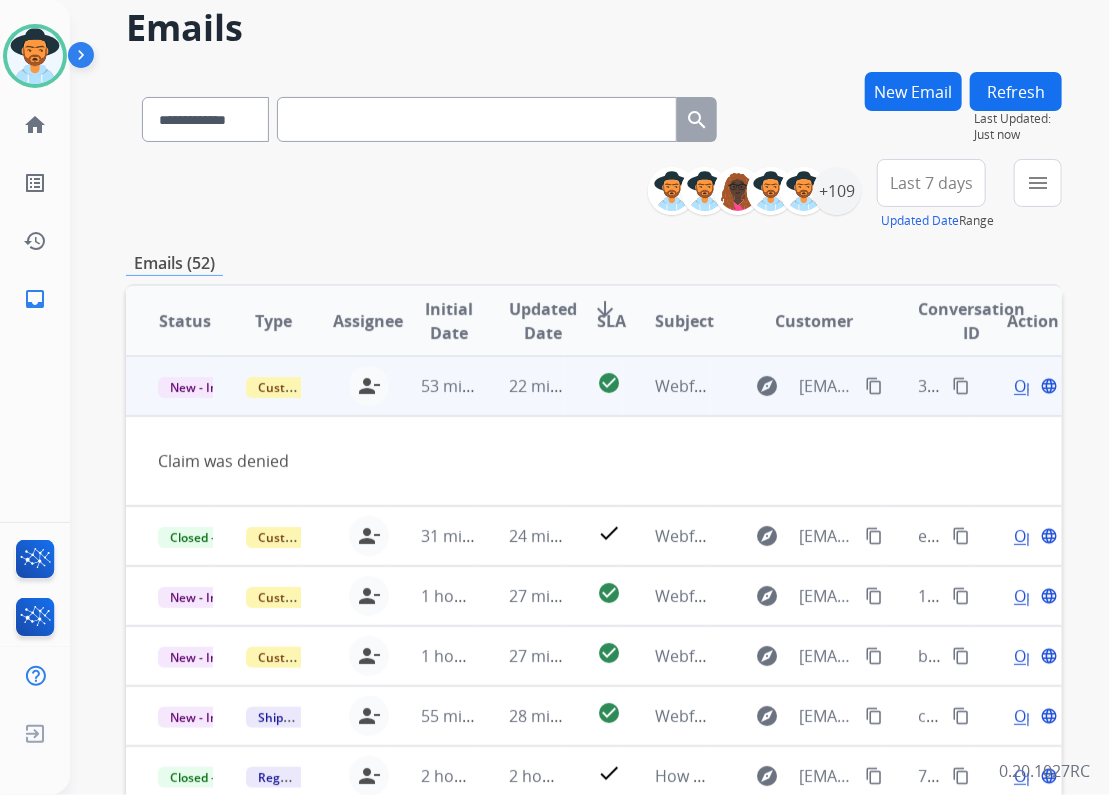 click on "Open" at bounding box center [1034, 386] 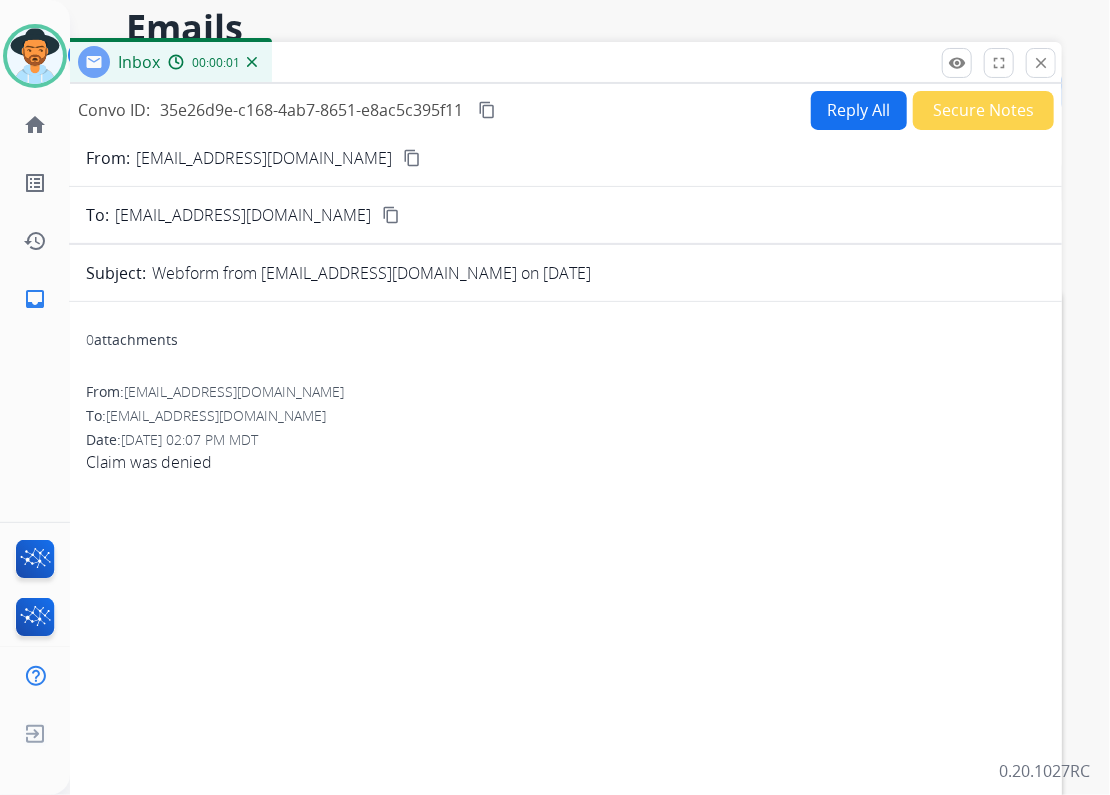 click on "Reply All" at bounding box center (859, 110) 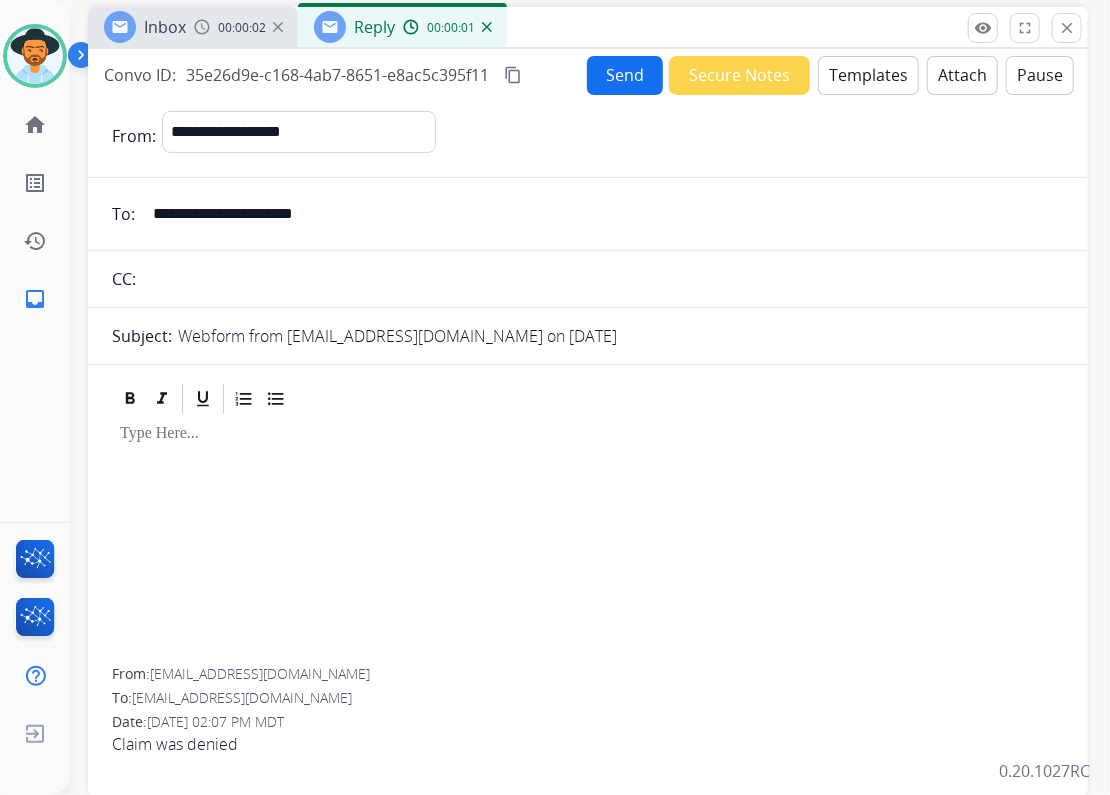 drag, startPoint x: 500, startPoint y: 69, endPoint x: 525, endPoint y: 34, distance: 43.011627 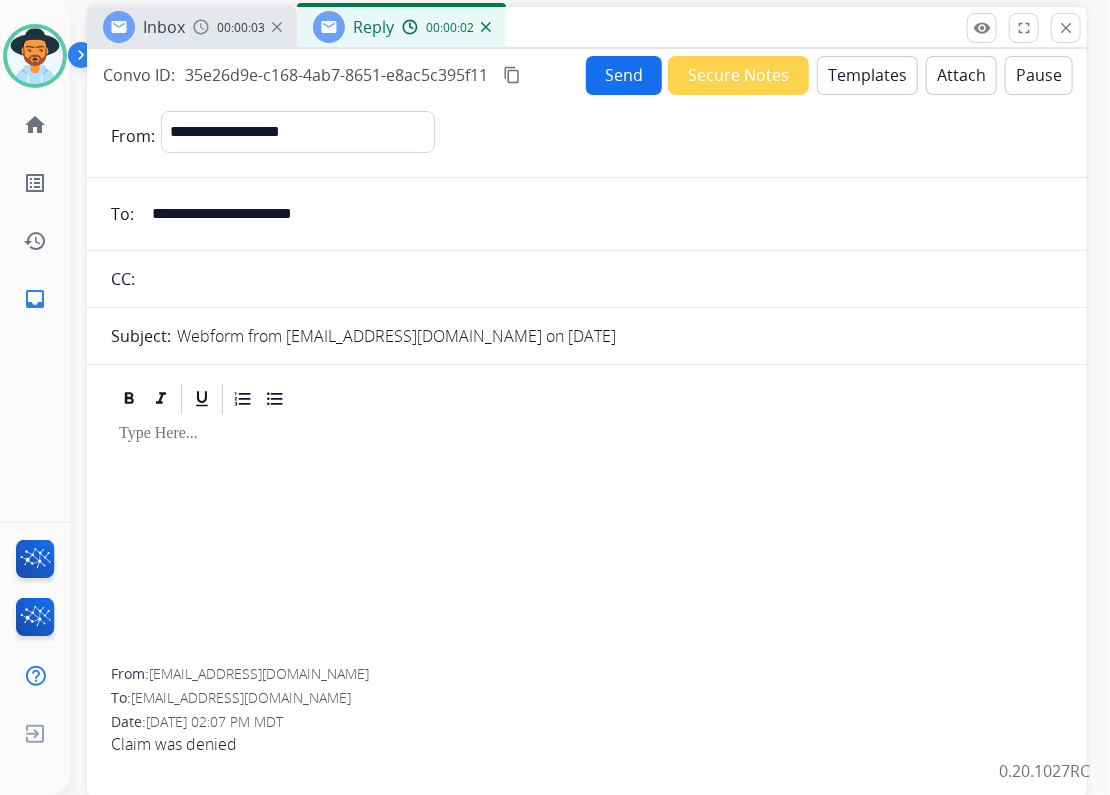 click on "Templates" at bounding box center [867, 75] 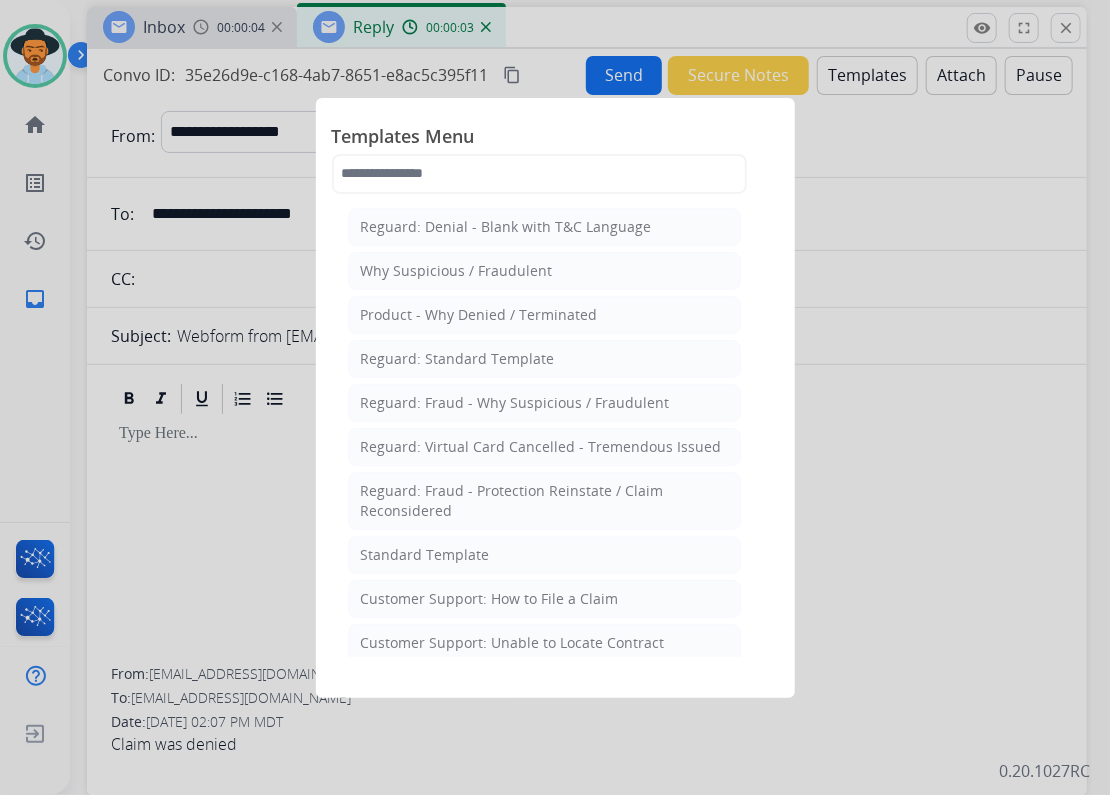 drag, startPoint x: 452, startPoint y: 556, endPoint x: 443, endPoint y: 550, distance: 10.816654 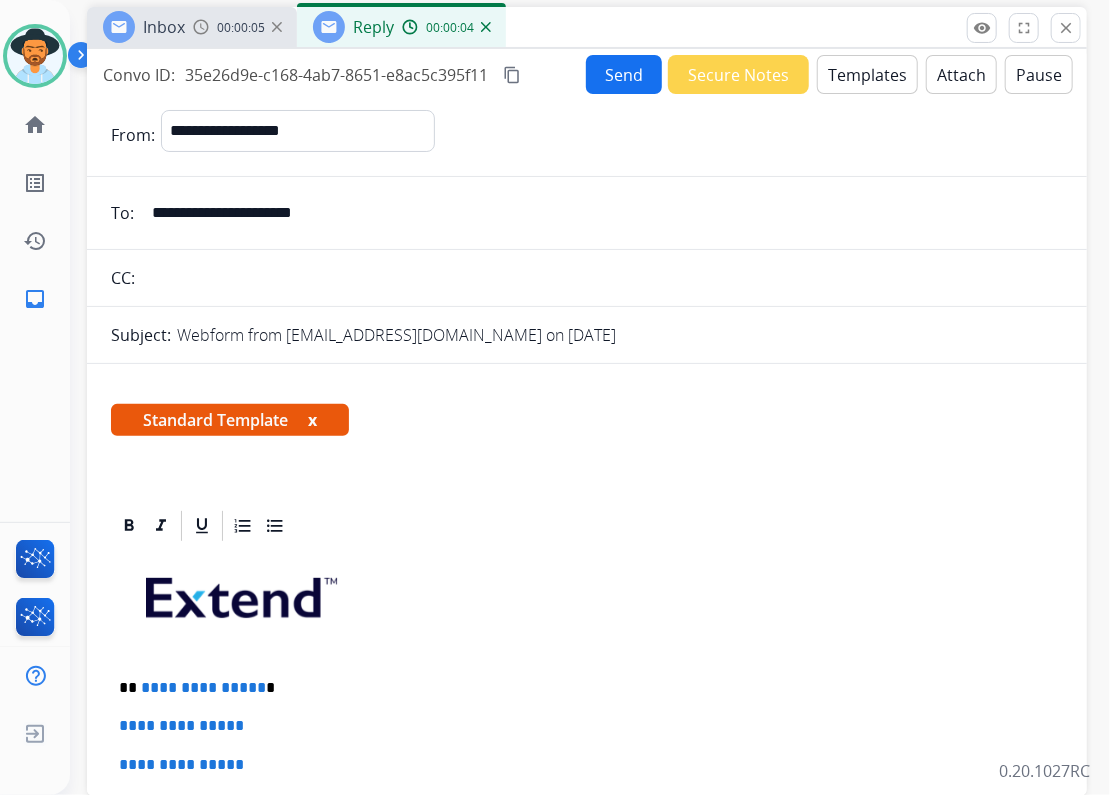 click on "x" at bounding box center (312, 420) 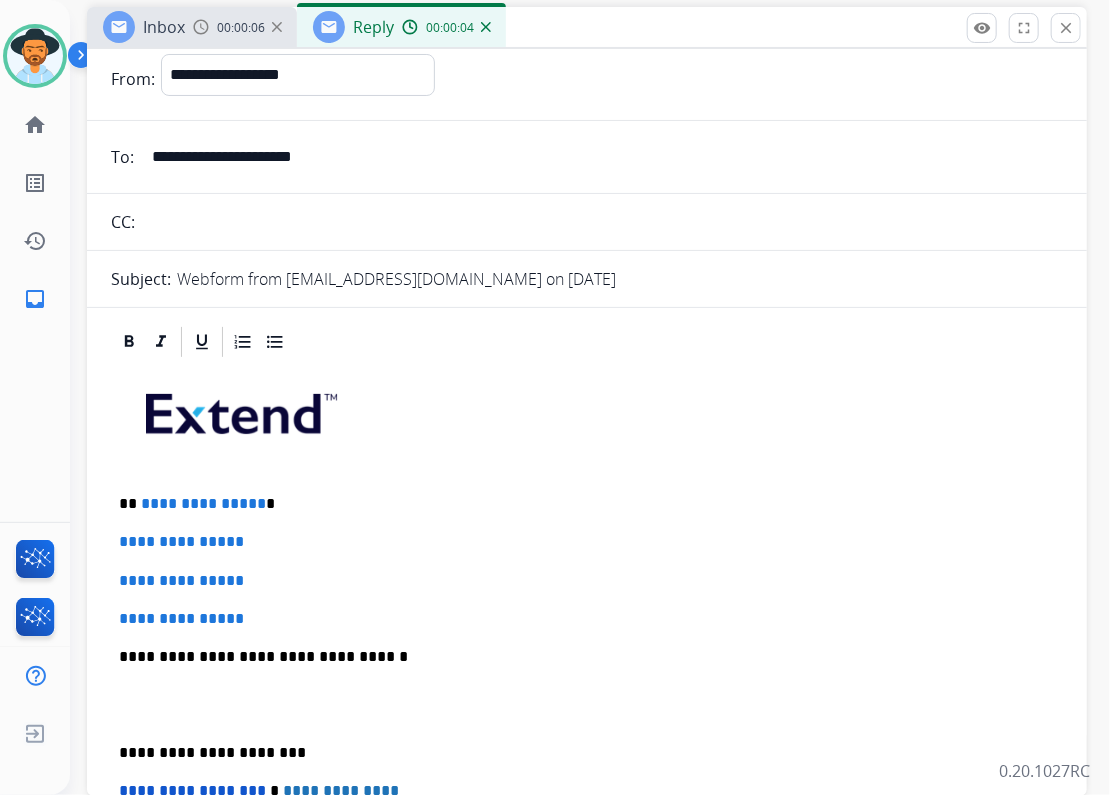 scroll, scrollTop: 80, scrollLeft: 0, axis: vertical 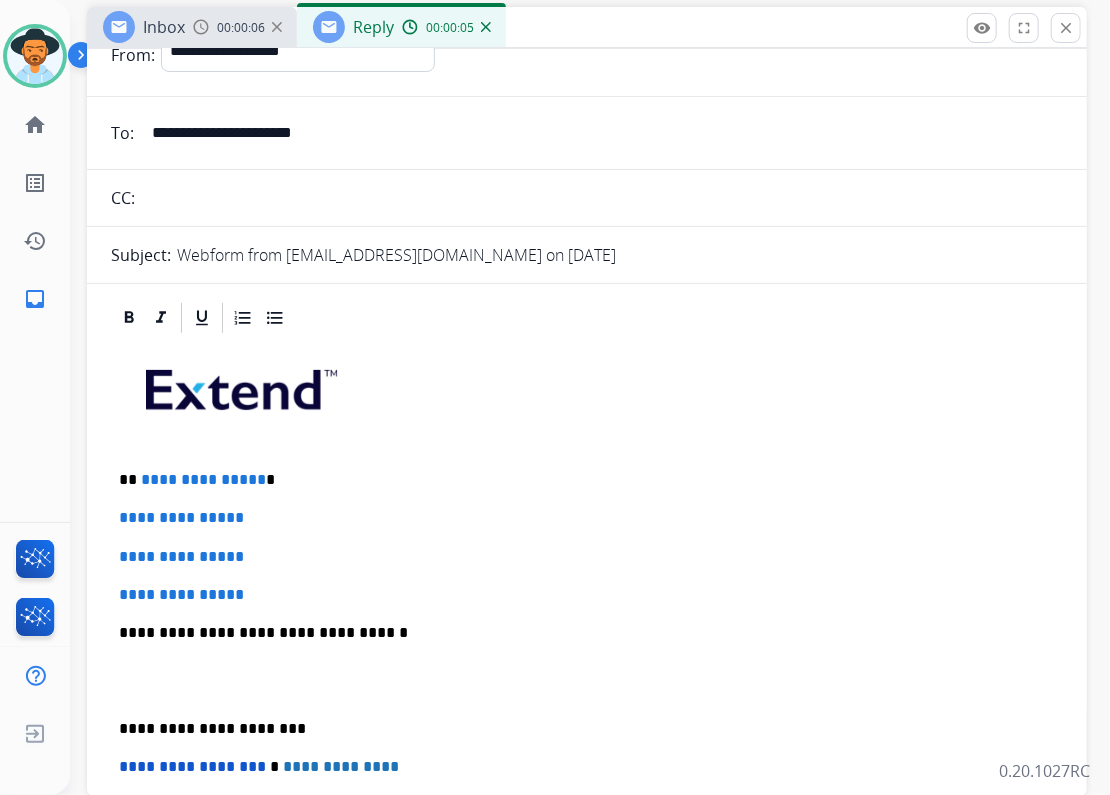 click on "**********" at bounding box center [579, 480] 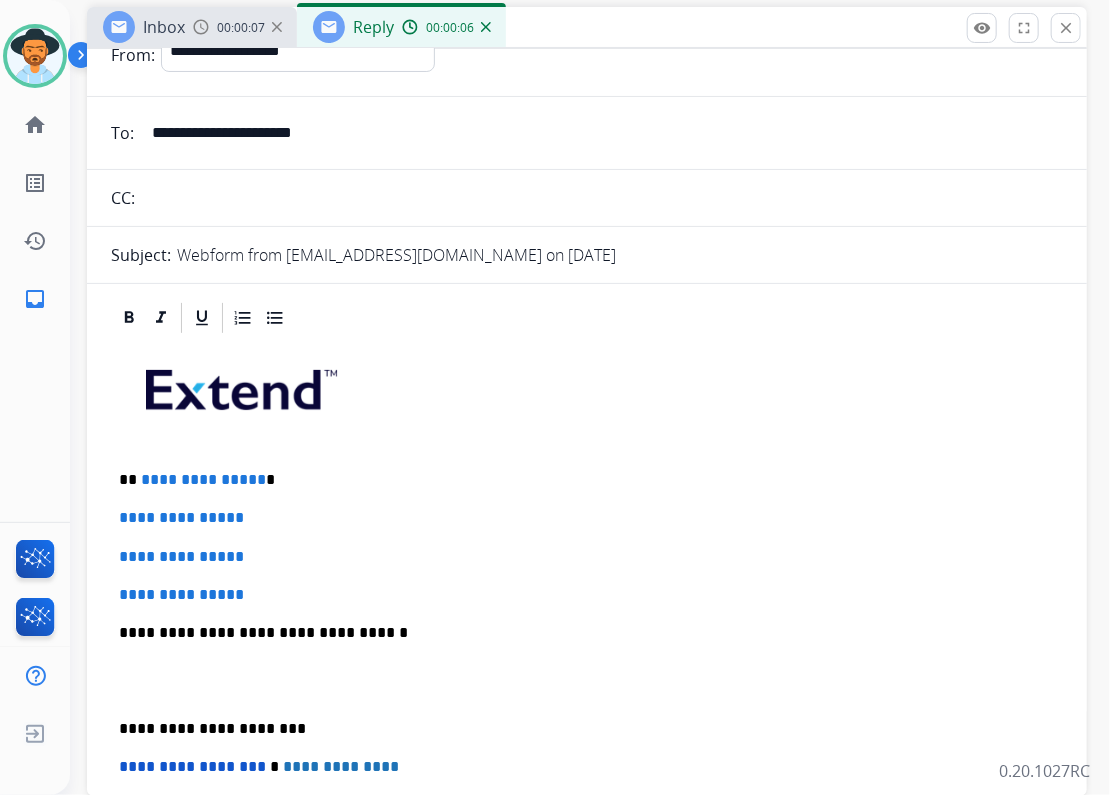 type 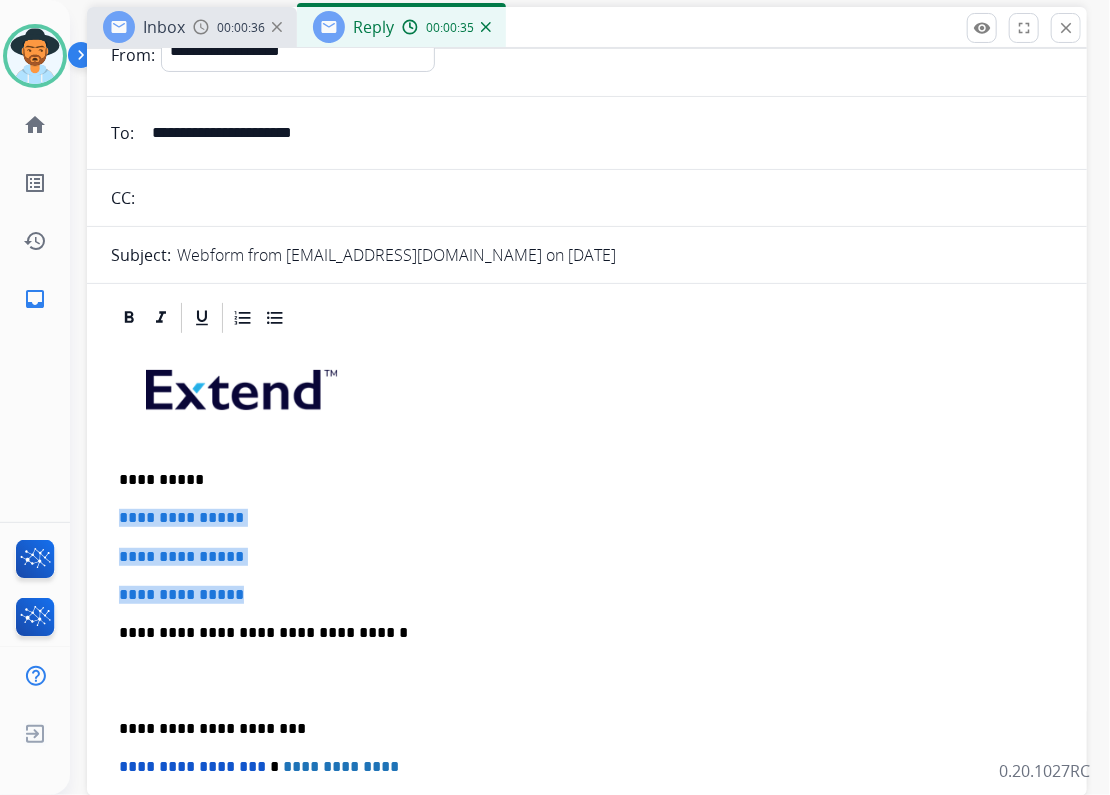 drag, startPoint x: 261, startPoint y: 596, endPoint x: 99, endPoint y: 508, distance: 184.35835 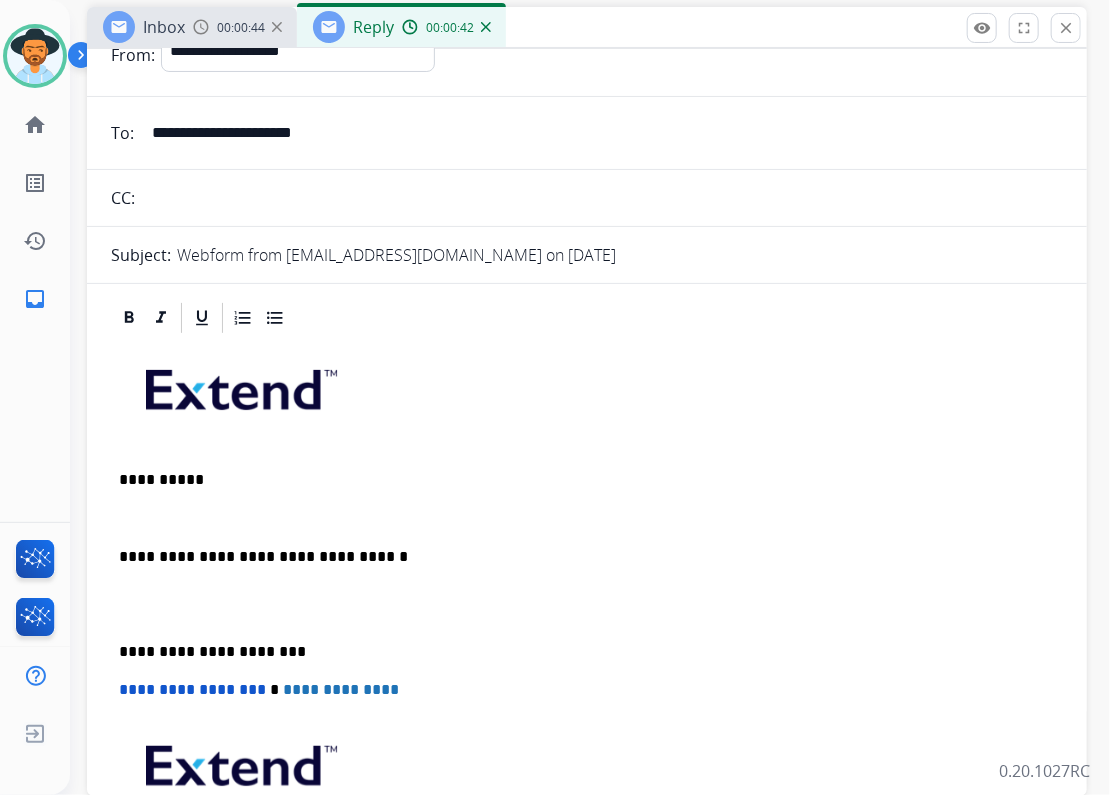 click at bounding box center [587, 518] 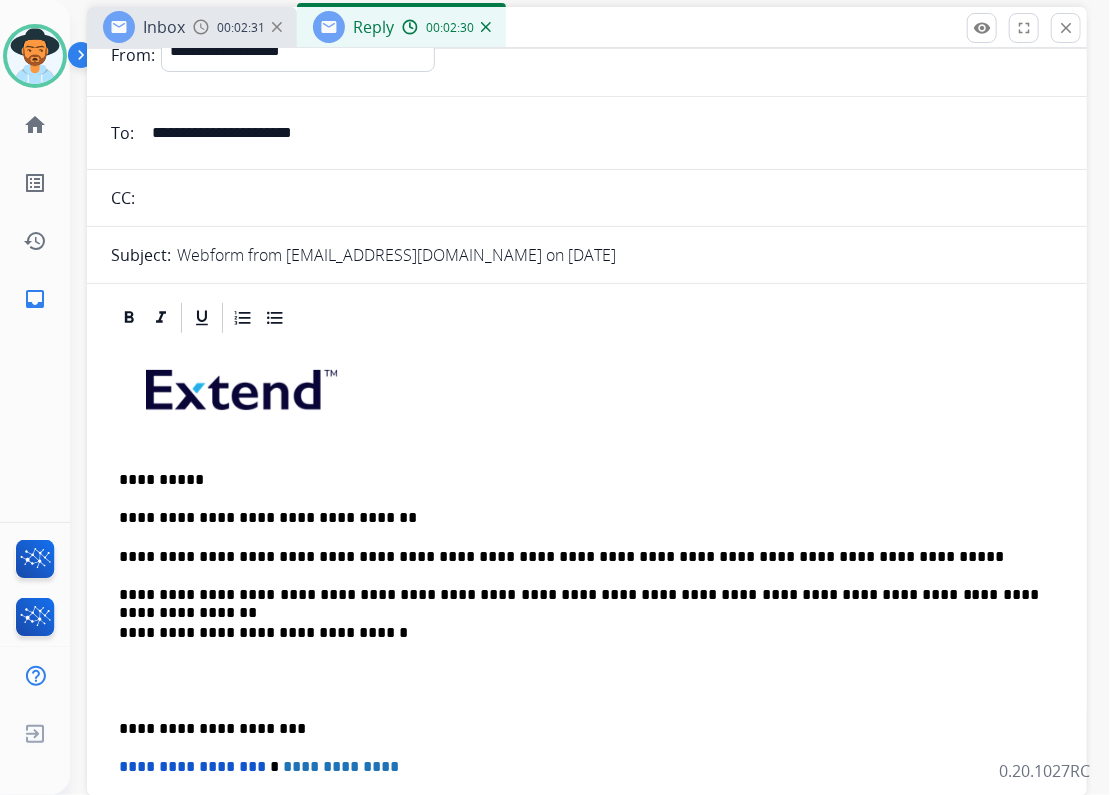 click on "**********" at bounding box center [587, 714] 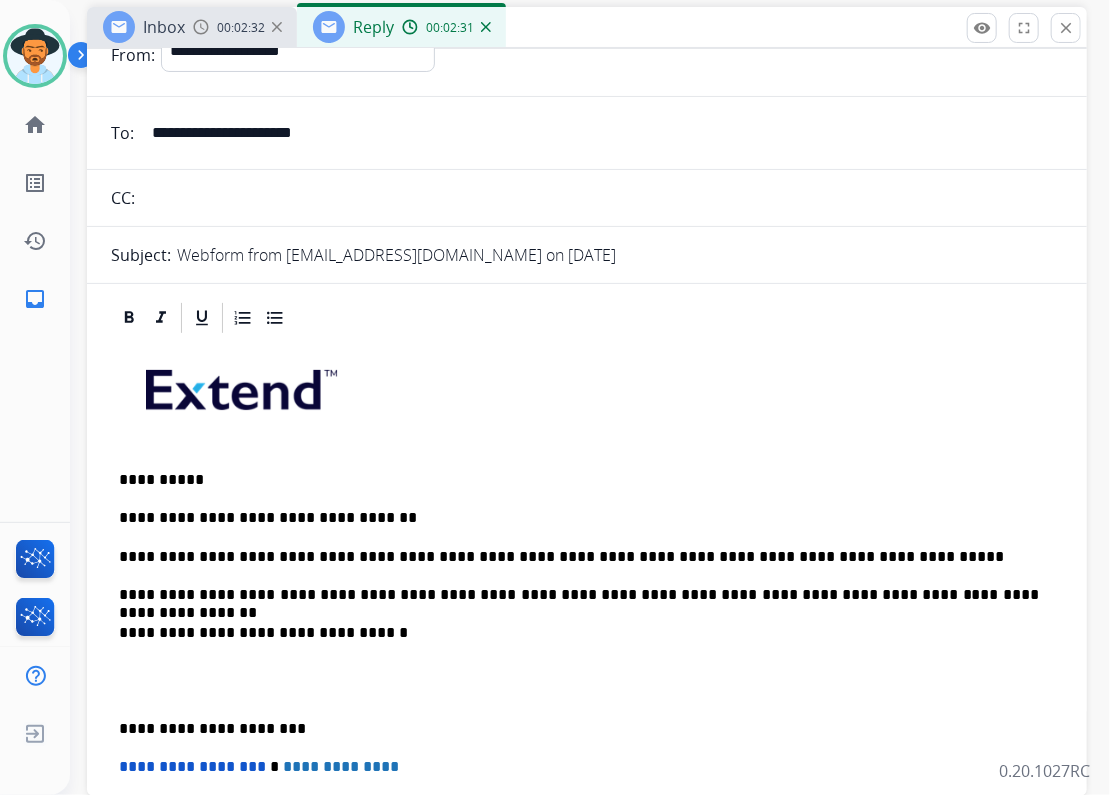 click on "**********" at bounding box center (587, 680) 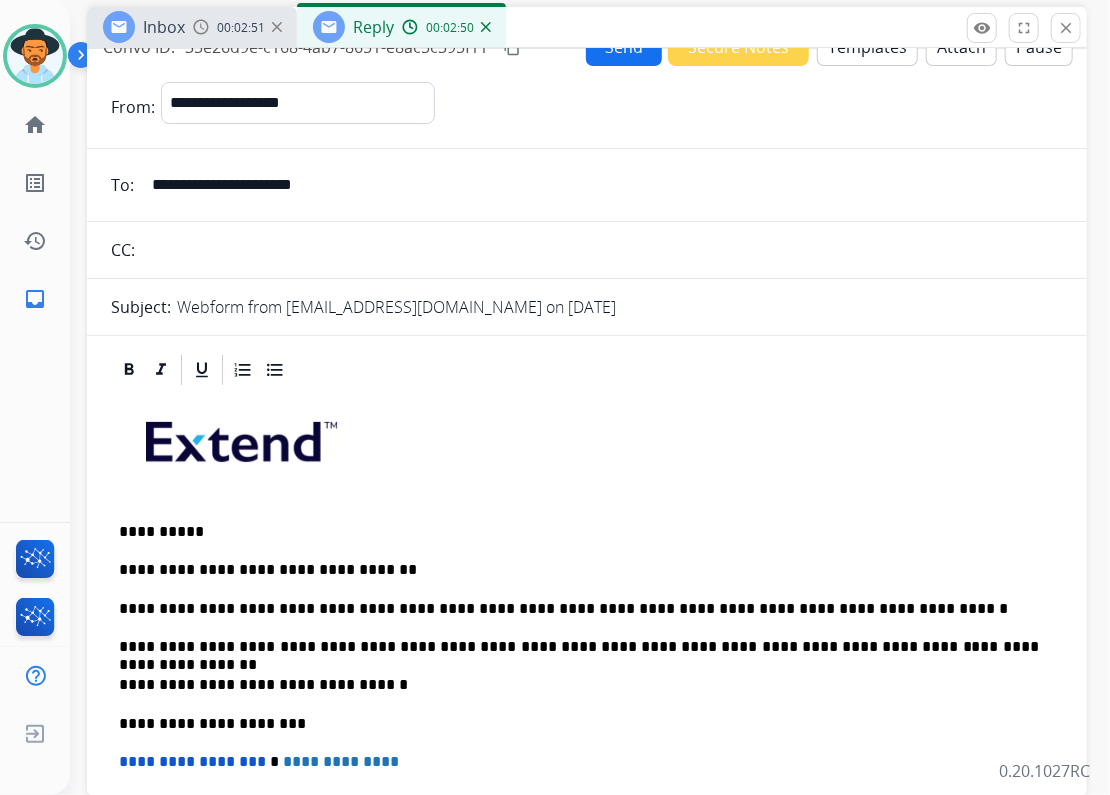 scroll, scrollTop: 0, scrollLeft: 0, axis: both 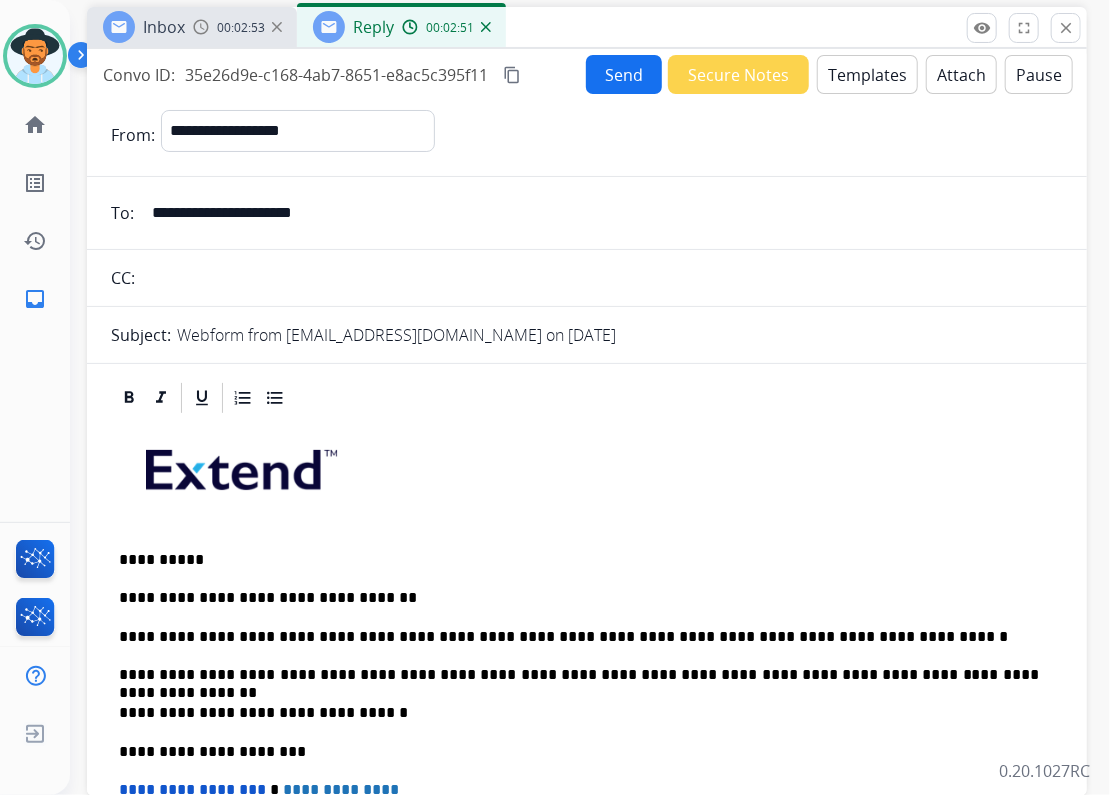 click on "Send" at bounding box center [624, 74] 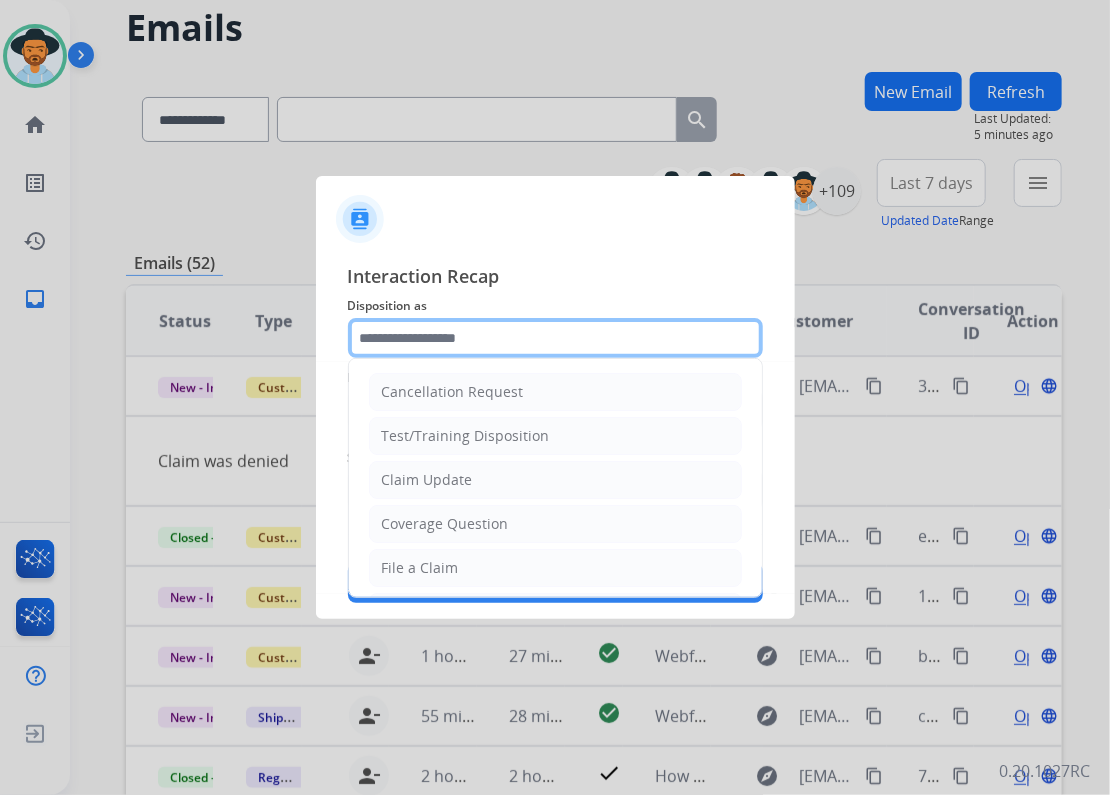 click 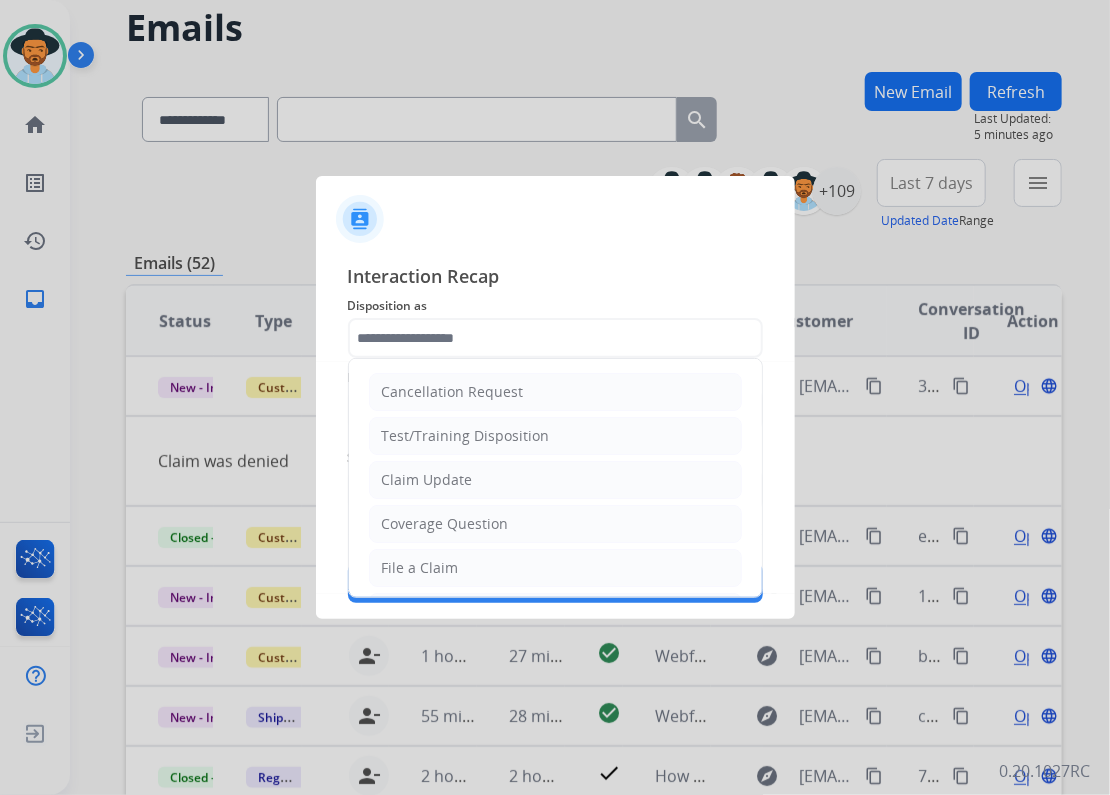 click on "Cancellation Request   Test/Training Disposition   Claim Update   Coverage Question   File a Claim   MyExtend Support   Virtual or Tremendous Card Support   Inquiring about Fraud   Account Update   Resend Contract or Shipping Label   Other   Service Support" 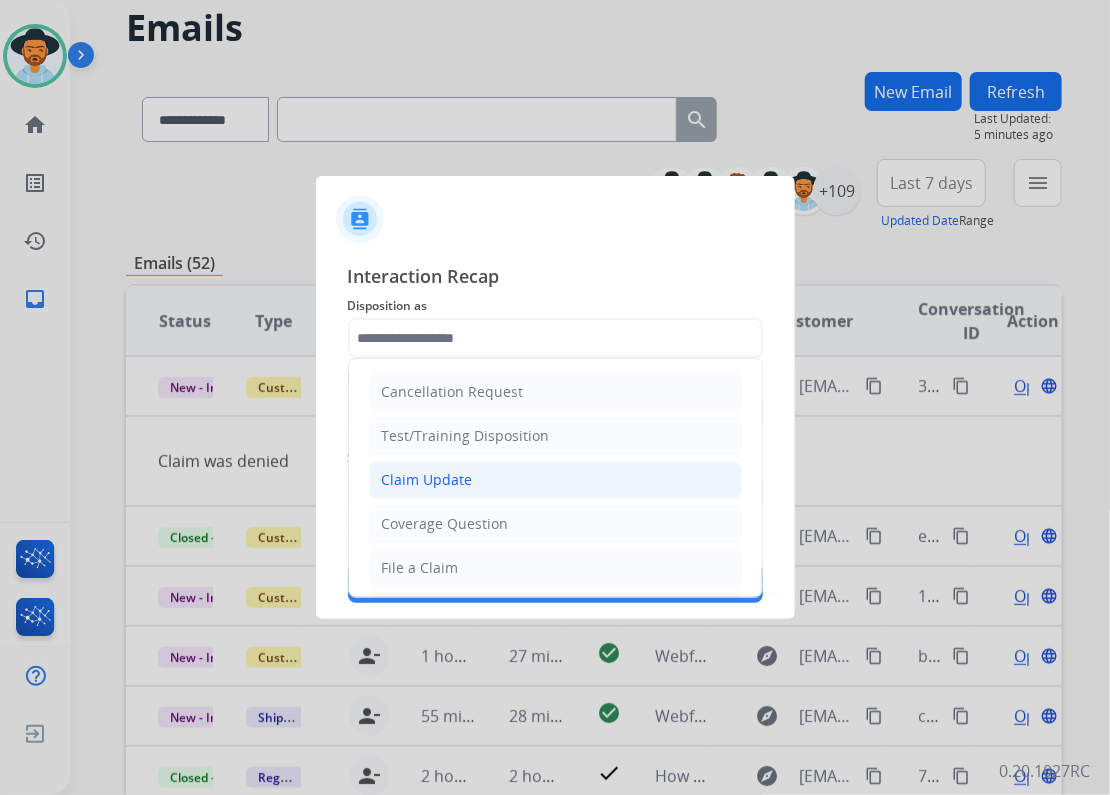 click on "Claim Update" 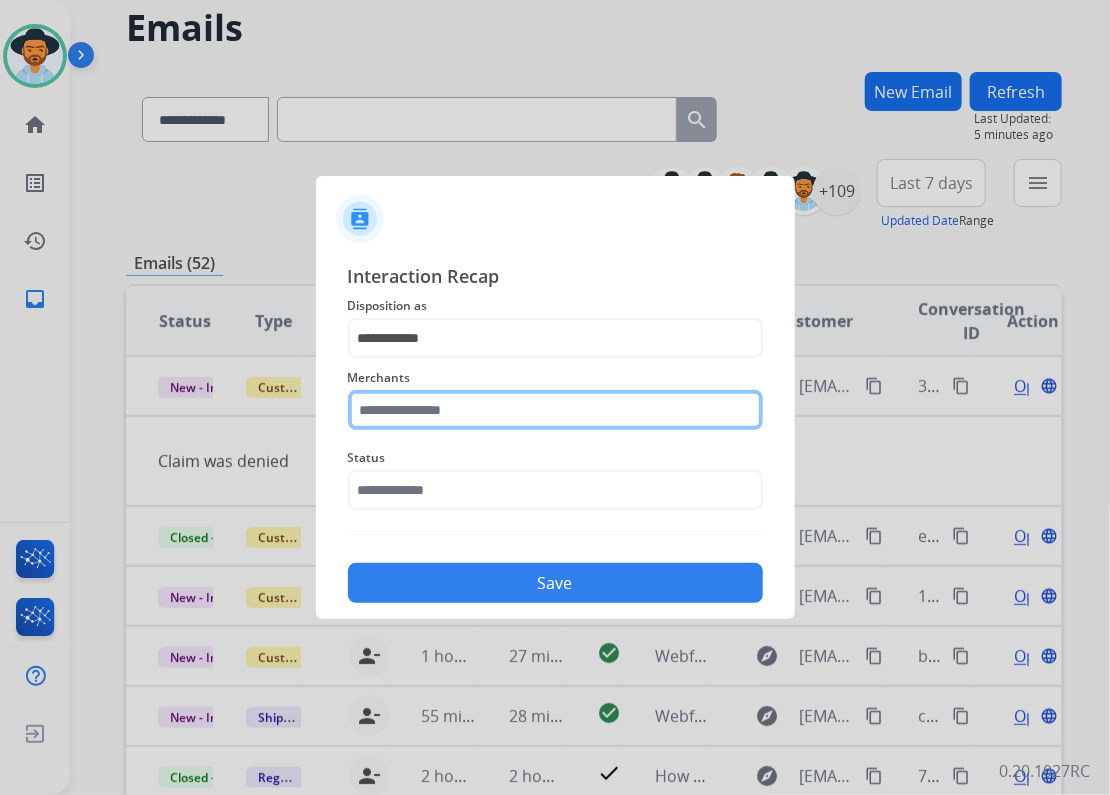 click 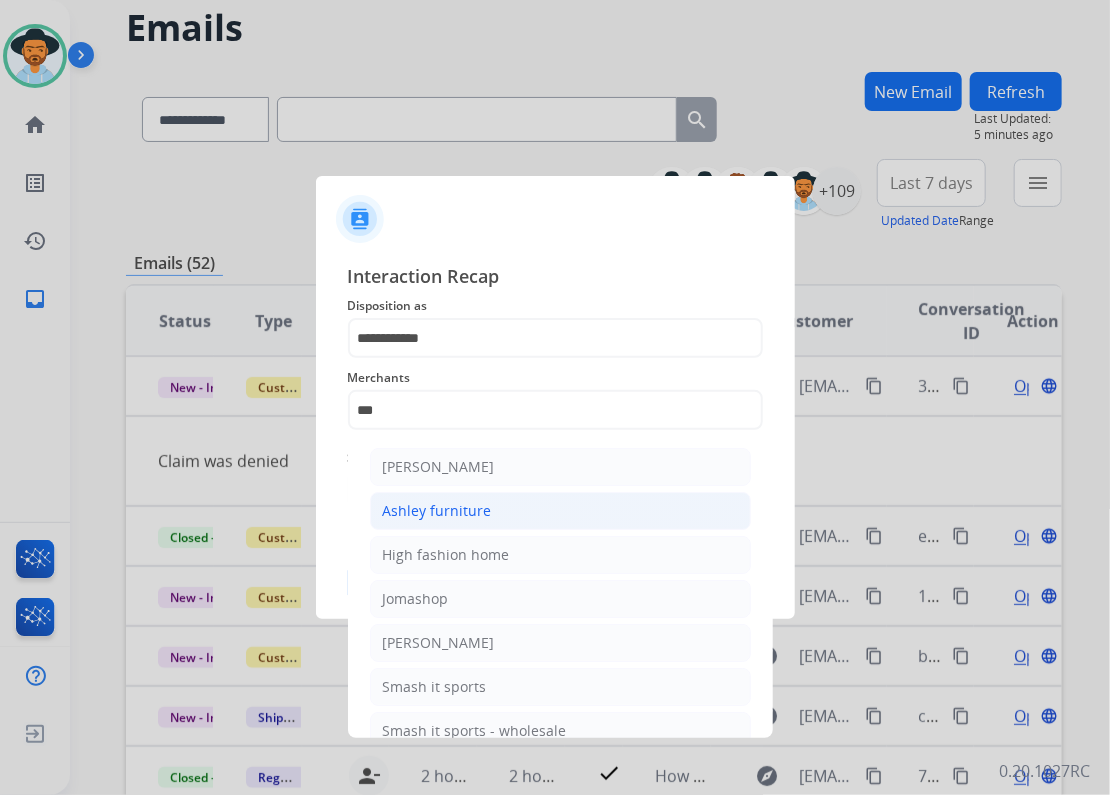 click on "Ashley furniture" 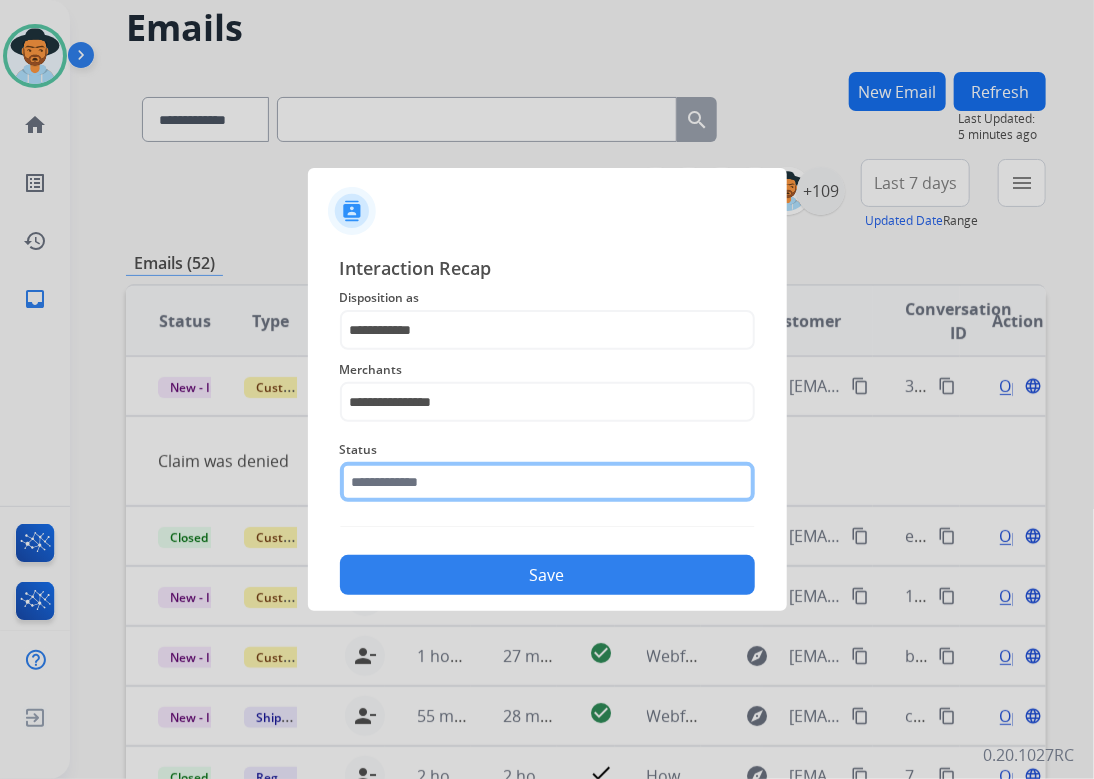 click on "Status" 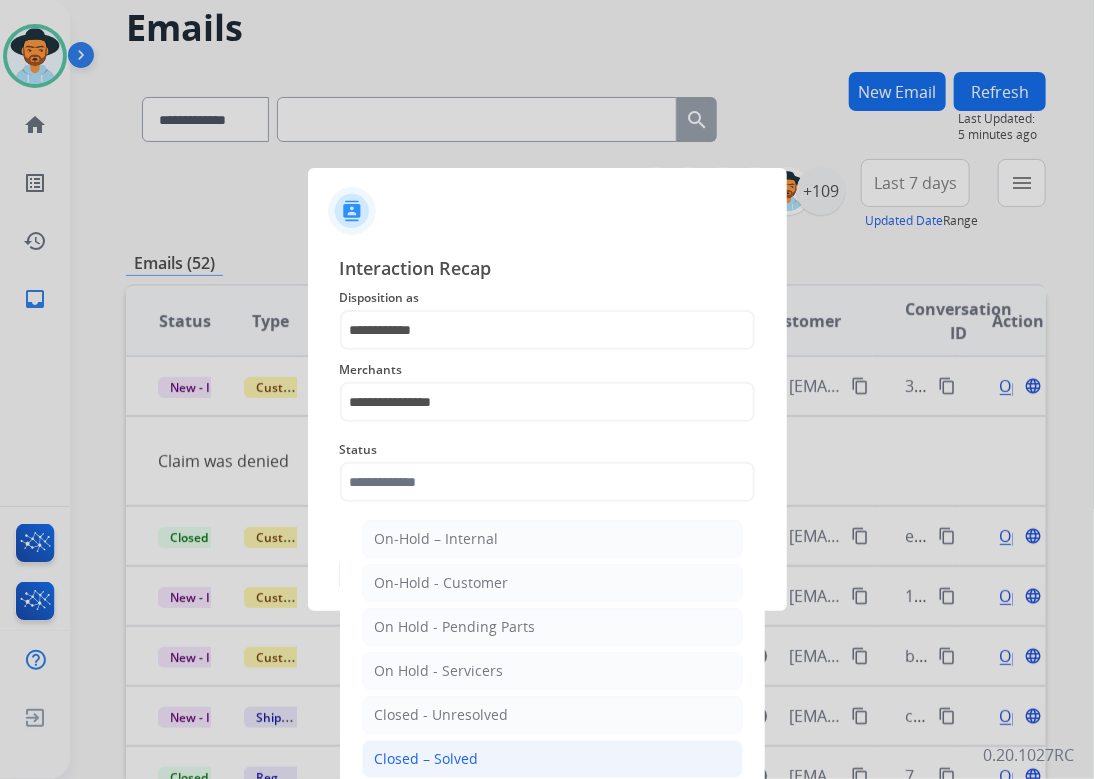 click on "Closed – Solved" 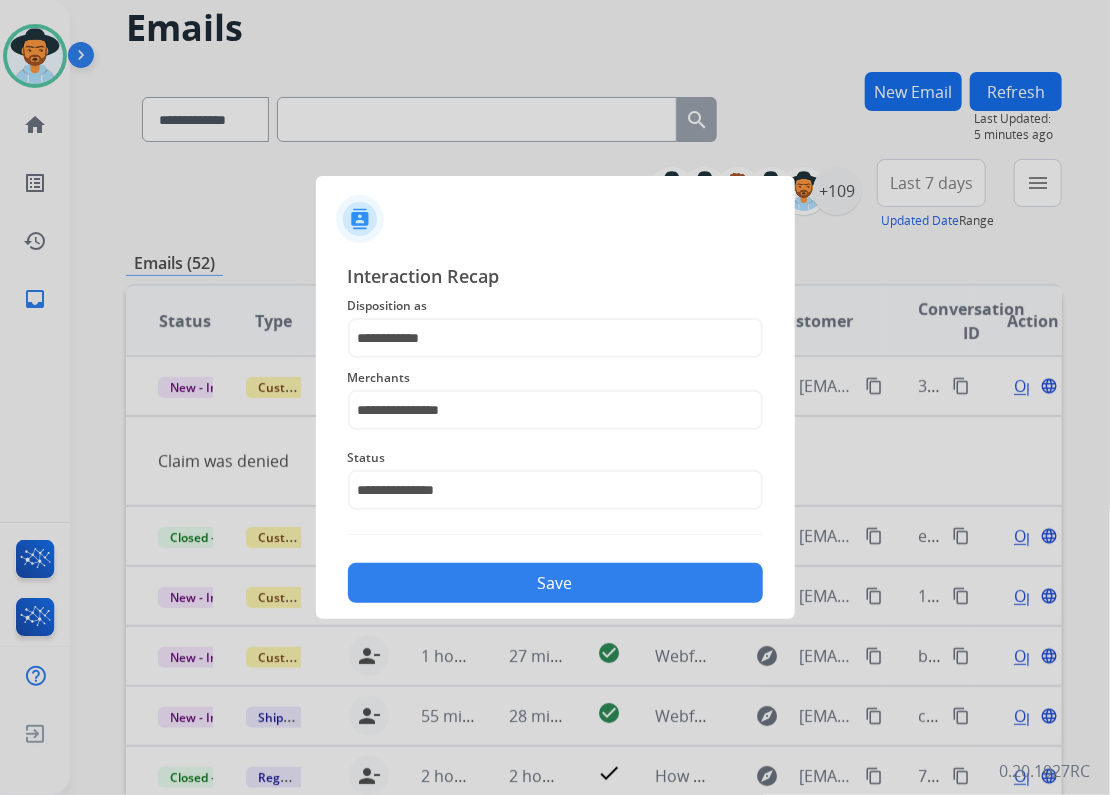 click on "Save" 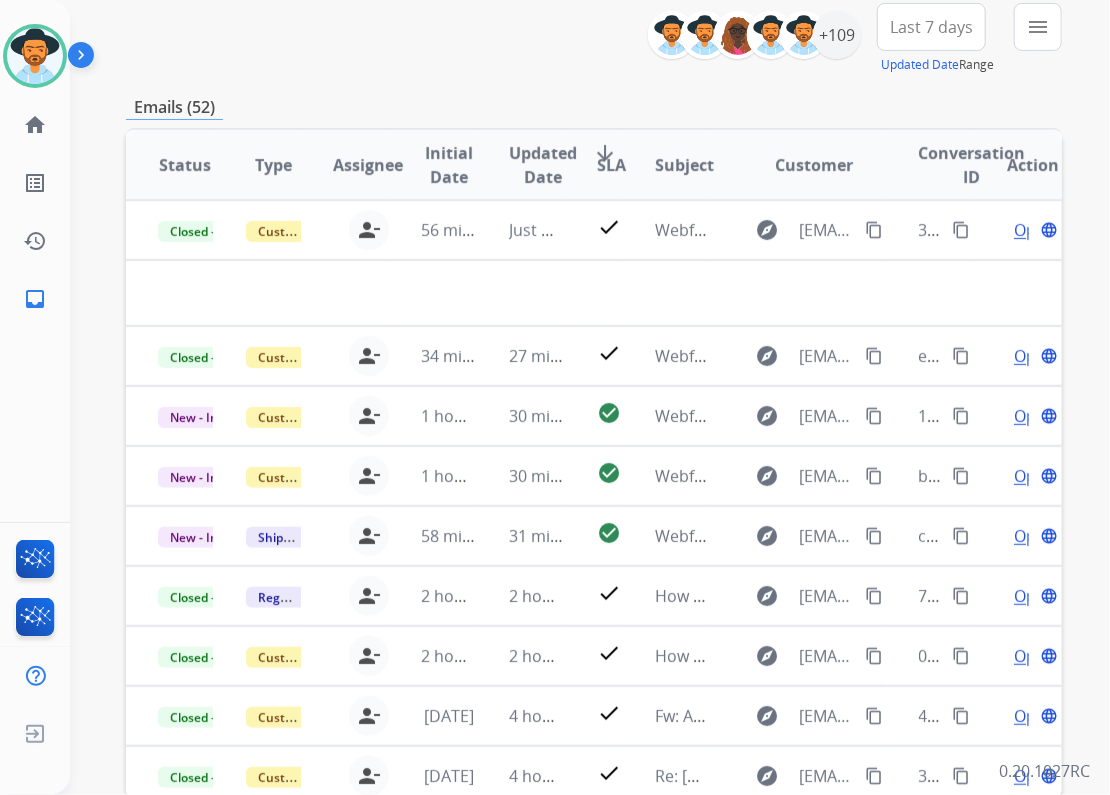 scroll, scrollTop: 320, scrollLeft: 0, axis: vertical 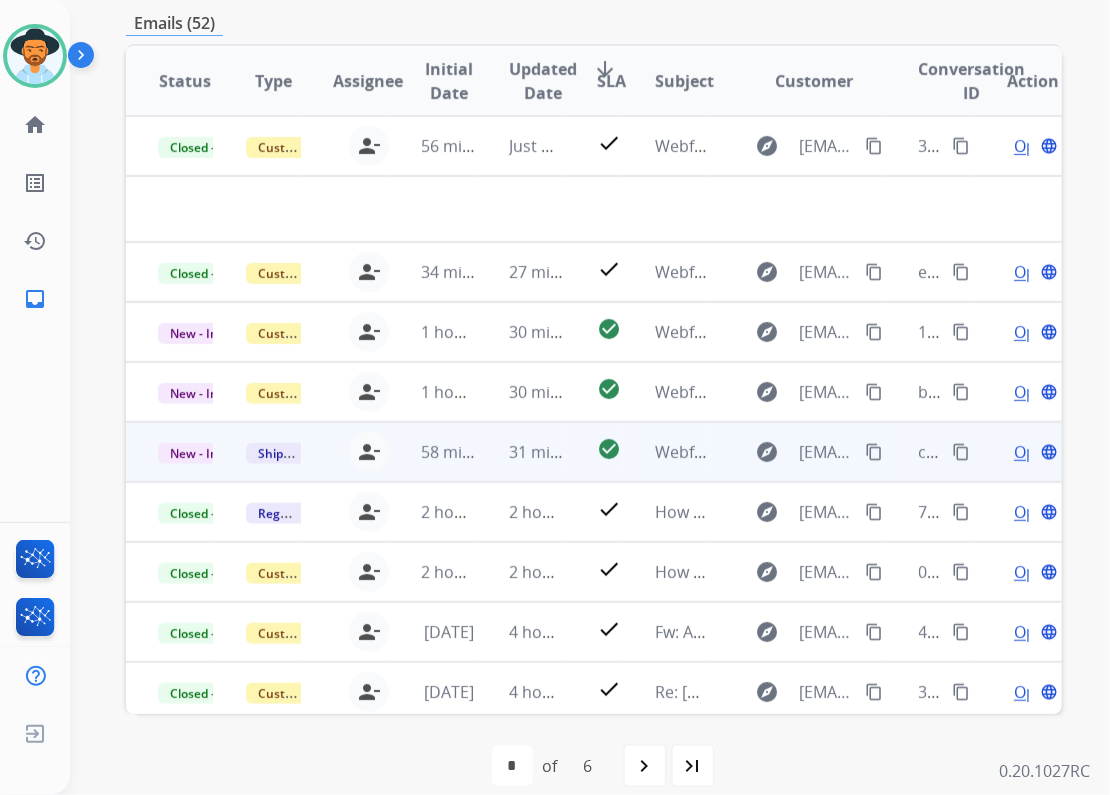 click on "Webform from mshanee@ymail.com on 07/10/2025" at bounding box center [667, 452] 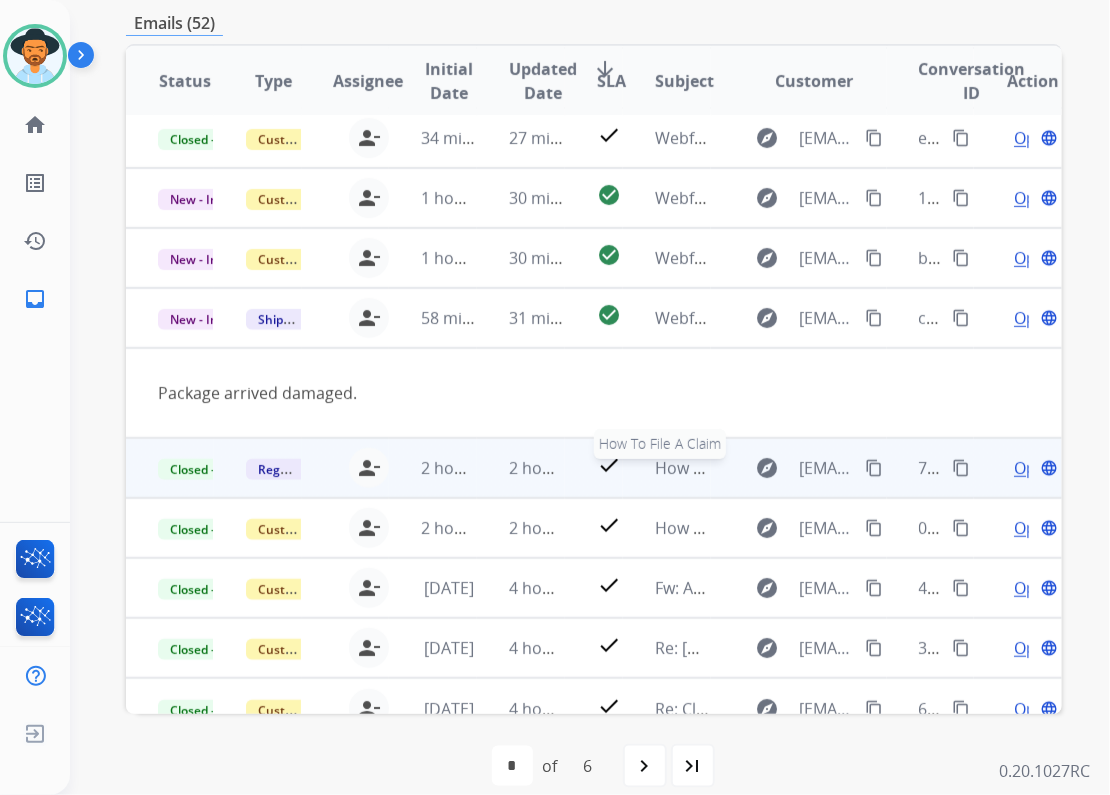 scroll, scrollTop: 91, scrollLeft: 0, axis: vertical 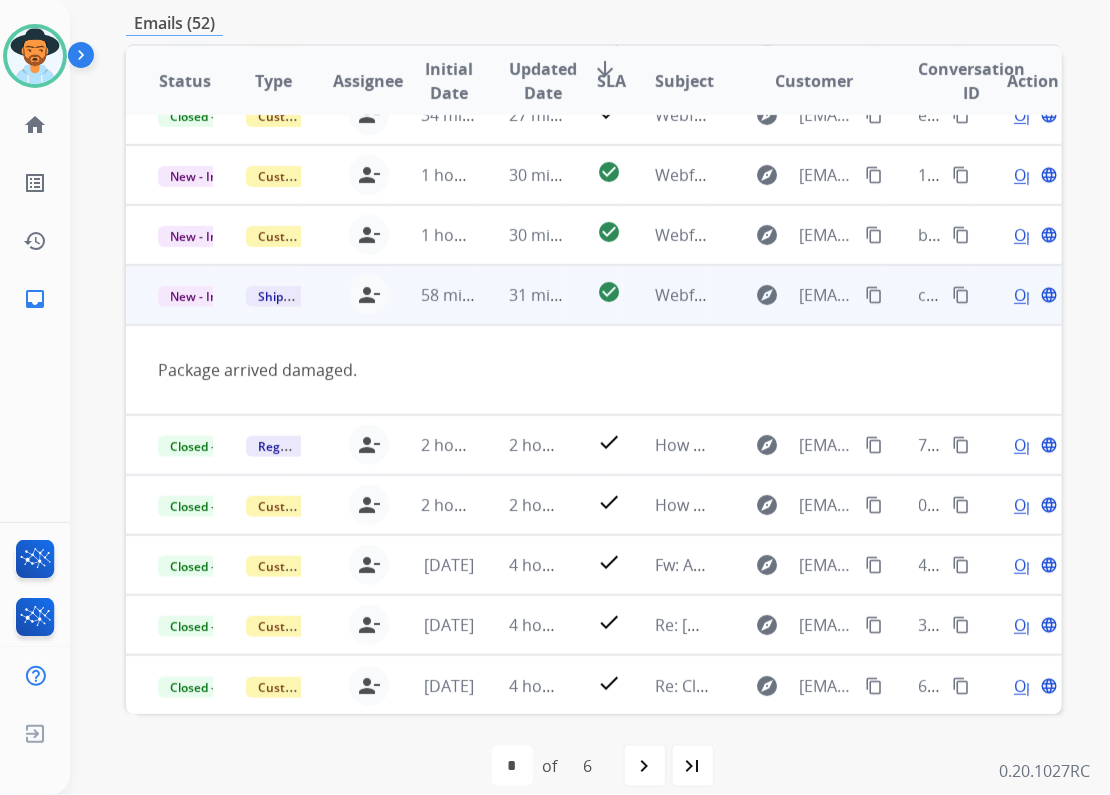 click on "content_copy" at bounding box center (874, 295) 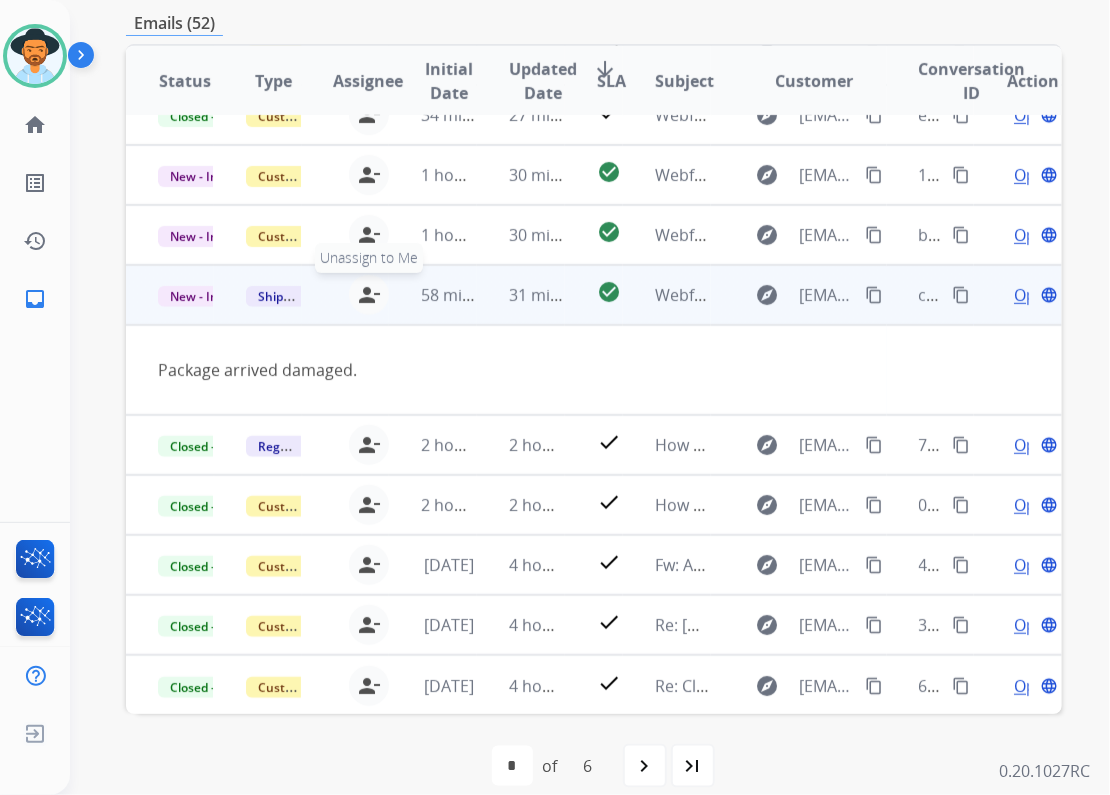 click on "person_remove" at bounding box center [369, 295] 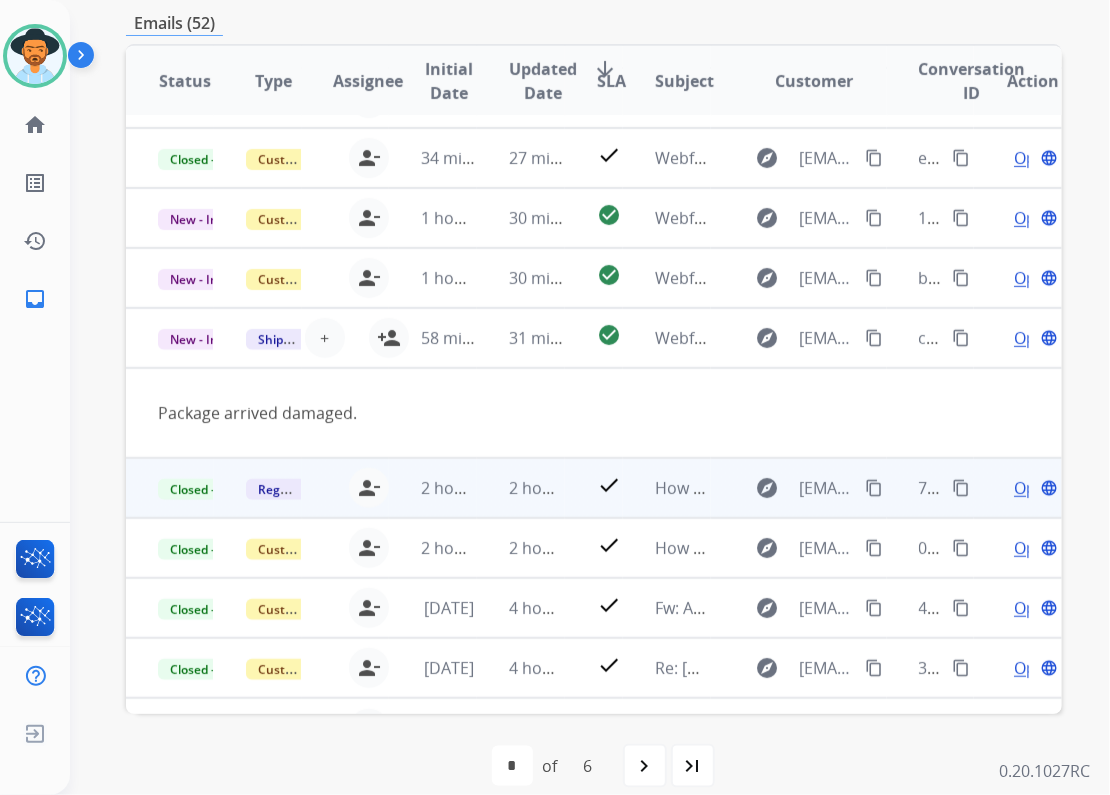 scroll, scrollTop: 0, scrollLeft: 0, axis: both 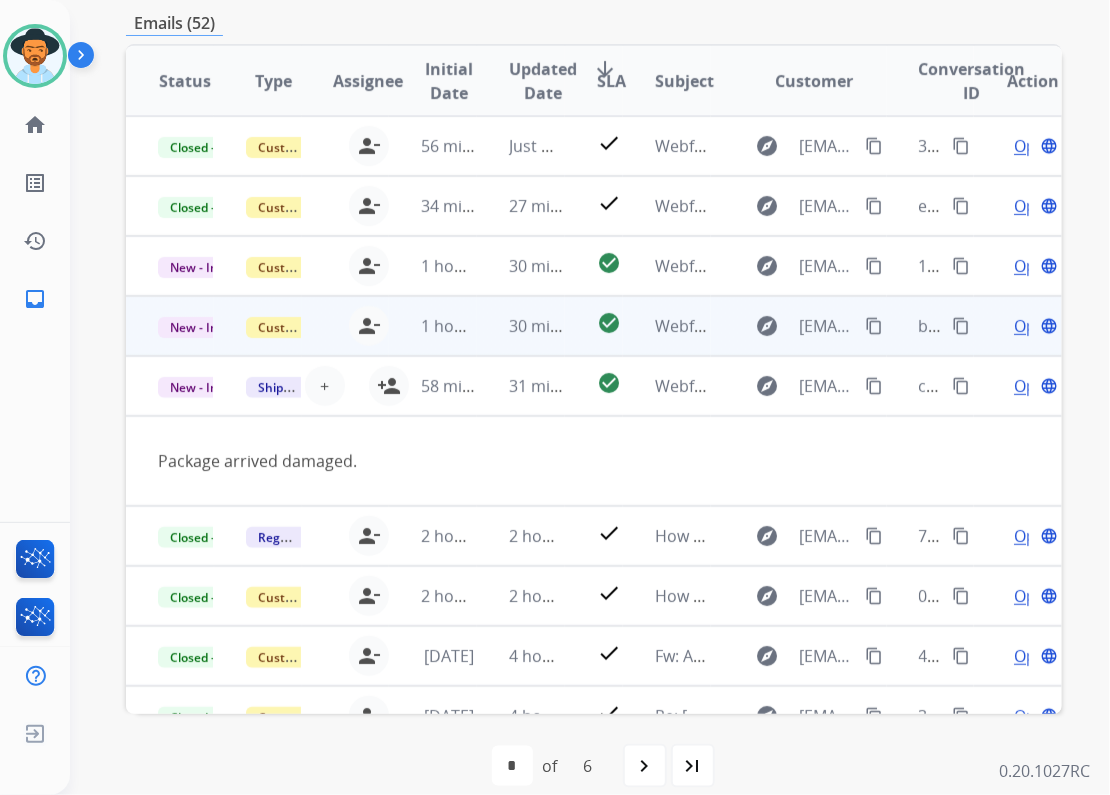 click on "check_circle" at bounding box center [594, 326] 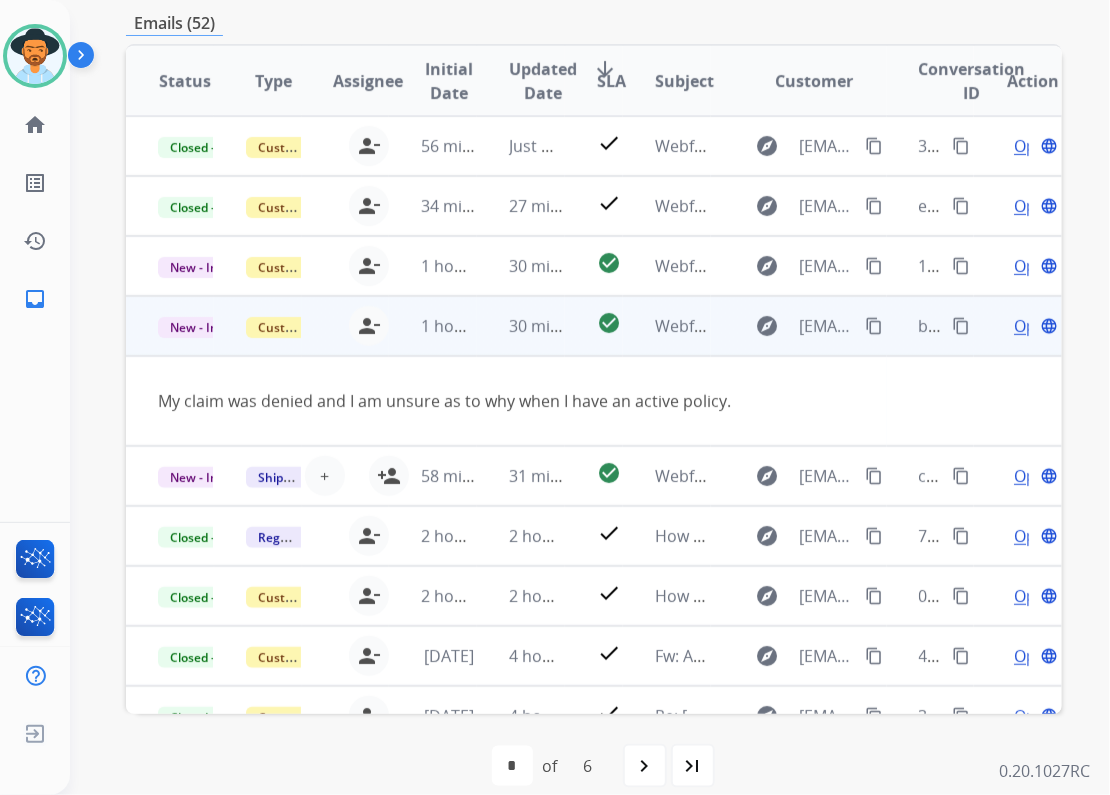 scroll, scrollTop: 91, scrollLeft: 0, axis: vertical 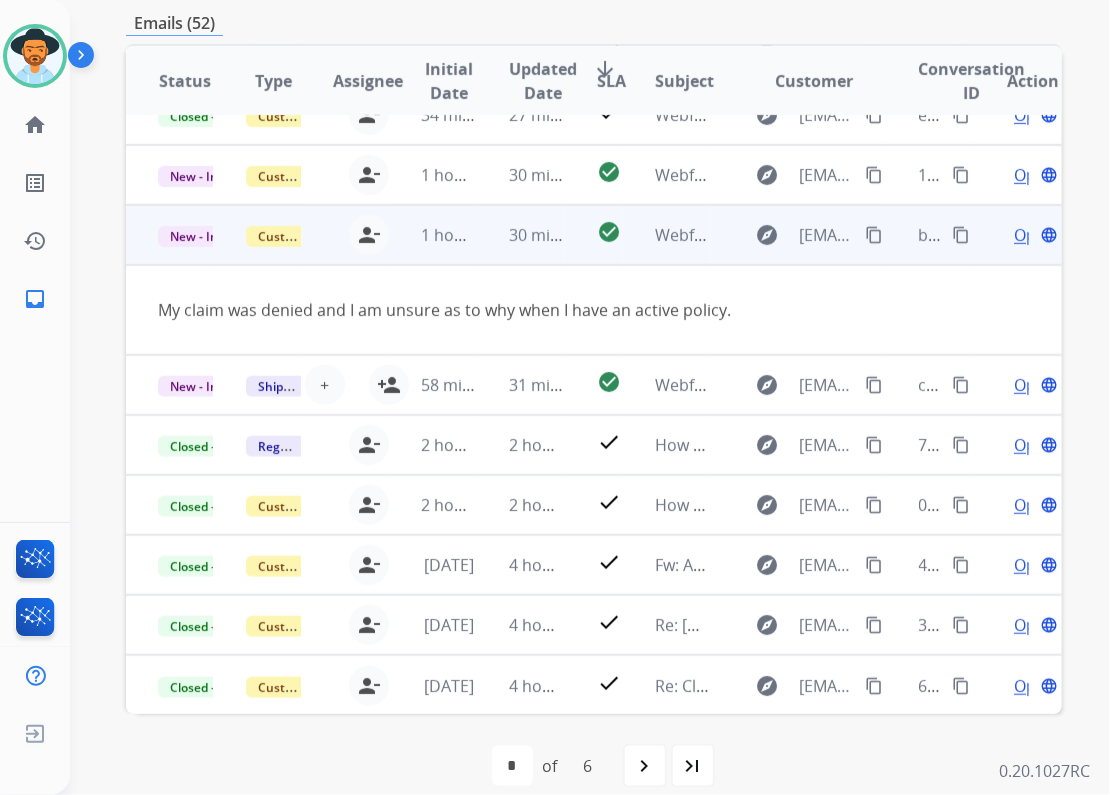 click on "content_copy" at bounding box center (874, 235) 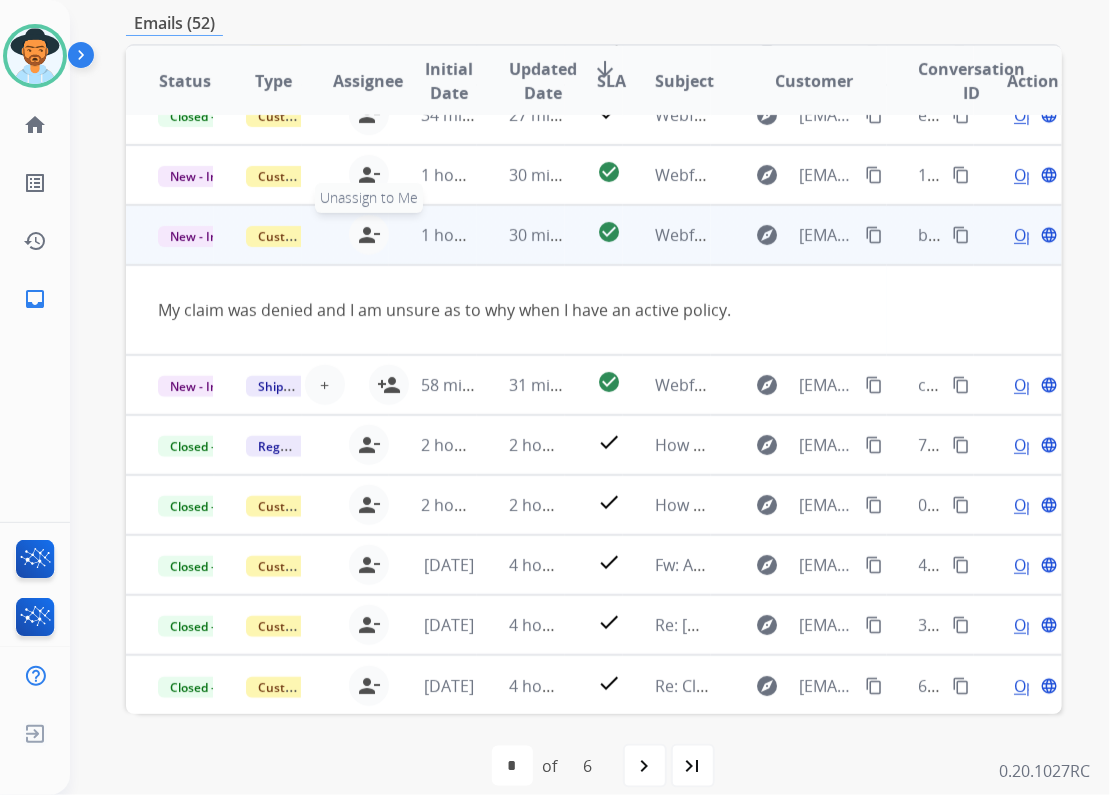click on "person_remove" at bounding box center [369, 235] 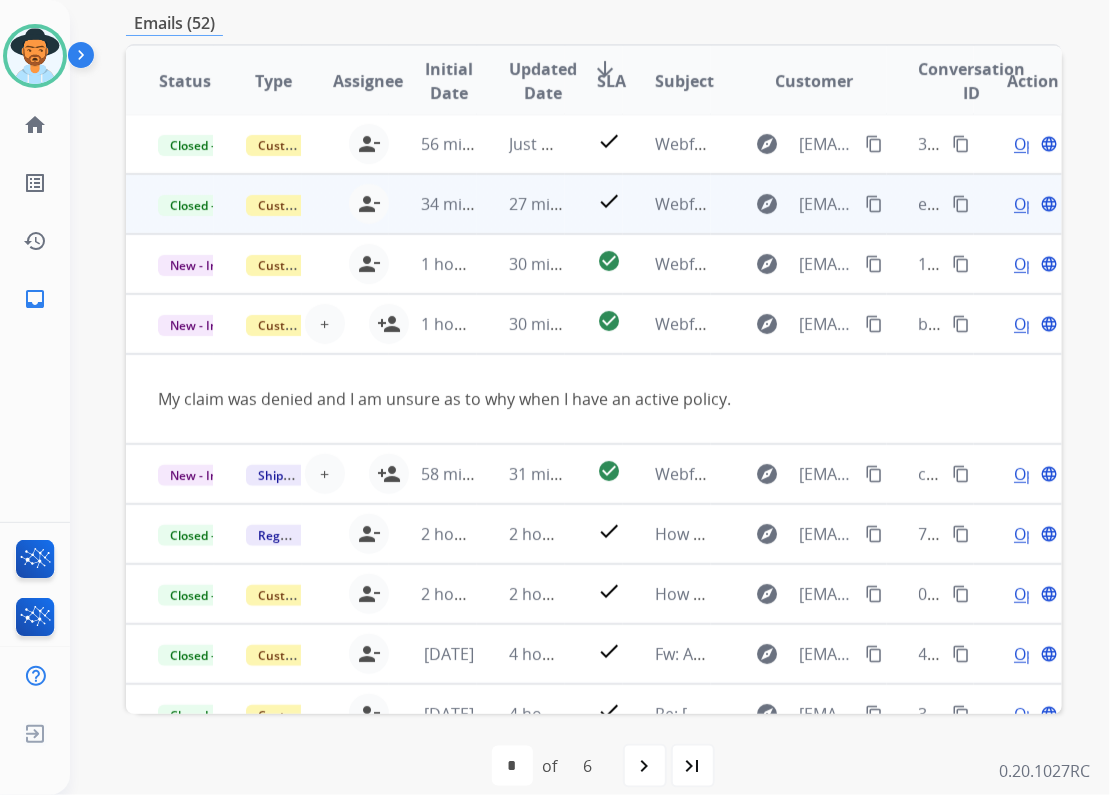 scroll, scrollTop: 0, scrollLeft: 0, axis: both 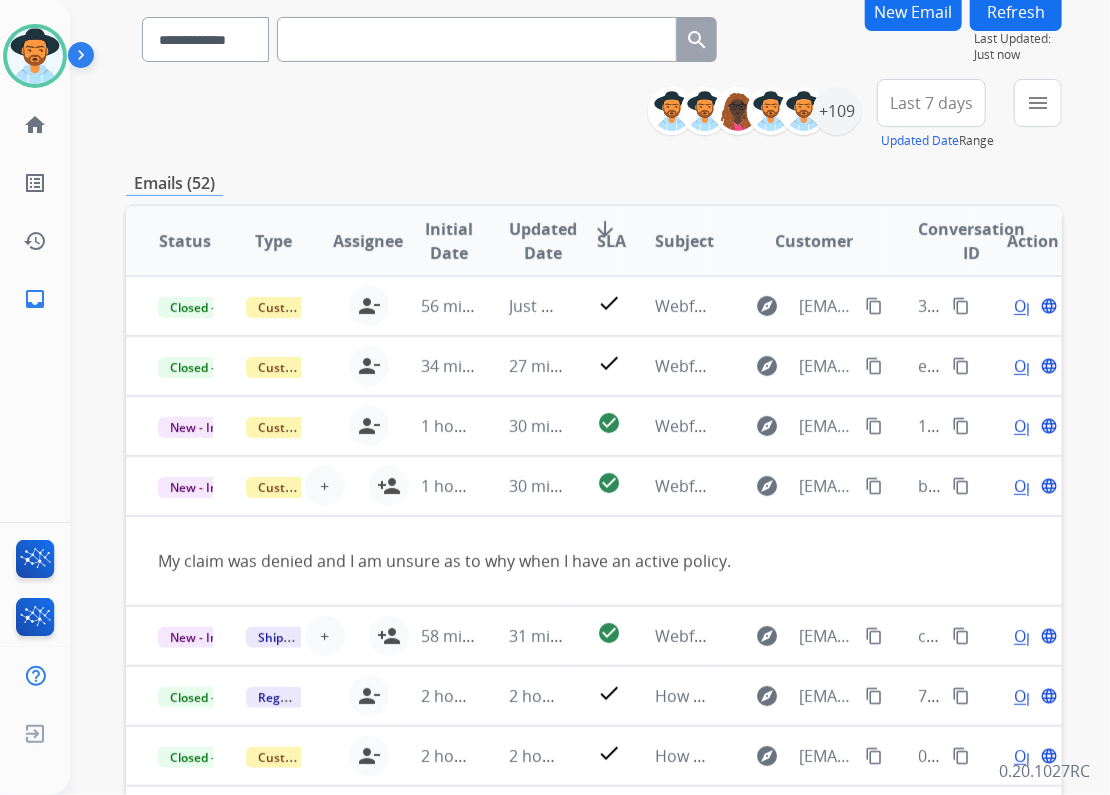 click on "Refresh" at bounding box center [1016, 11] 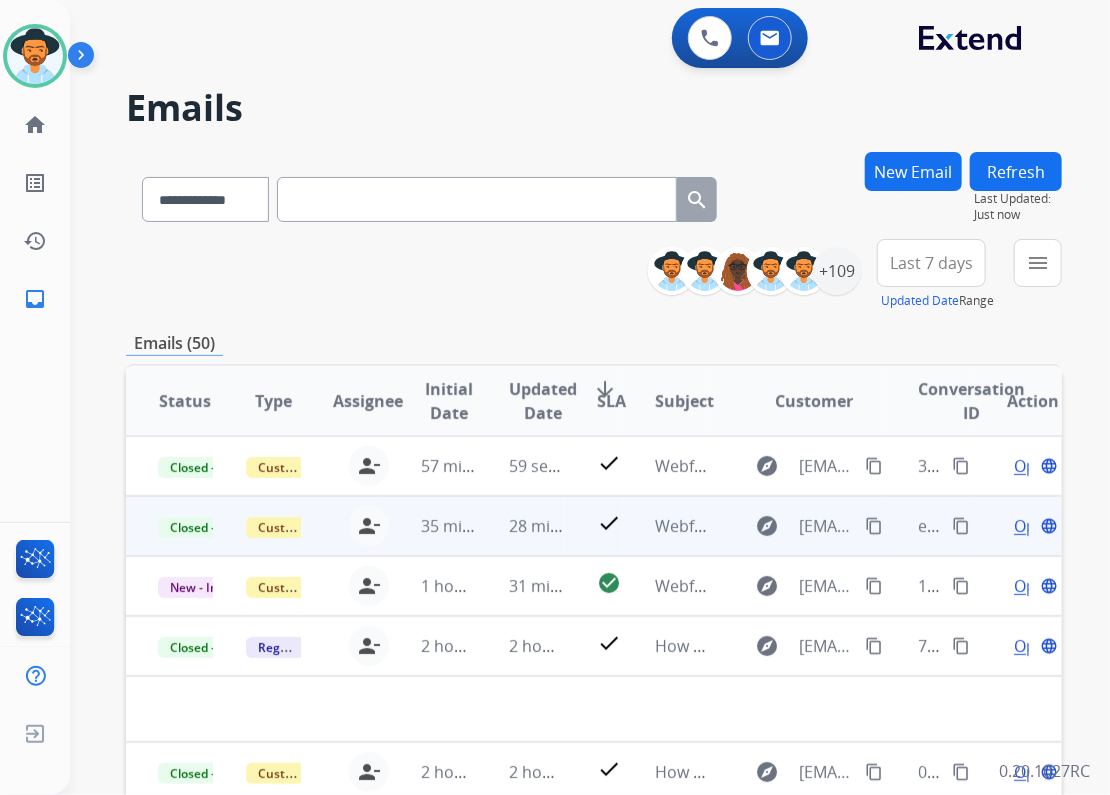 scroll, scrollTop: 67, scrollLeft: 0, axis: vertical 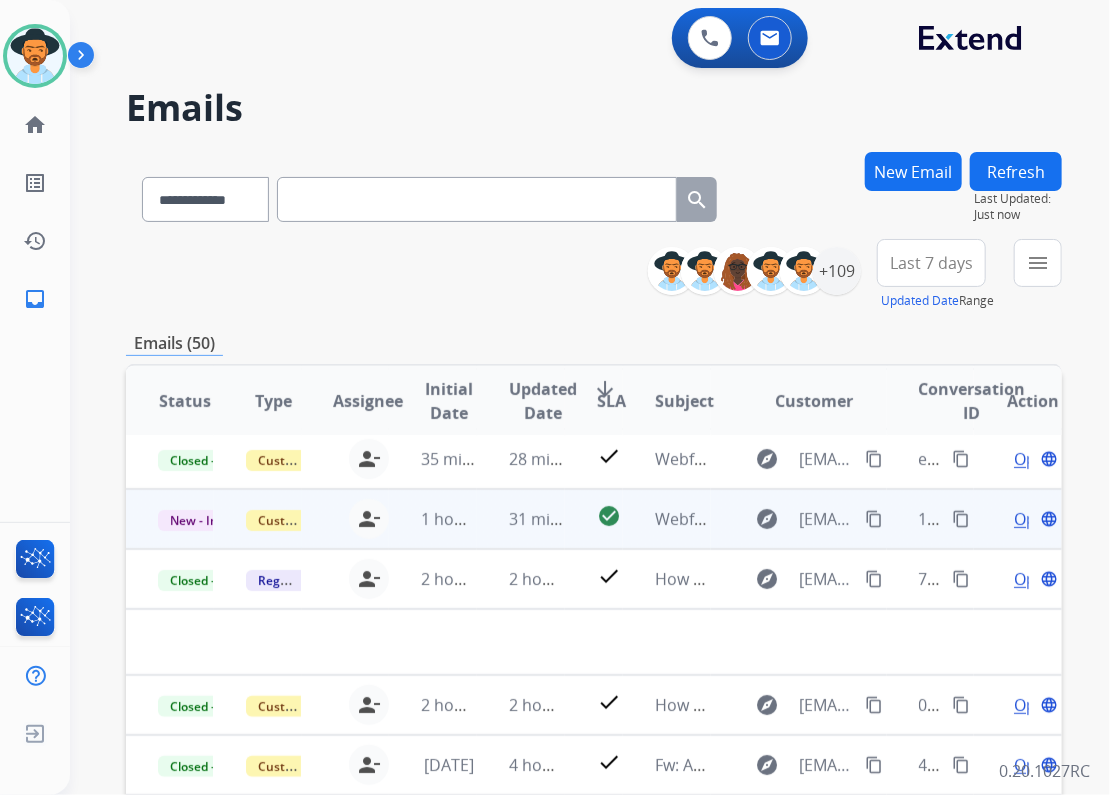 click on "check_circle" at bounding box center (594, 519) 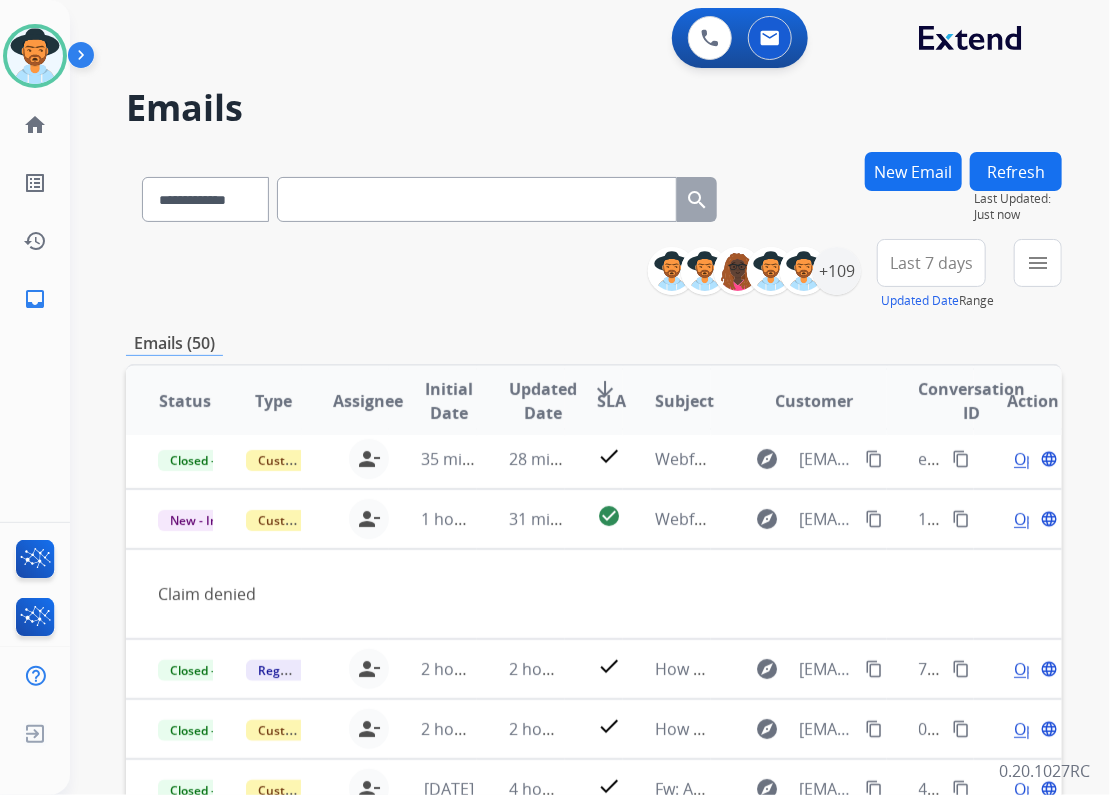 scroll, scrollTop: 91, scrollLeft: 0, axis: vertical 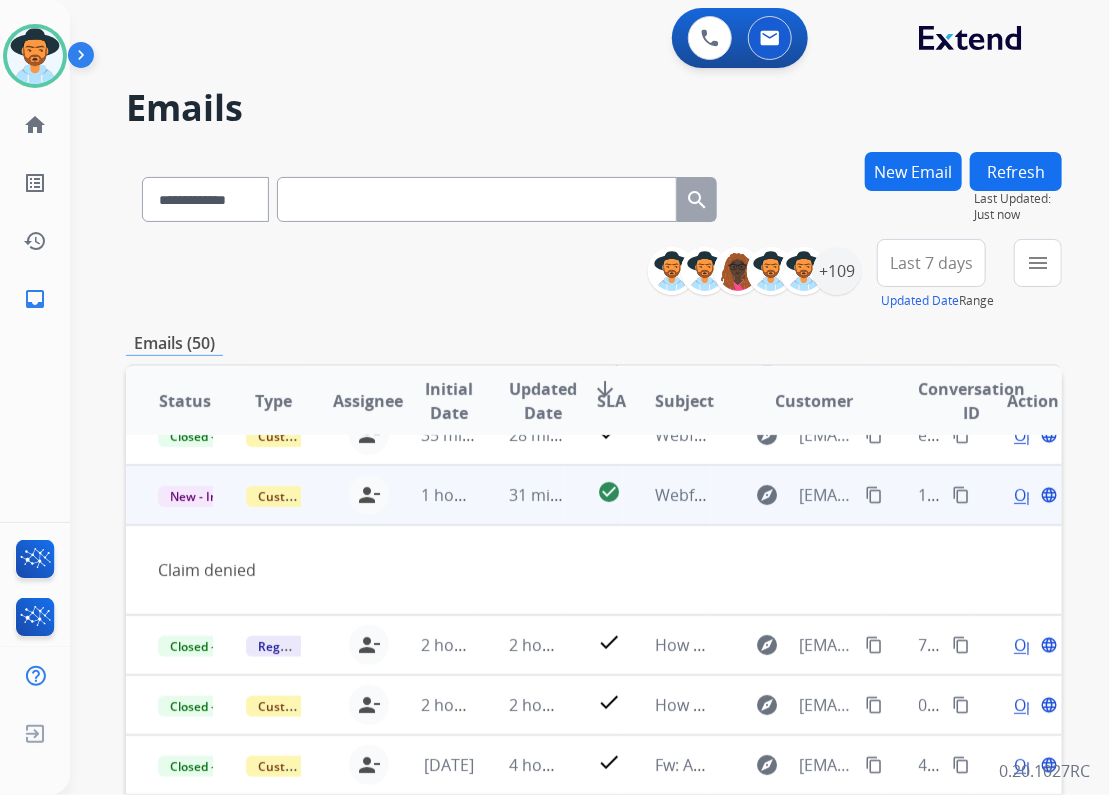 click on "content_copy" at bounding box center [874, 495] 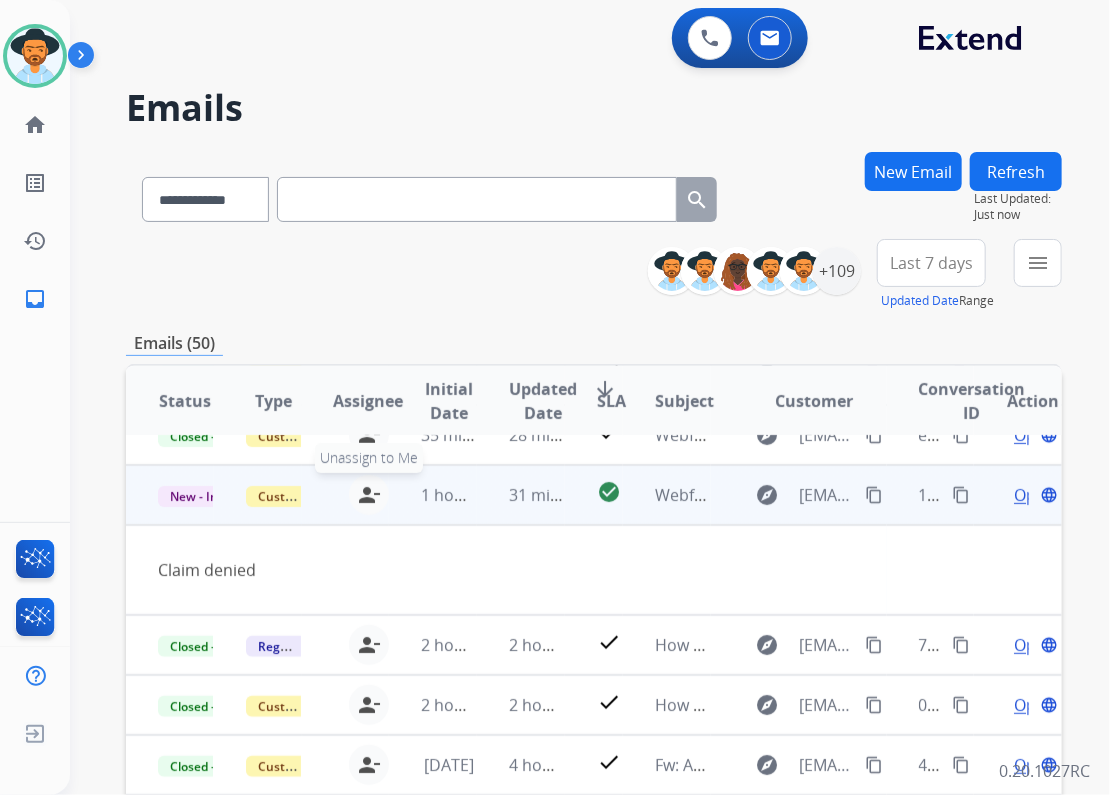 click on "person_remove" at bounding box center [369, 495] 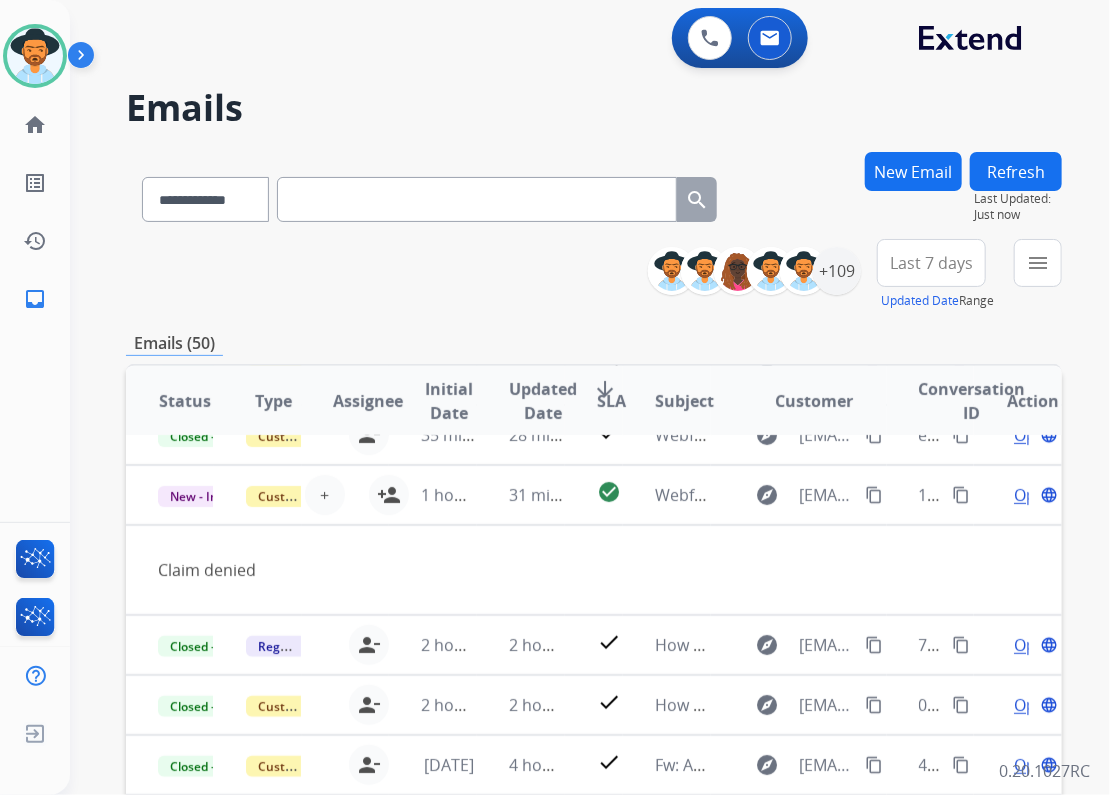 click on "Refresh" at bounding box center [1016, 171] 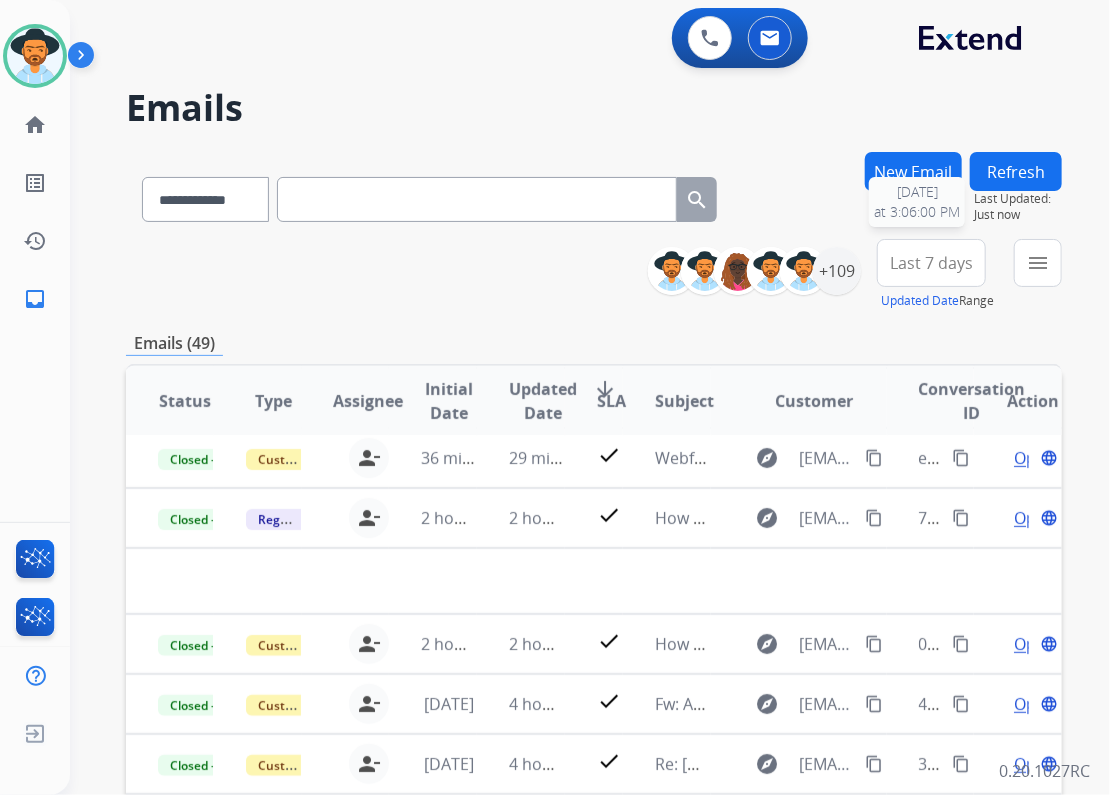 scroll, scrollTop: 67, scrollLeft: 0, axis: vertical 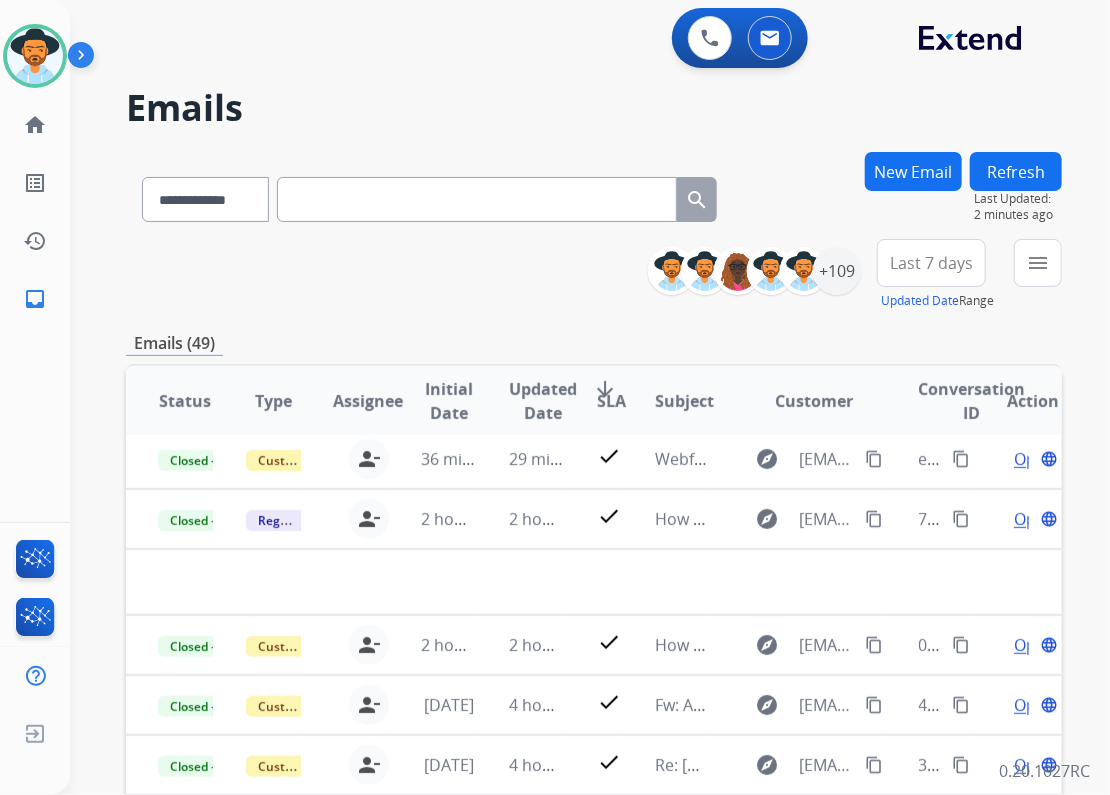 drag, startPoint x: 953, startPoint y: 257, endPoint x: 921, endPoint y: 272, distance: 35.341194 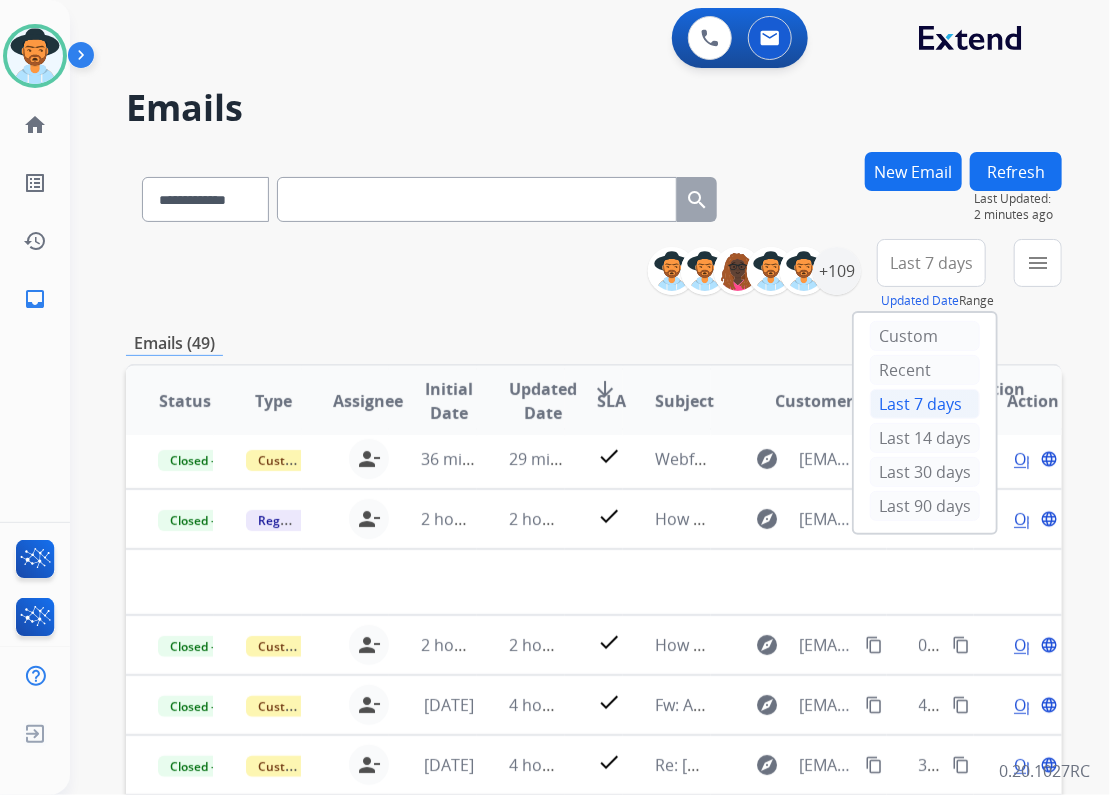click on "**********" at bounding box center (594, 645) 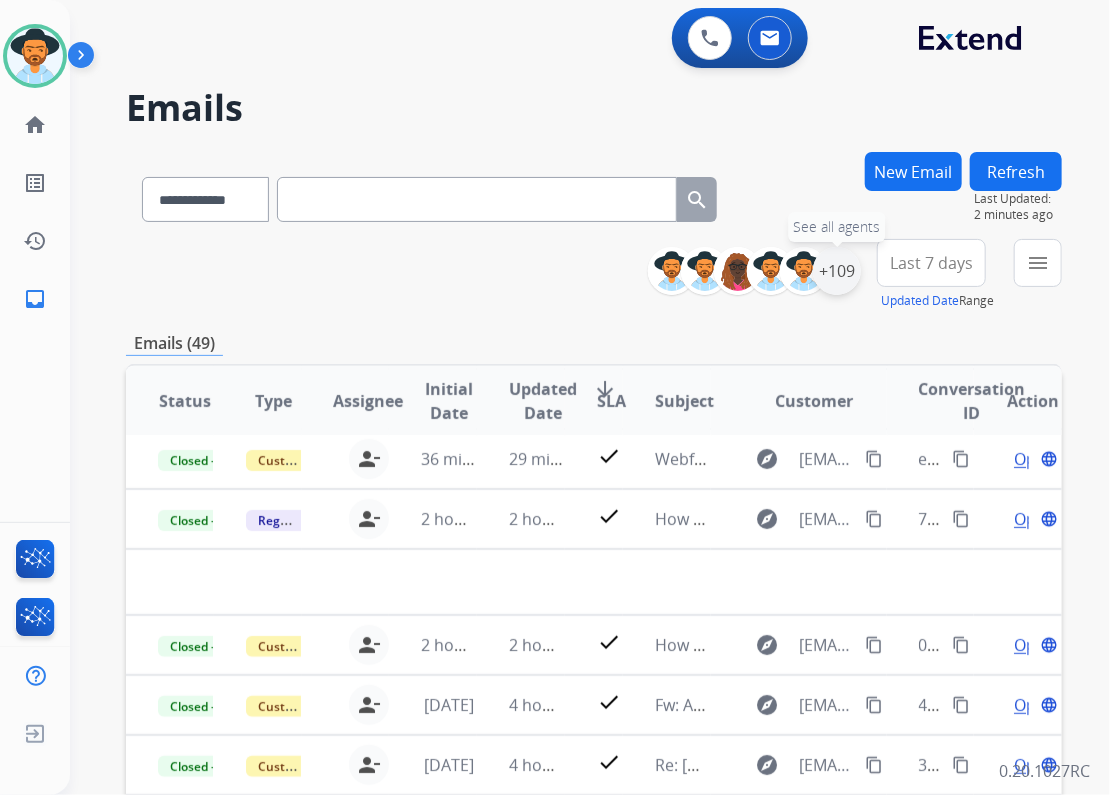 click on "+109" at bounding box center [837, 271] 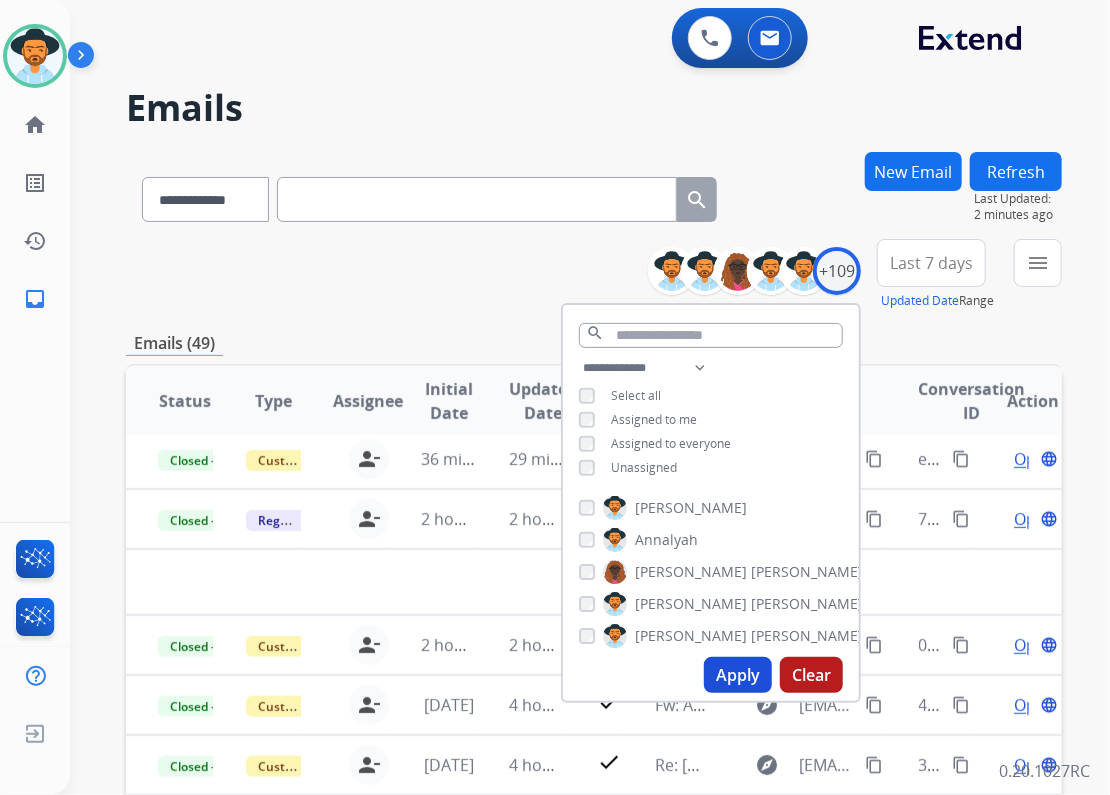 click on "**********" at bounding box center [594, 275] 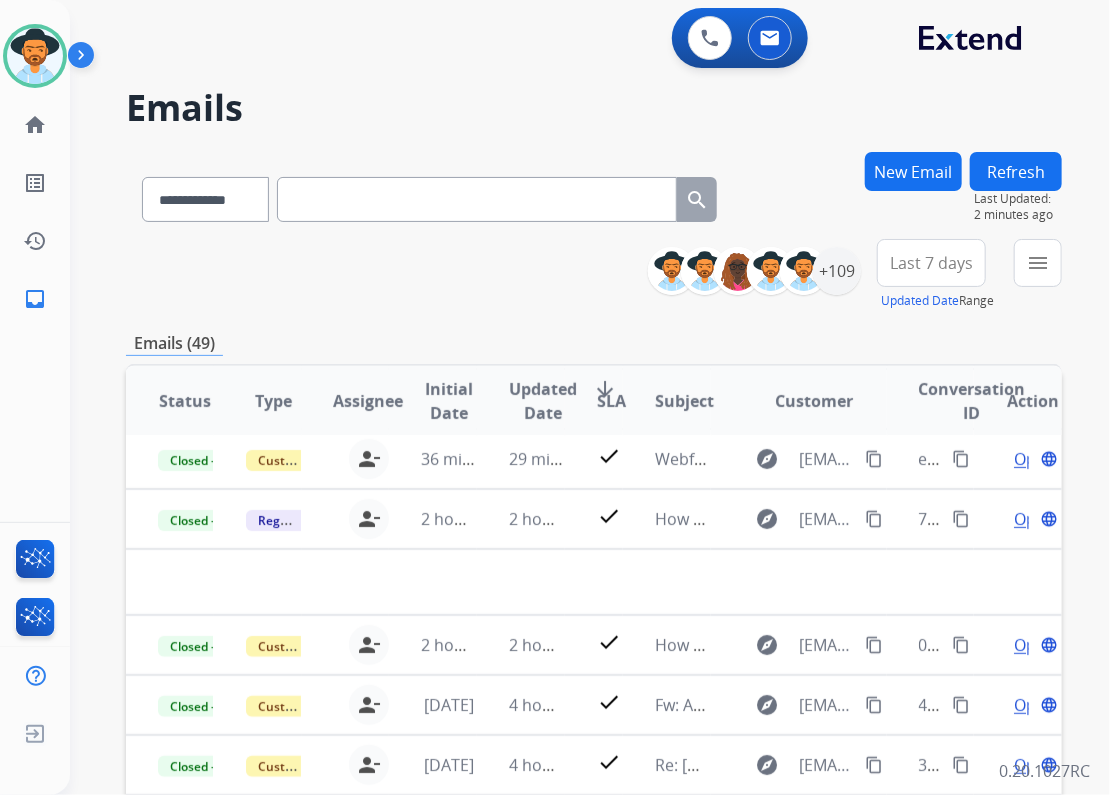 click on "Last 7 days" at bounding box center (931, 263) 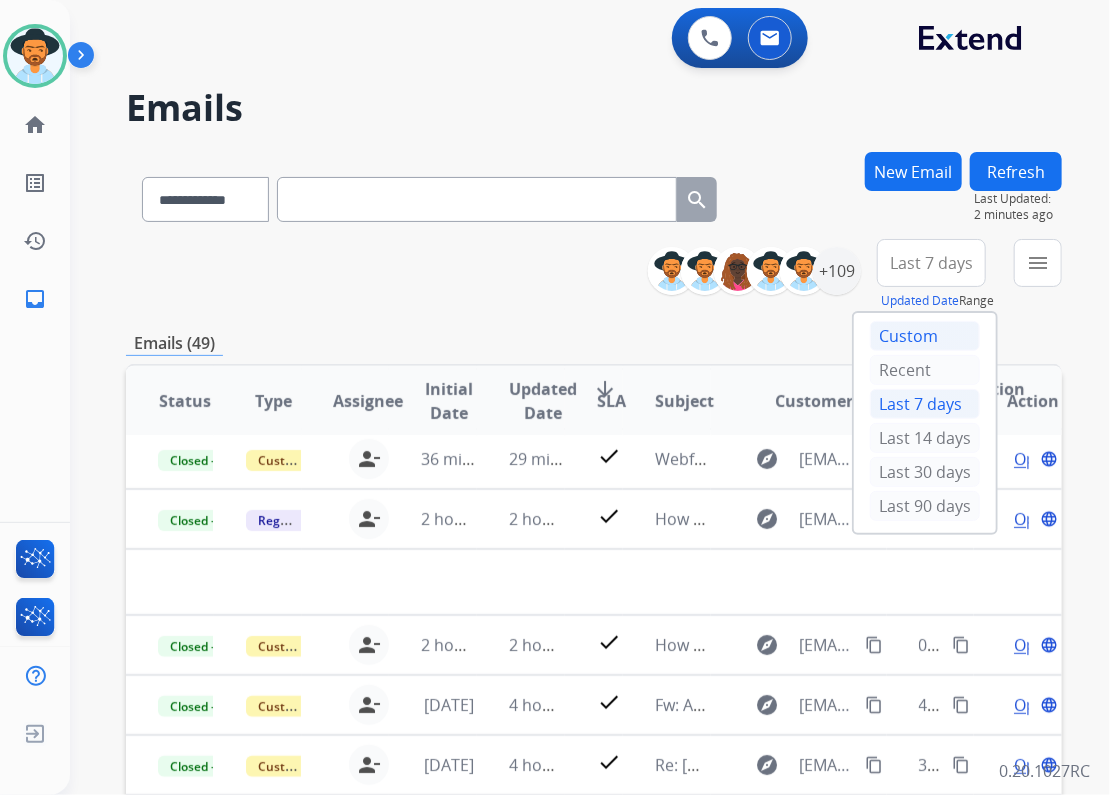 click on "Custom" at bounding box center (925, 336) 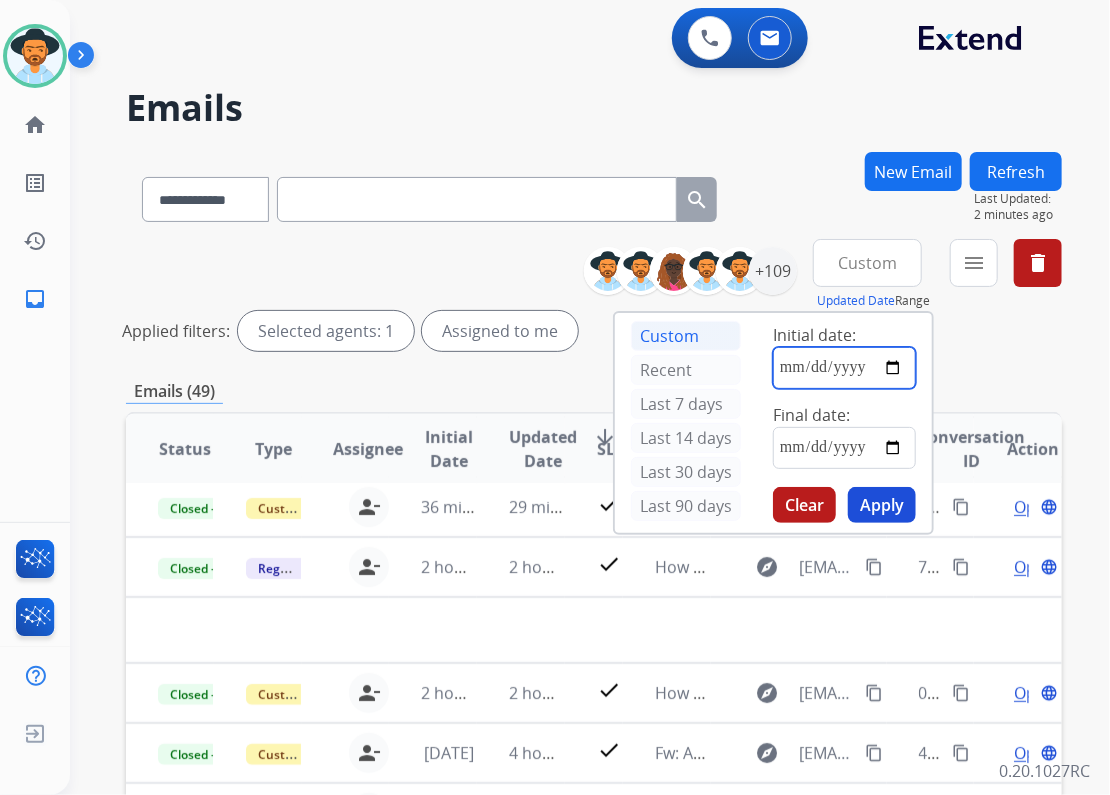 click at bounding box center (844, 368) 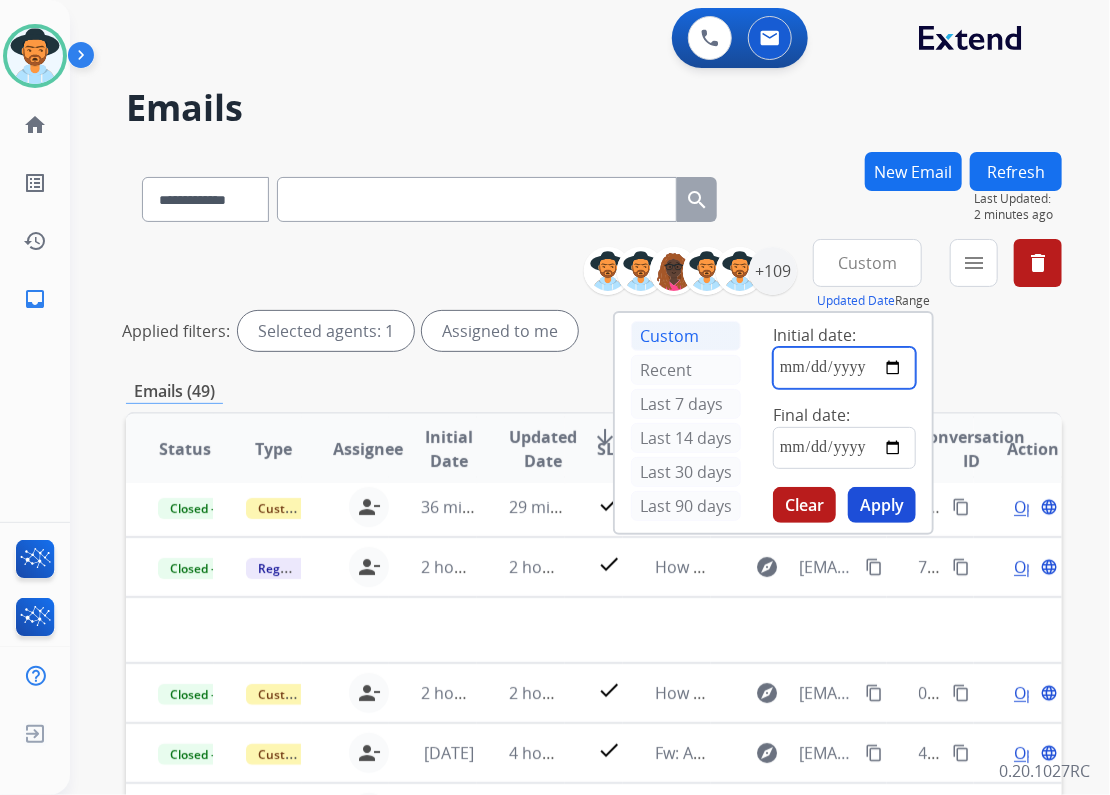 type on "**********" 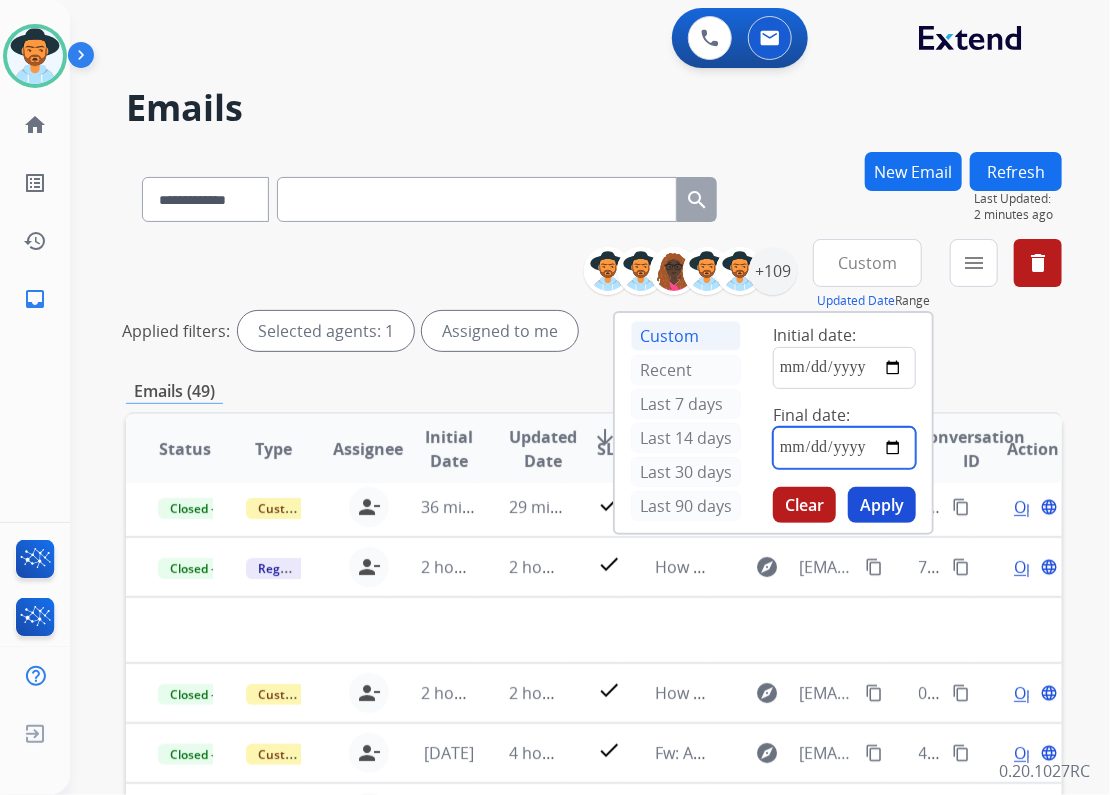 click at bounding box center [844, 448] 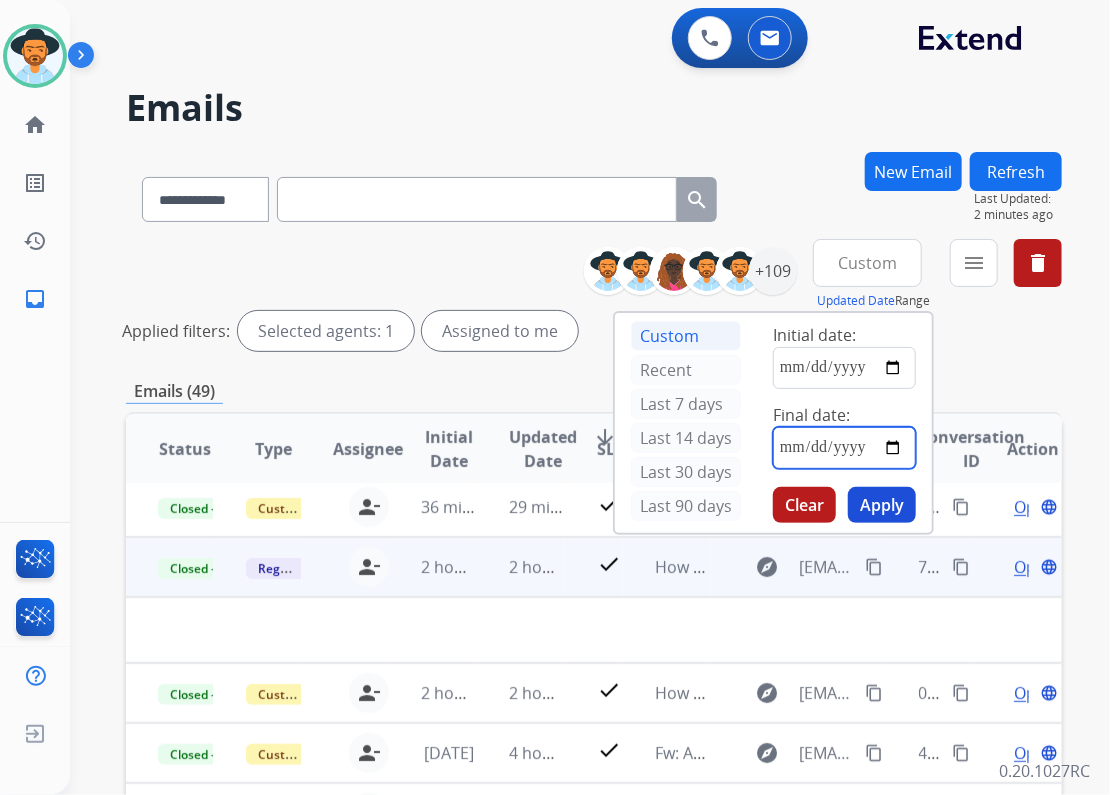 type on "**********" 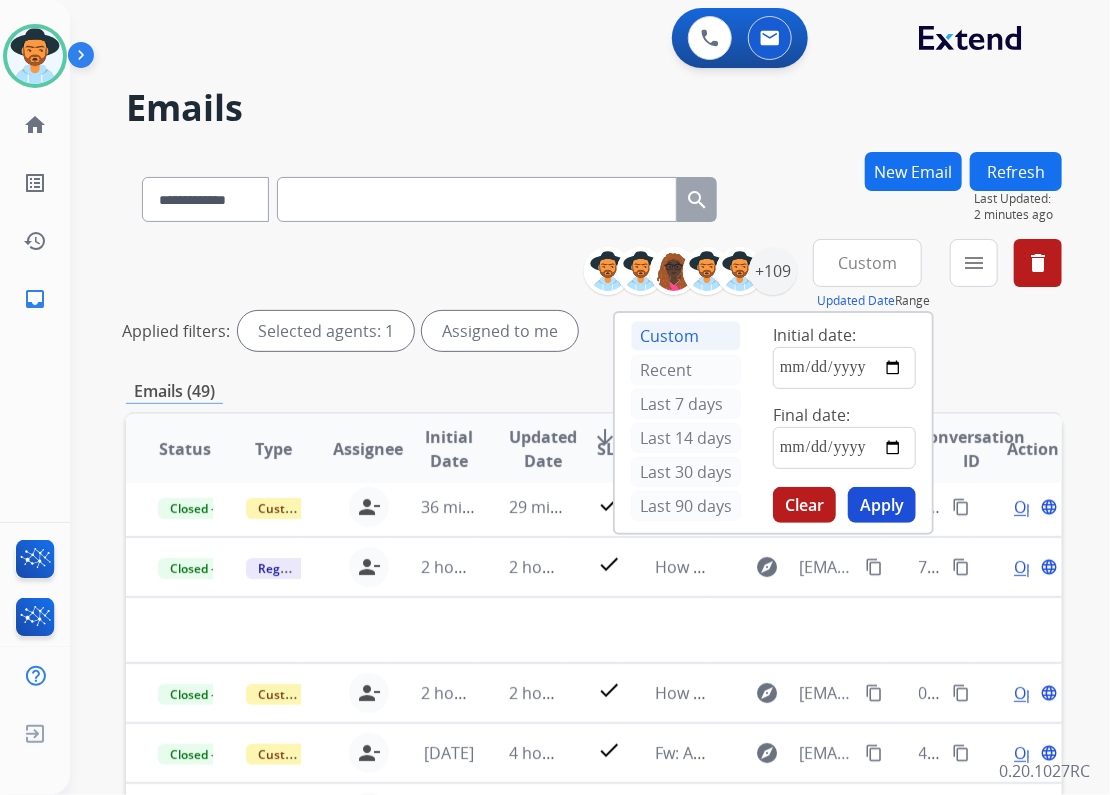 click on "Apply" at bounding box center (882, 505) 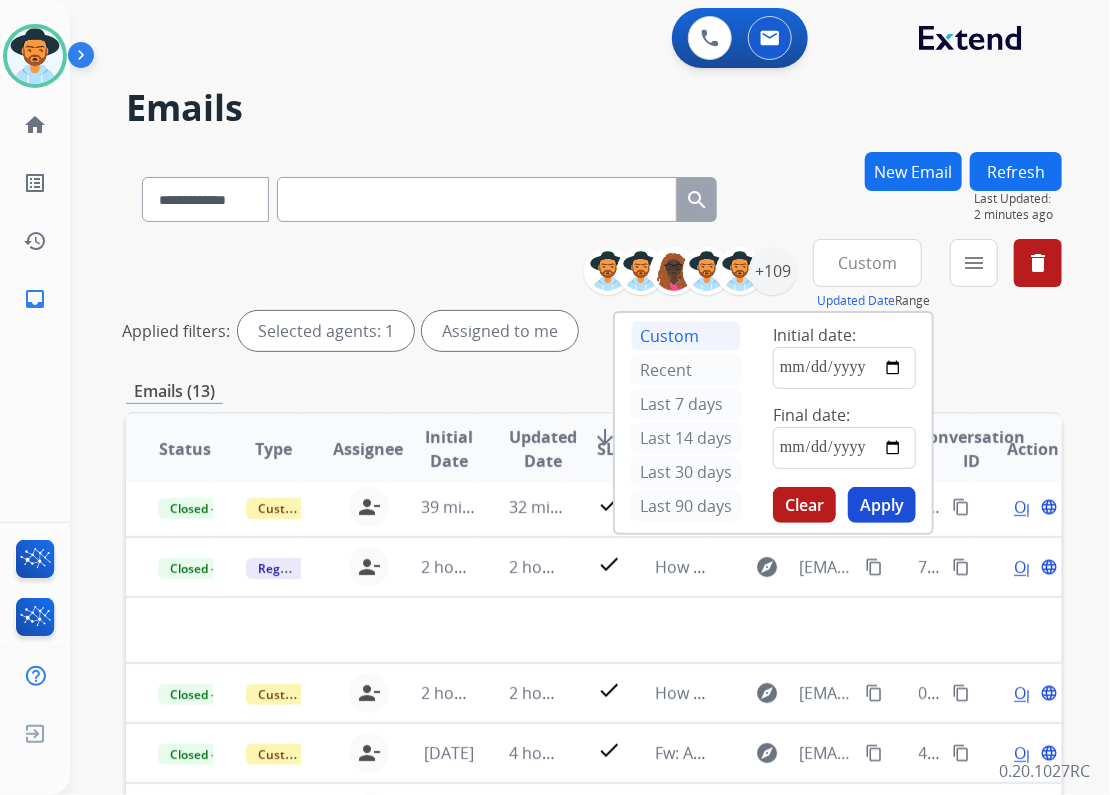 click on "**********" at bounding box center (594, 669) 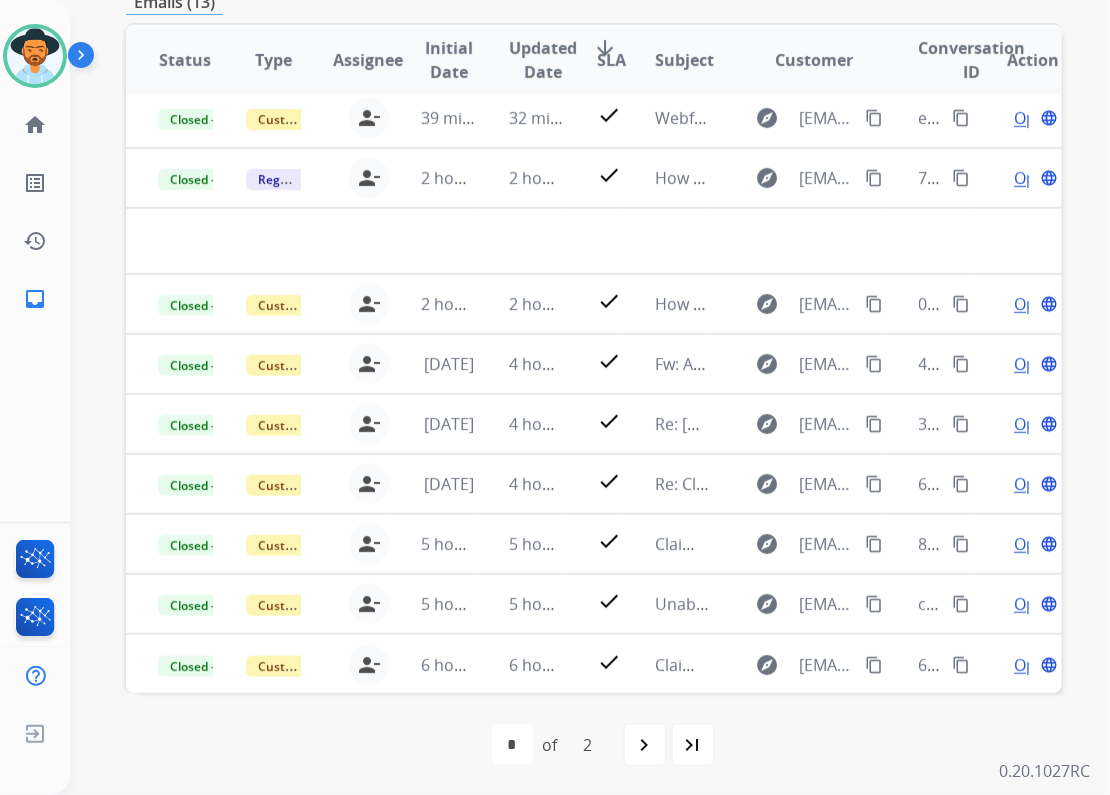 scroll, scrollTop: 390, scrollLeft: 0, axis: vertical 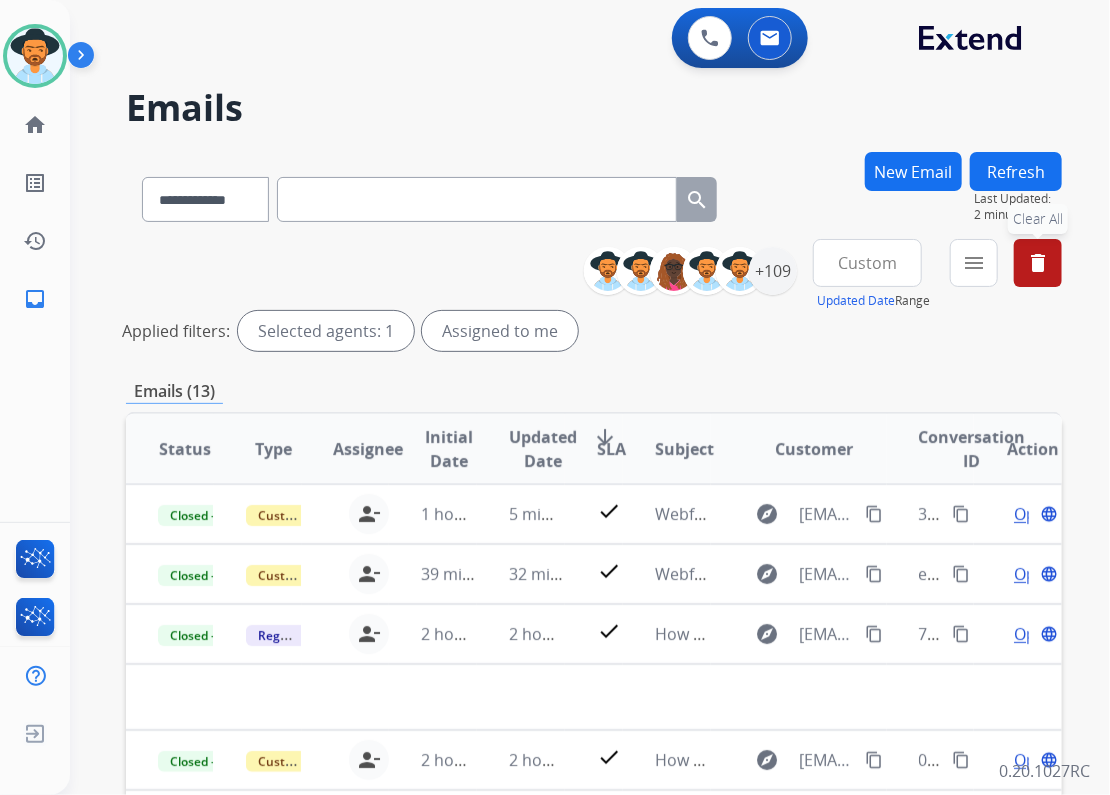 click on "delete  Clear All" at bounding box center [1038, 263] 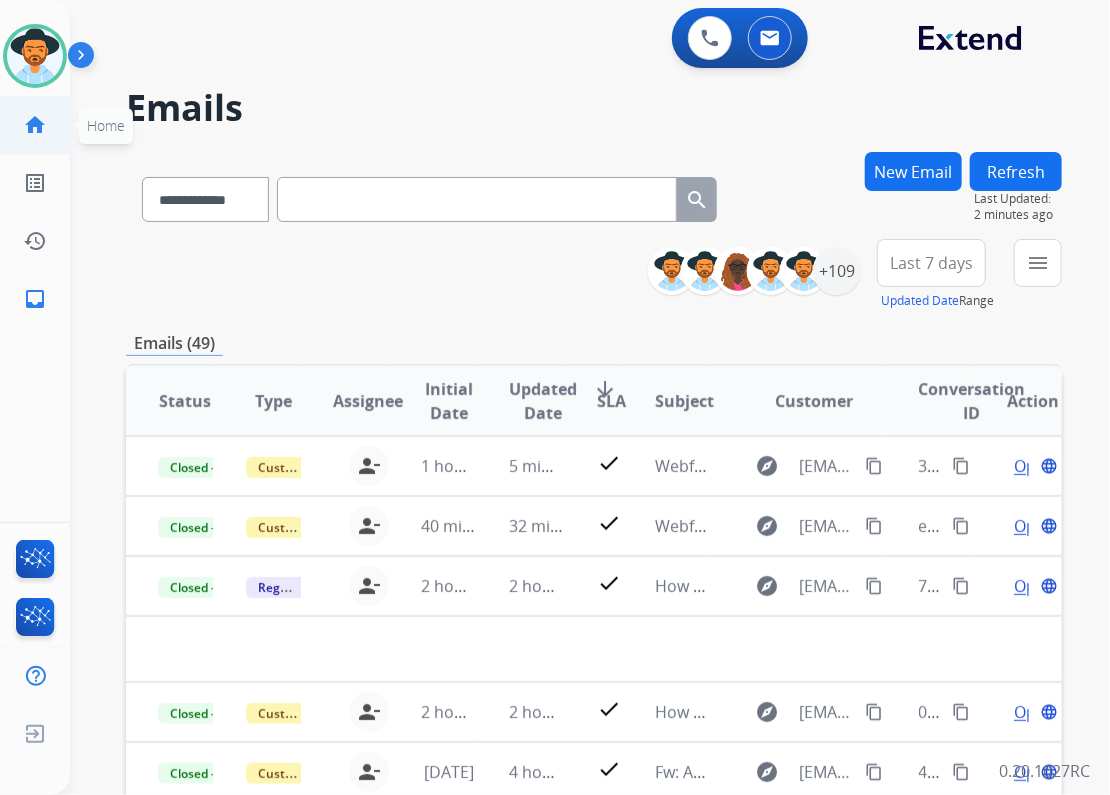 click on "home" 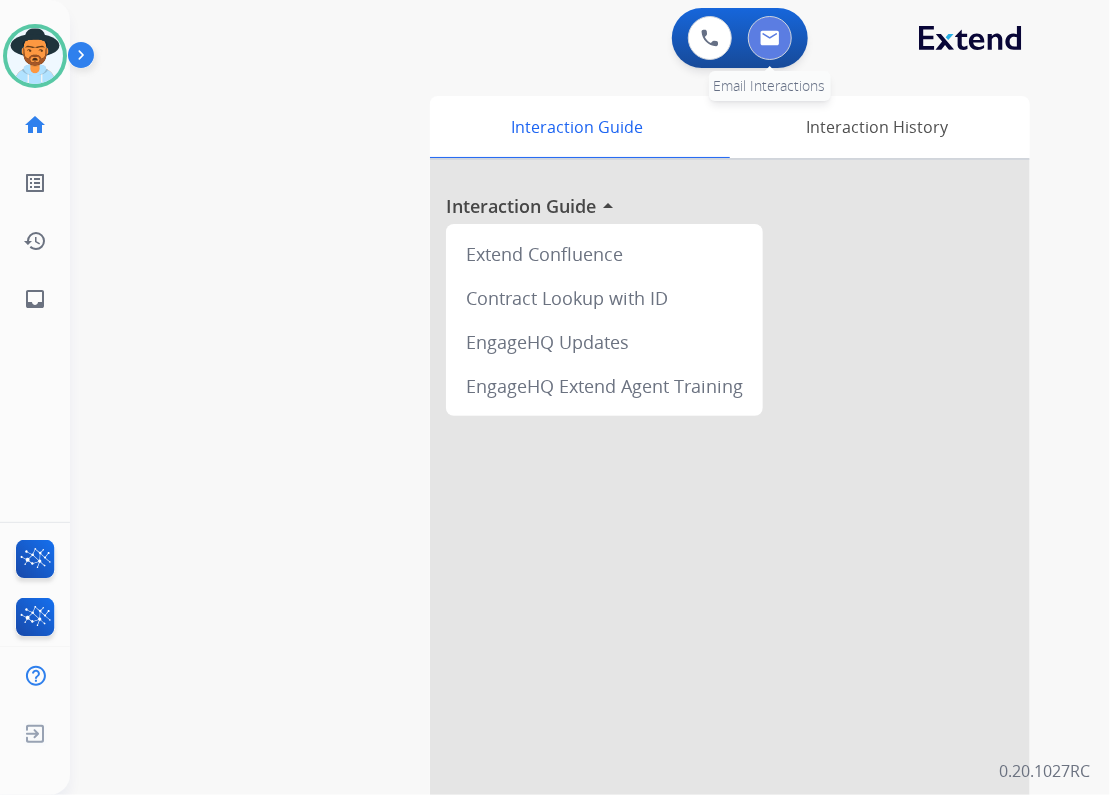 click at bounding box center [770, 38] 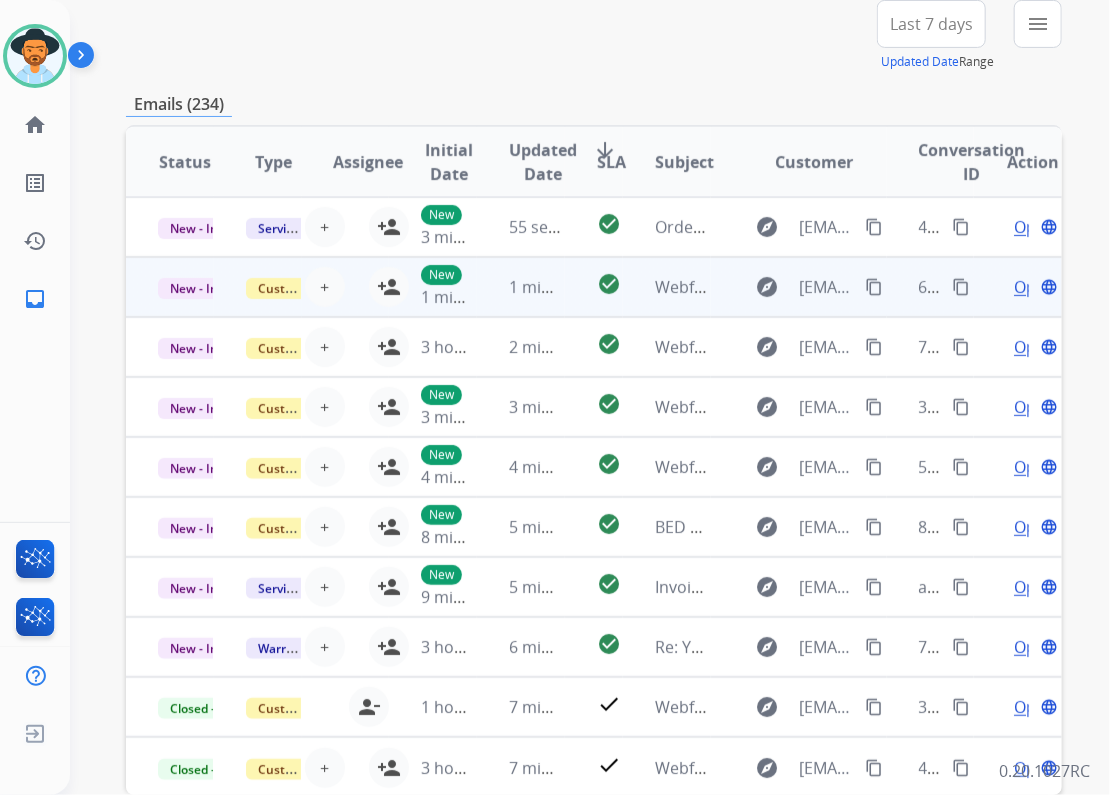 scroll, scrollTop: 240, scrollLeft: 0, axis: vertical 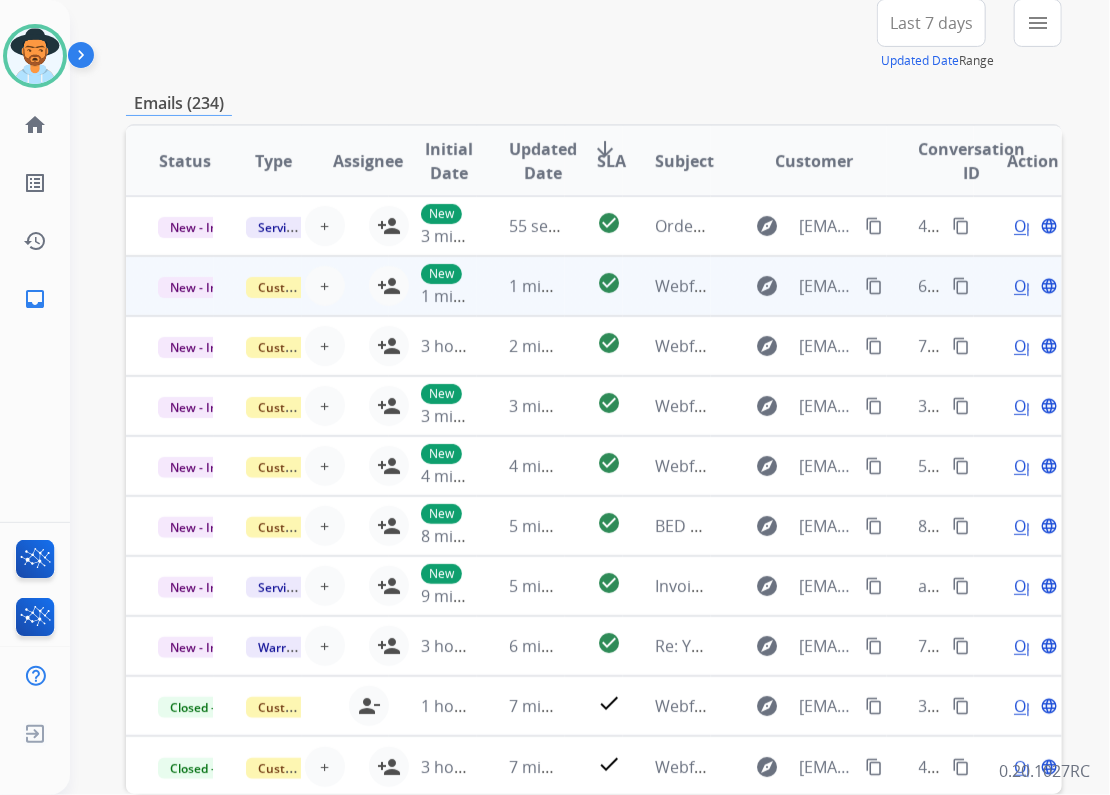 click on "1 minute ago" at bounding box center (521, 286) 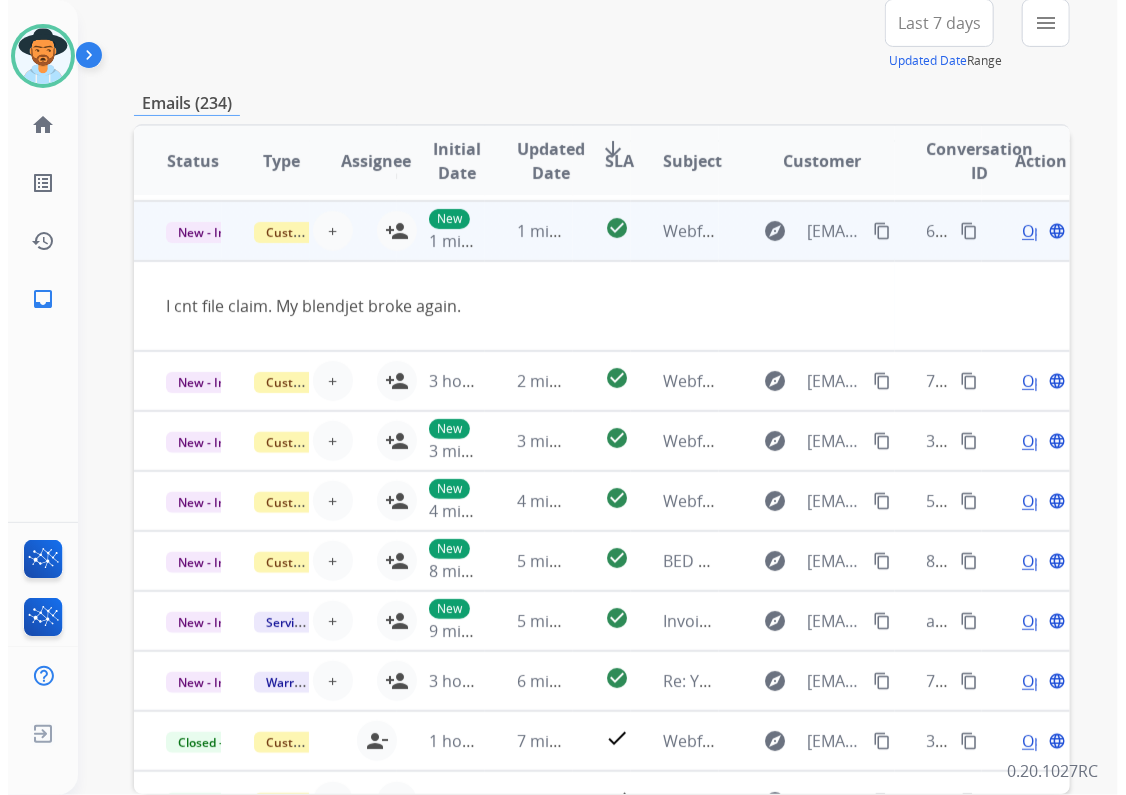 scroll, scrollTop: 60, scrollLeft: 0, axis: vertical 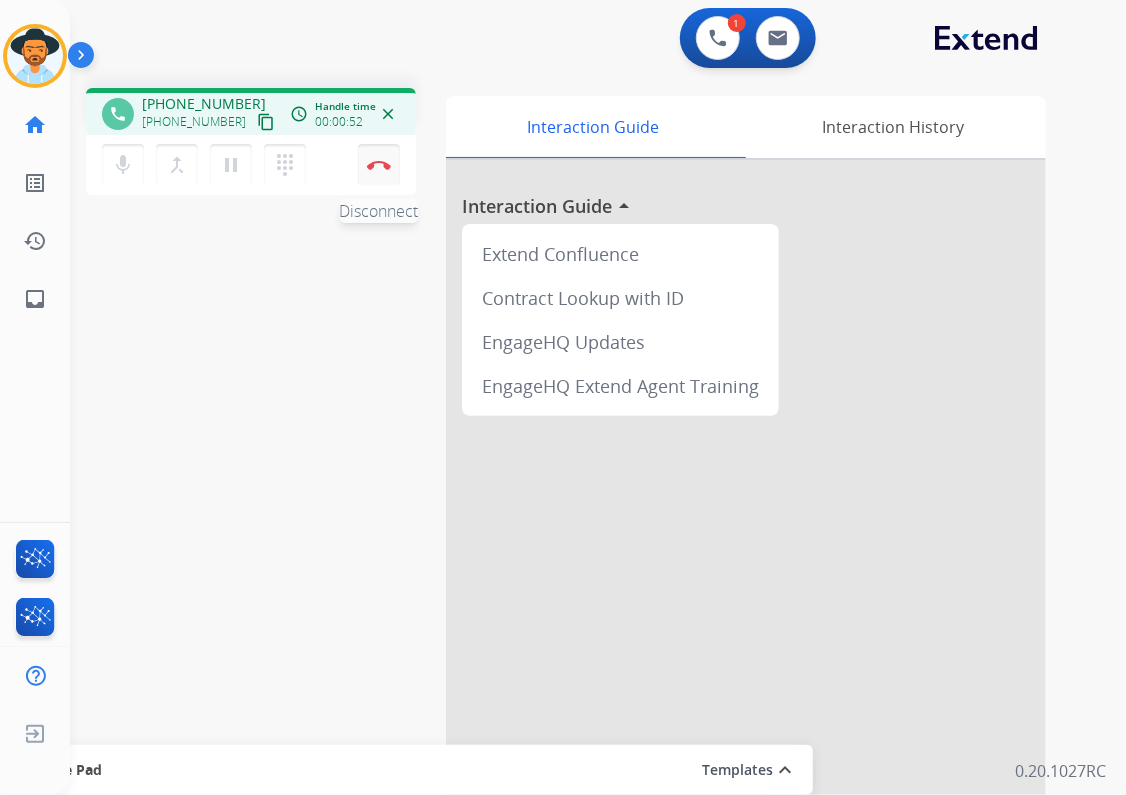 click on "Disconnect" at bounding box center [379, 165] 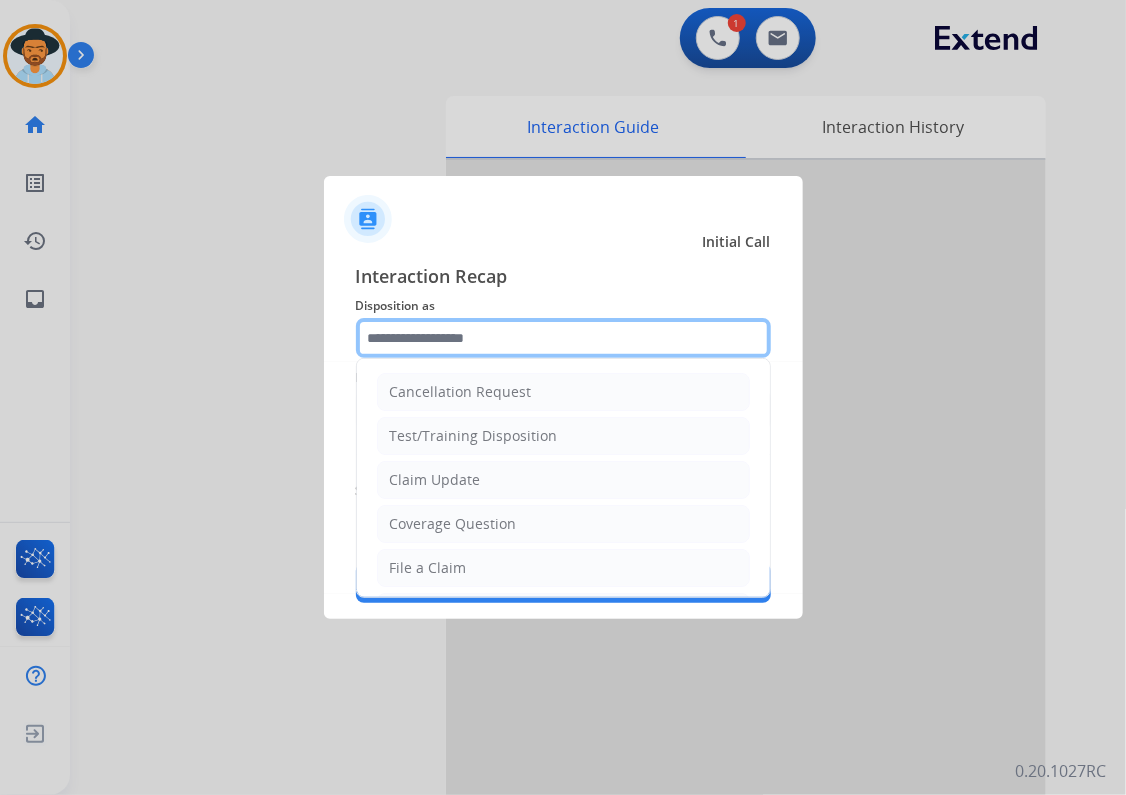 click 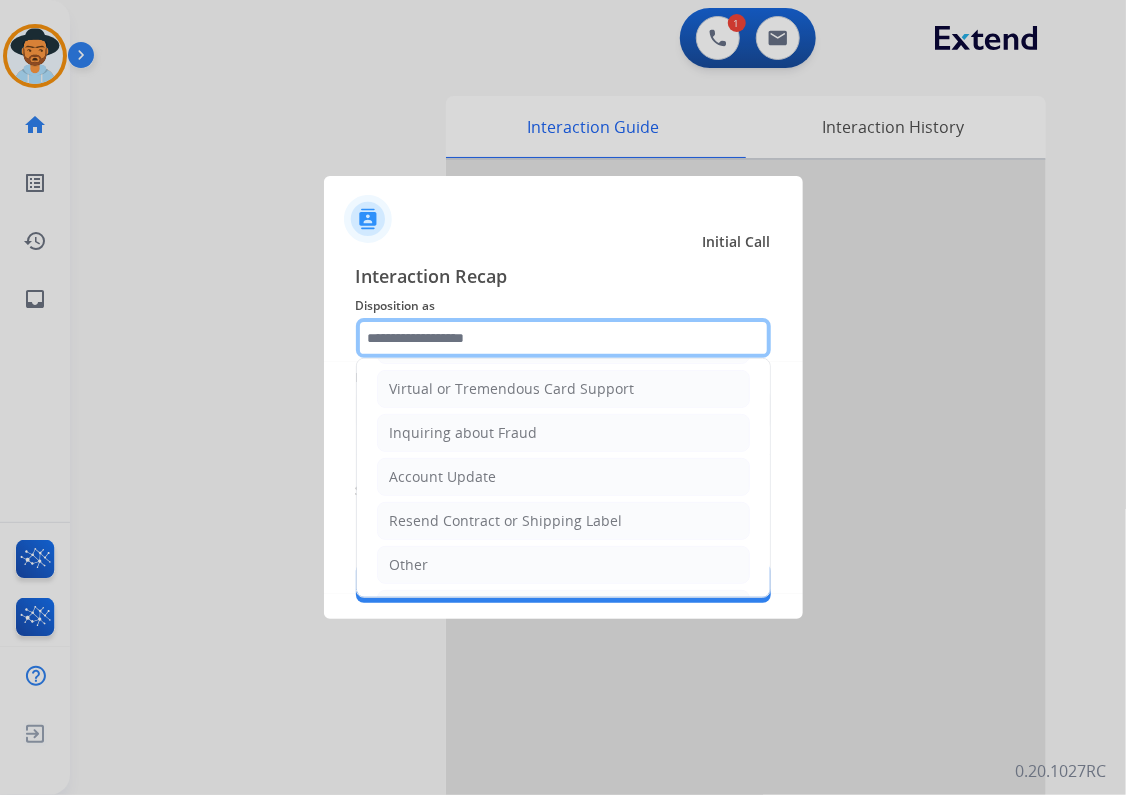 scroll, scrollTop: 306, scrollLeft: 0, axis: vertical 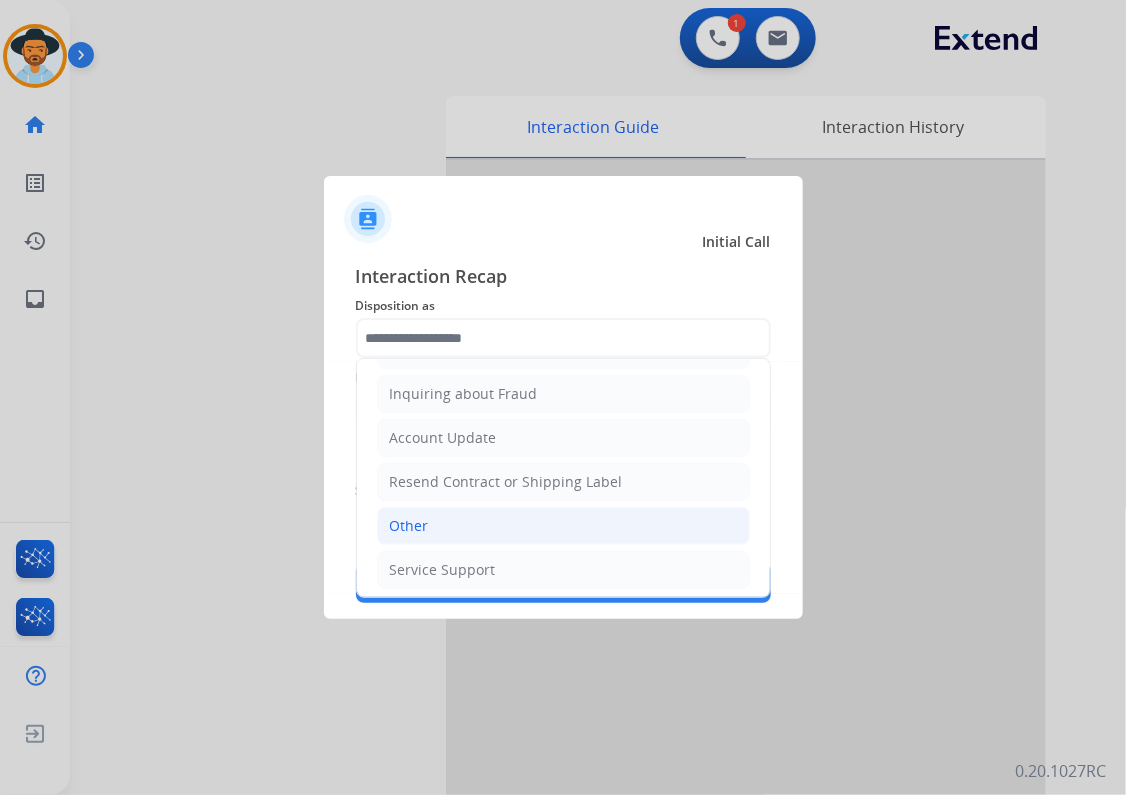click on "Other" 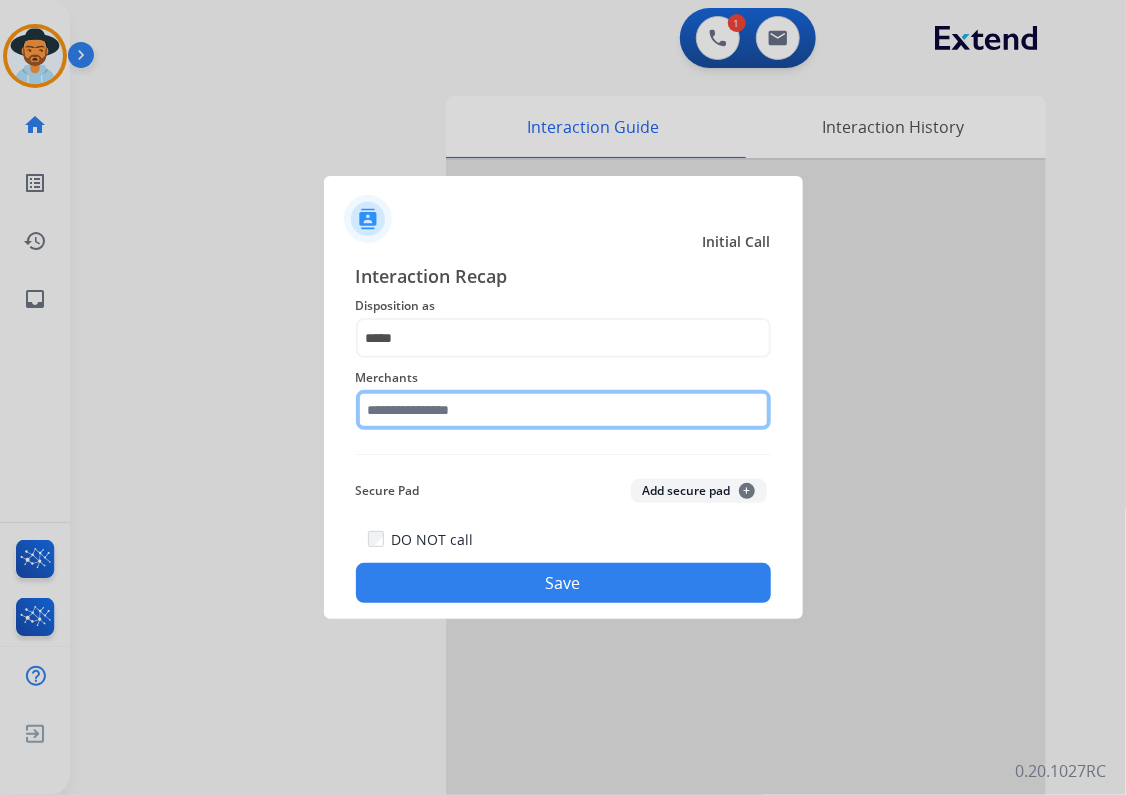 click 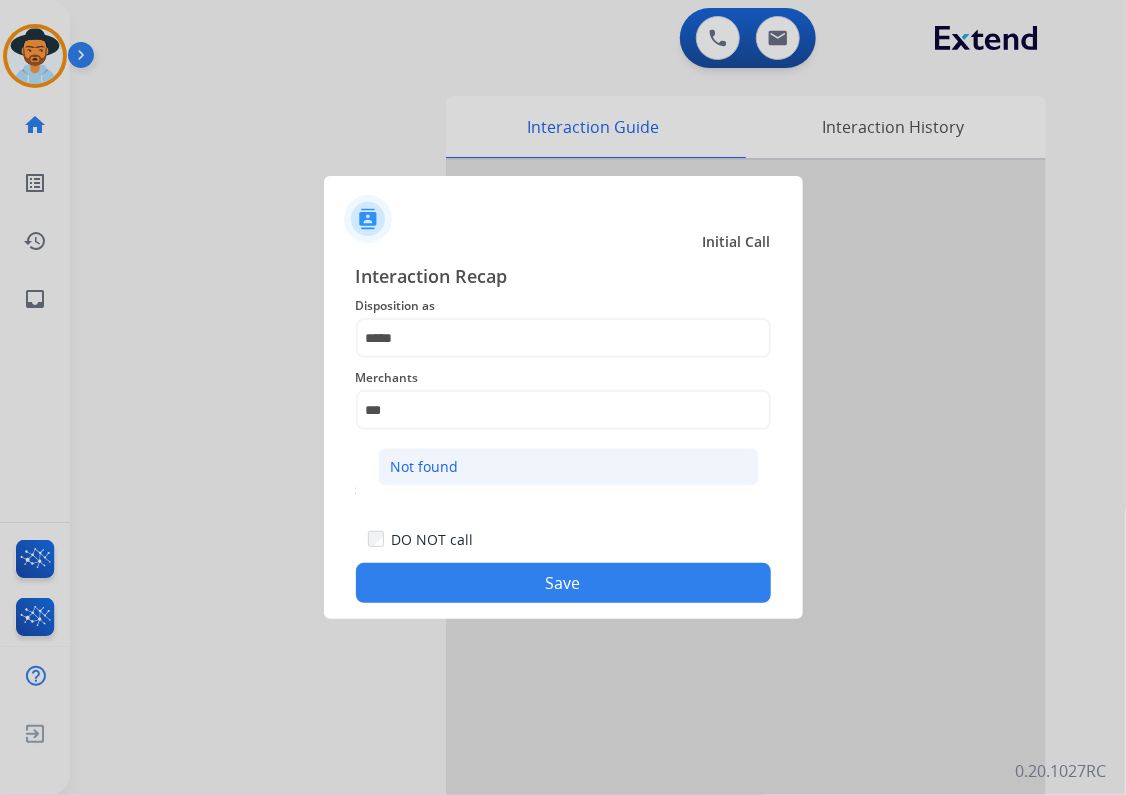 click on "Not found" 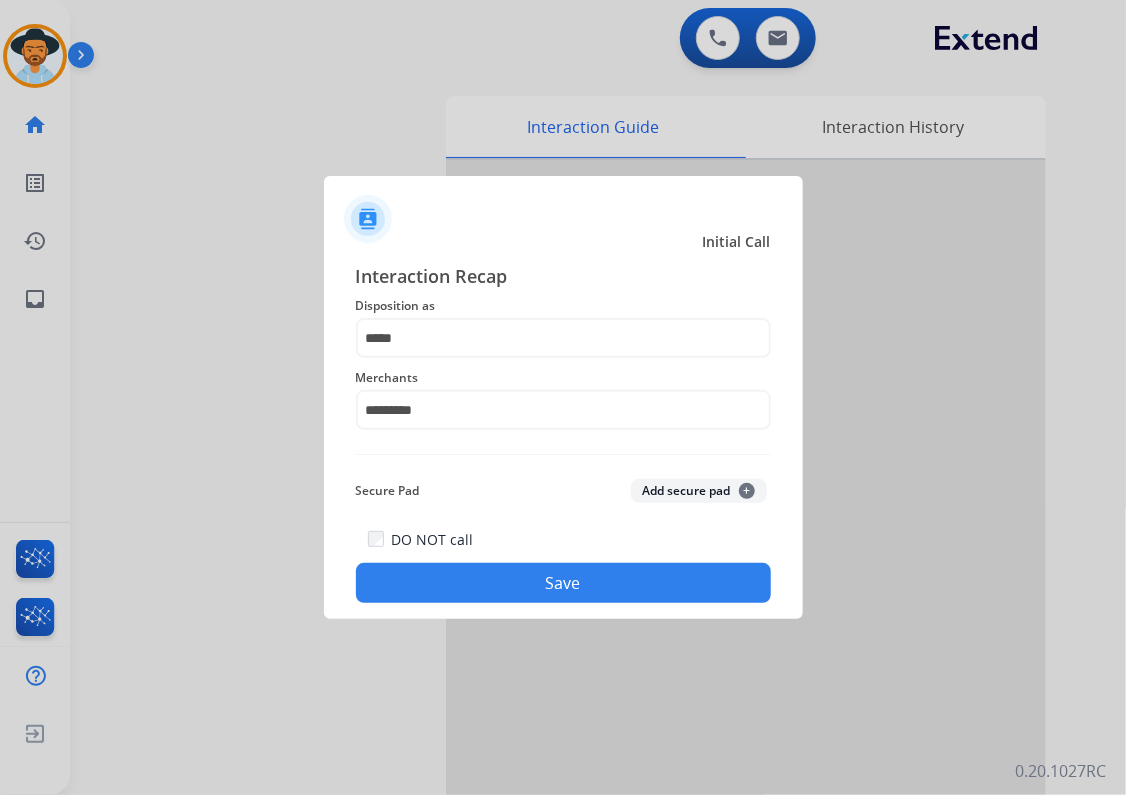 click on "Save" 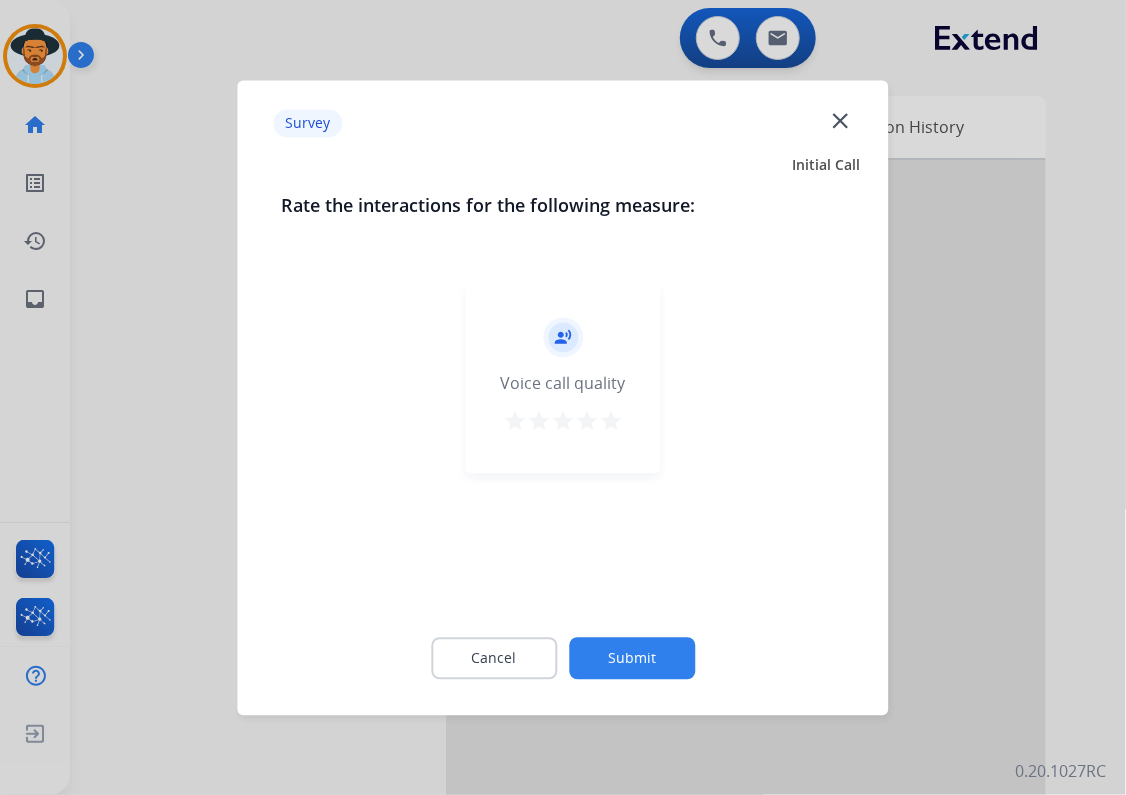 click on "star" at bounding box center [611, 421] 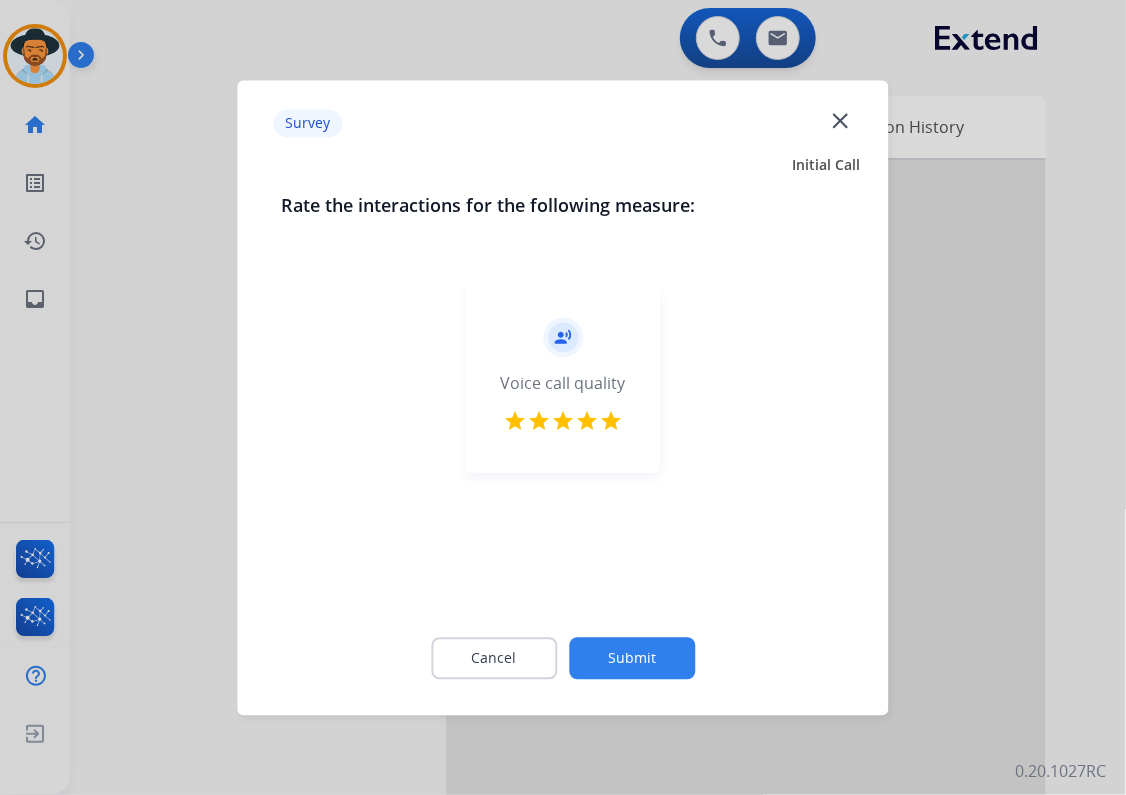 click on "Submit" 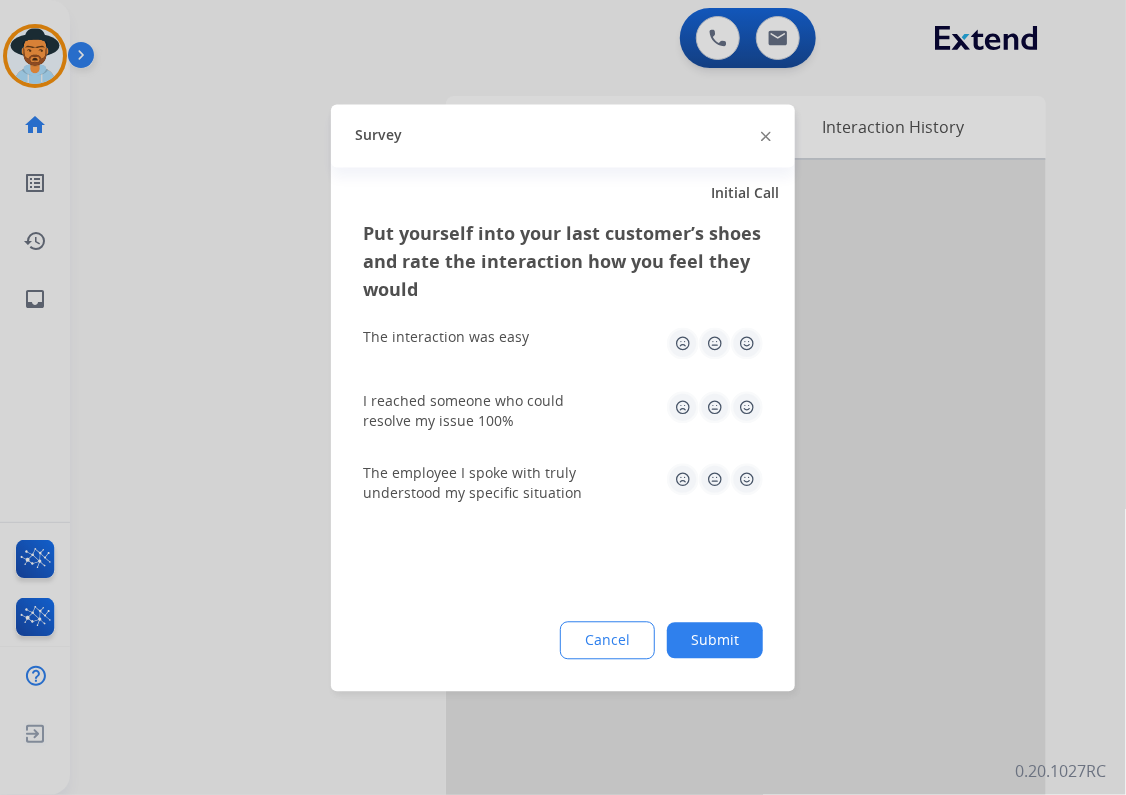 click on "Submit" 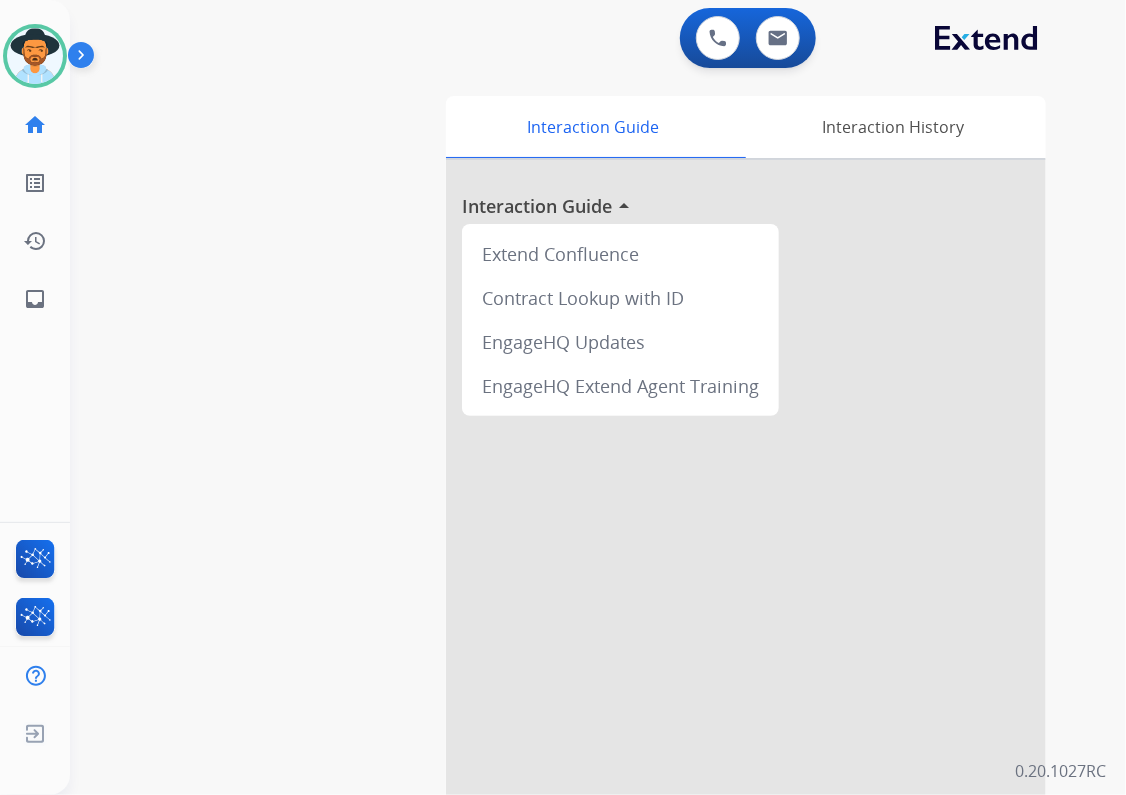 click on "swap_horiz Break voice bridge close_fullscreen Connect 3-Way Call merge_type Separate 3-Way Call  Interaction Guide   Interaction History  Interaction Guide arrow_drop_up  Extend Confluence   Contract Lookup with ID   EngageHQ Updates   EngageHQ Extend Agent Training" at bounding box center (574, 489) 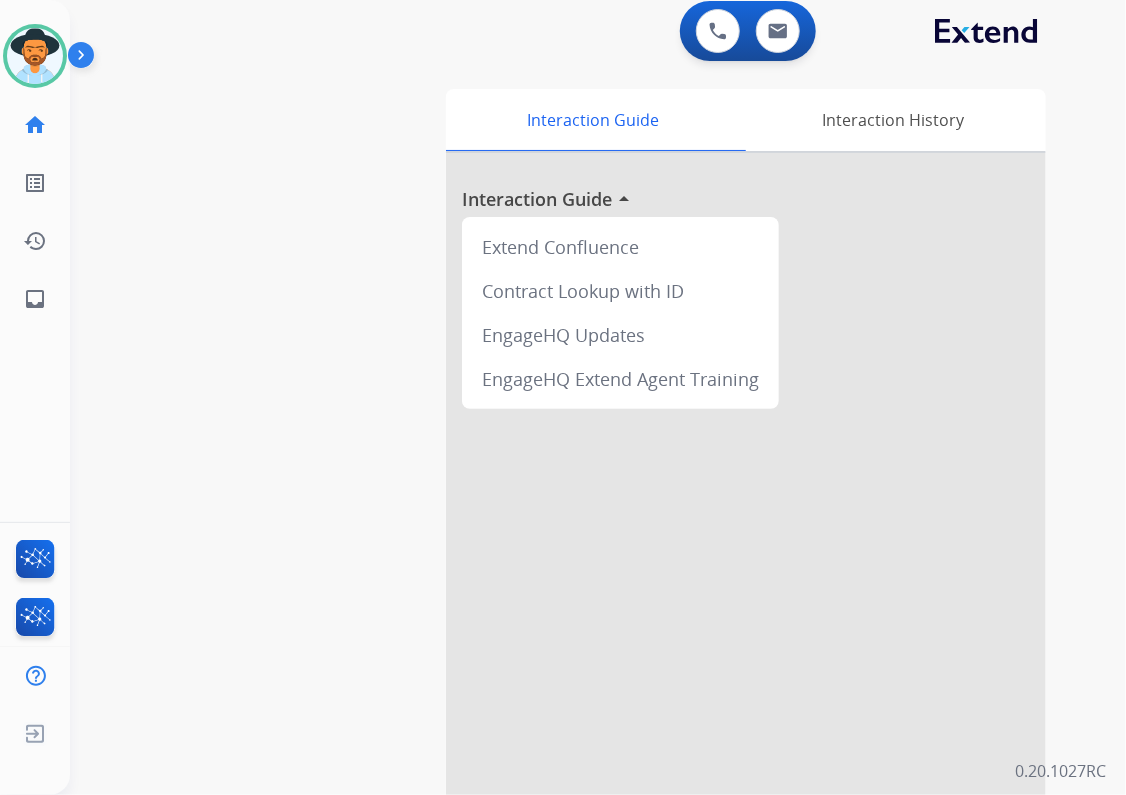 scroll, scrollTop: 0, scrollLeft: 0, axis: both 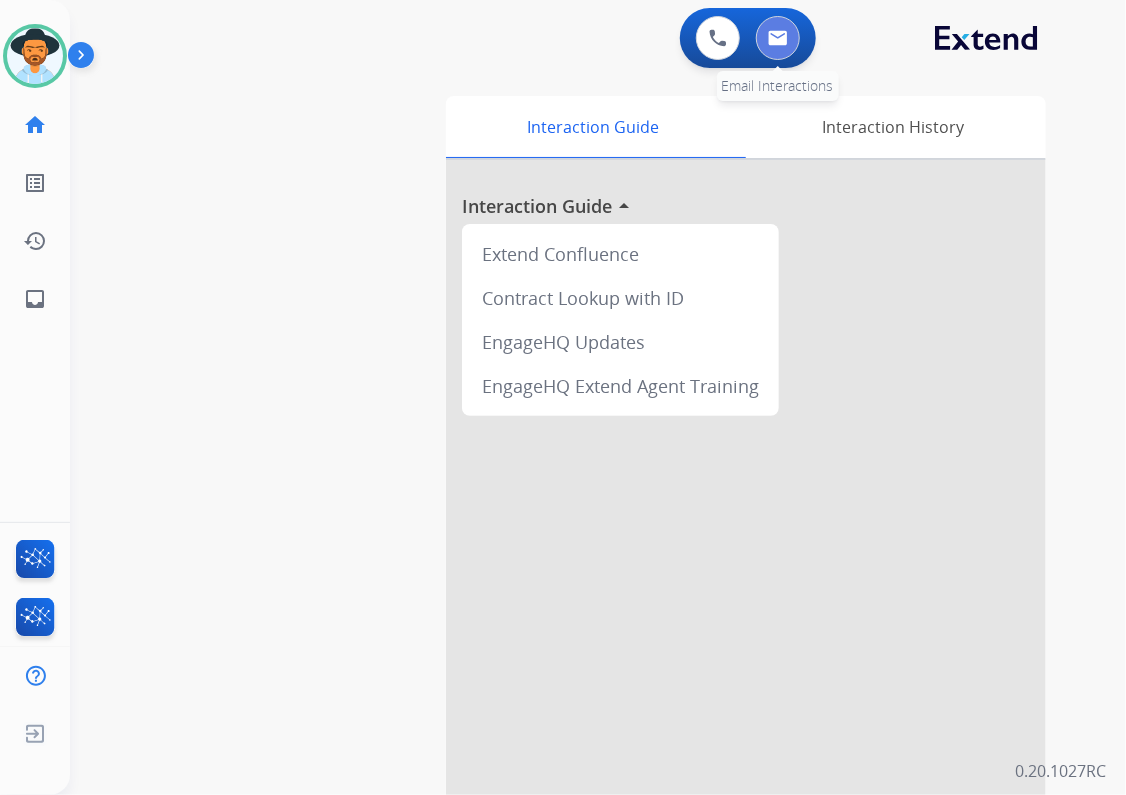click at bounding box center [778, 38] 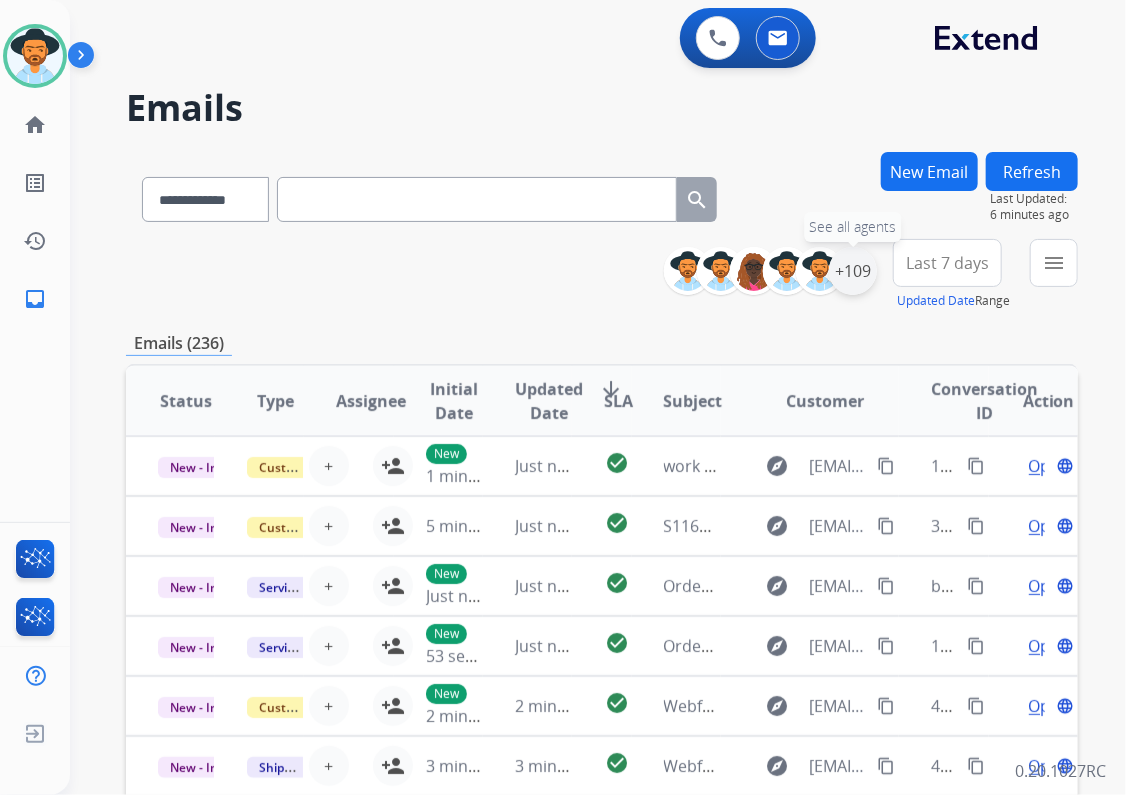 click on "+109" at bounding box center [853, 271] 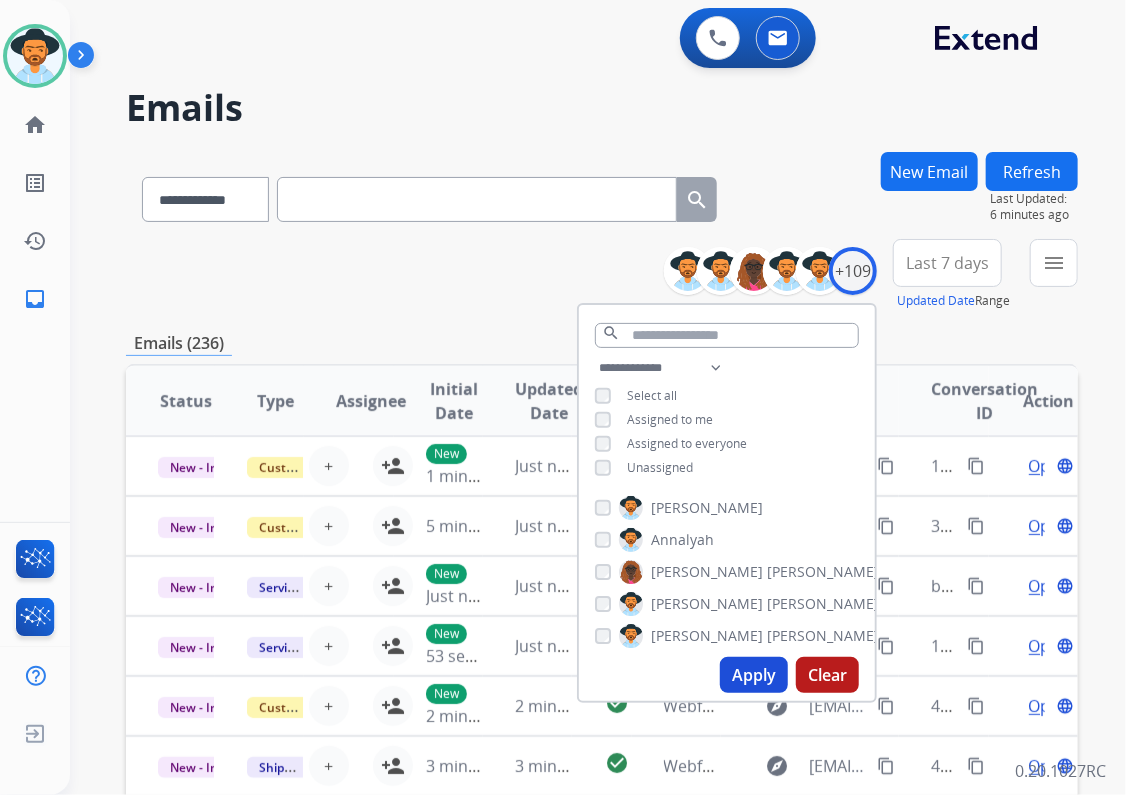click on "Unassigned" at bounding box center (644, 468) 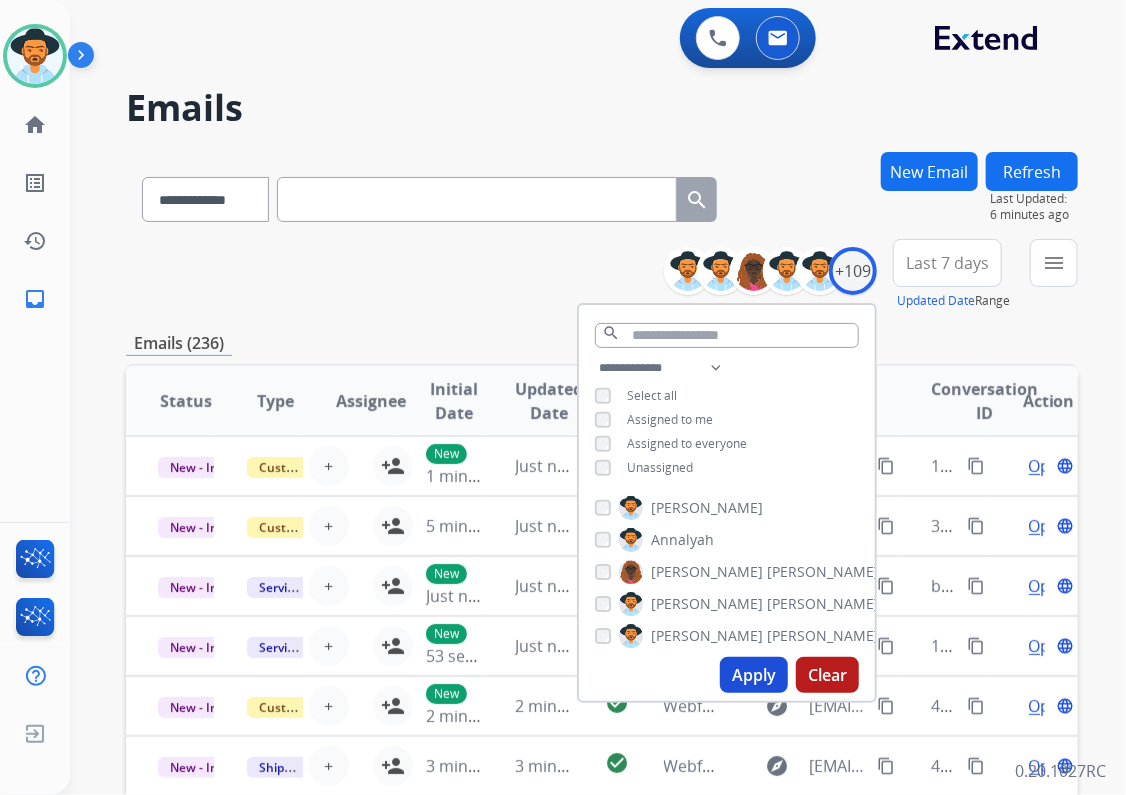 click on "Apply" at bounding box center (754, 675) 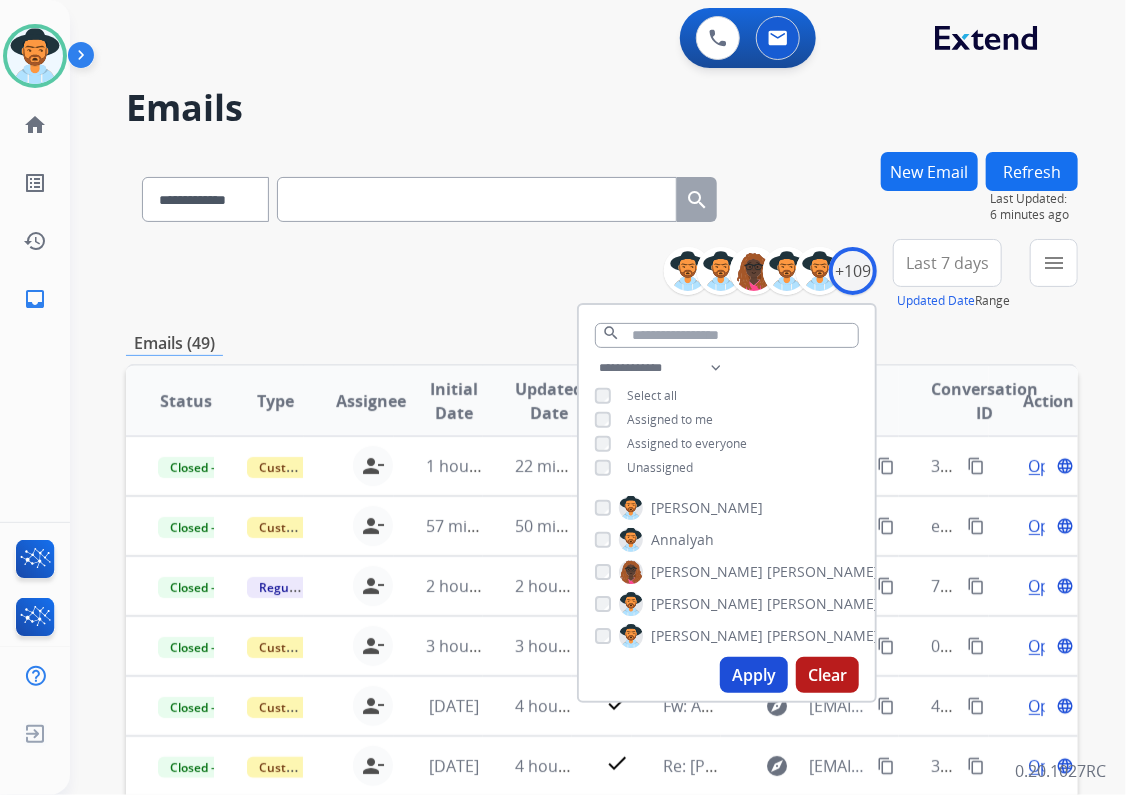 click on "**********" at bounding box center [602, 275] 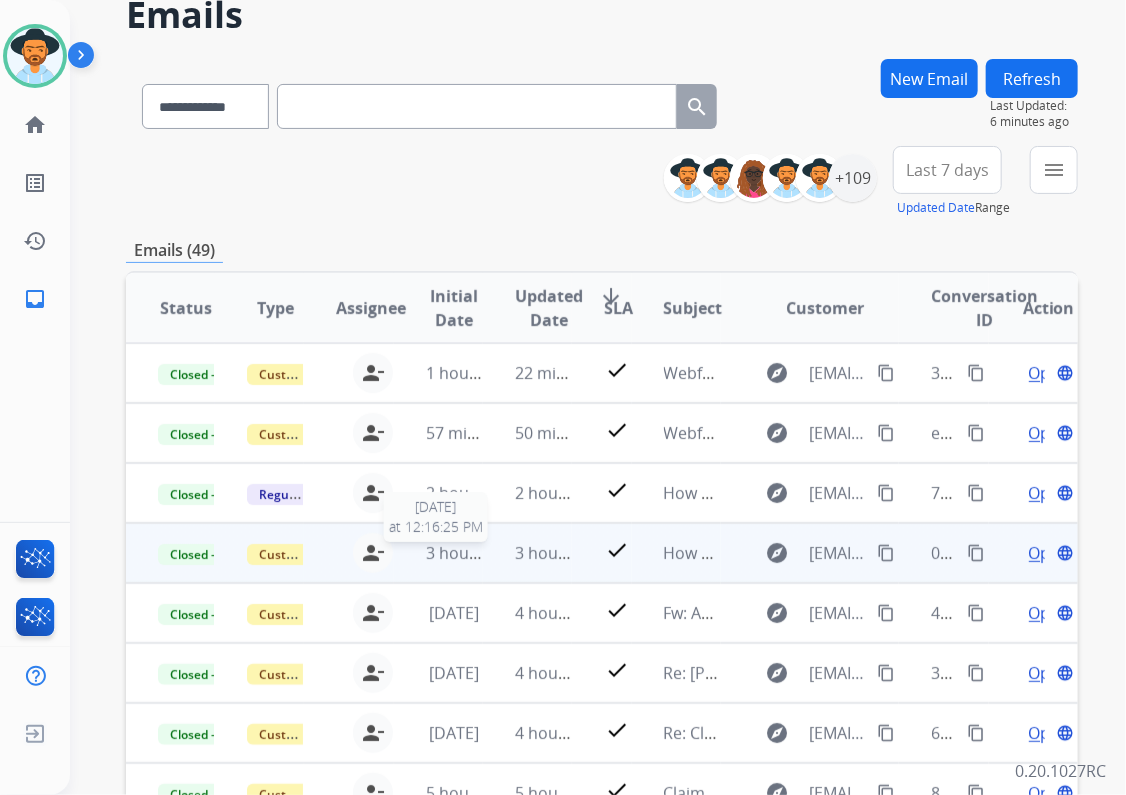 scroll, scrollTop: 342, scrollLeft: 0, axis: vertical 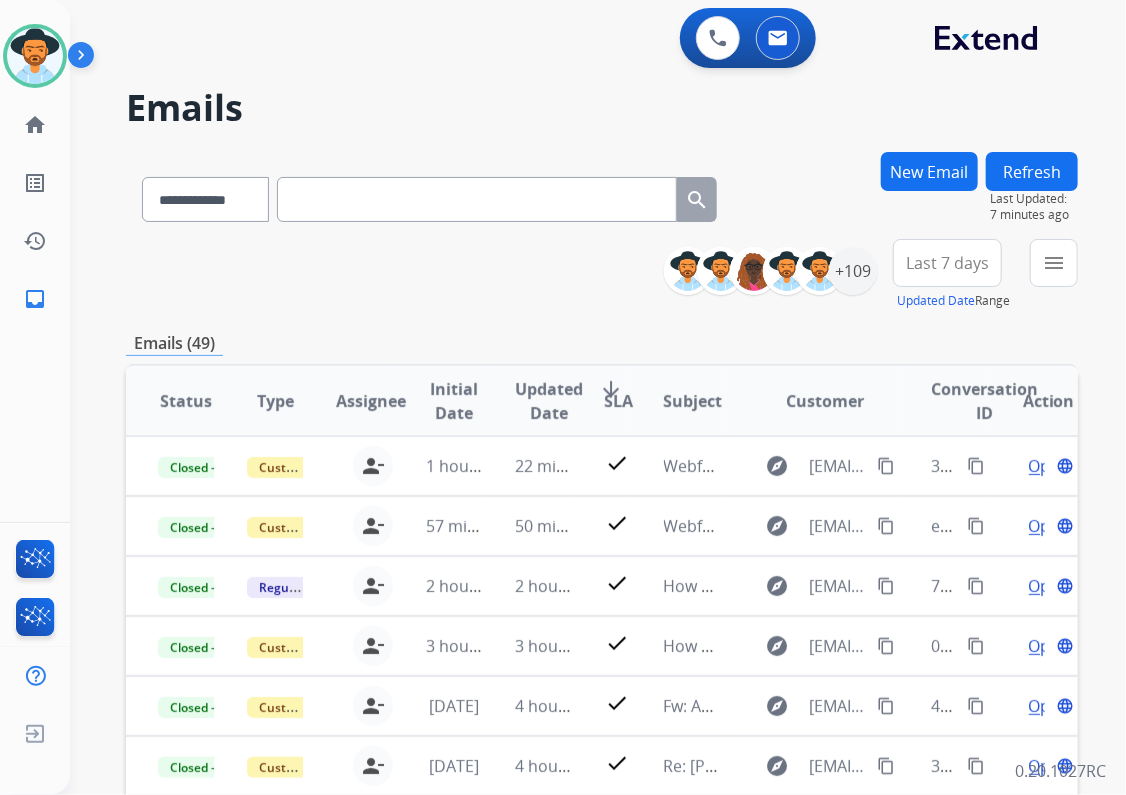 click on "**********" at bounding box center [602, 275] 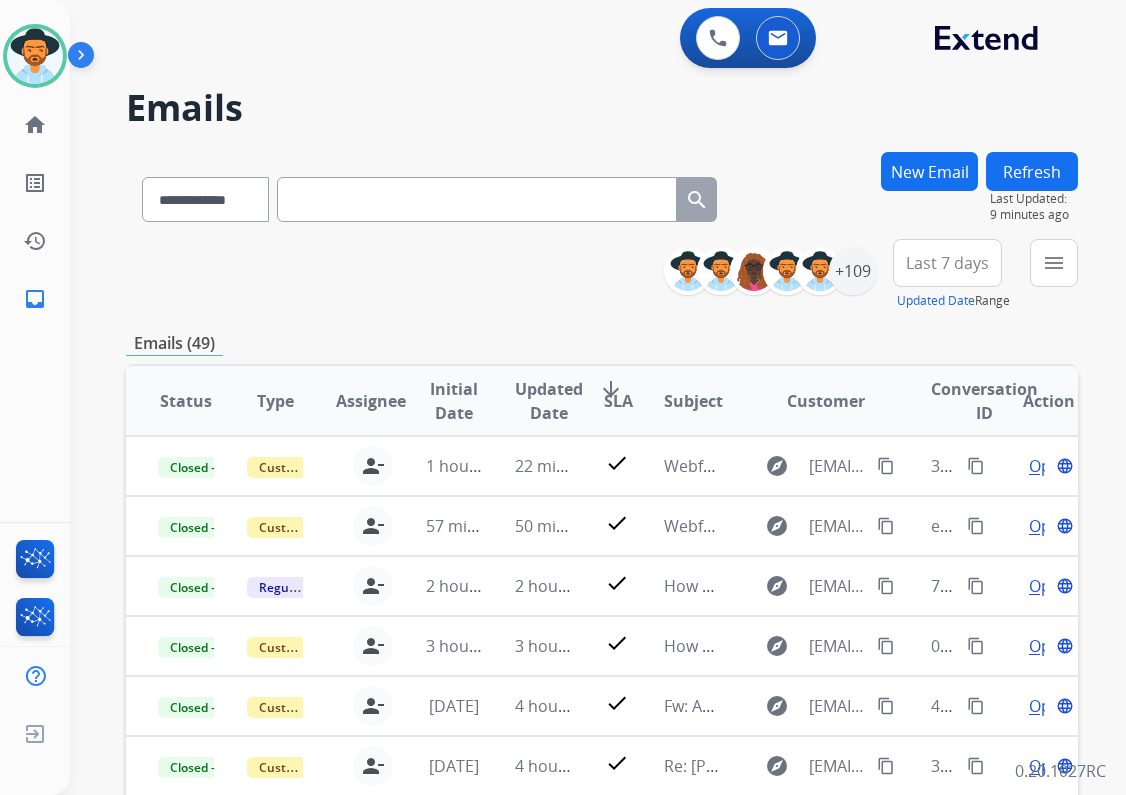 scroll, scrollTop: 0, scrollLeft: 0, axis: both 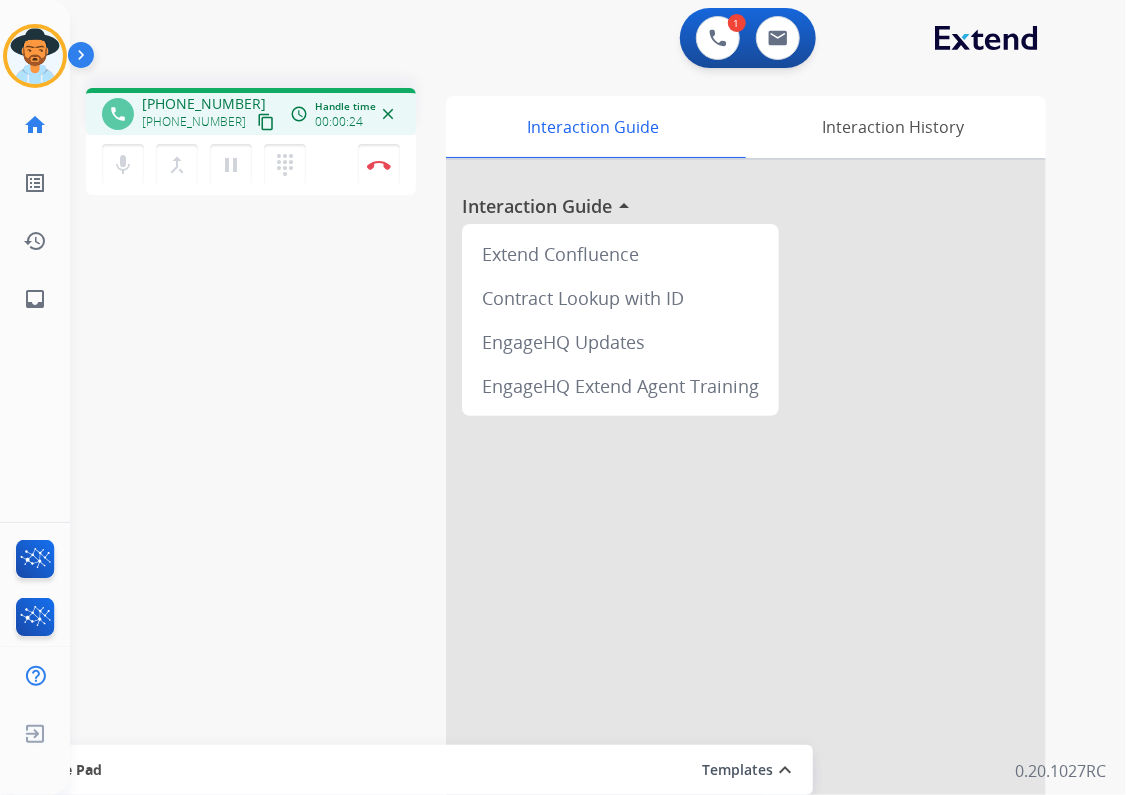 click on "content_copy" at bounding box center (266, 122) 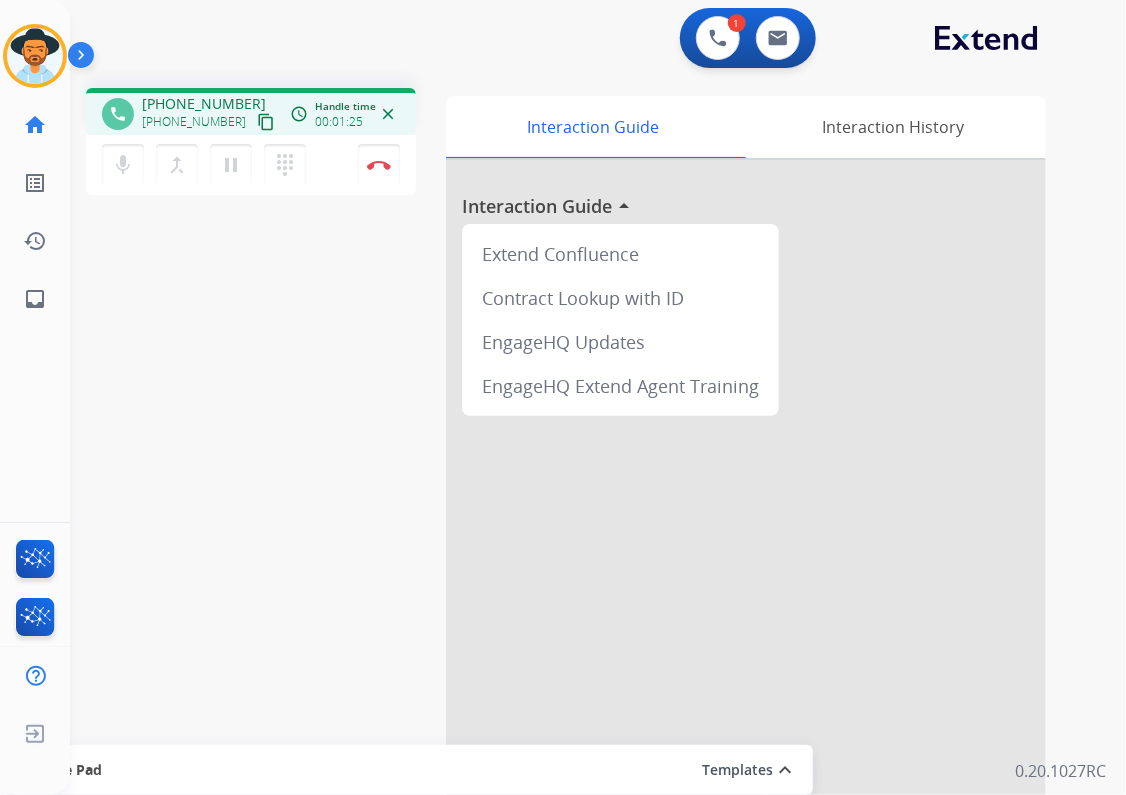 click on "content_copy" at bounding box center (266, 122) 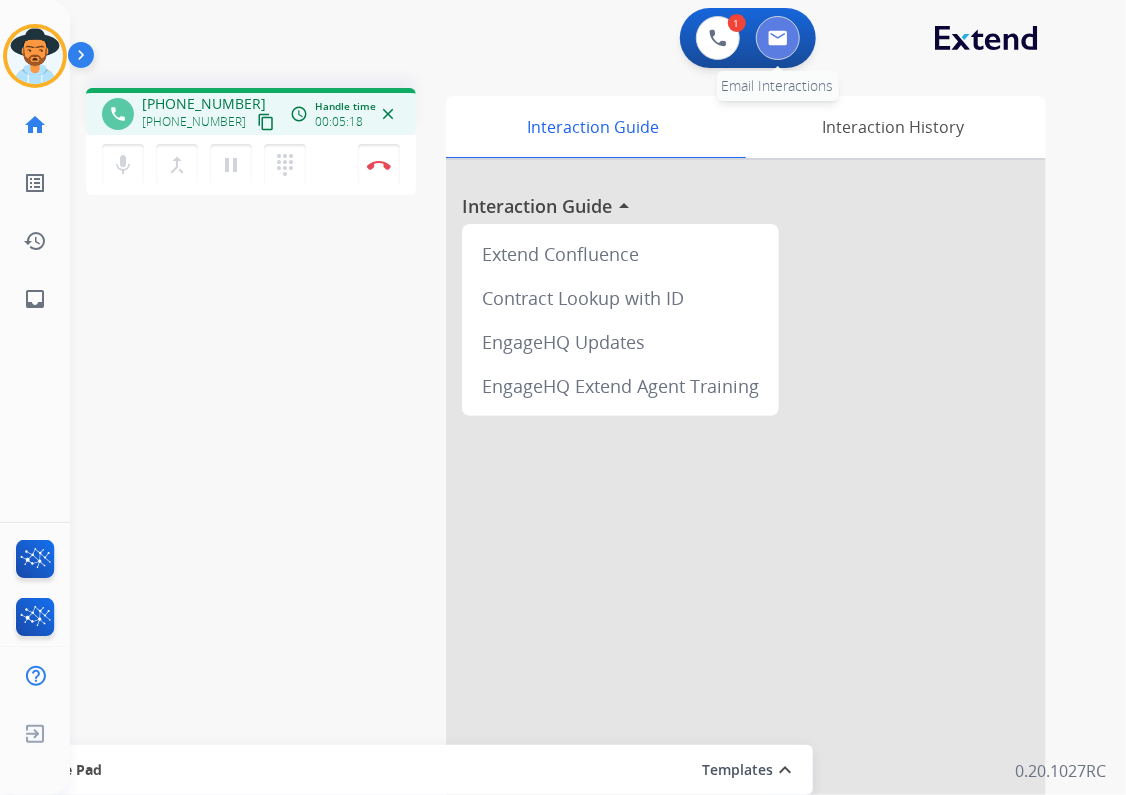 click at bounding box center [778, 38] 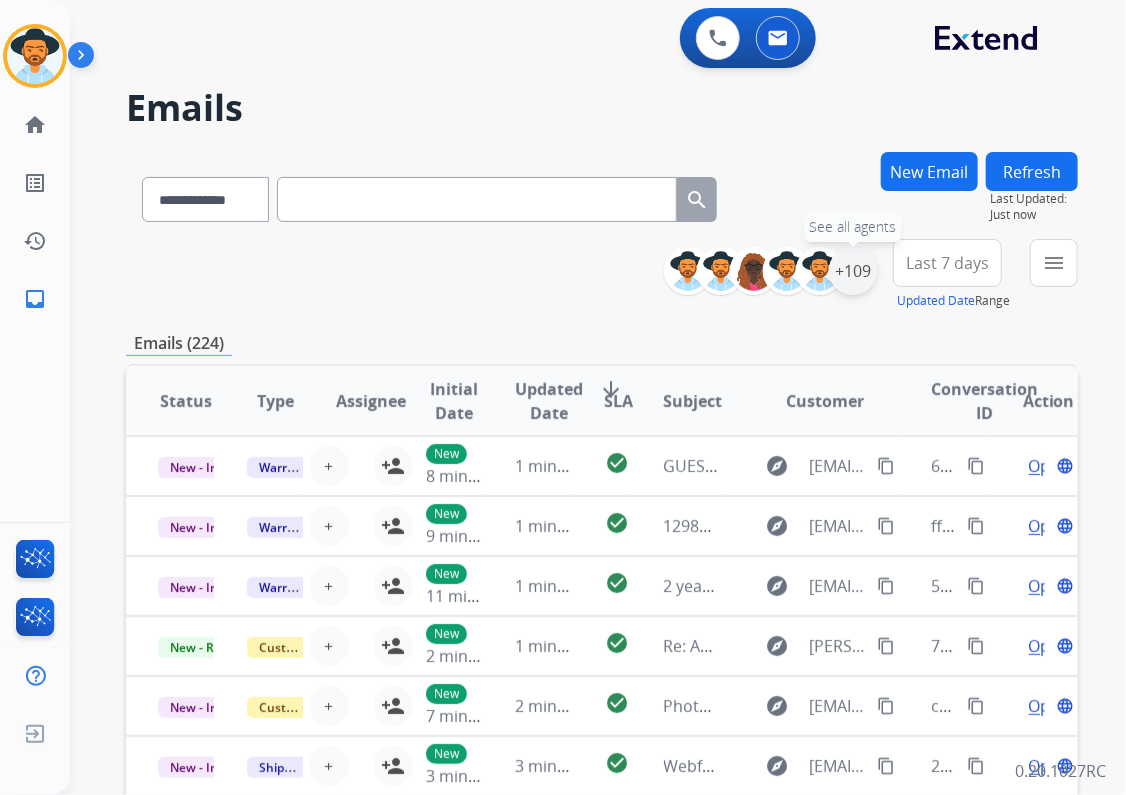 click on "+109" at bounding box center (853, 271) 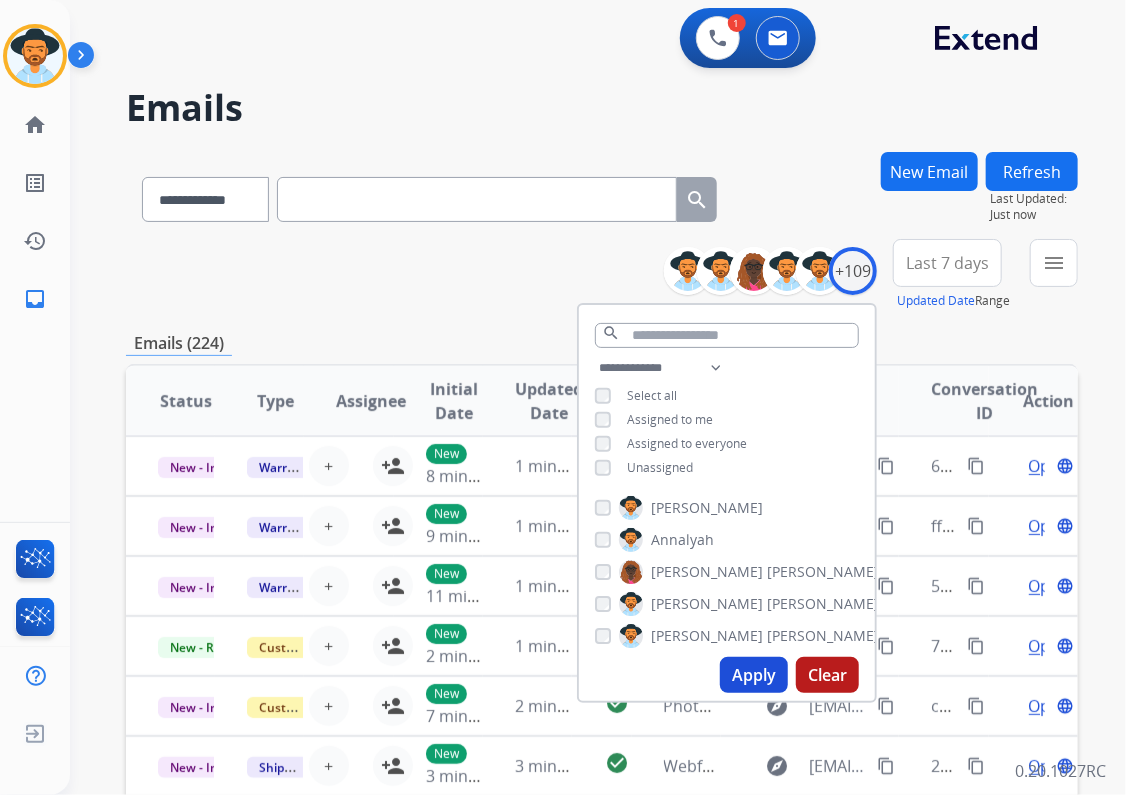 click on "New Email" at bounding box center (929, 171) 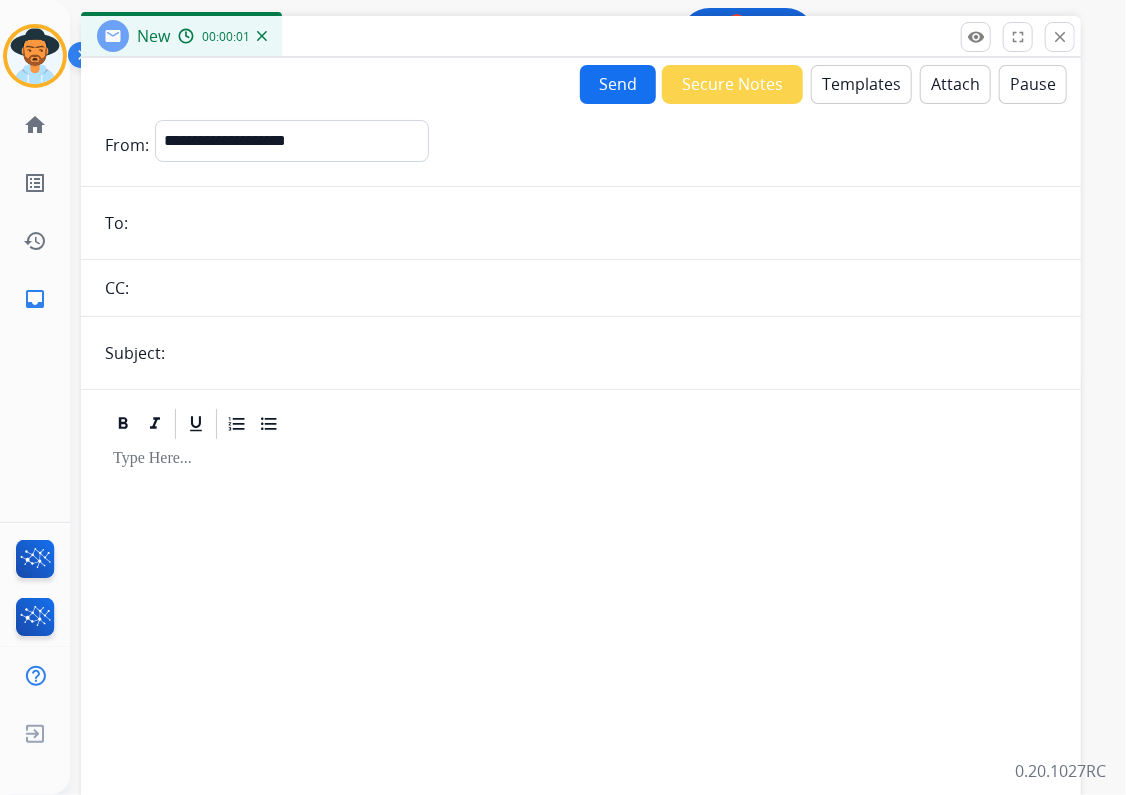 drag, startPoint x: 465, startPoint y: 149, endPoint x: 468, endPoint y: 43, distance: 106.04244 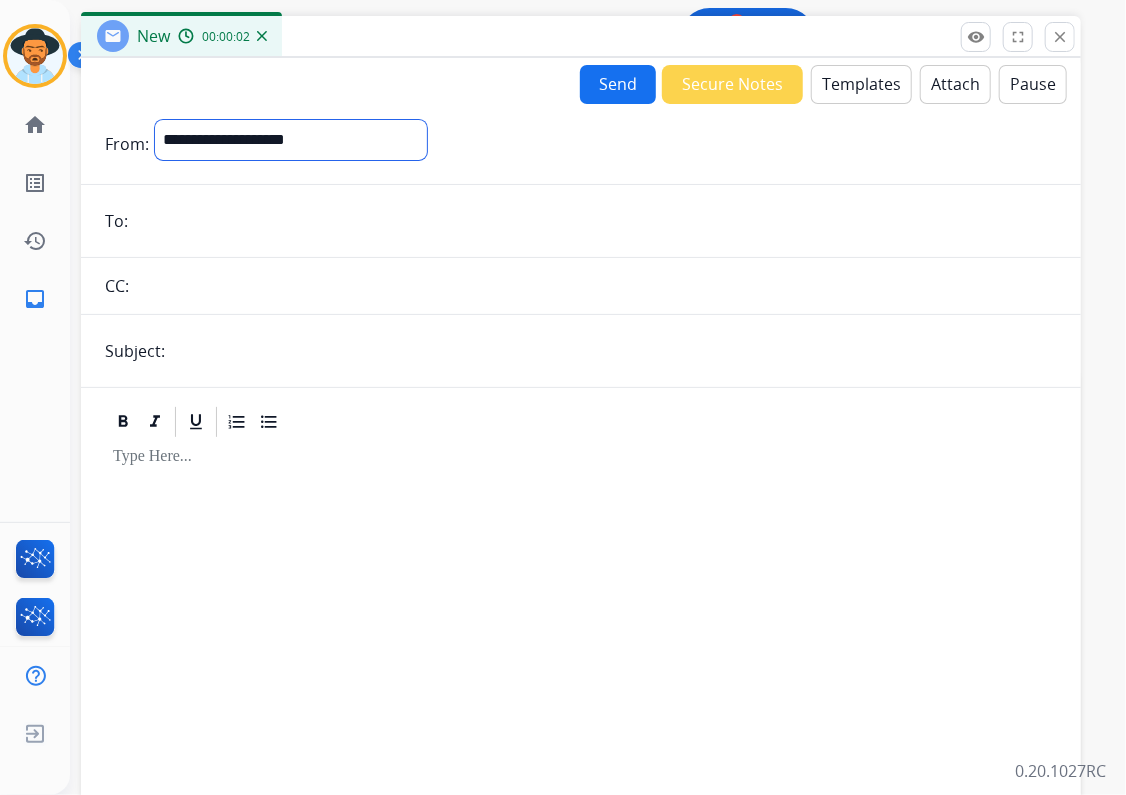 click on "**********" at bounding box center [291, 140] 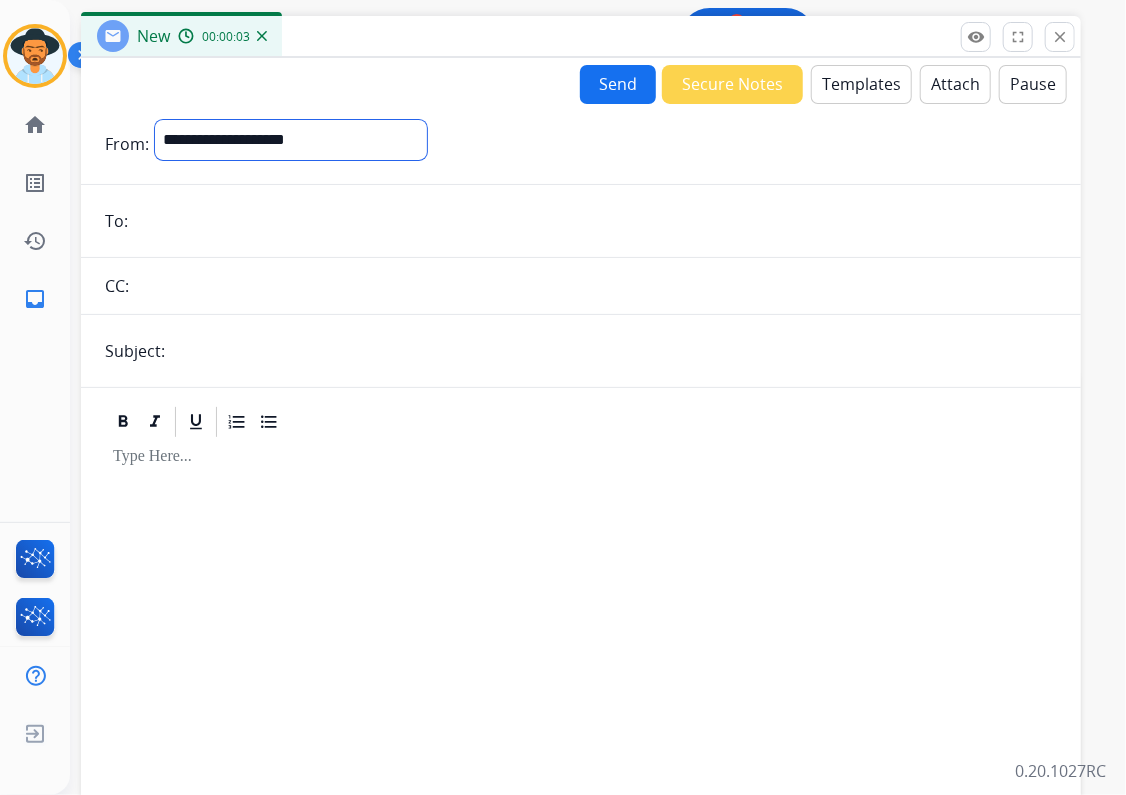 select on "**********" 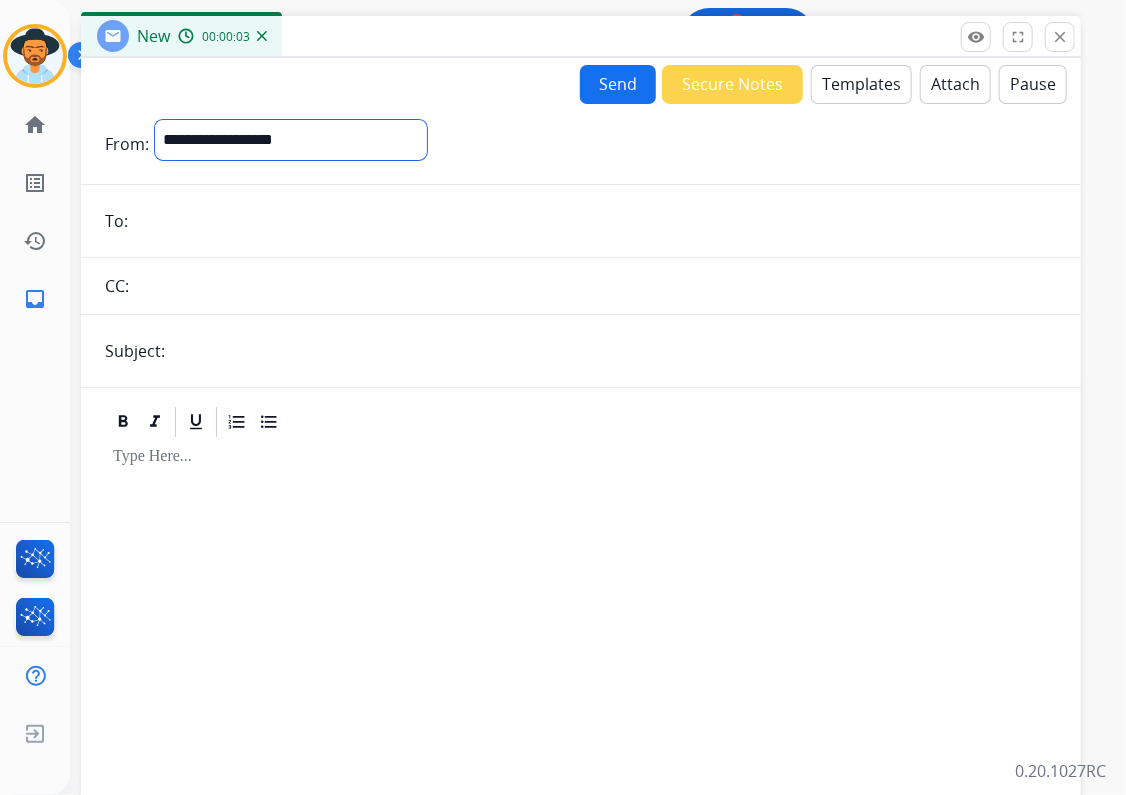 click on "**********" at bounding box center (291, 140) 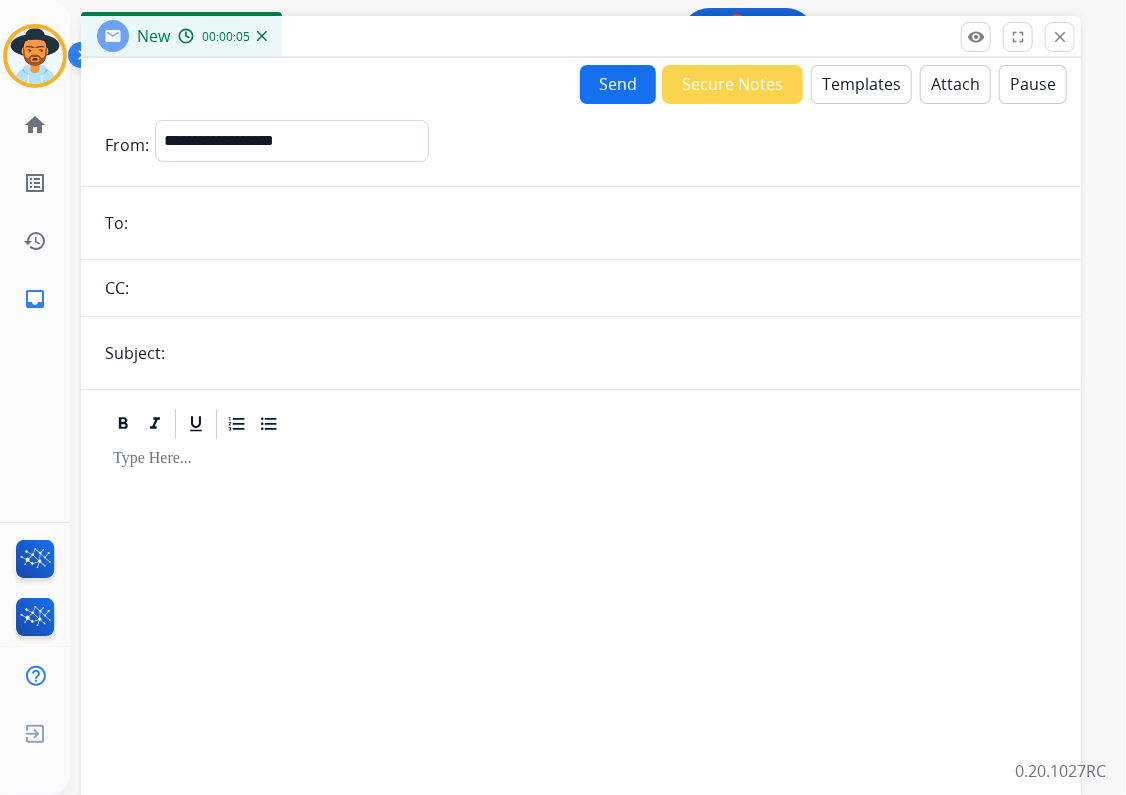 paste on "**********" 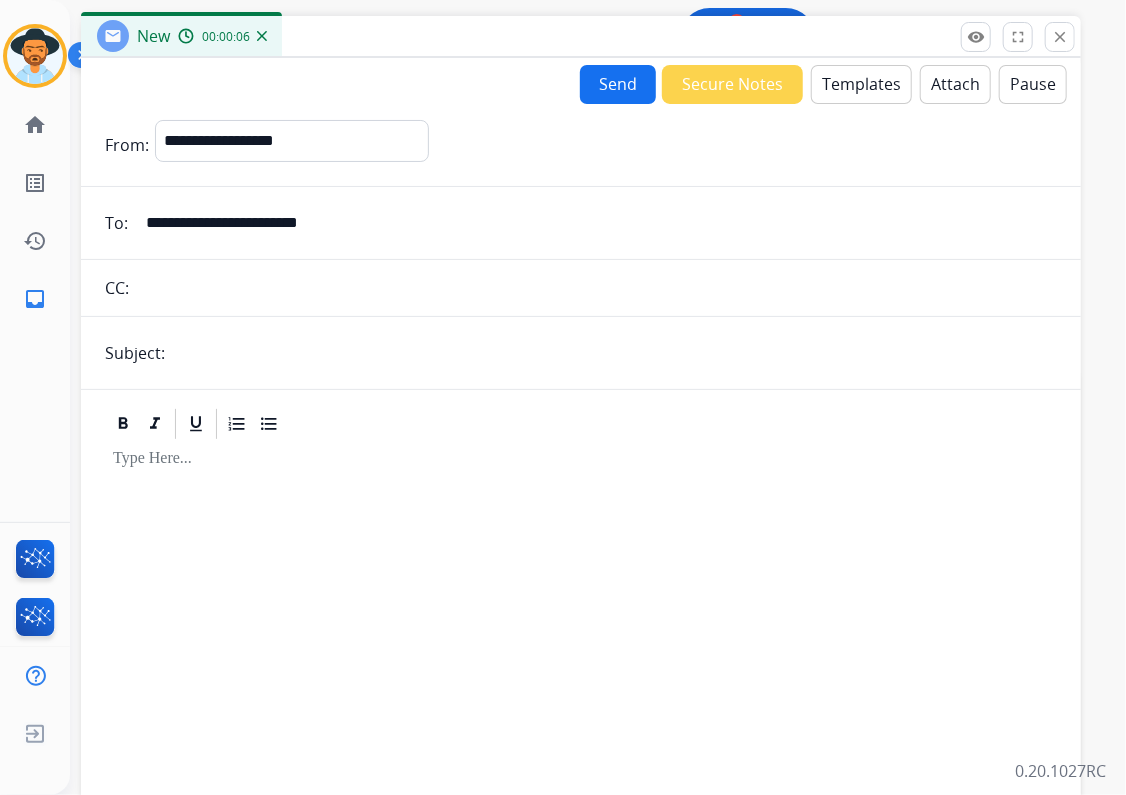 type on "**********" 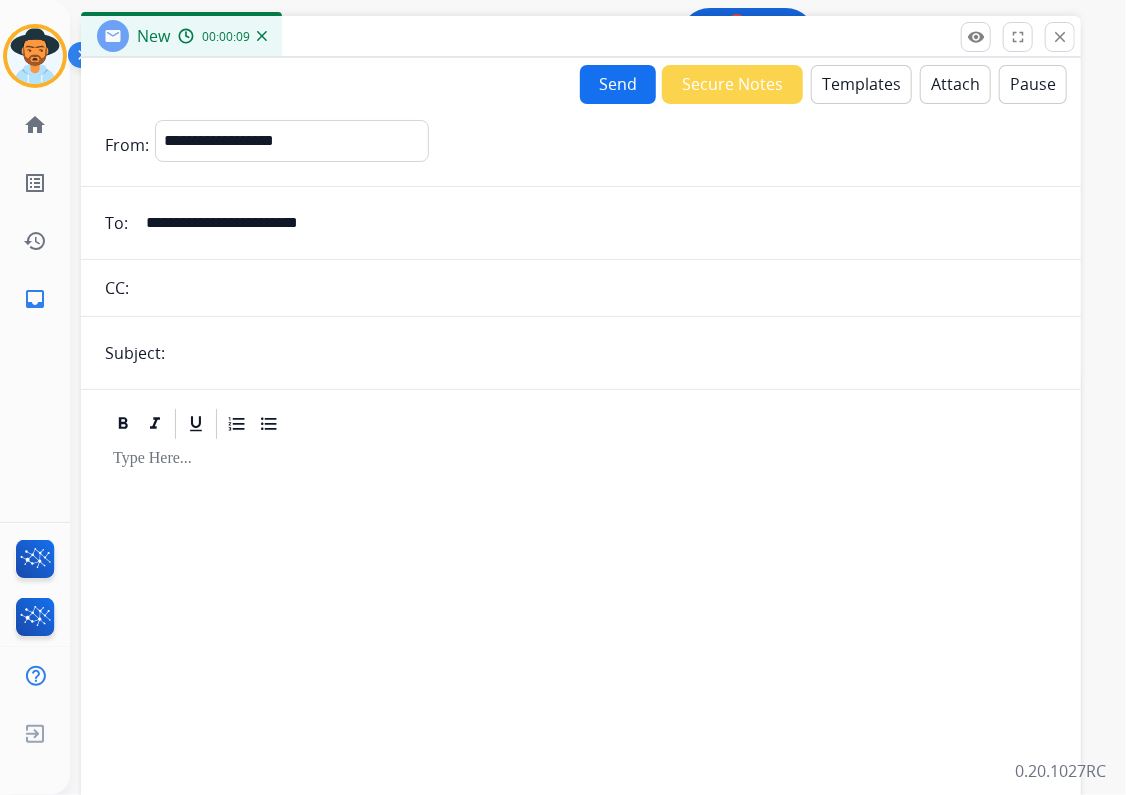 type on "**********" 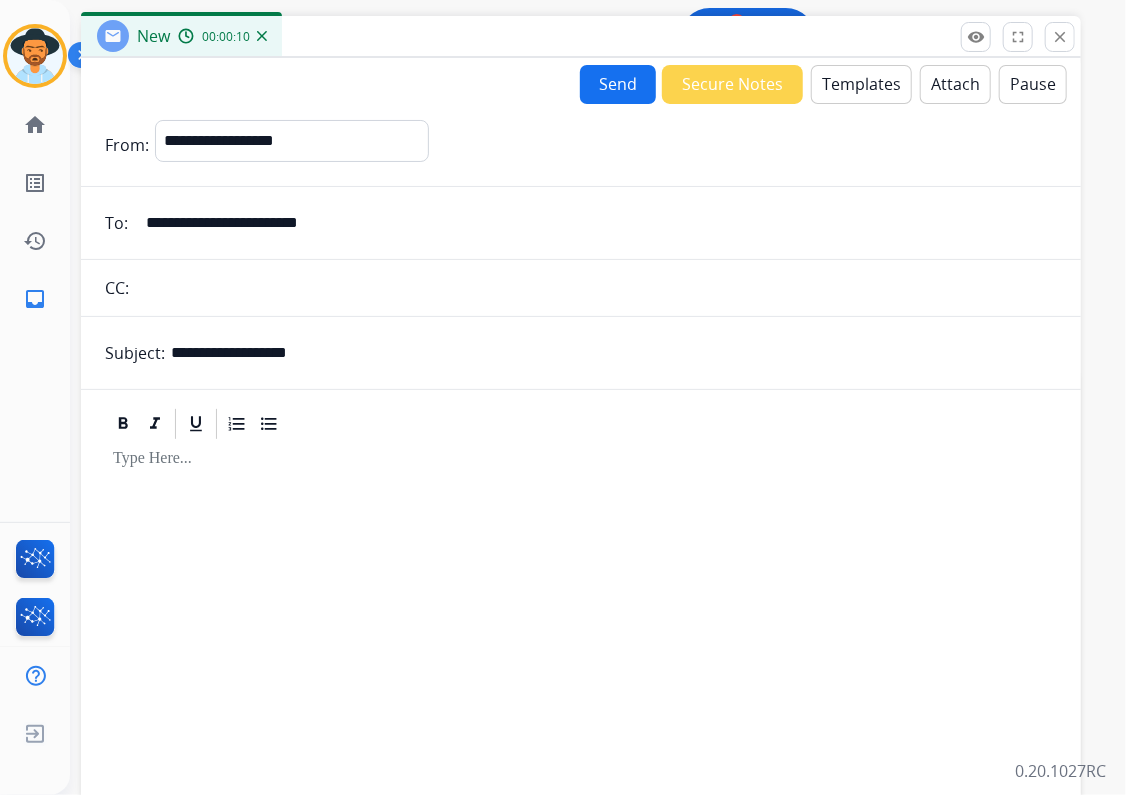 click on "Templates" at bounding box center [861, 84] 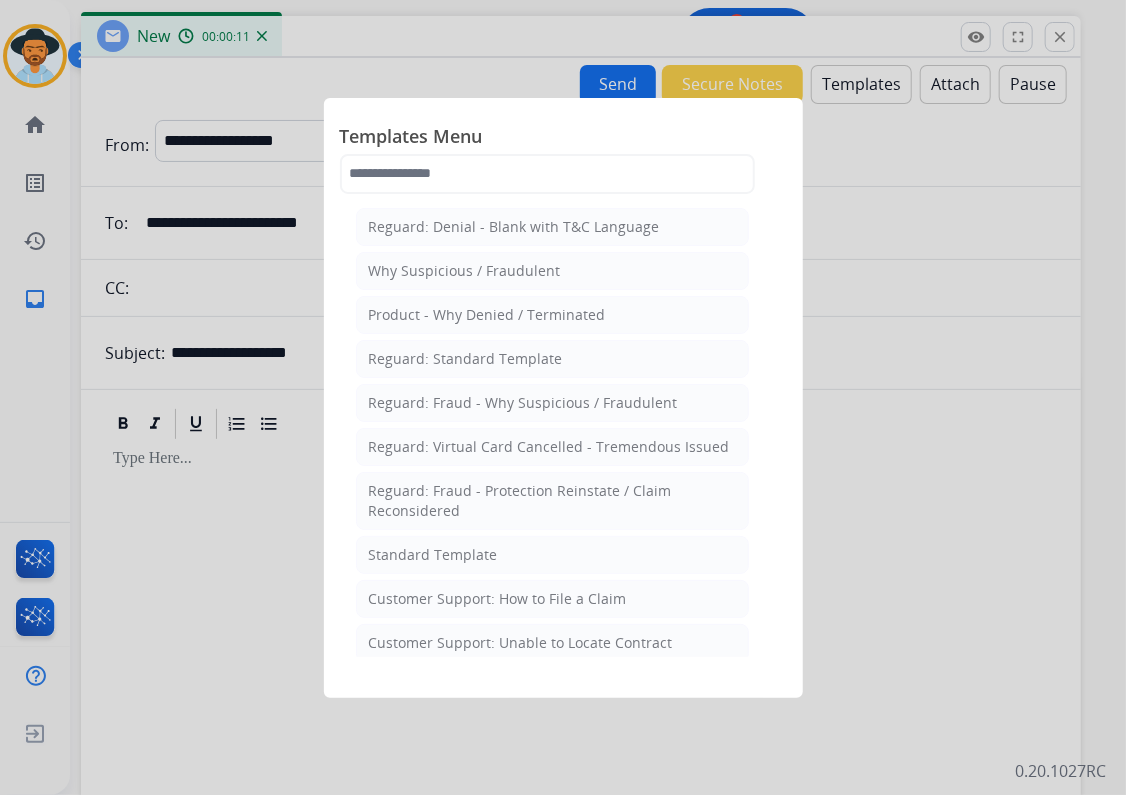 drag, startPoint x: 464, startPoint y: 598, endPoint x: 456, endPoint y: 581, distance: 18.788294 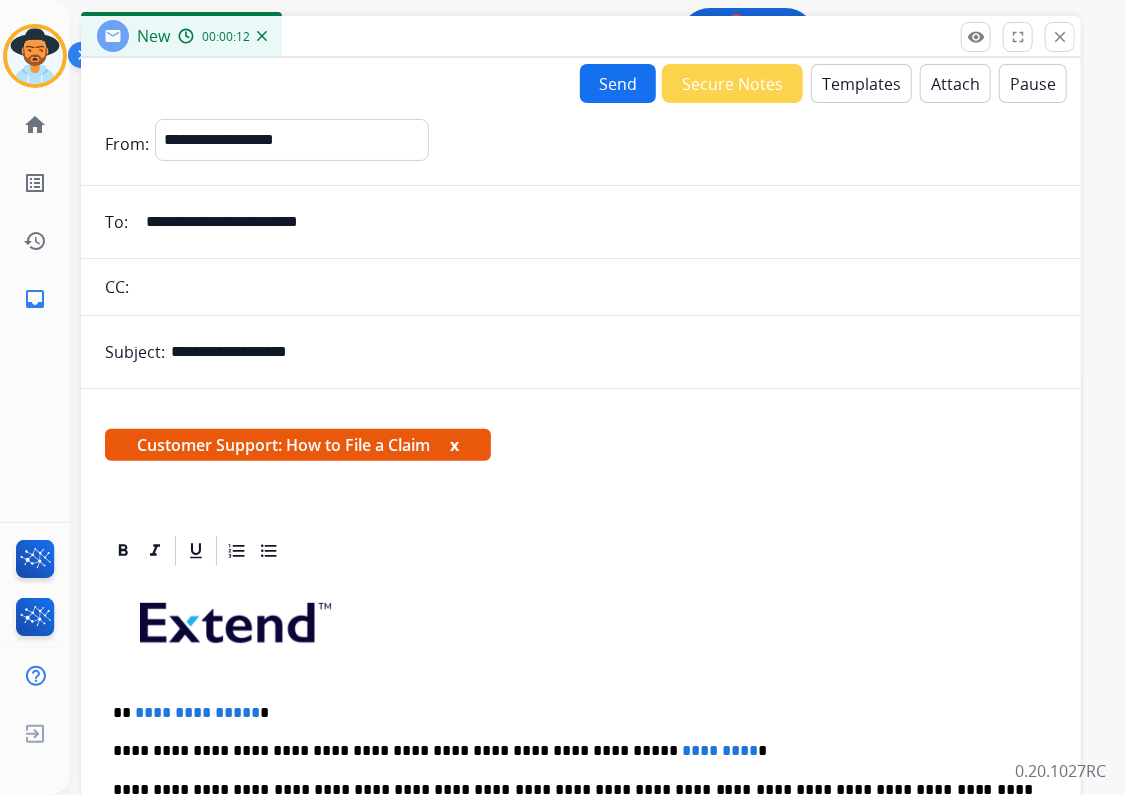 click on "x" at bounding box center (454, 445) 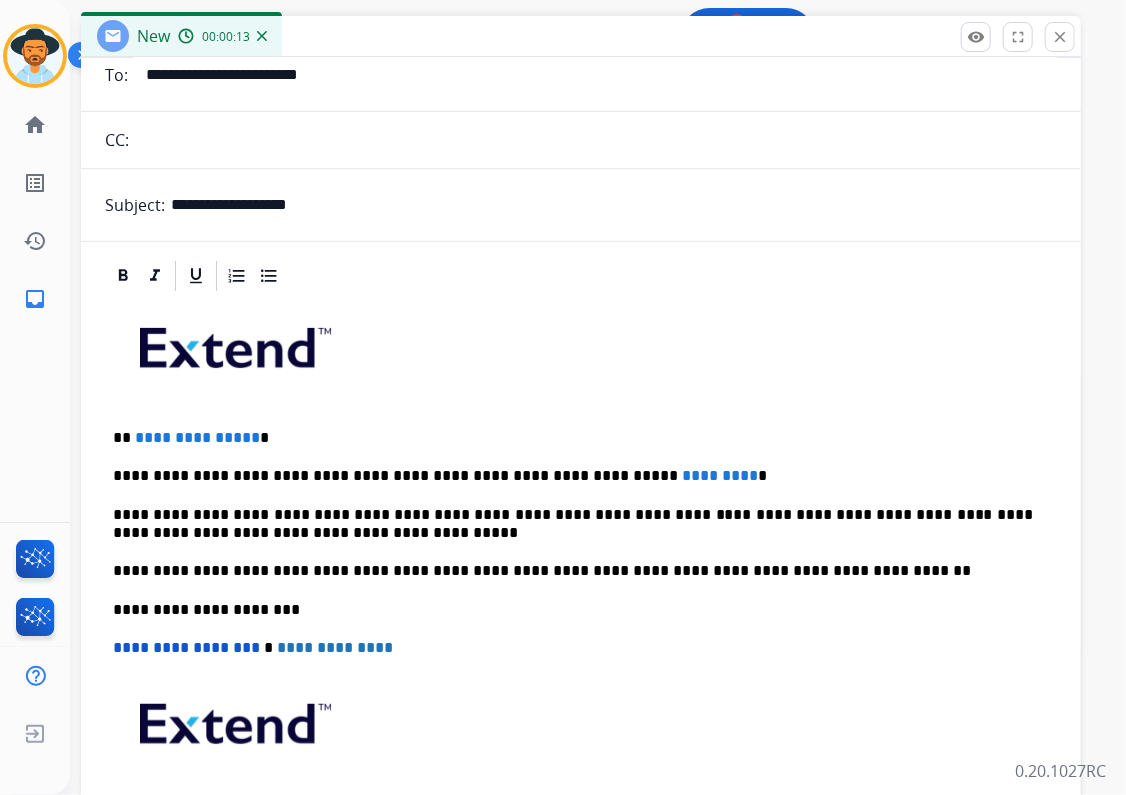 scroll, scrollTop: 160, scrollLeft: 0, axis: vertical 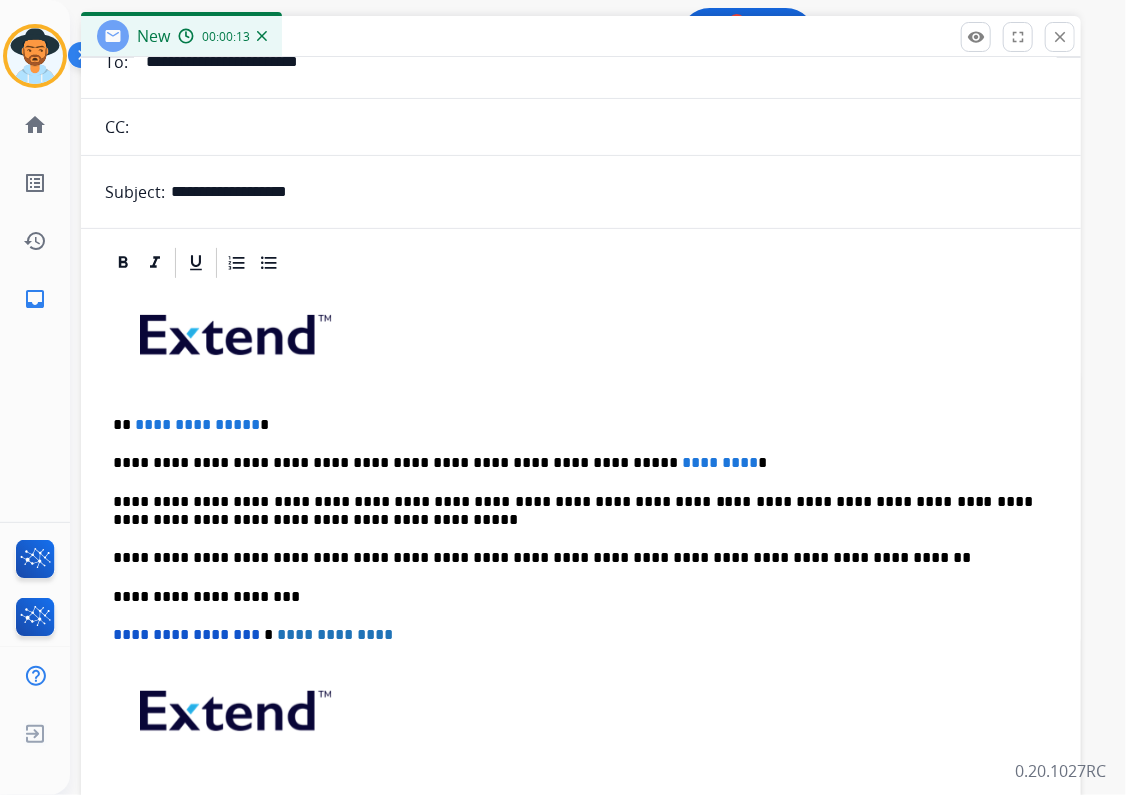 click on "**********" at bounding box center [573, 425] 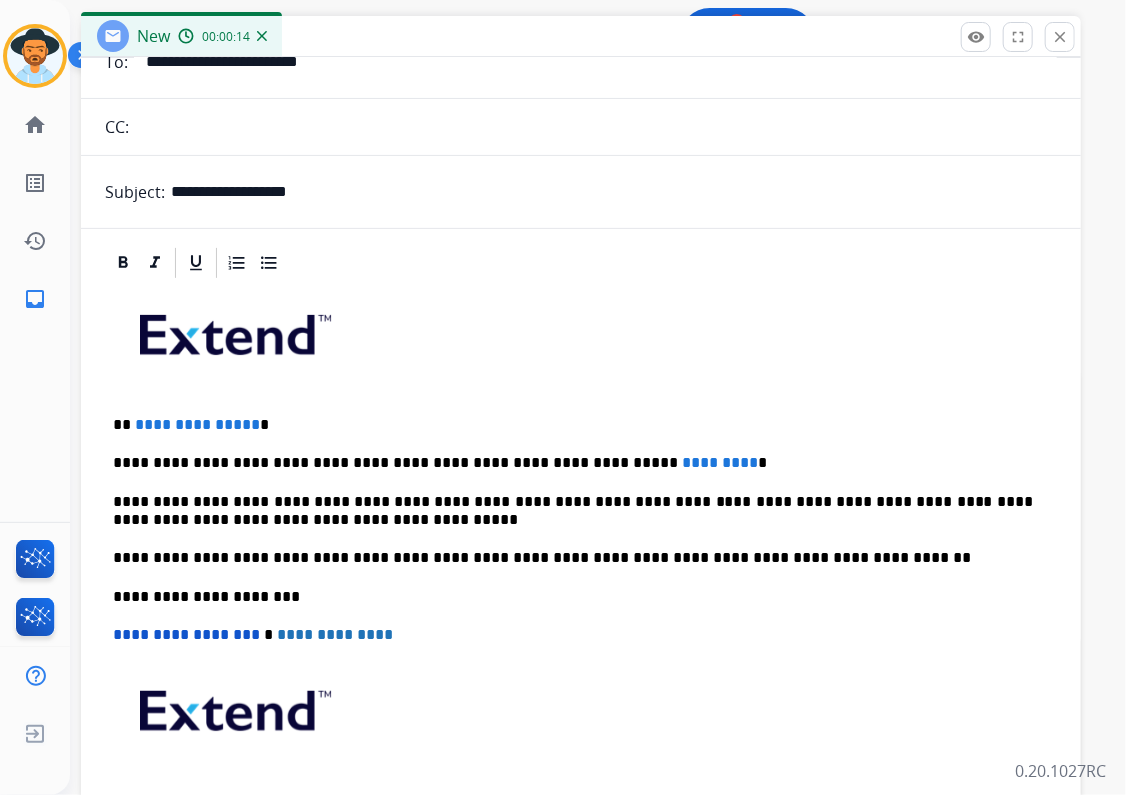 type 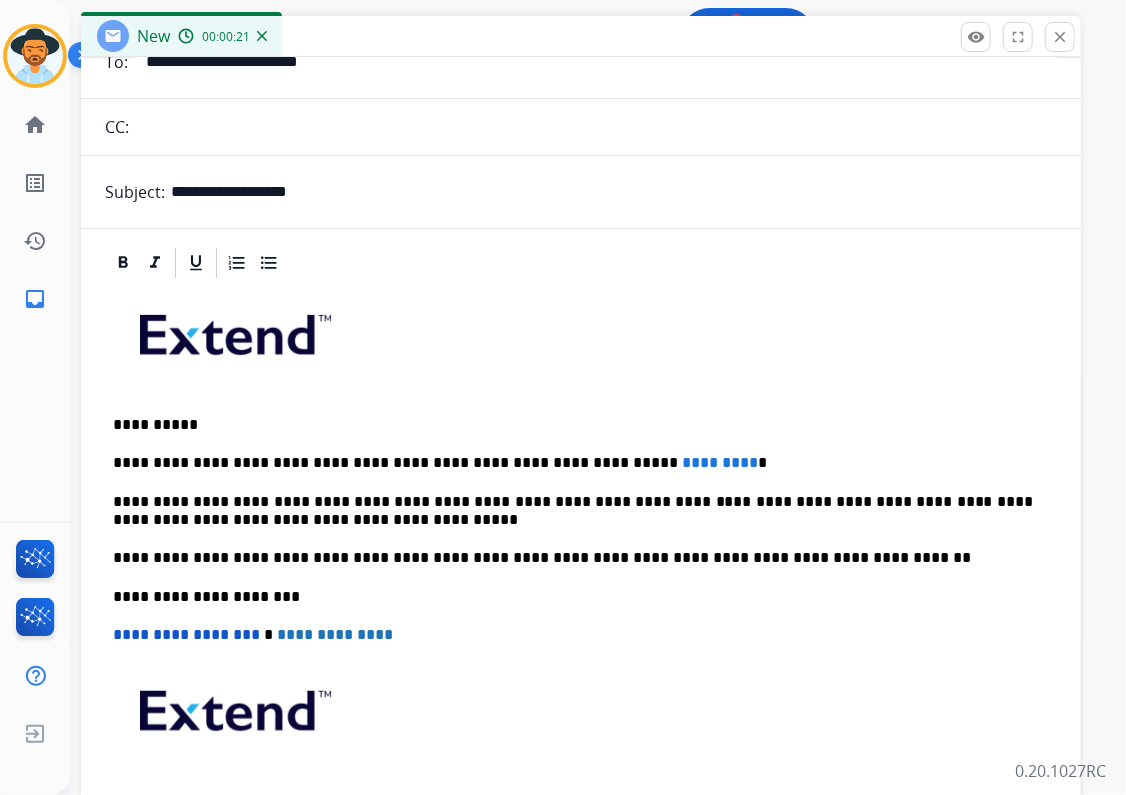click on "**********" at bounding box center (573, 463) 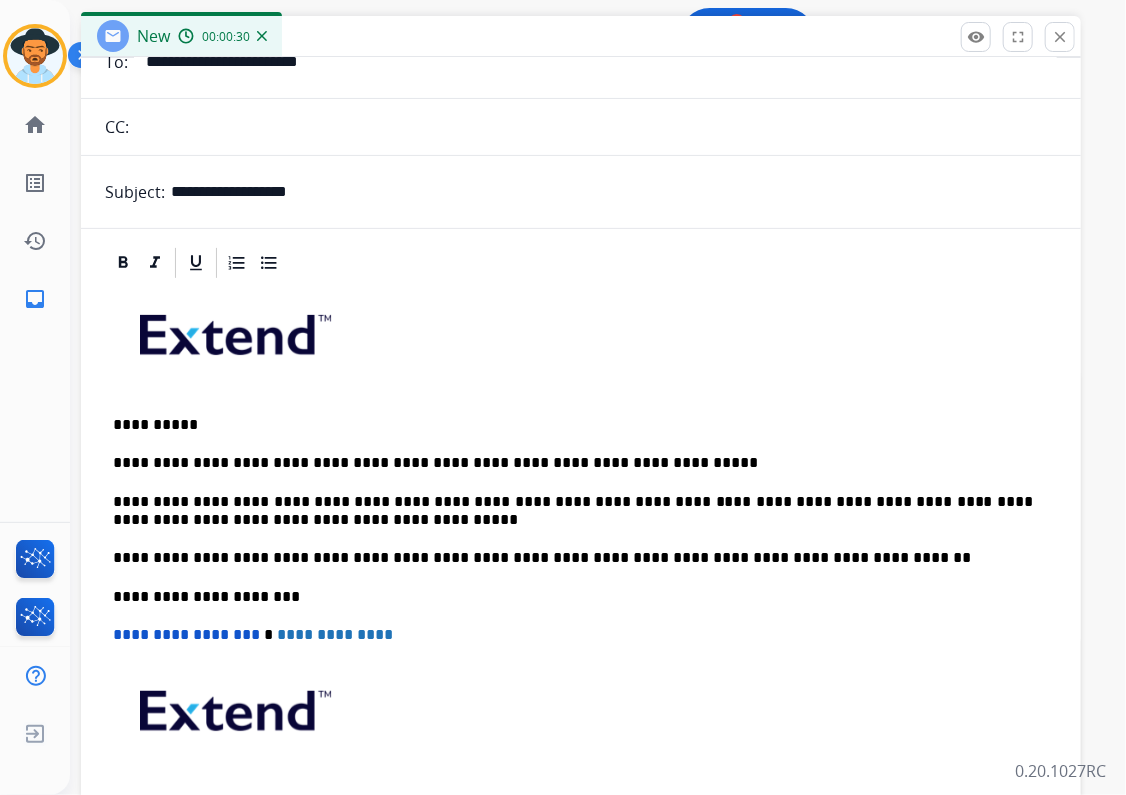 scroll, scrollTop: 0, scrollLeft: 0, axis: both 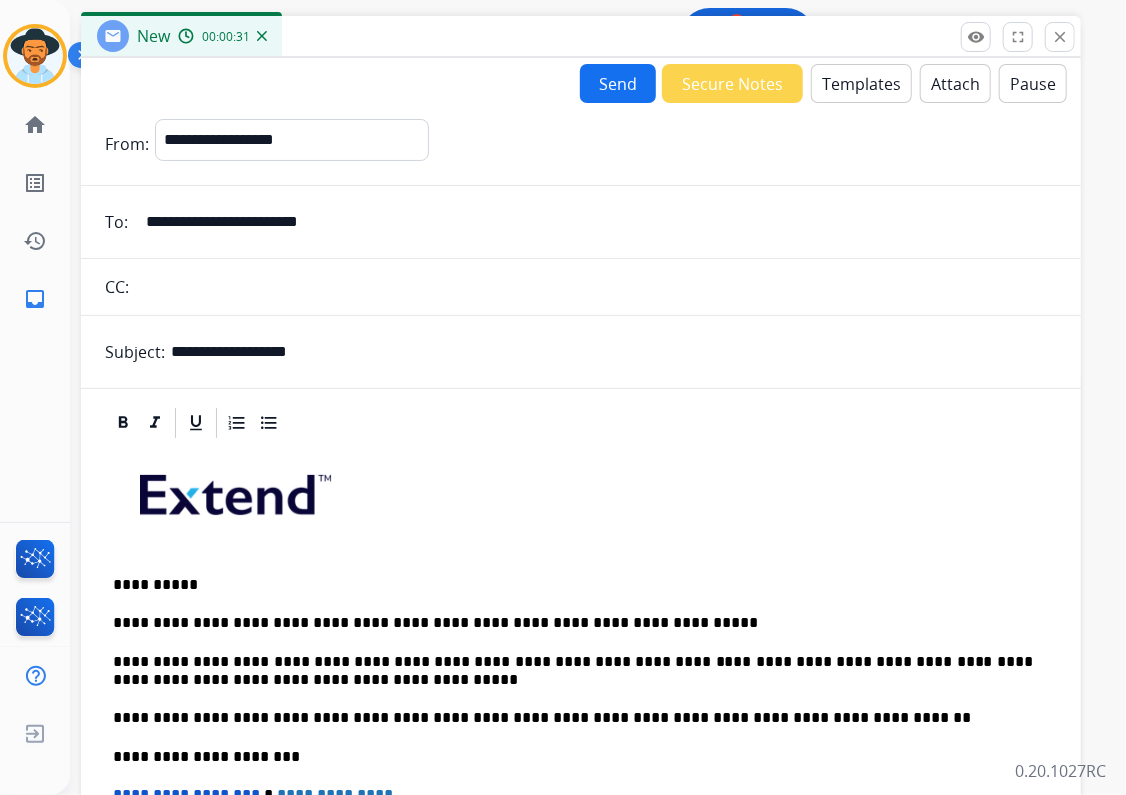 click on "Send" at bounding box center [618, 83] 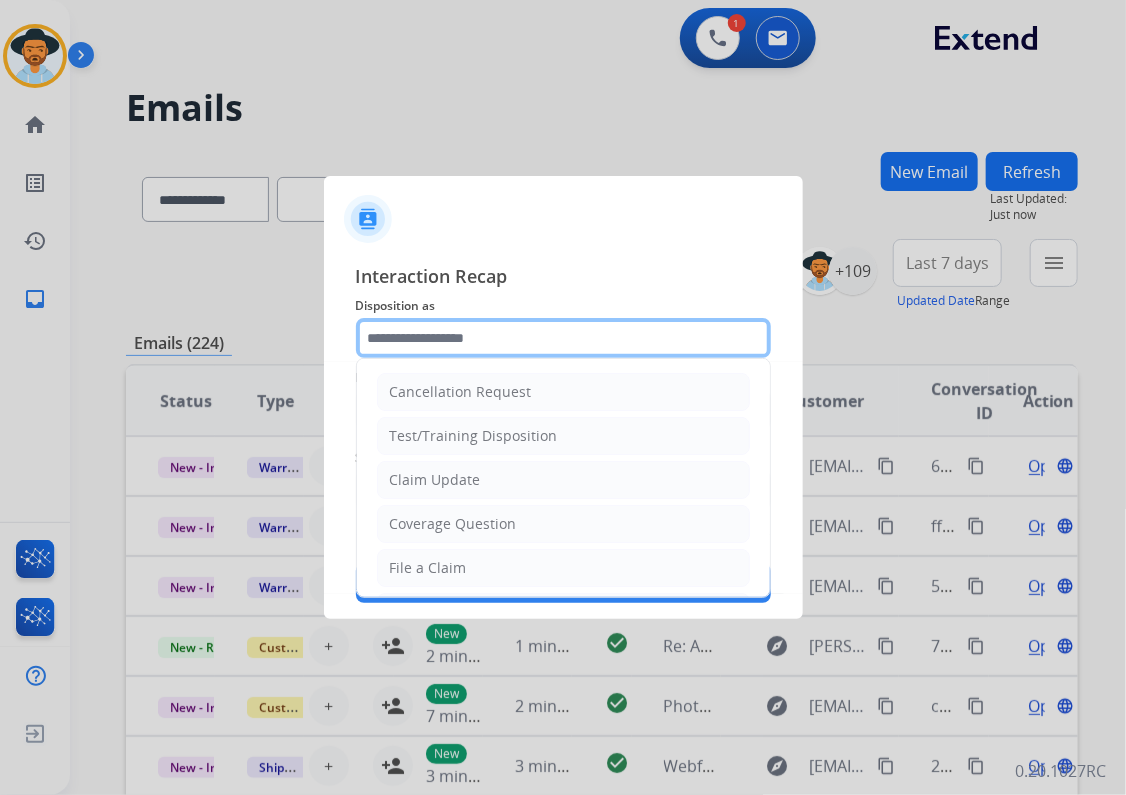 click 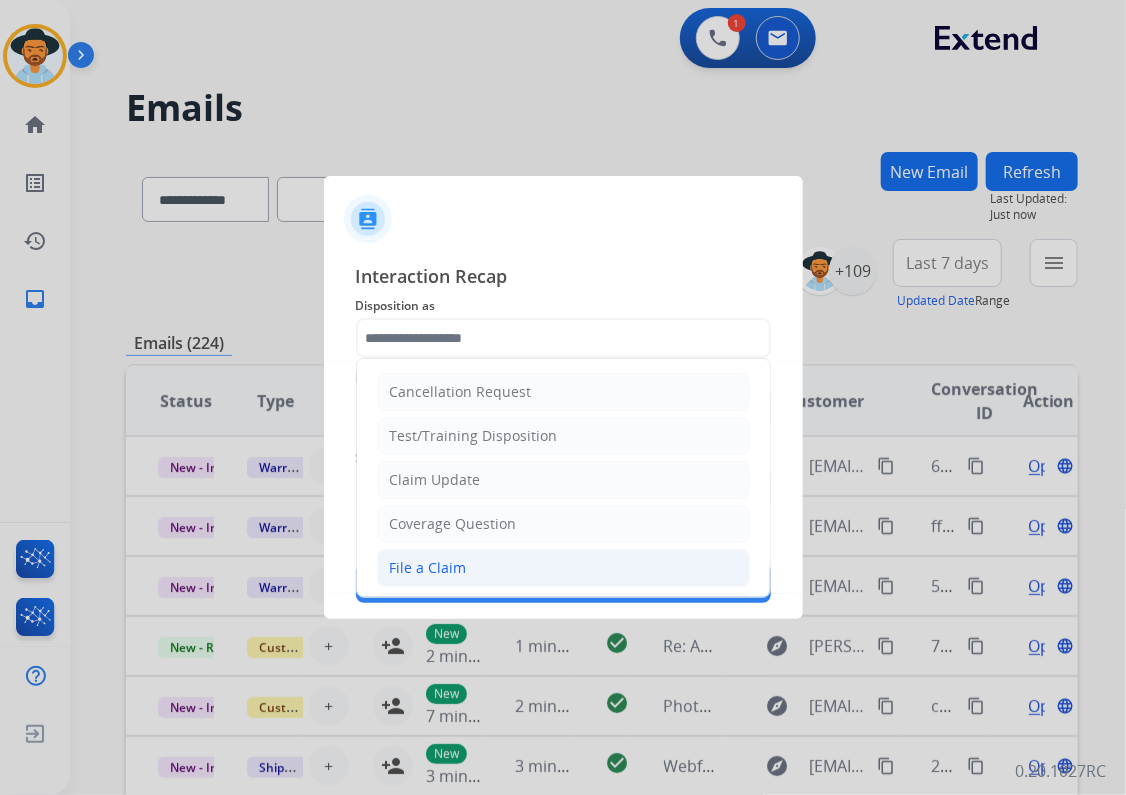 click on "File a Claim" 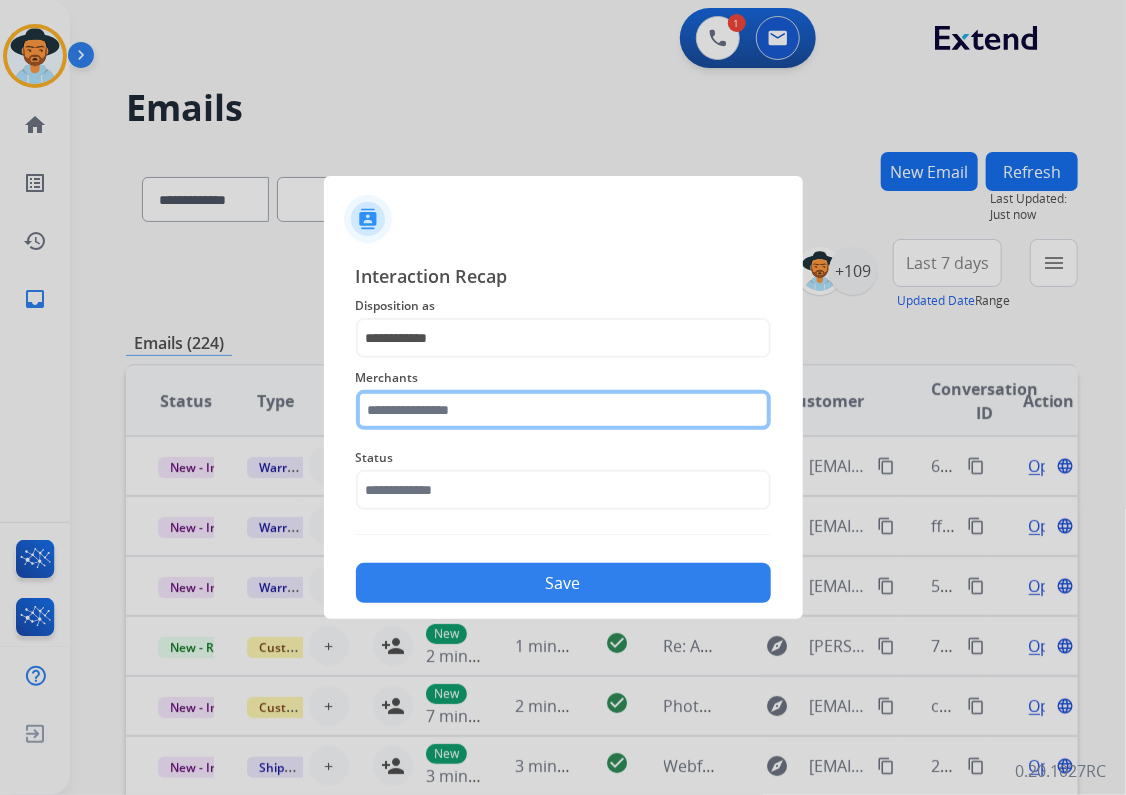 click 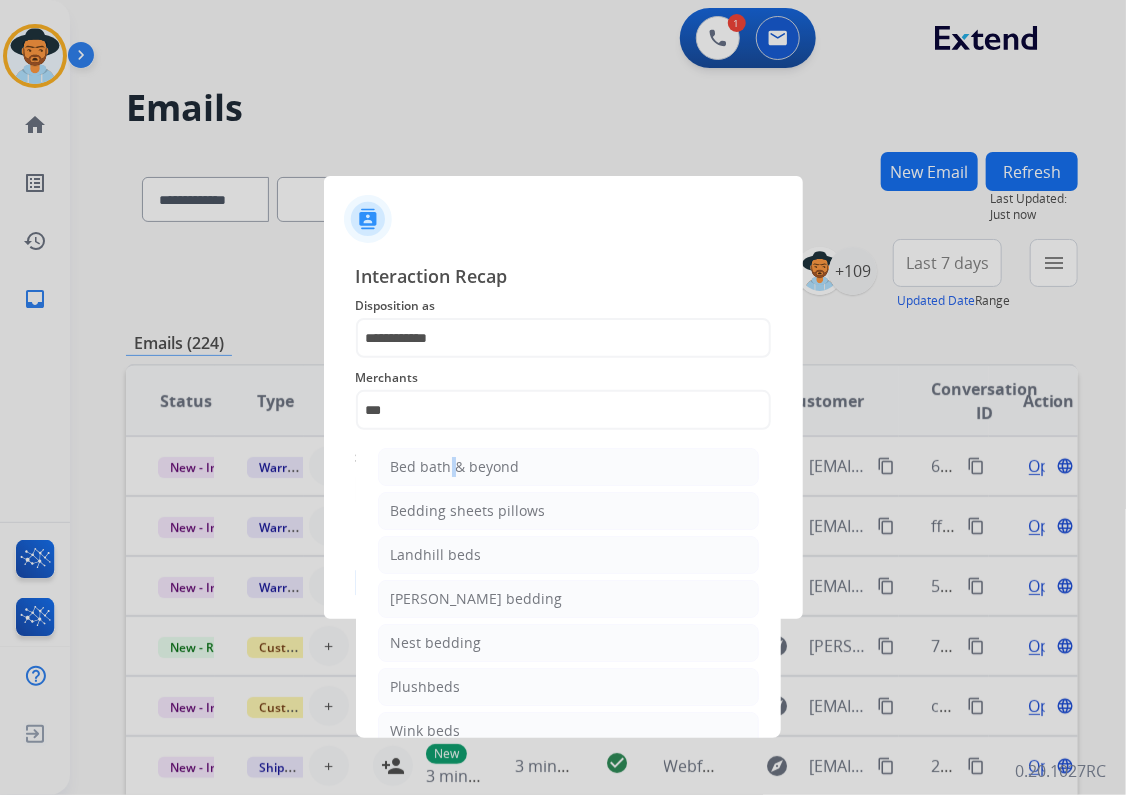 click on "Bed bath & beyond" 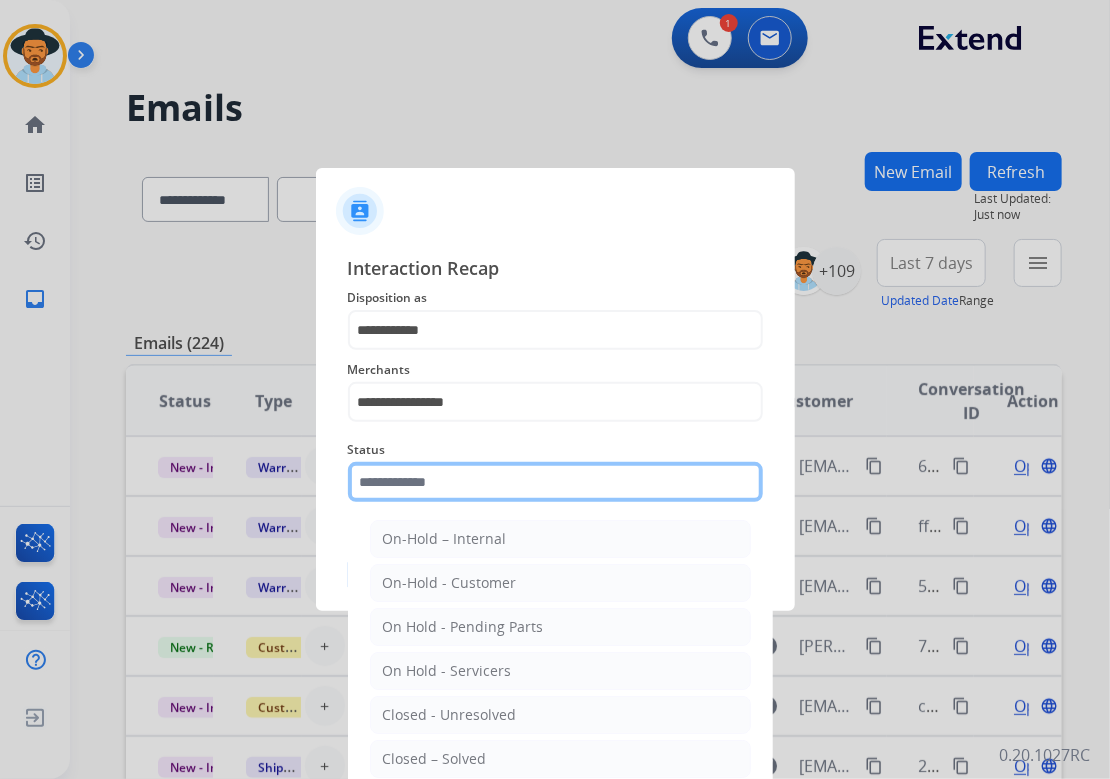 click 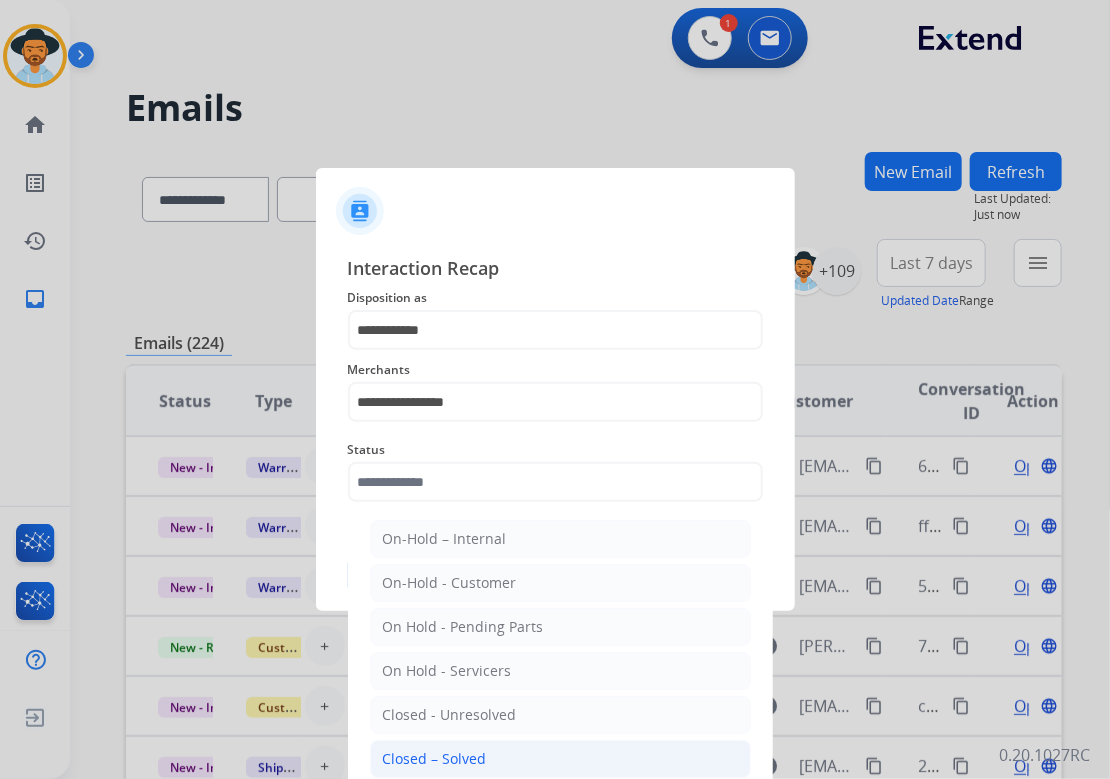 click on "Closed – Solved" 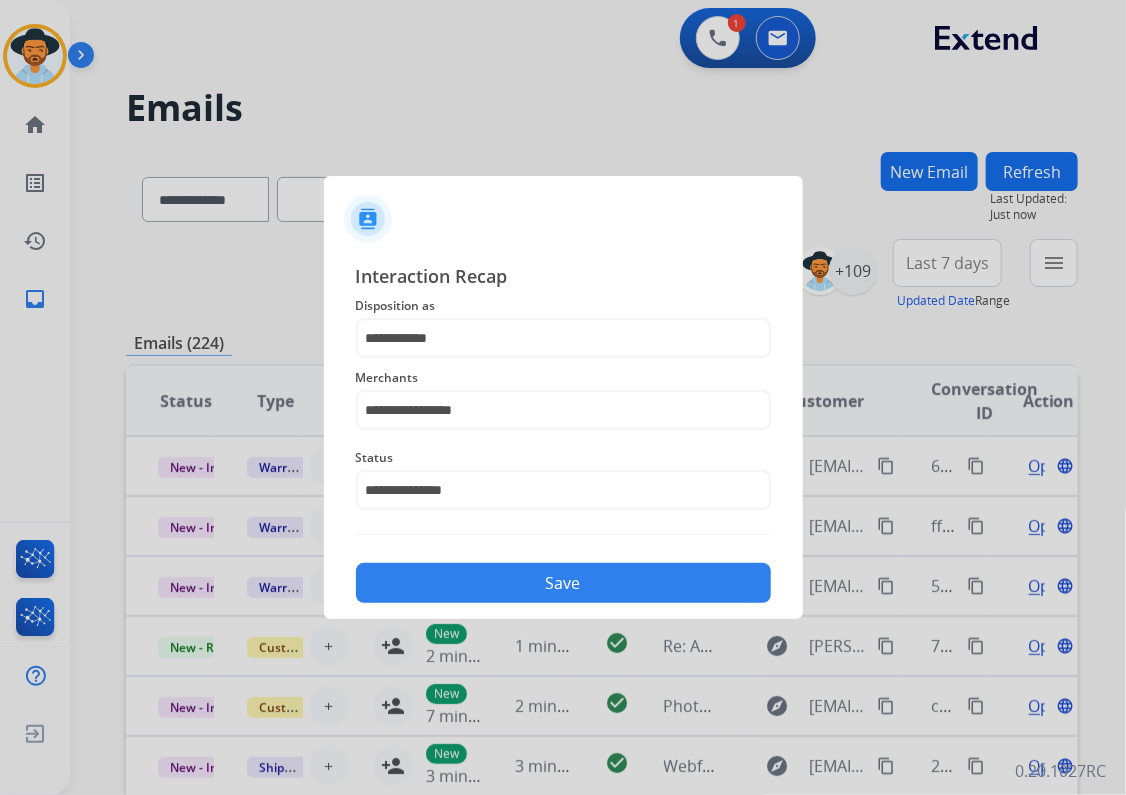 click on "Save" 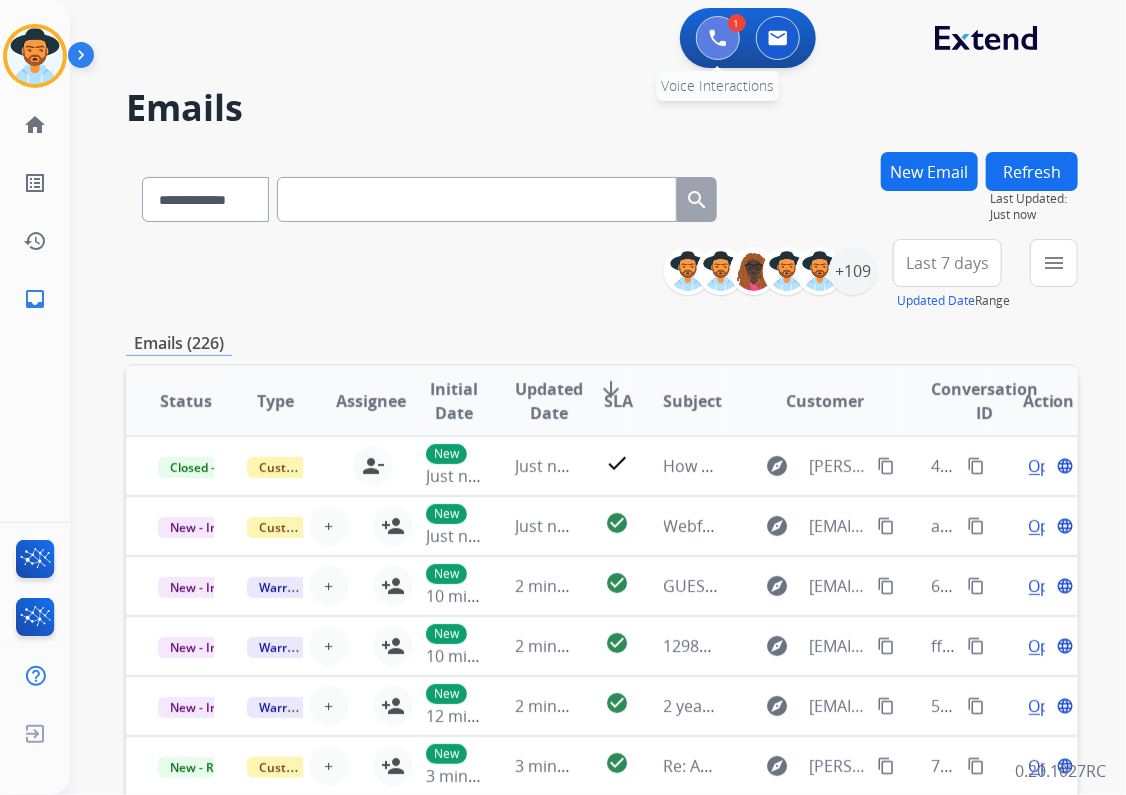 click at bounding box center (718, 38) 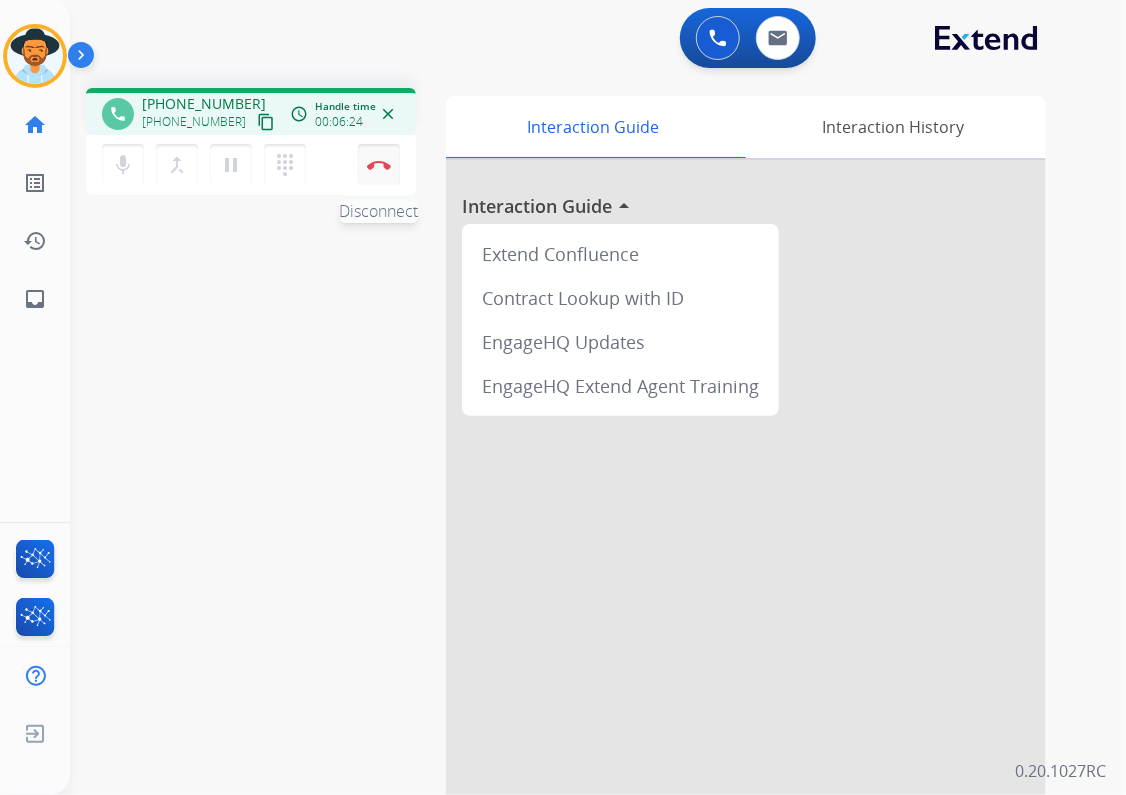click on "Disconnect" at bounding box center (379, 165) 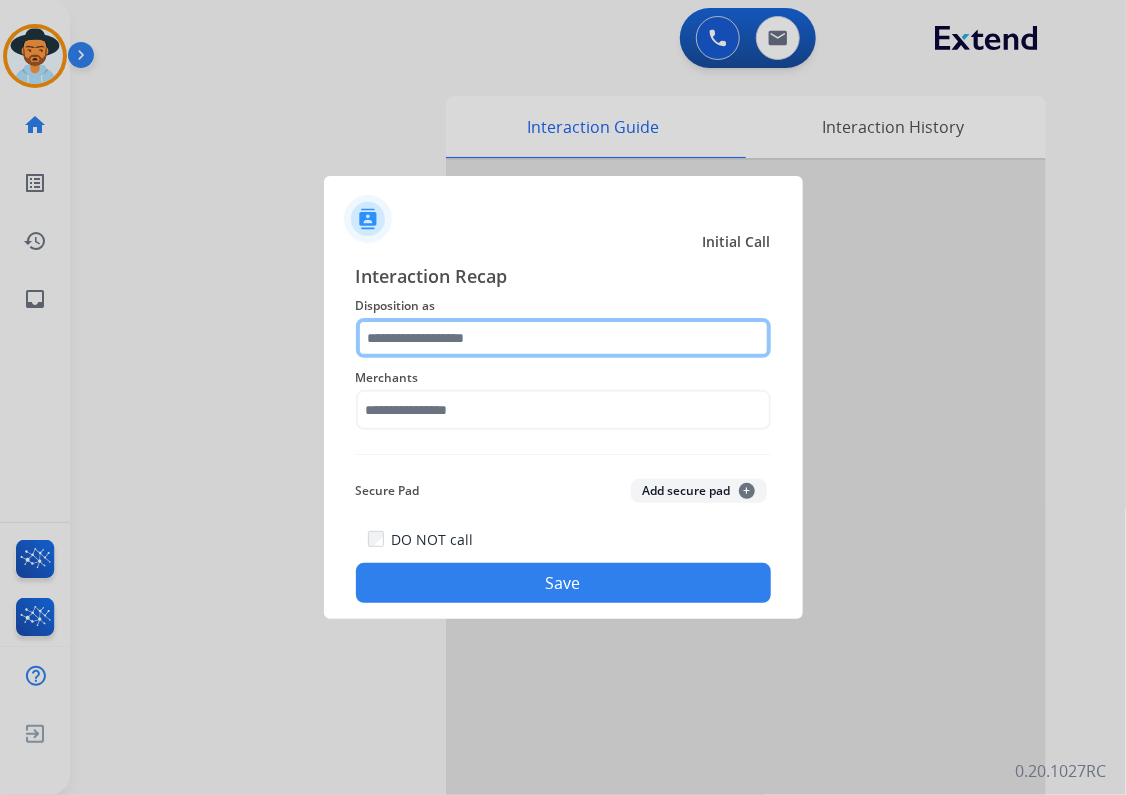 click 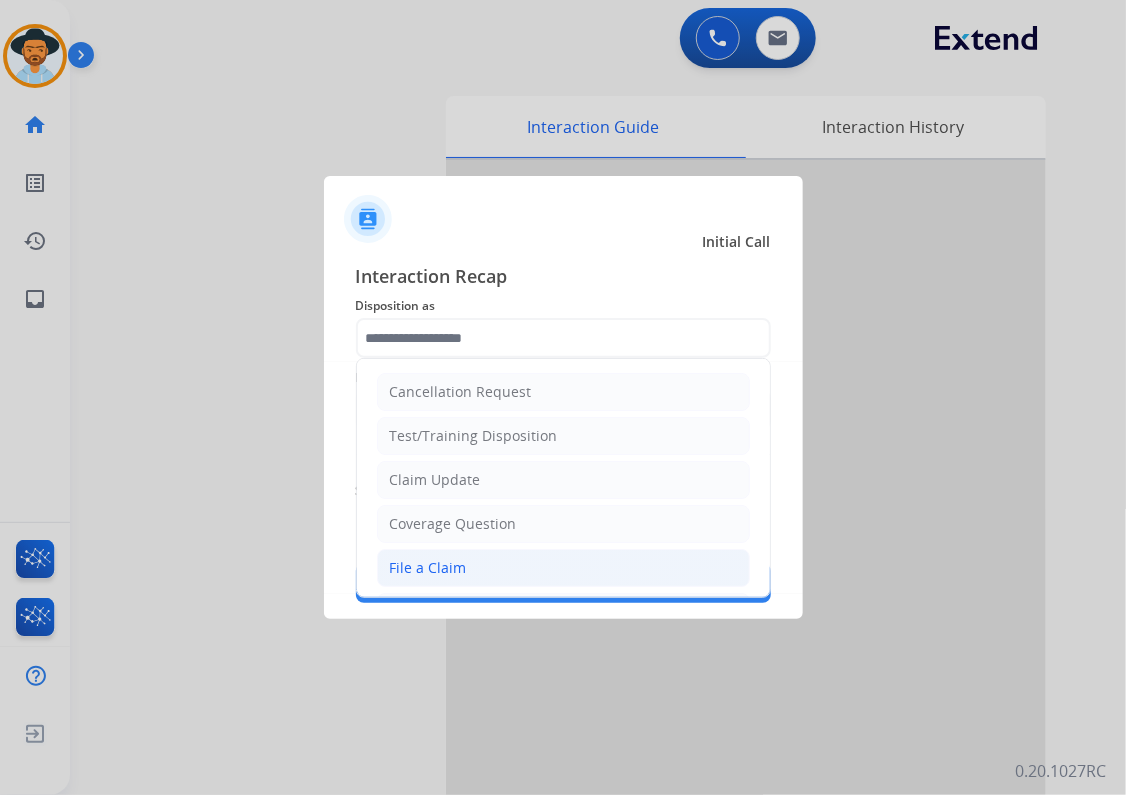 click on "File a Claim" 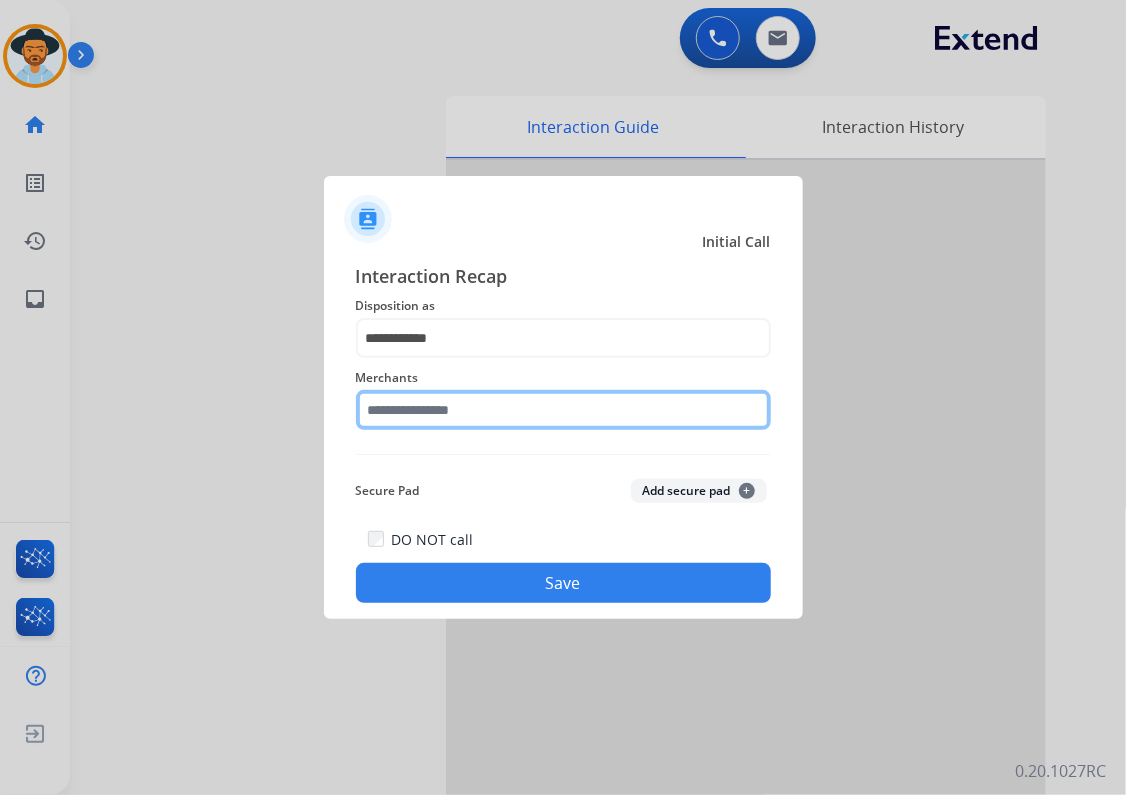 click 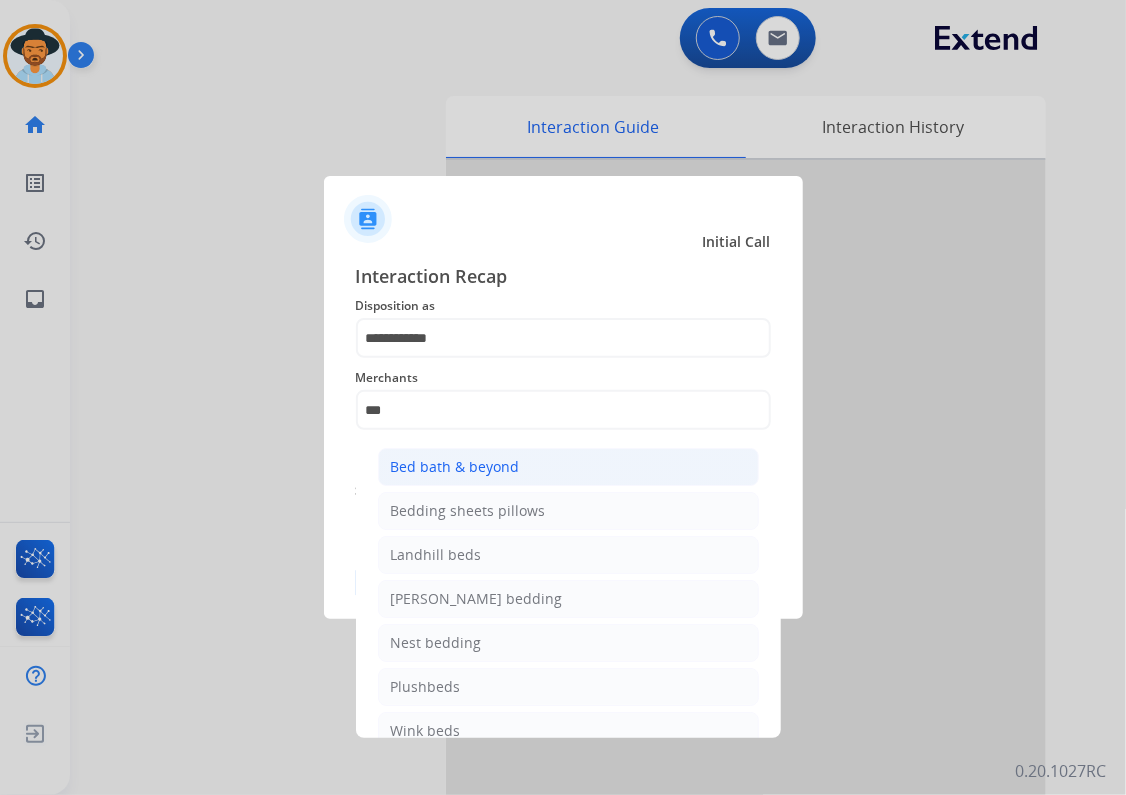 click on "Bed bath & beyond" 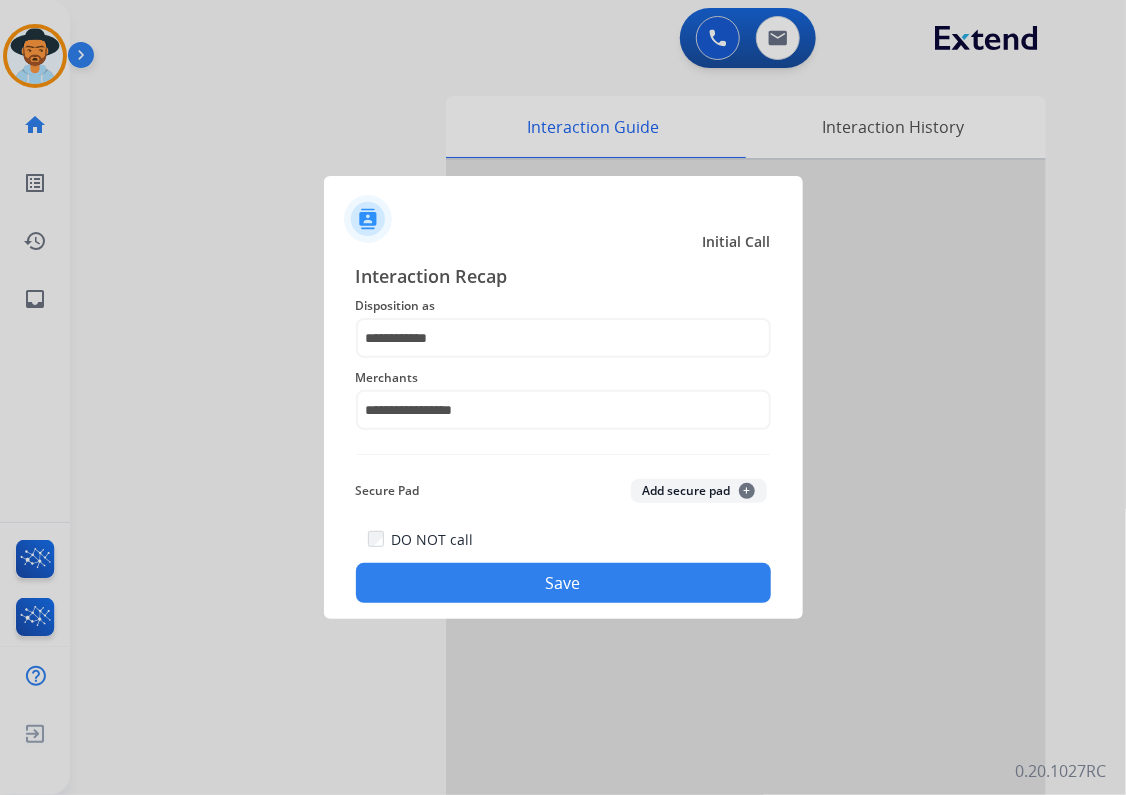 click on "Save" 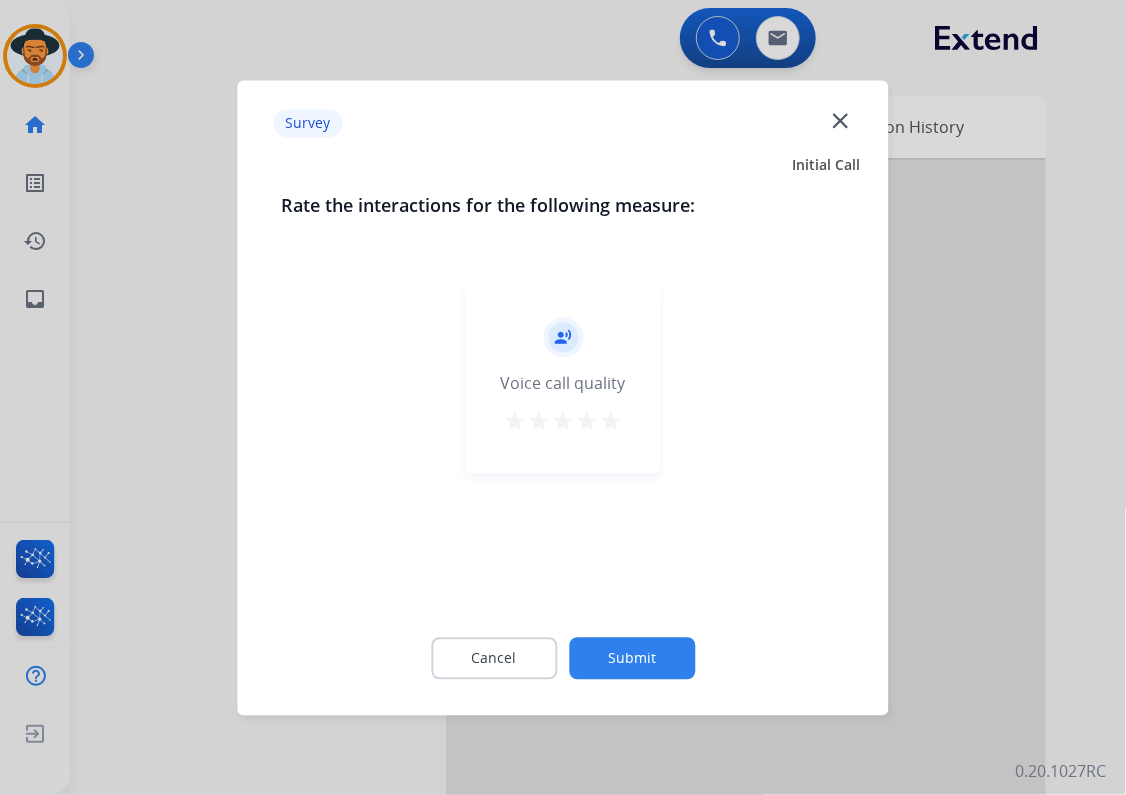 click on "star" at bounding box center (611, 421) 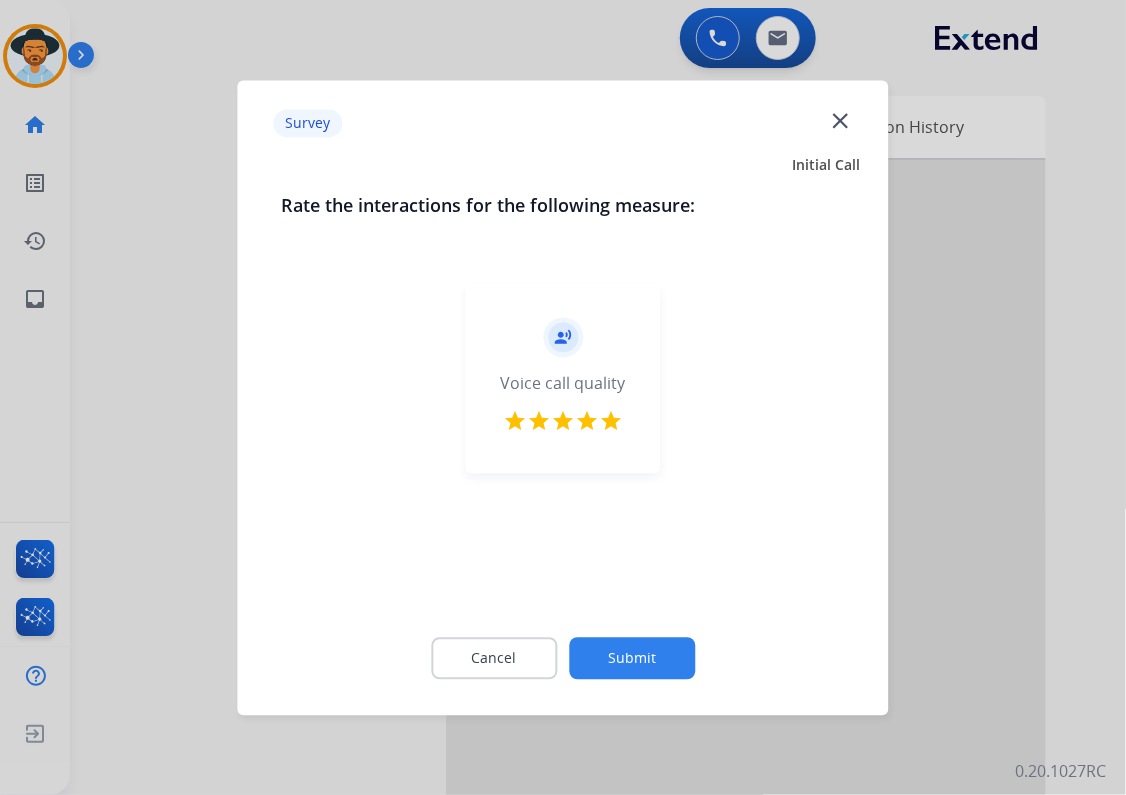 click on "Submit" 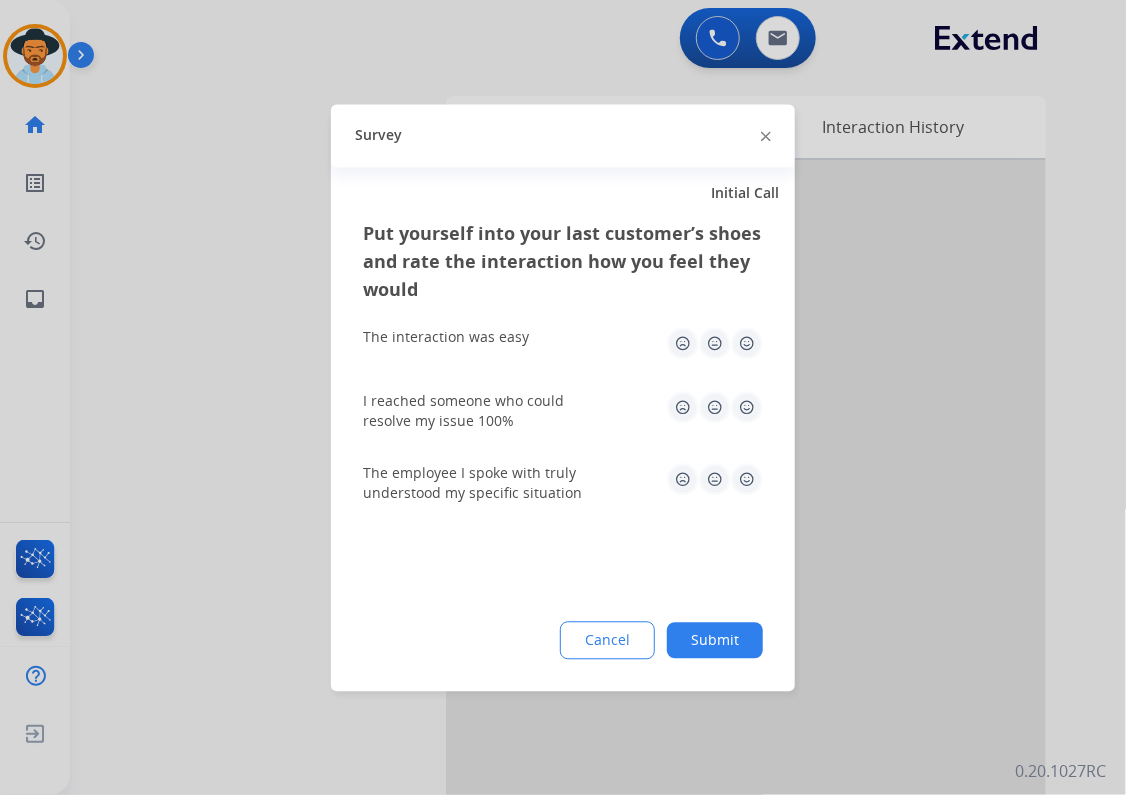 click 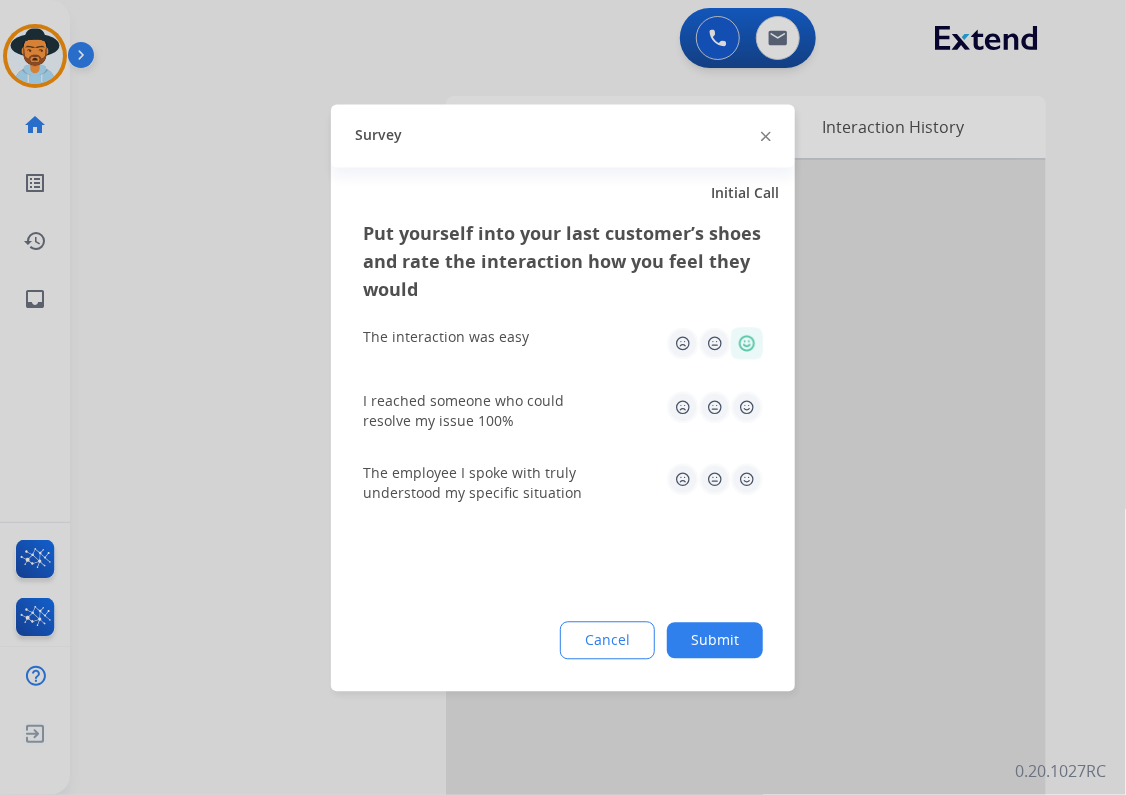 click 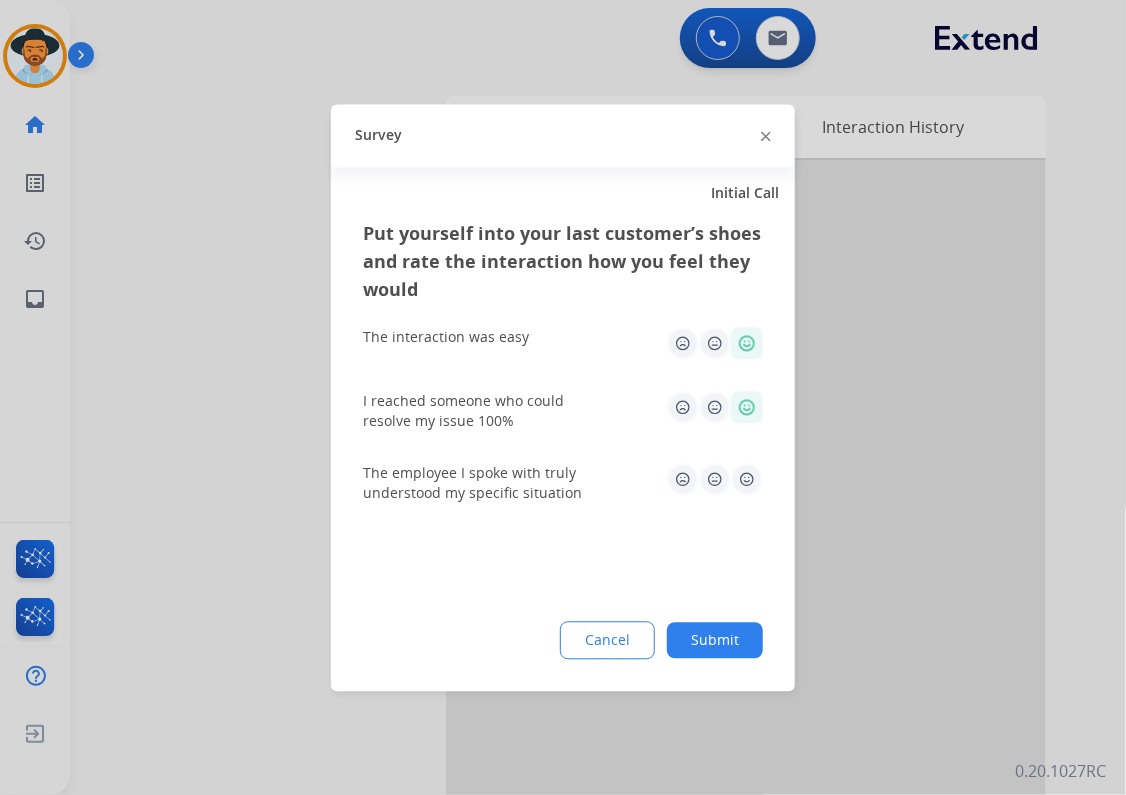 drag, startPoint x: 748, startPoint y: 460, endPoint x: 740, endPoint y: 498, distance: 38.832977 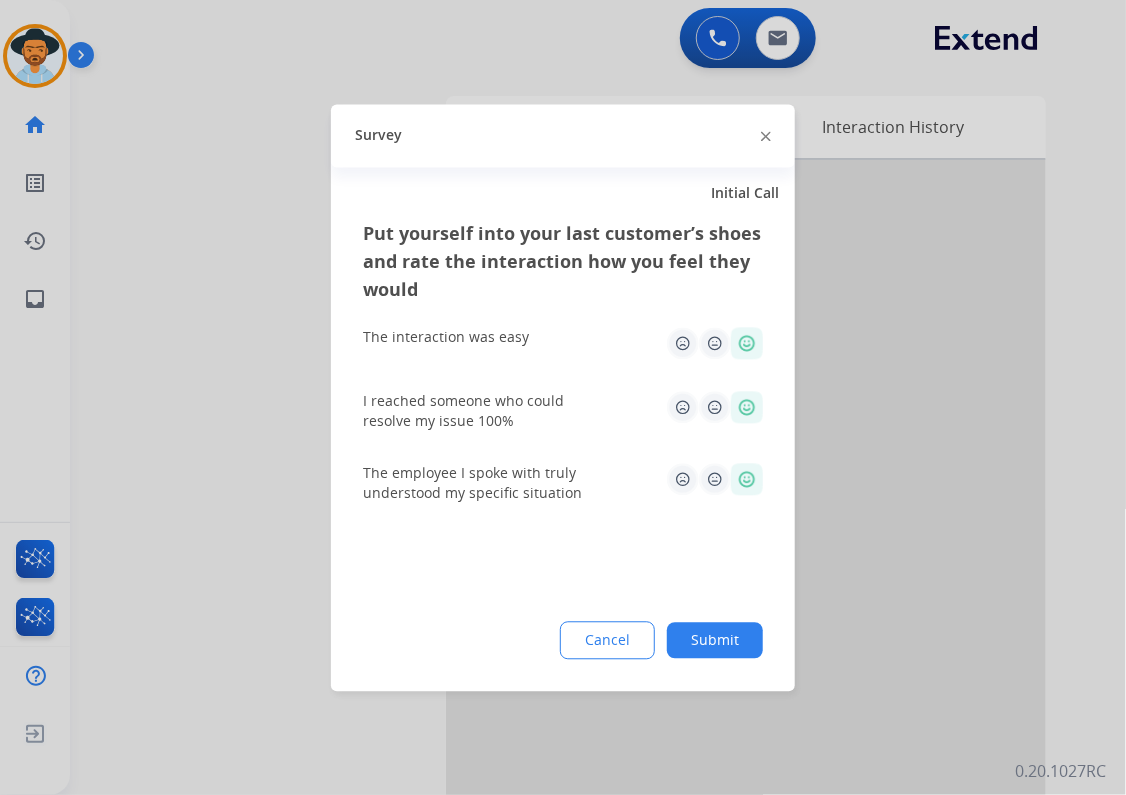 click on "Submit" 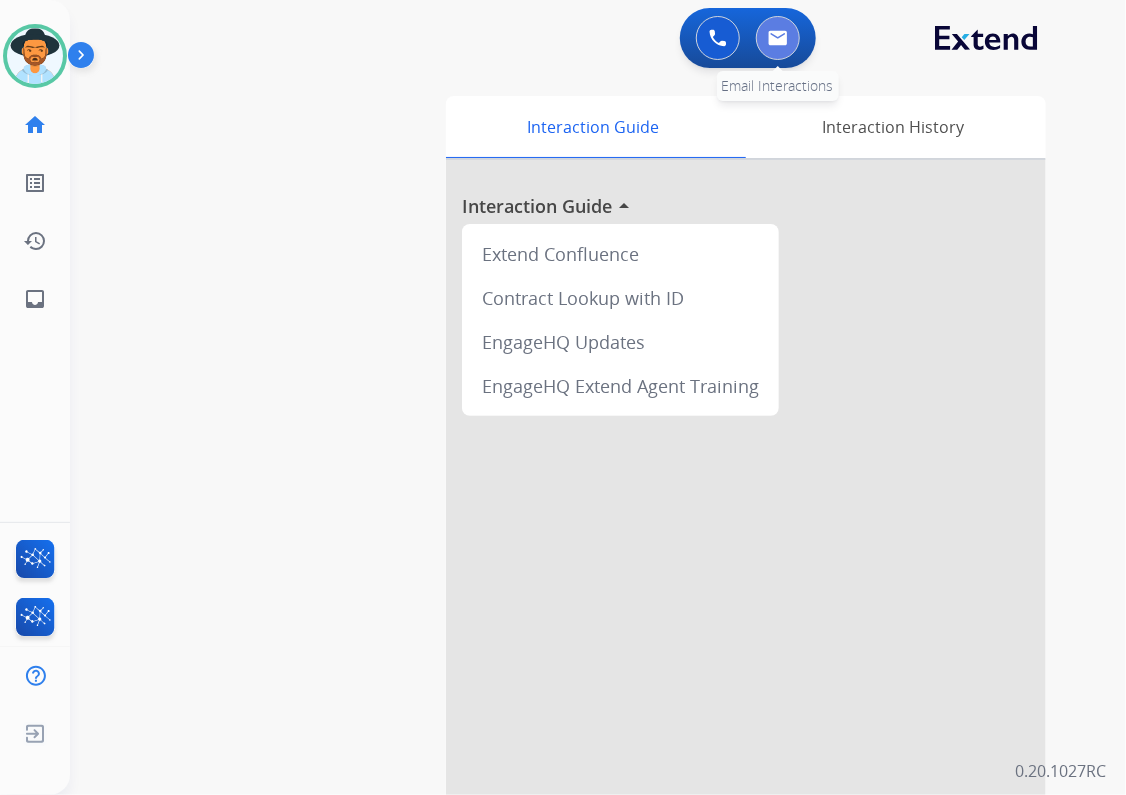 click at bounding box center (778, 38) 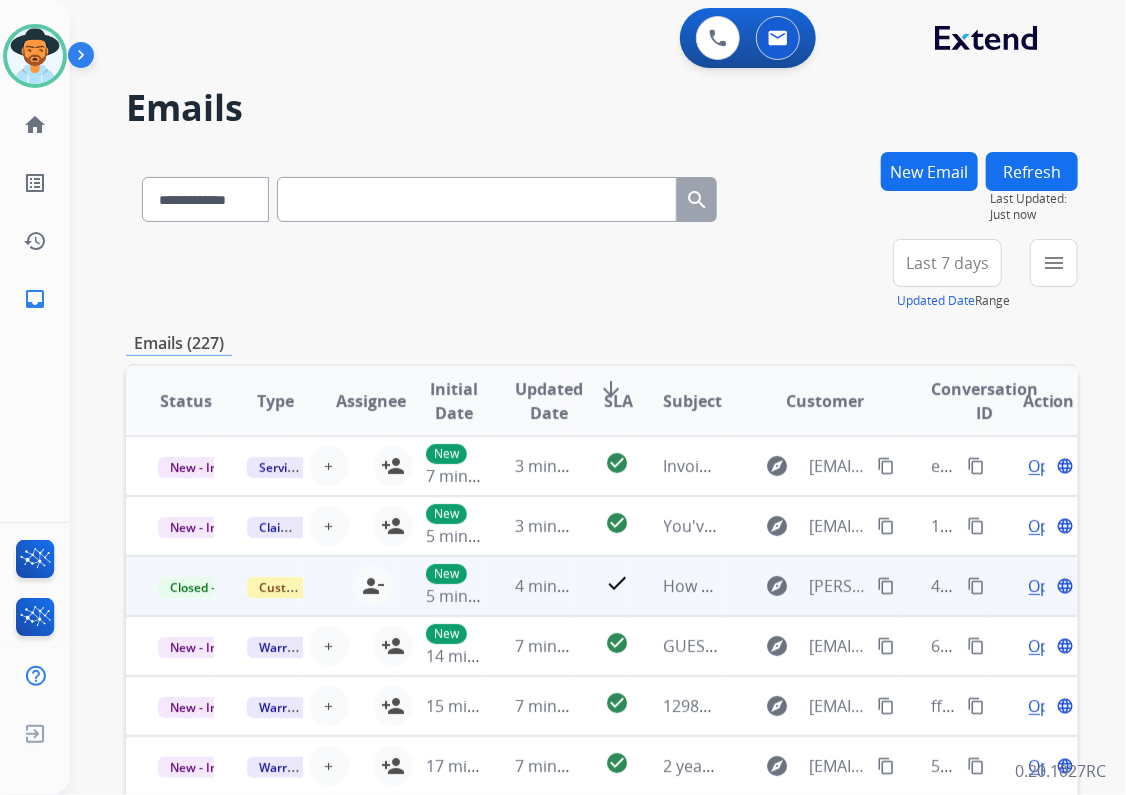 click on "content_copy" at bounding box center [976, 586] 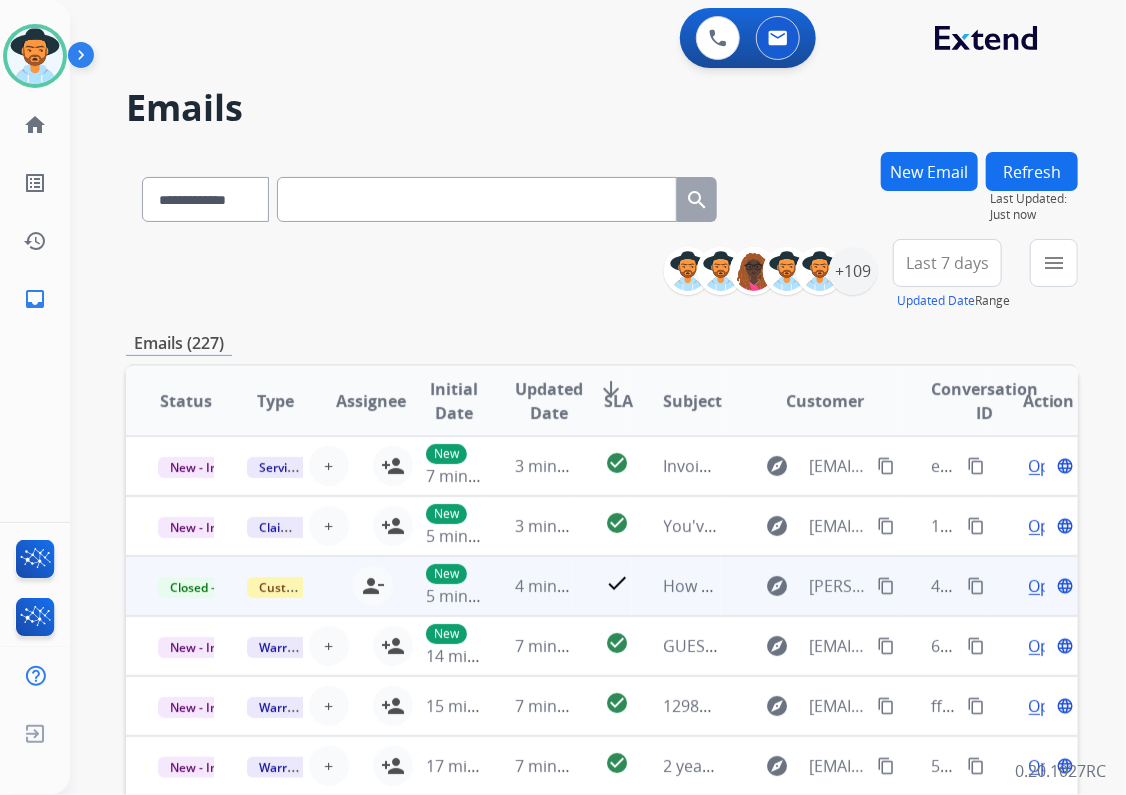 scroll, scrollTop: 1, scrollLeft: 0, axis: vertical 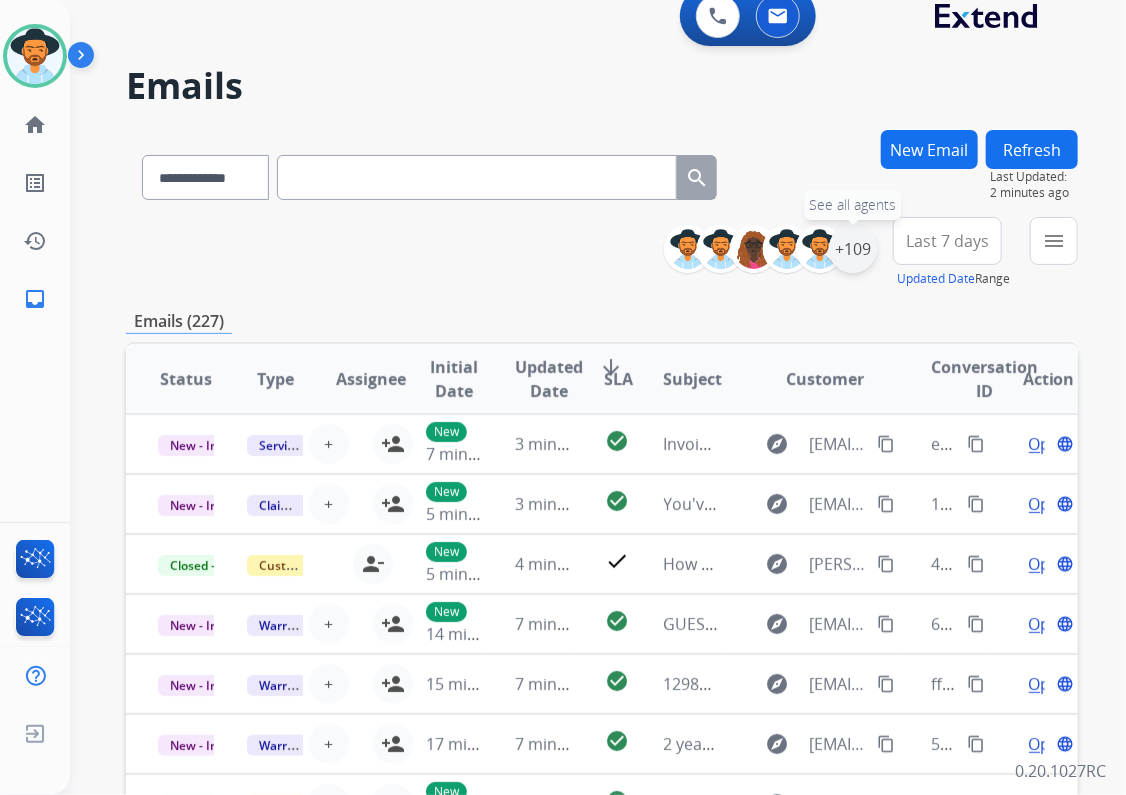 click on "+109" at bounding box center [853, 249] 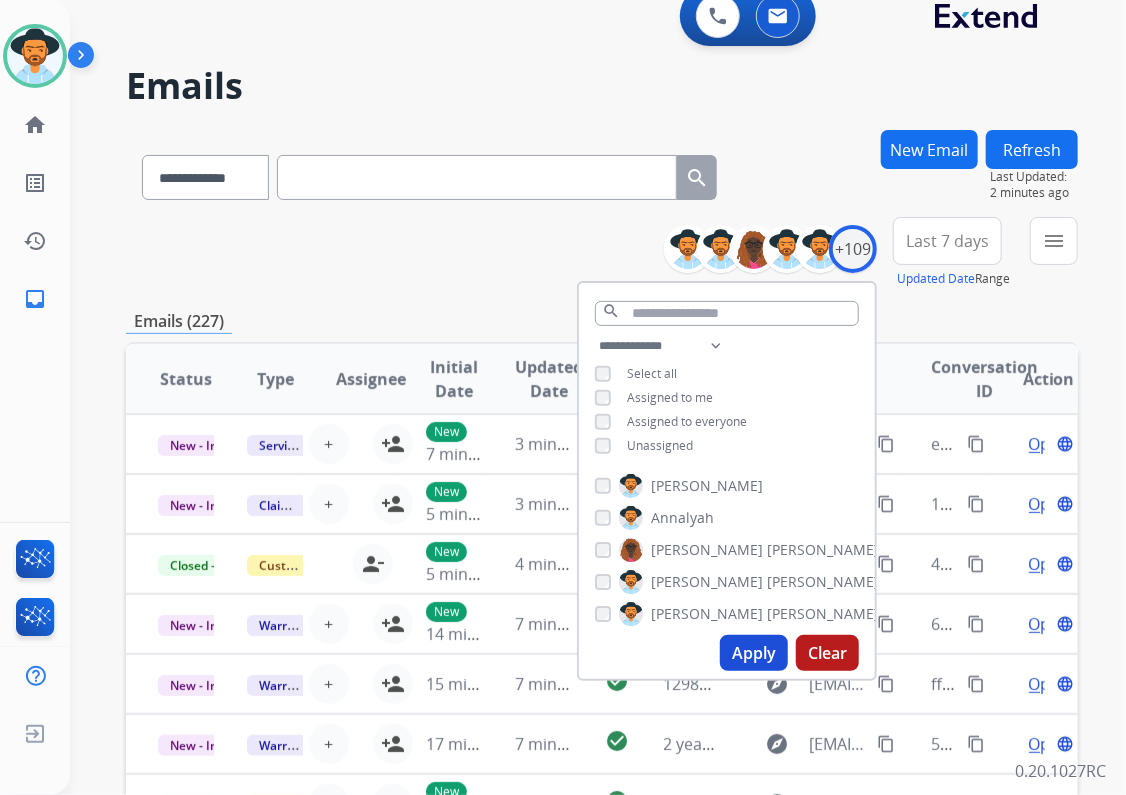 click on "Unassigned" at bounding box center (660, 445) 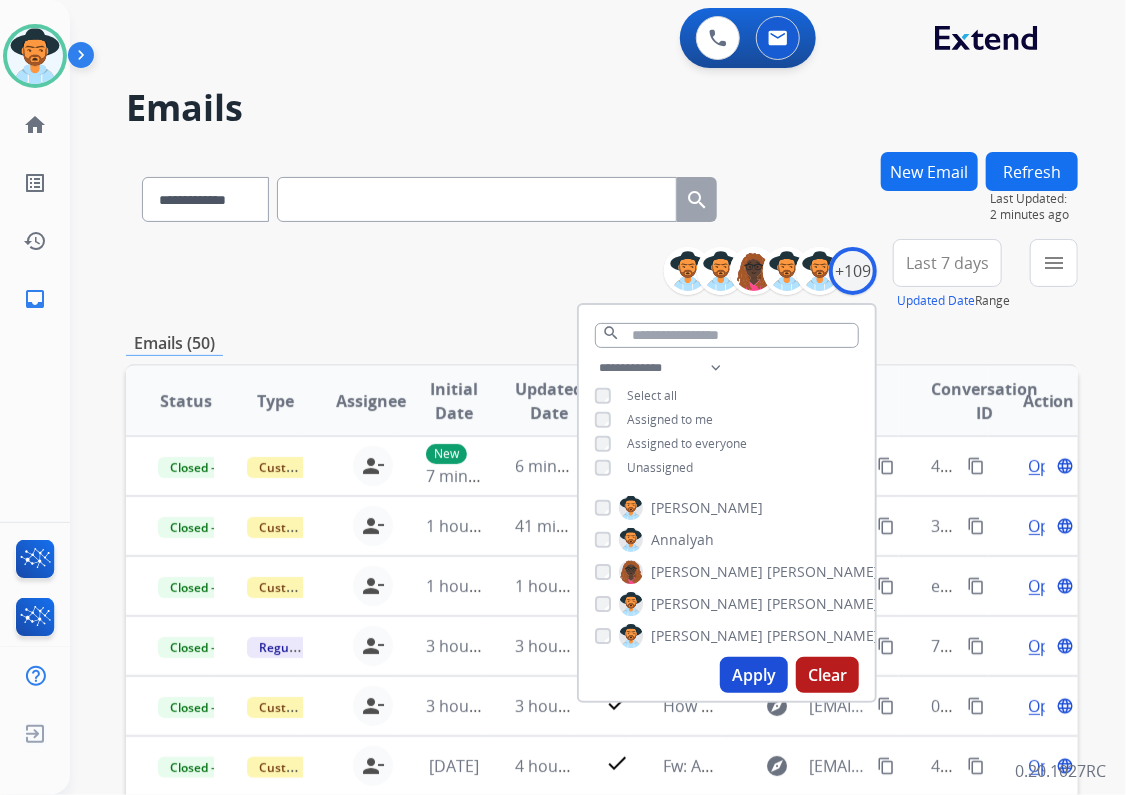 click on "**********" at bounding box center [602, 275] 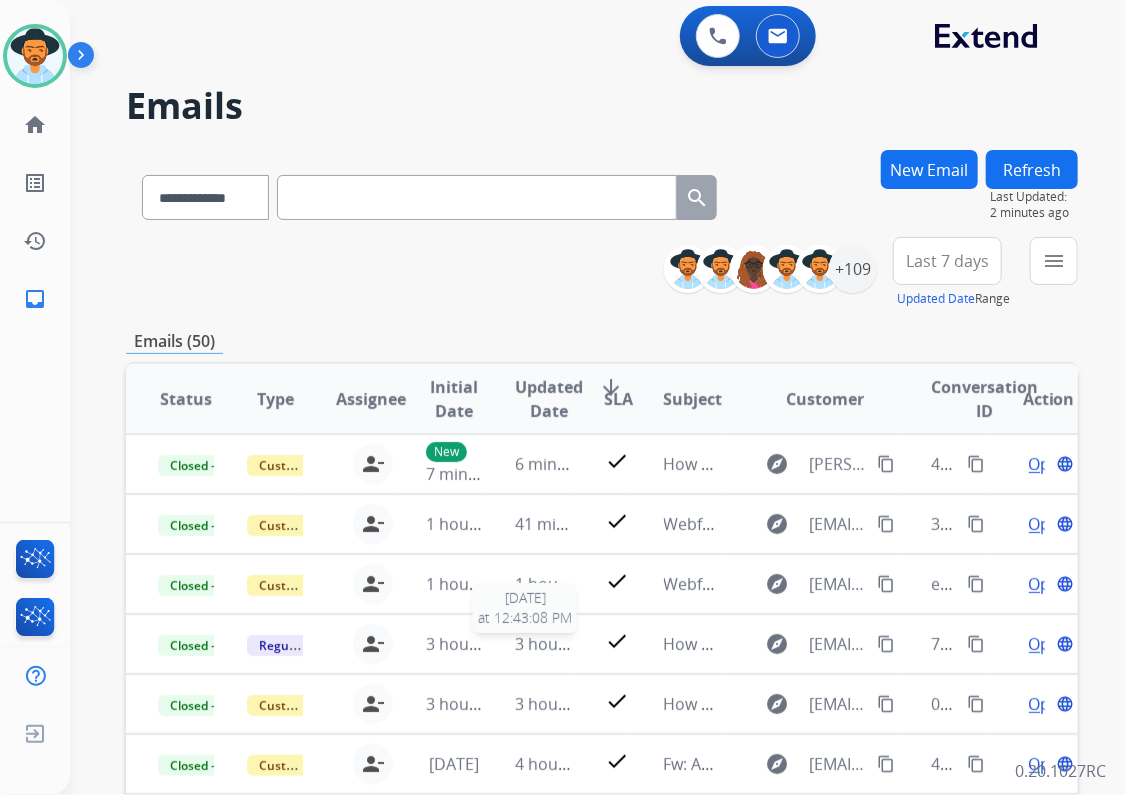 scroll, scrollTop: 0, scrollLeft: 0, axis: both 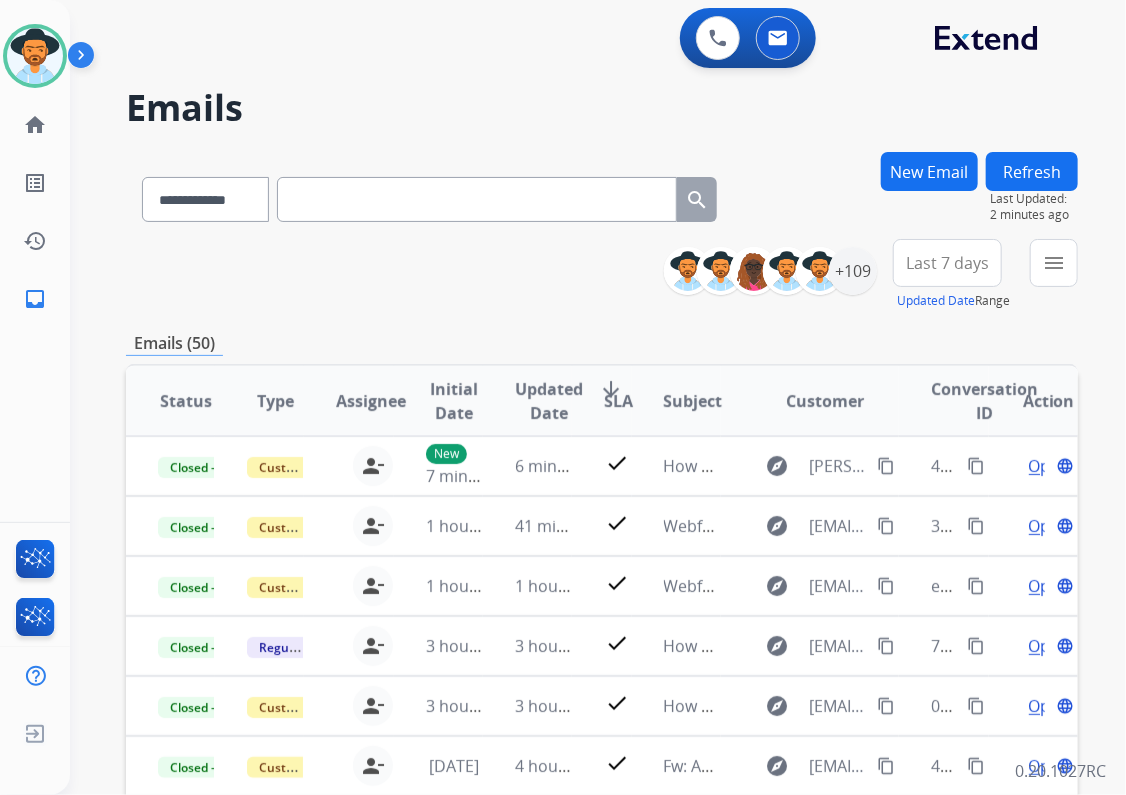 click on "Last 7 days" at bounding box center (947, 263) 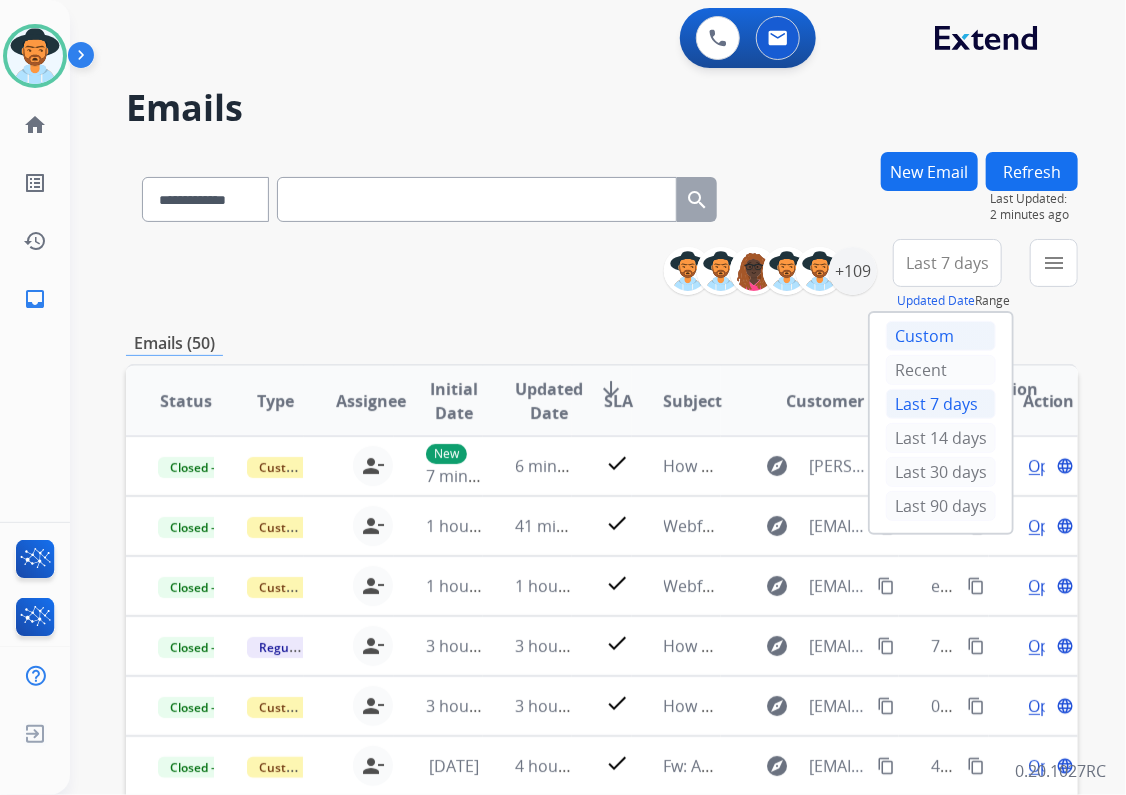click on "Custom" at bounding box center (941, 336) 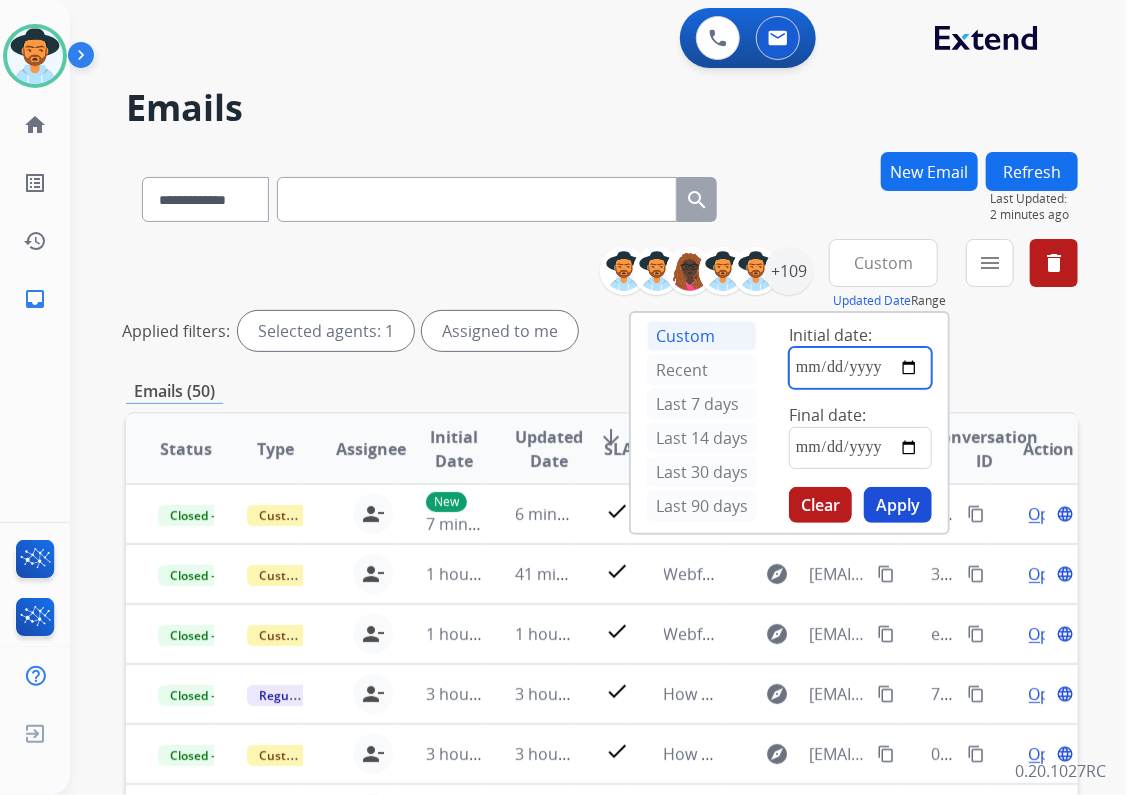click at bounding box center (860, 368) 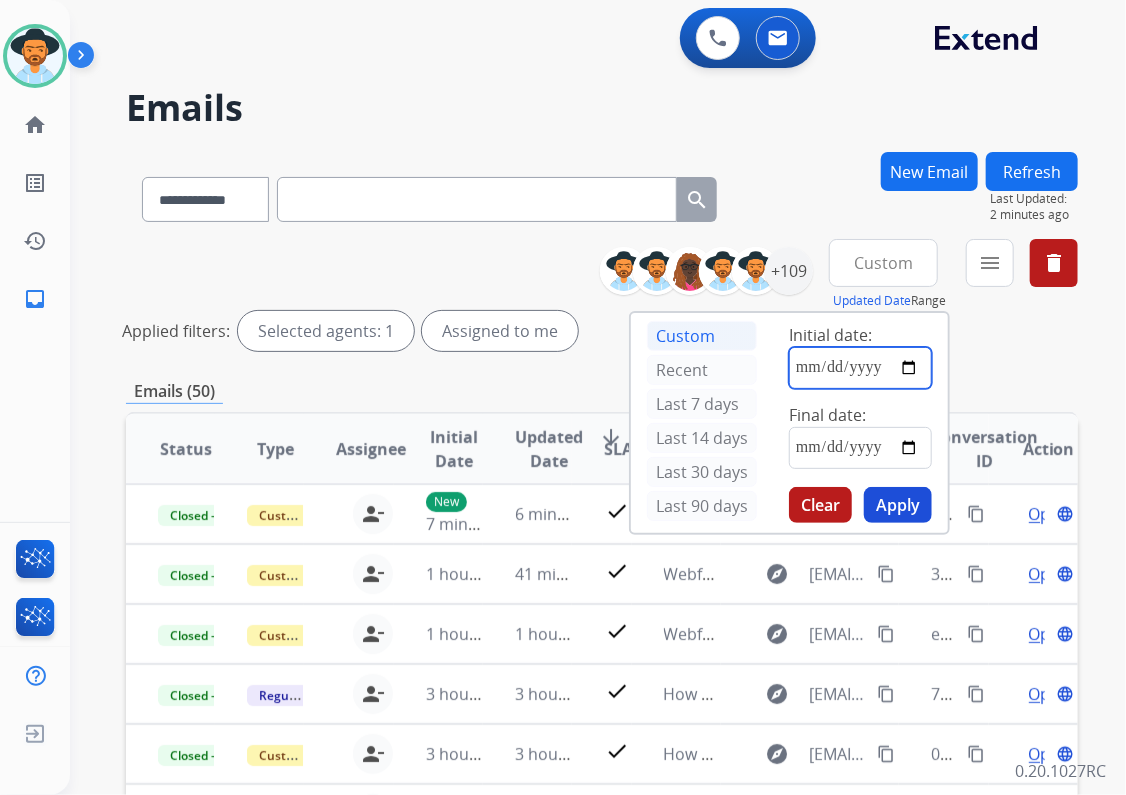 type on "**********" 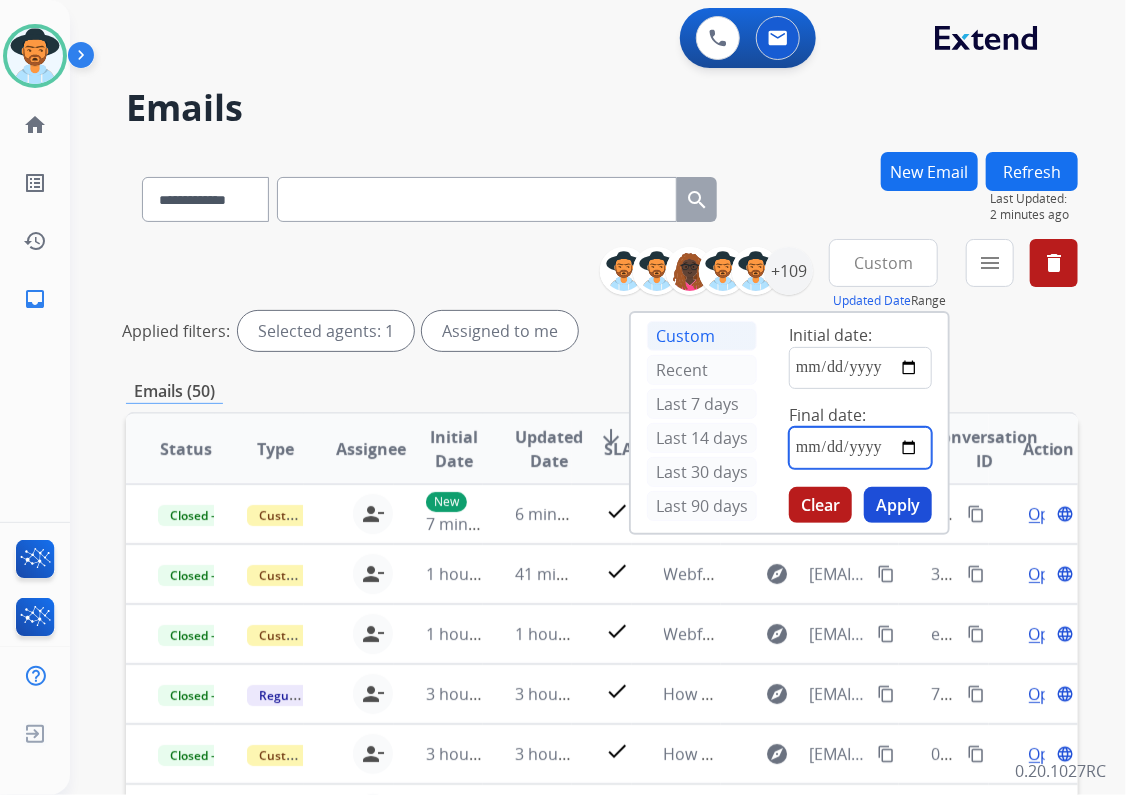 click at bounding box center [860, 448] 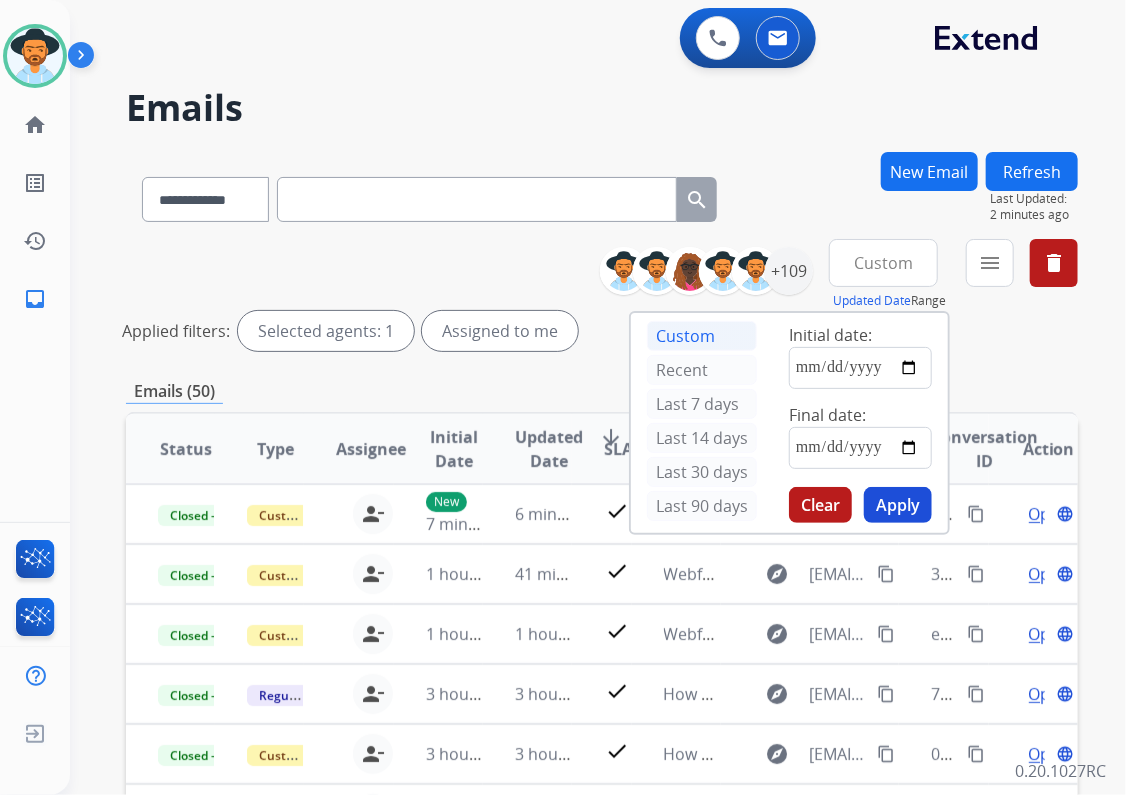 click on "Apply" at bounding box center [898, 505] 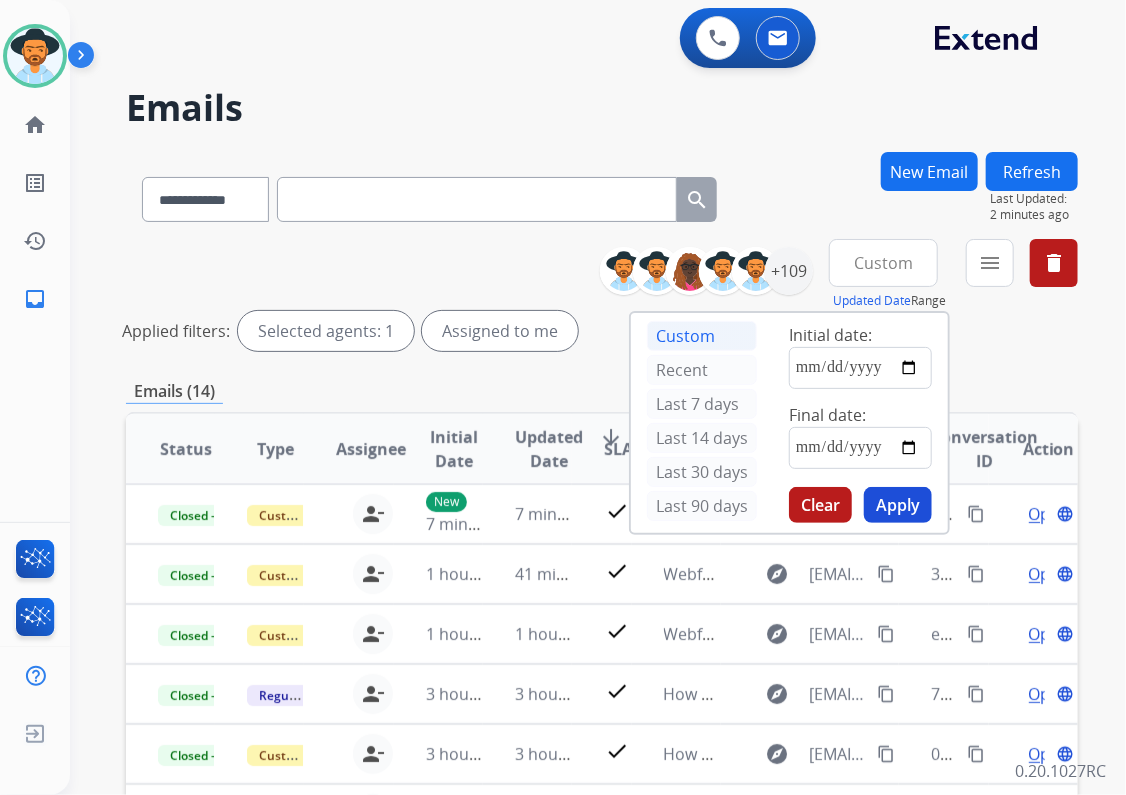 click on "Emails (14)" at bounding box center (602, 391) 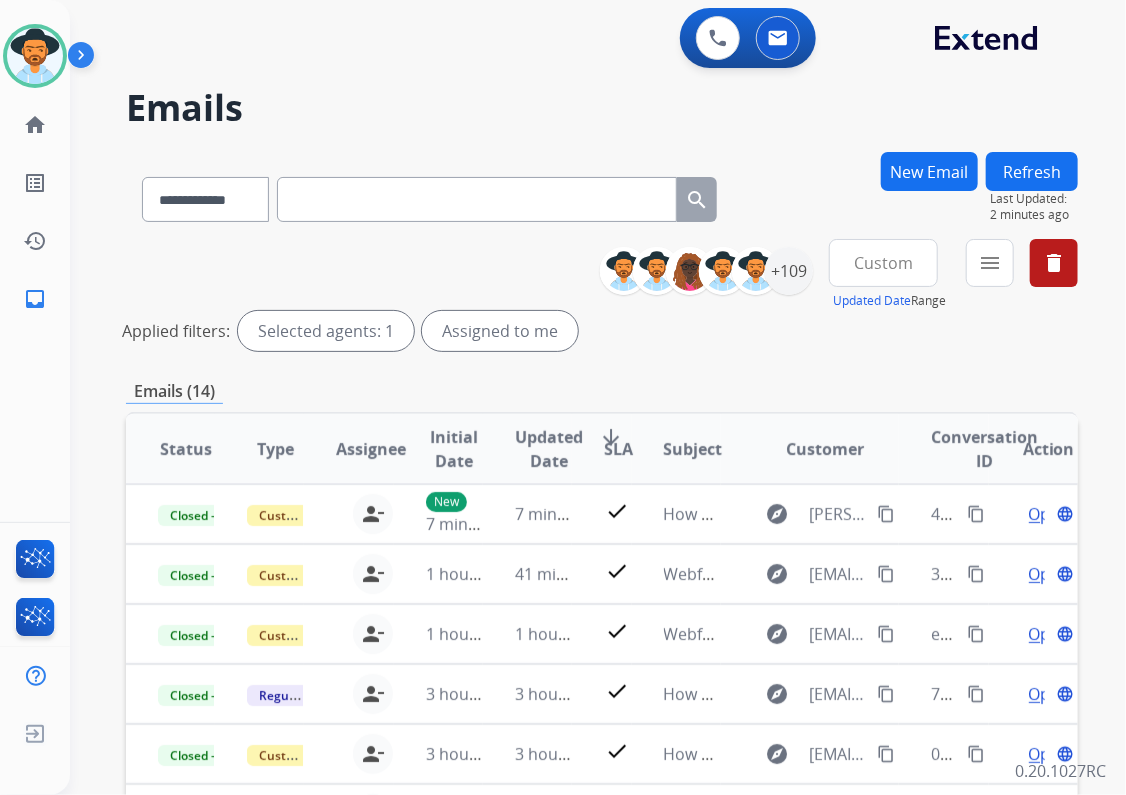 scroll, scrollTop: 1, scrollLeft: 0, axis: vertical 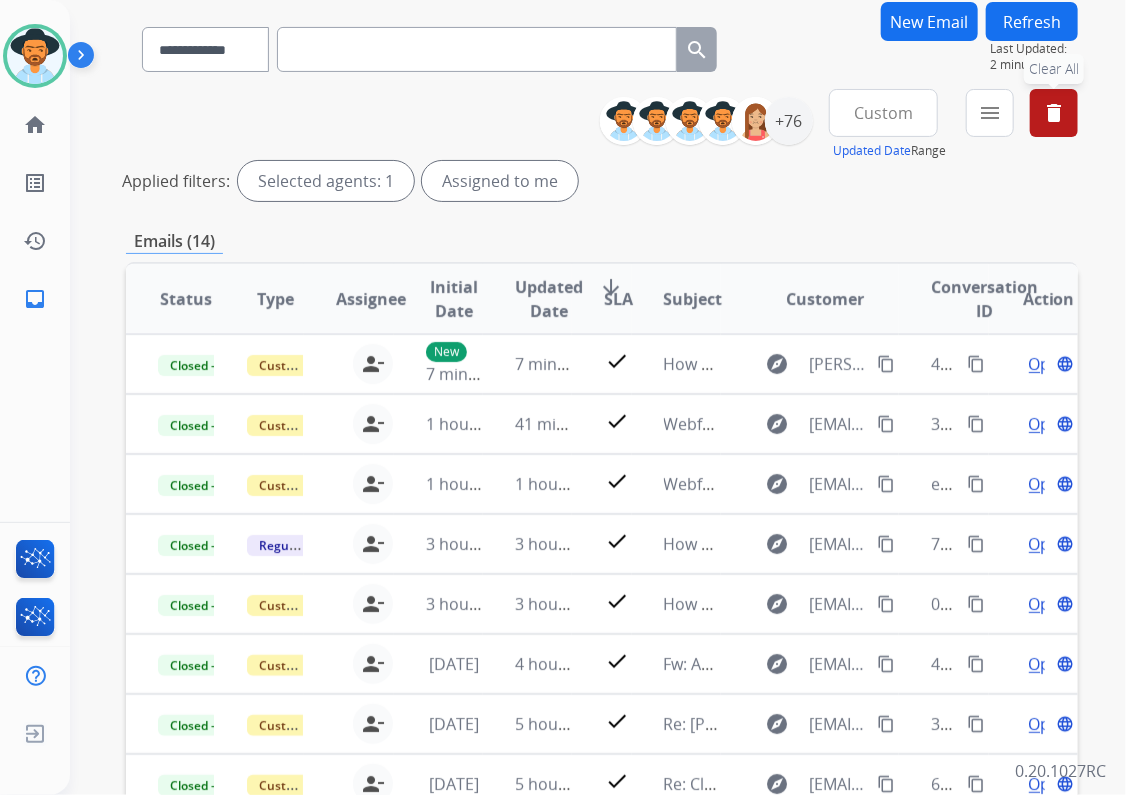 click on "delete" at bounding box center (1054, 113) 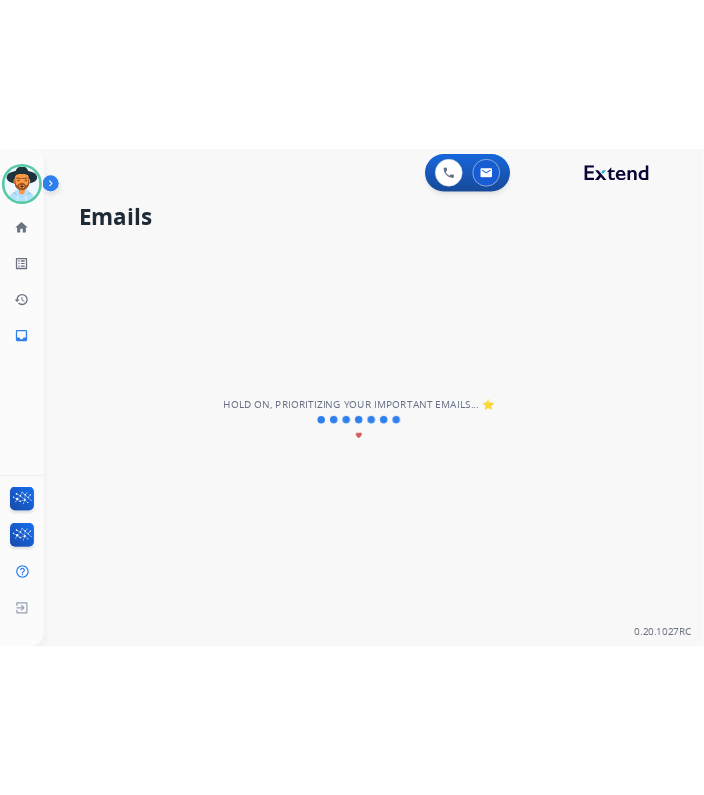 scroll, scrollTop: 0, scrollLeft: 0, axis: both 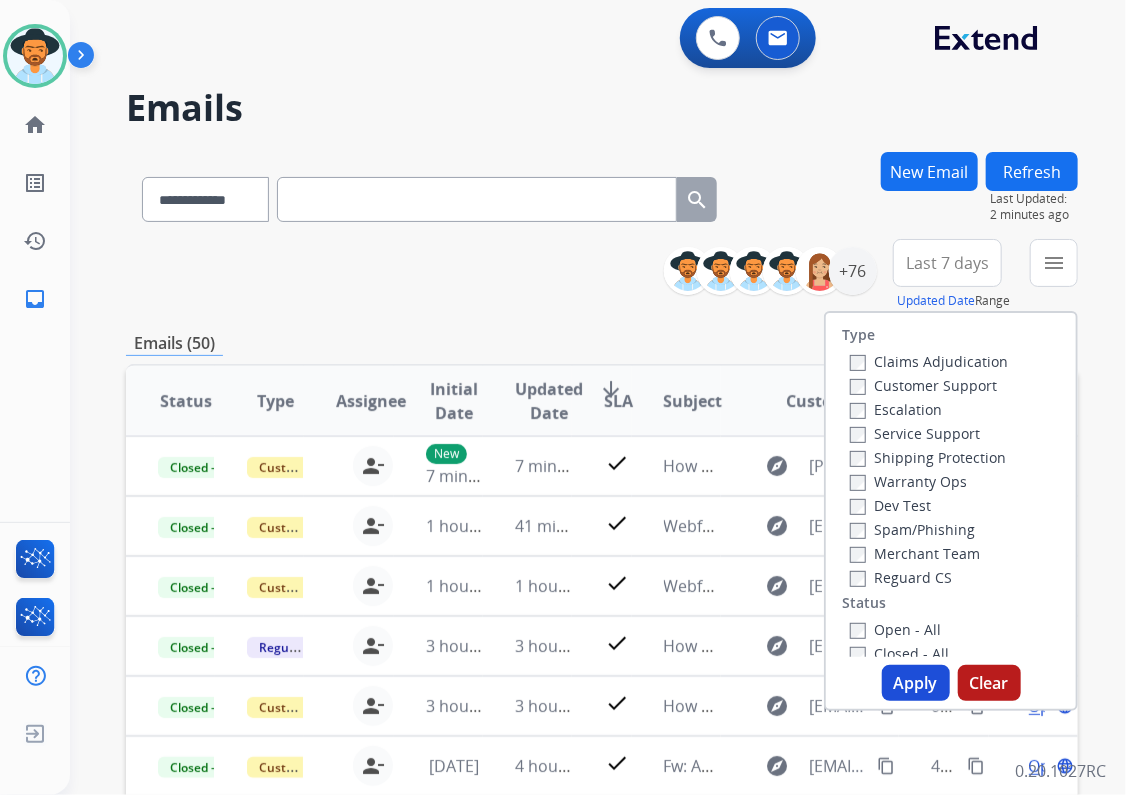 click on "**********" at bounding box center (602, 275) 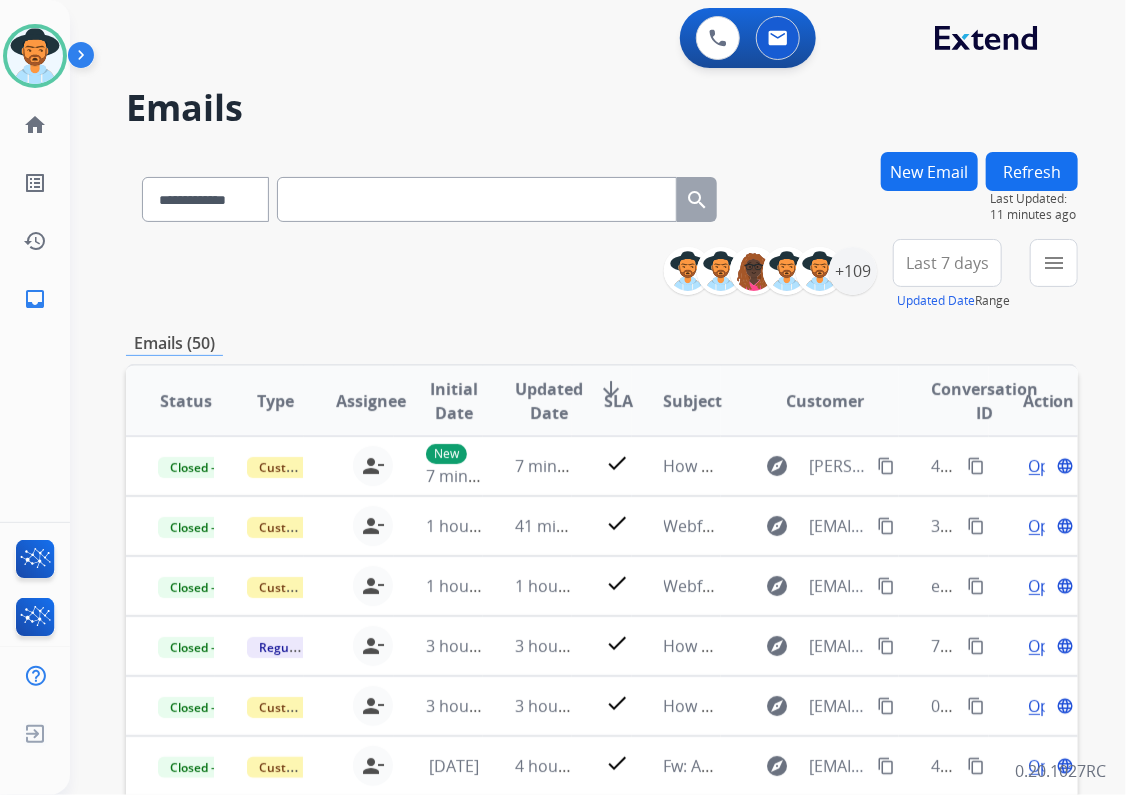 click on "Refresh" at bounding box center (1032, 171) 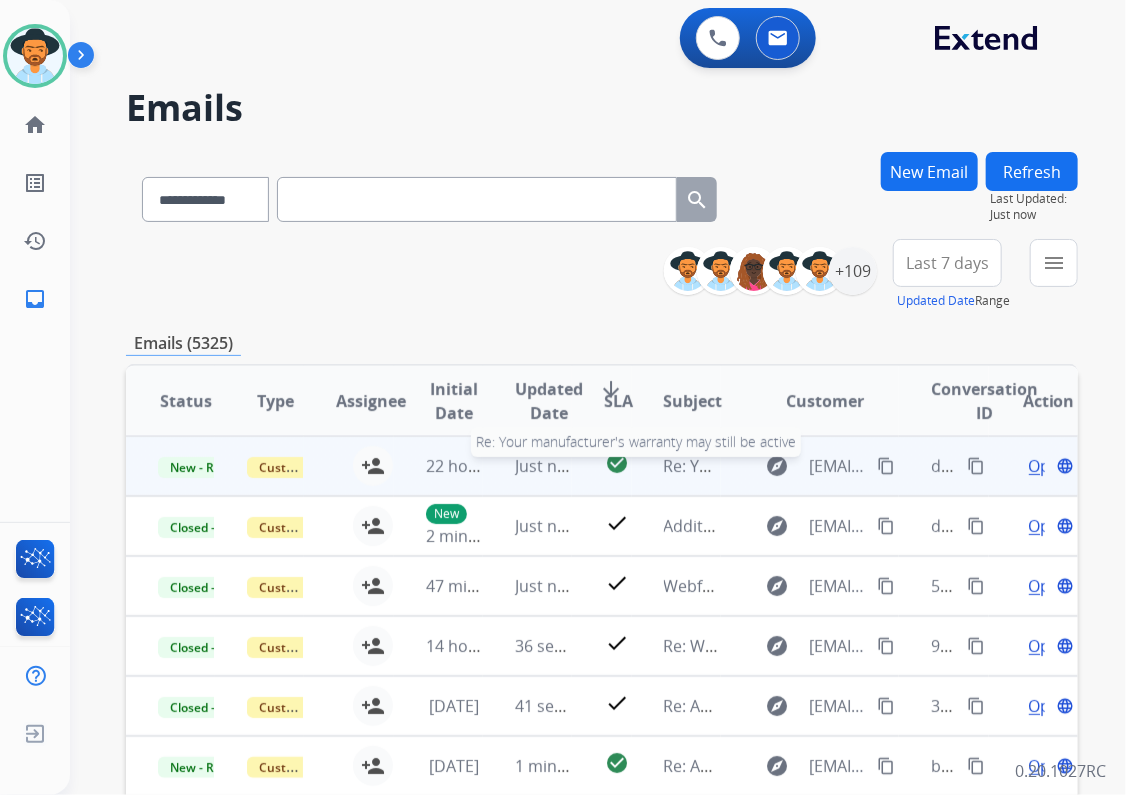 click on "Re: Your manufacturer's warranty may still be active" at bounding box center [860, 466] 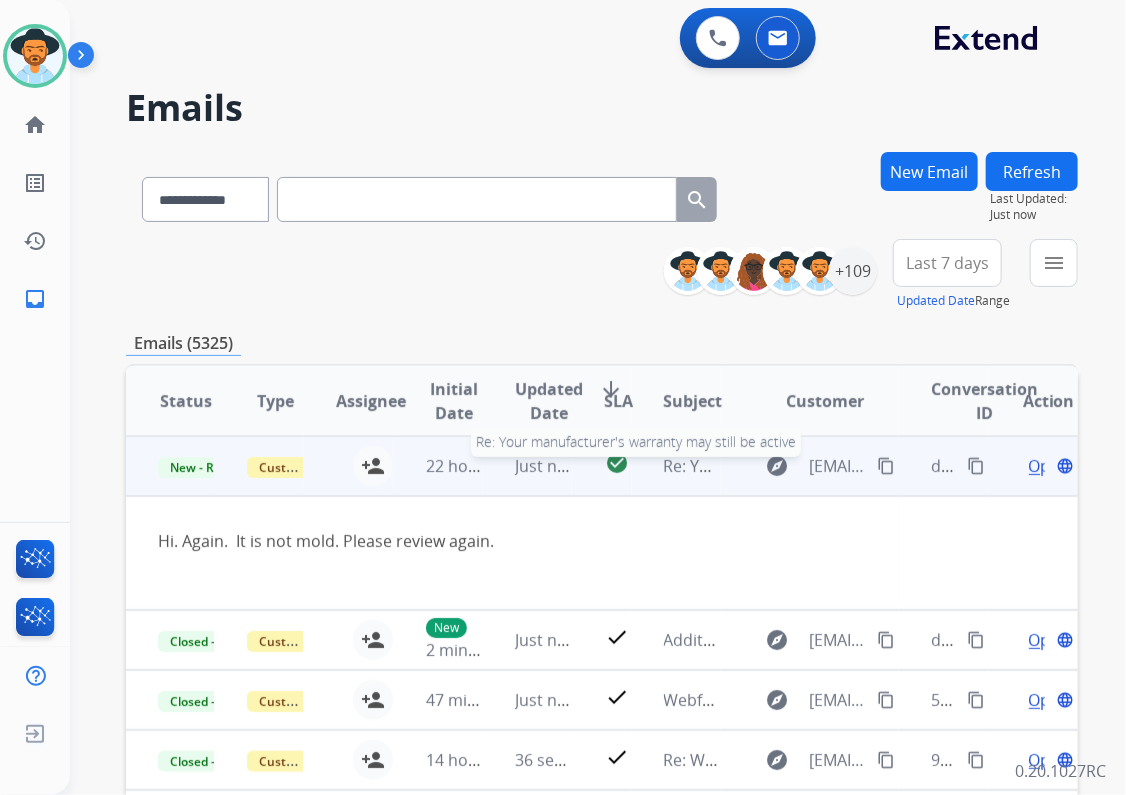 click on "Re: Your manufacturer's warranty may still be active" at bounding box center (860, 466) 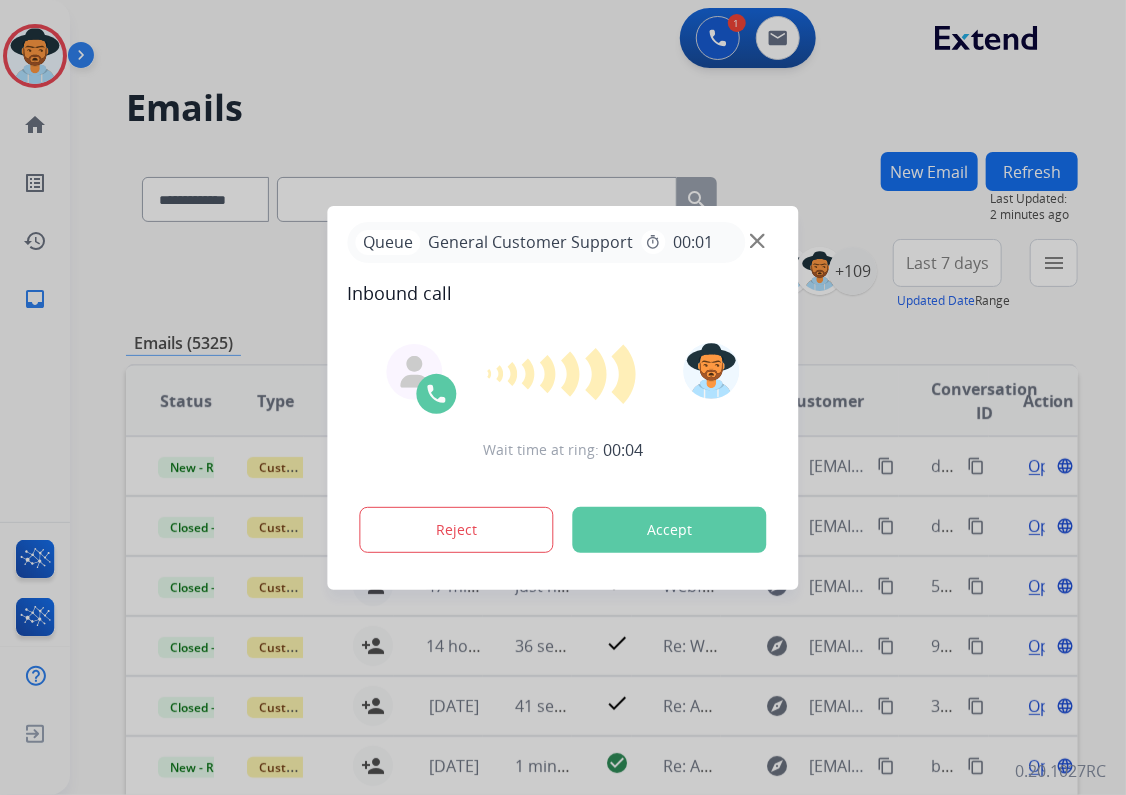 click at bounding box center [757, 240] 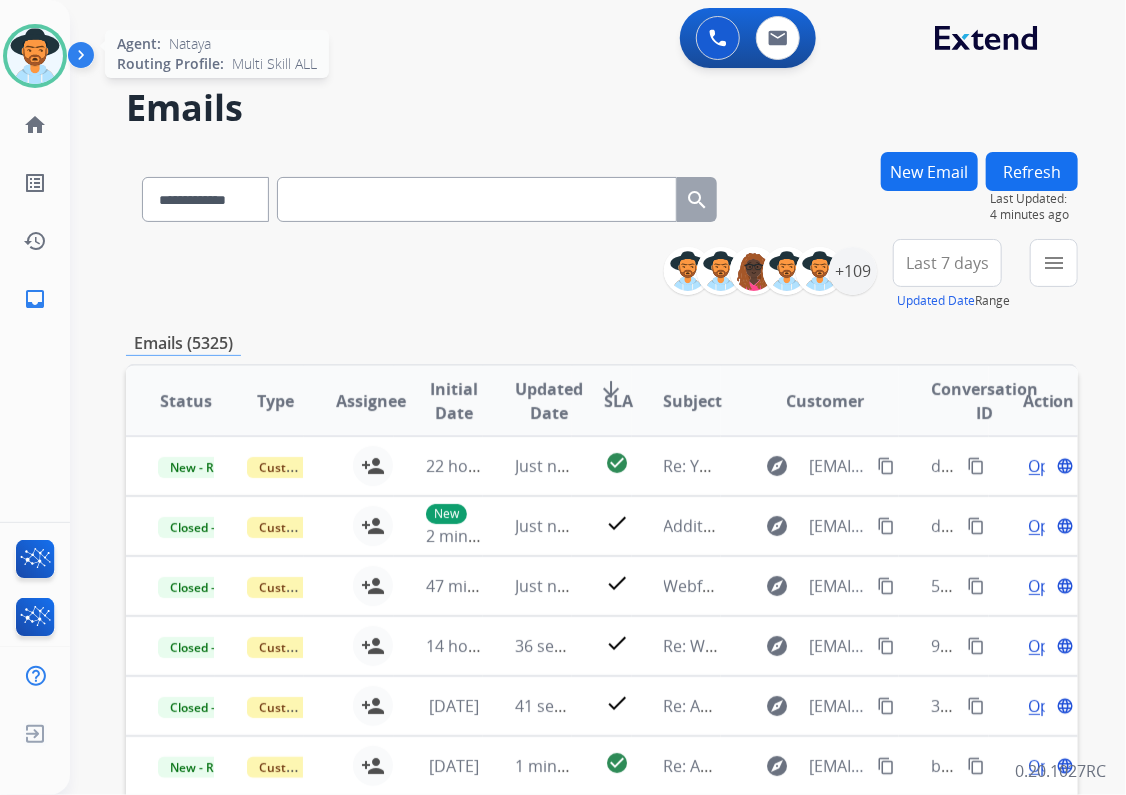 click at bounding box center (35, 56) 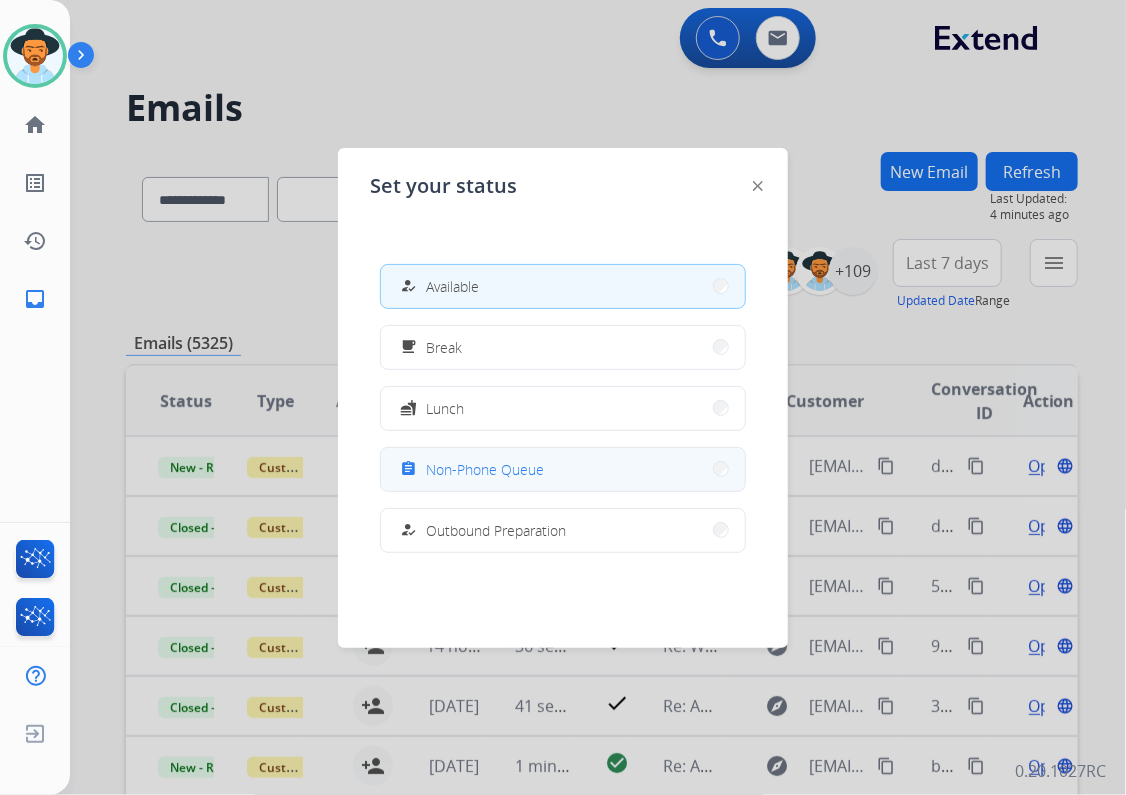 click on "assignment Non-Phone Queue" at bounding box center (563, 469) 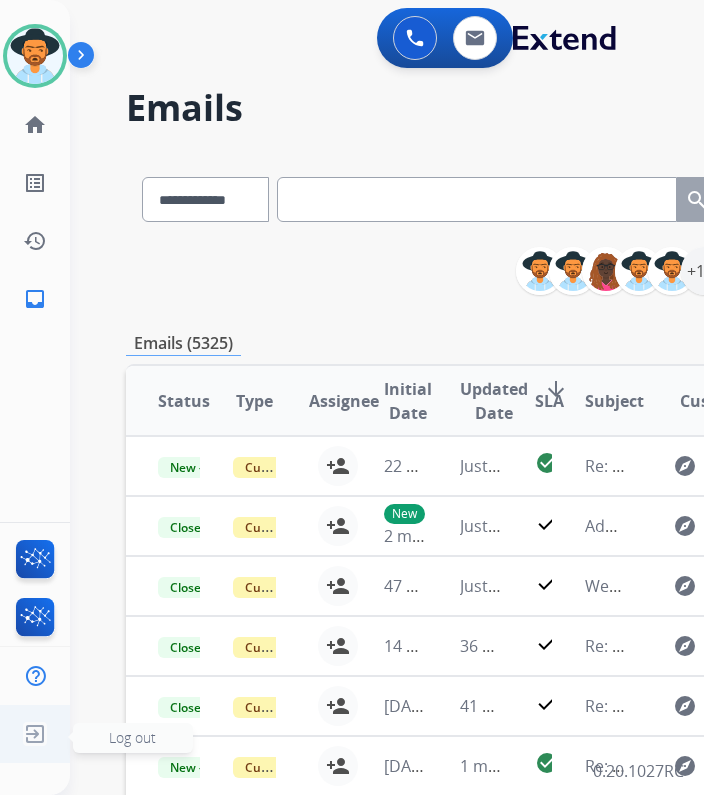 click 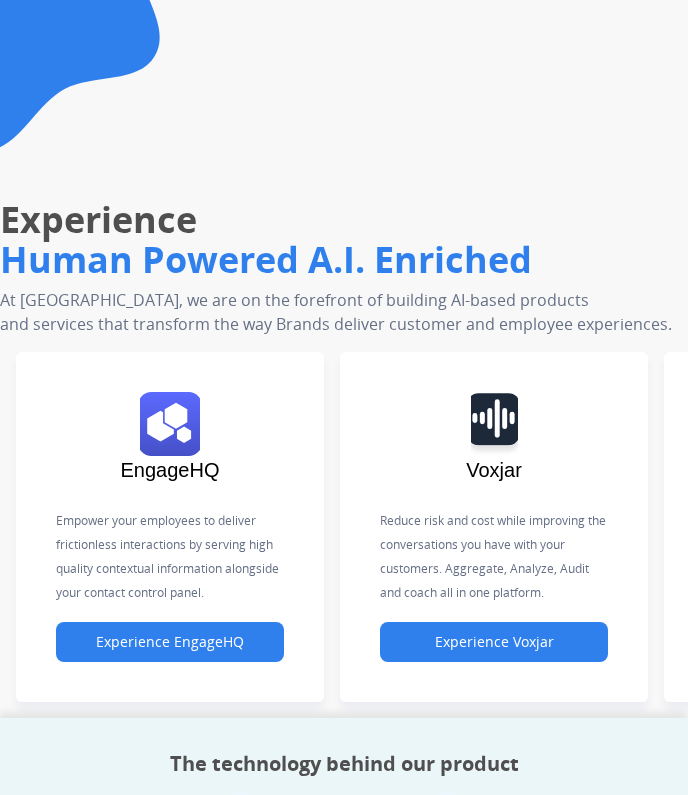 scroll, scrollTop: 0, scrollLeft: 0, axis: both 